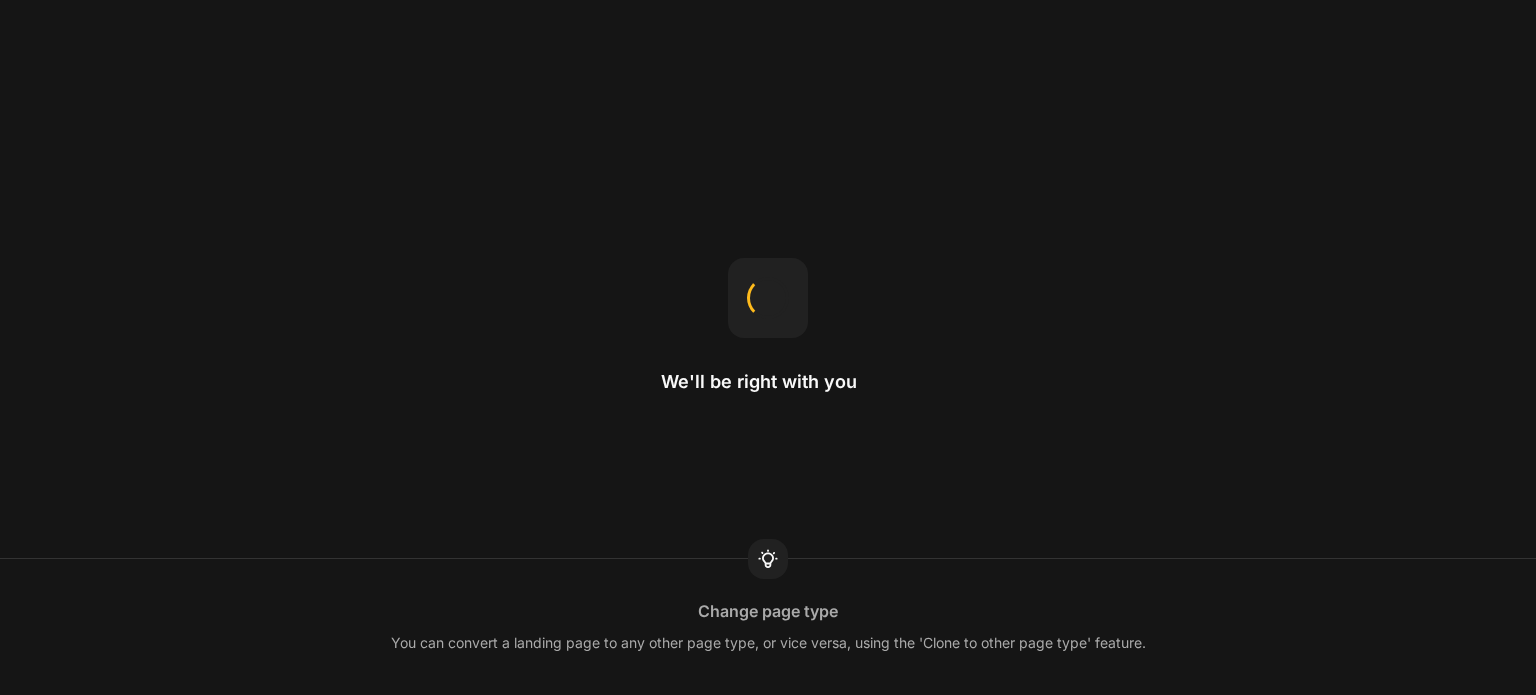 scroll, scrollTop: 0, scrollLeft: 0, axis: both 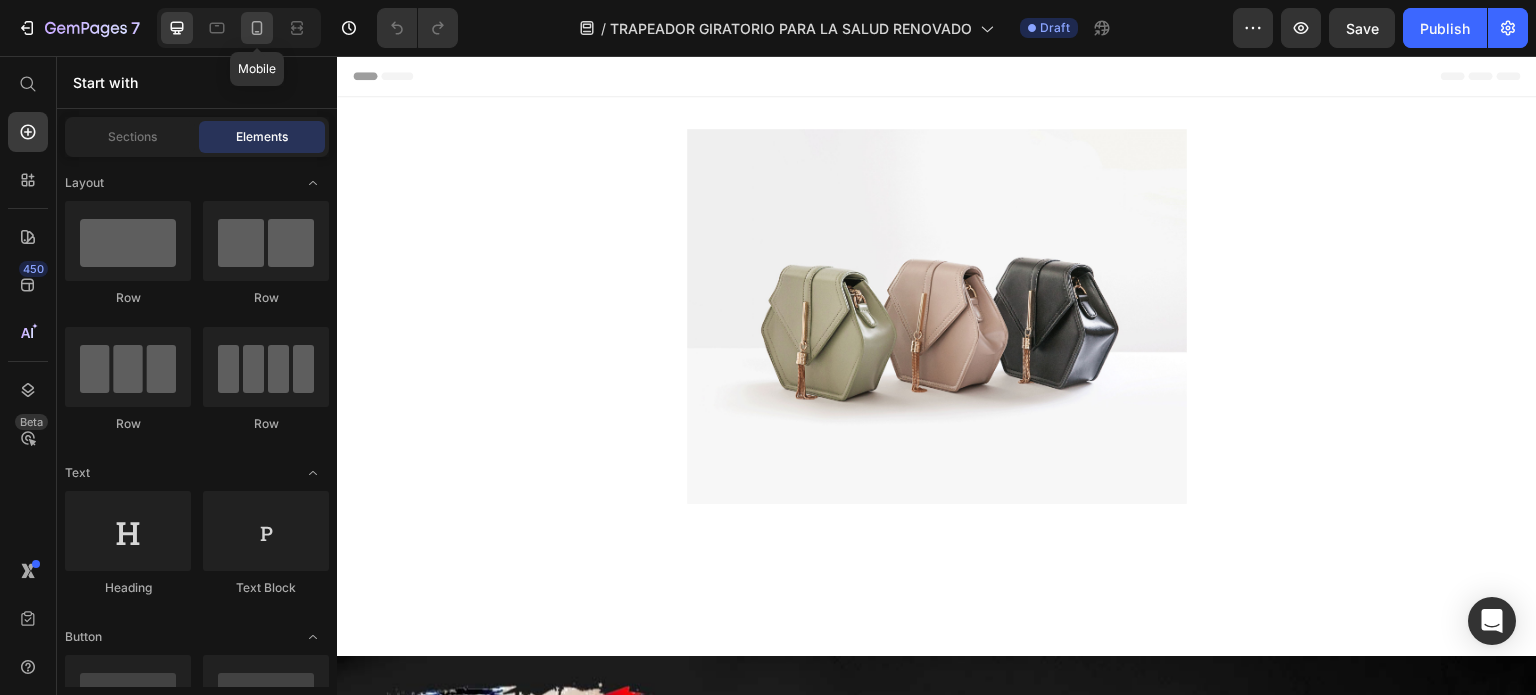 click 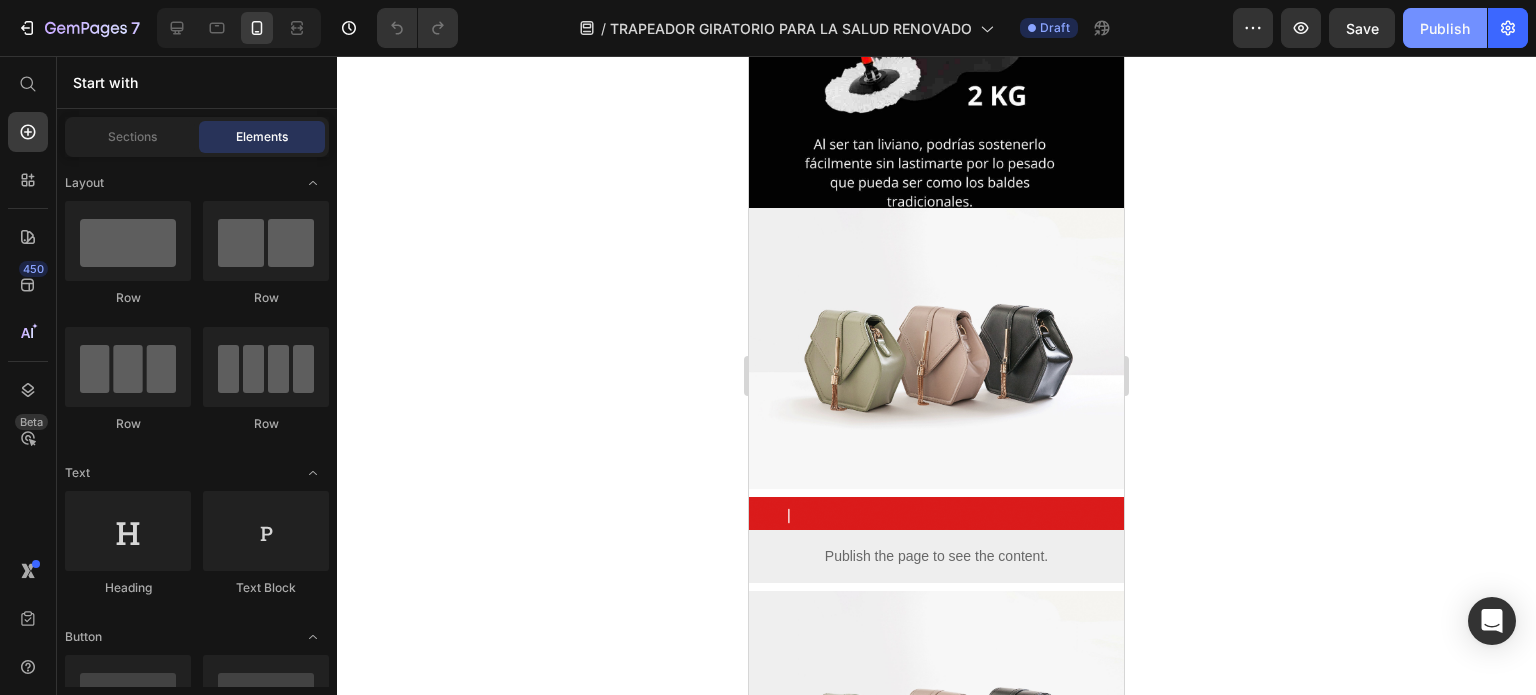 scroll, scrollTop: 4456, scrollLeft: 0, axis: vertical 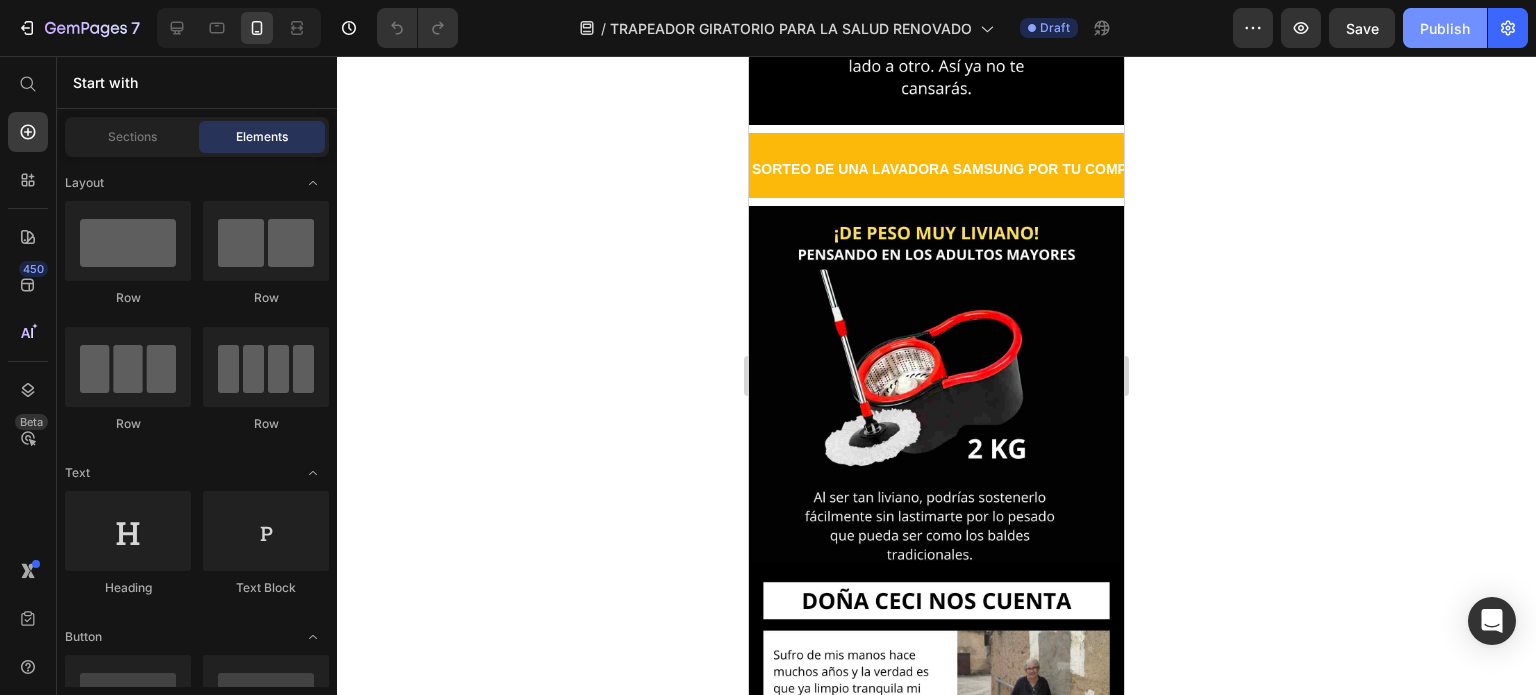 click on "Publish" at bounding box center [1445, 28] 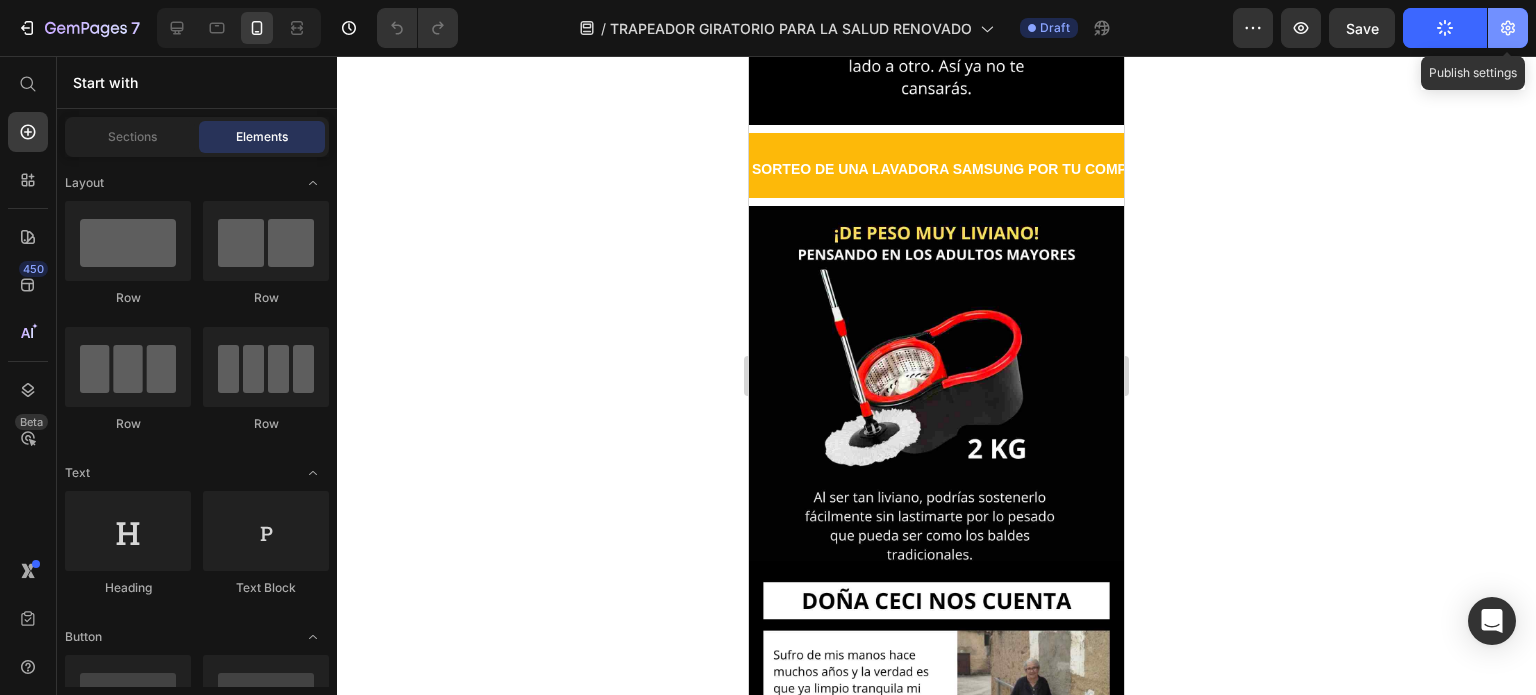 click 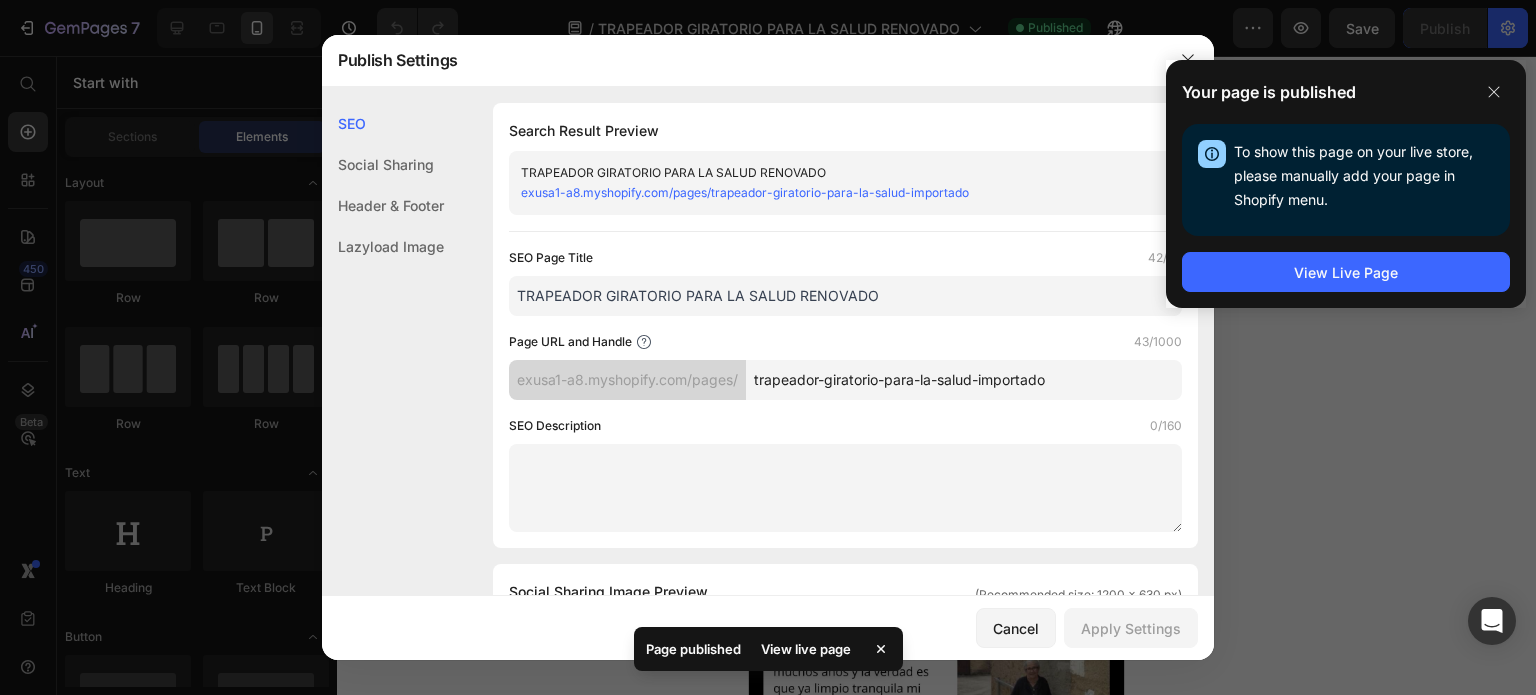 click on "exusa1-a8.myshopify.com/pages/trapeador-giratorio-para-la-salud-importado" at bounding box center (537, 192) 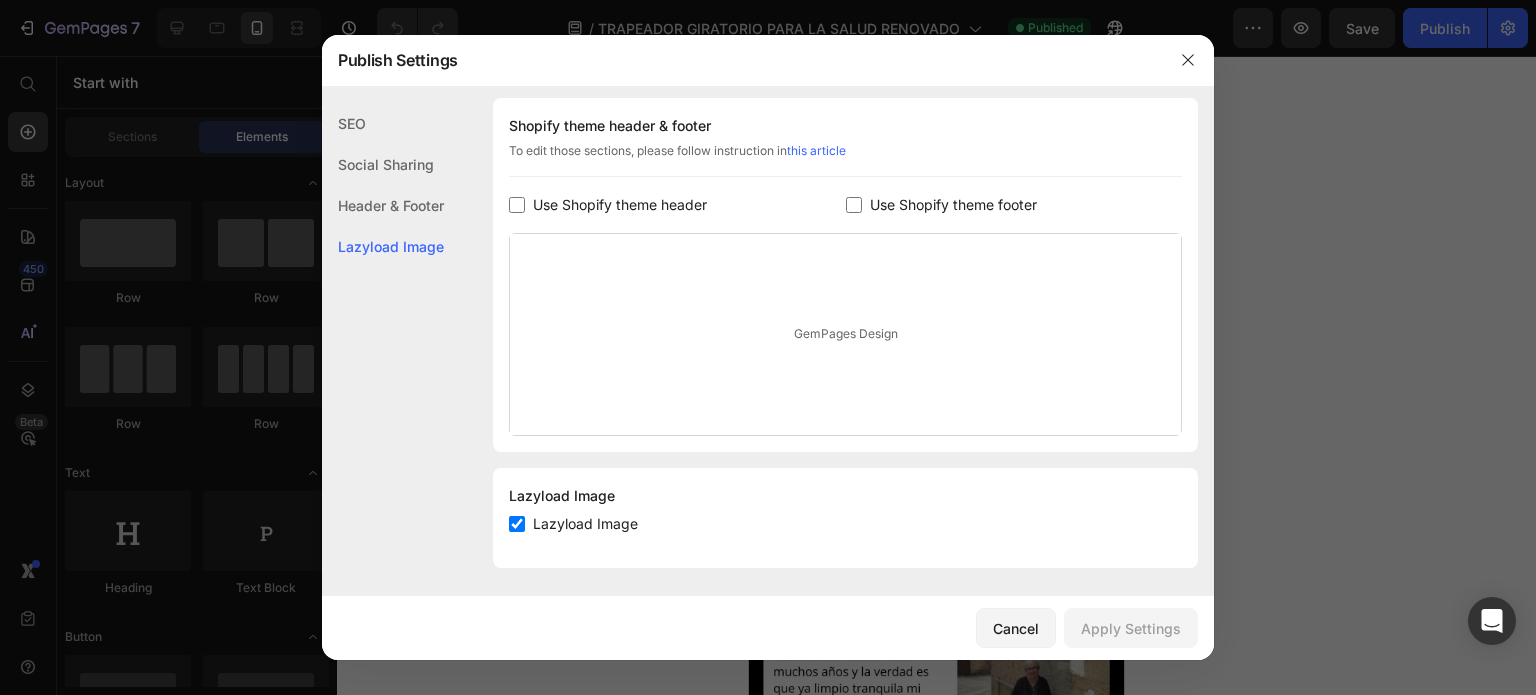 scroll, scrollTop: 948, scrollLeft: 0, axis: vertical 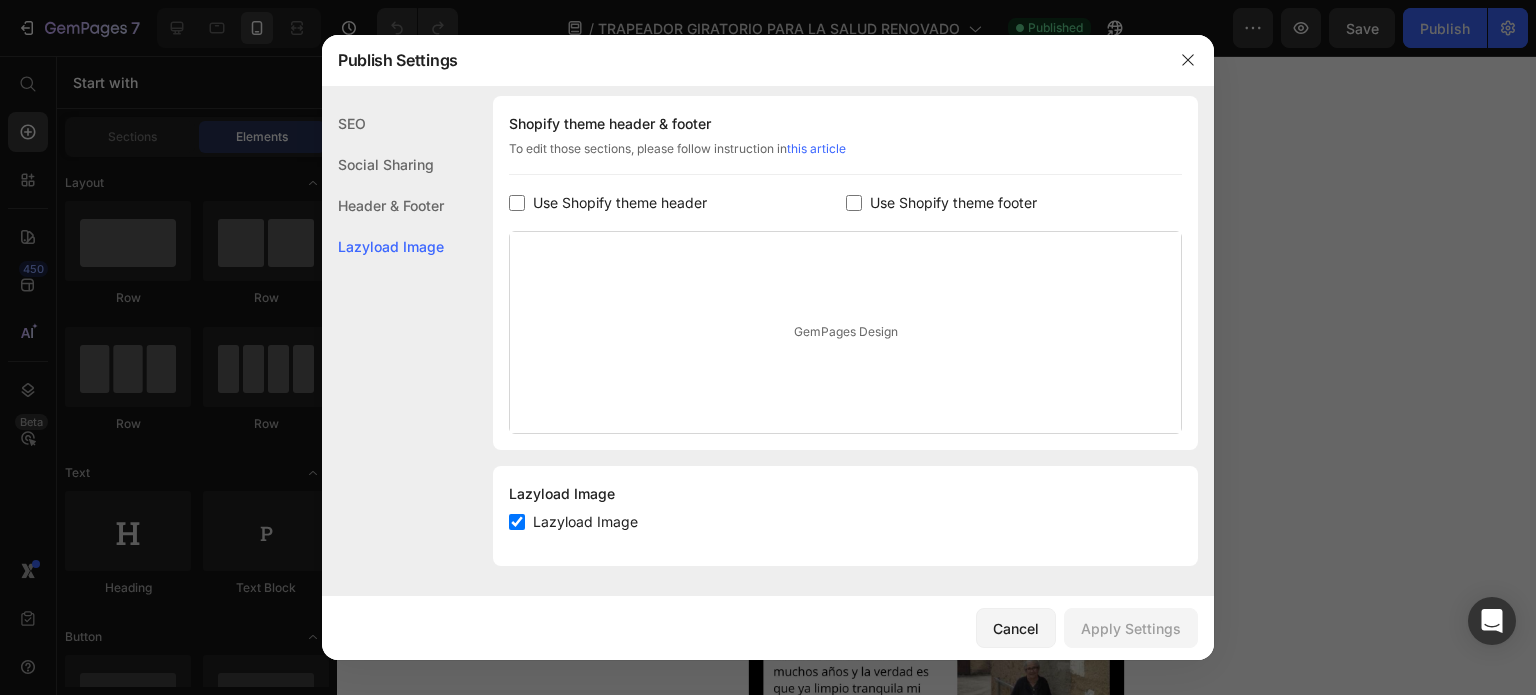 click on "Use Shopify theme header" at bounding box center [620, 203] 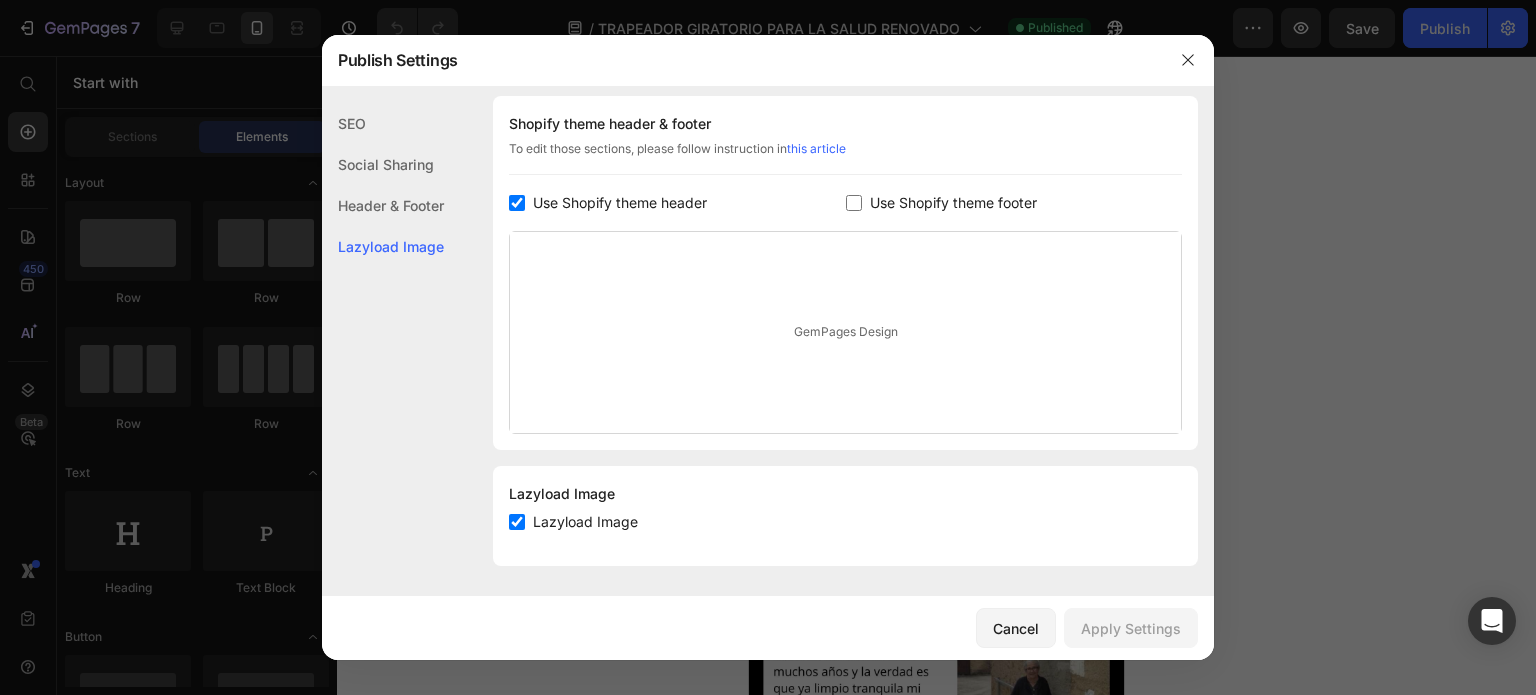 checkbox on "true" 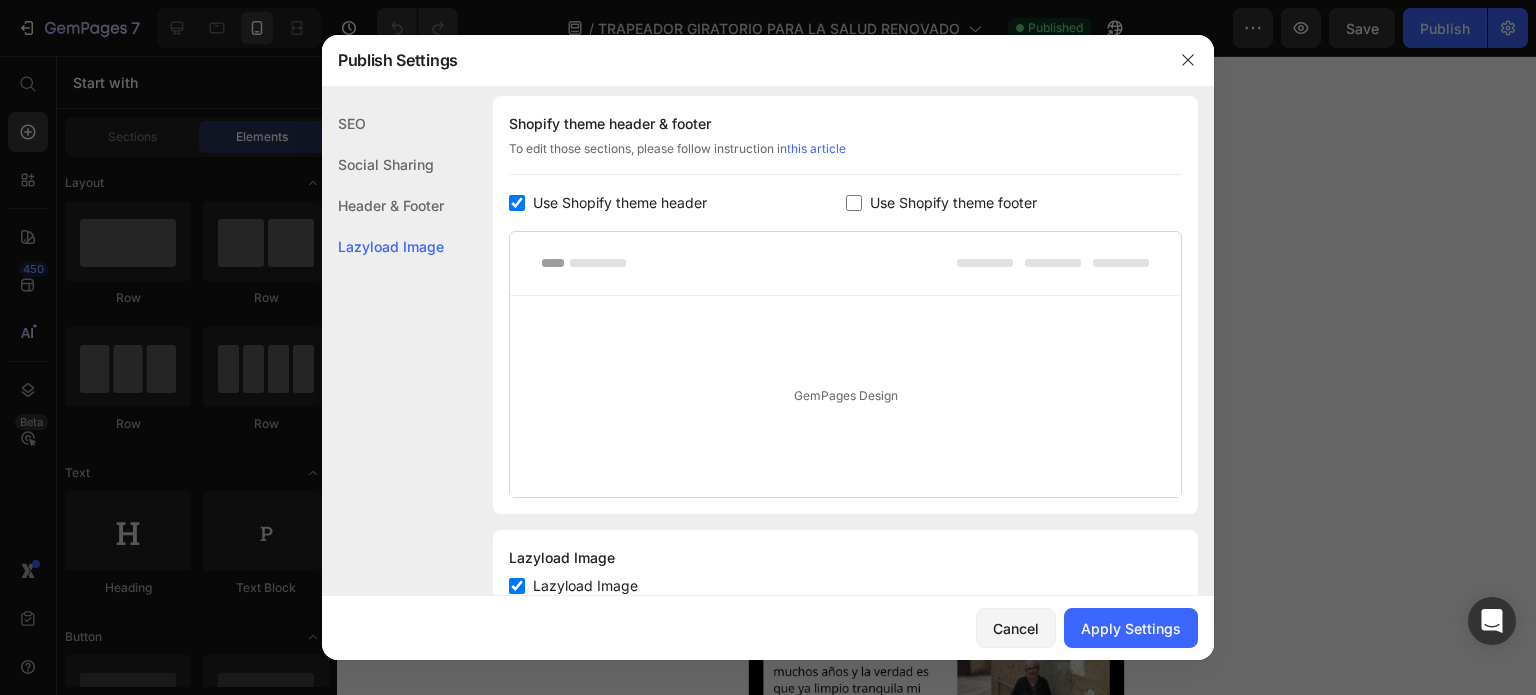 click on "Use Shopify theme header Use Shopify theme footer" at bounding box center (845, 203) 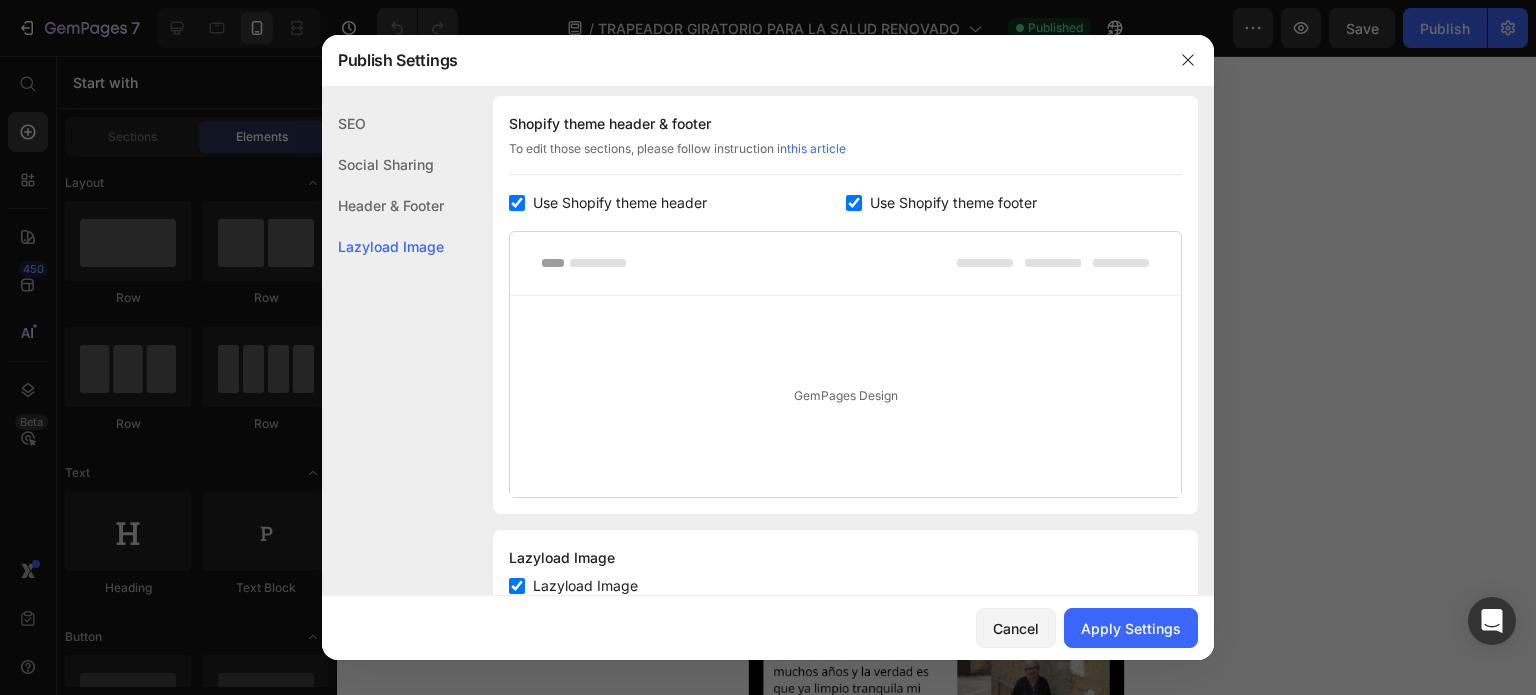 checkbox on "true" 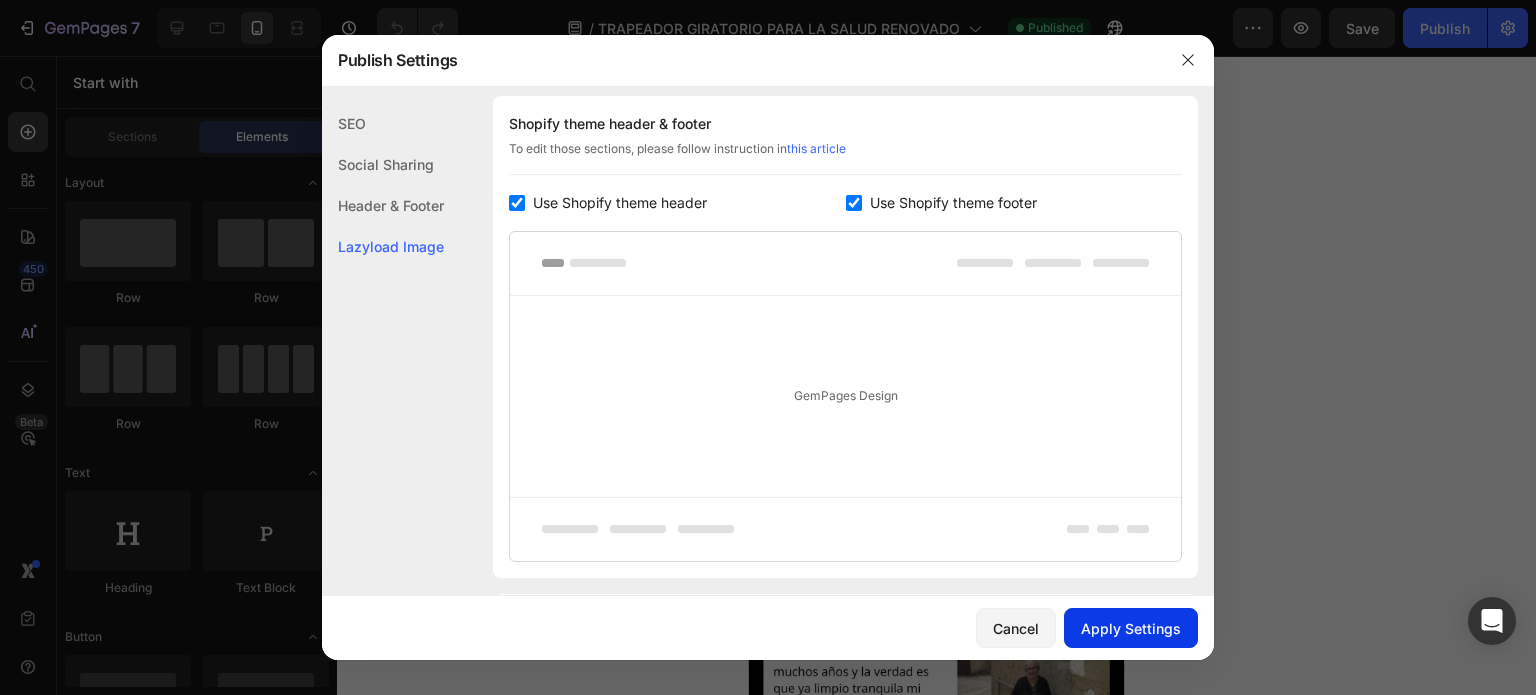 click on "Apply Settings" at bounding box center (1131, 628) 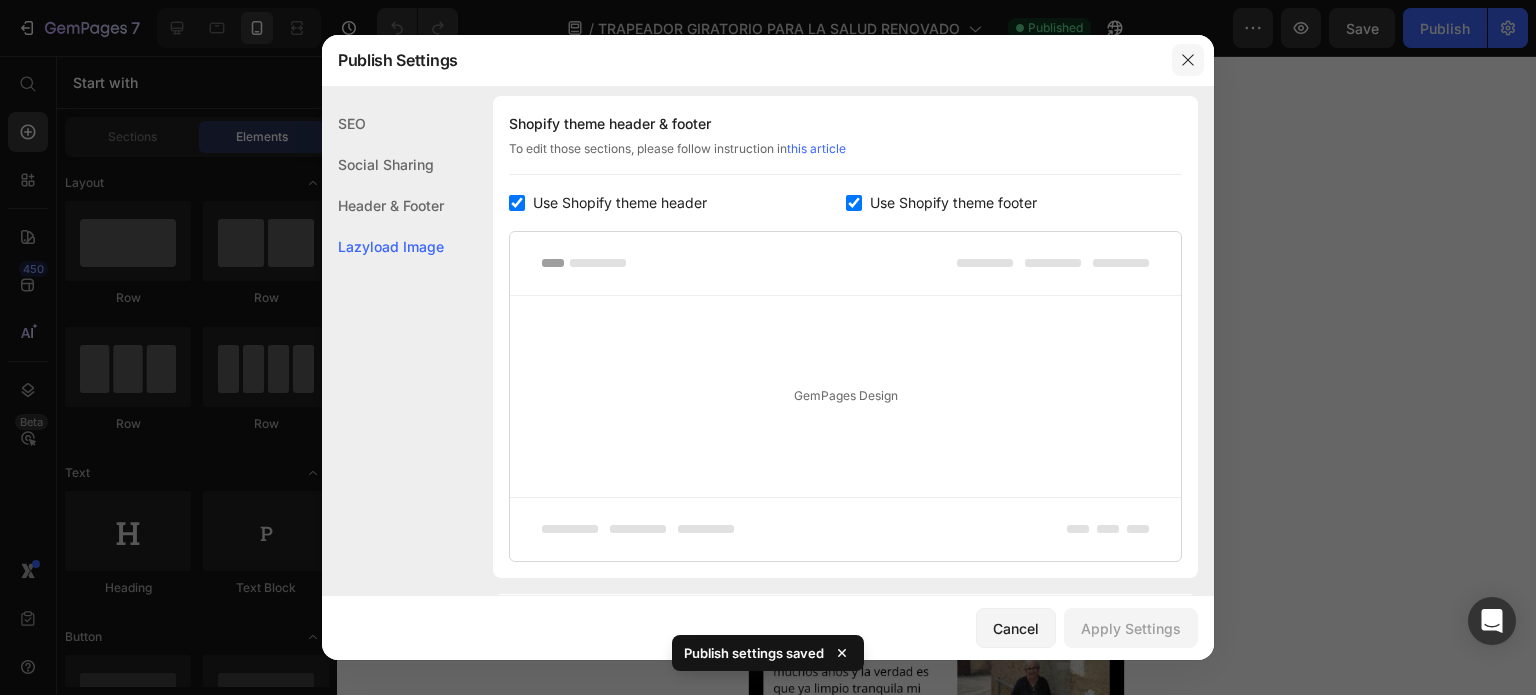 click 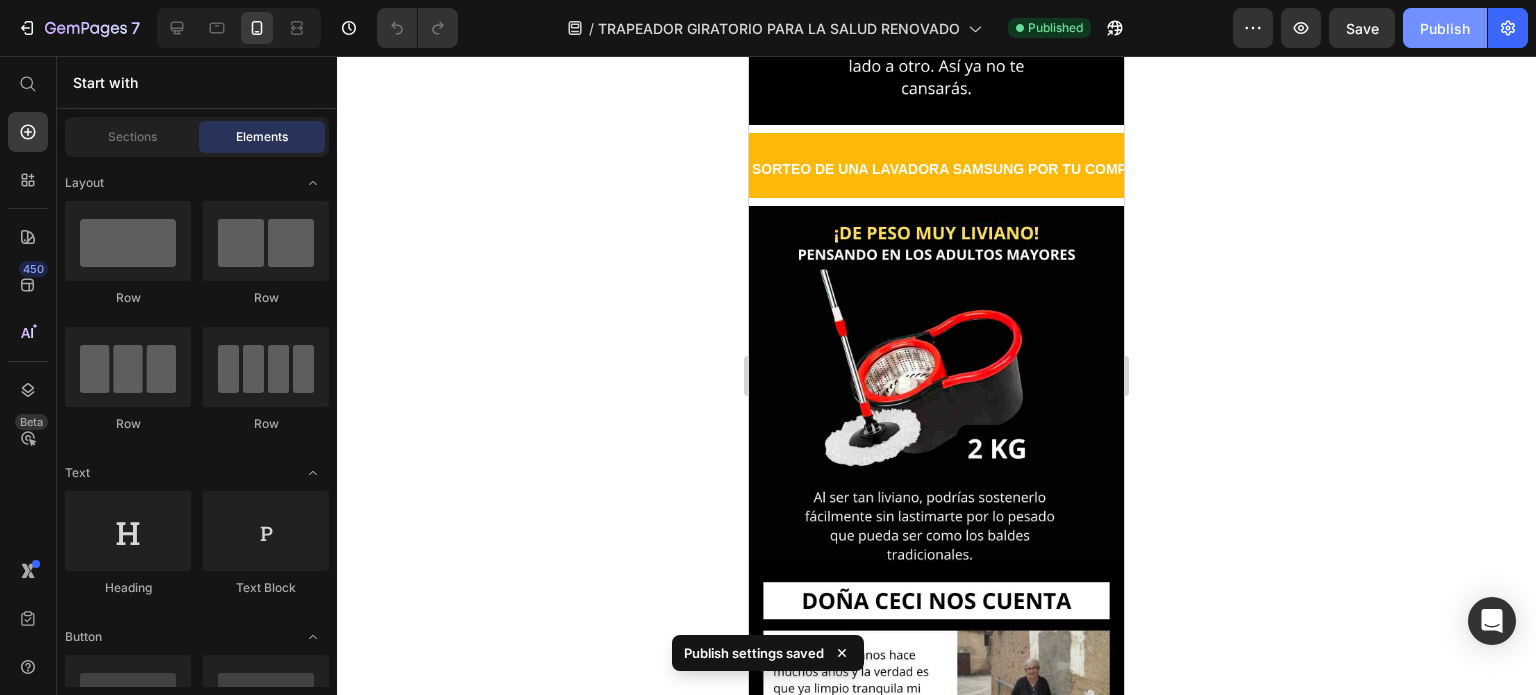 click on "Publish" at bounding box center [1445, 28] 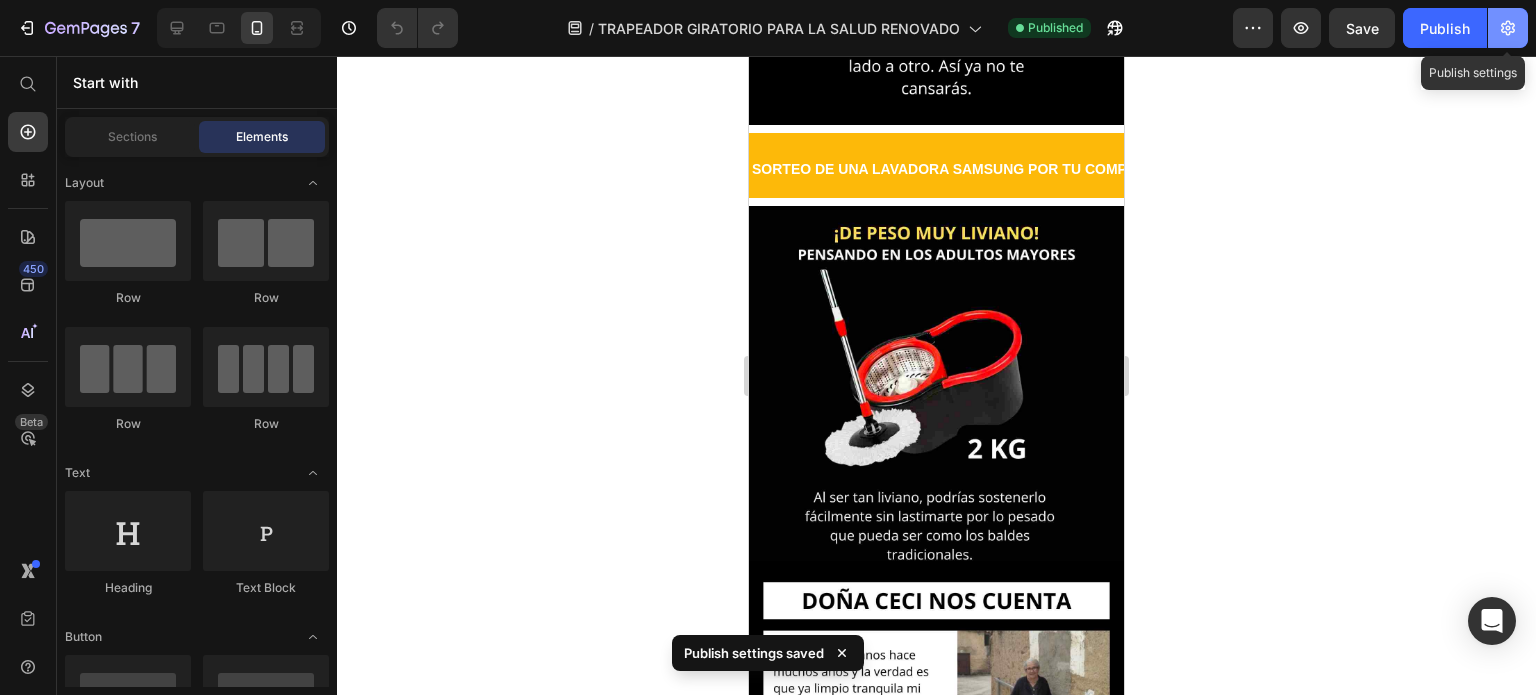 click 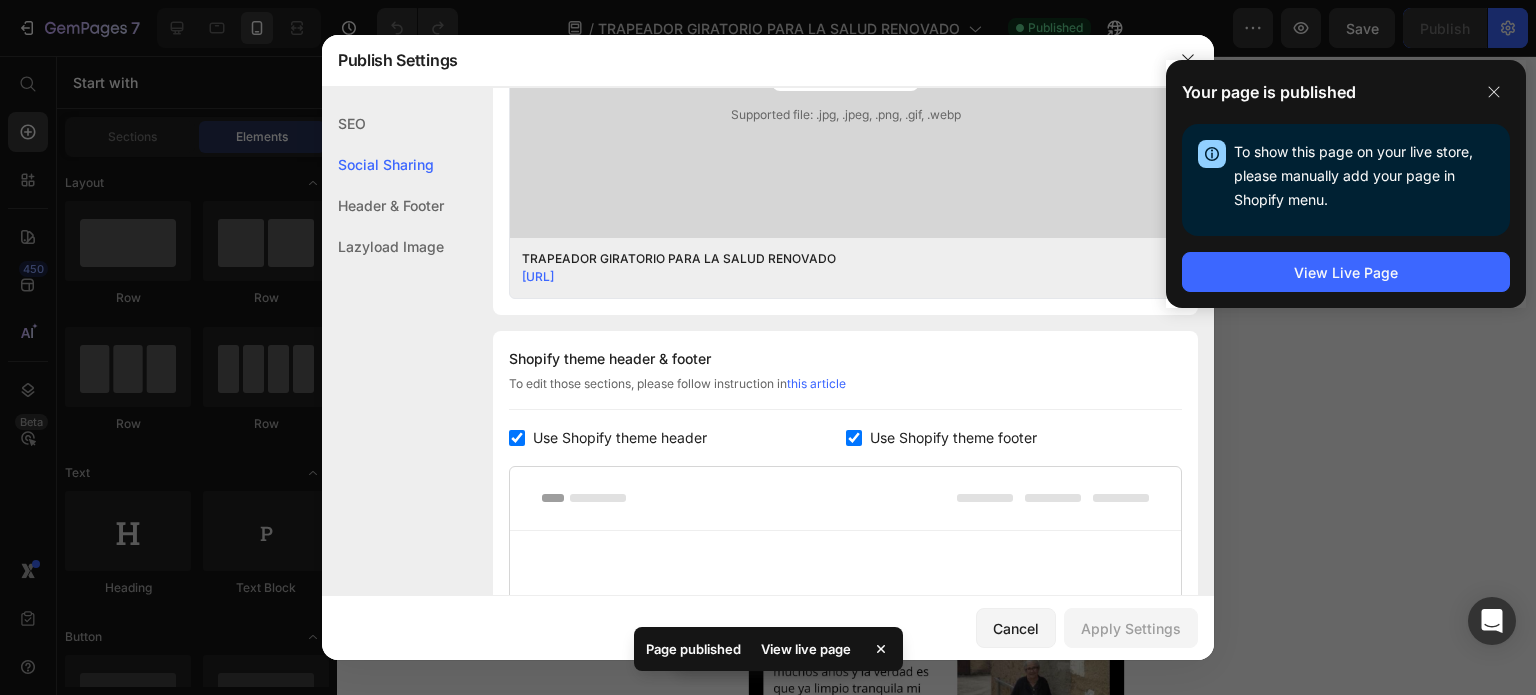 scroll, scrollTop: 900, scrollLeft: 0, axis: vertical 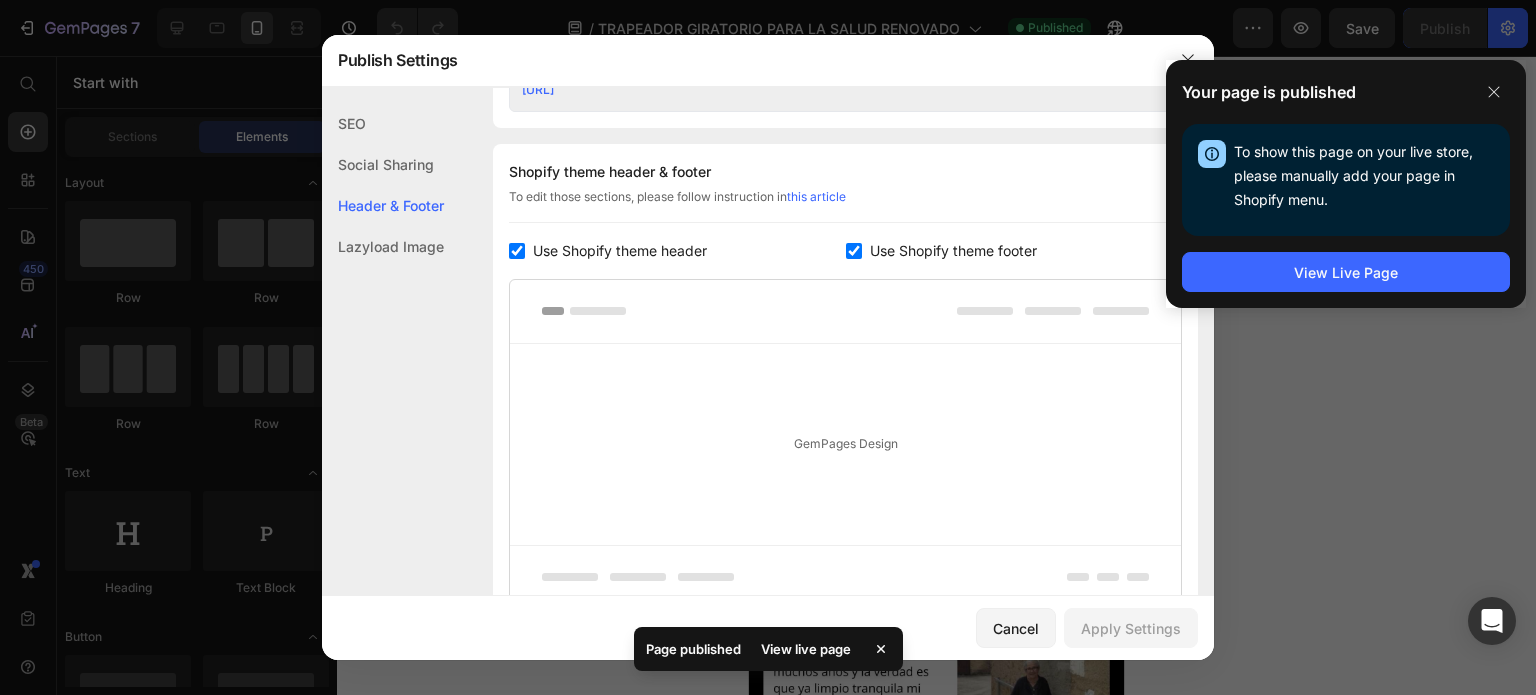 click on "Shopify theme header & footer  To edit those sections, please follow instruction in  this article Use Shopify theme header Use Shopify theme footer GemPages Design" 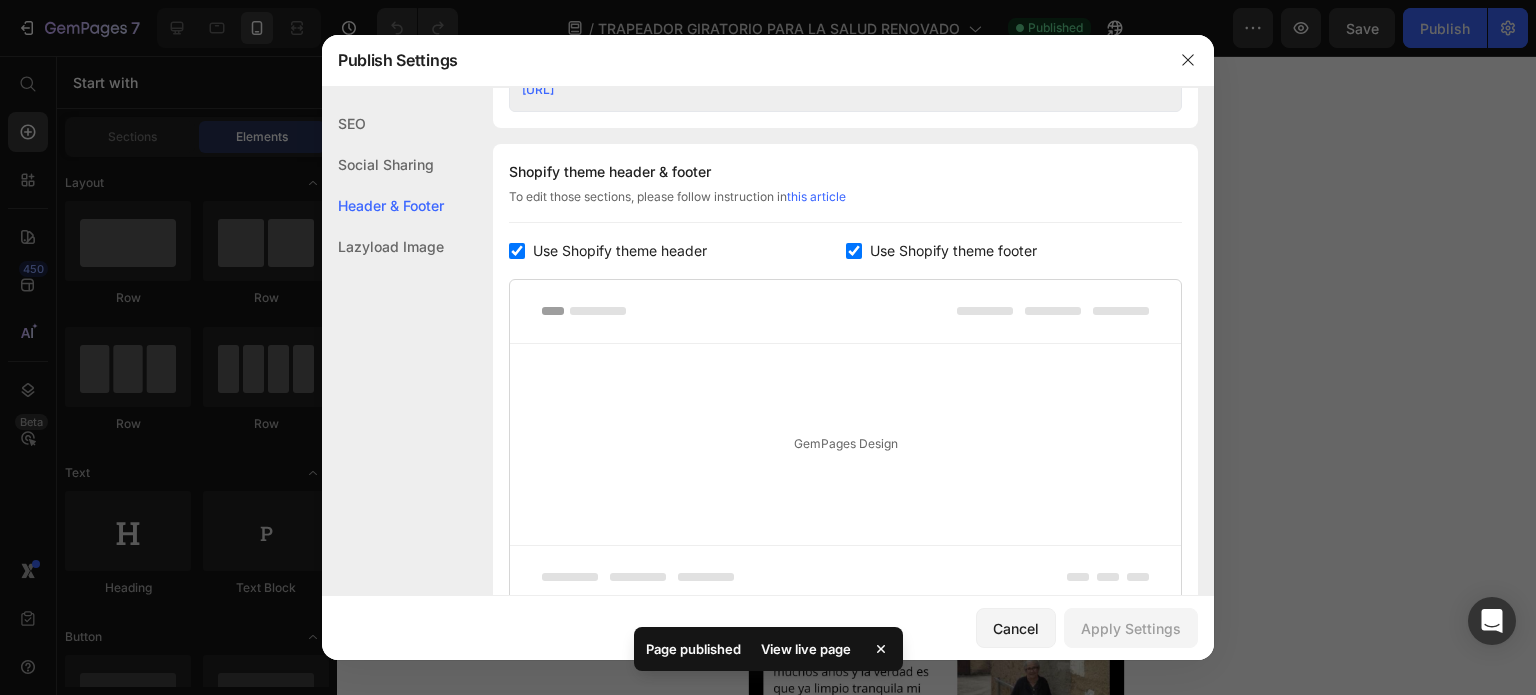 click on "Use Shopify theme header" at bounding box center (620, 251) 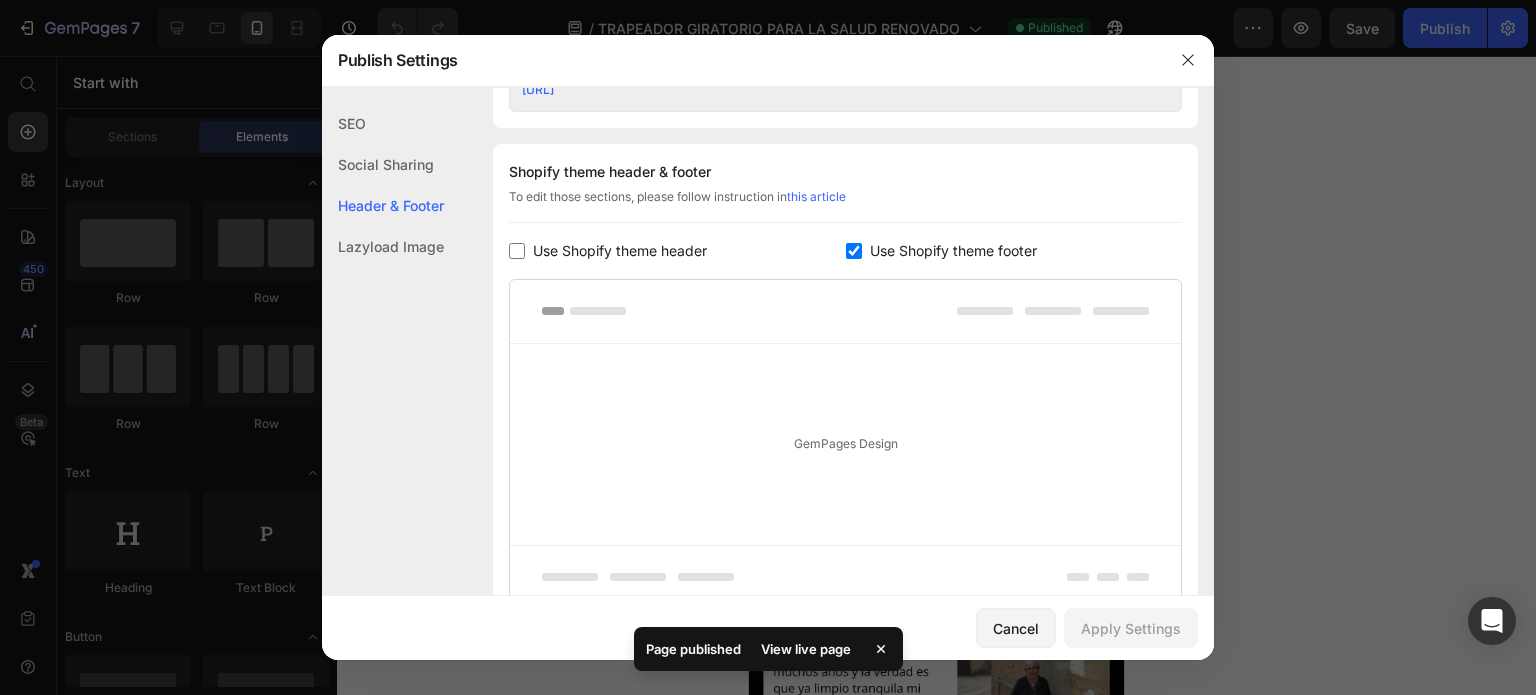 checkbox on "false" 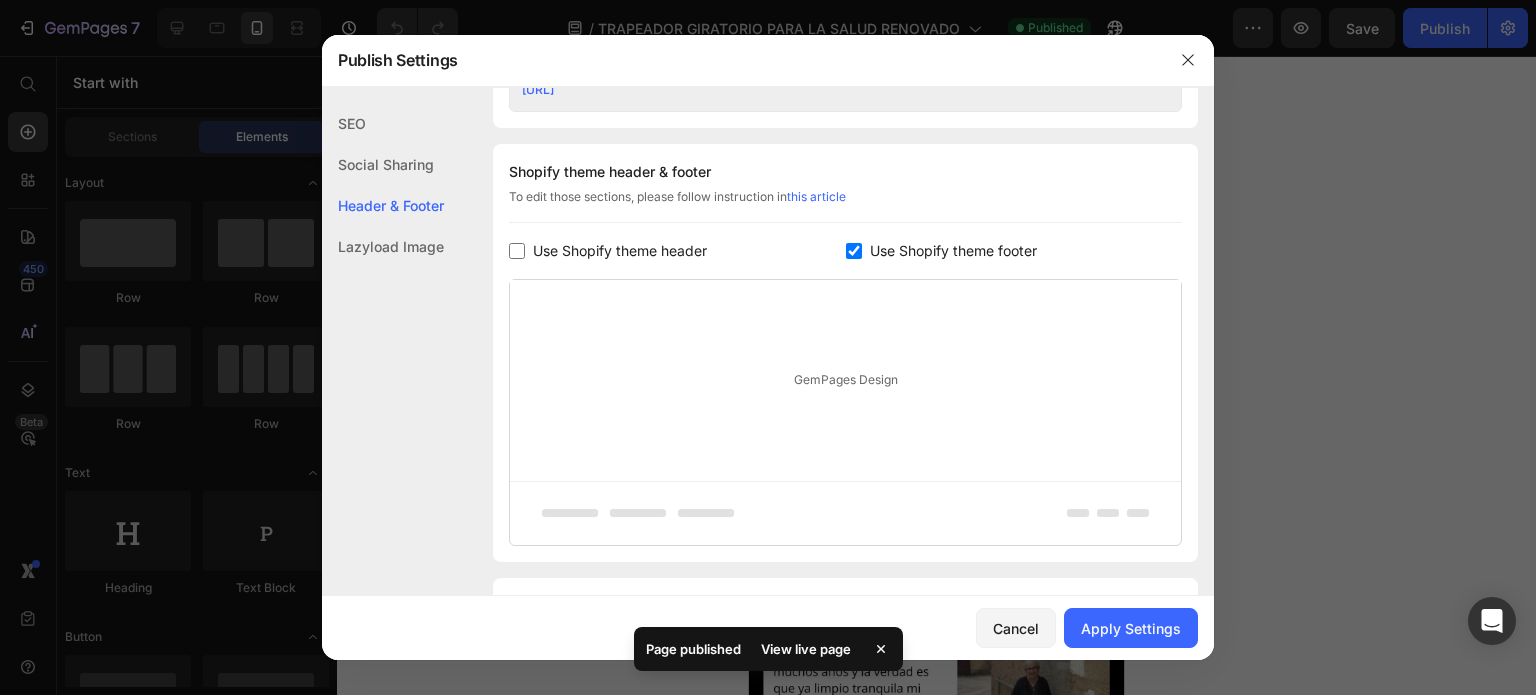 click on "Use Shopify theme footer" at bounding box center [953, 251] 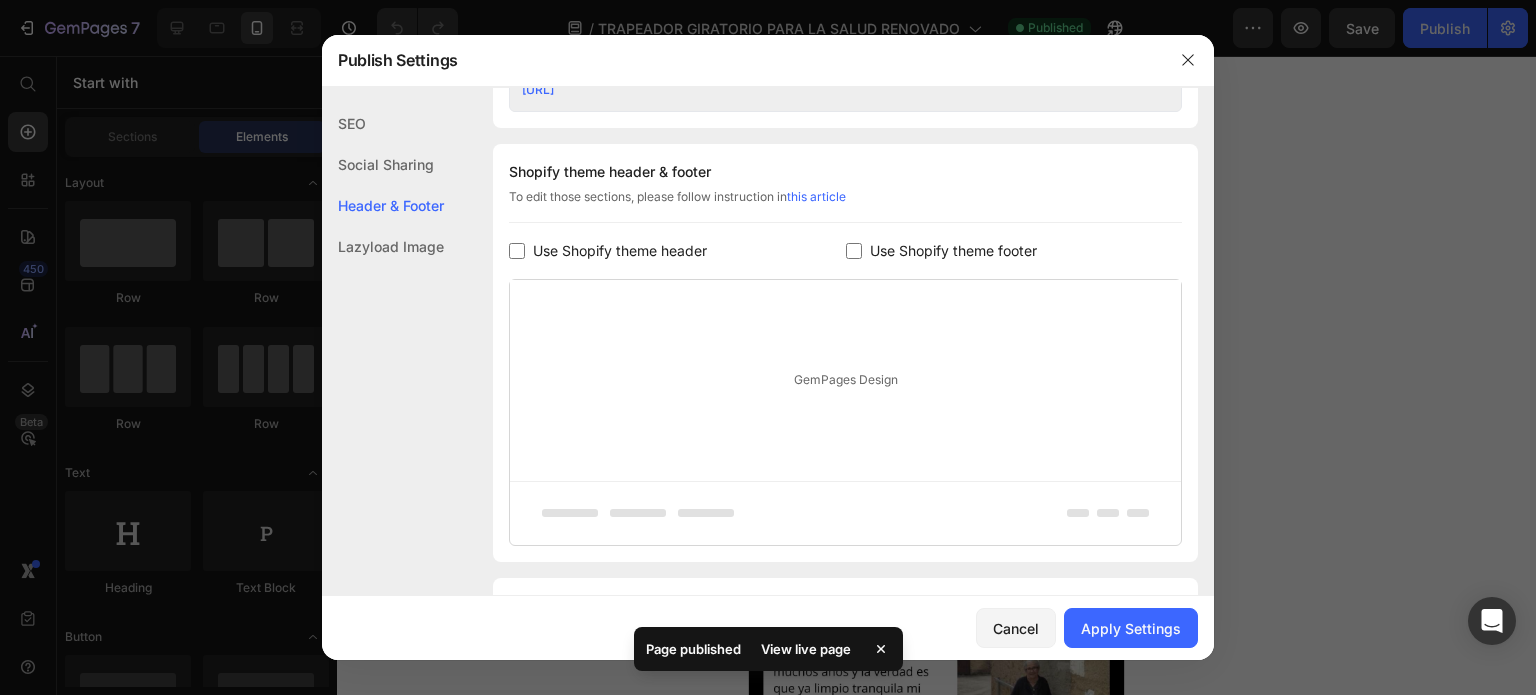 checkbox on "false" 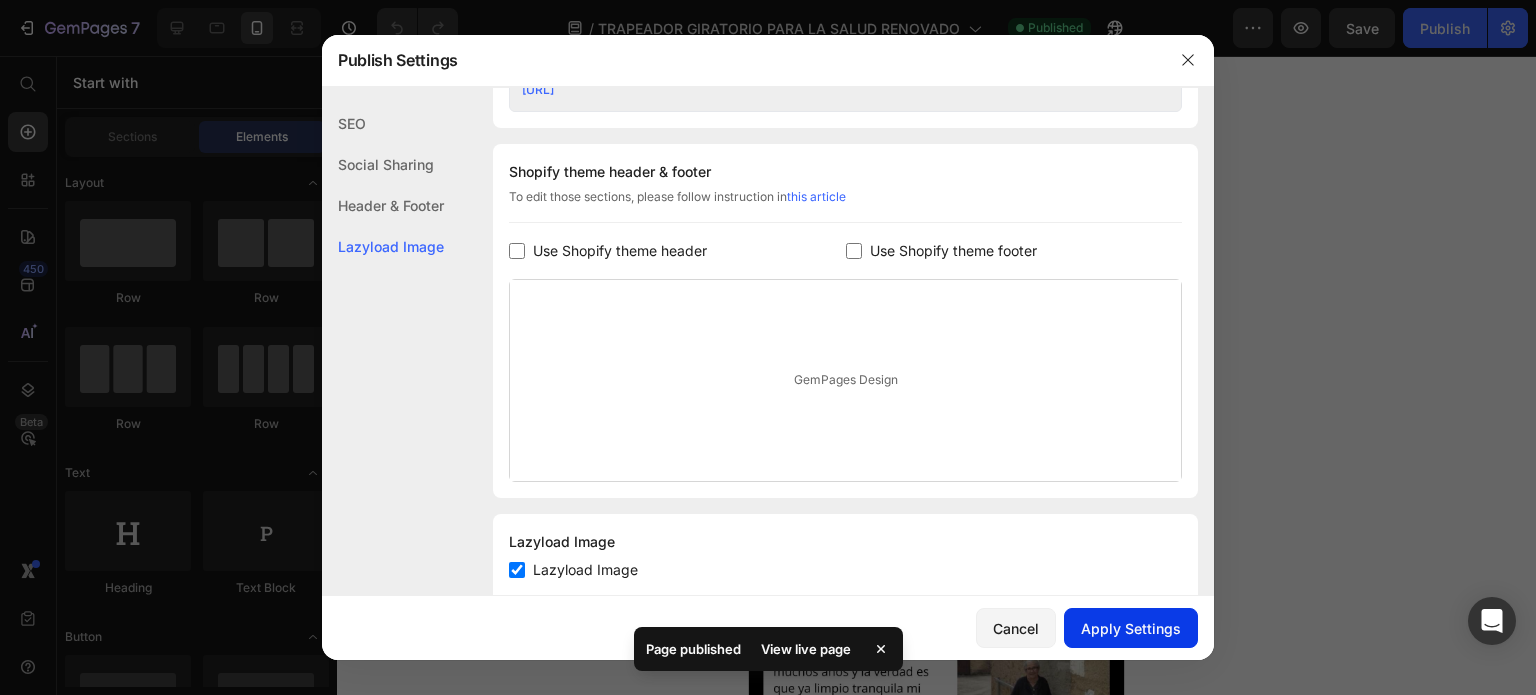 click on "Apply Settings" at bounding box center [1131, 628] 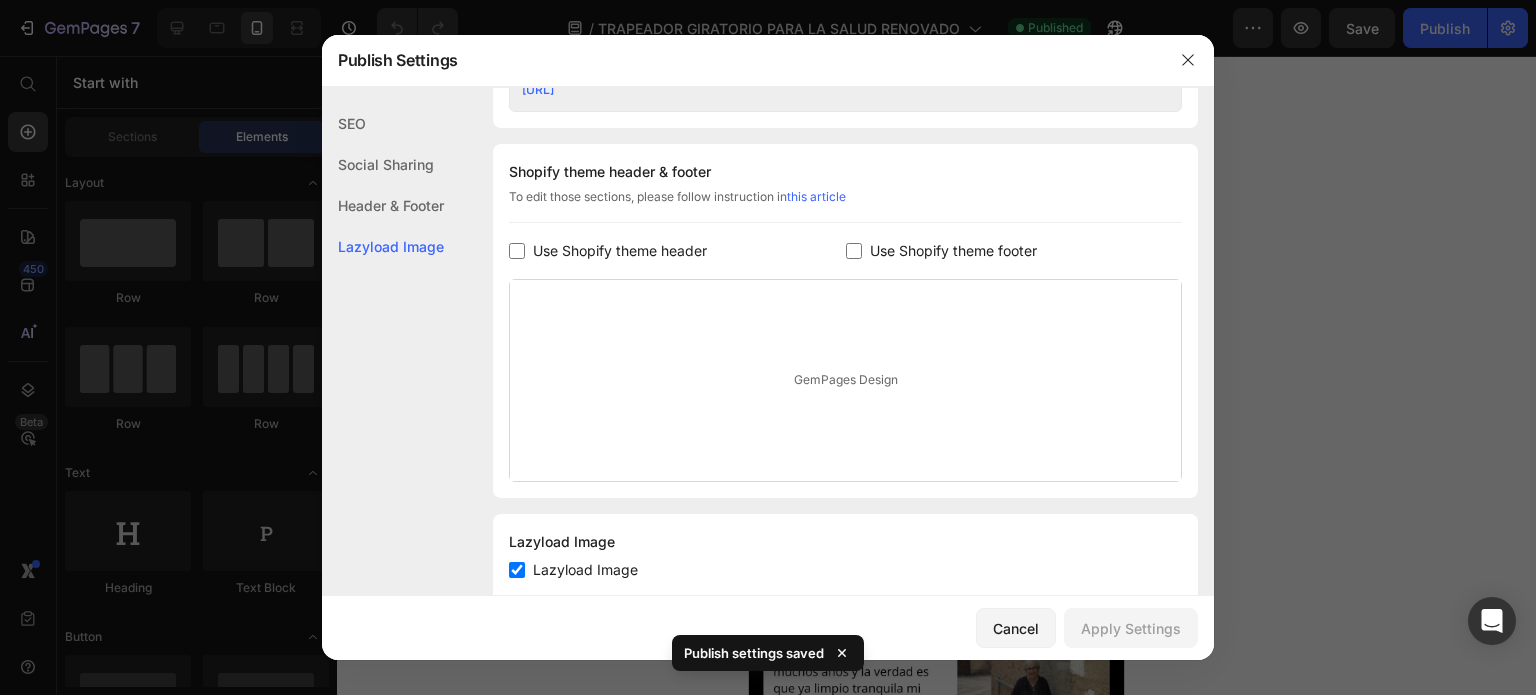 click 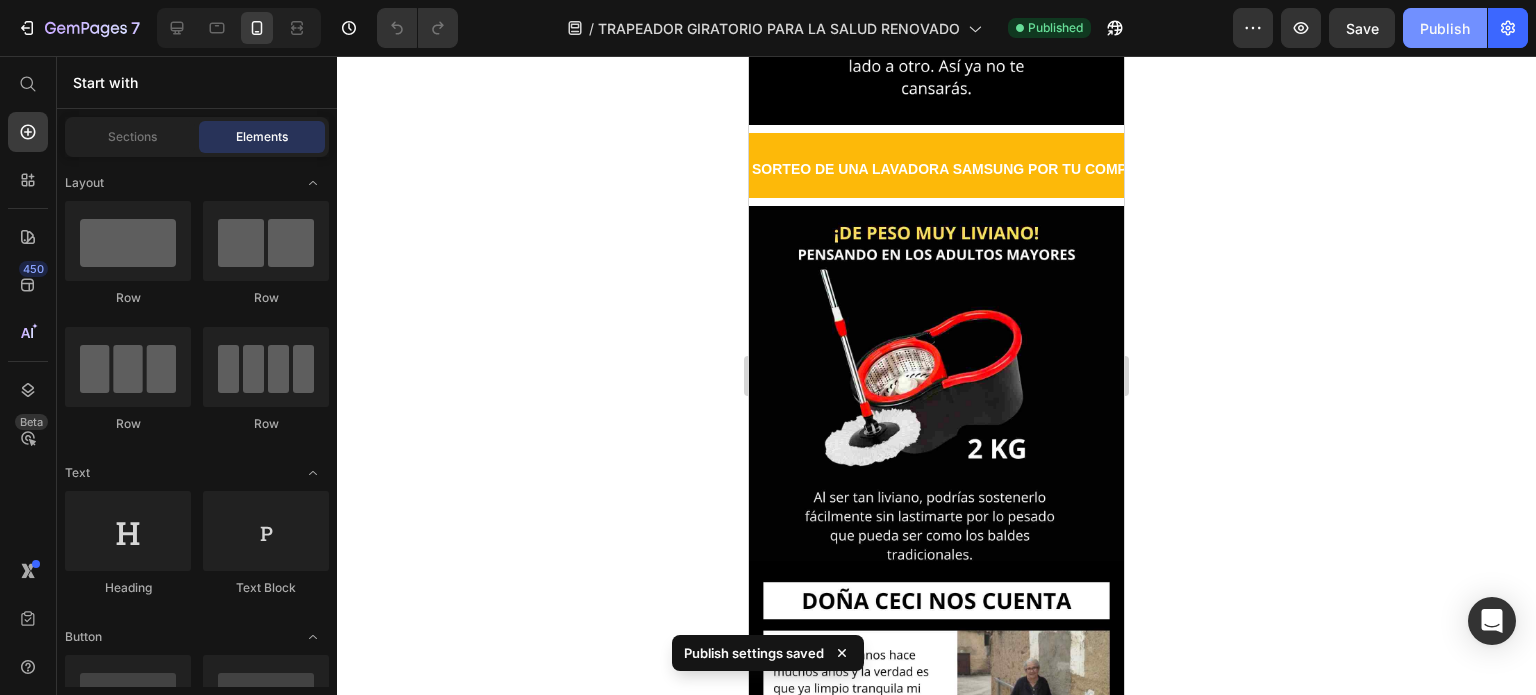 click on "Publish" at bounding box center (1445, 28) 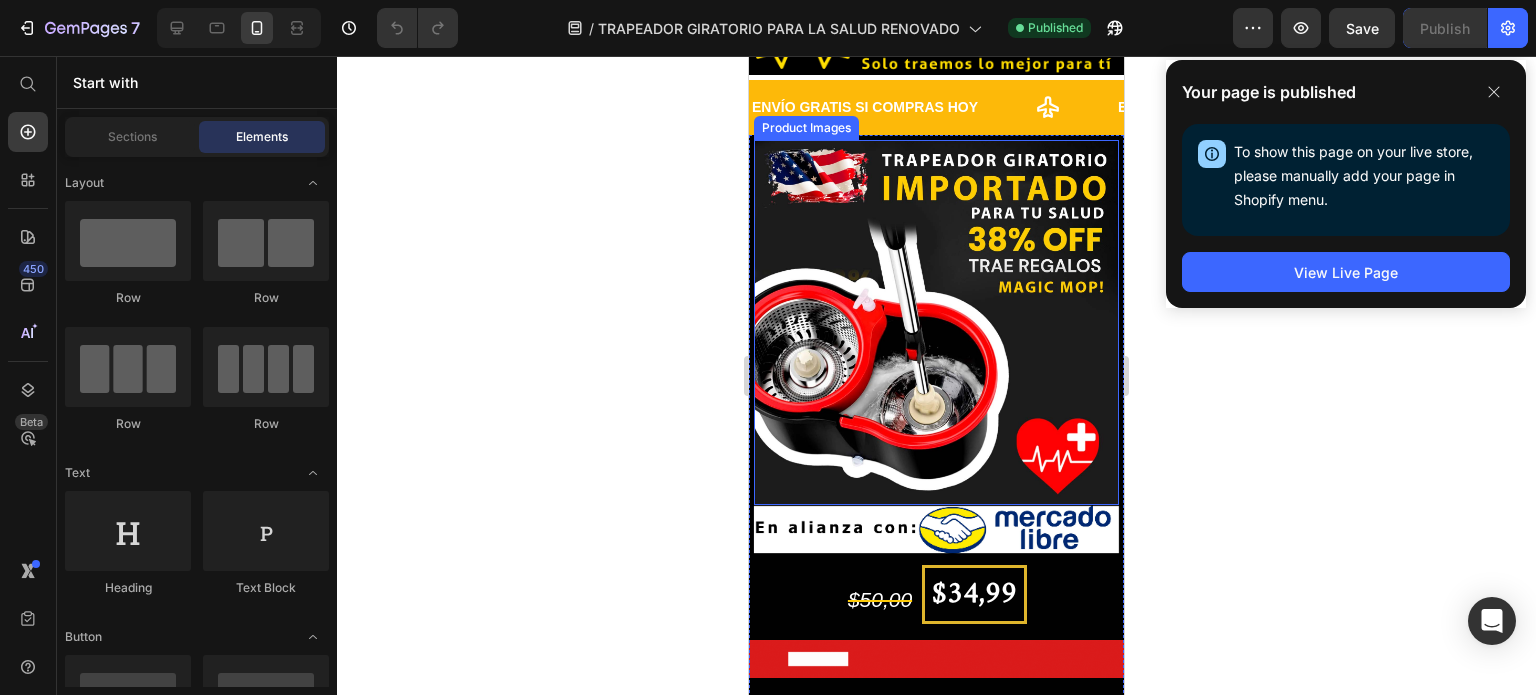 scroll, scrollTop: 0, scrollLeft: 0, axis: both 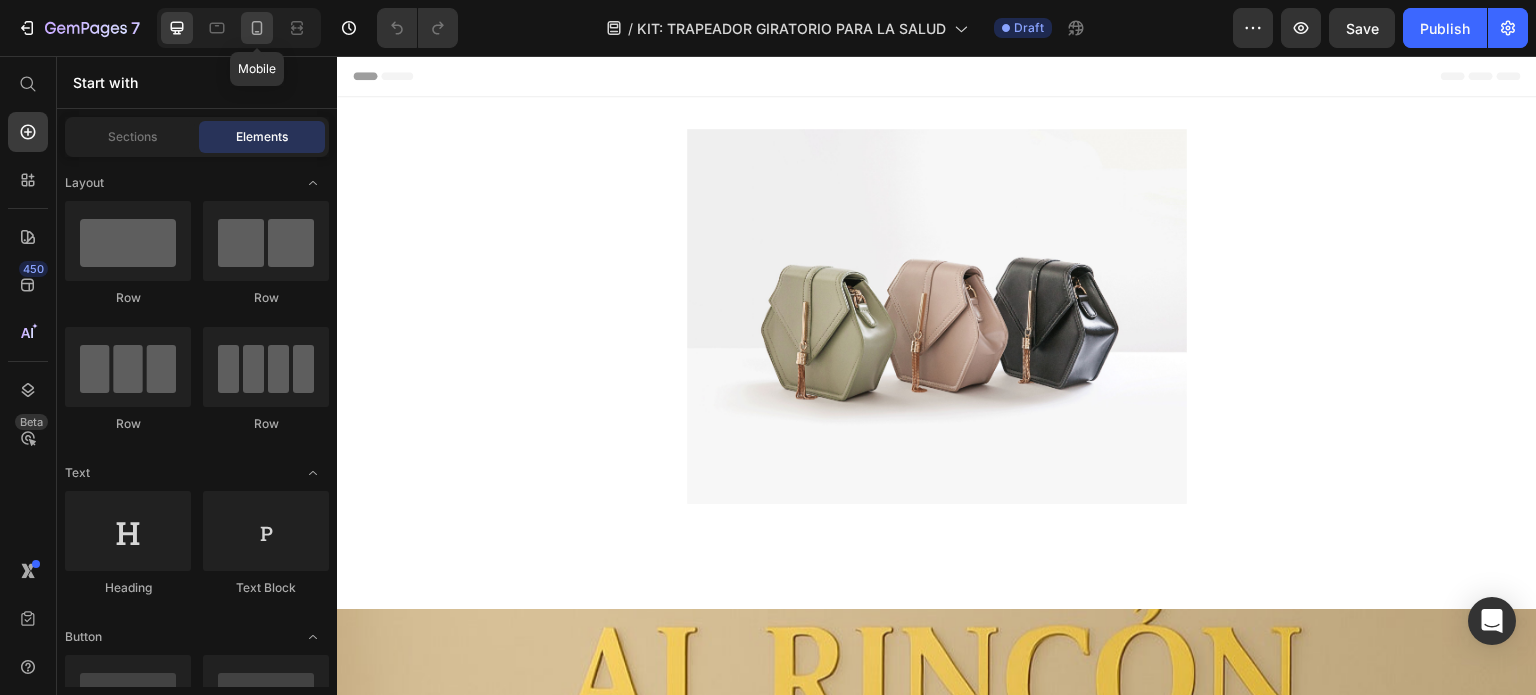 click 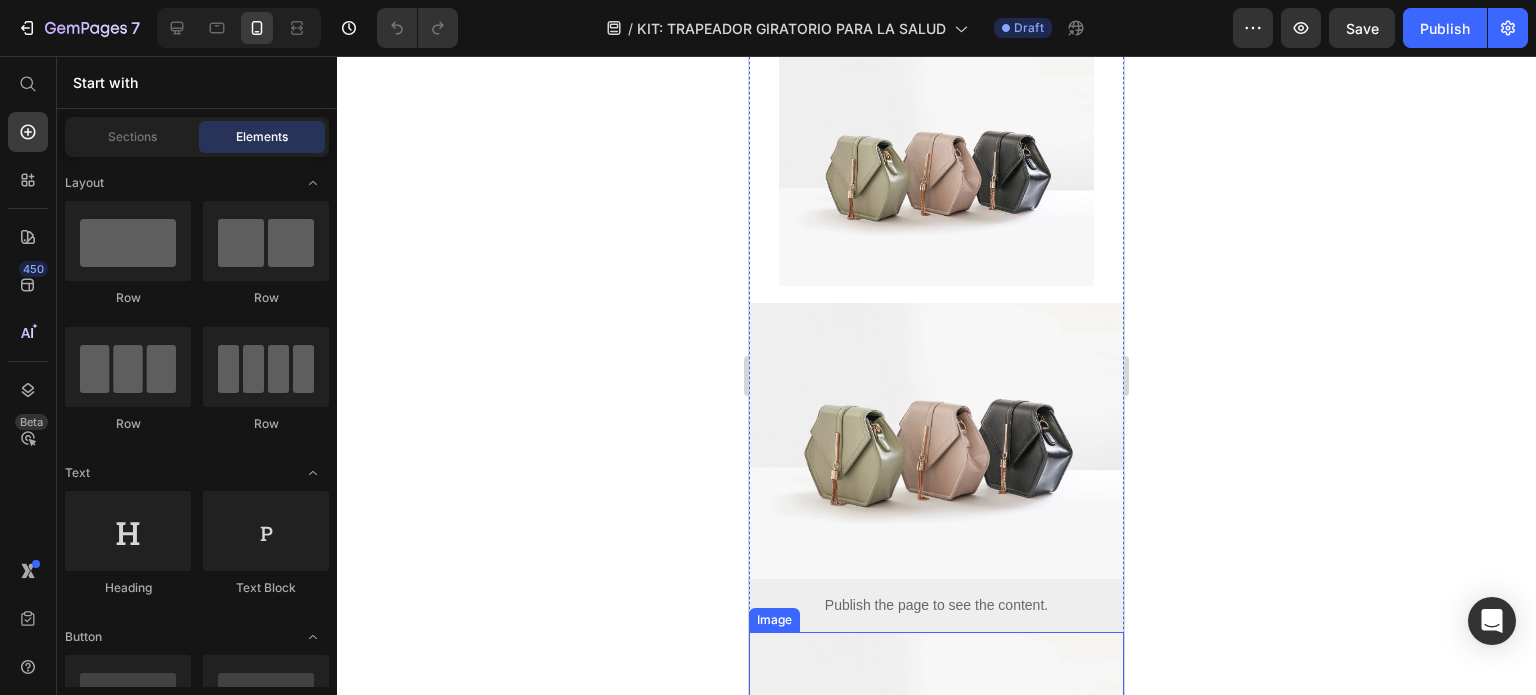 scroll, scrollTop: 3100, scrollLeft: 0, axis: vertical 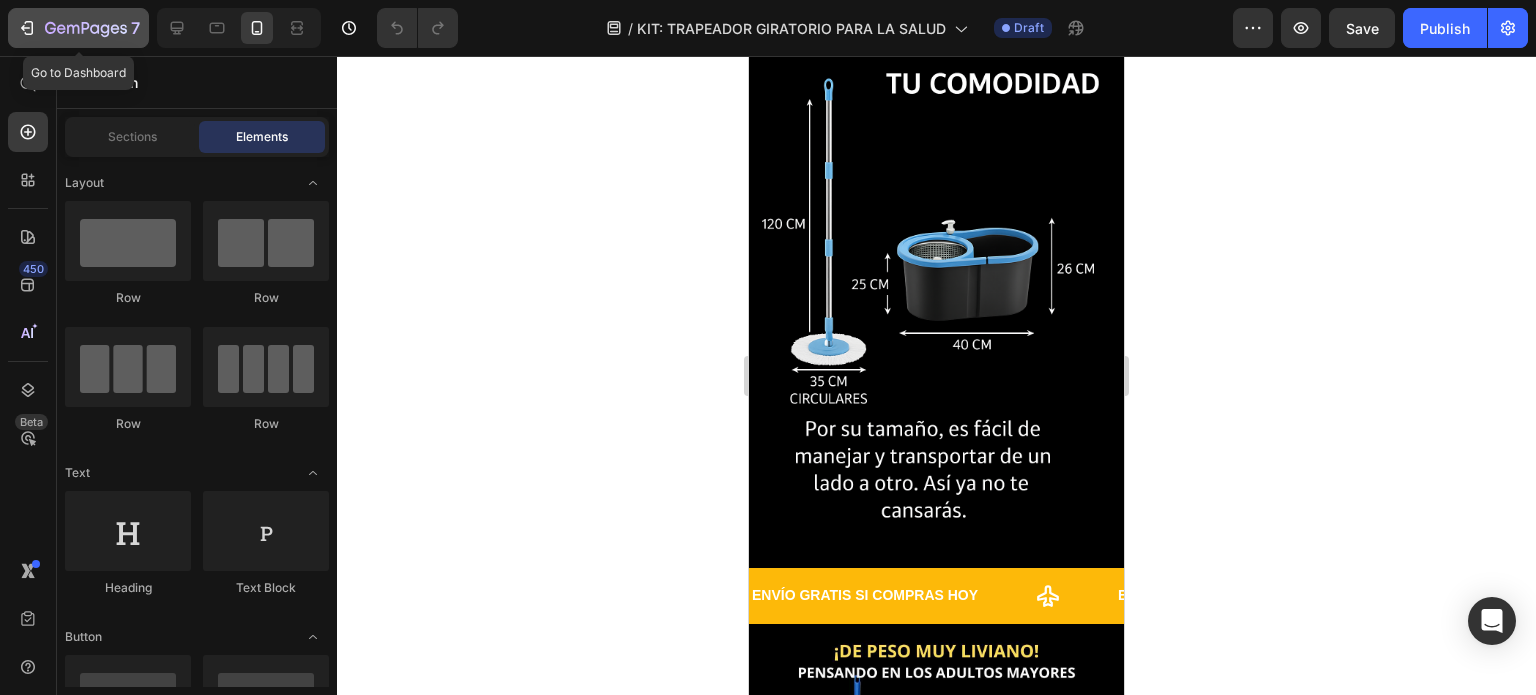 click 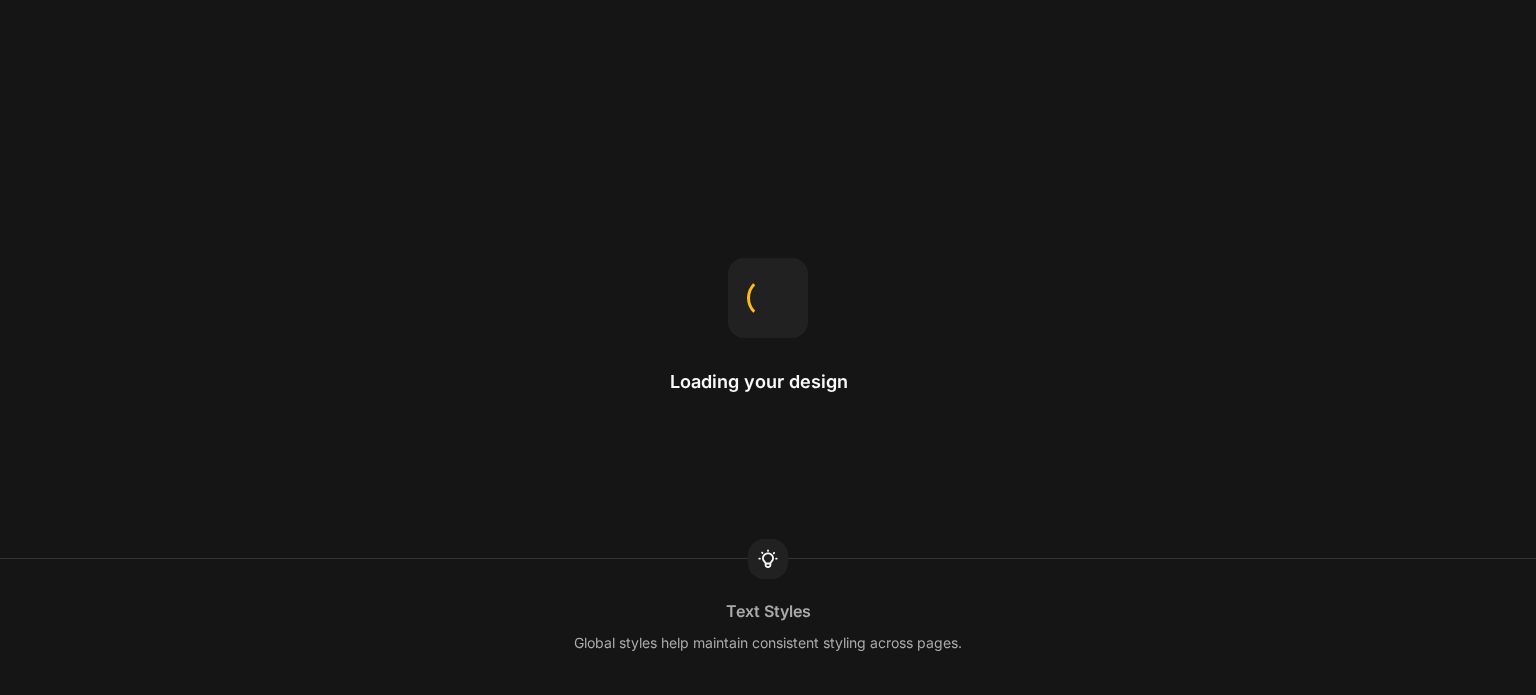 scroll, scrollTop: 0, scrollLeft: 0, axis: both 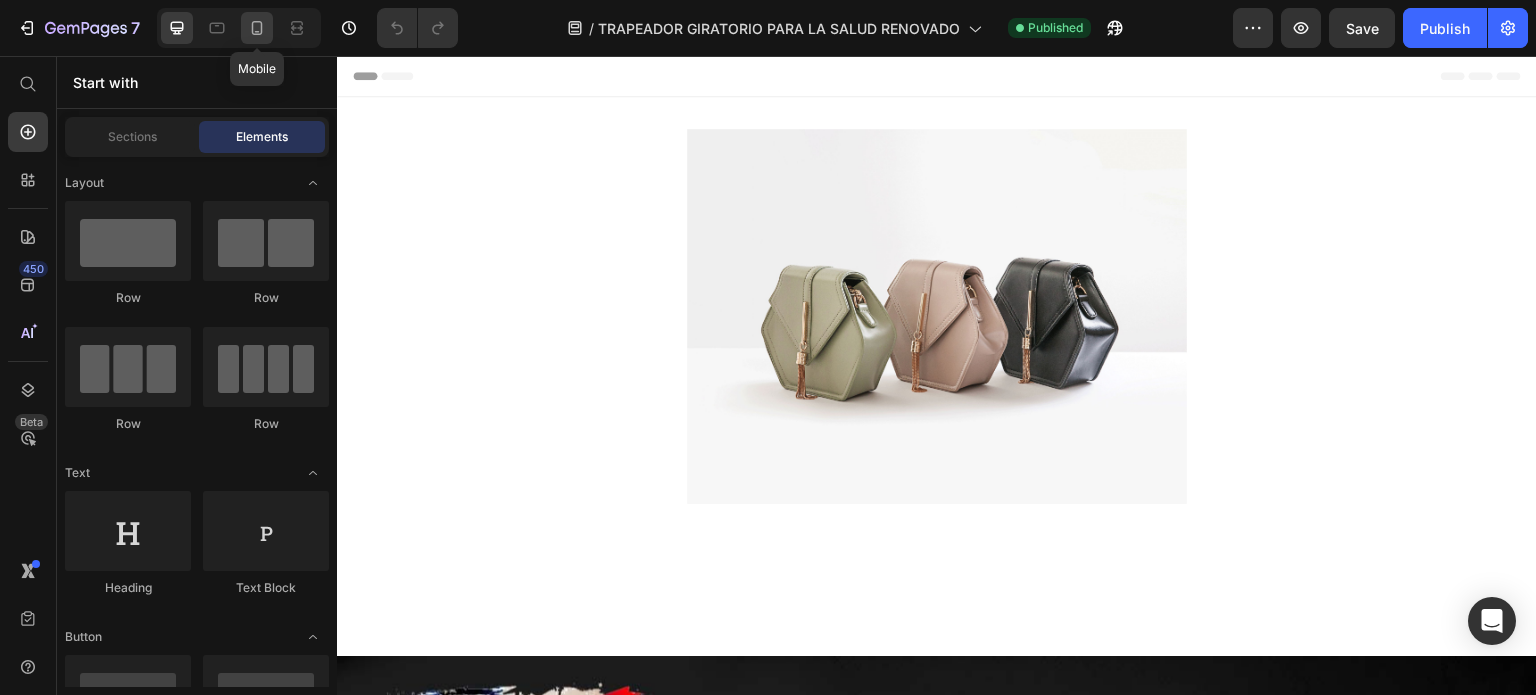click 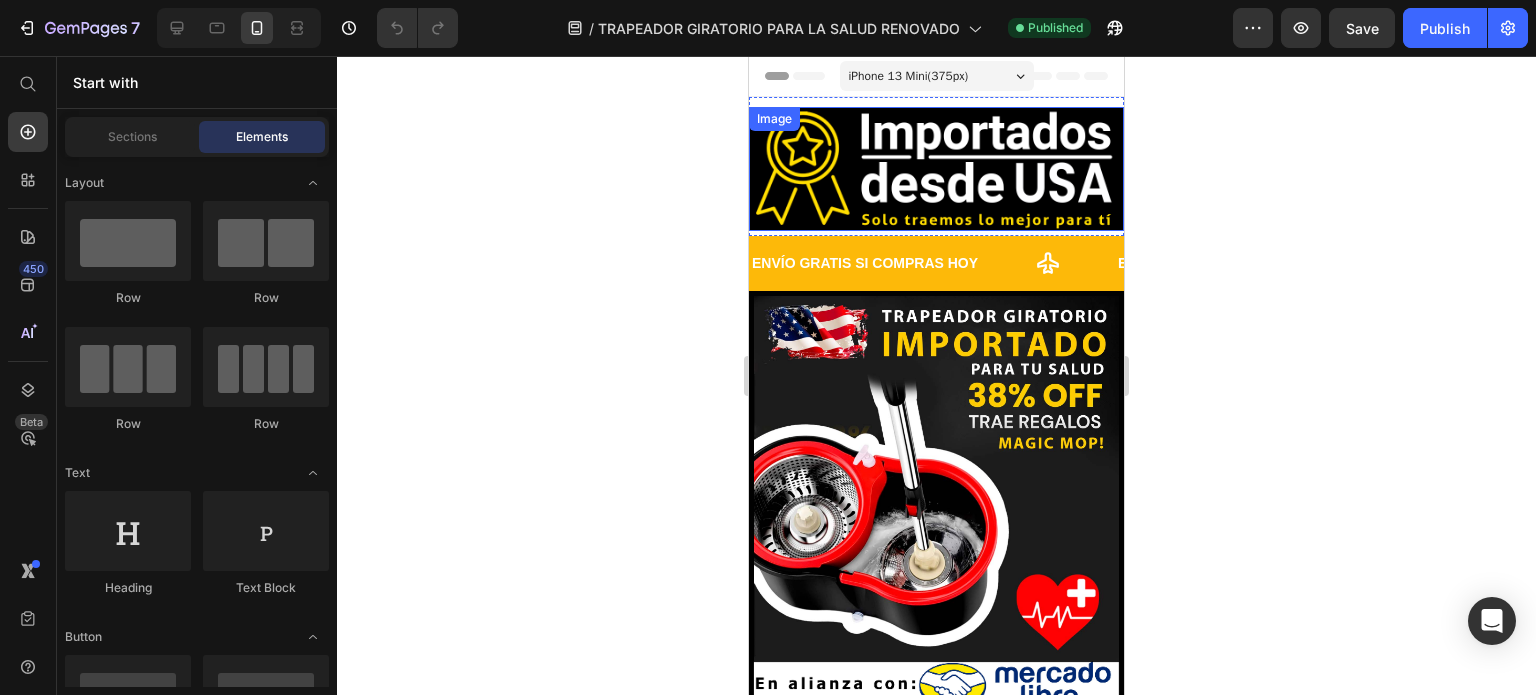 click at bounding box center (936, 169) 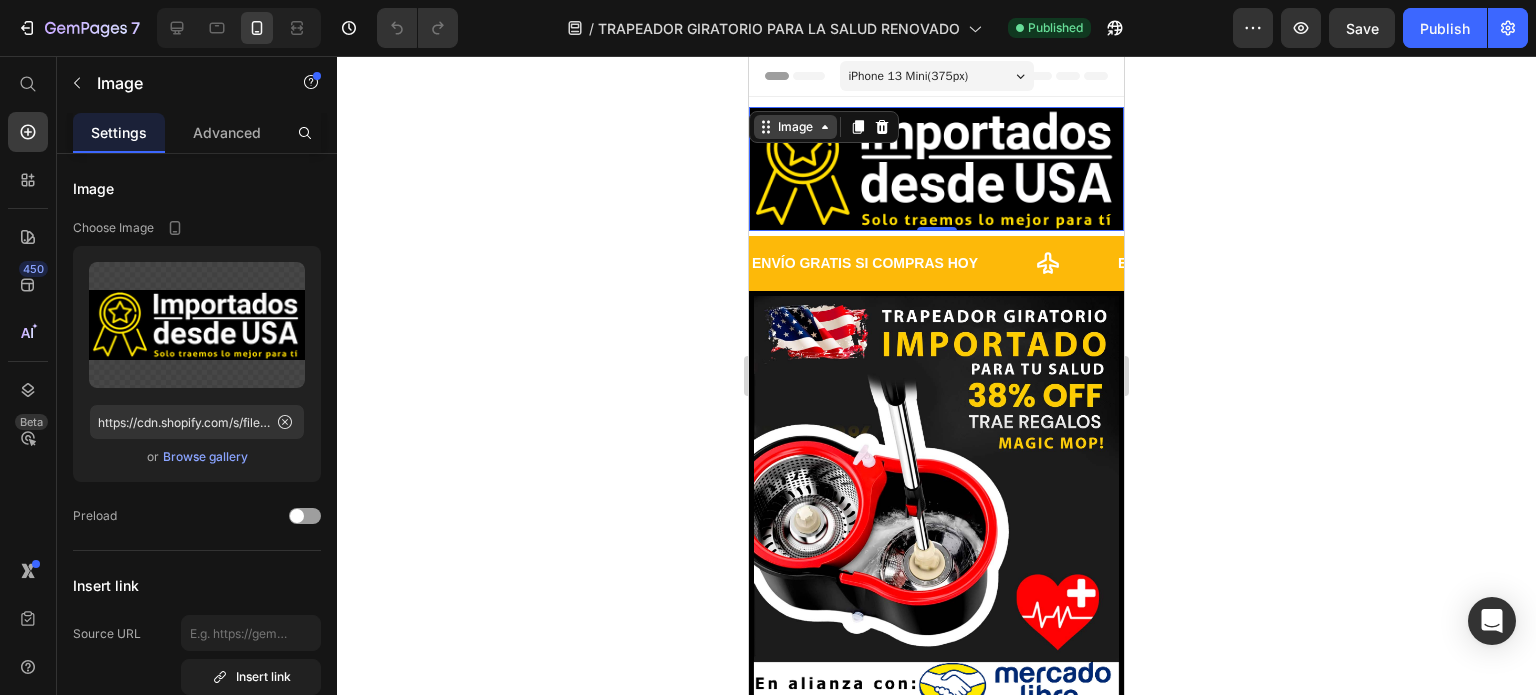 click on "Image" at bounding box center (795, 127) 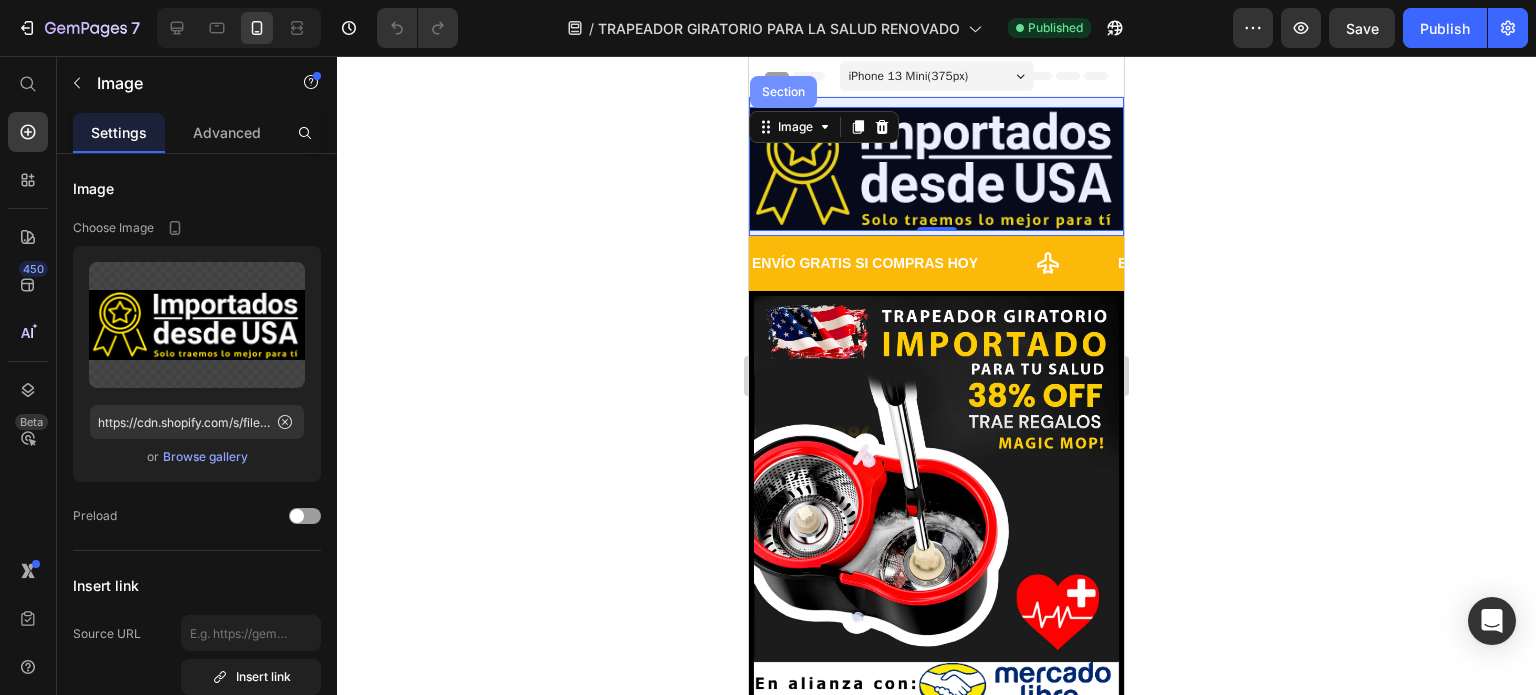 click on "Section" at bounding box center (783, 92) 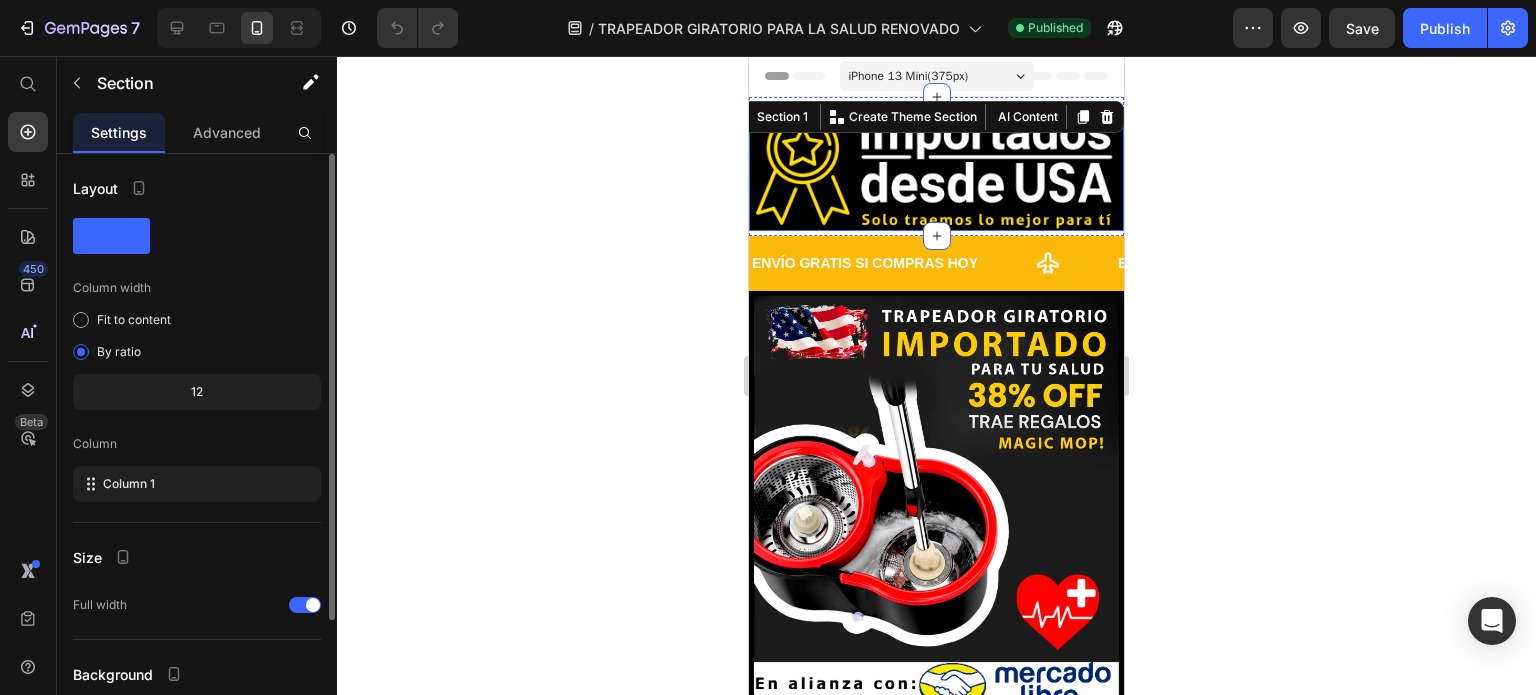 scroll, scrollTop: 164, scrollLeft: 0, axis: vertical 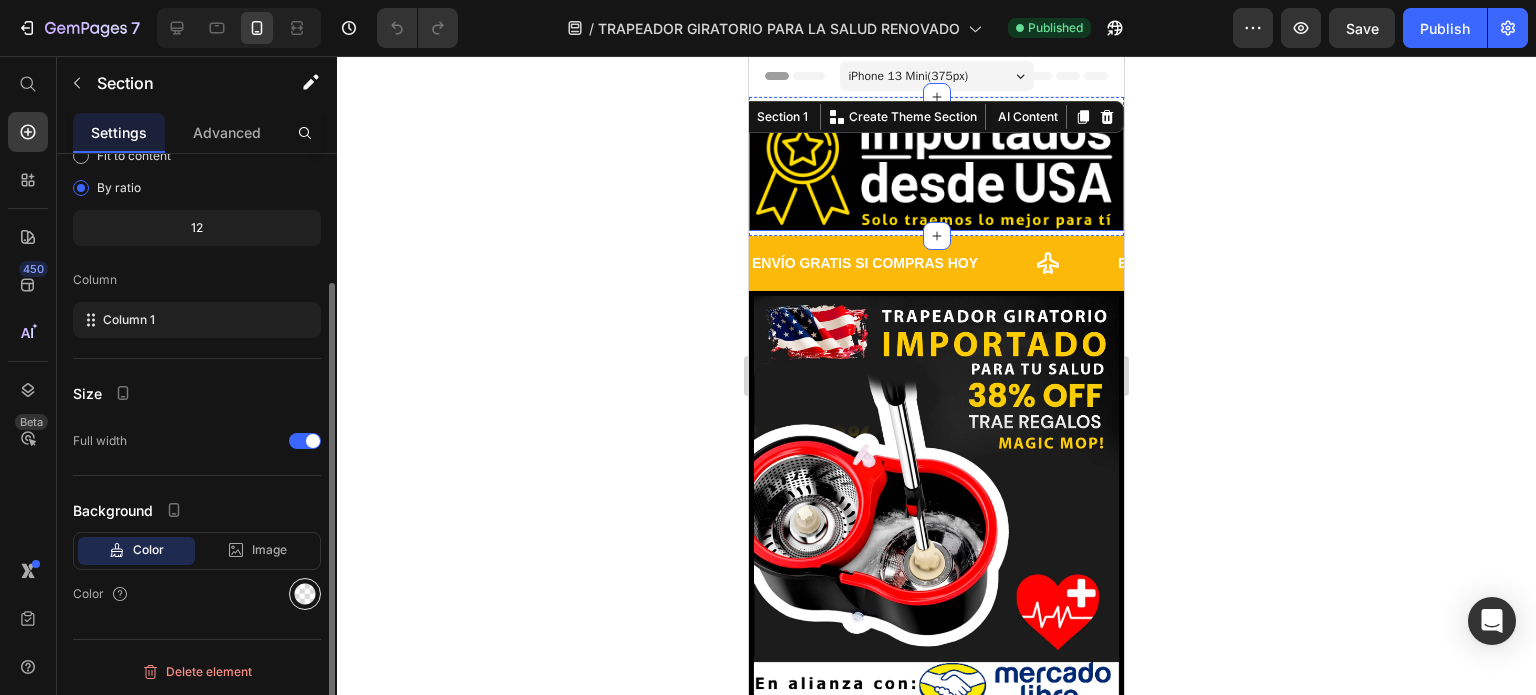 click 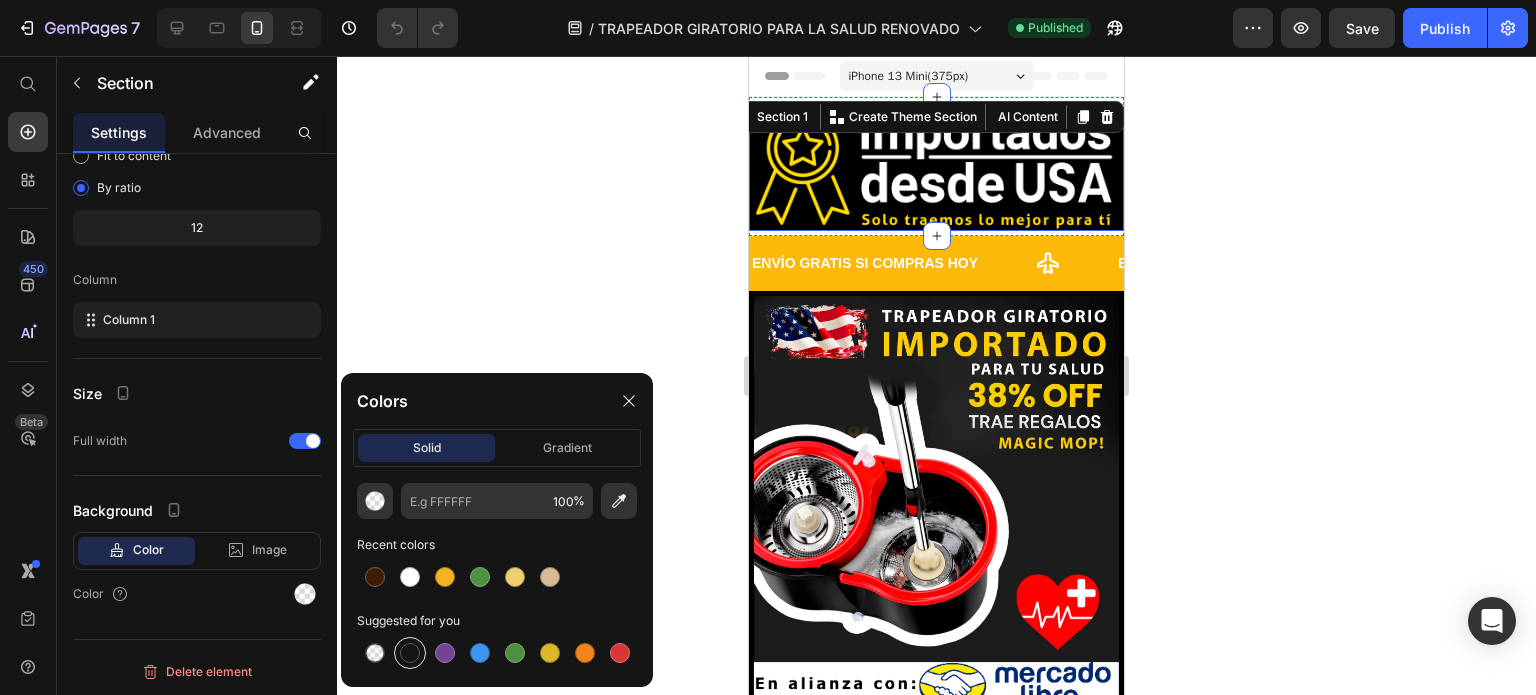 click at bounding box center (410, 653) 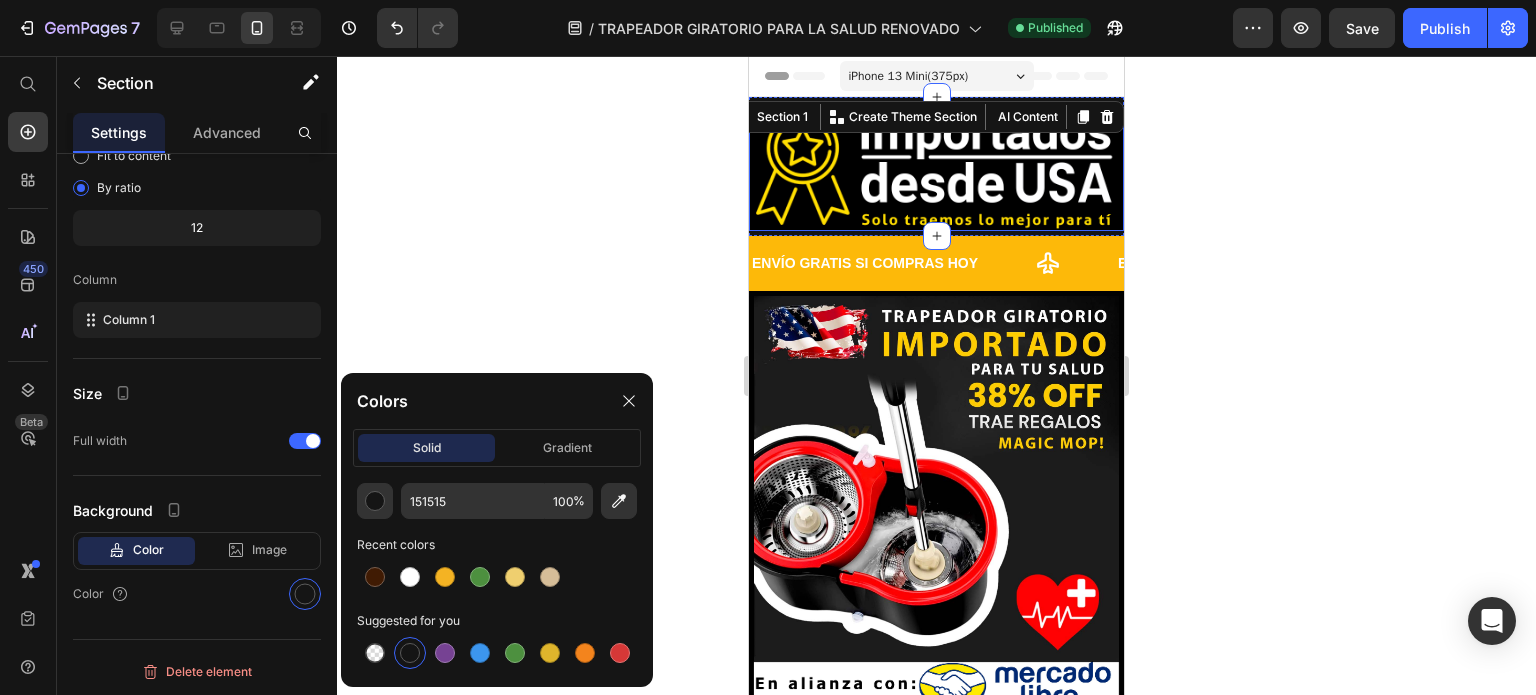 click 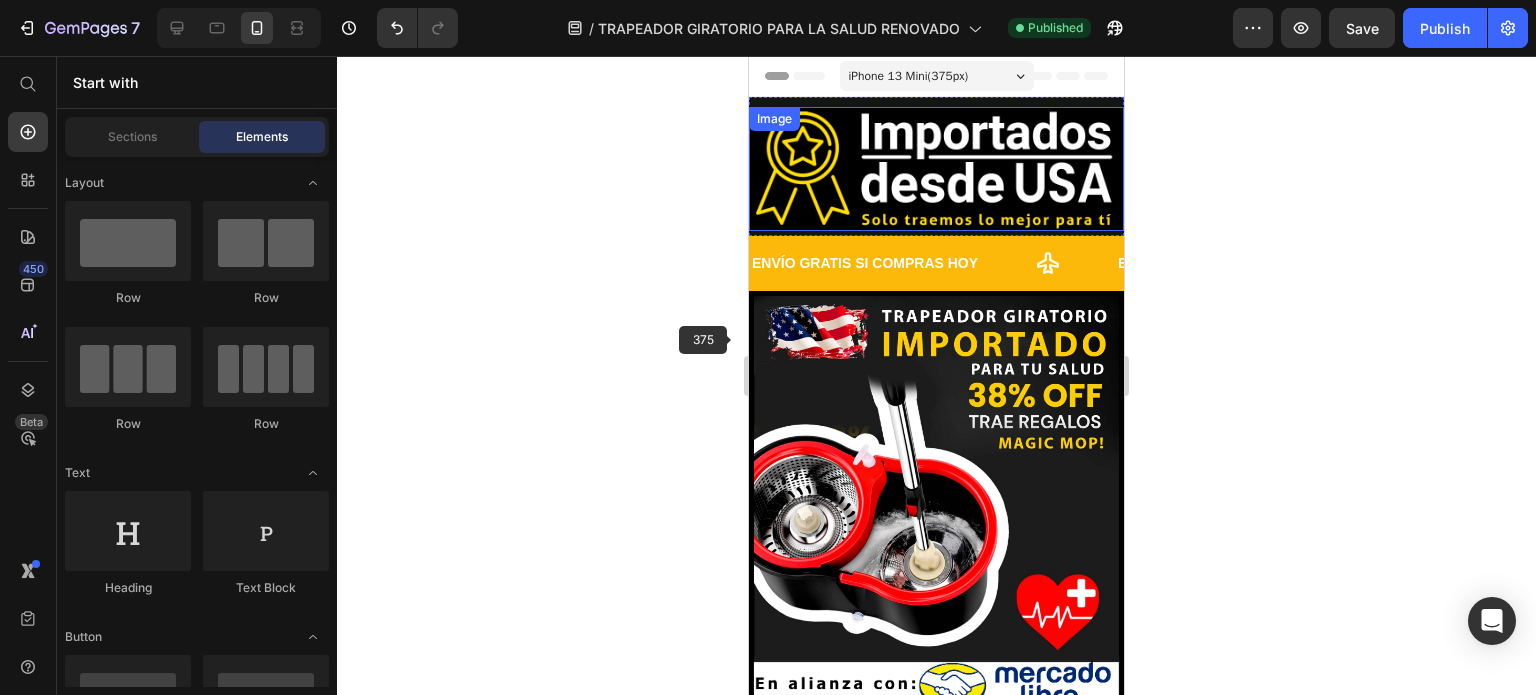 click at bounding box center [936, 478] 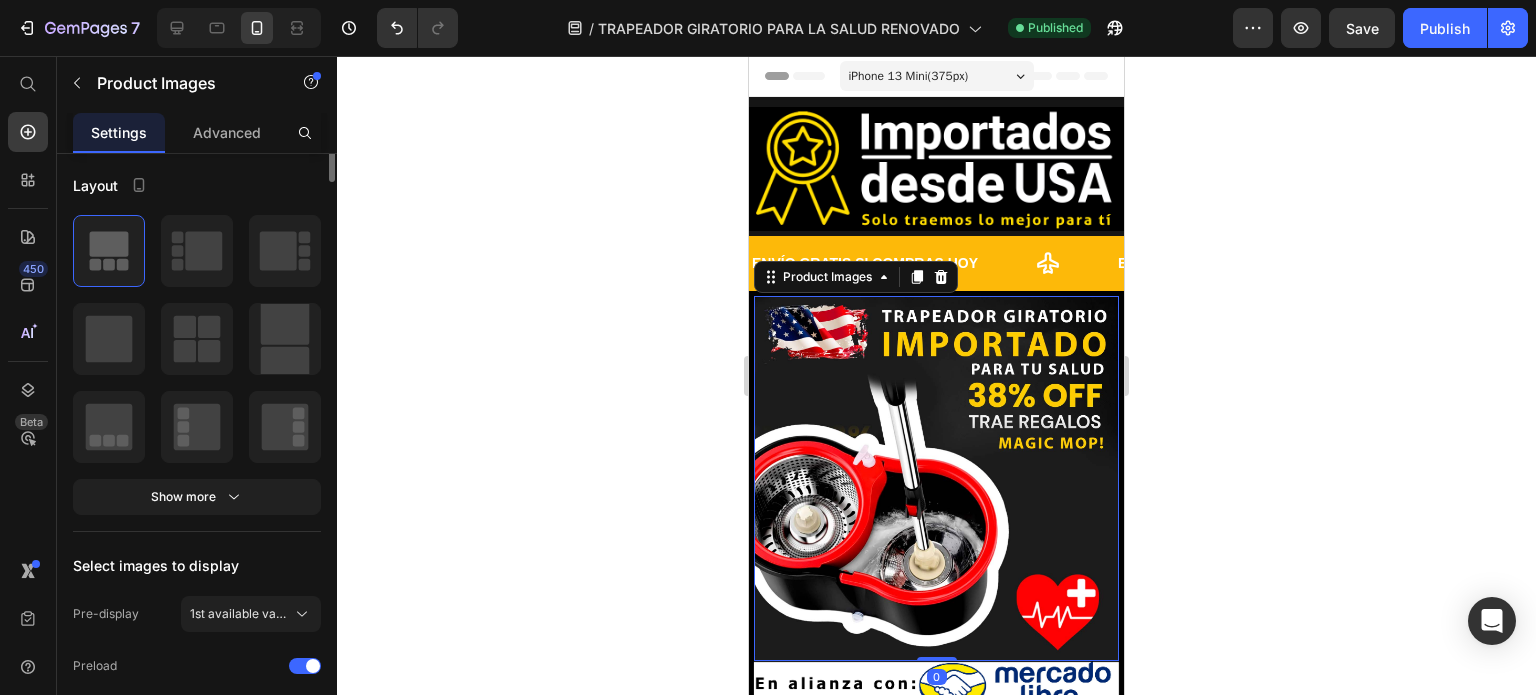 scroll, scrollTop: 0, scrollLeft: 0, axis: both 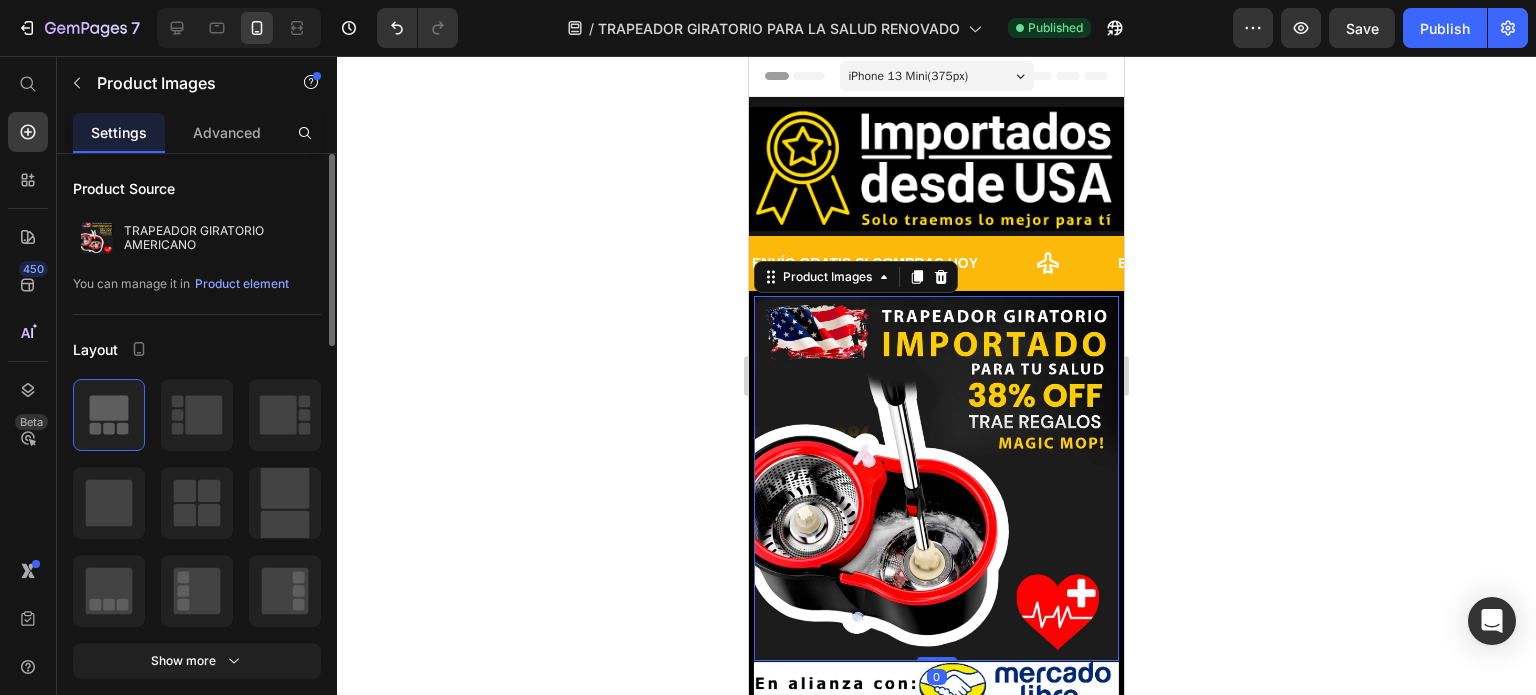 click 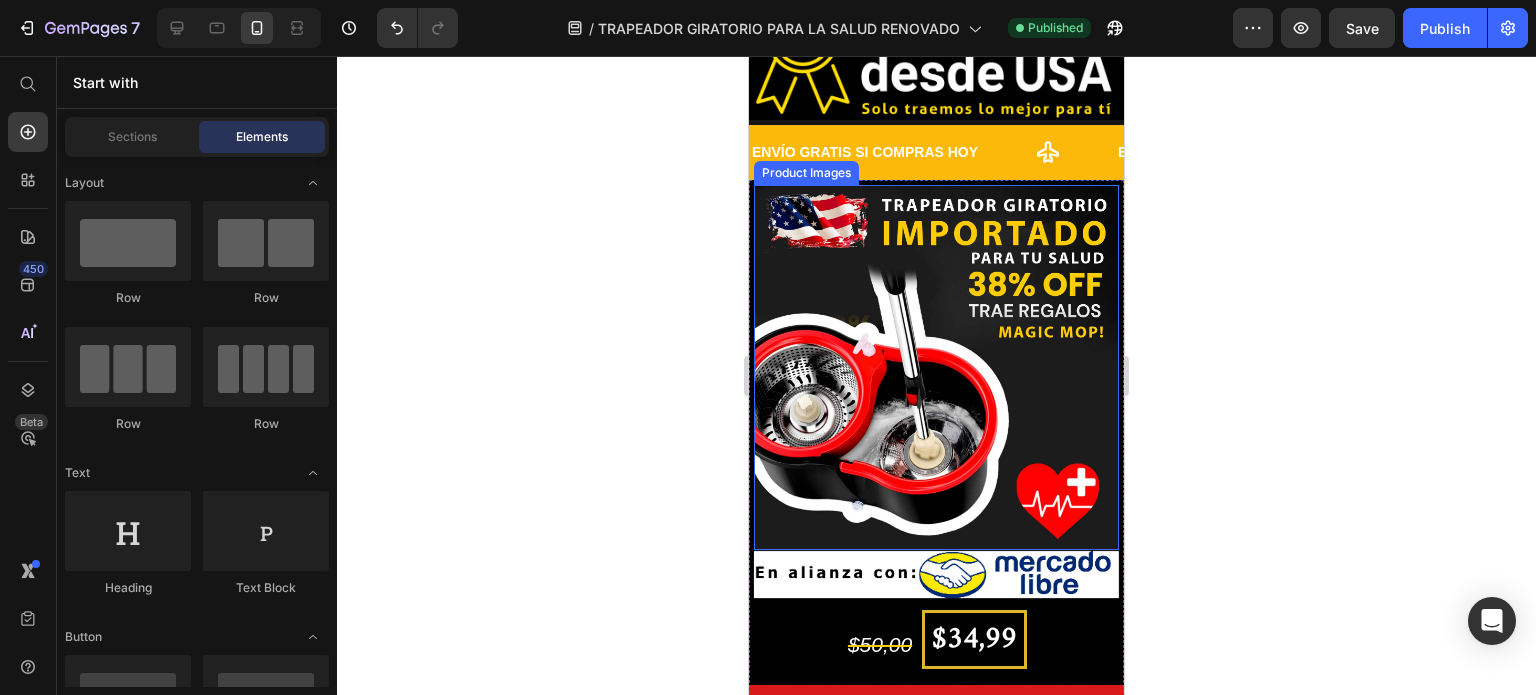 scroll, scrollTop: 400, scrollLeft: 0, axis: vertical 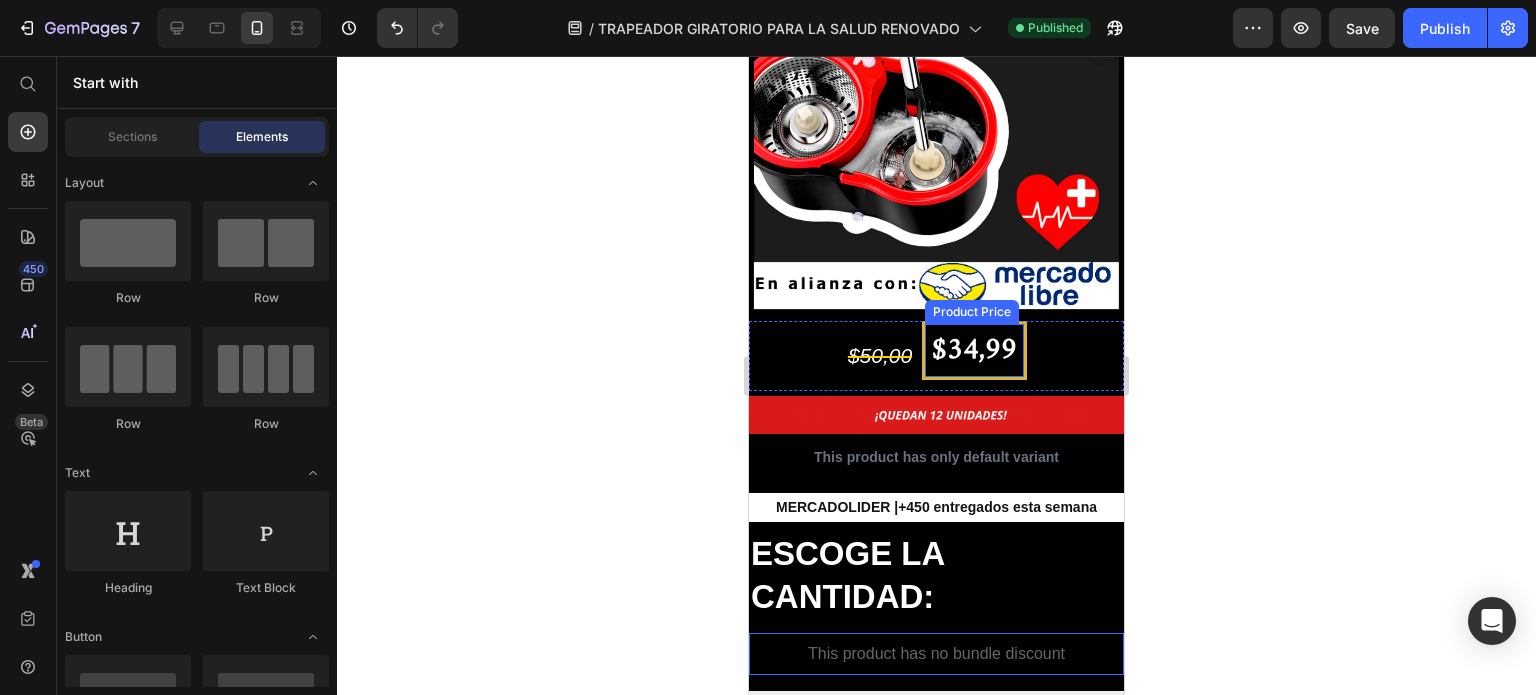 click on "$34,99" at bounding box center (974, 350) 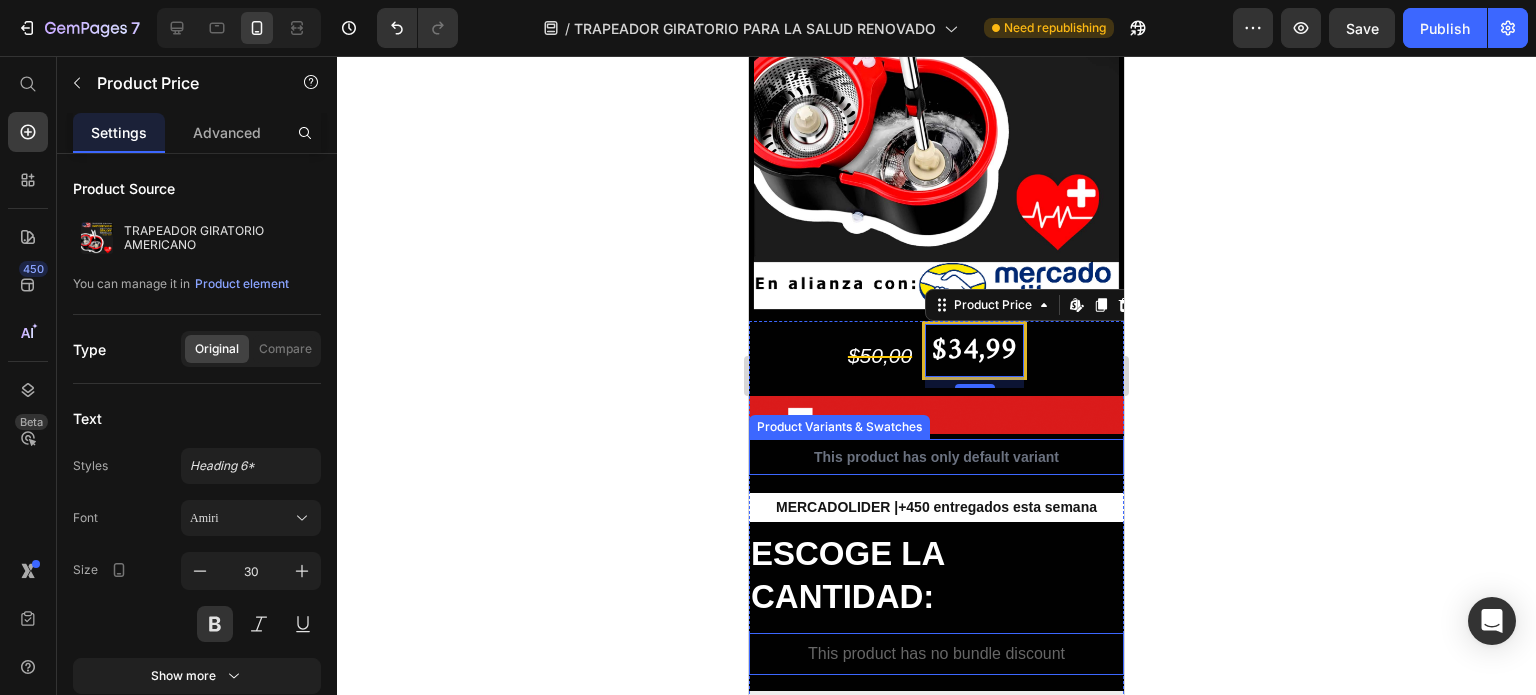 click on "This product has only default variant" at bounding box center [936, 457] 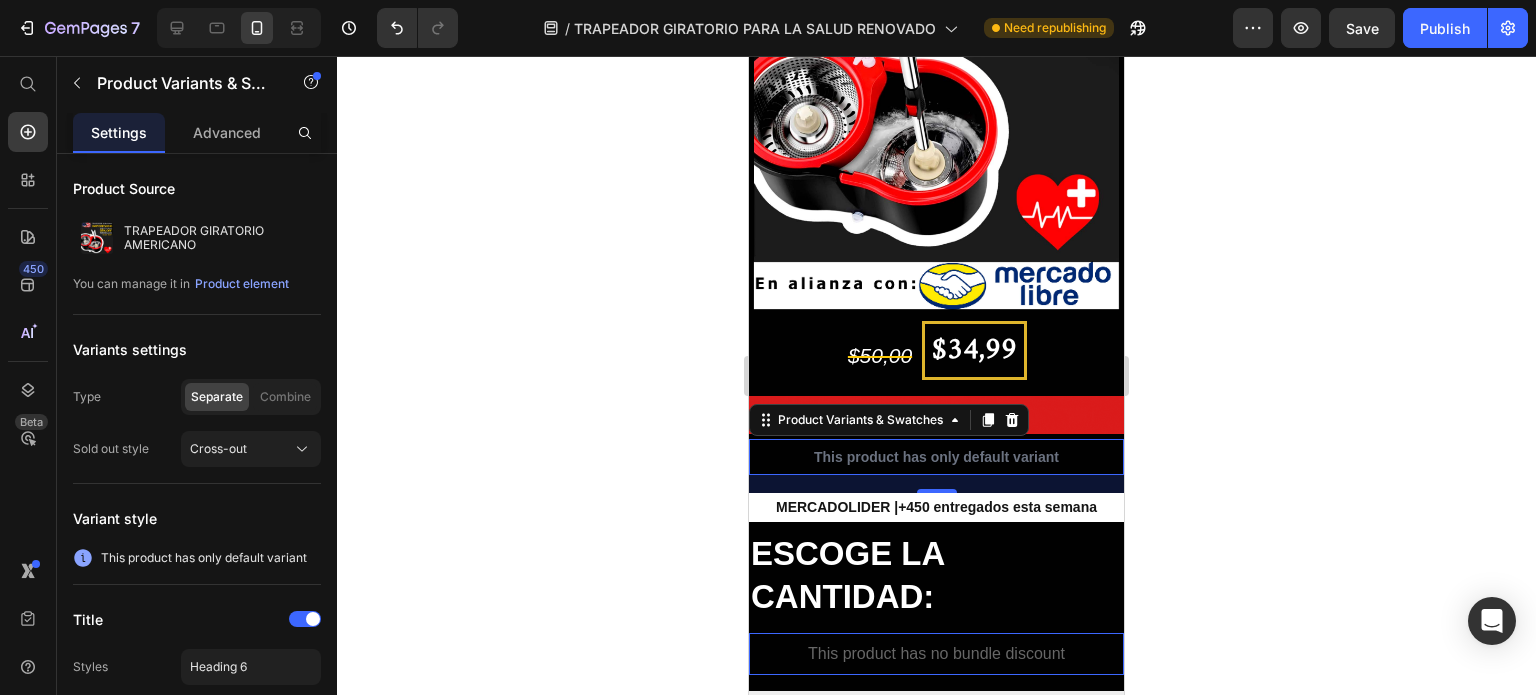 click 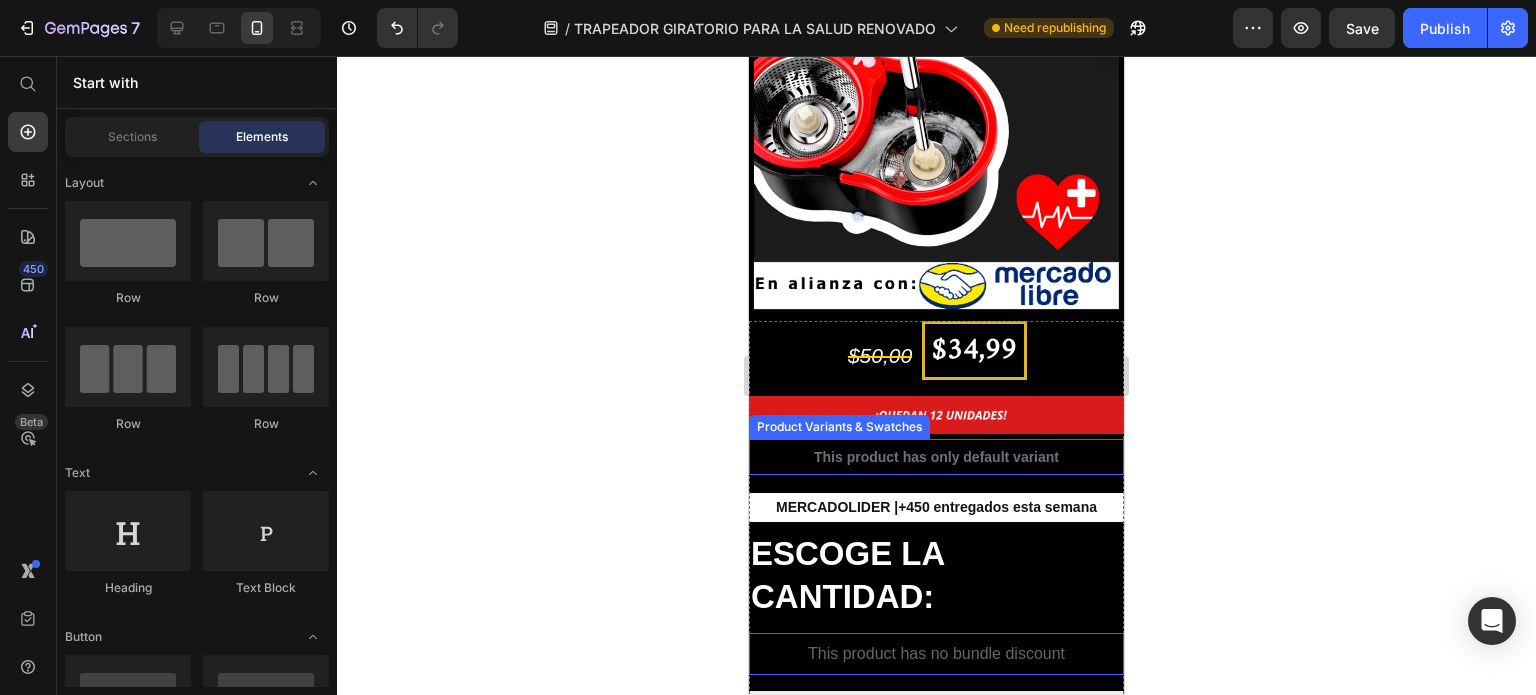 click on "This product has only default variant" at bounding box center [936, 457] 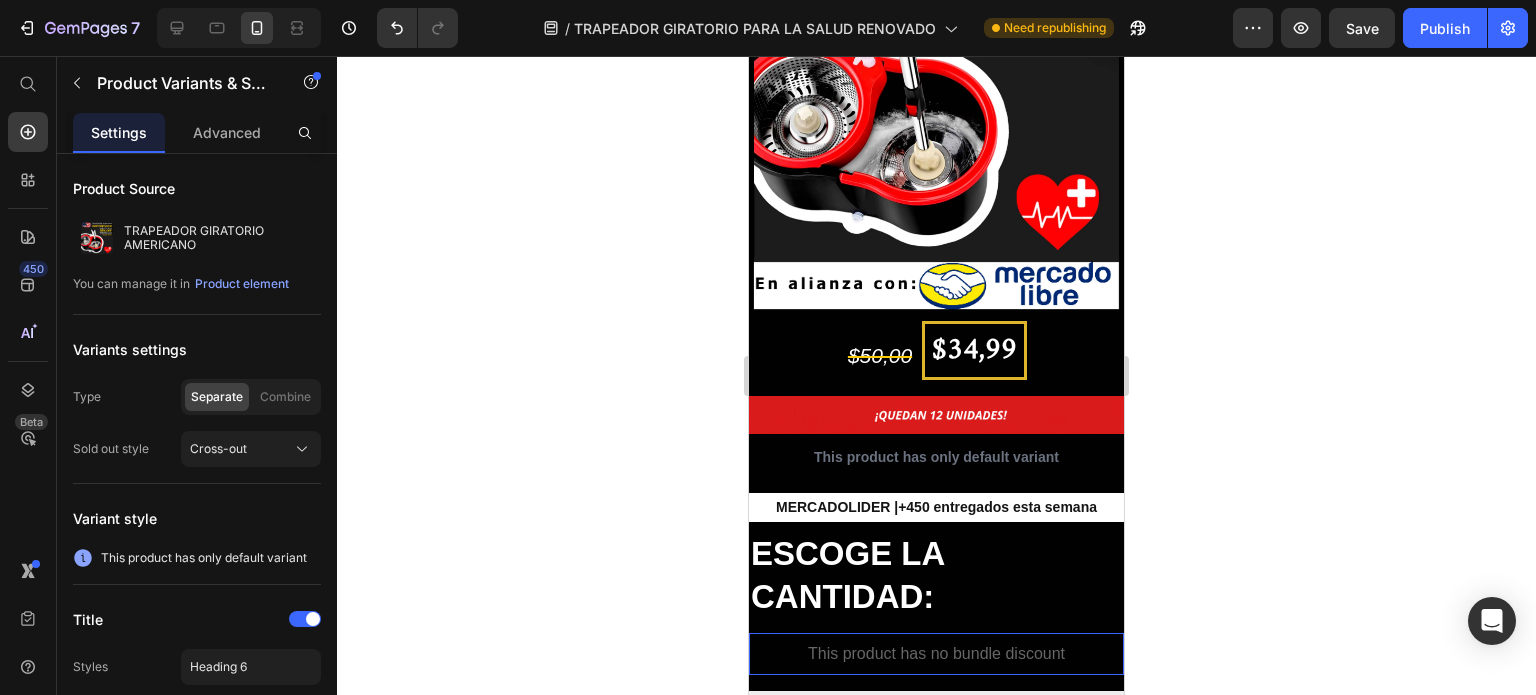 click on "This product has only default variant" at bounding box center (936, 457) 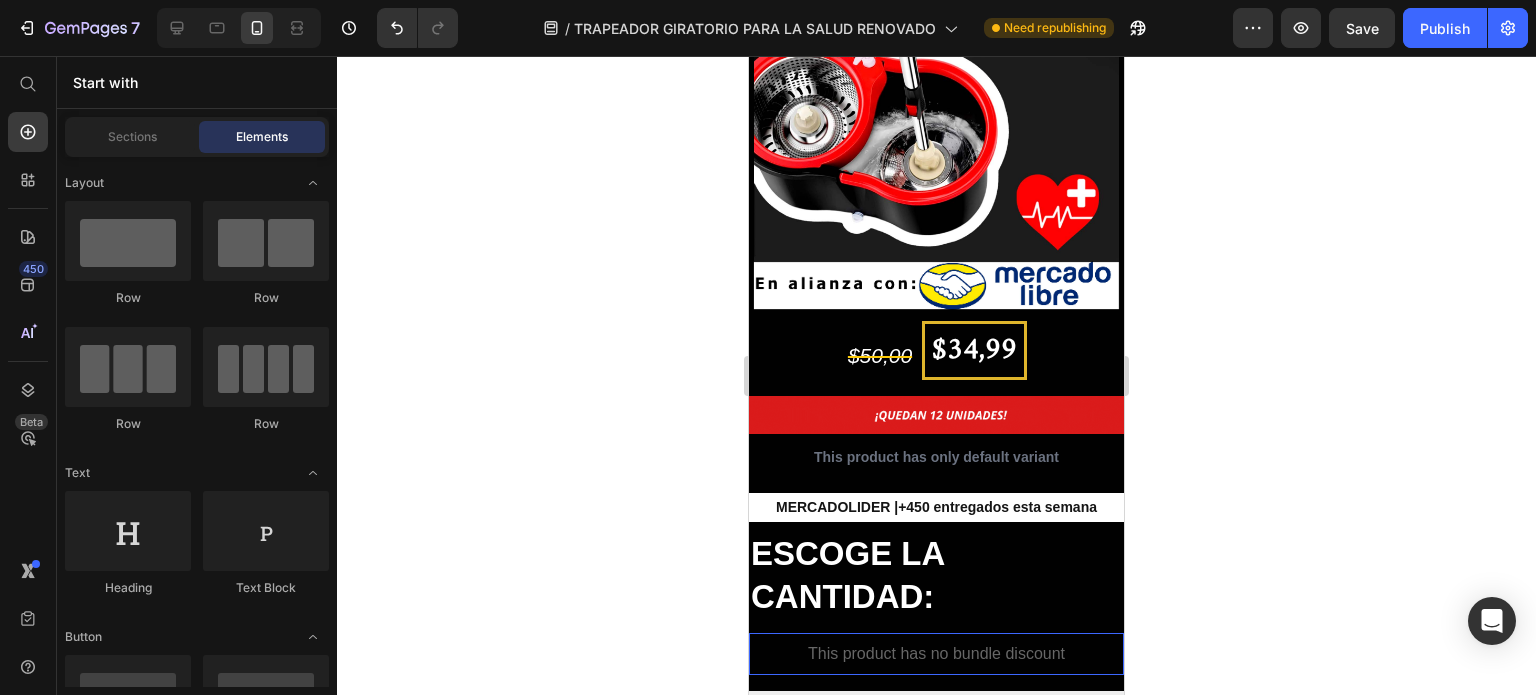 click on "This product has only default variant" at bounding box center (936, 457) 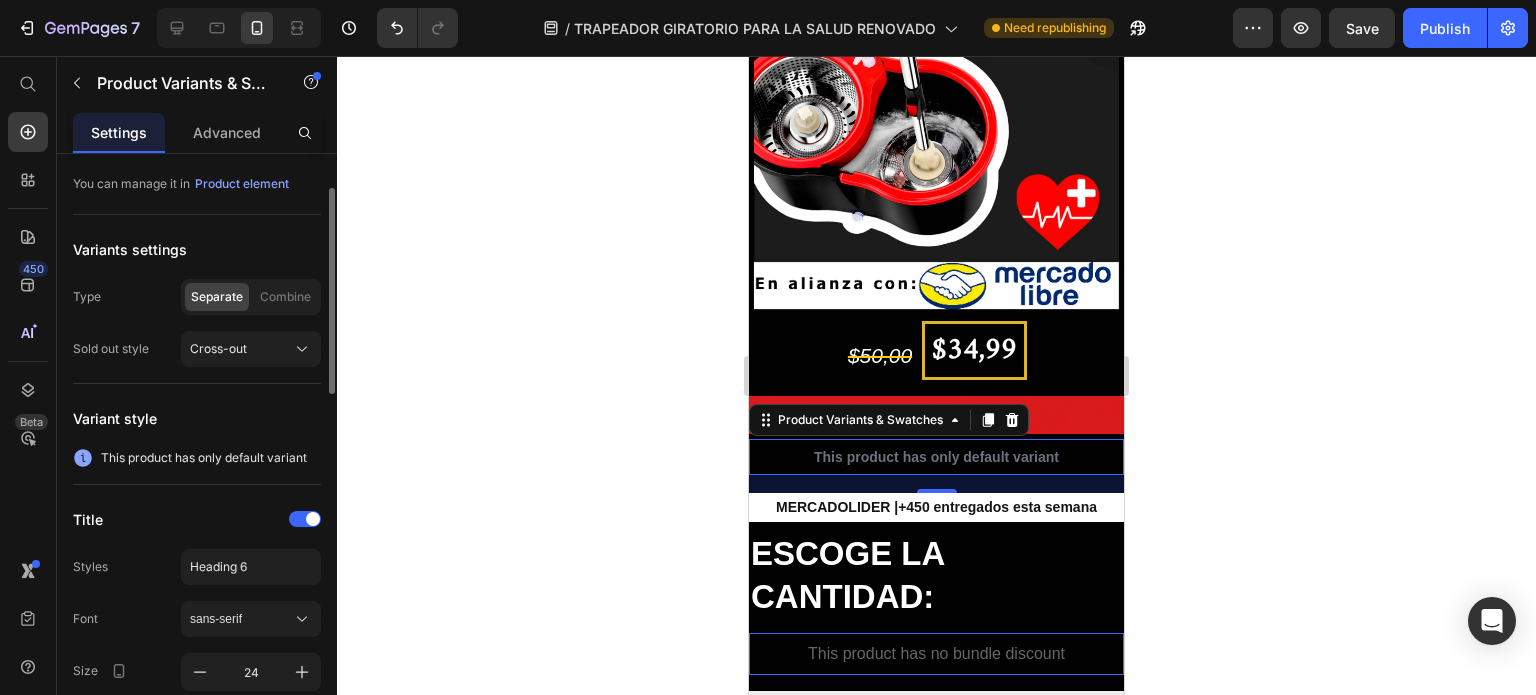 scroll, scrollTop: 0, scrollLeft: 0, axis: both 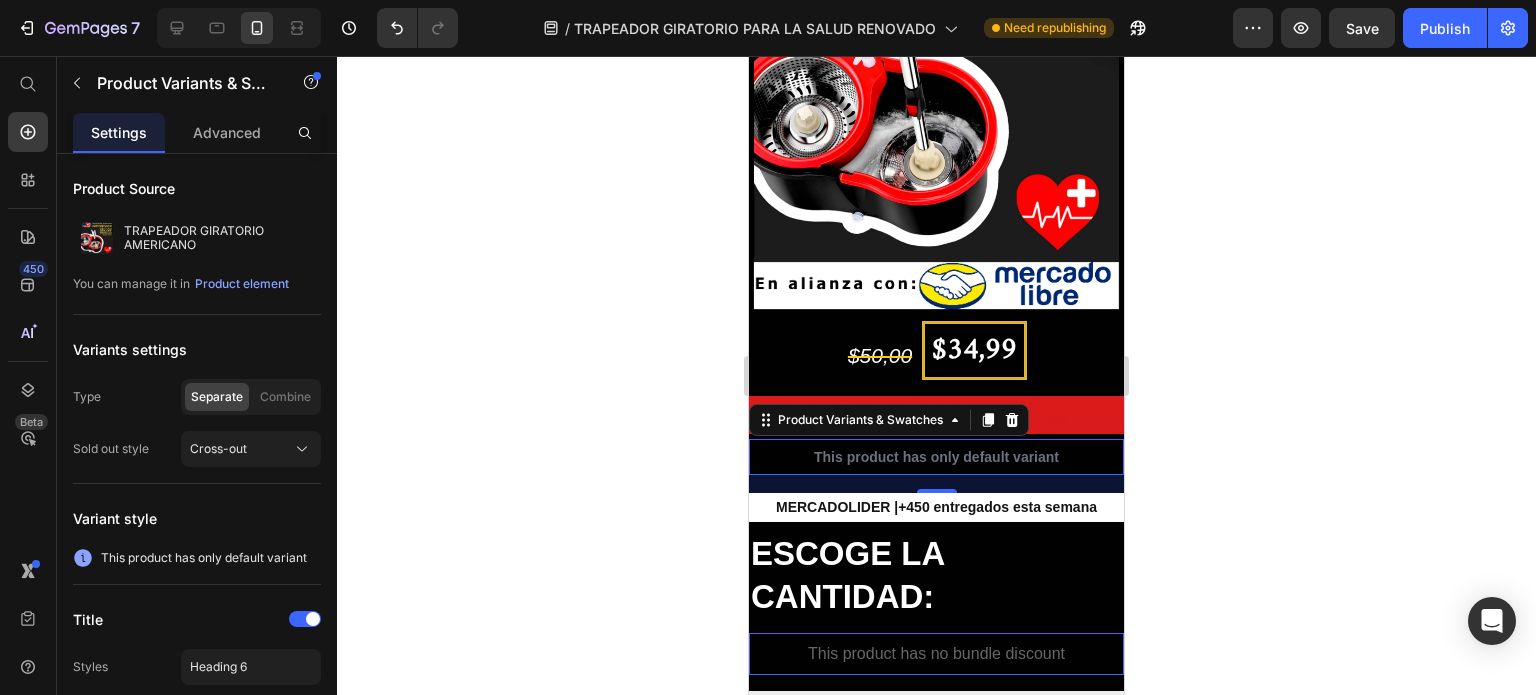 click on "This product has only default variant" at bounding box center (936, 457) 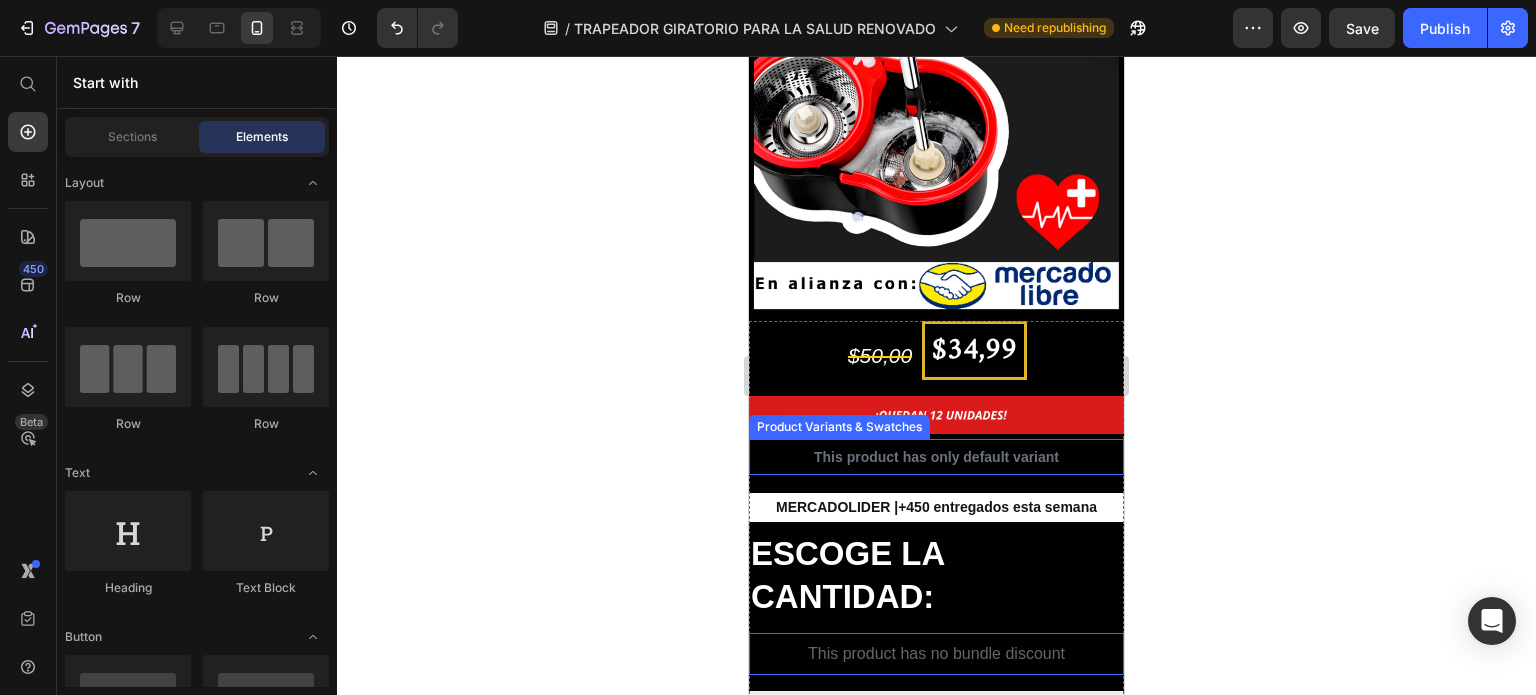 click on "This product has only default variant" at bounding box center [936, 457] 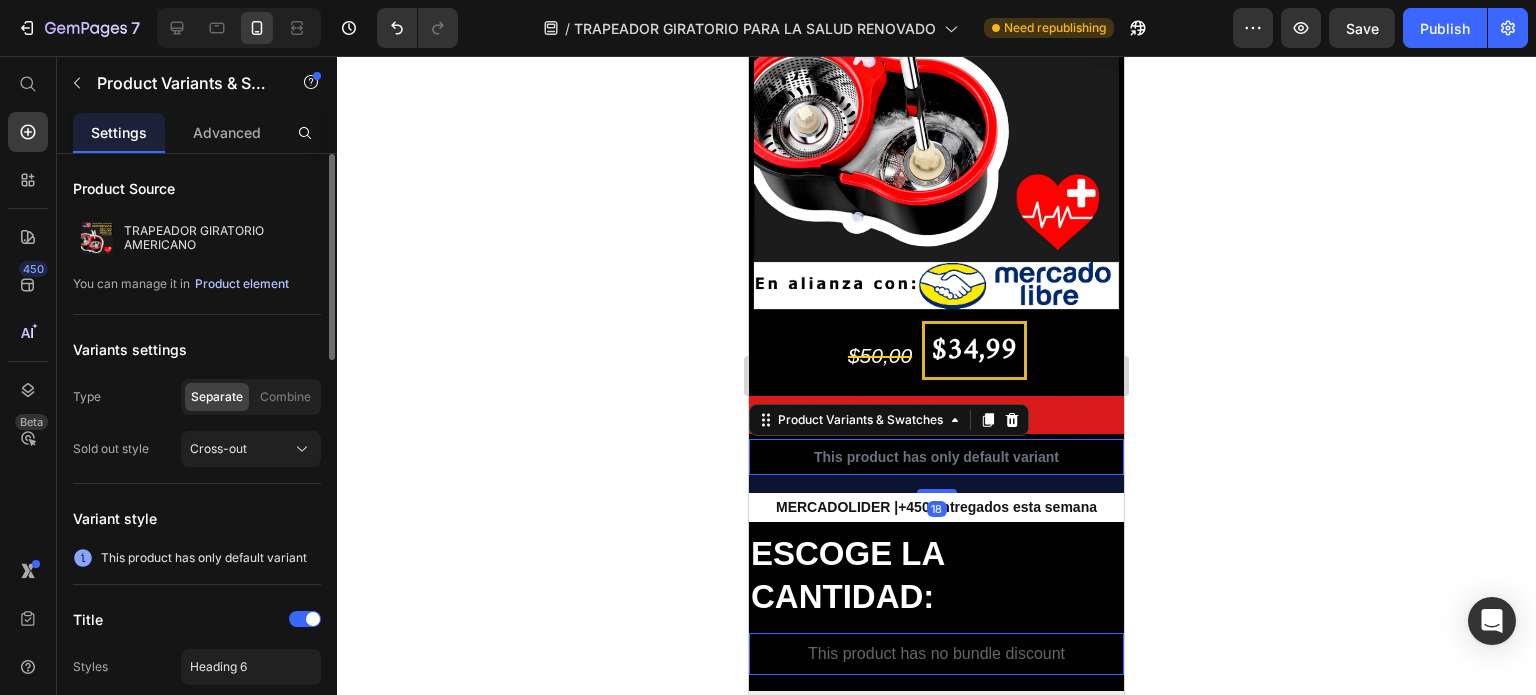 click on "Product element" at bounding box center (242, 284) 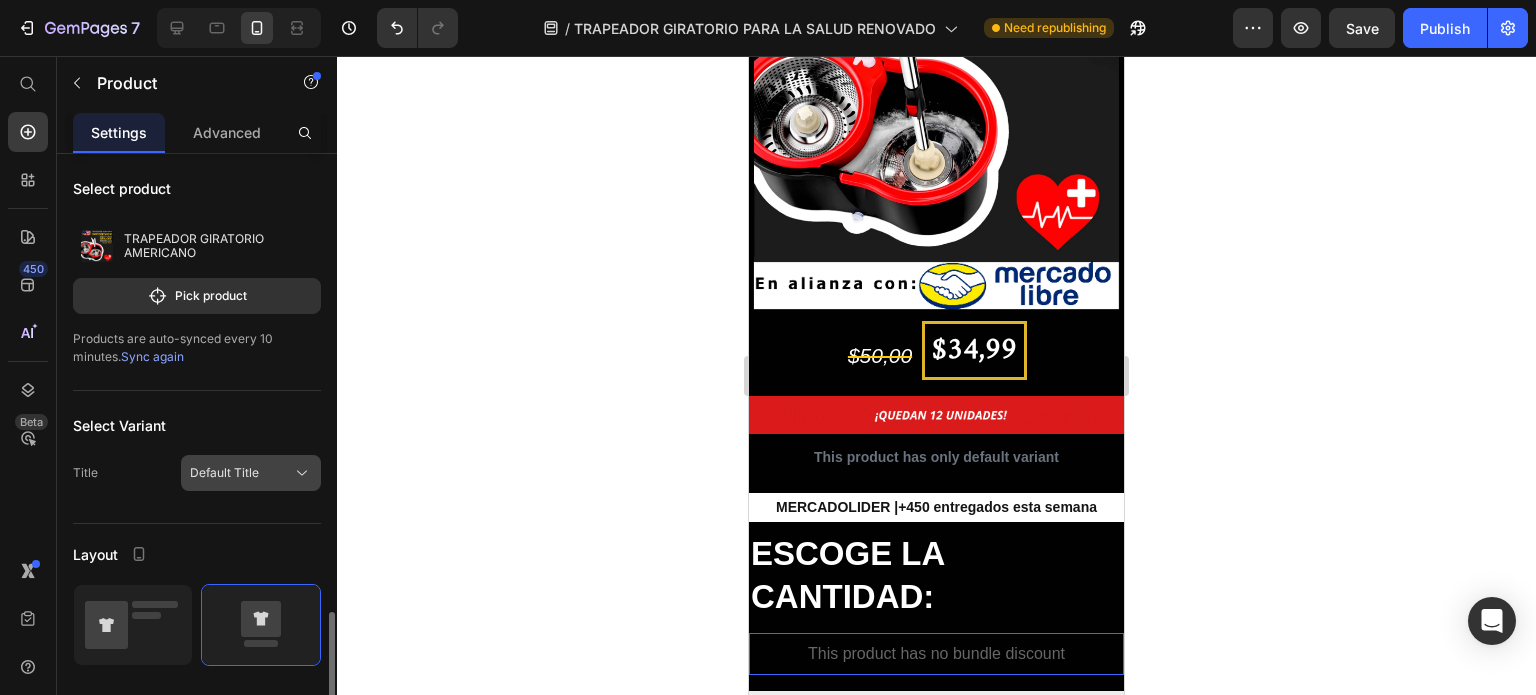 scroll, scrollTop: 400, scrollLeft: 0, axis: vertical 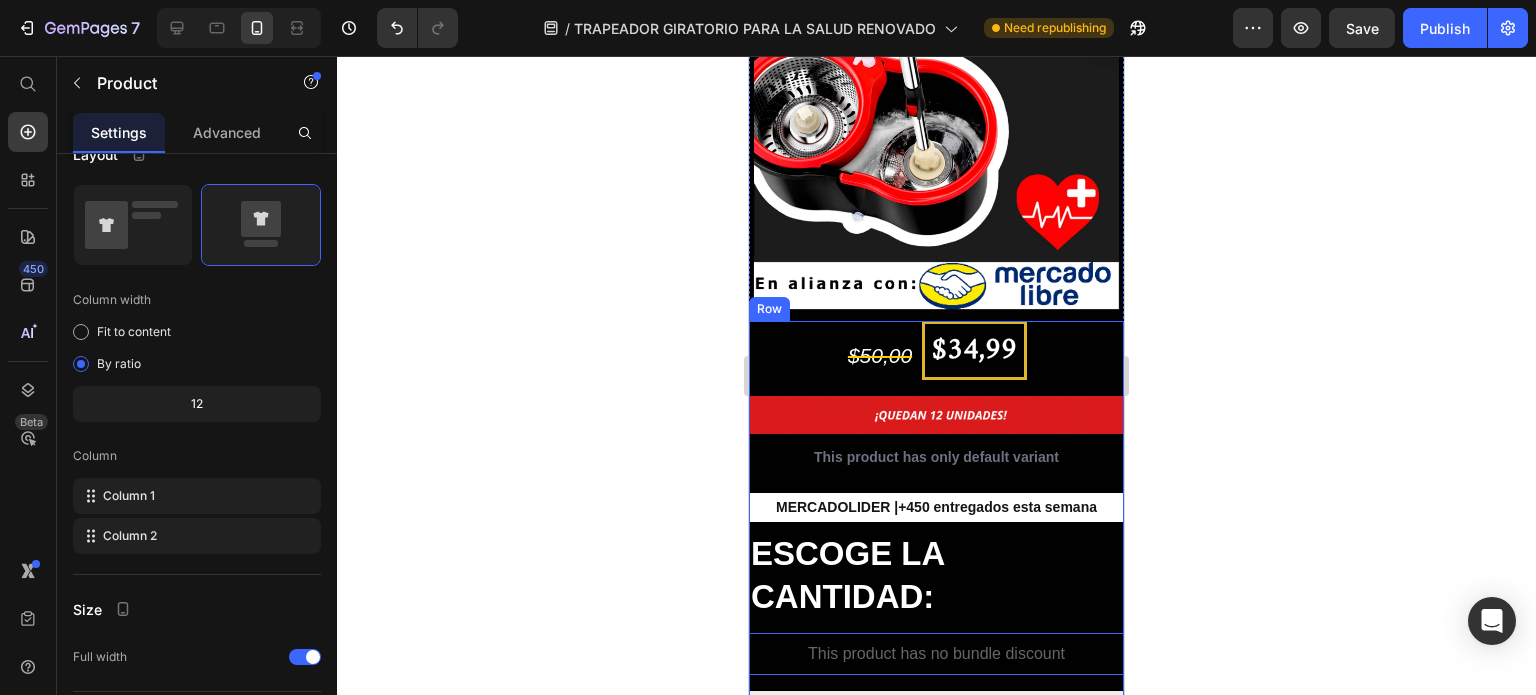 click on "This product has only default variant" at bounding box center [936, 457] 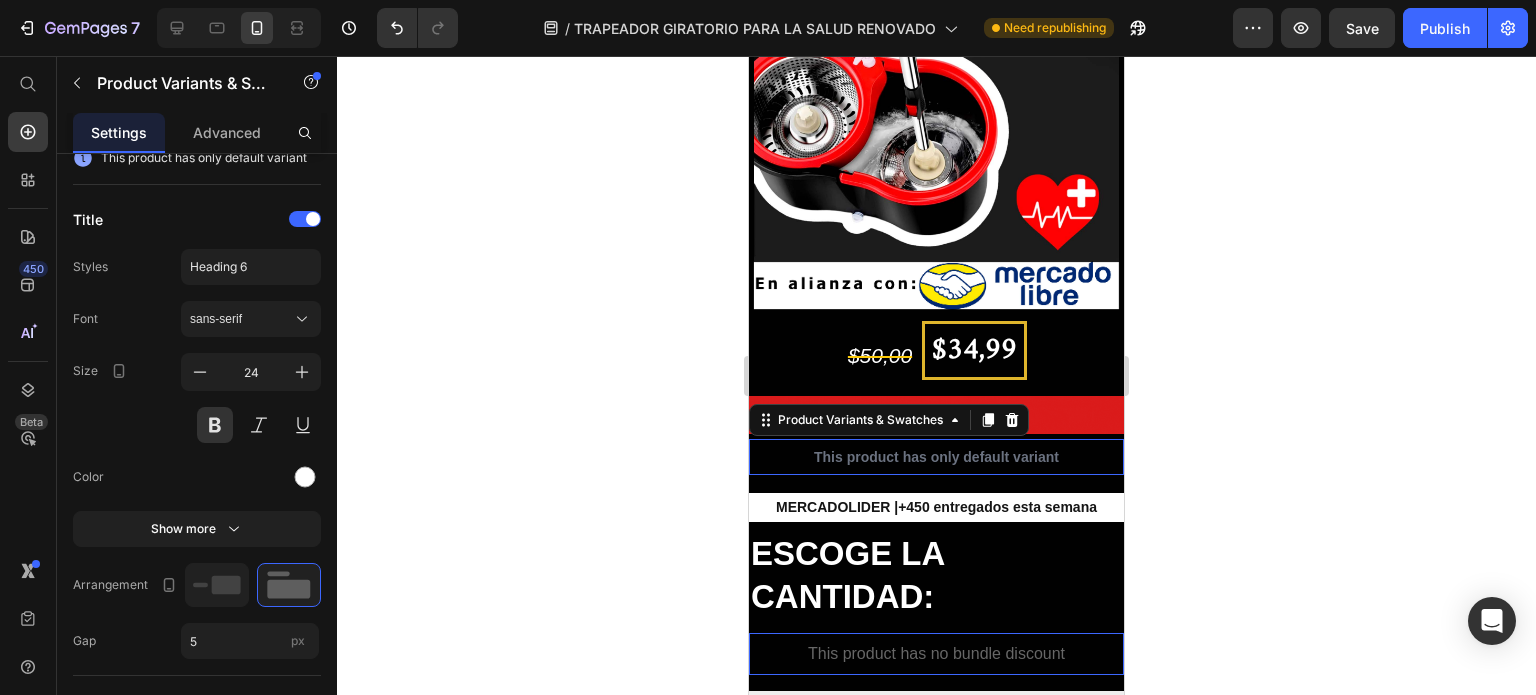 scroll, scrollTop: 0, scrollLeft: 0, axis: both 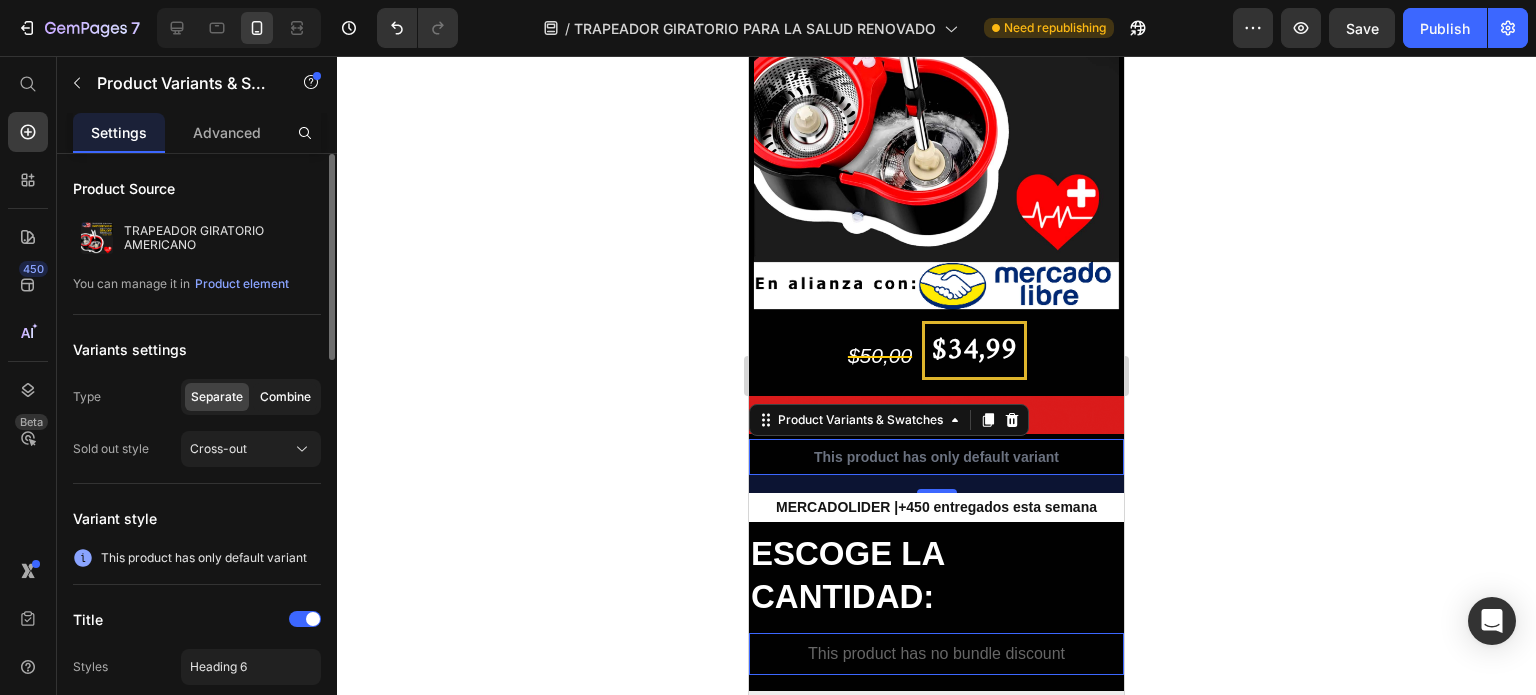 click on "Combine" 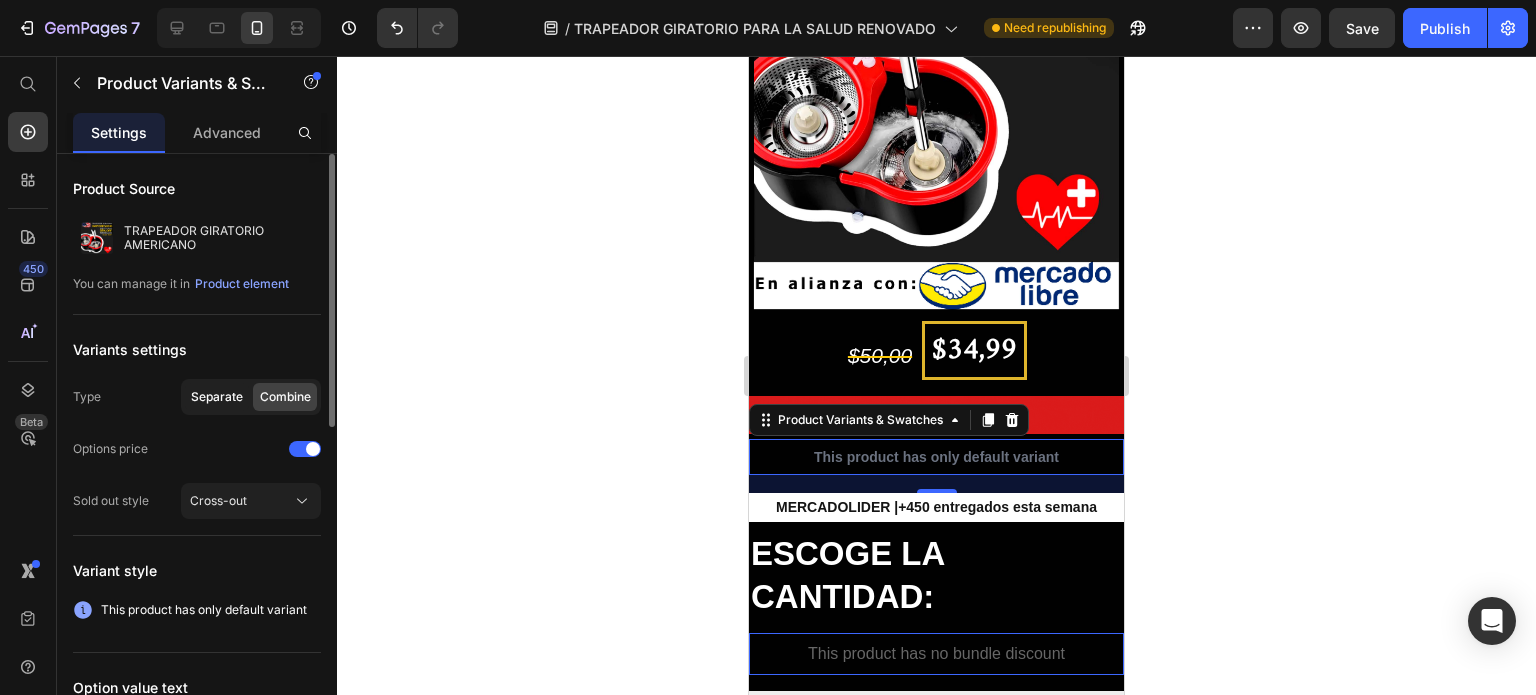 click on "Separate" 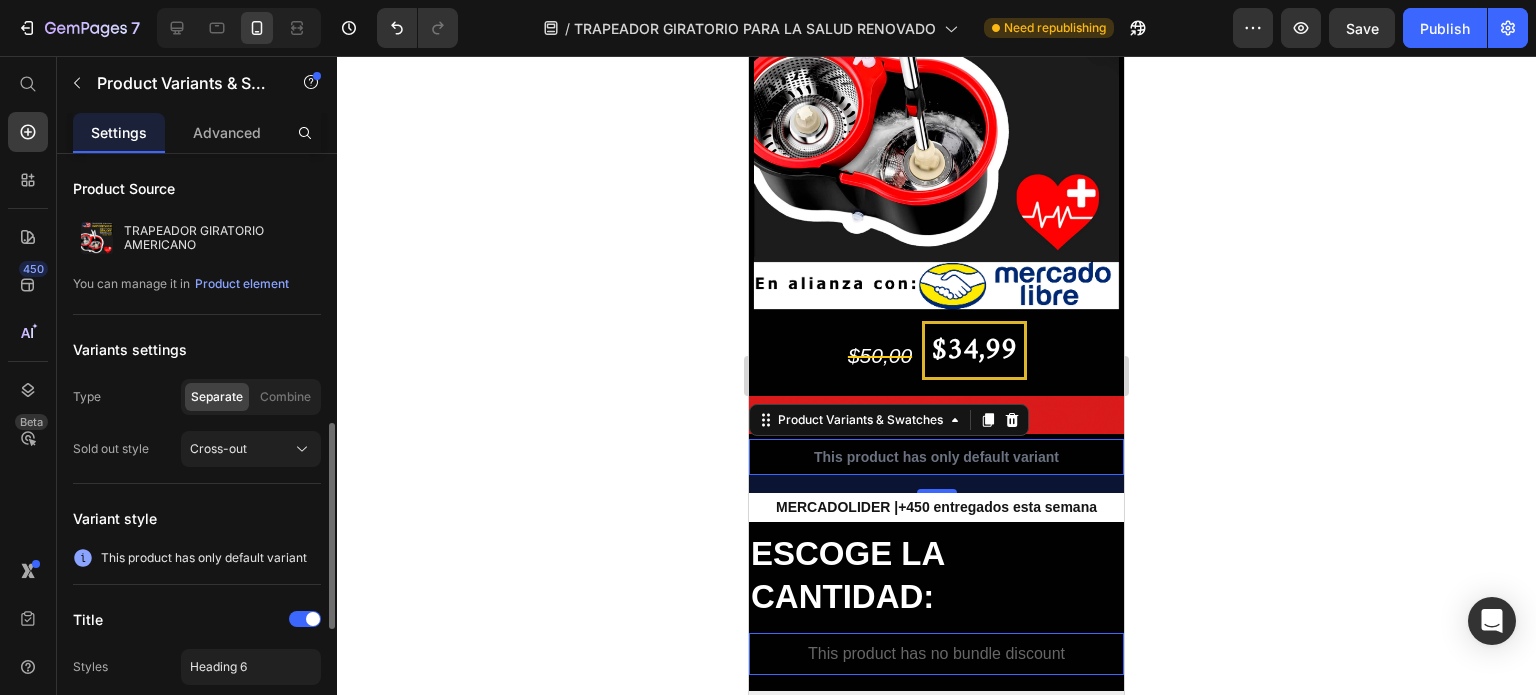 scroll, scrollTop: 200, scrollLeft: 0, axis: vertical 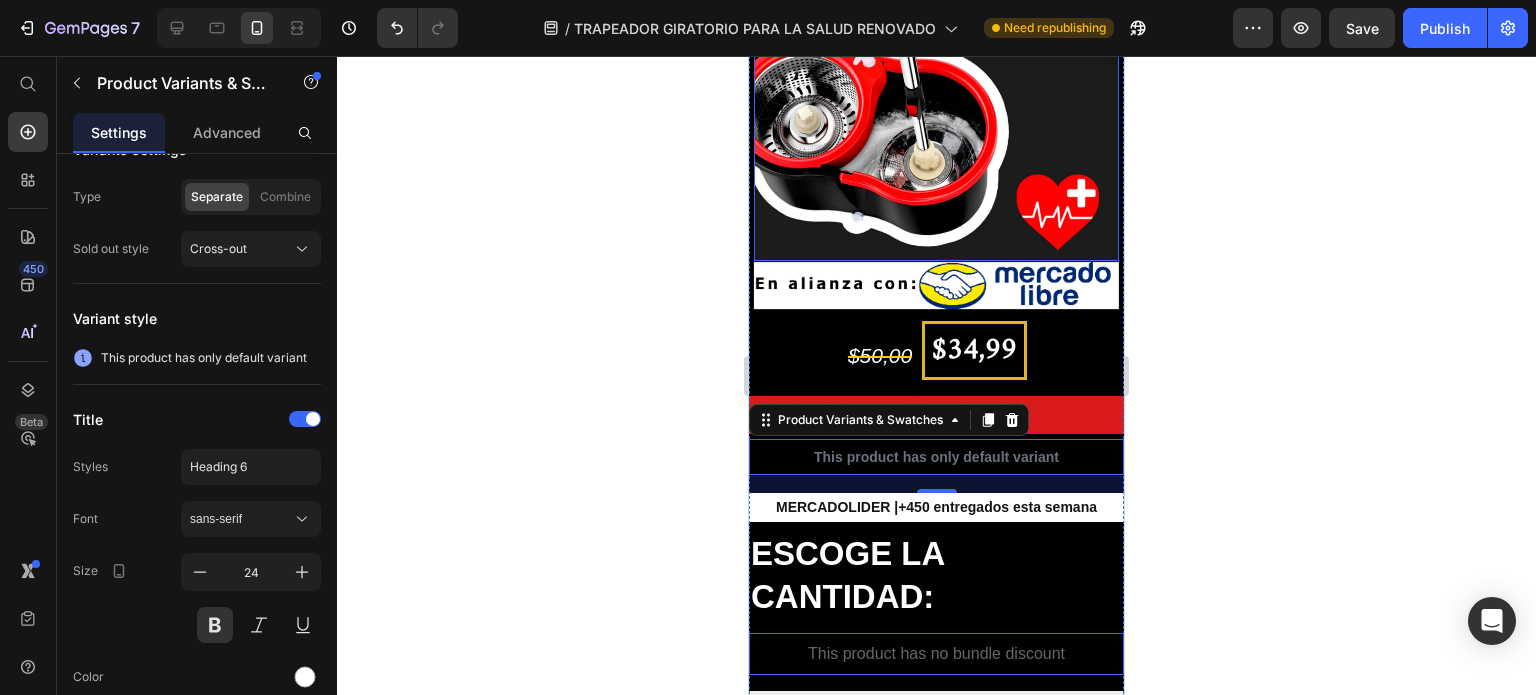 click at bounding box center (936, 78) 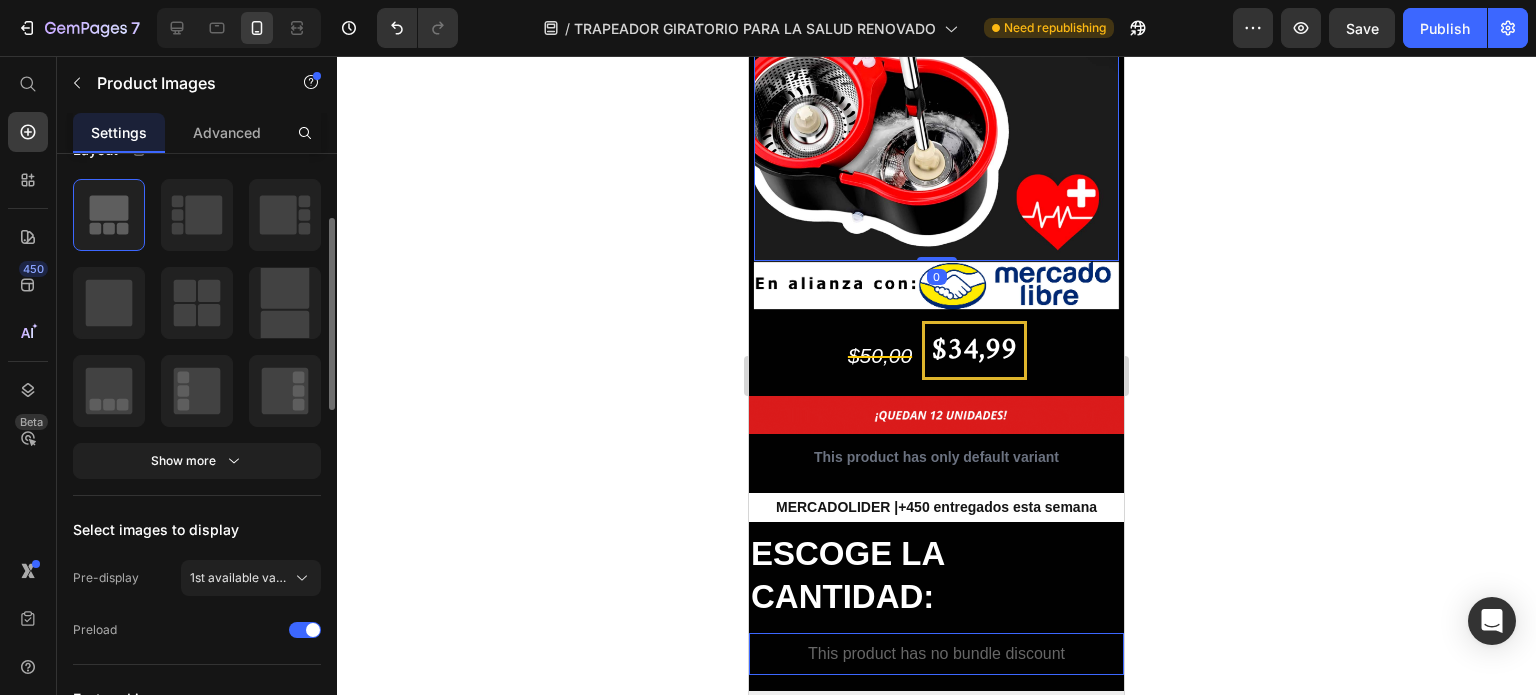 scroll, scrollTop: 0, scrollLeft: 0, axis: both 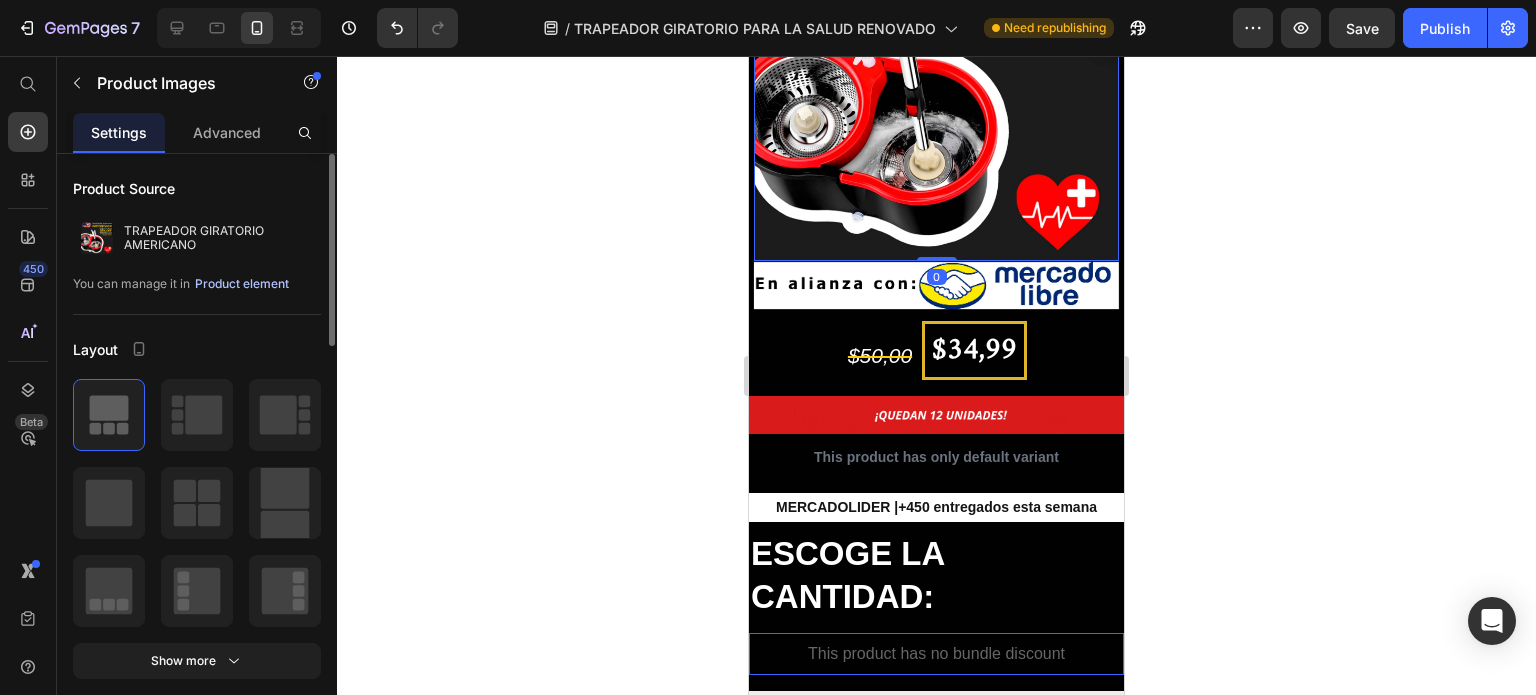 click on "Product element" at bounding box center (242, 284) 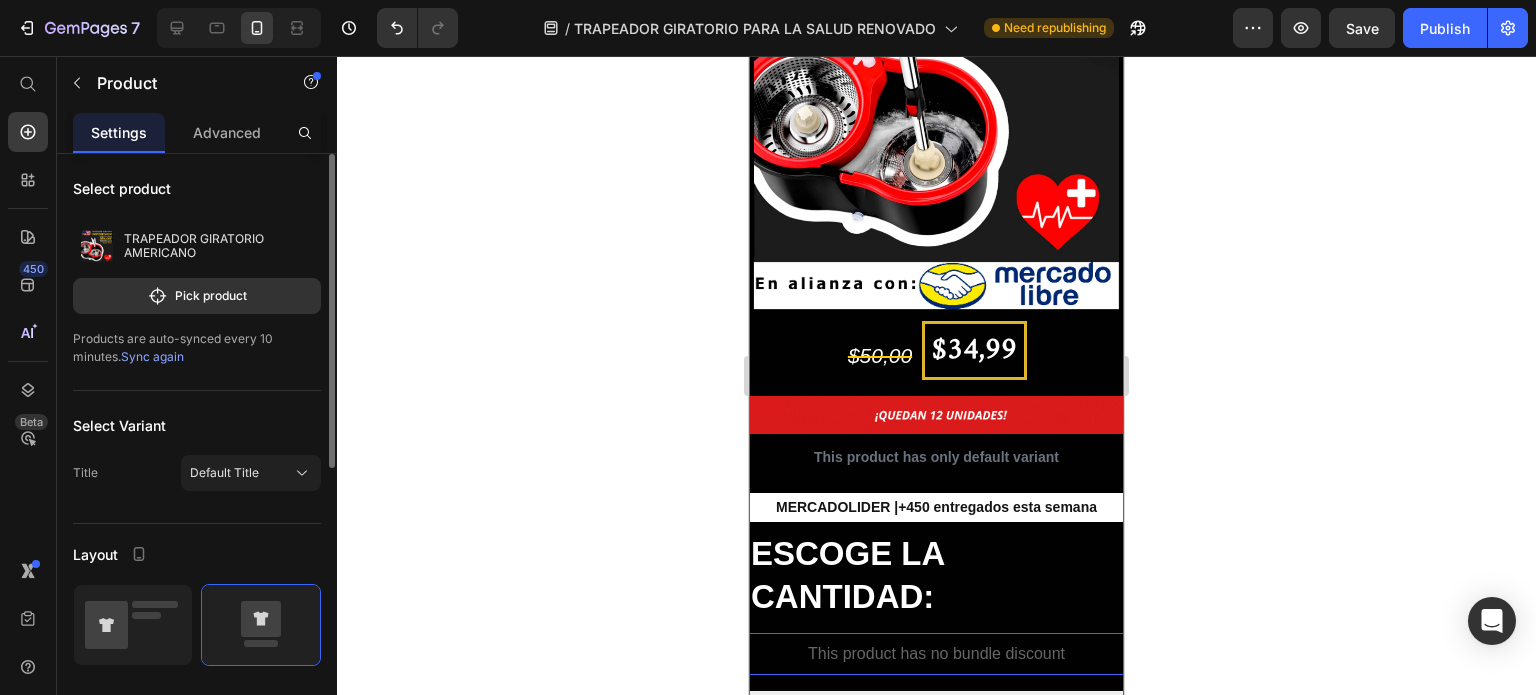 click on "Sync again" at bounding box center [152, 356] 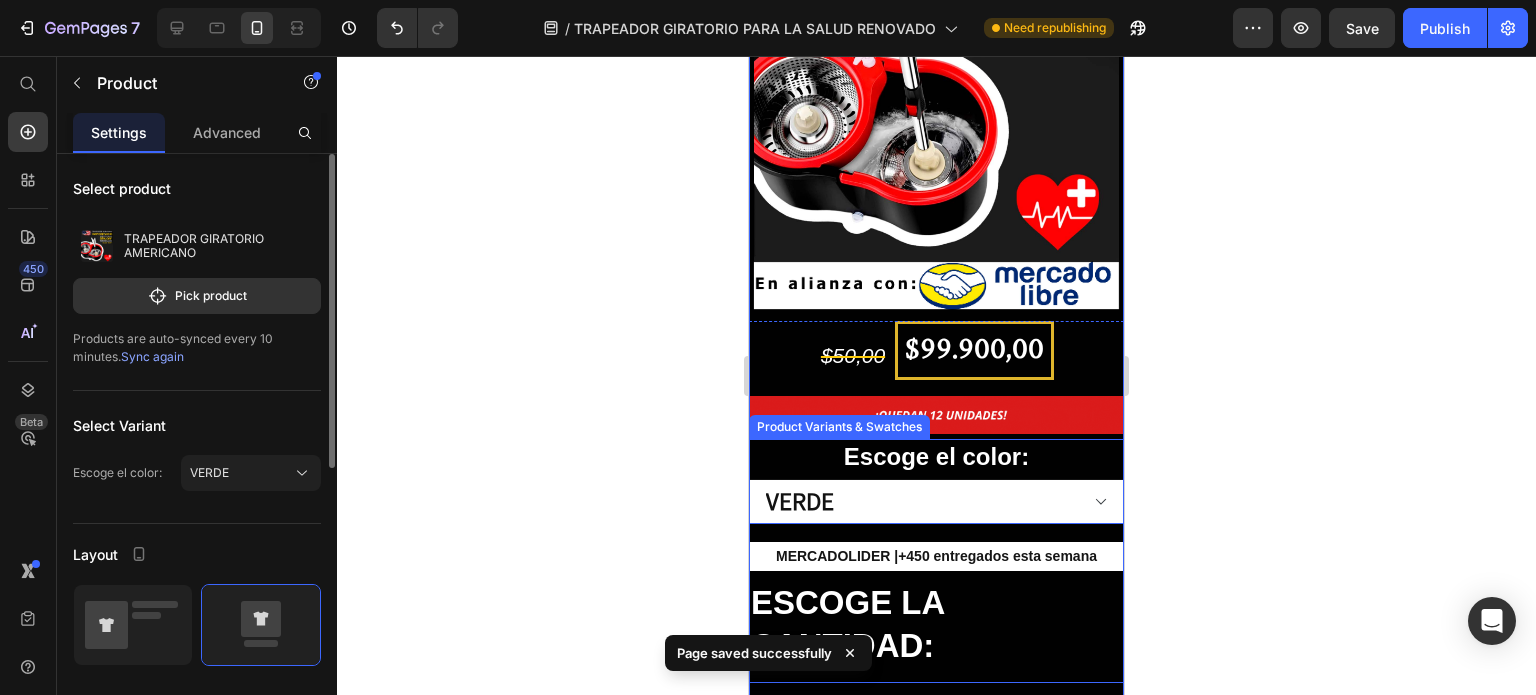 click on "VERDE AZUL MORADO NEGRO" at bounding box center [936, 501] 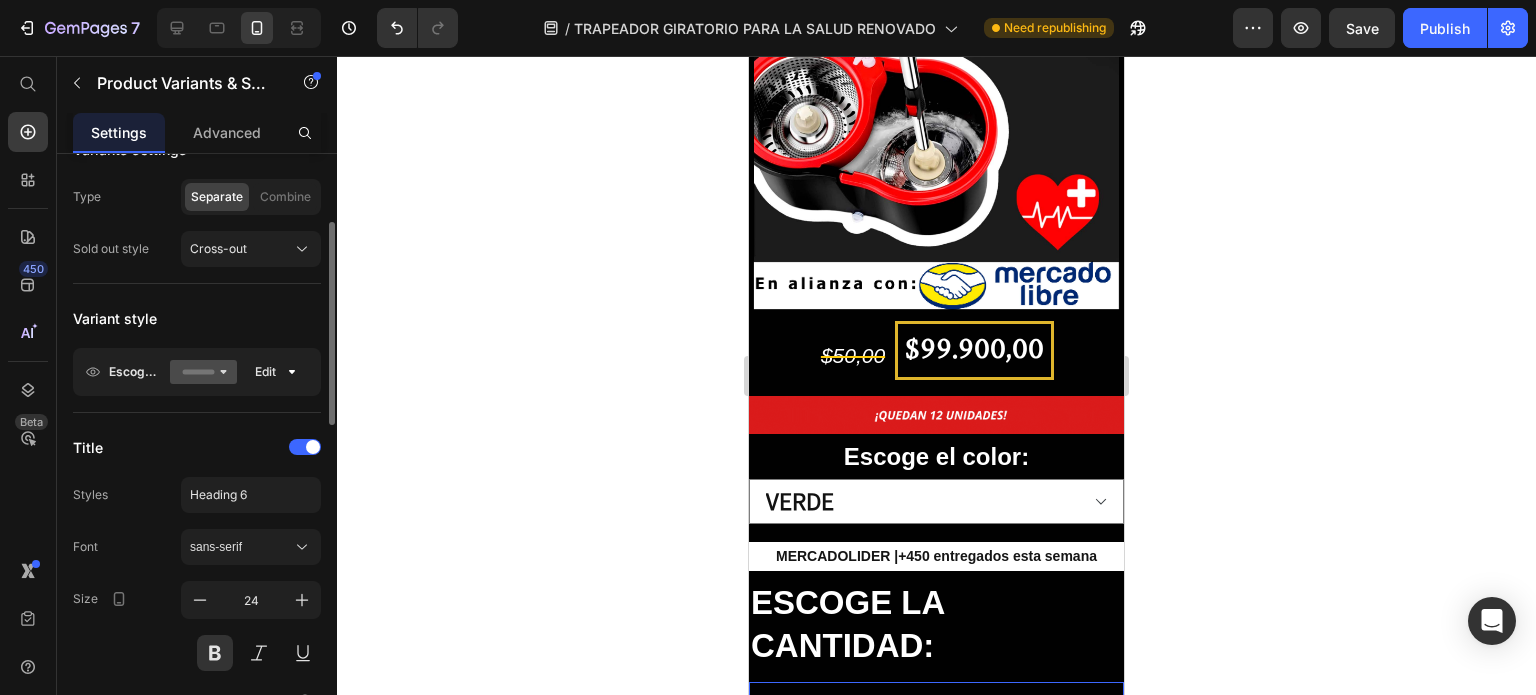 scroll, scrollTop: 0, scrollLeft: 0, axis: both 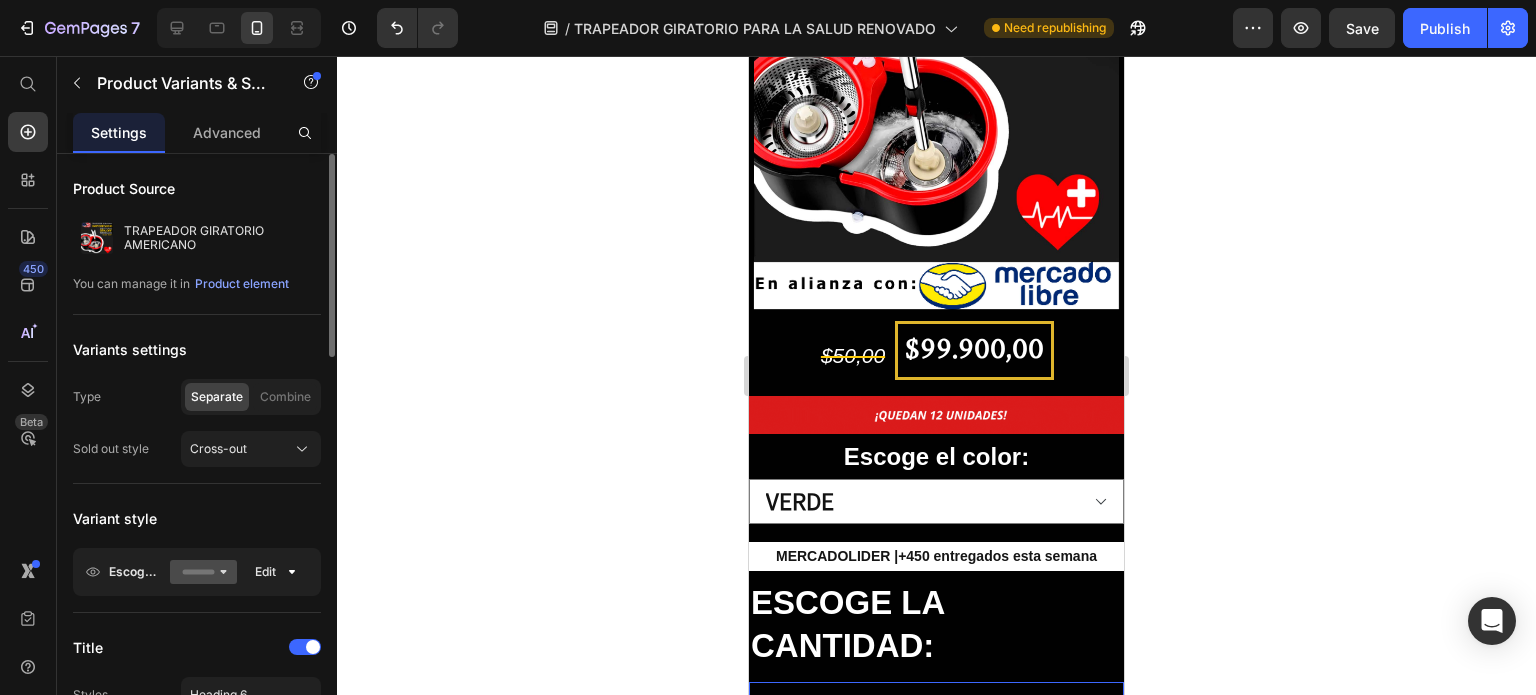 click 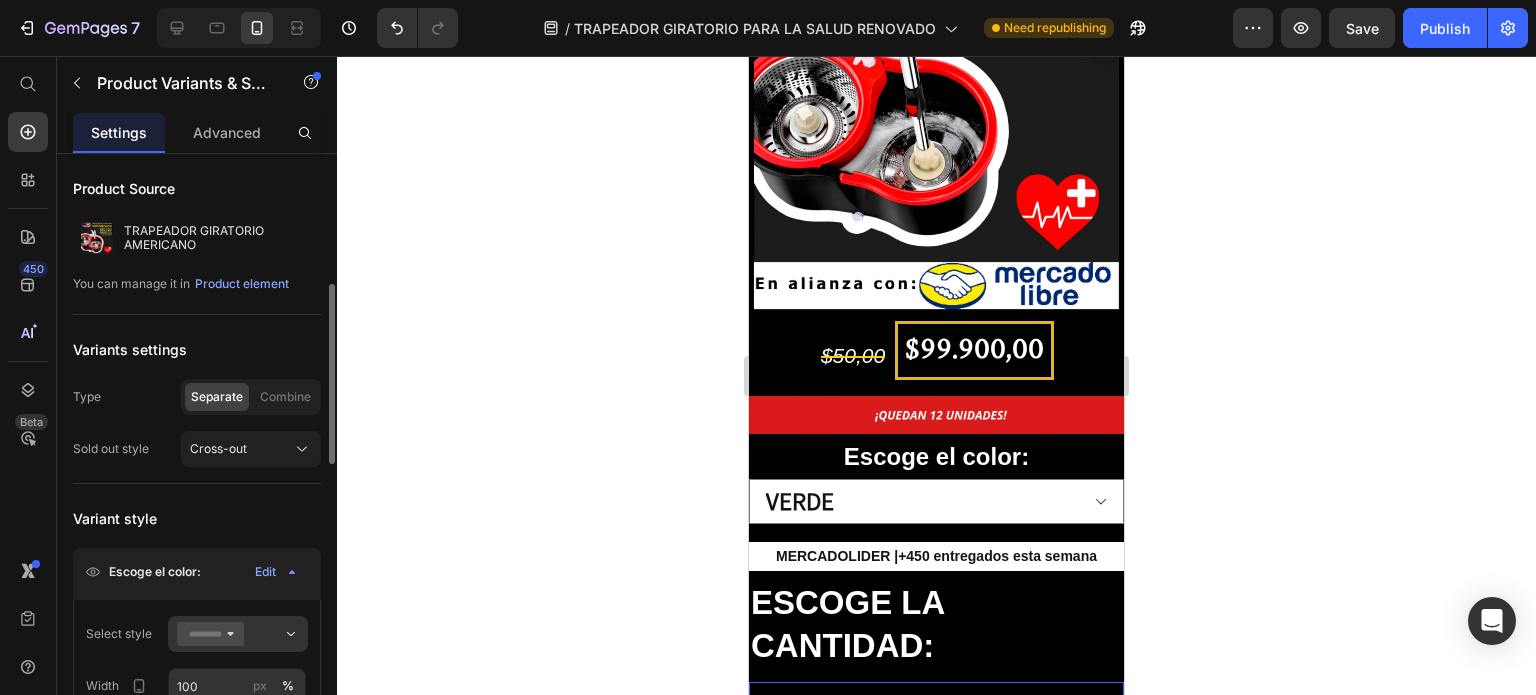 scroll, scrollTop: 200, scrollLeft: 0, axis: vertical 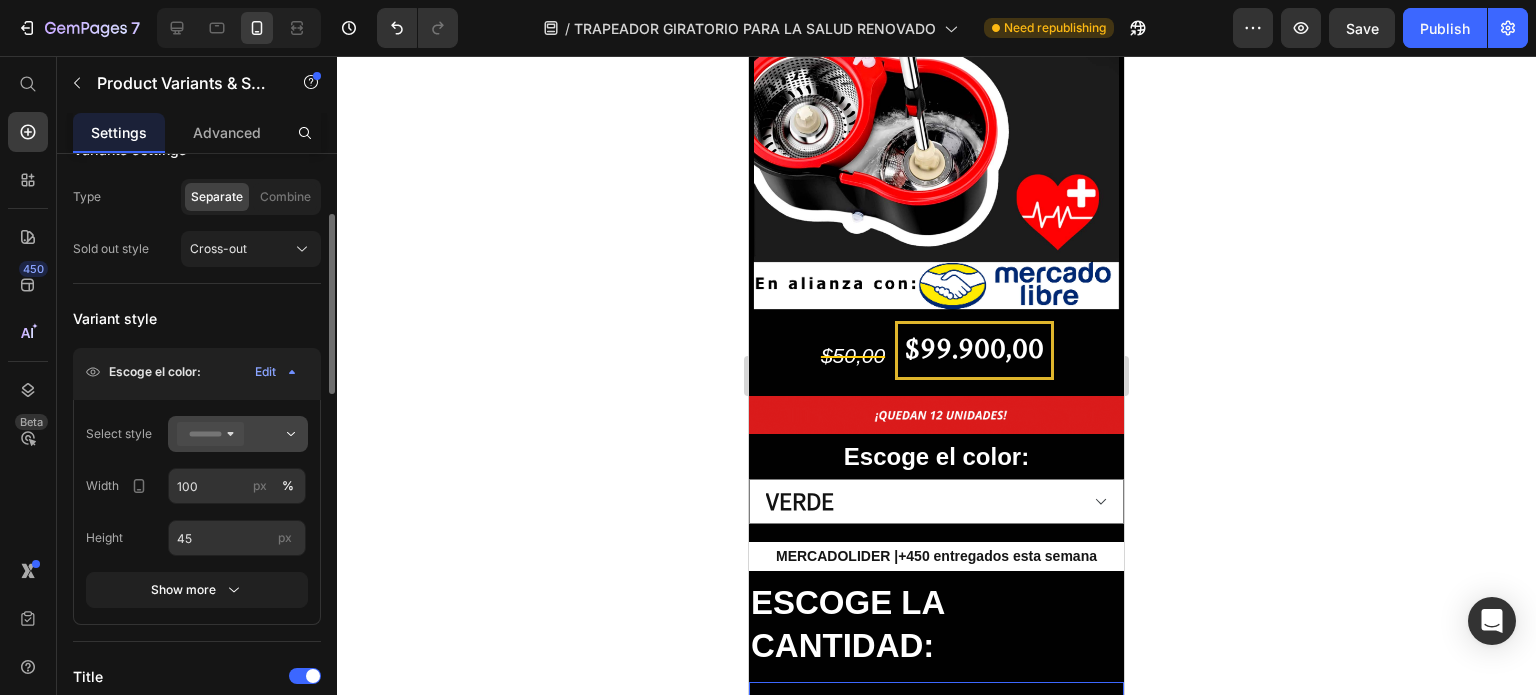 click at bounding box center (238, 434) 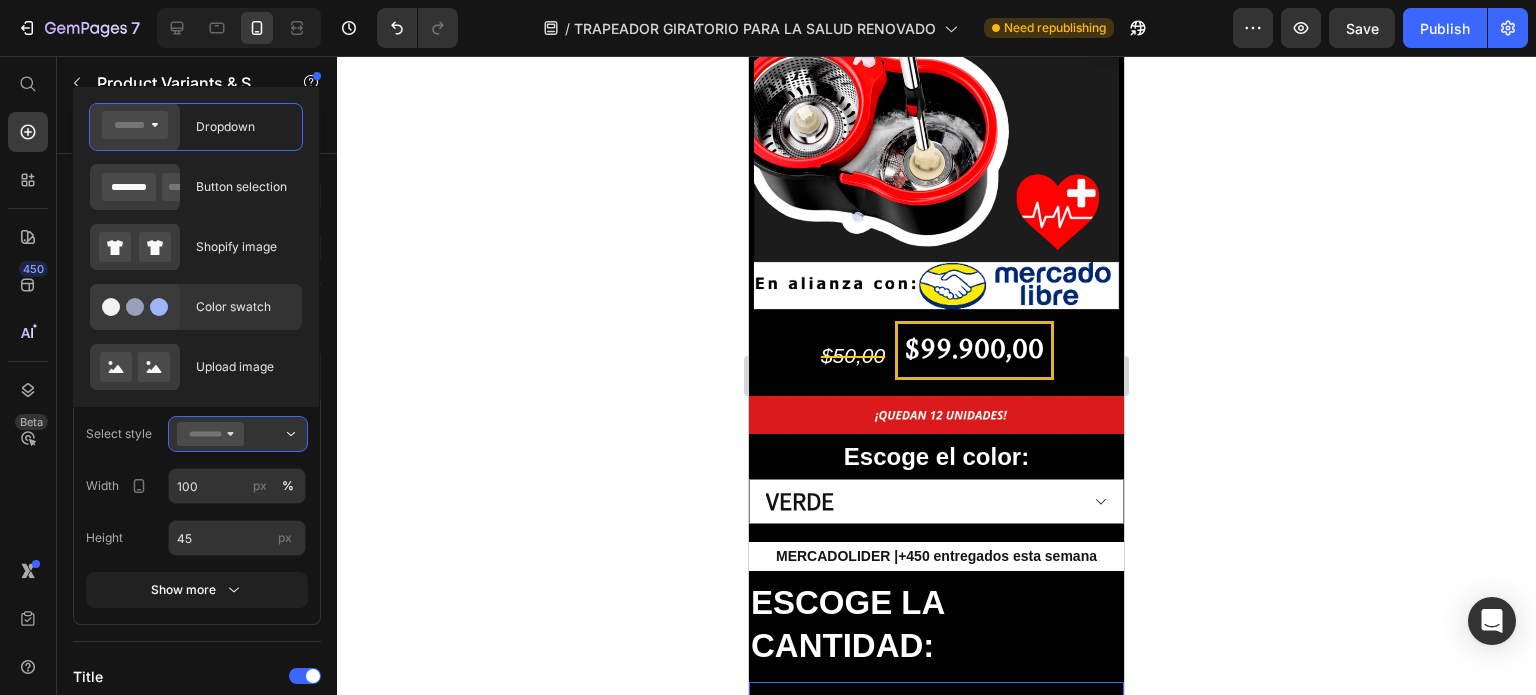 click 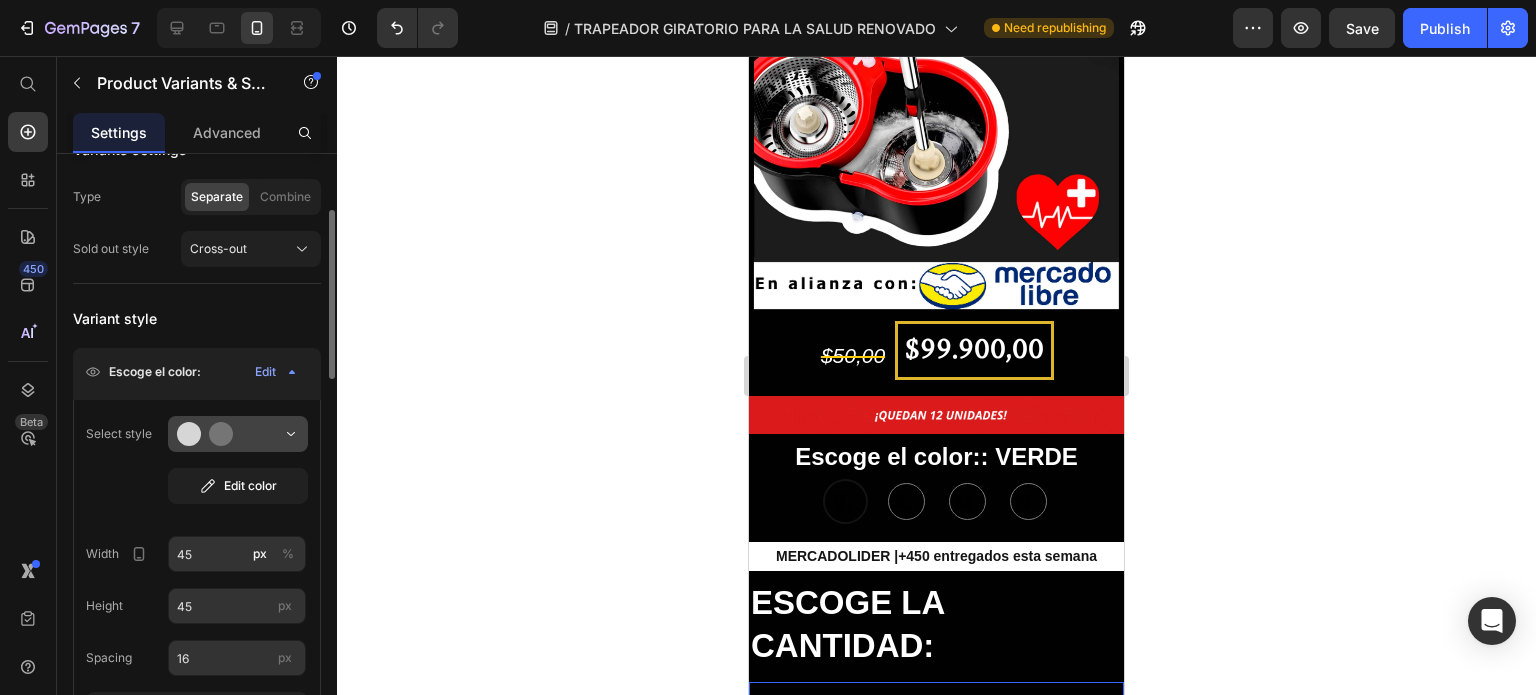click at bounding box center [238, 434] 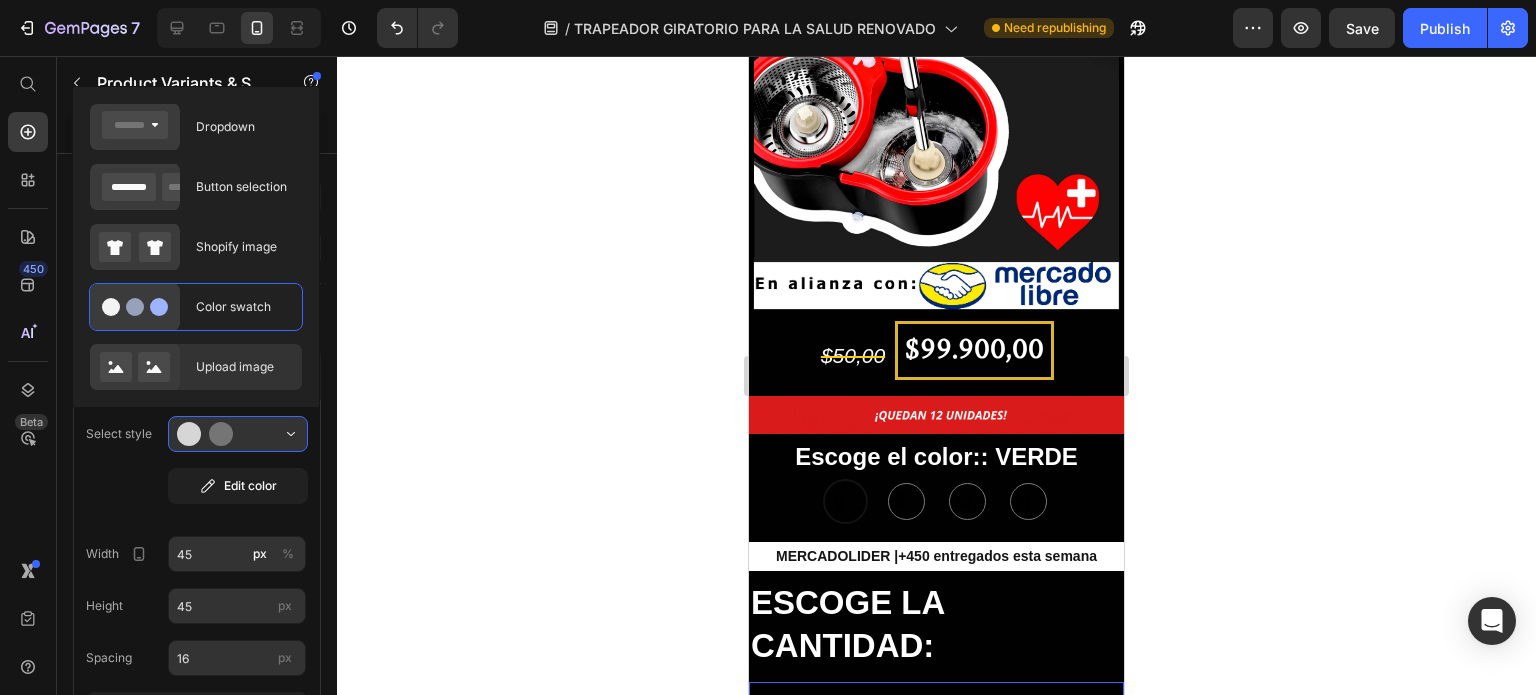 click 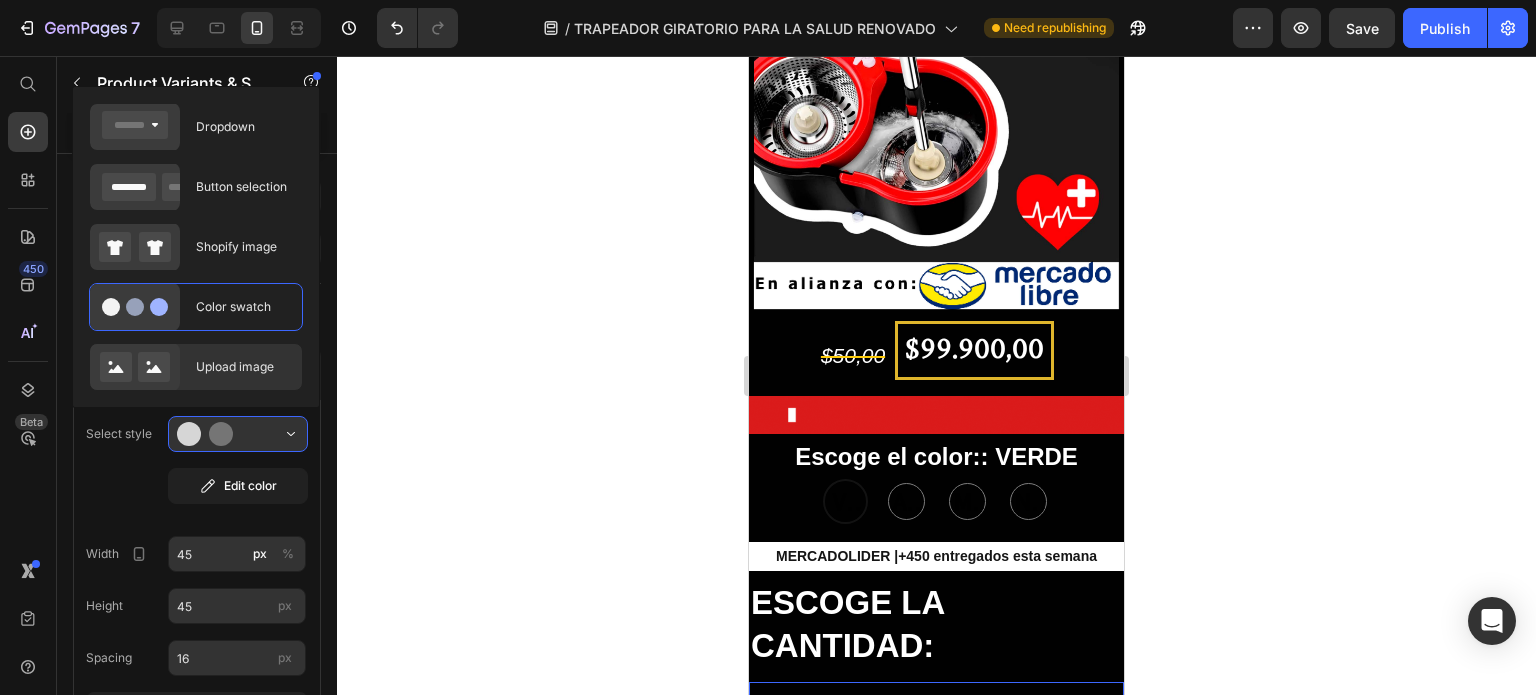 type on "64" 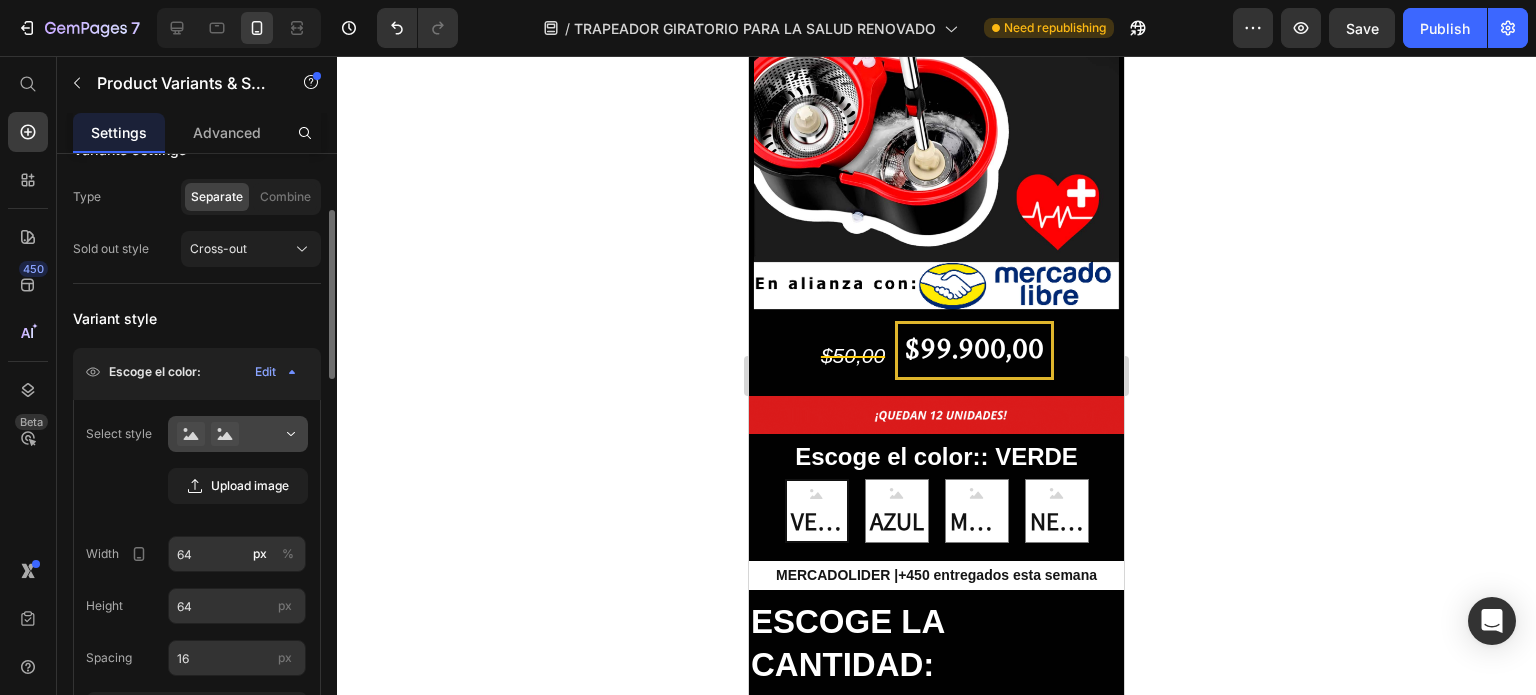 click at bounding box center (238, 434) 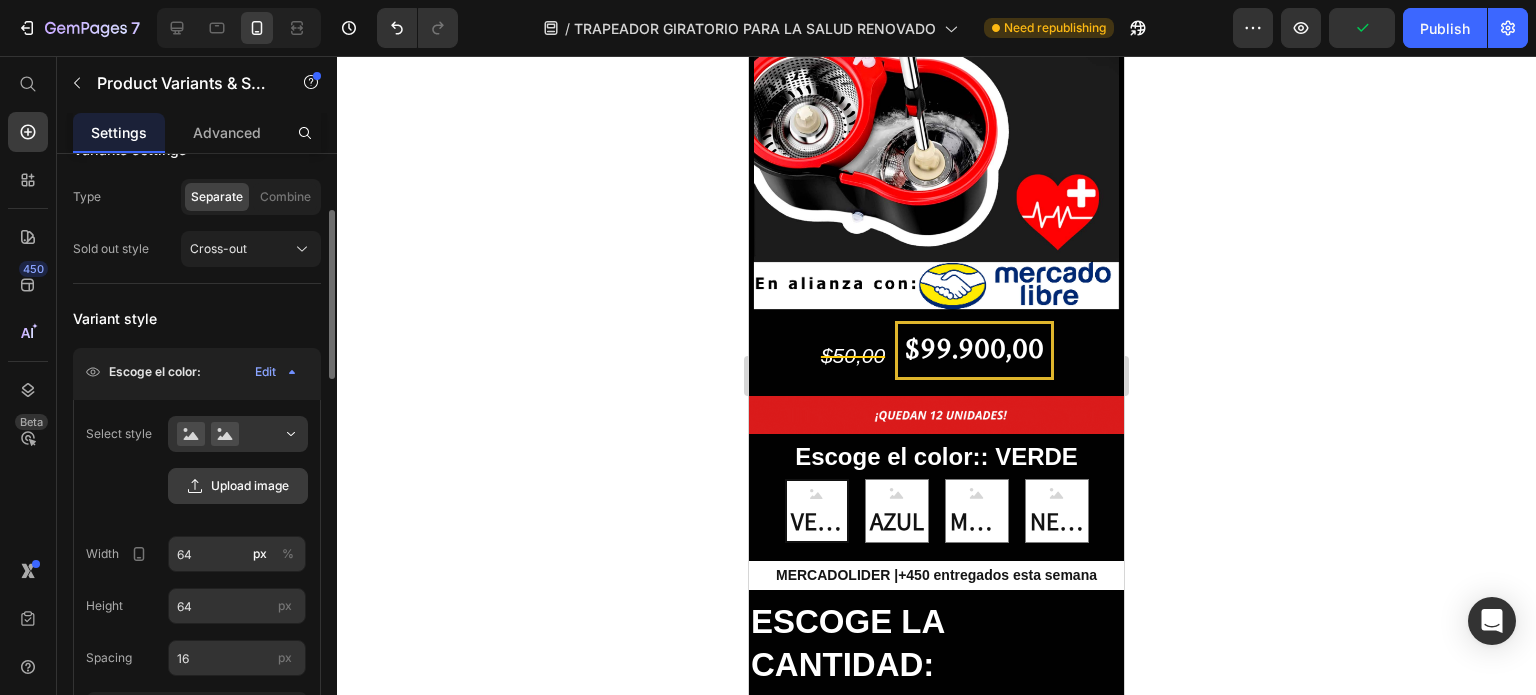 click on "Upload image" at bounding box center (238, 486) 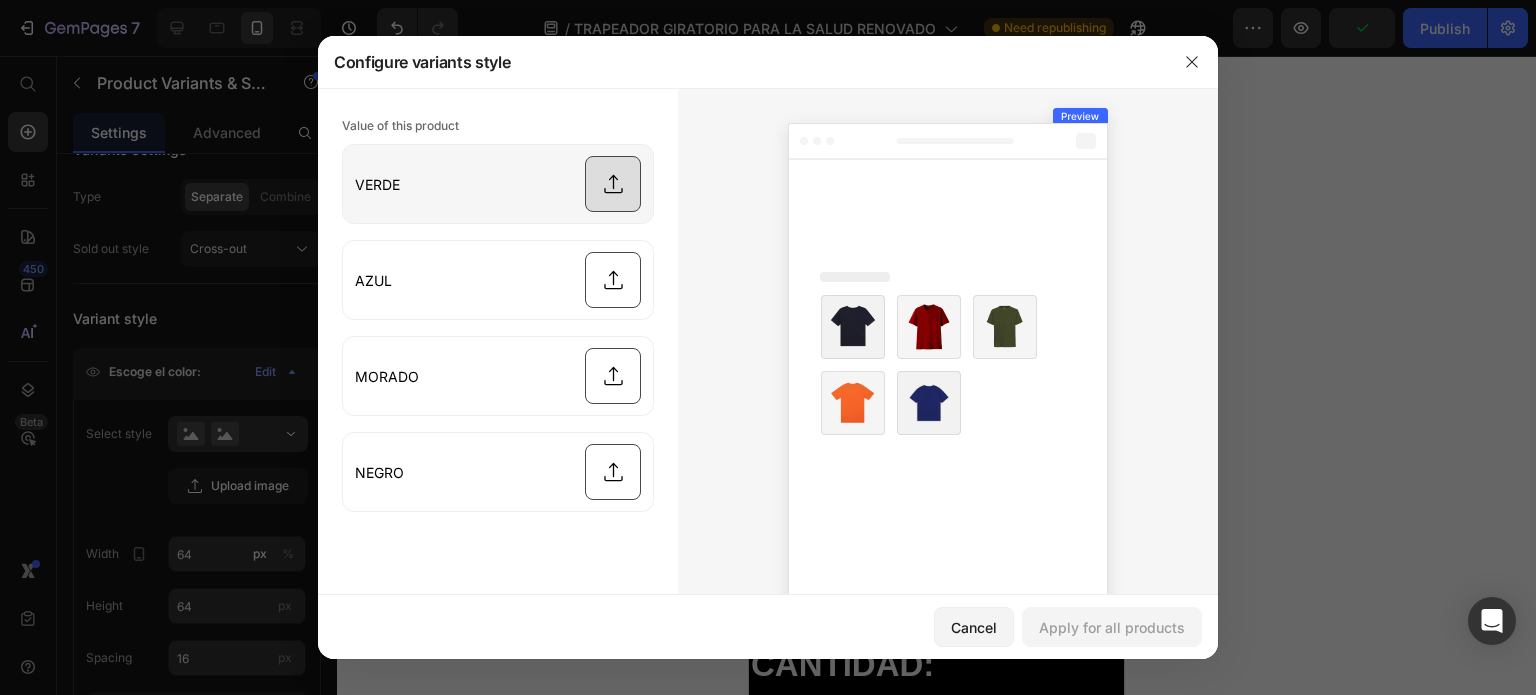 click at bounding box center [498, 184] 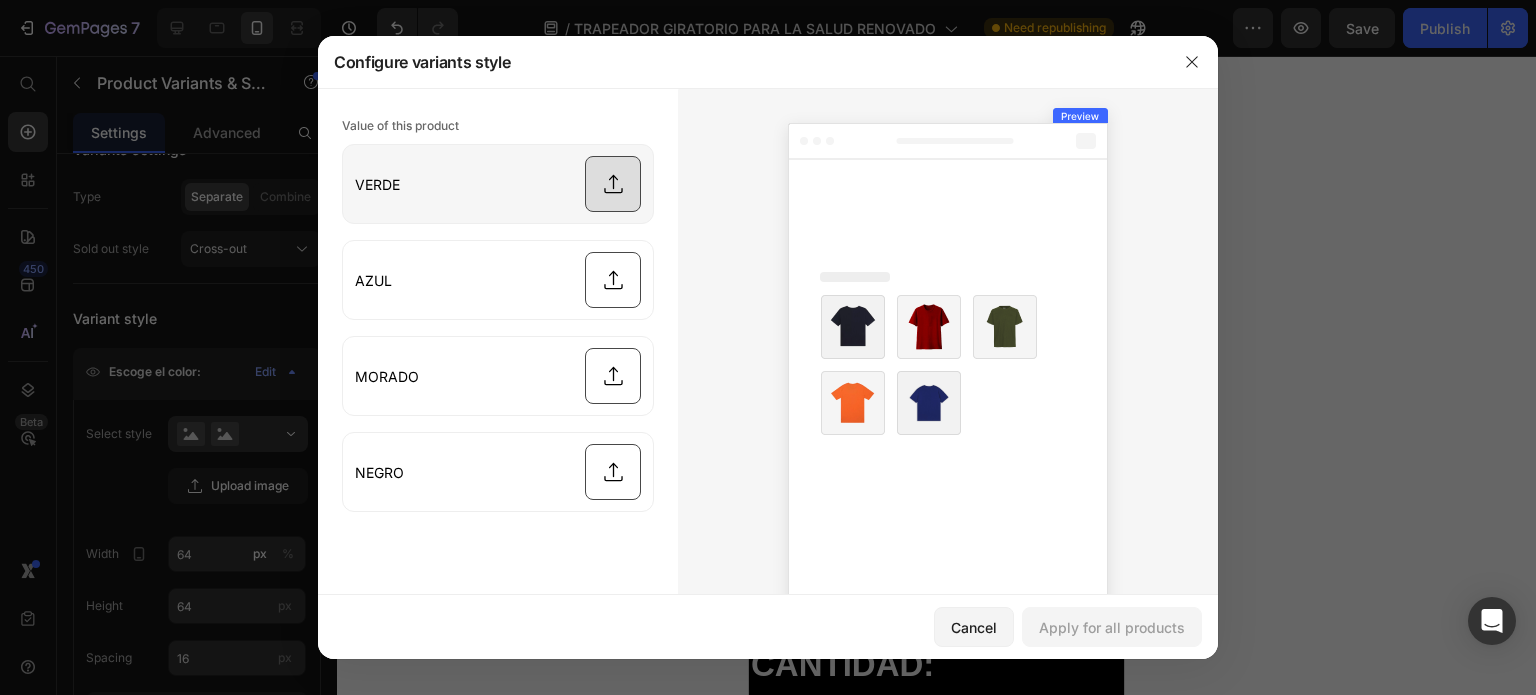 type on "C:\fakepath\D_NQ_NP_917049-MCO52484661836_112022-O.webp" 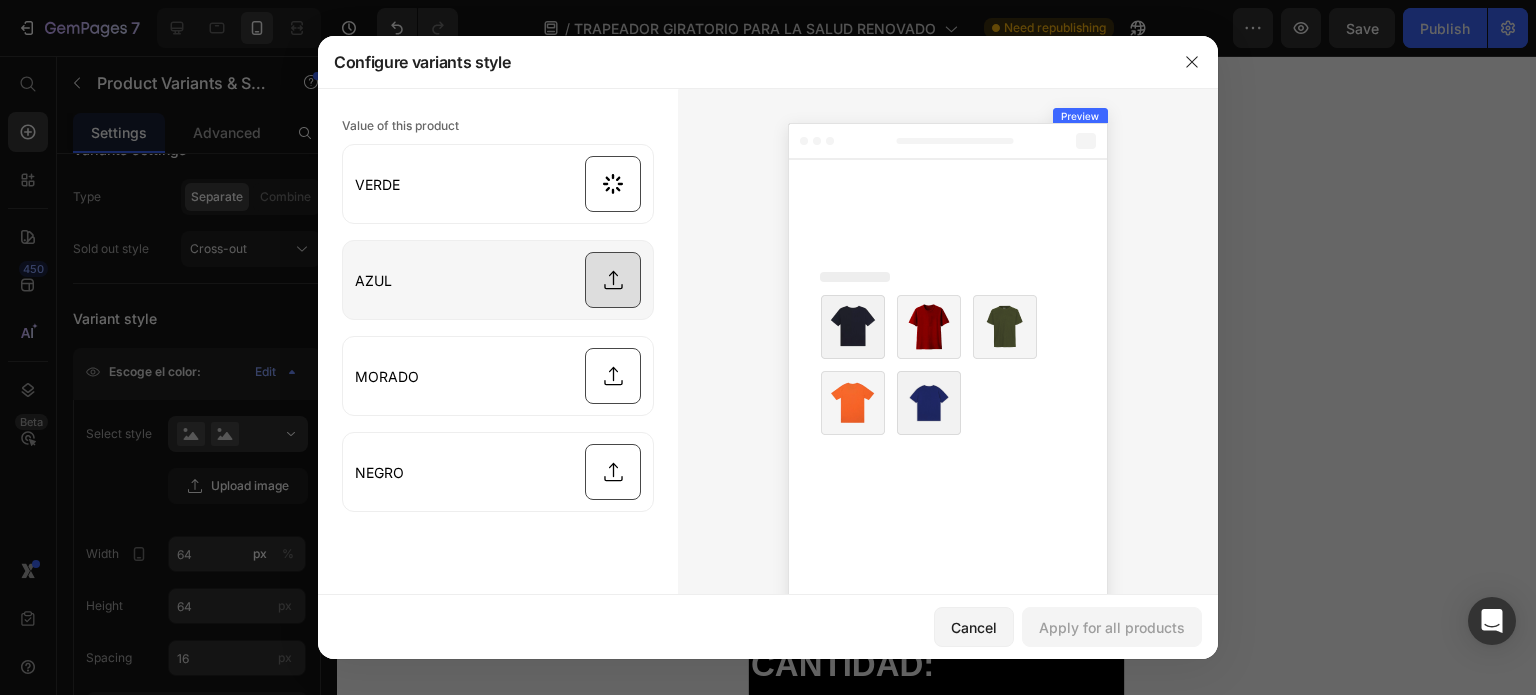 click at bounding box center [498, 280] 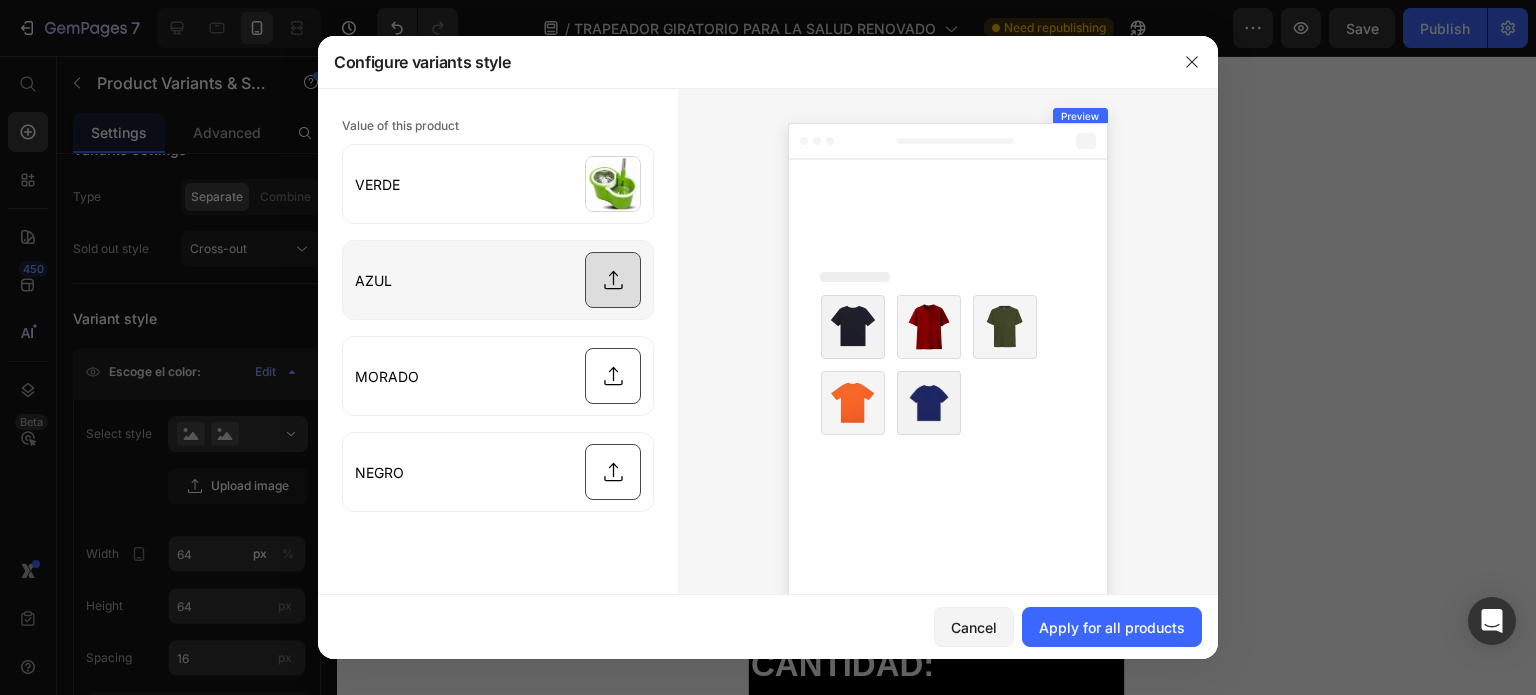 type on "C:\fakepath\D_NQ_NP_670500-MCO76070668368_052024-O.webp" 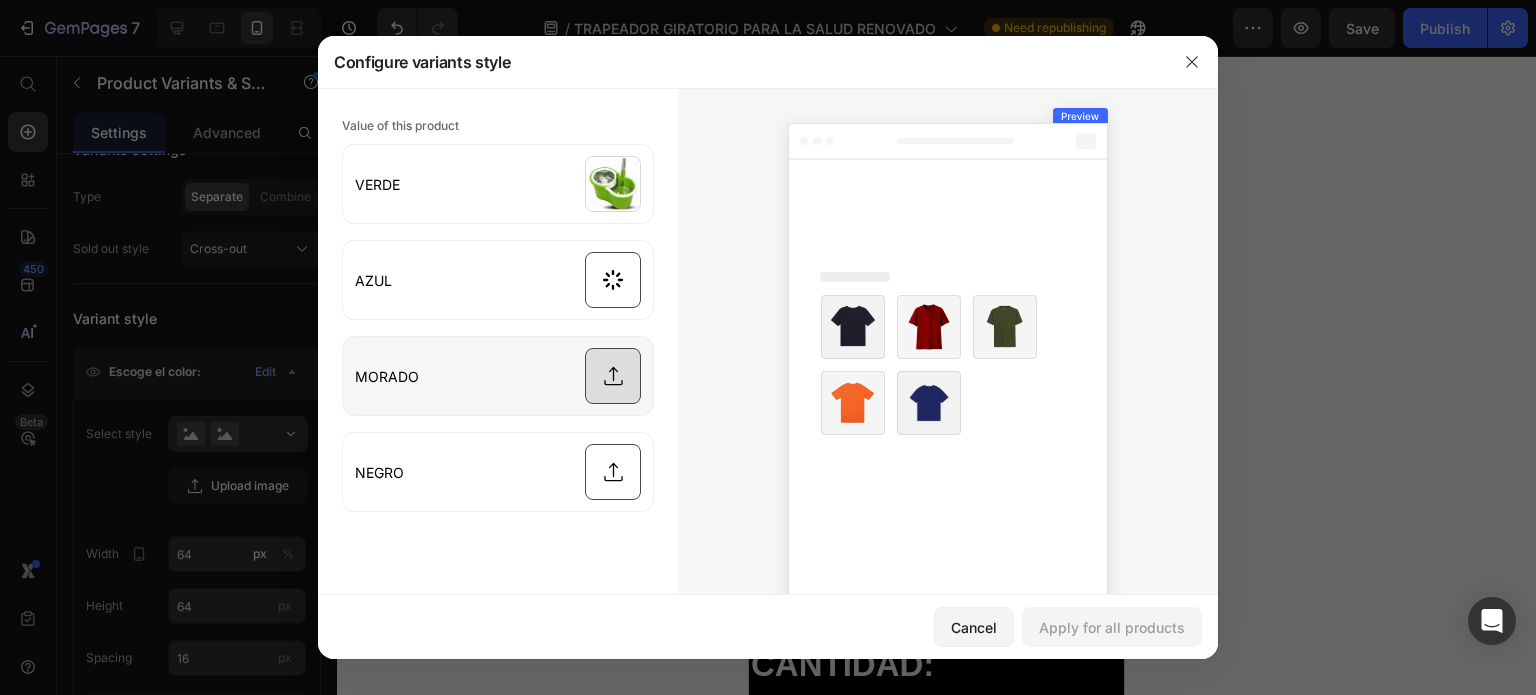 click at bounding box center (498, 376) 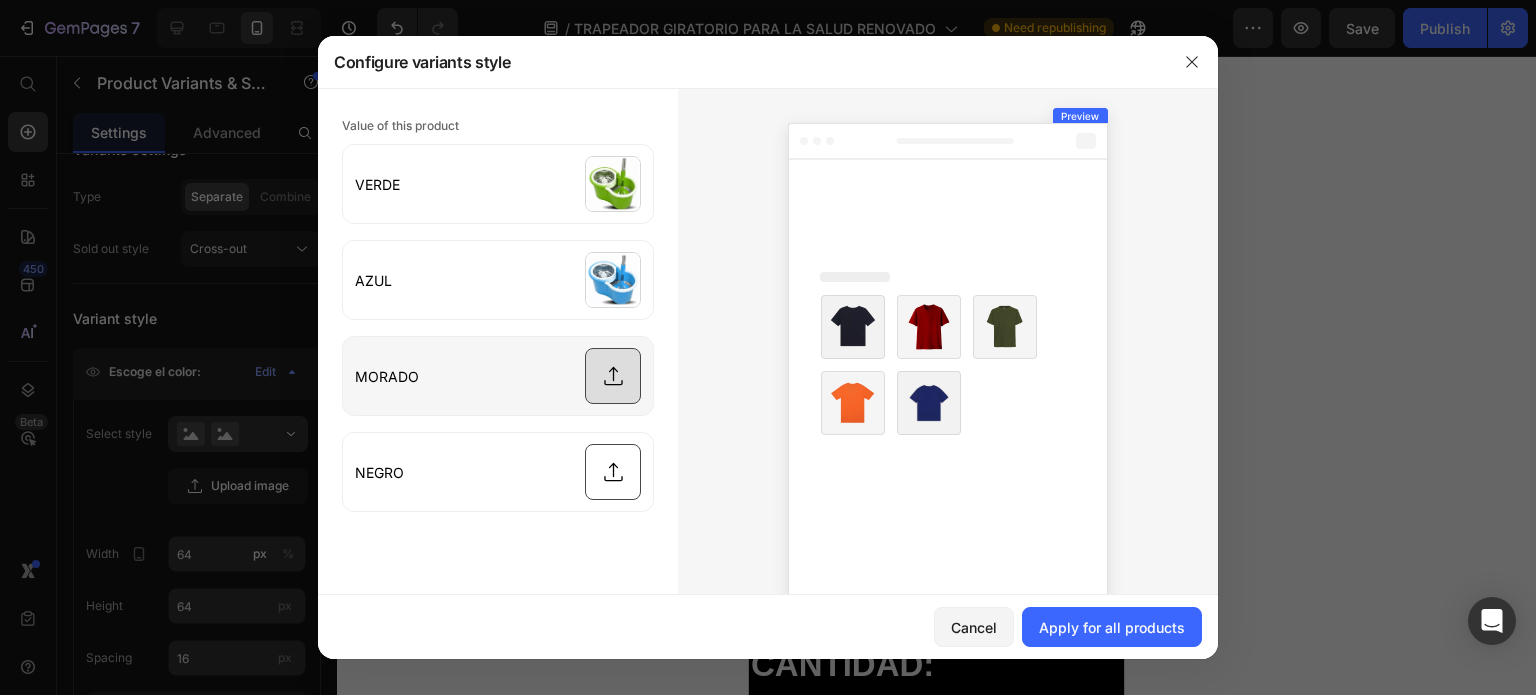 type on "C:\fakepath\The-Magic-Spinning-Mop.jpg" 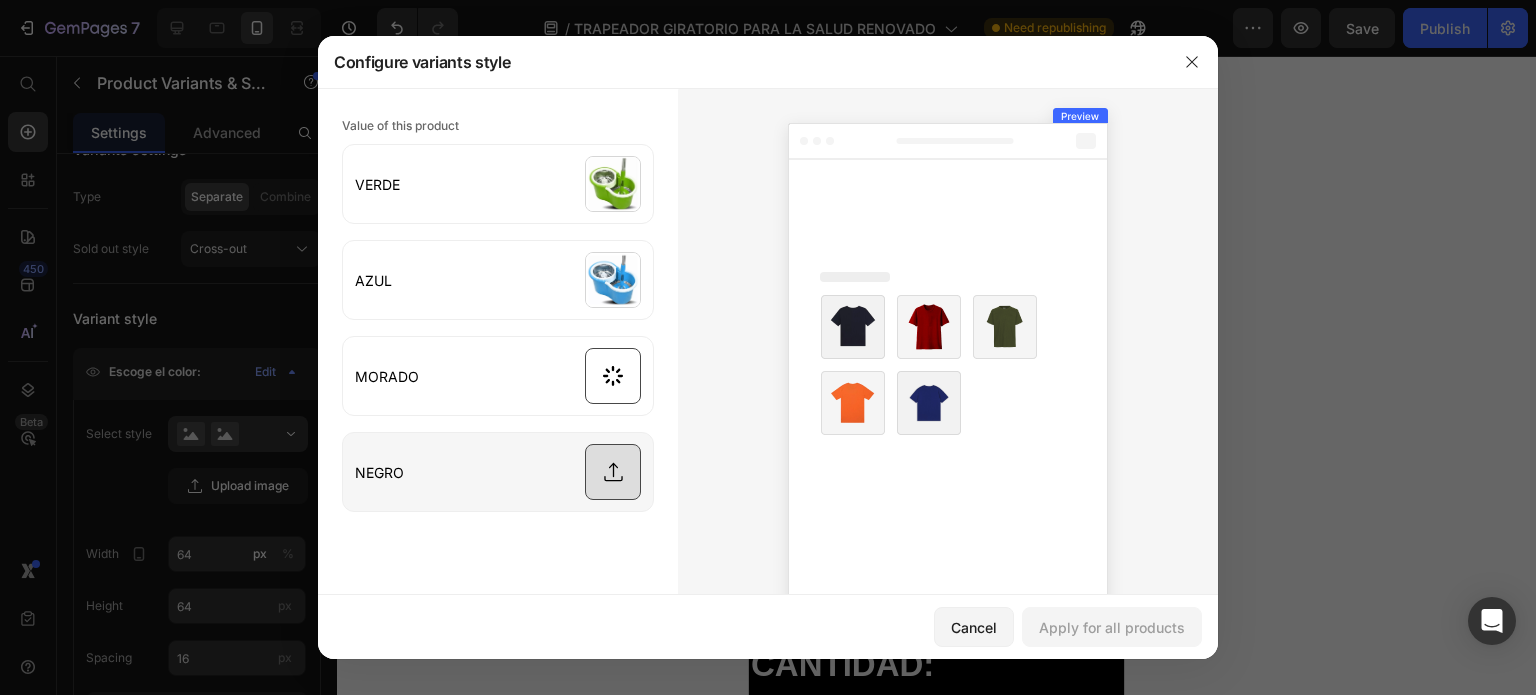 click at bounding box center [498, 472] 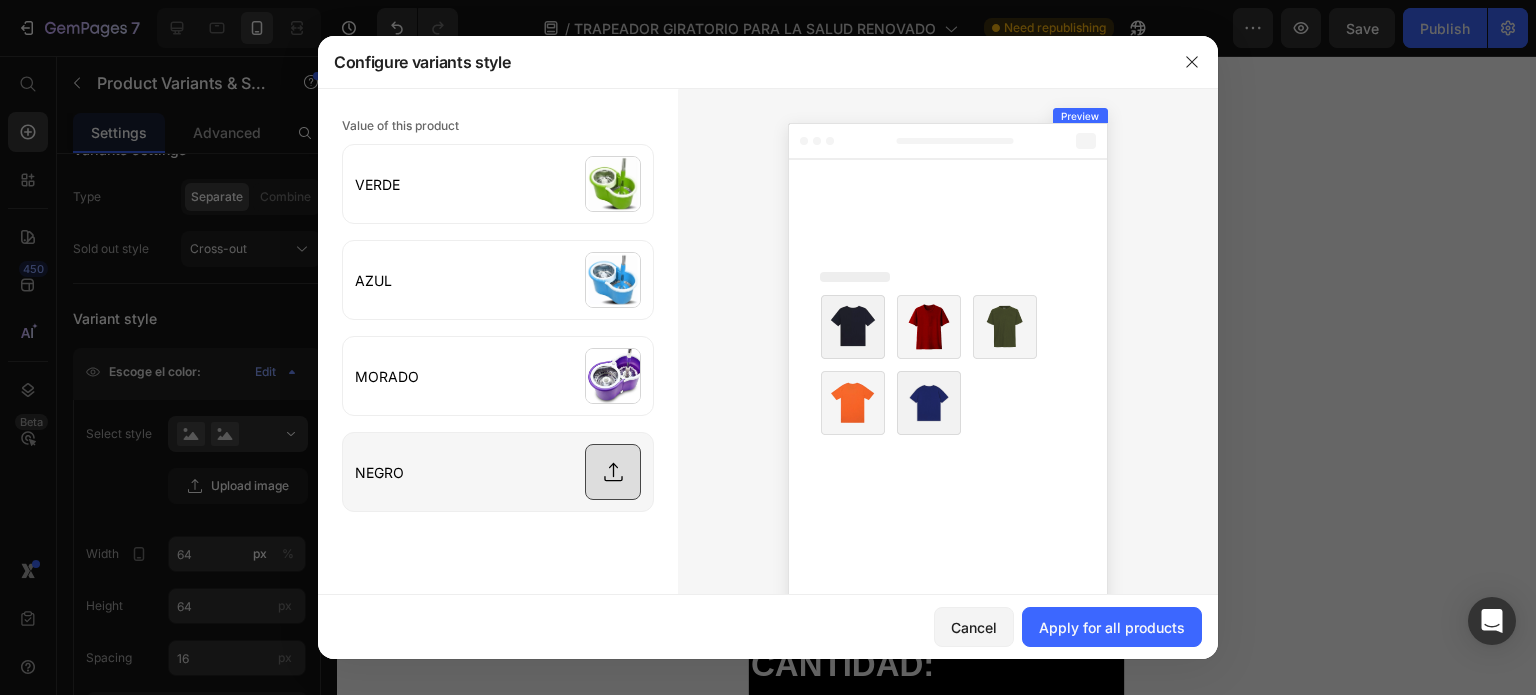 type on "C:\fakepath\He4720b12e55b4358a79ebd2dd334aed0M.jpg_300x300.webp" 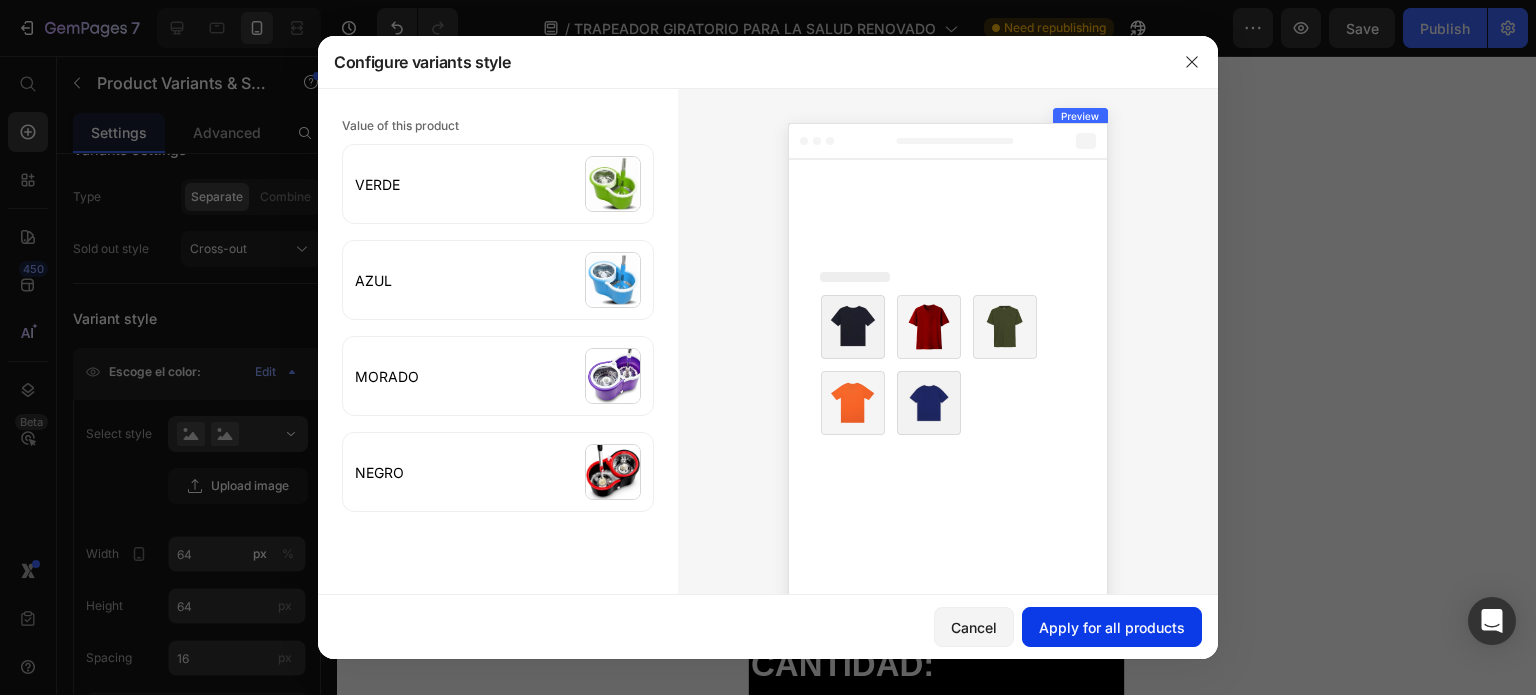 click on "Apply for all products" at bounding box center (1112, 627) 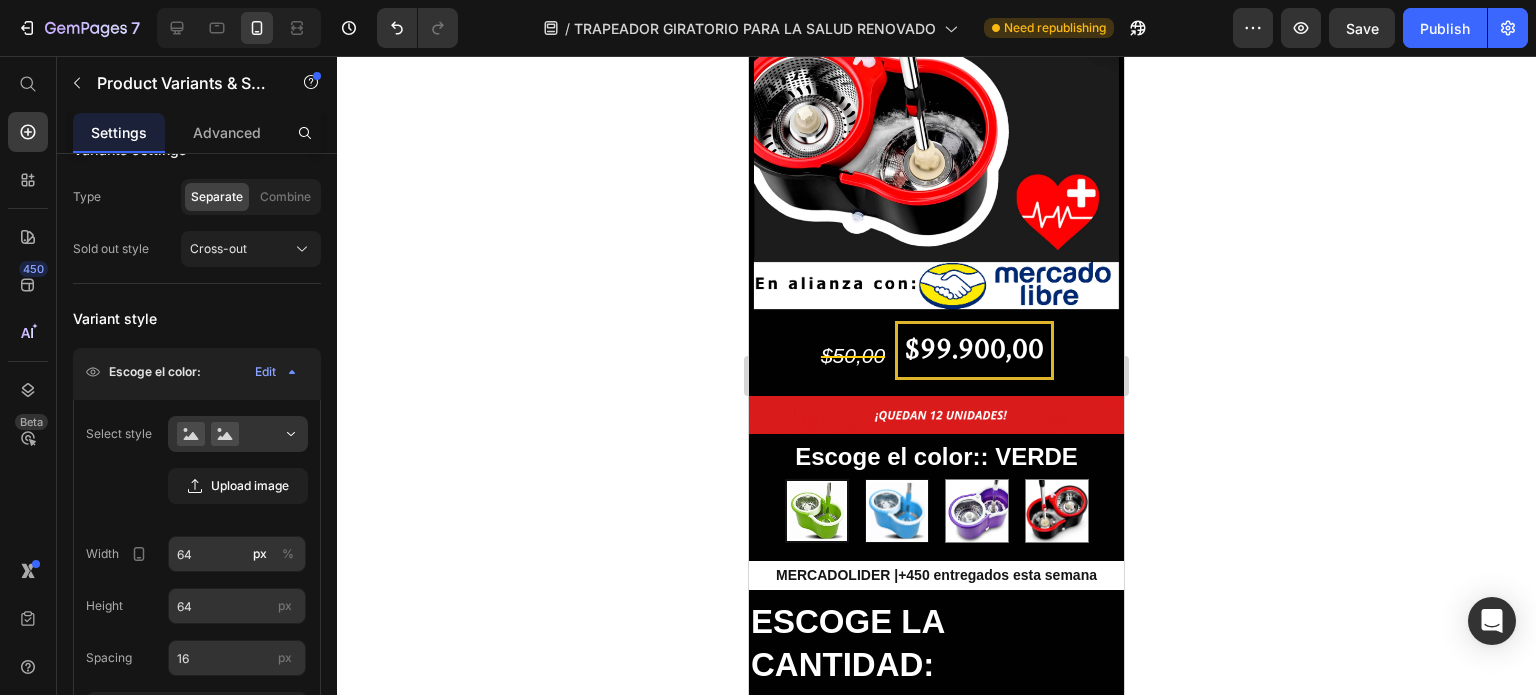 click at bounding box center [897, 511] 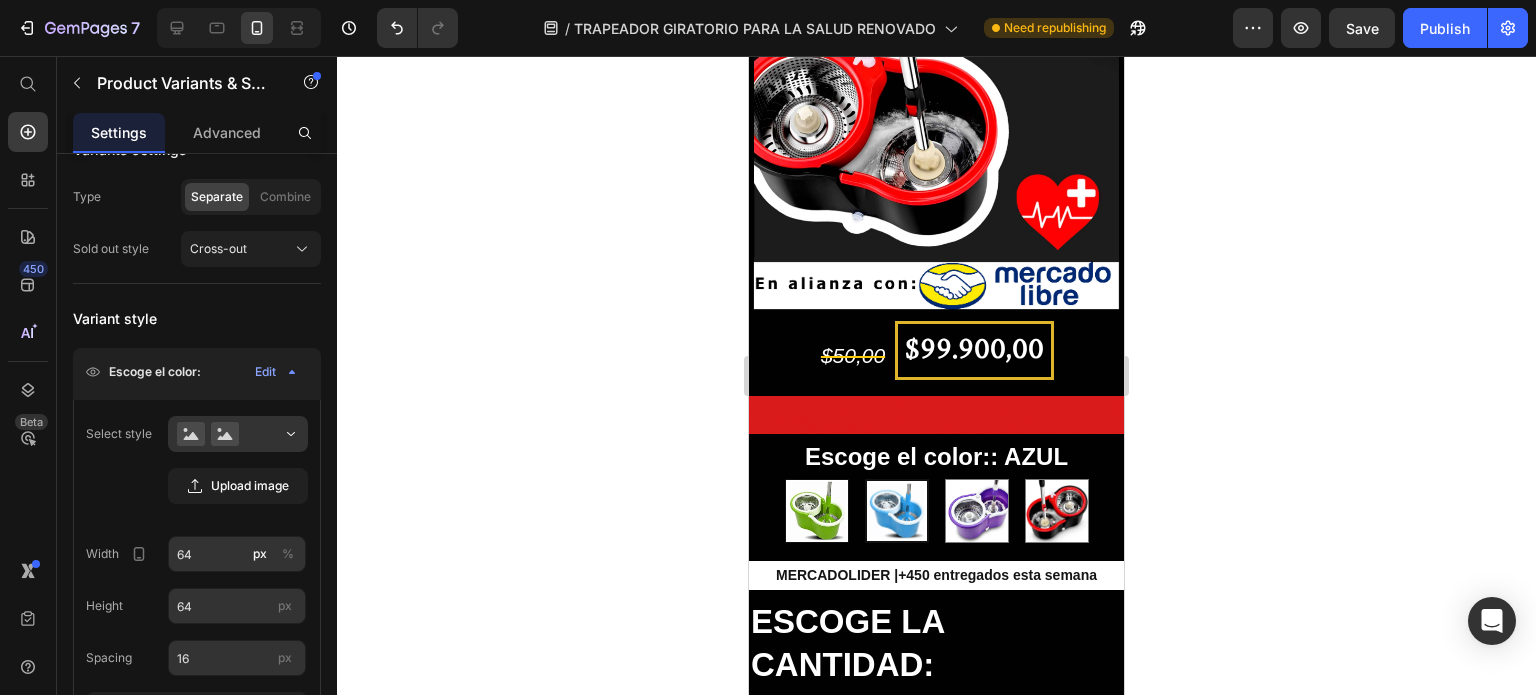 click at bounding box center (817, 511) 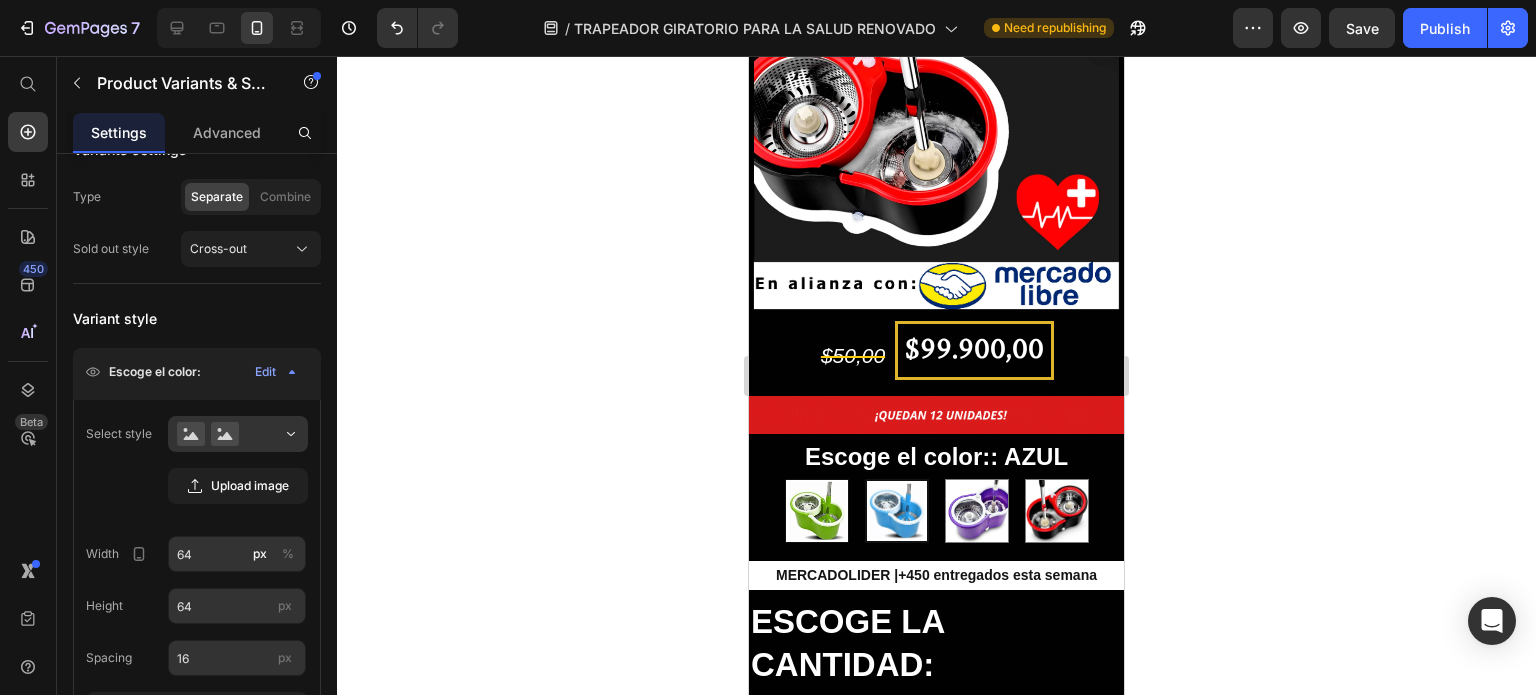 click on "VERDE VERDE" at bounding box center (816, 478) 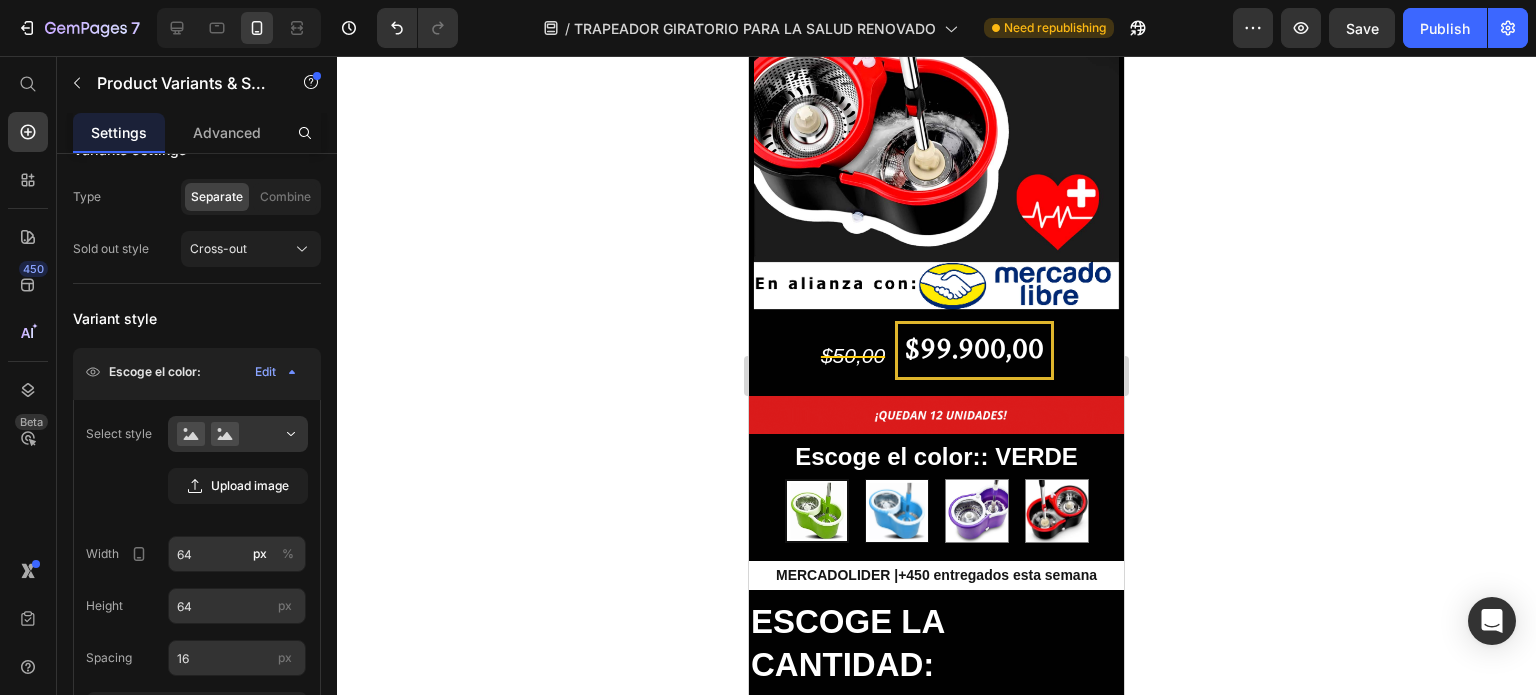 click at bounding box center (897, 511) 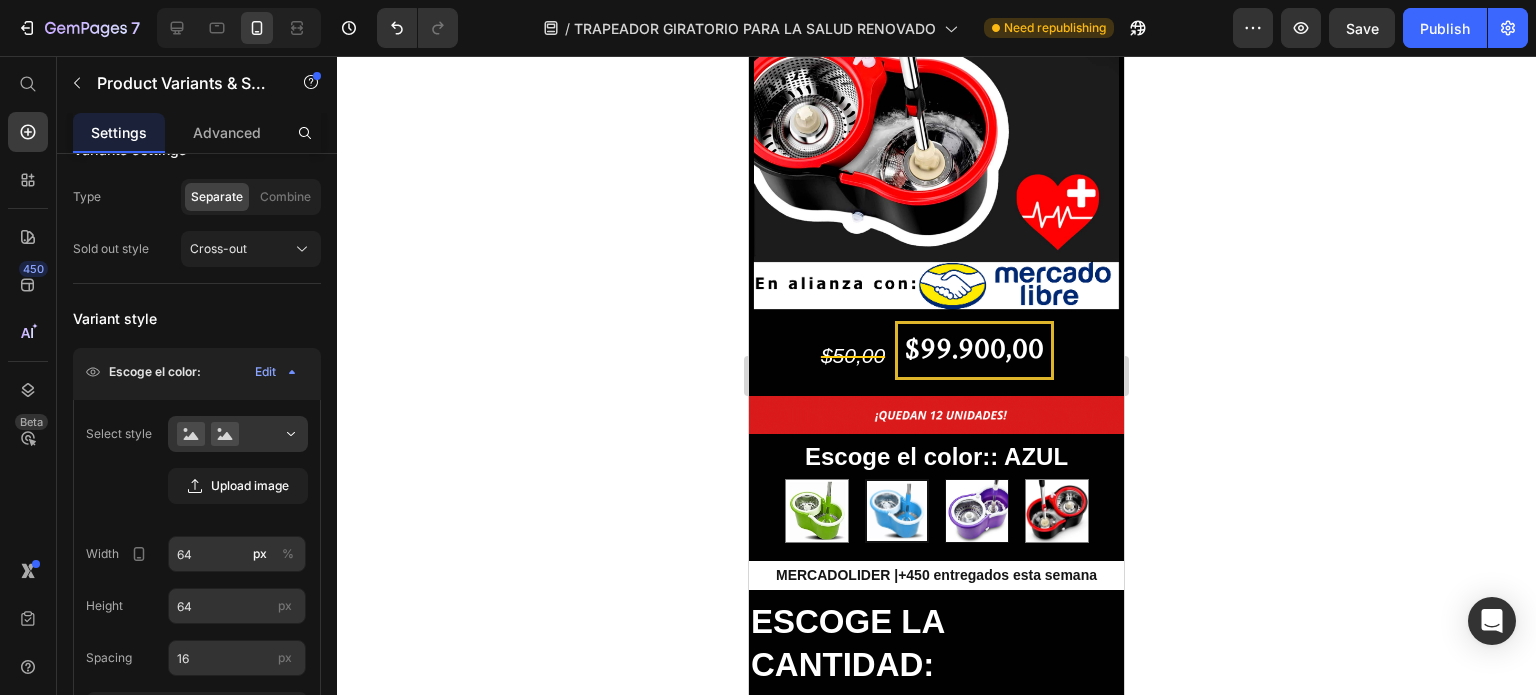 click at bounding box center (977, 511) 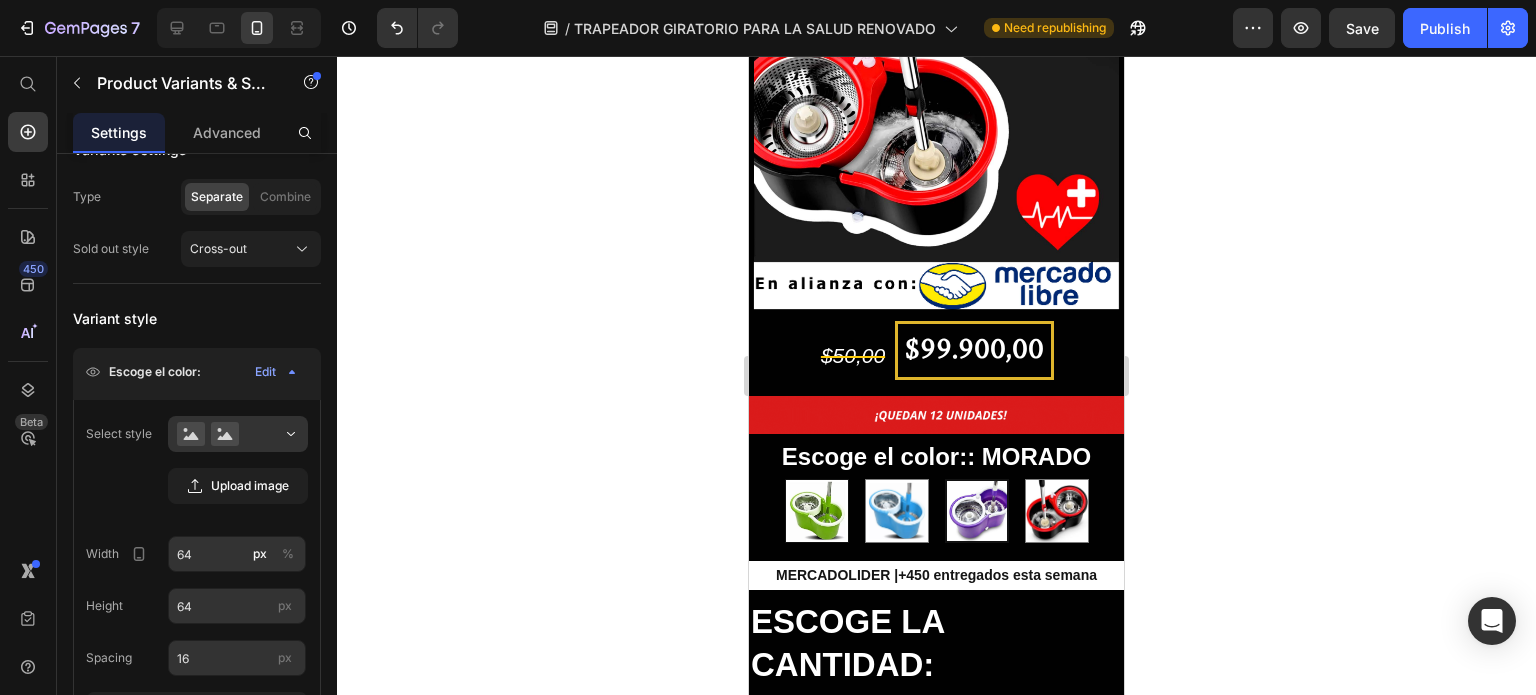 click at bounding box center [817, 511] 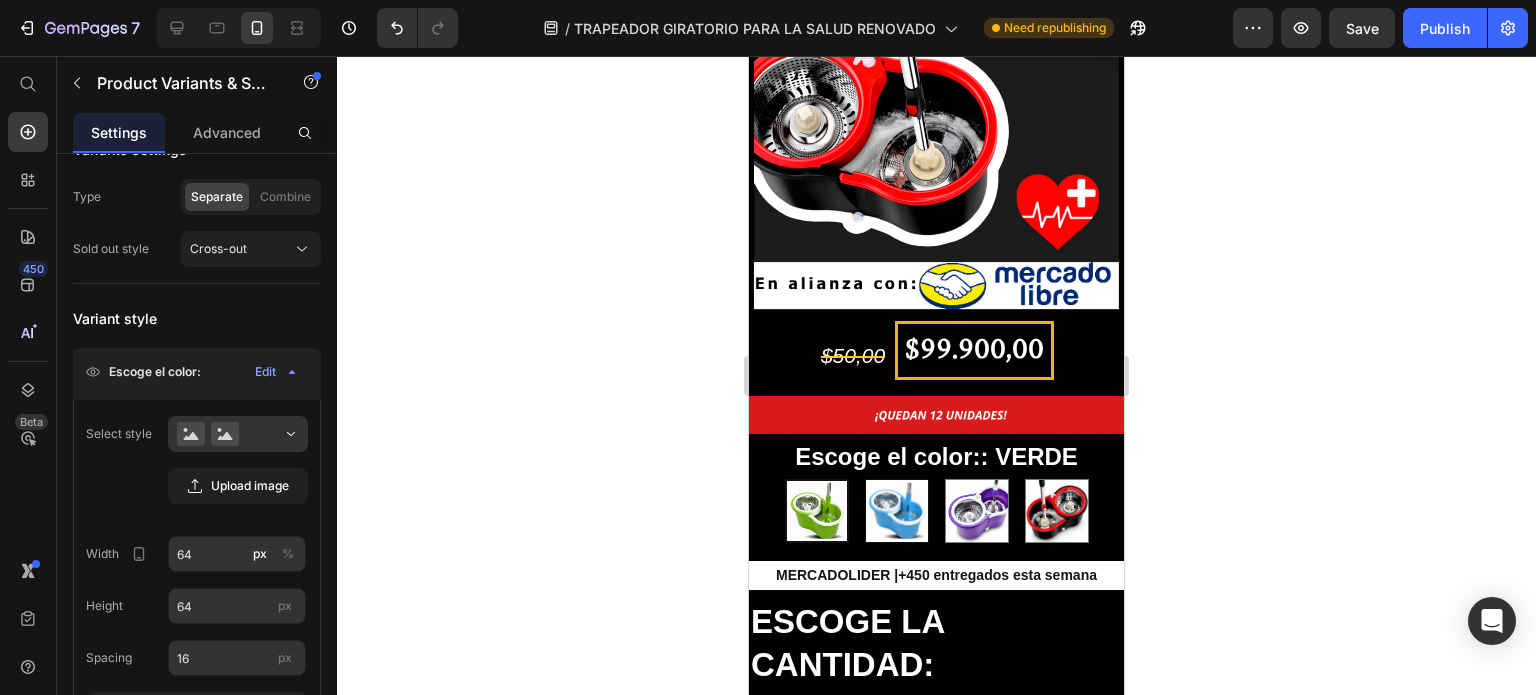 drag, startPoint x: 897, startPoint y: 476, endPoint x: 916, endPoint y: 476, distance: 19 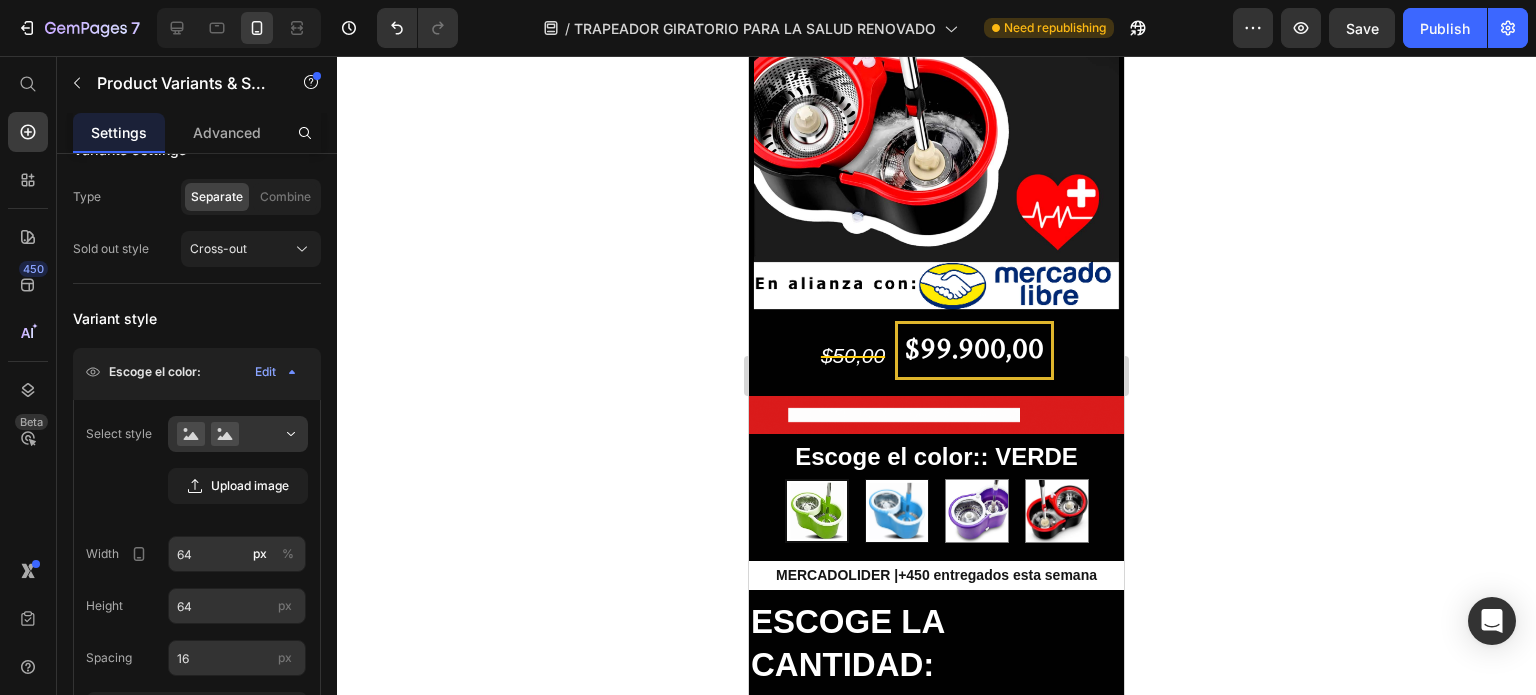 radio on "true" 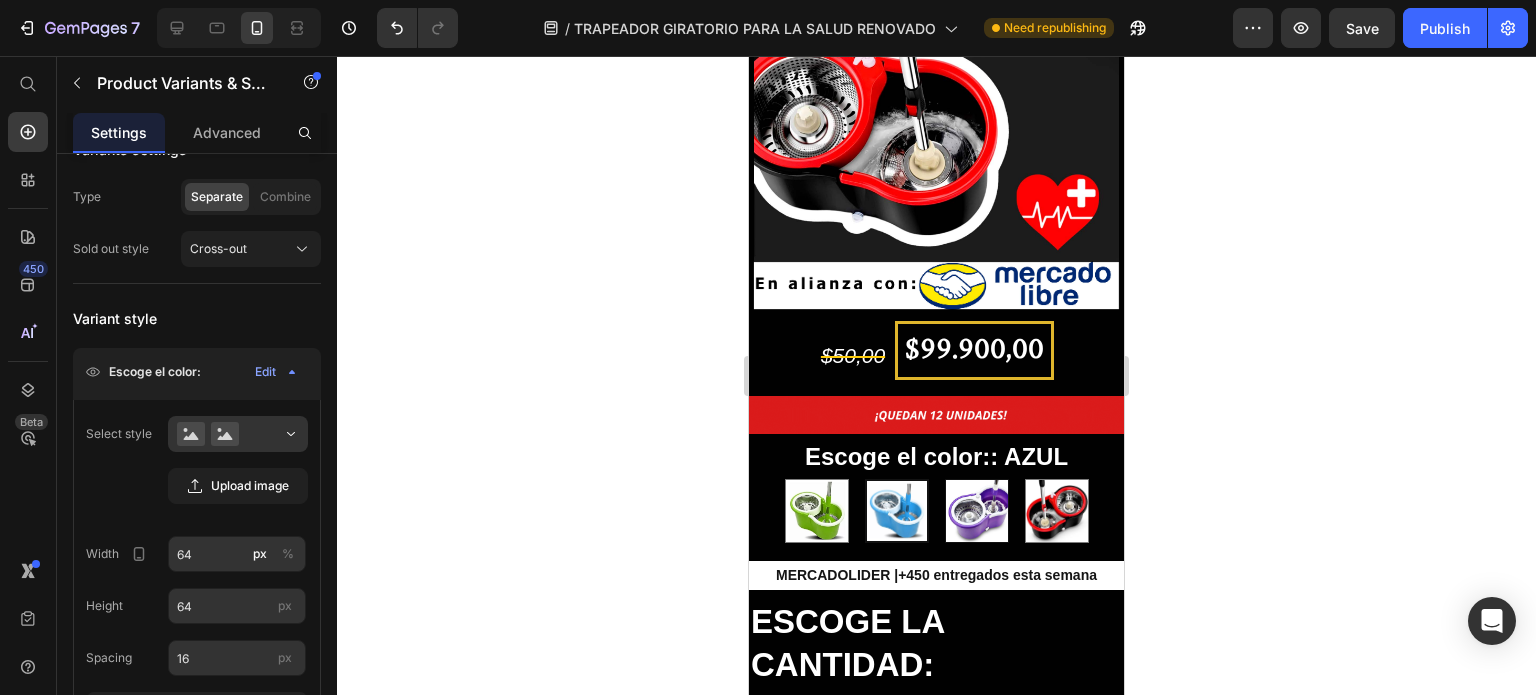 click at bounding box center [977, 511] 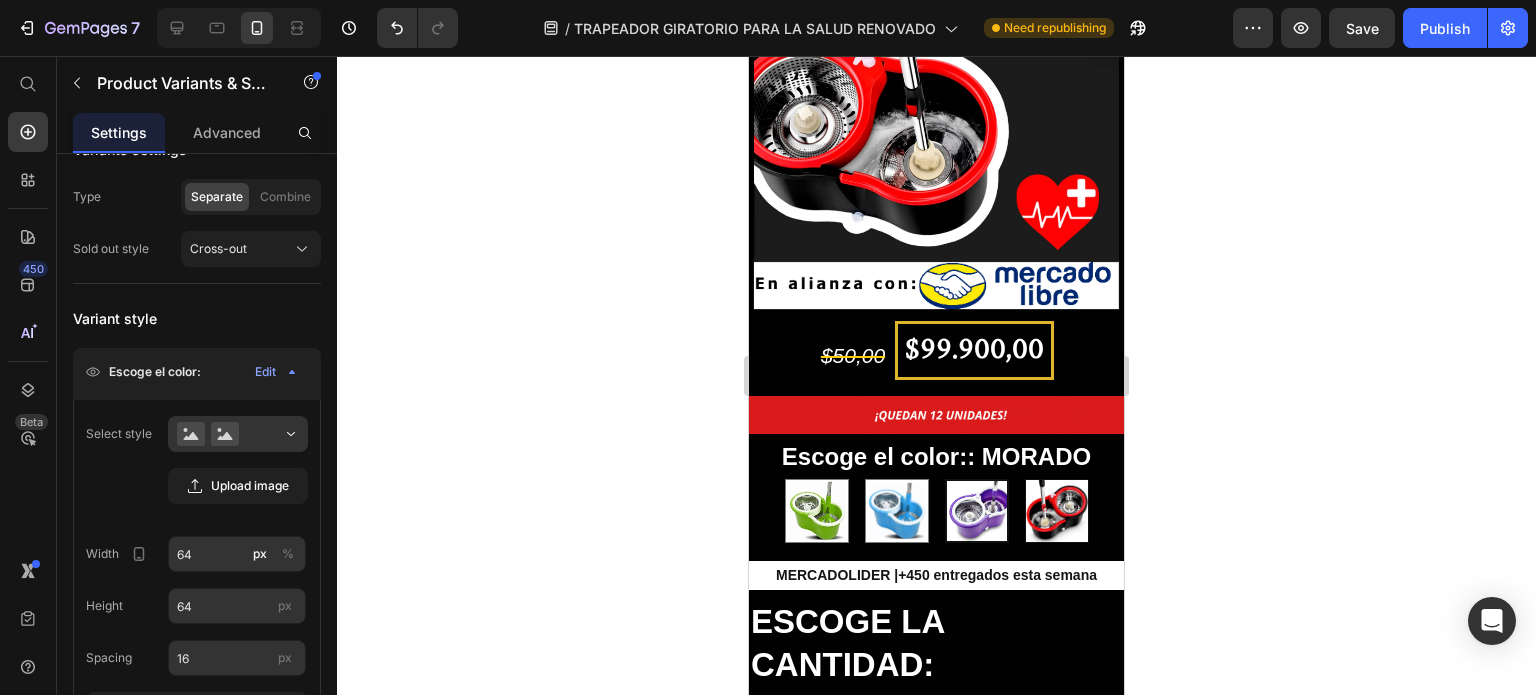 click at bounding box center [1057, 511] 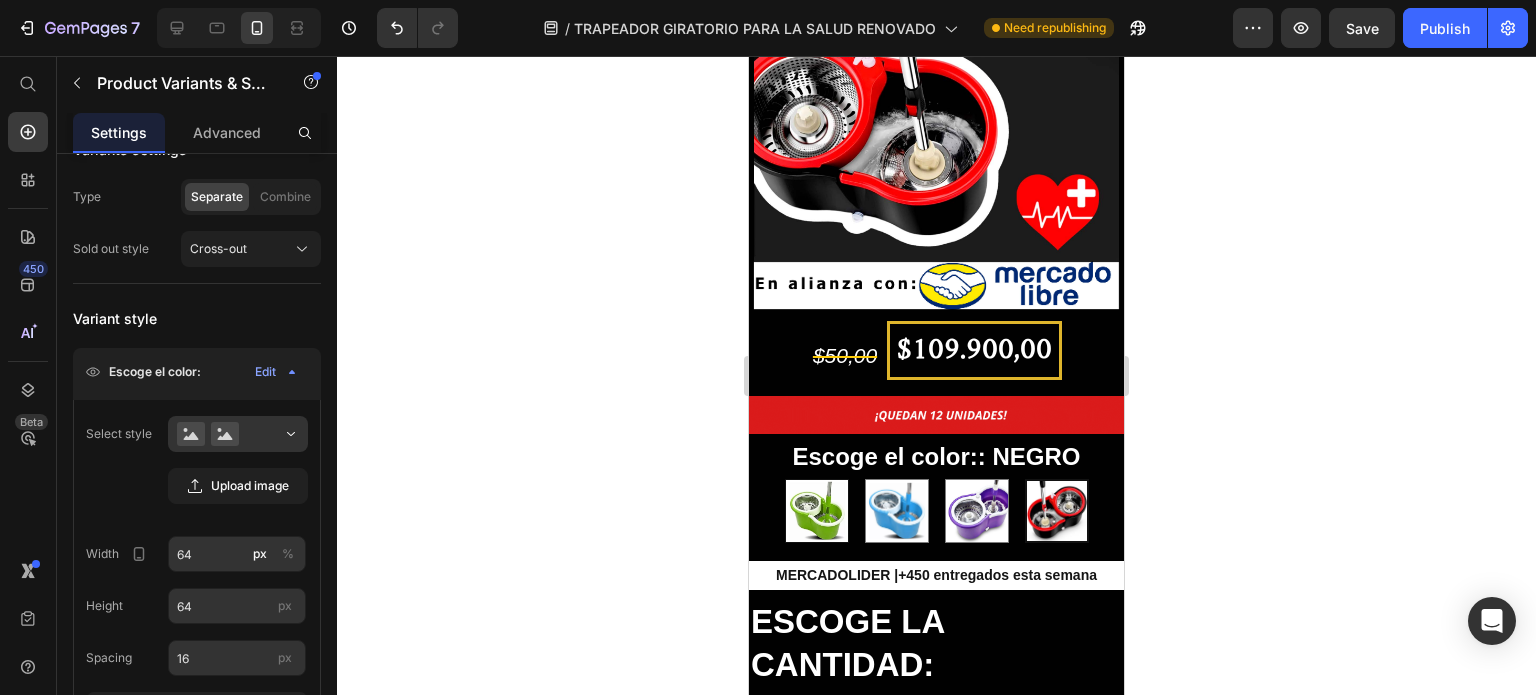 click at bounding box center [817, 511] 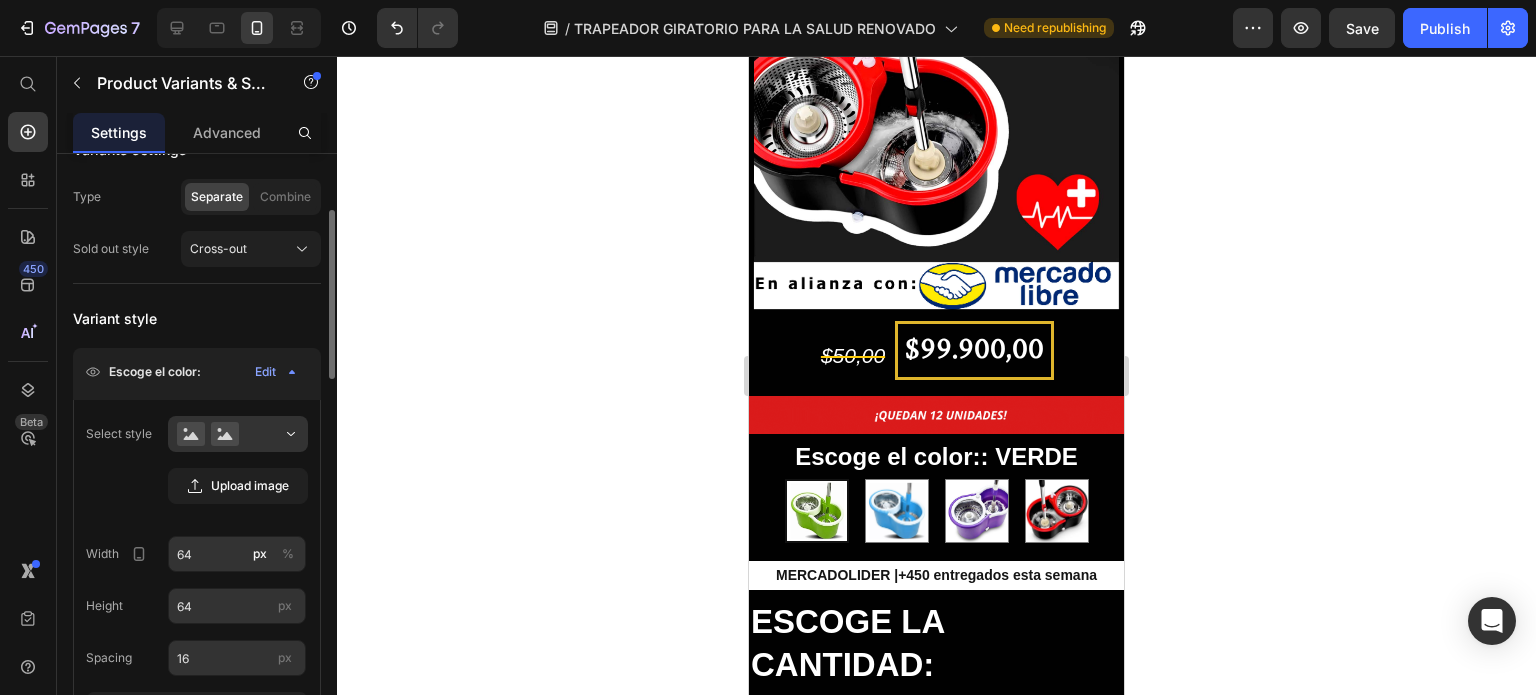 scroll, scrollTop: 0, scrollLeft: 0, axis: both 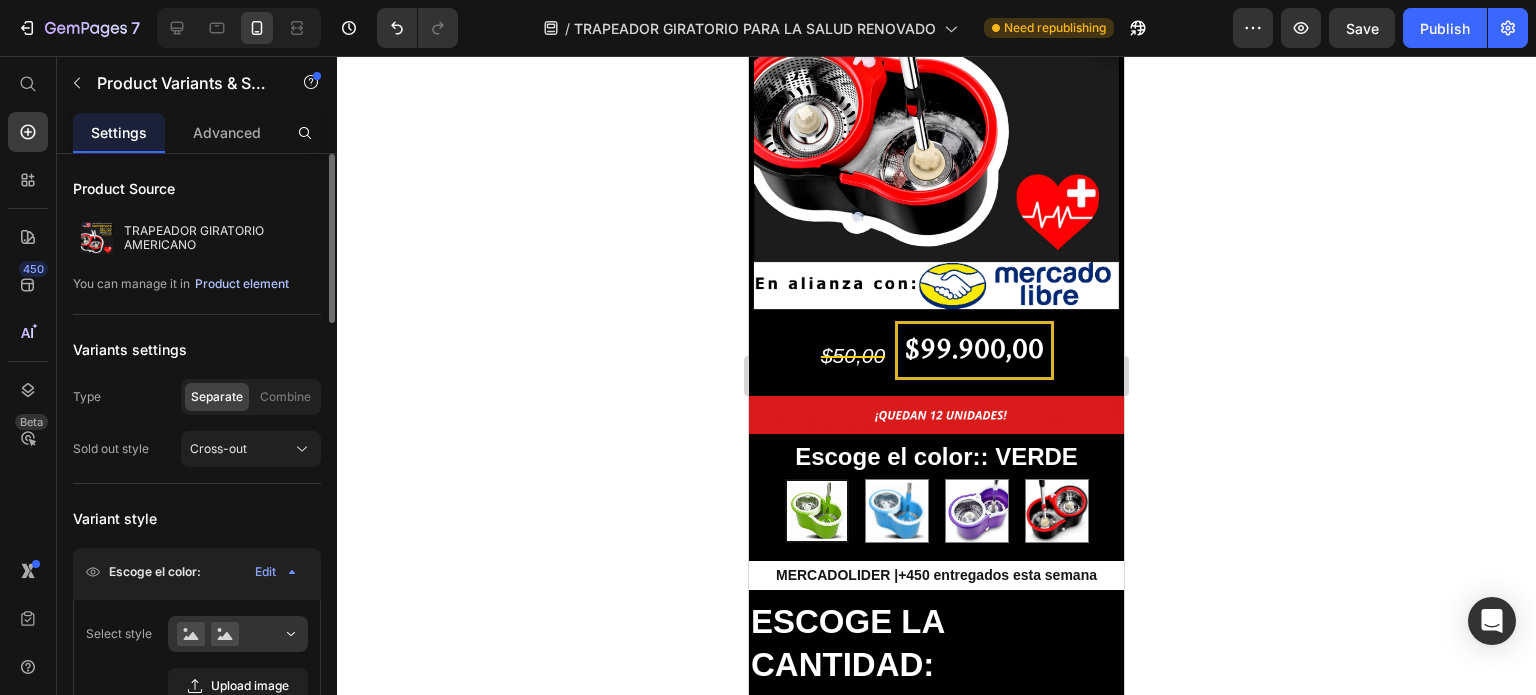 click on "Product element" at bounding box center (242, 284) 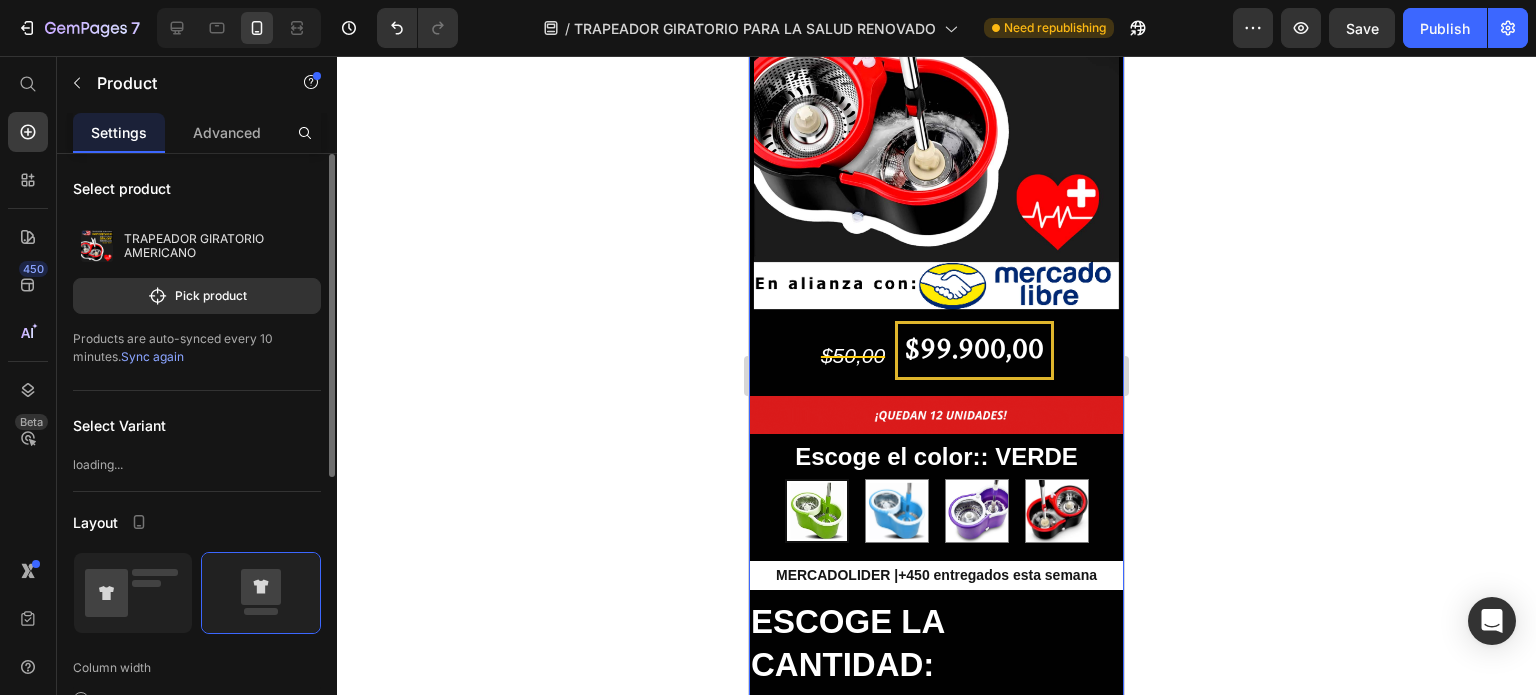 click on "Sync again" at bounding box center [152, 356] 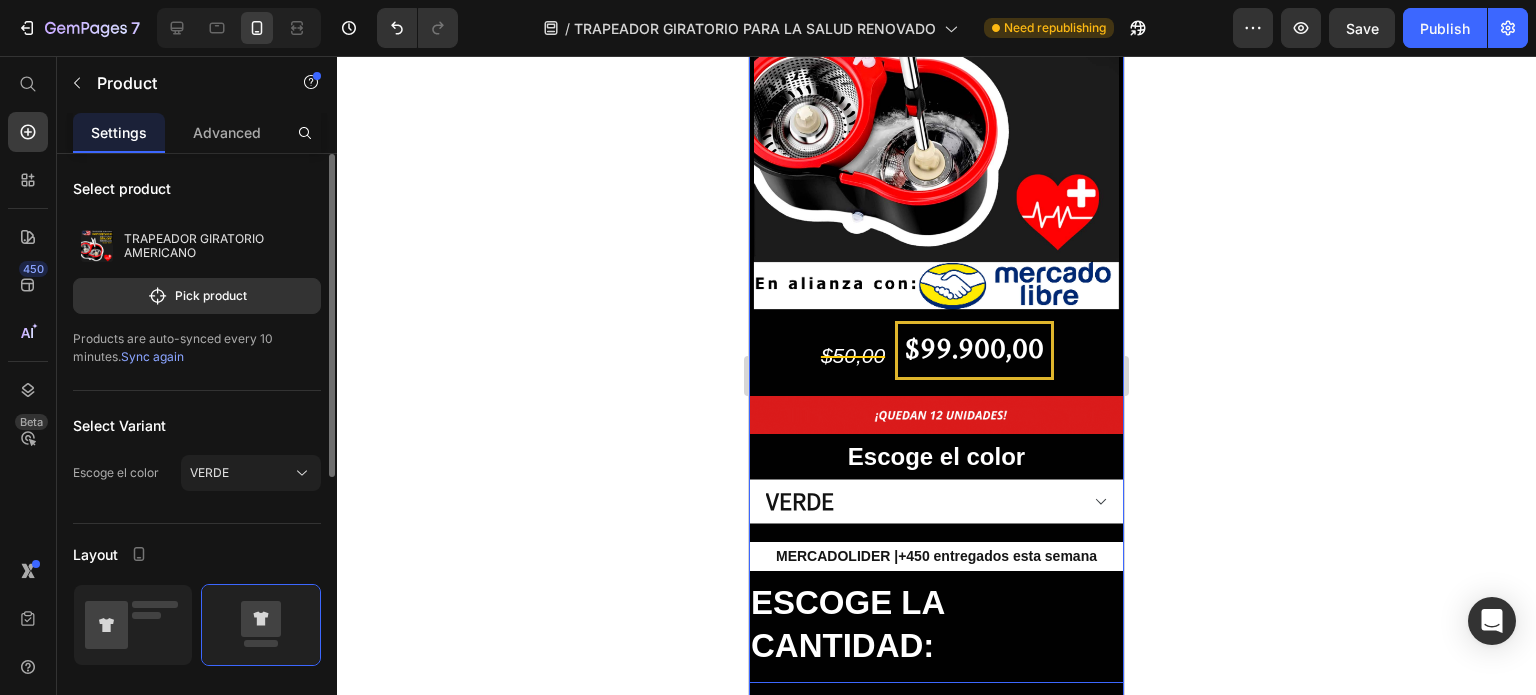 click on "Products are auto-synced every 10 minutes.  Sync again" at bounding box center [197, 348] 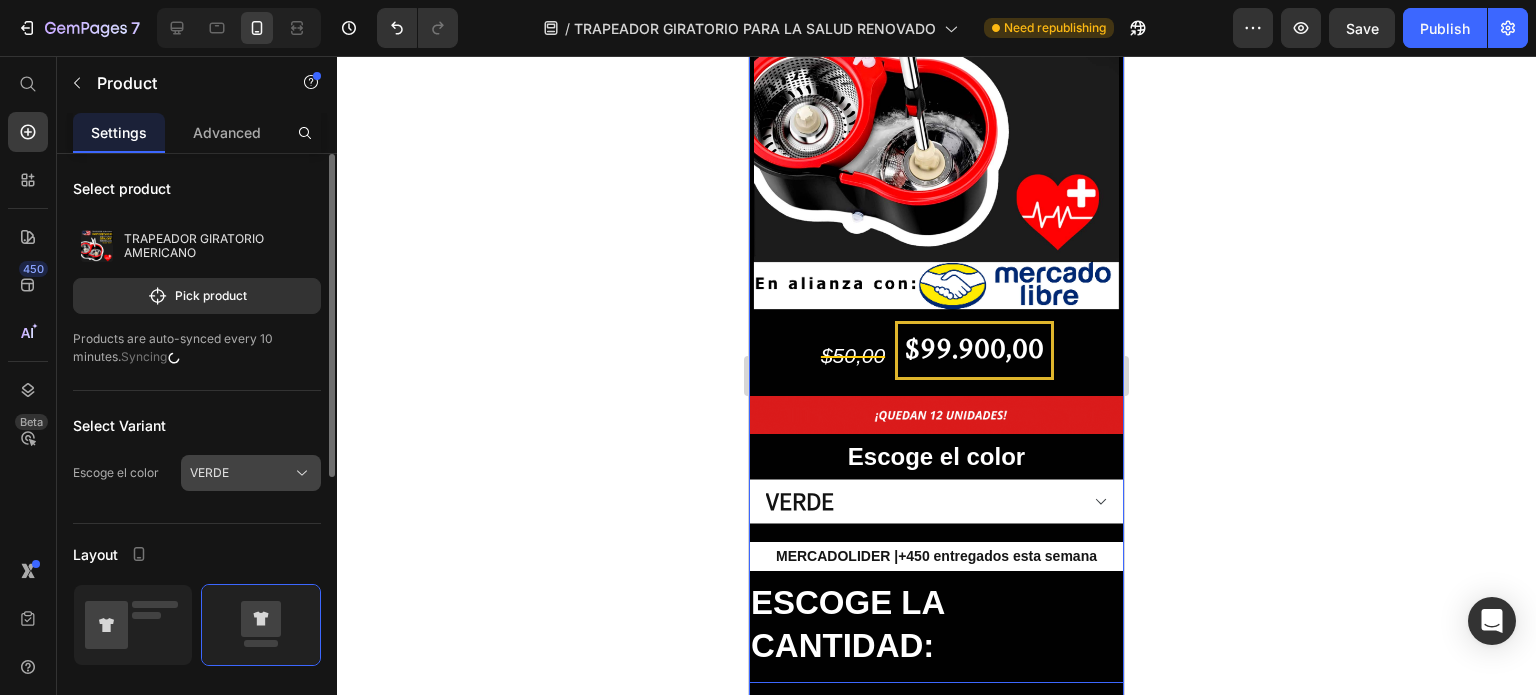 scroll, scrollTop: 100, scrollLeft: 0, axis: vertical 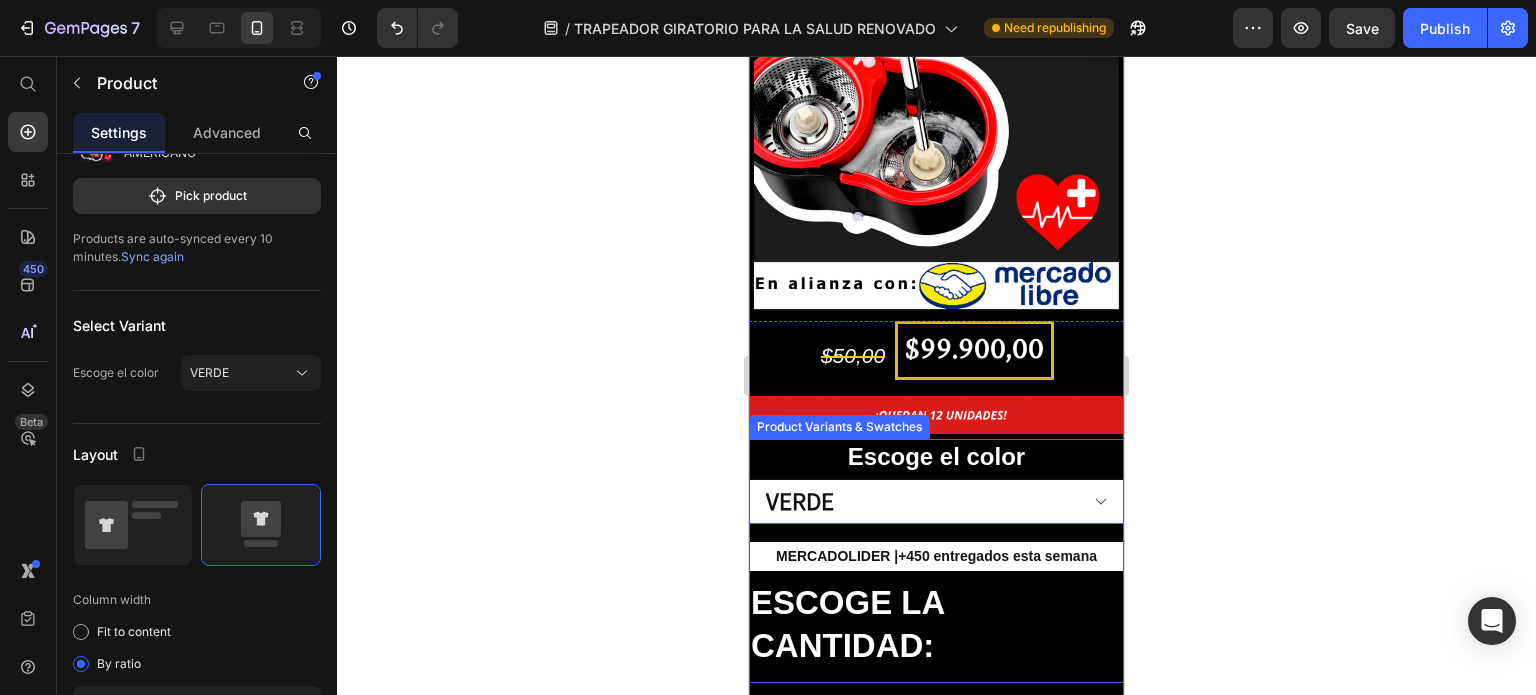 click on "VERDE MORADO AZUL NEGRO" at bounding box center [936, 501] 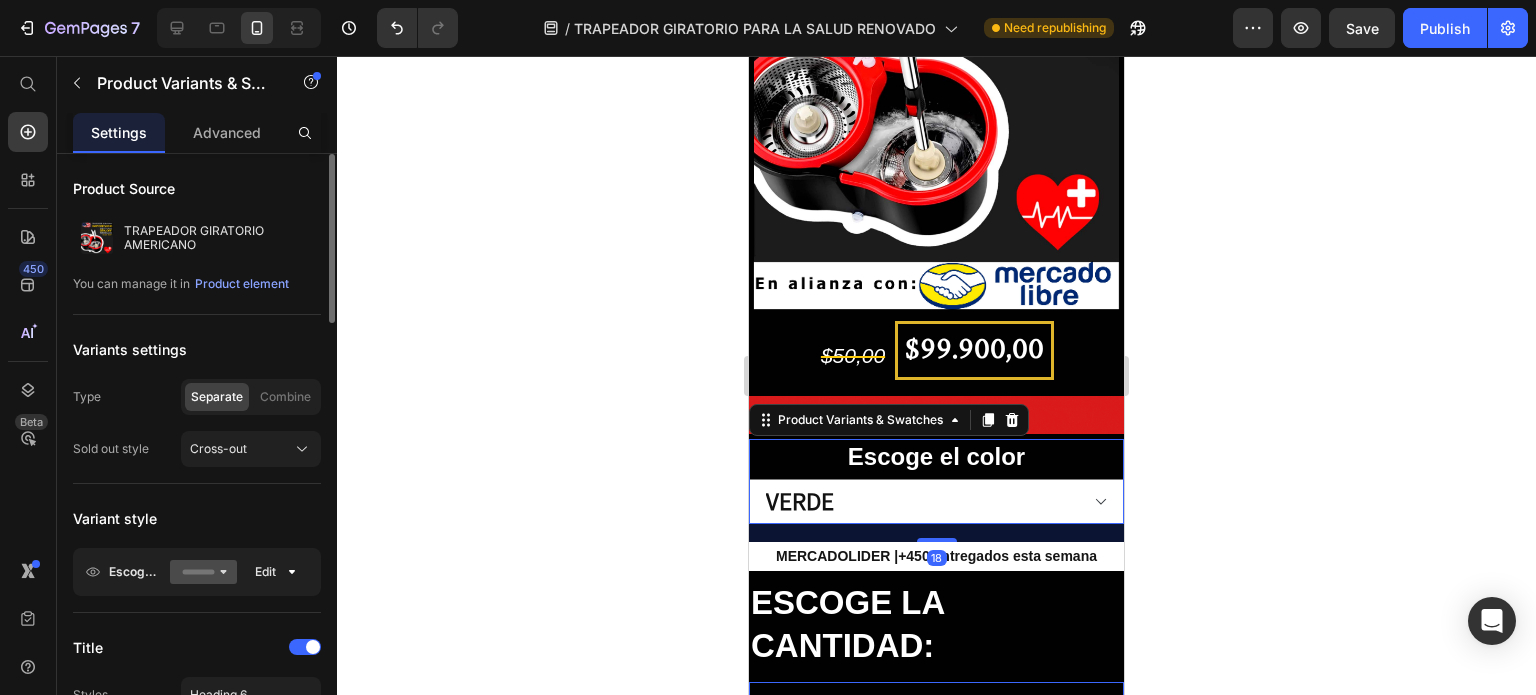 scroll, scrollTop: 200, scrollLeft: 0, axis: vertical 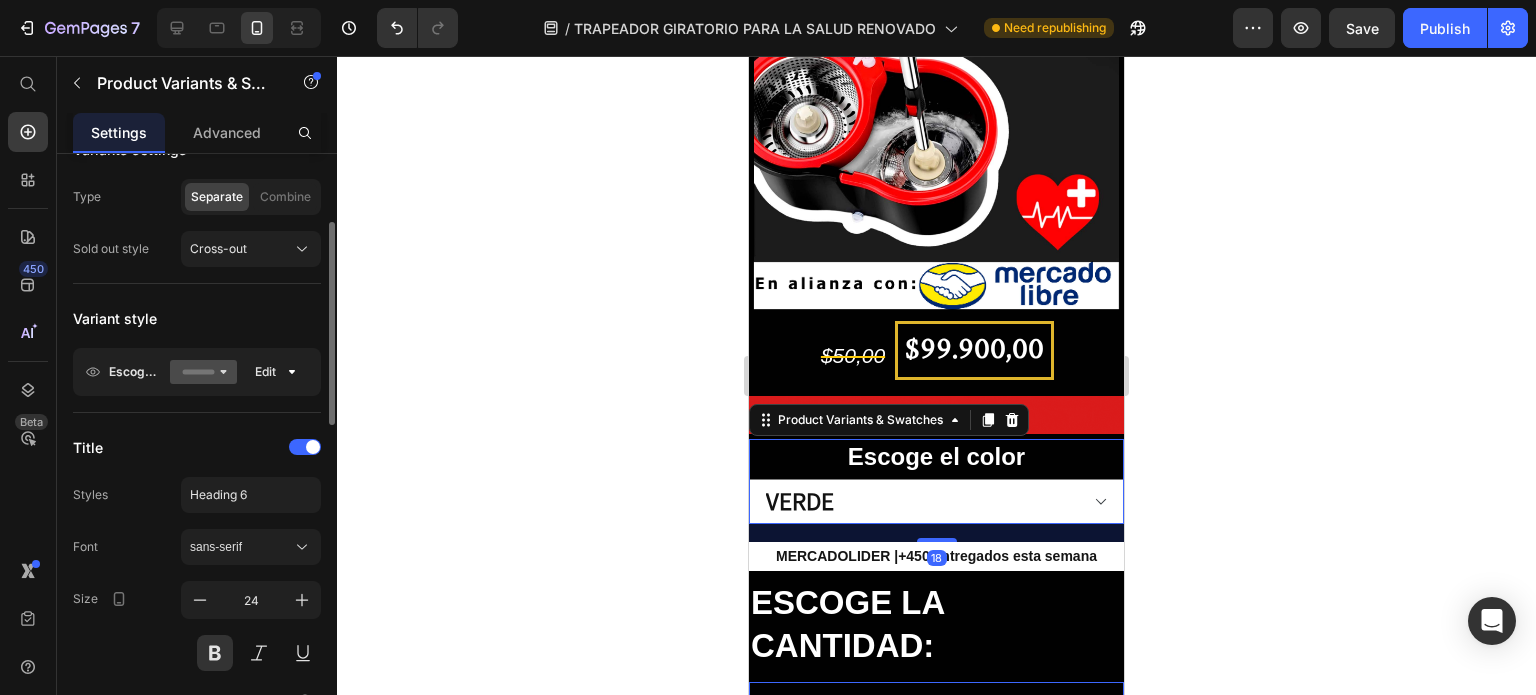 click 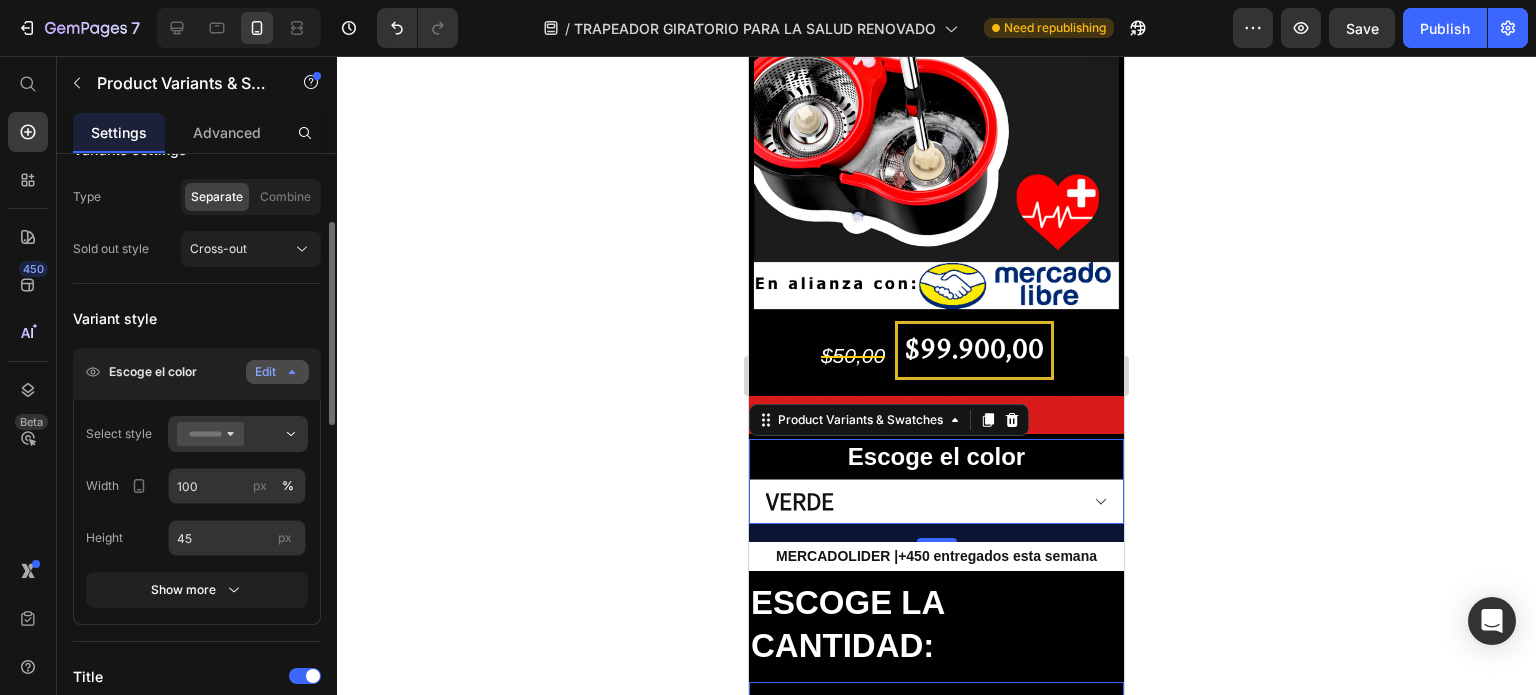 click on "Edit" 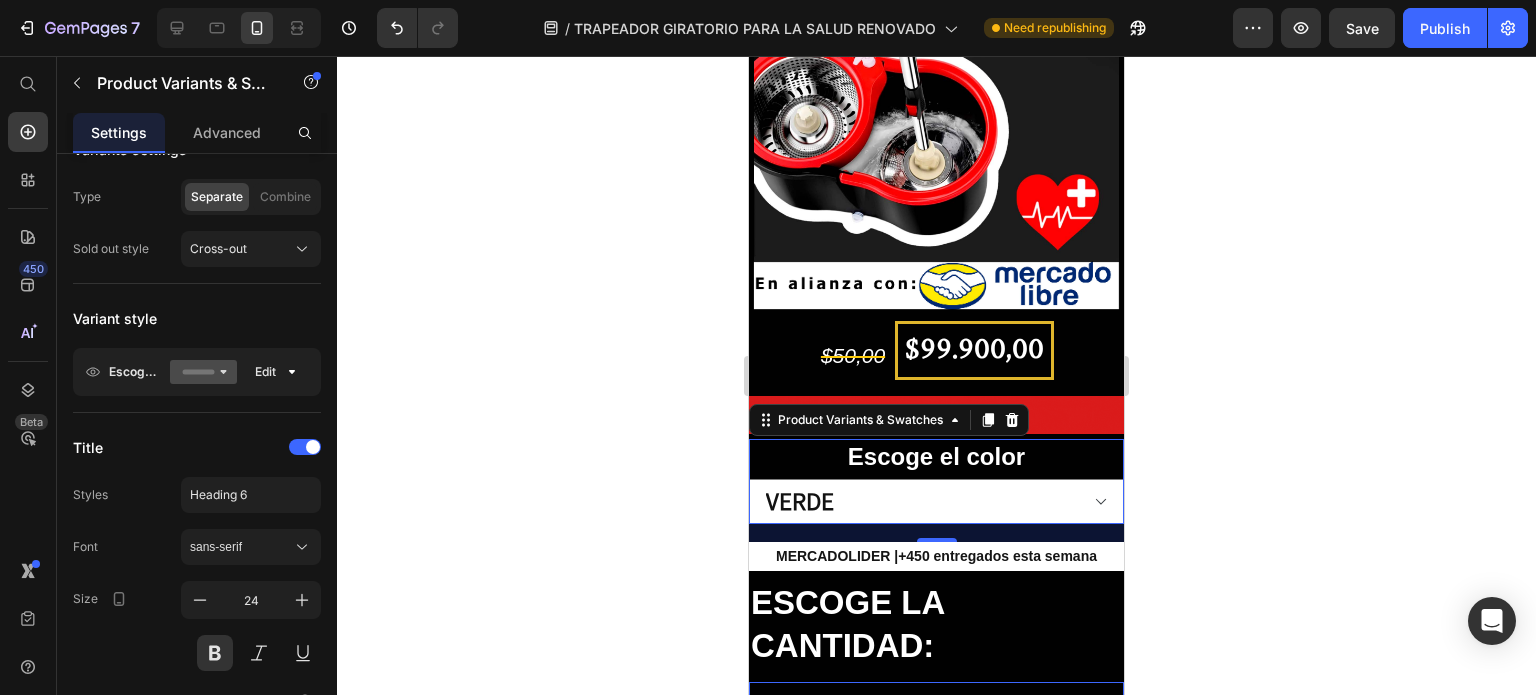 click 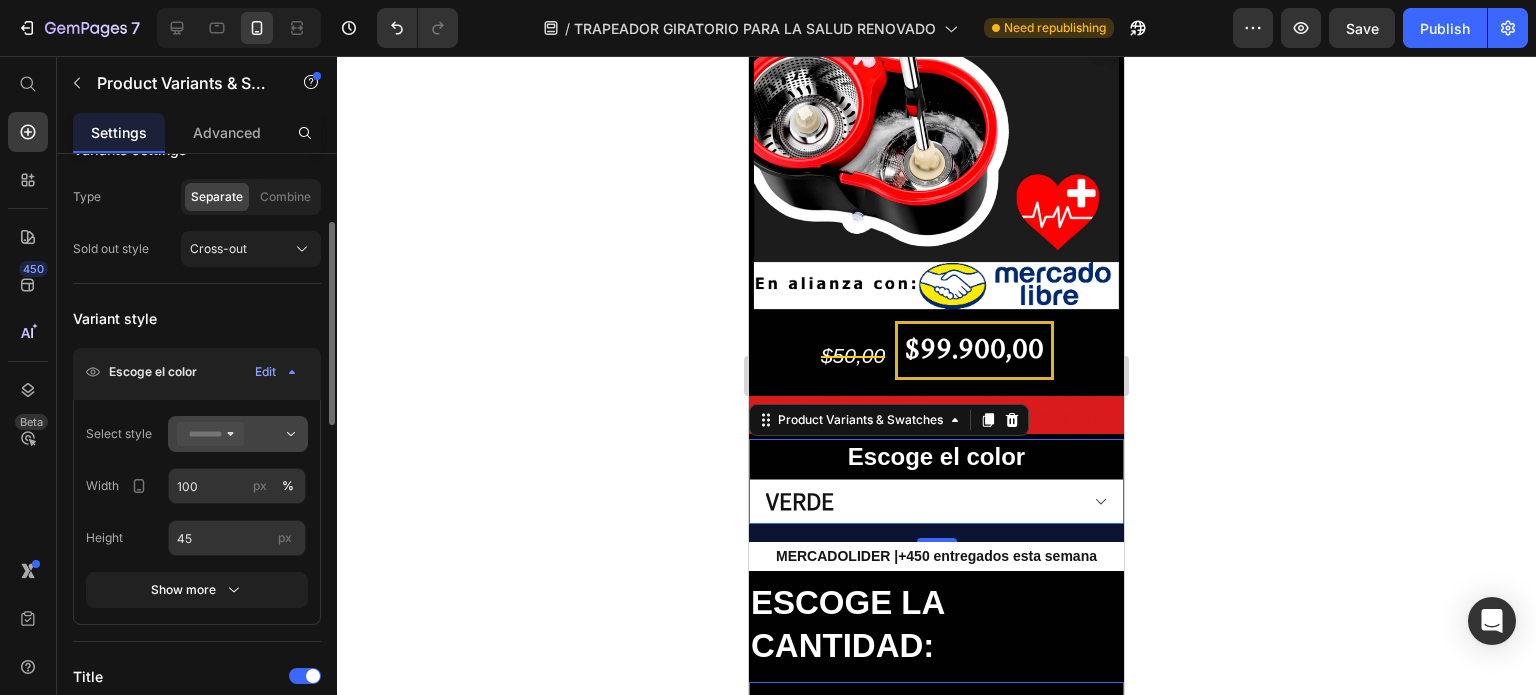 click at bounding box center [238, 434] 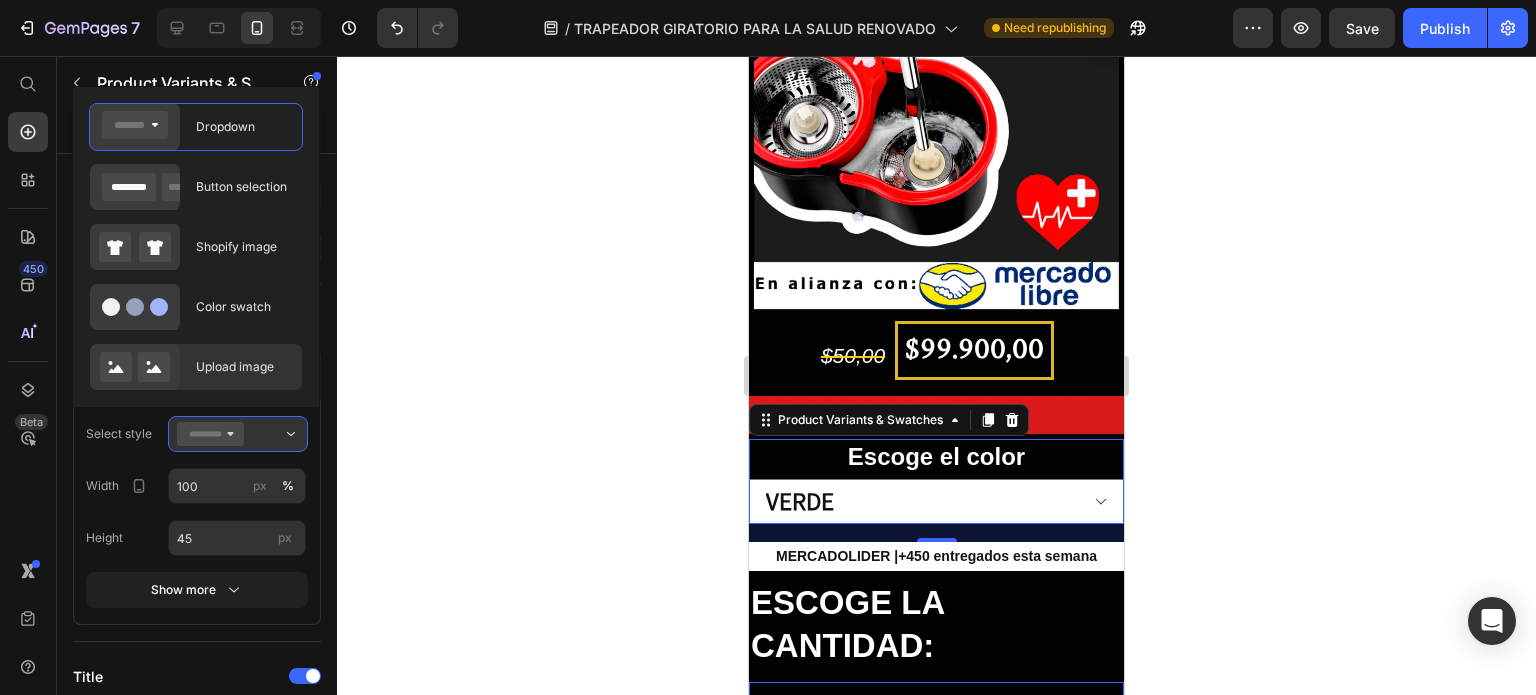 click 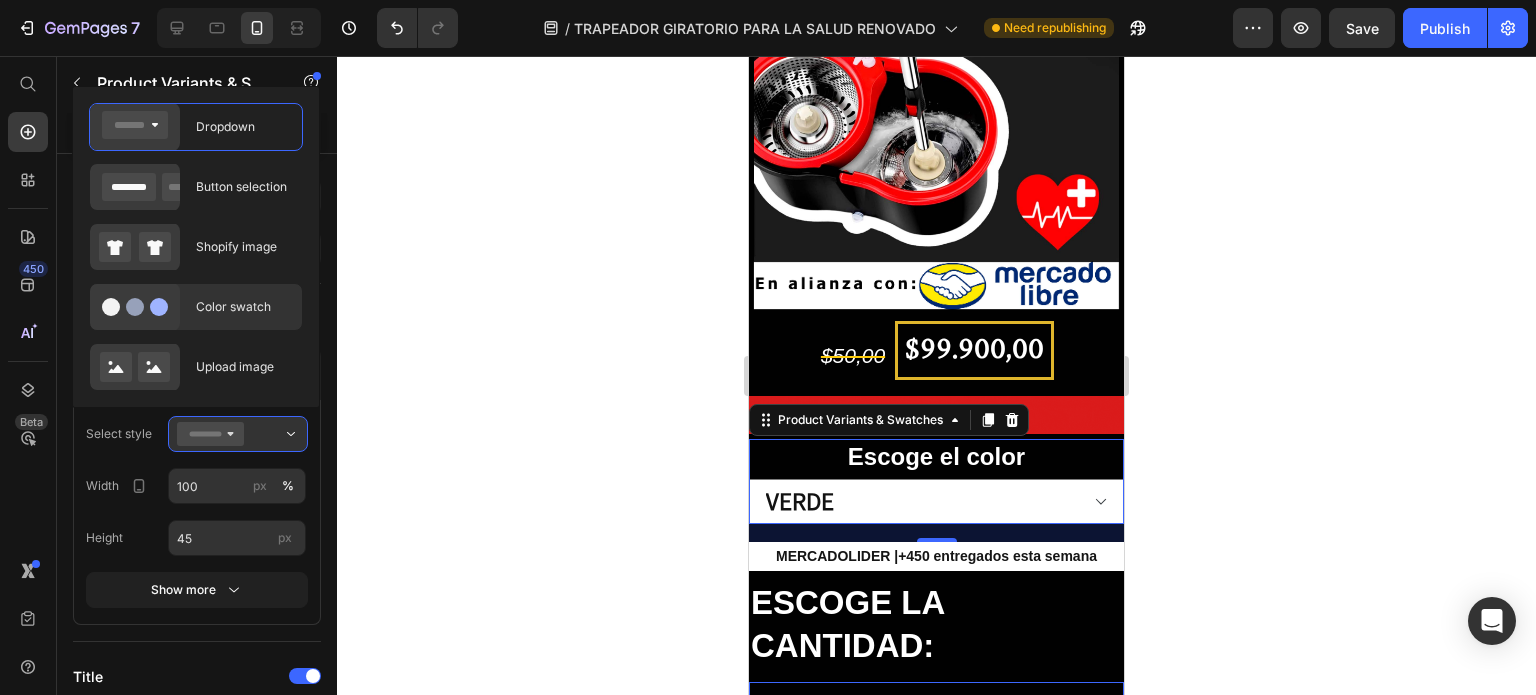type on "64" 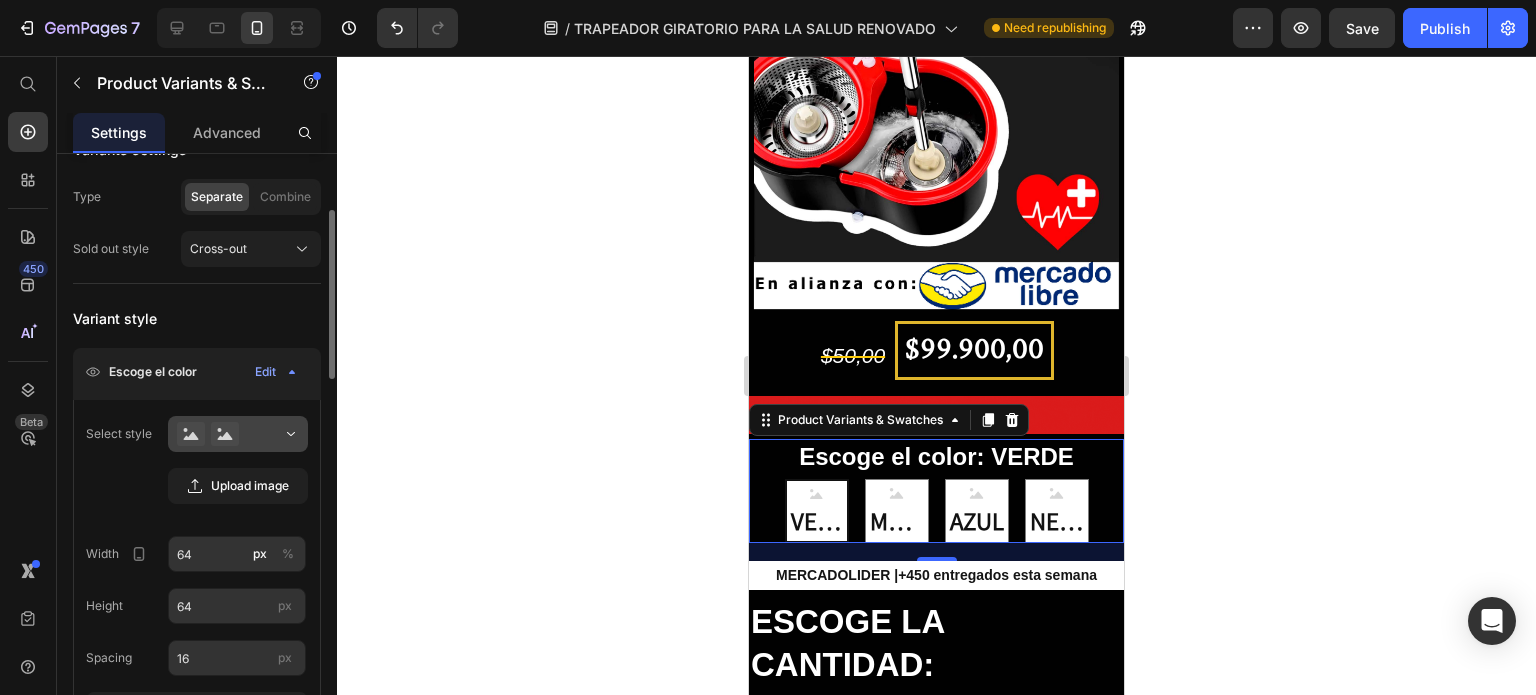 click at bounding box center (238, 434) 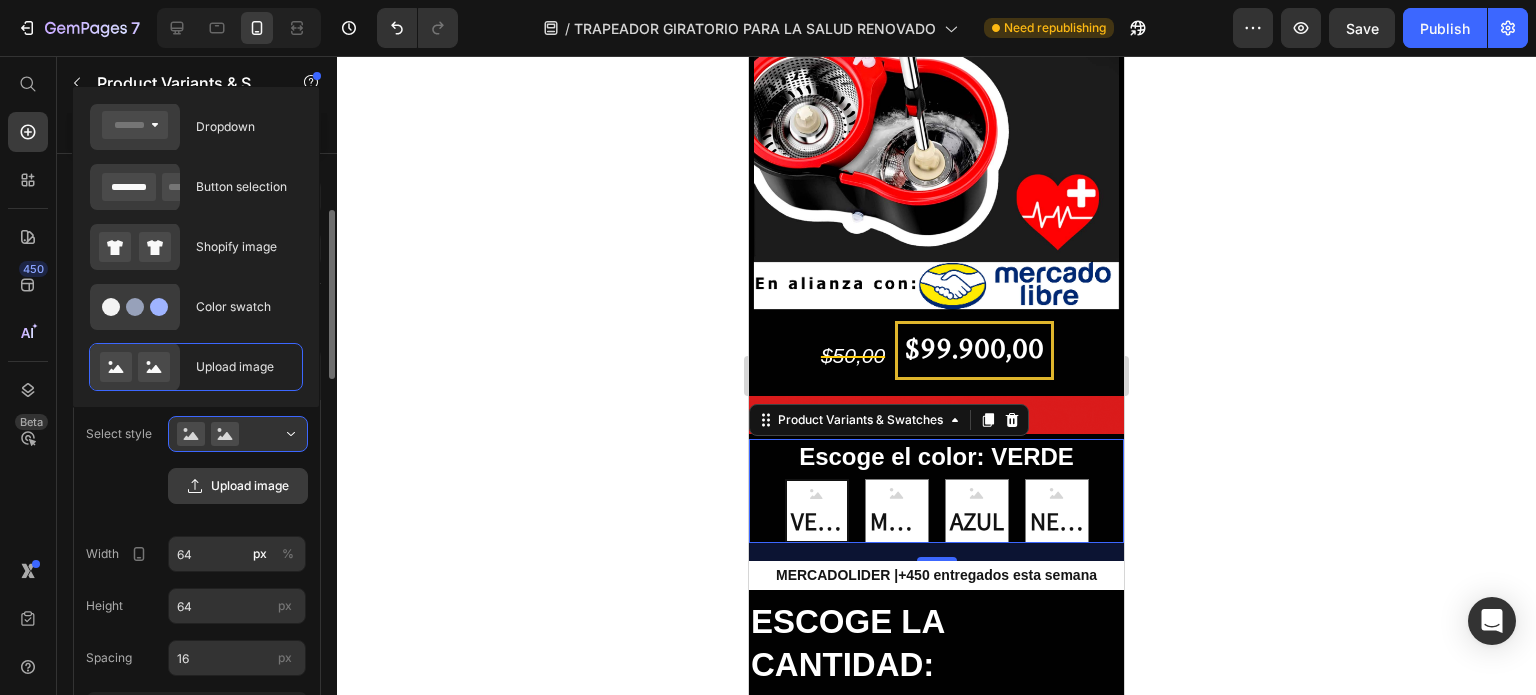 click on "Upload image" at bounding box center (238, 486) 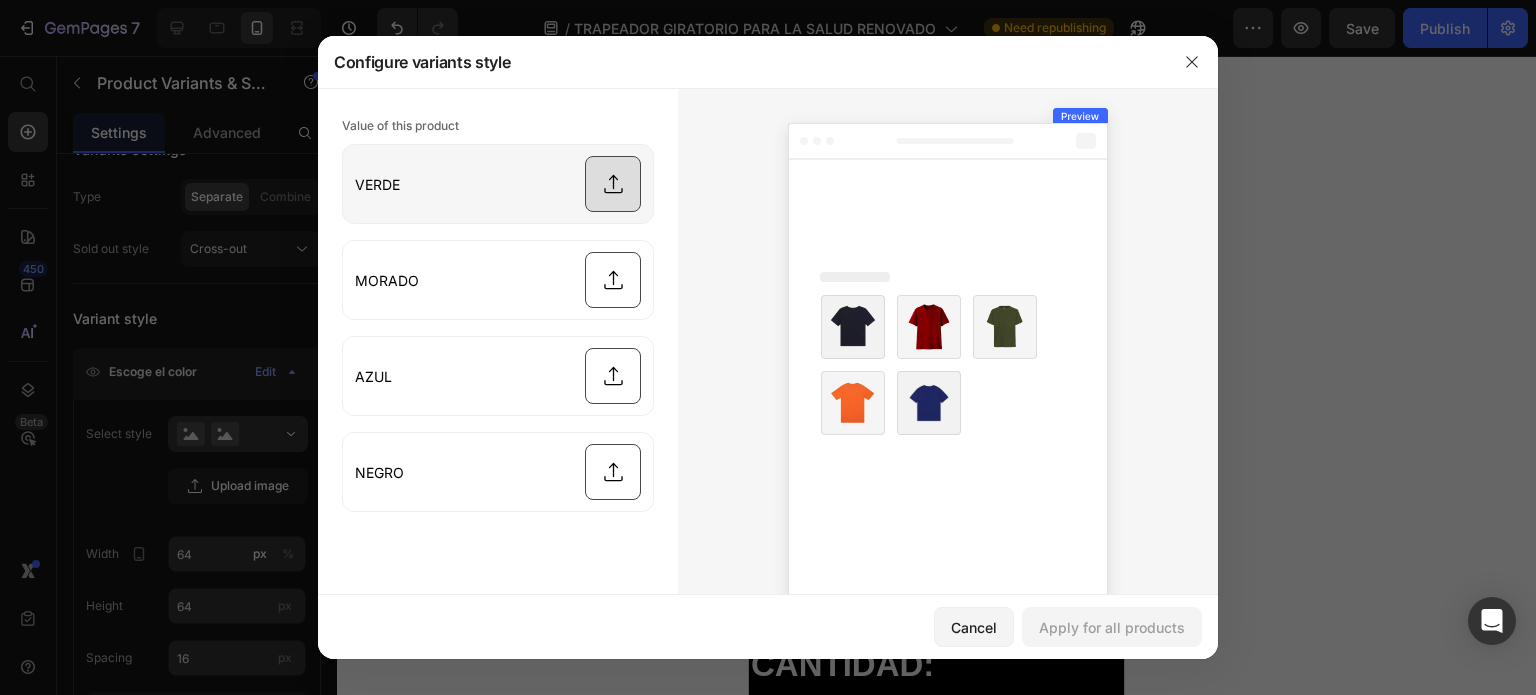 click at bounding box center [498, 184] 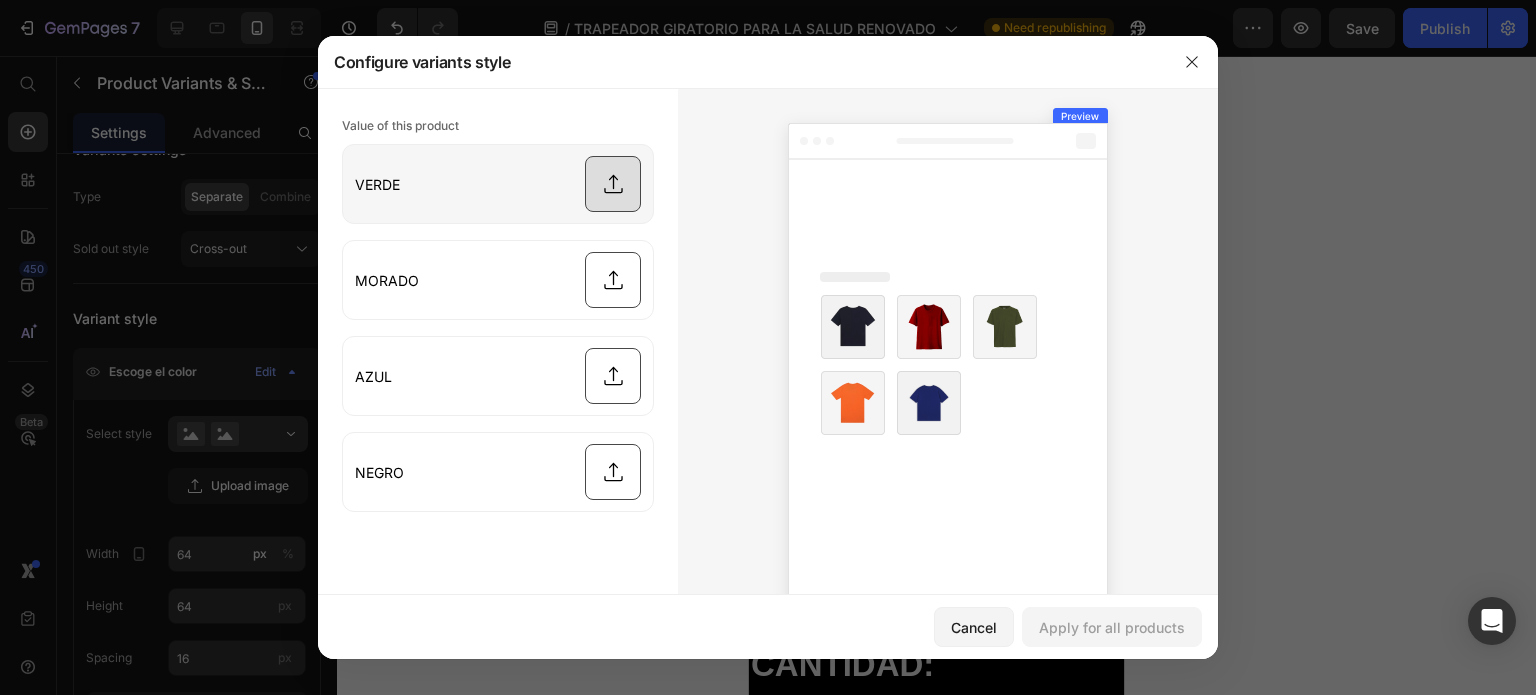 type on "C:\fakepath\D_NQ_NP_917049-MCO52484661836_112022-O.webp" 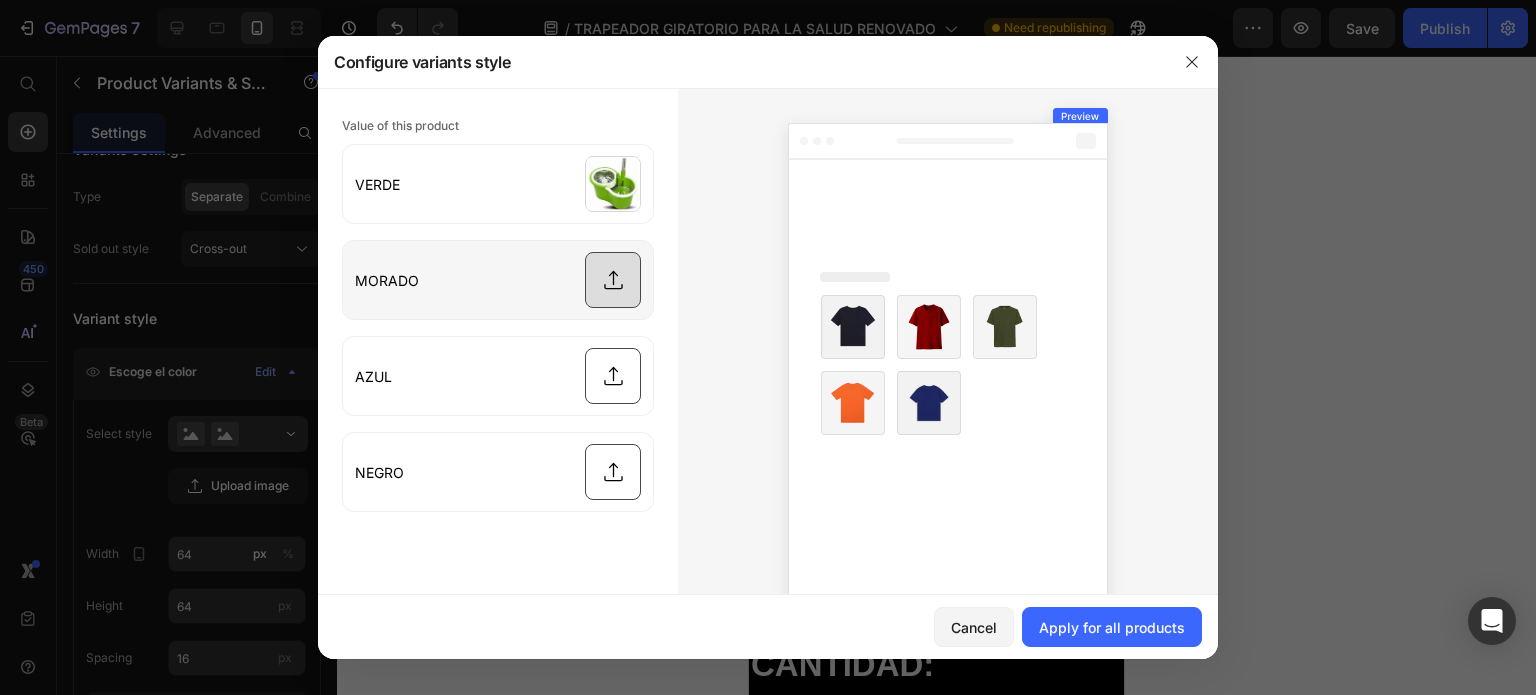 click on "MORADO" 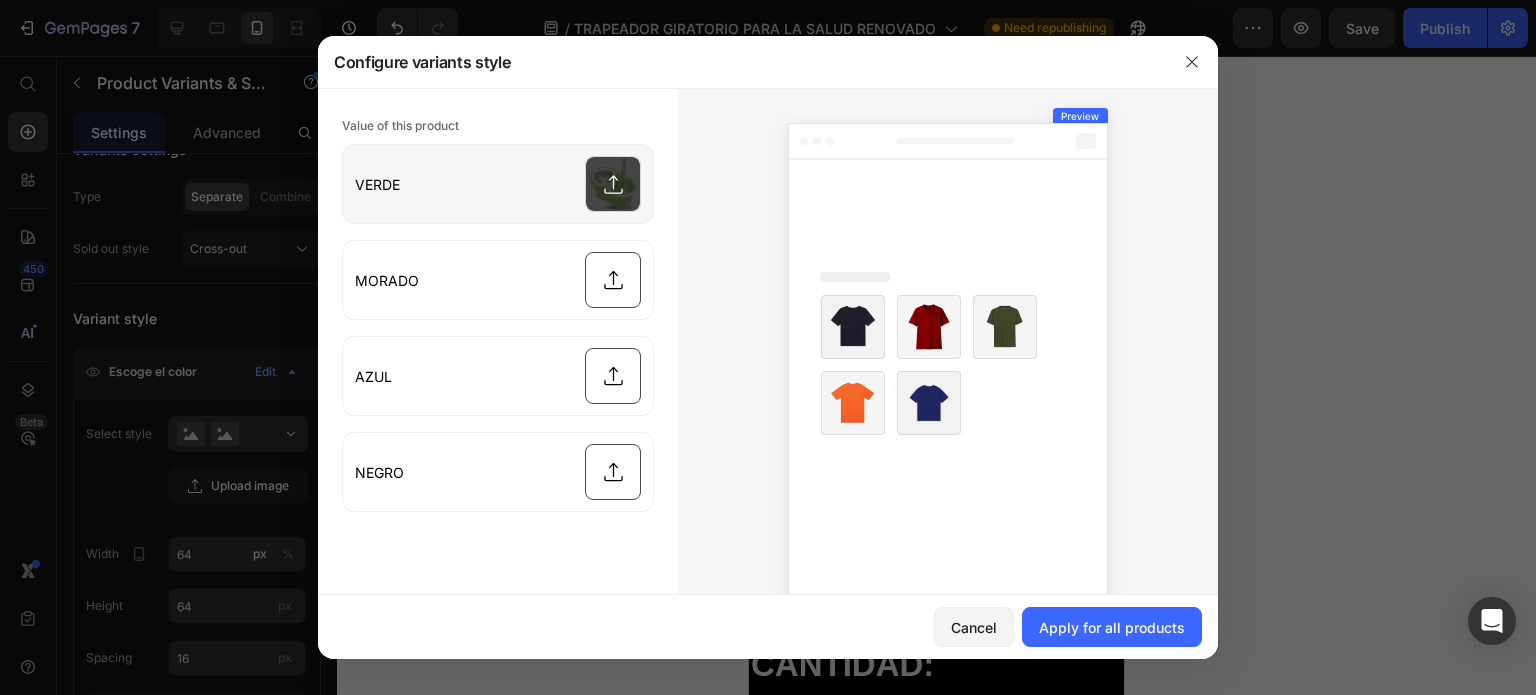 type on "C:\fakepath\The-Magic-Spinning-Mop.jpg" 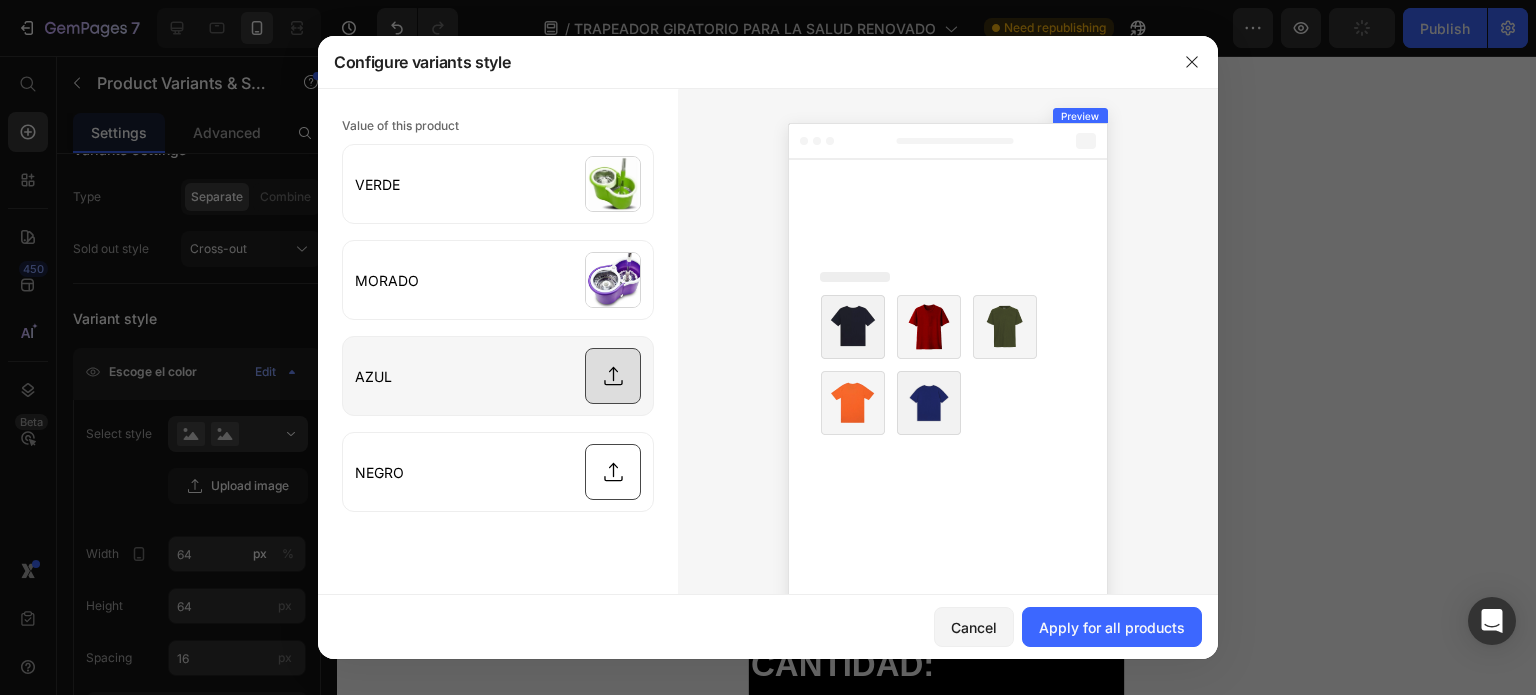 click at bounding box center [498, 376] 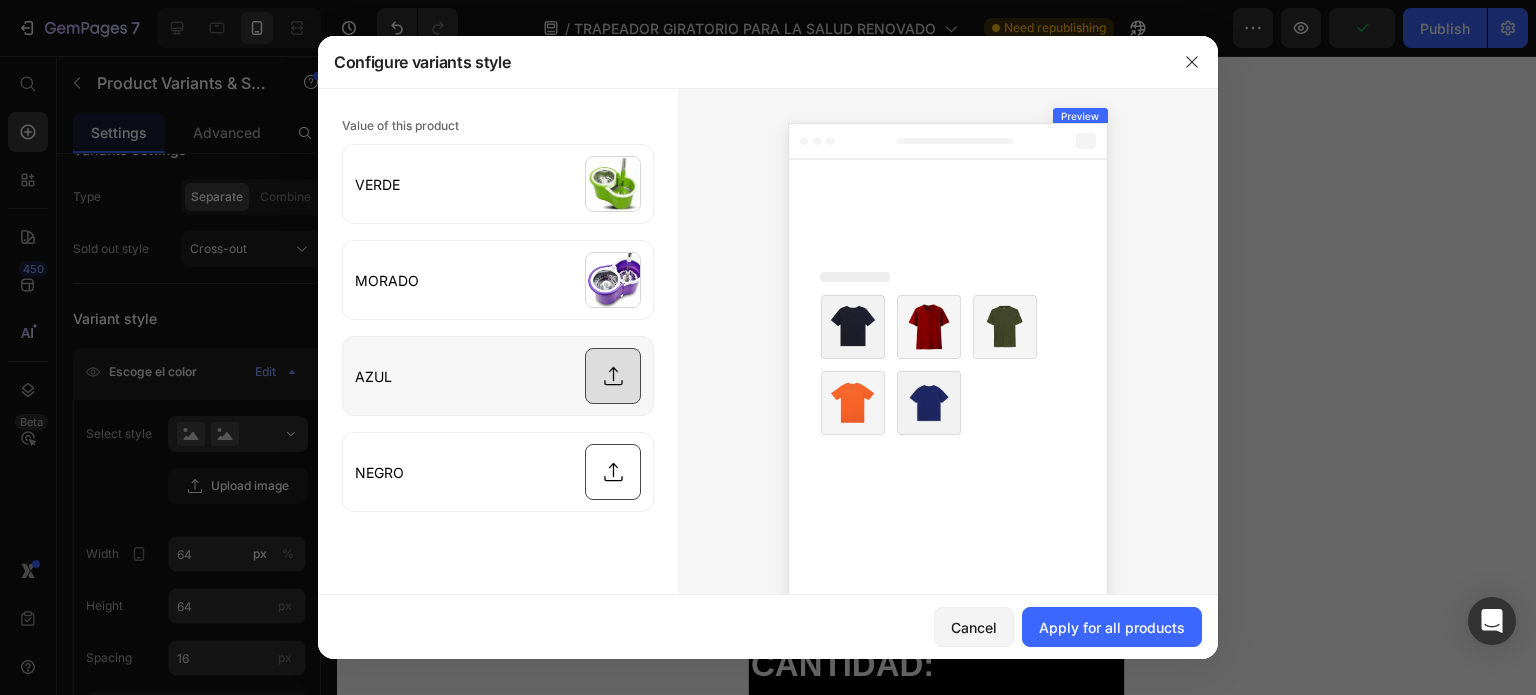 type on "C:\fakepath\D_NQ_NP_670500-MCO76070668368_052024-O.webp" 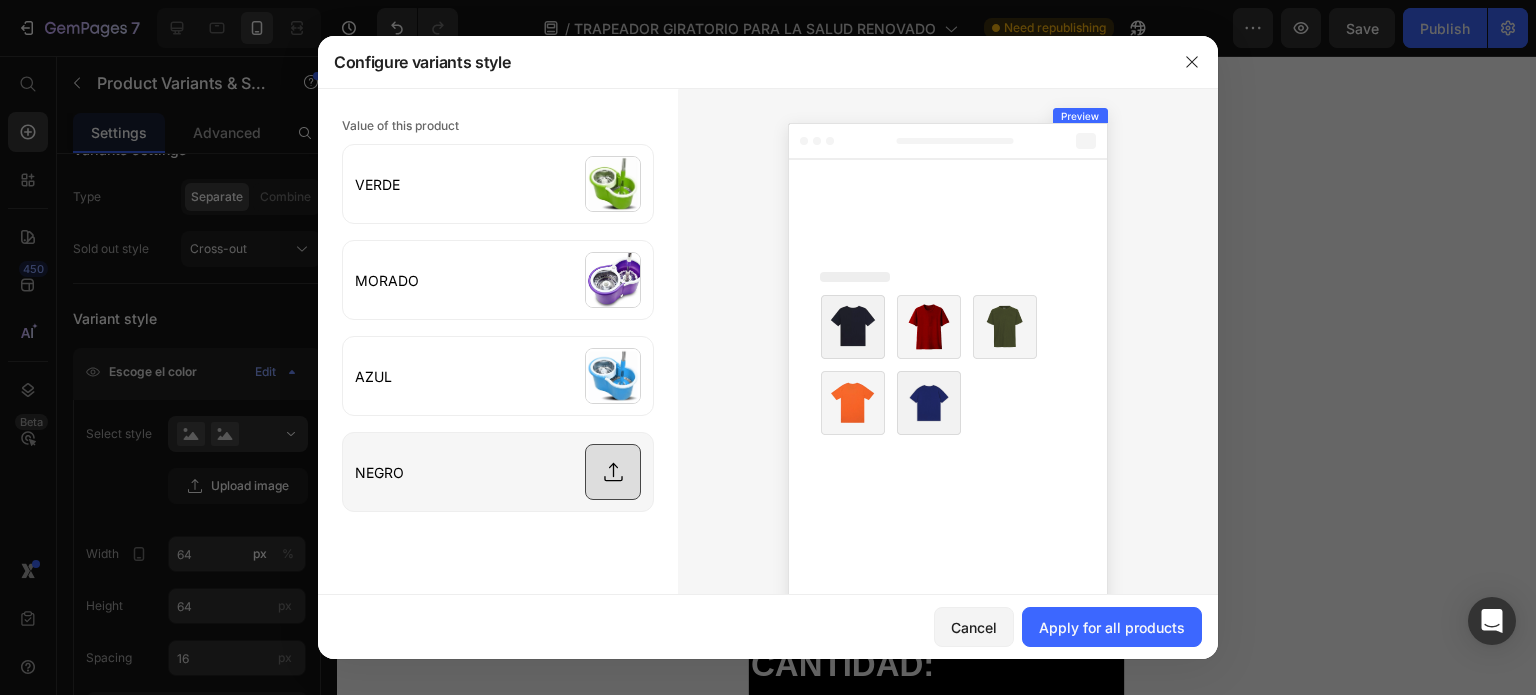 click at bounding box center (498, 472) 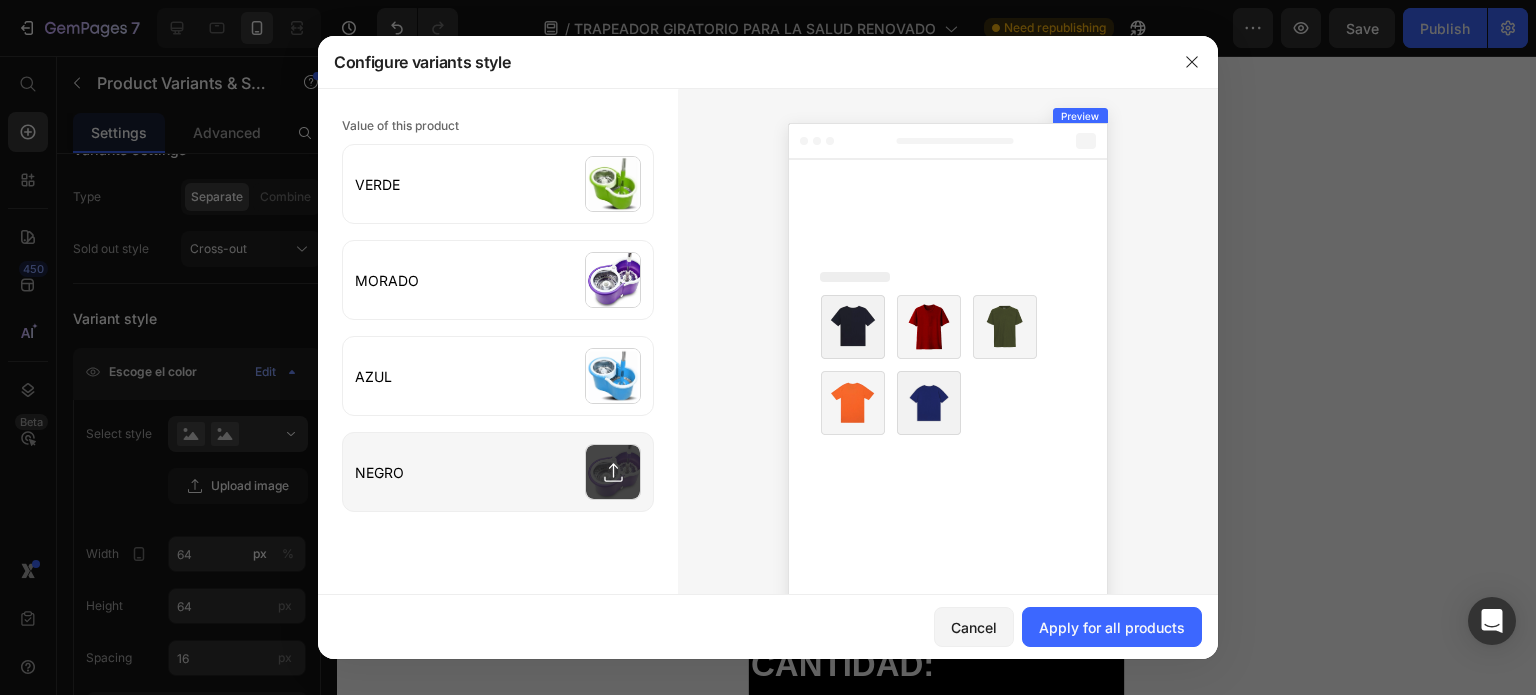 click at bounding box center [498, 472] 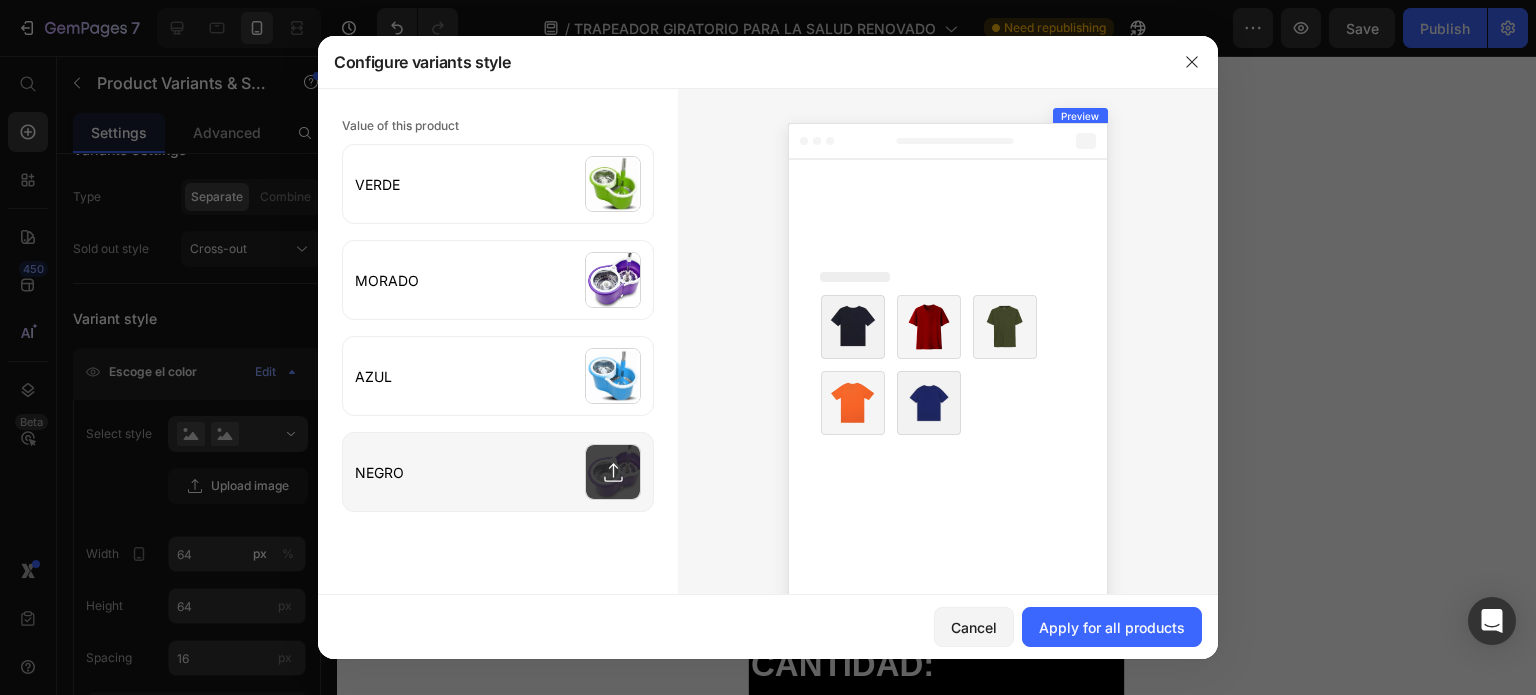 type on "C:\fakepath\He4720b12e55b4358a79ebd2dd334aed0M.jpg_300x300.webp" 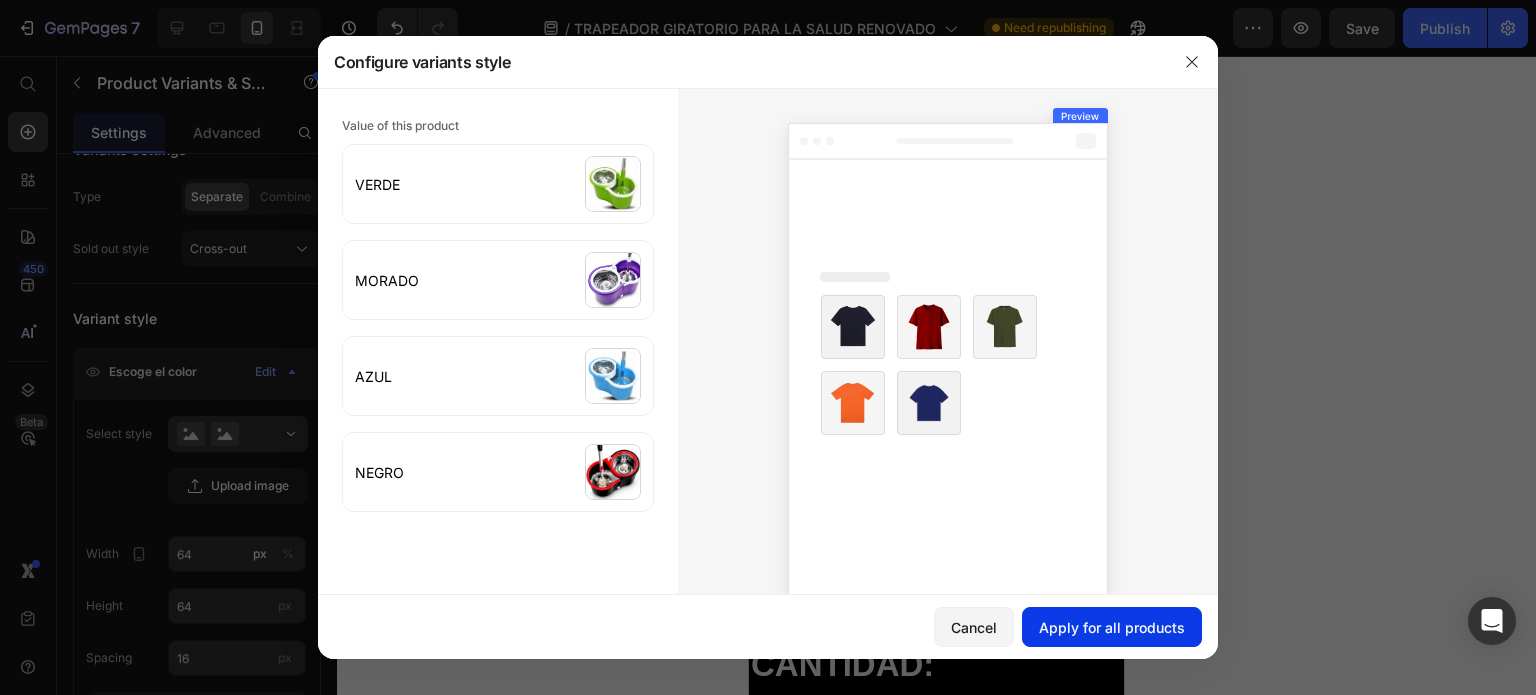 drag, startPoint x: 1102, startPoint y: 628, endPoint x: 352, endPoint y: 571, distance: 752.1629 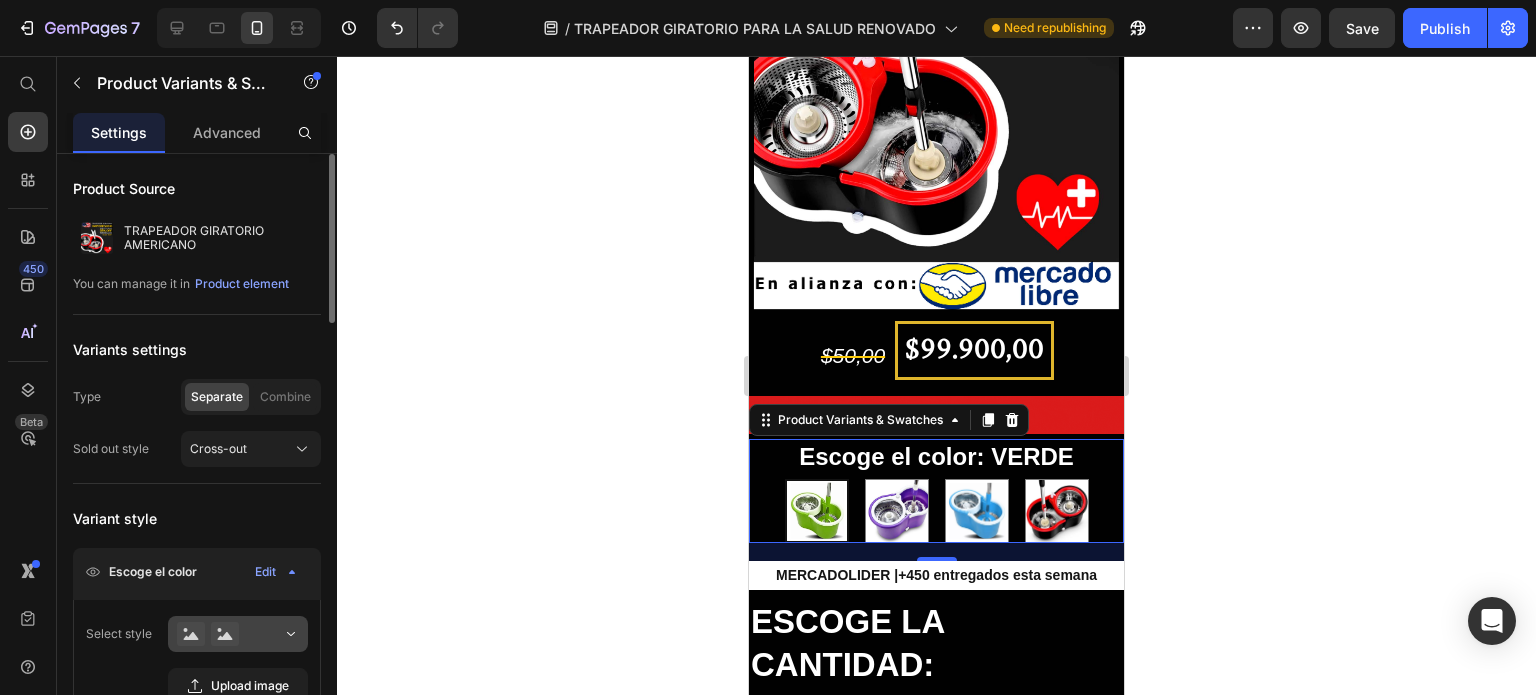 scroll, scrollTop: 200, scrollLeft: 0, axis: vertical 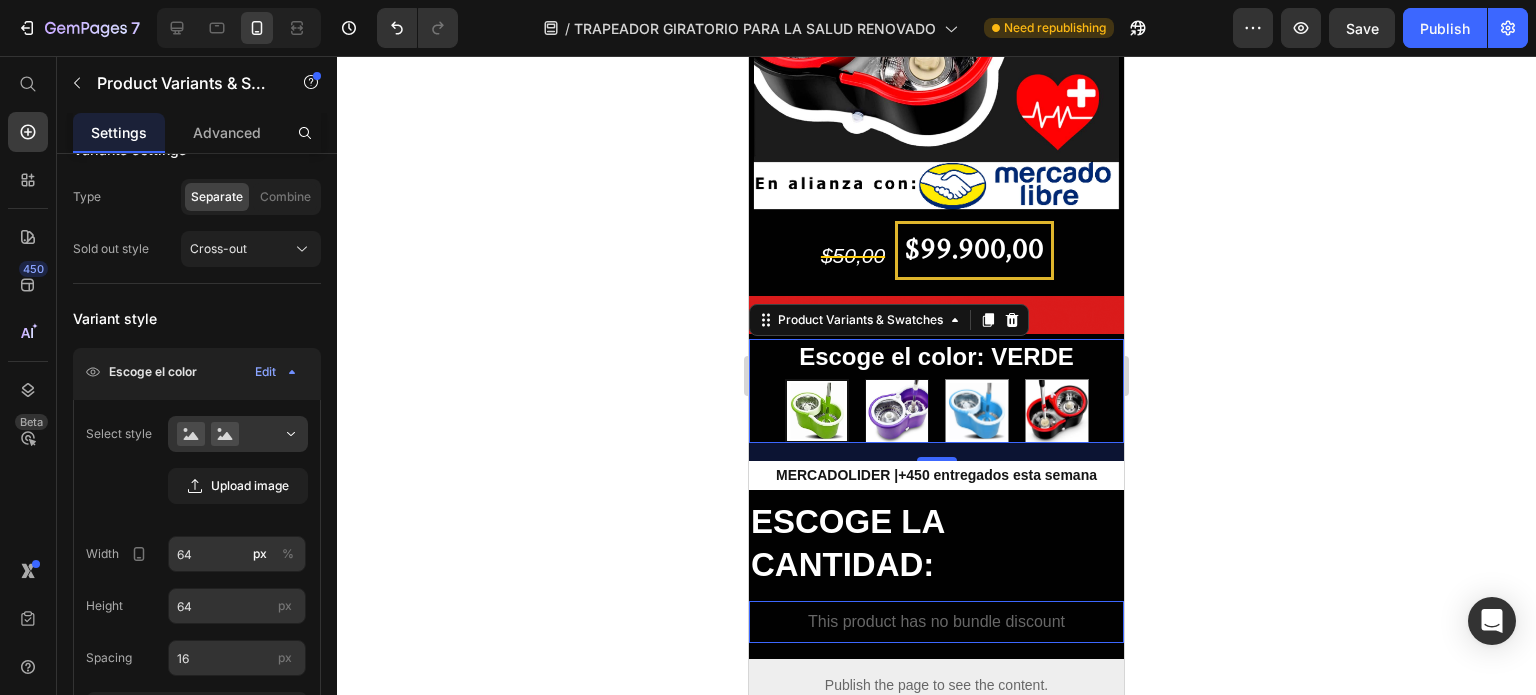 click at bounding box center (897, 411) 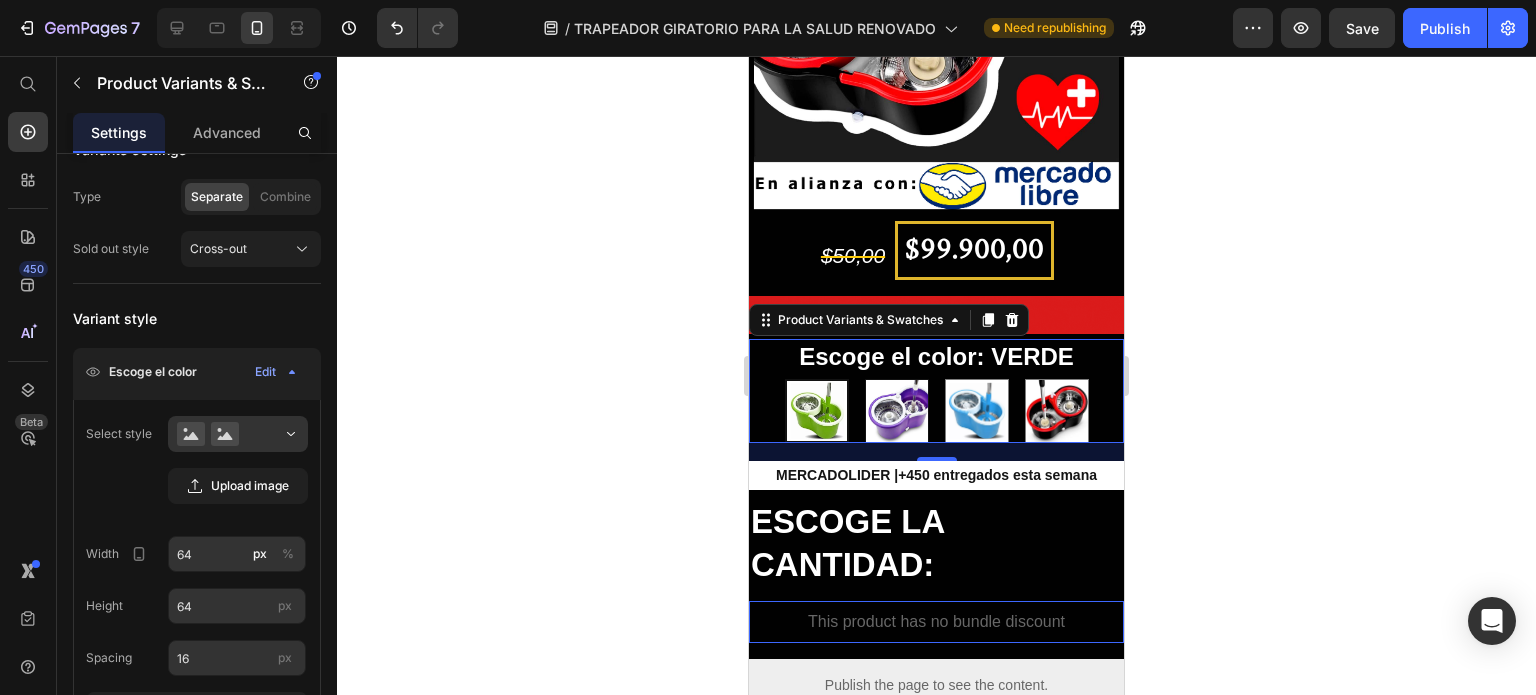 click on "MORADO MORADO" at bounding box center (896, 378) 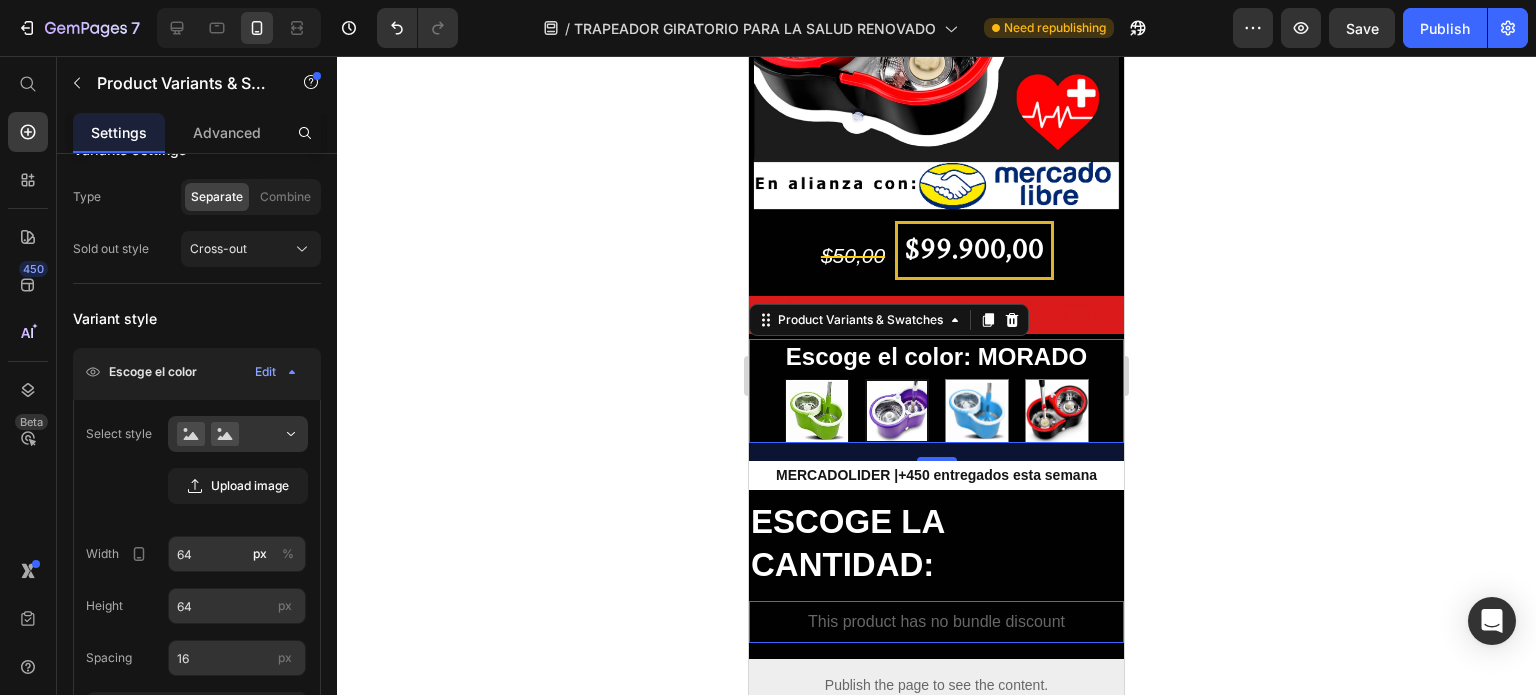 click at bounding box center (817, 411) 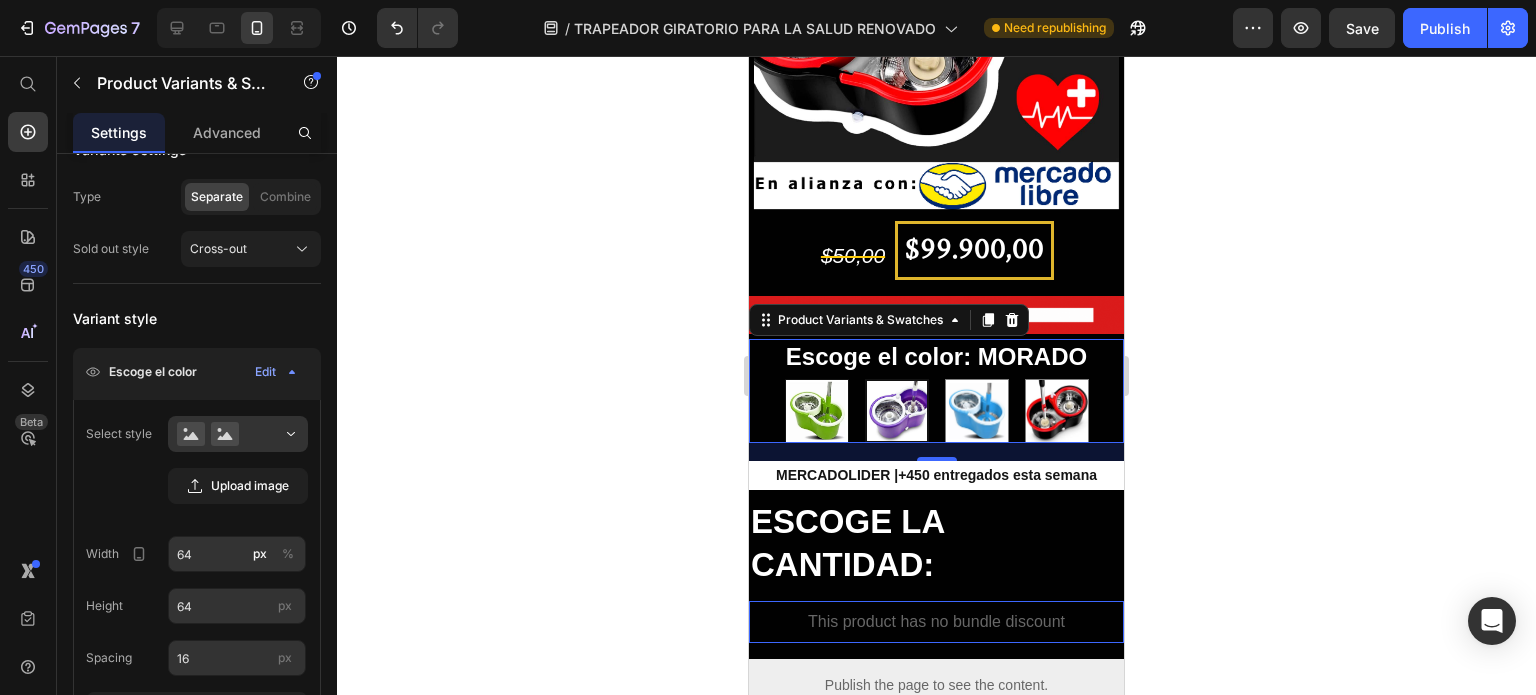 click on "VERDE VERDE" at bounding box center [816, 378] 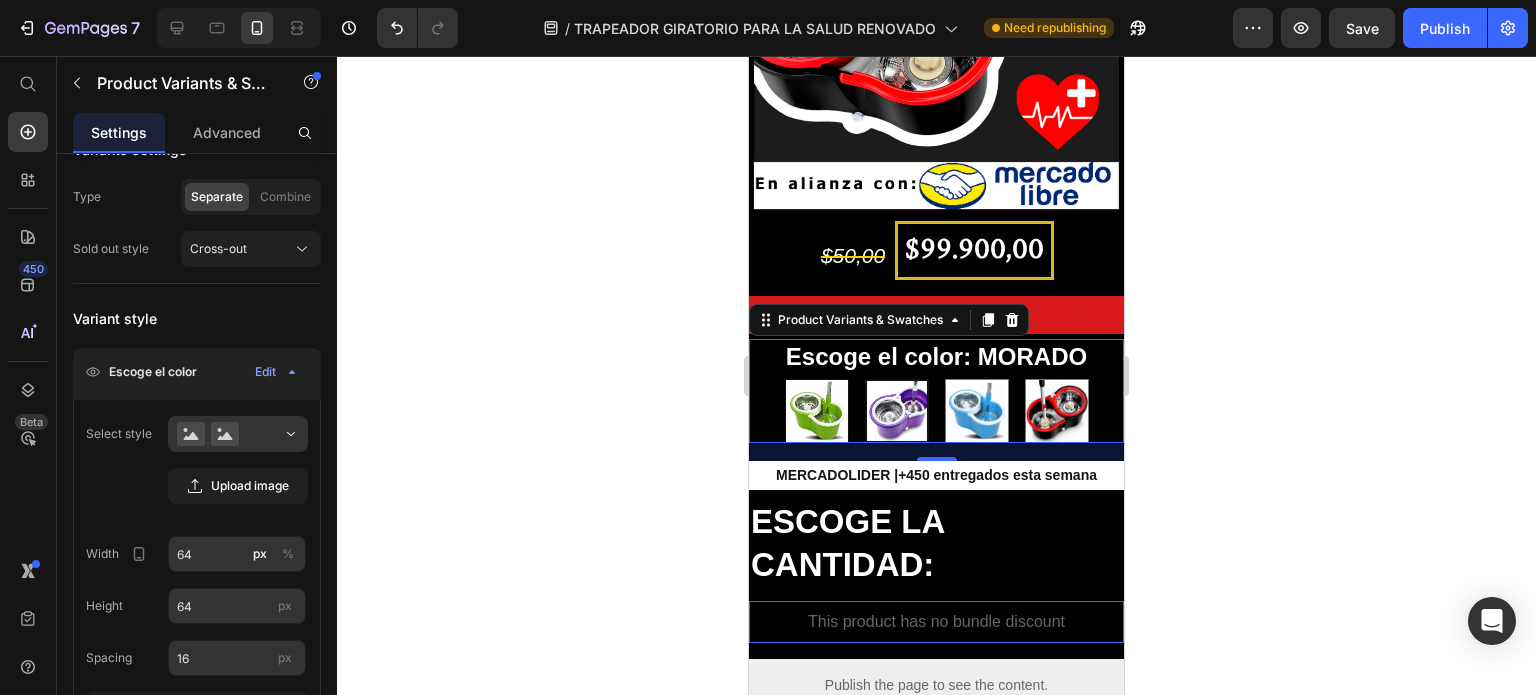 radio on "true" 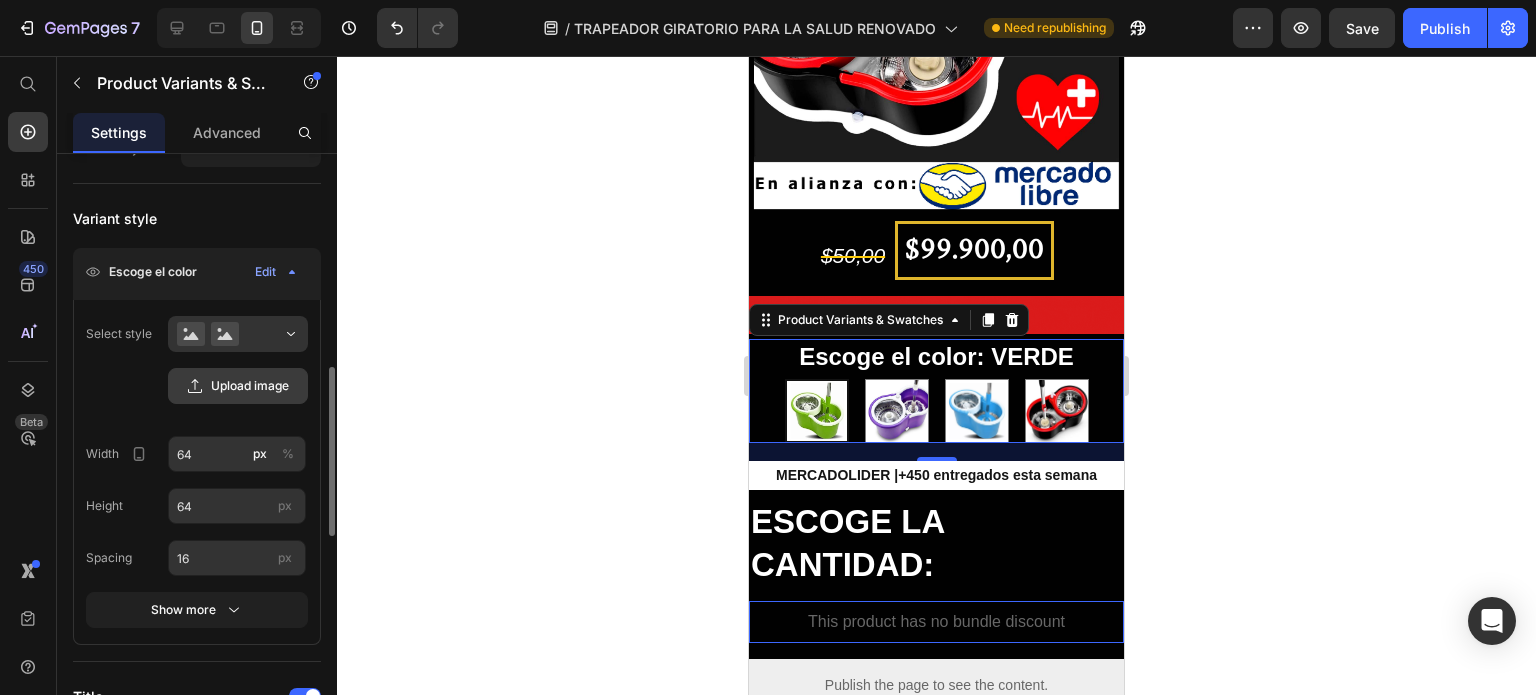 scroll, scrollTop: 400, scrollLeft: 0, axis: vertical 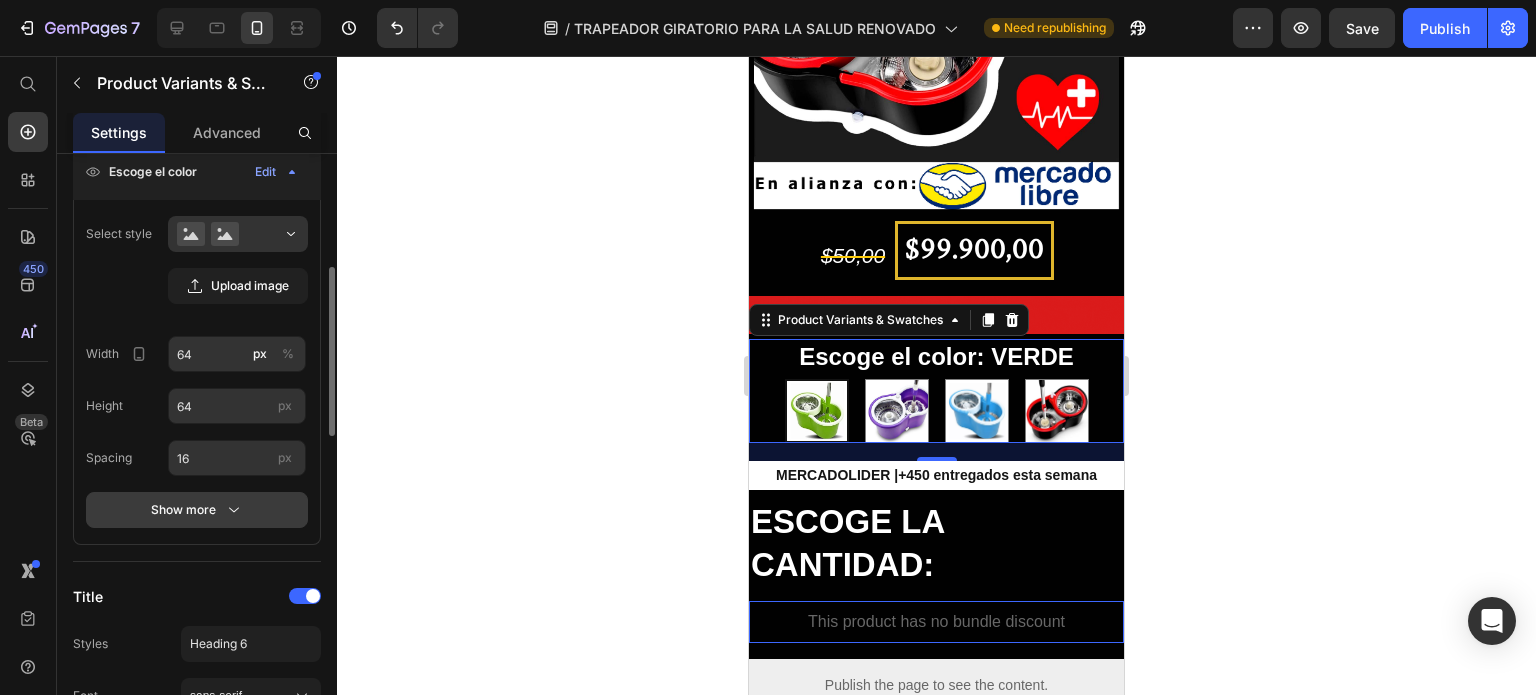 click on "Show more" at bounding box center (197, 510) 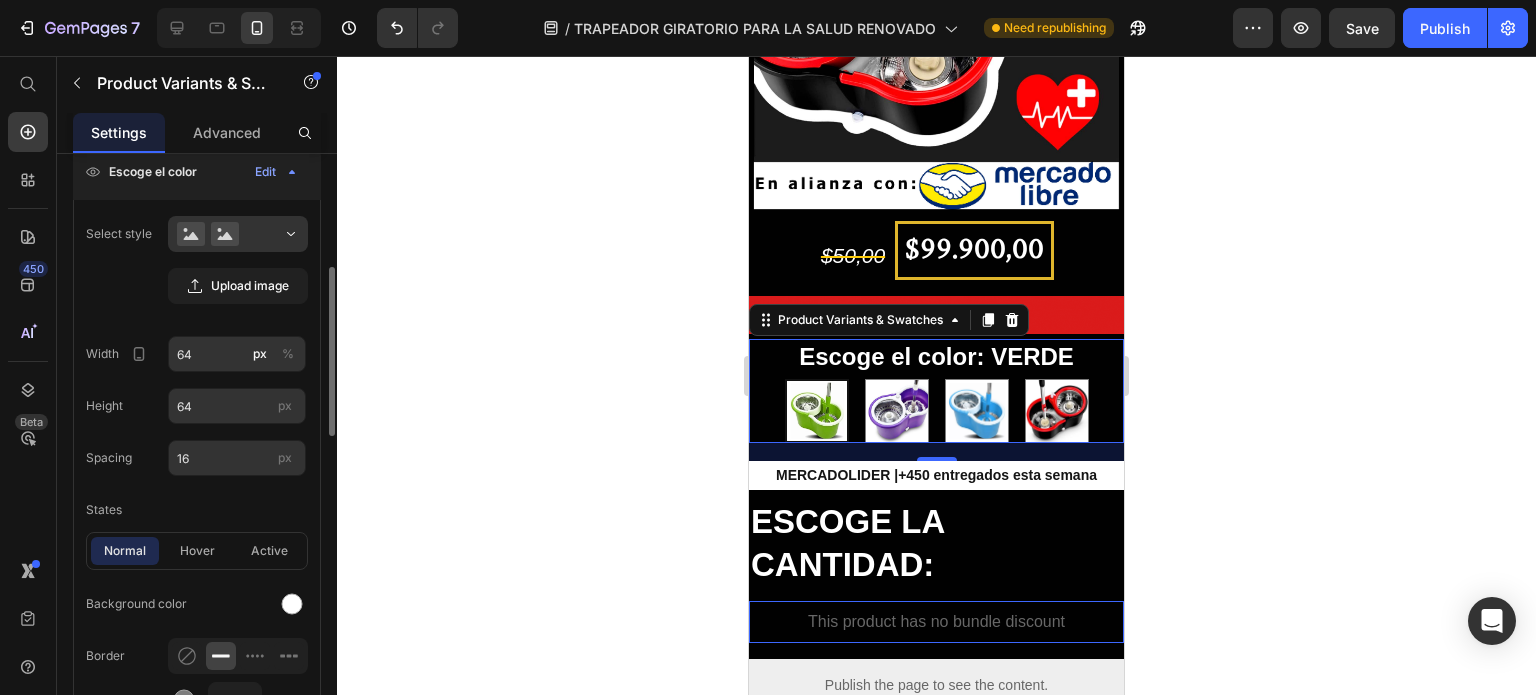 scroll, scrollTop: 600, scrollLeft: 0, axis: vertical 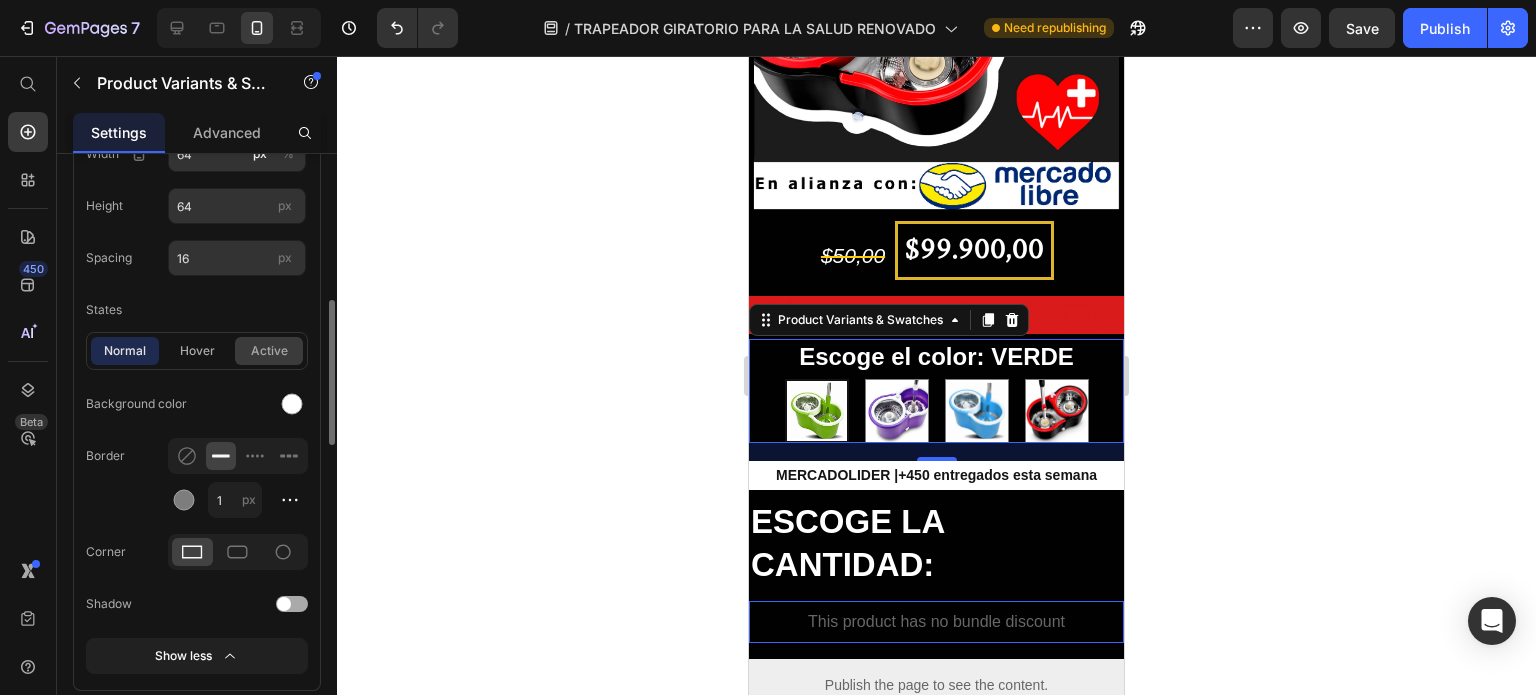 click on "active" at bounding box center [269, 351] 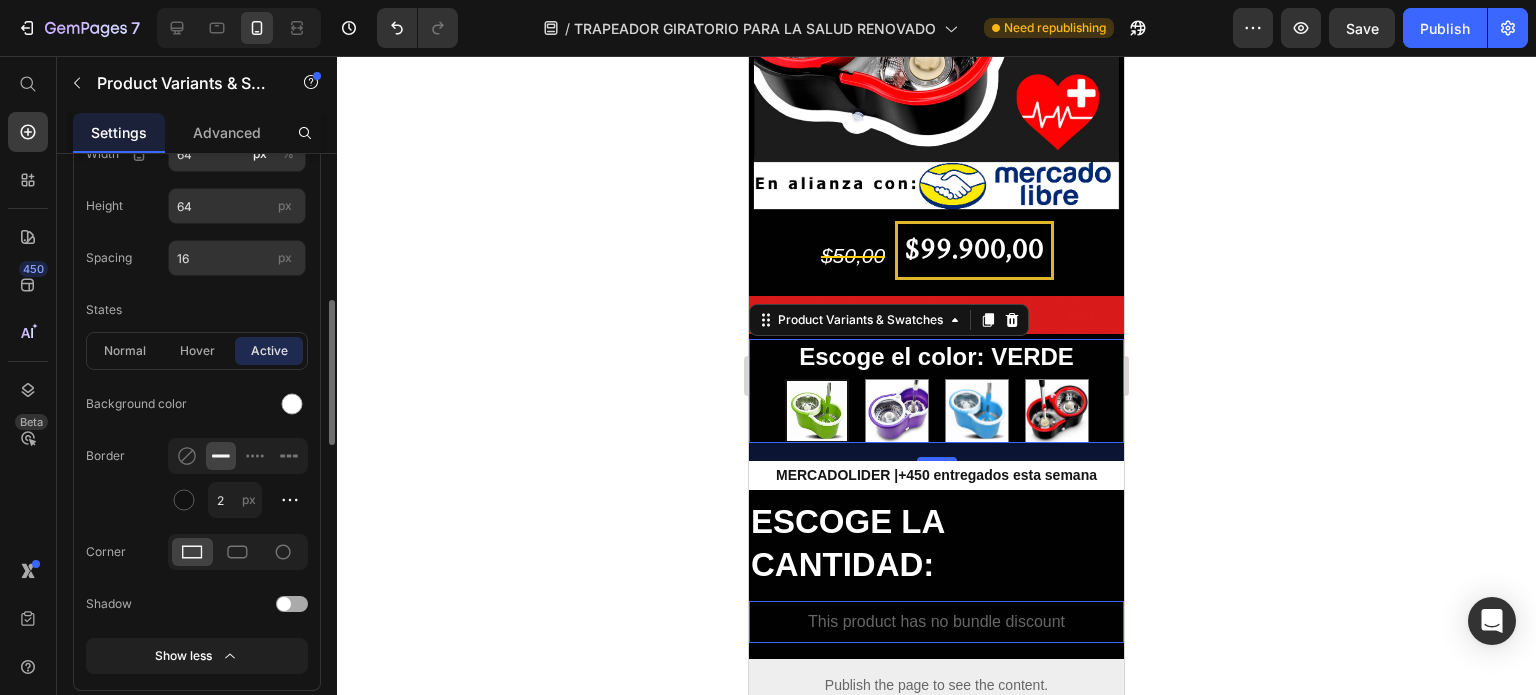 click on "2 px" at bounding box center (254, 500) 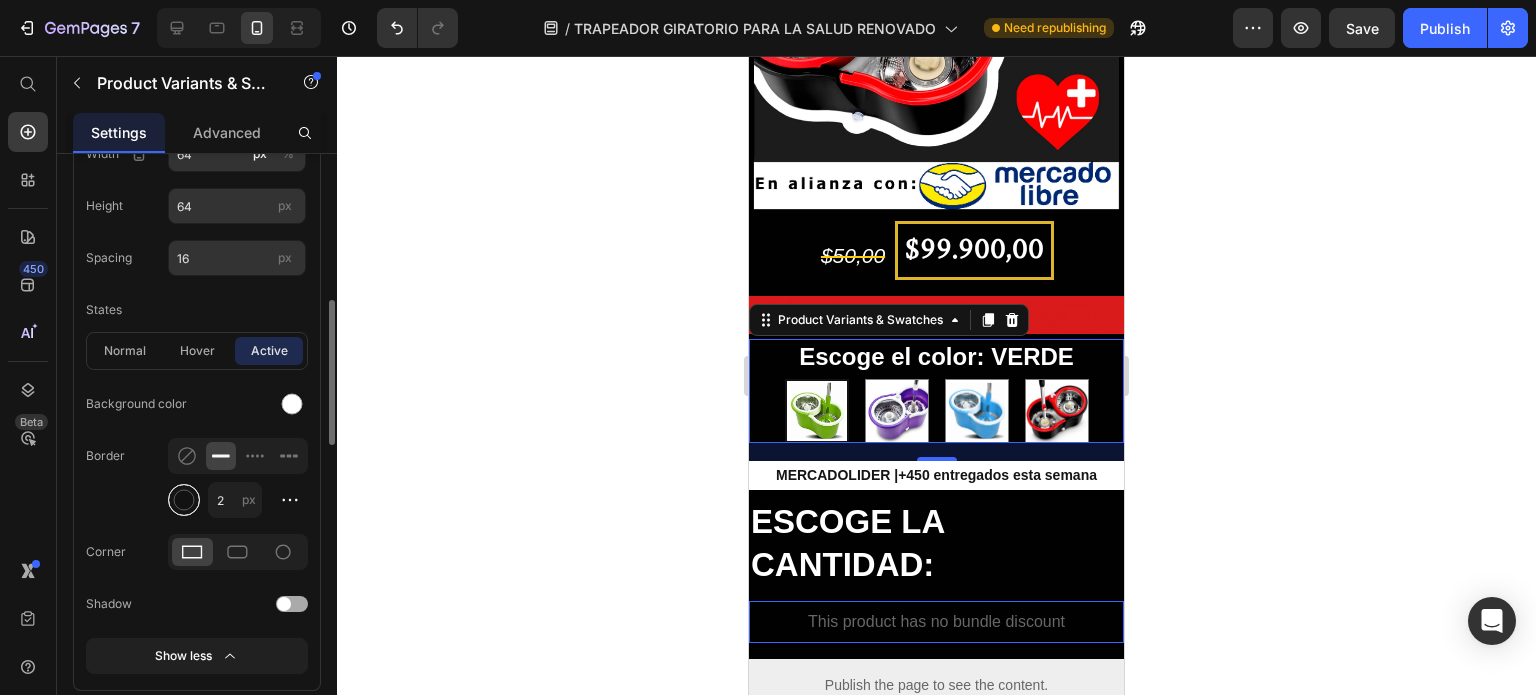 click at bounding box center (184, 500) 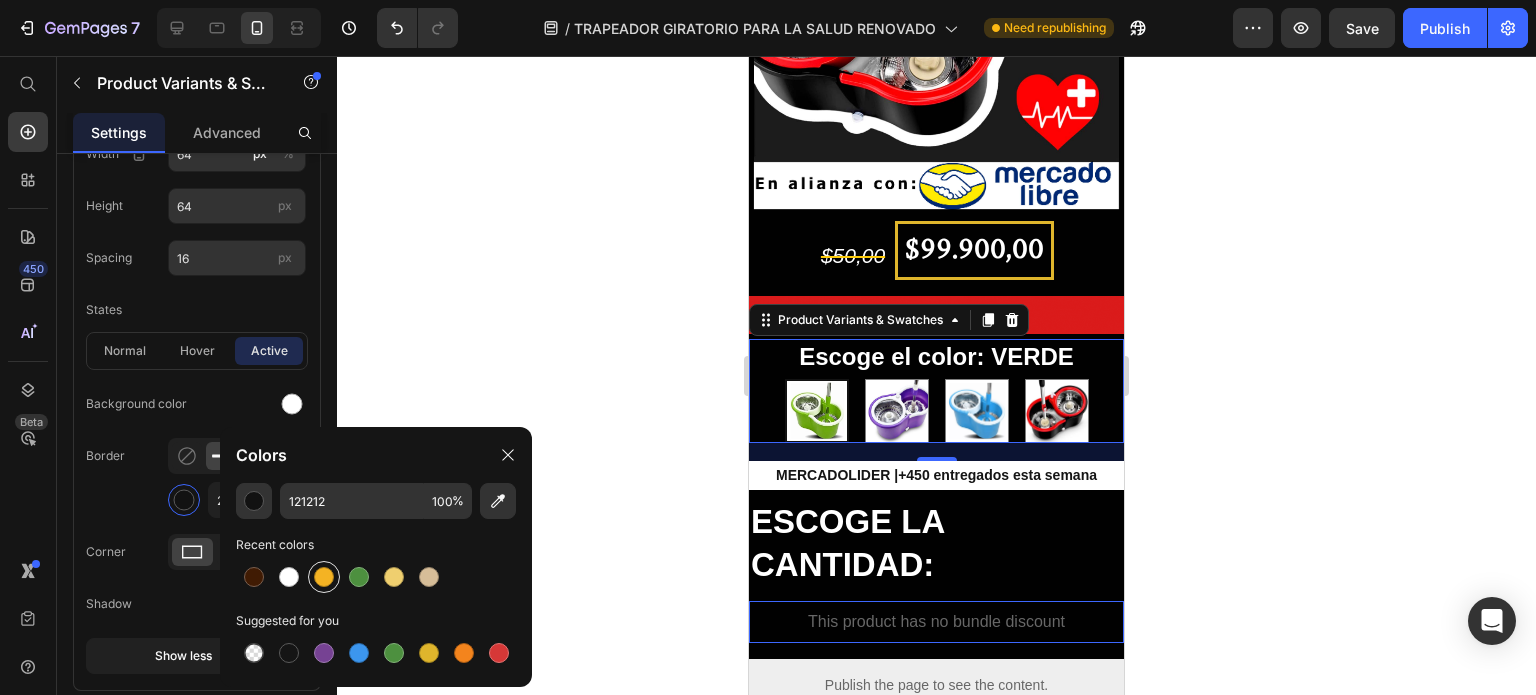 click at bounding box center [324, 577] 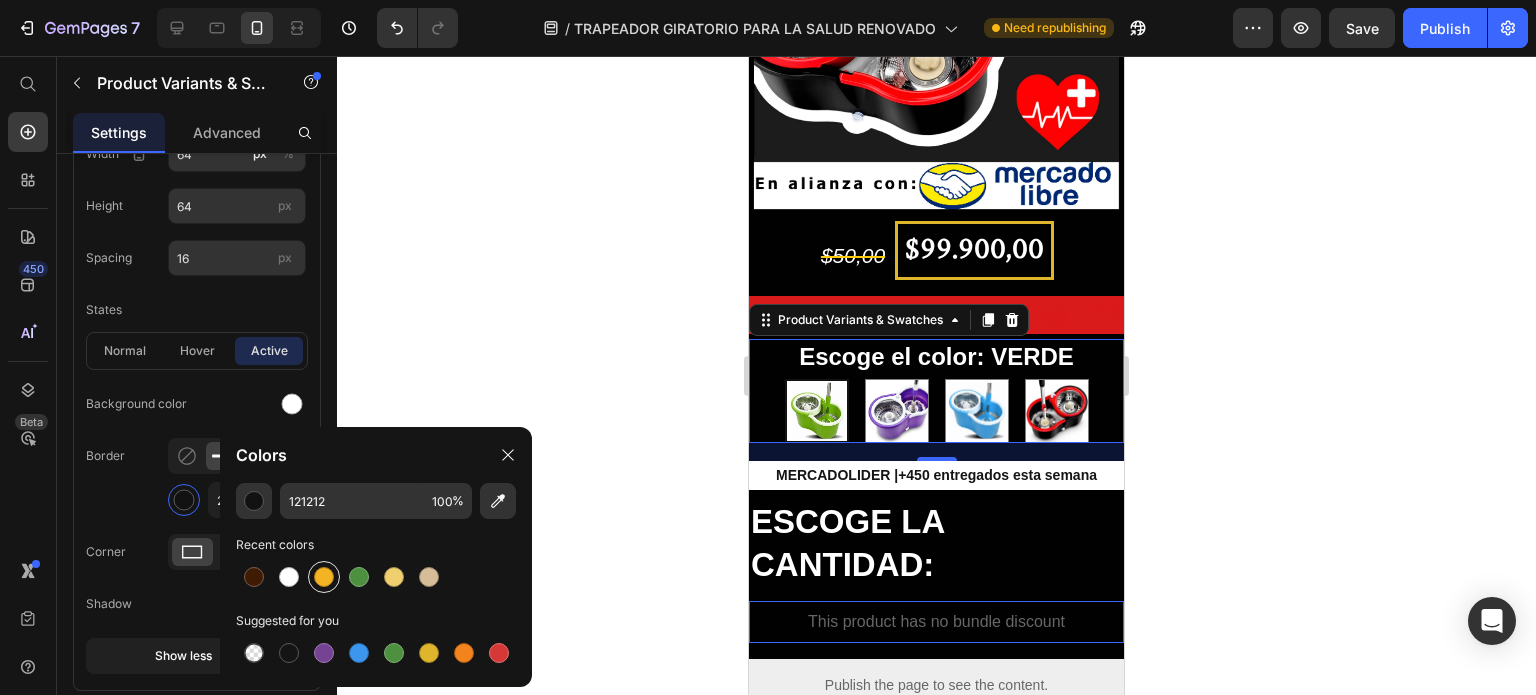 type on "F4B323" 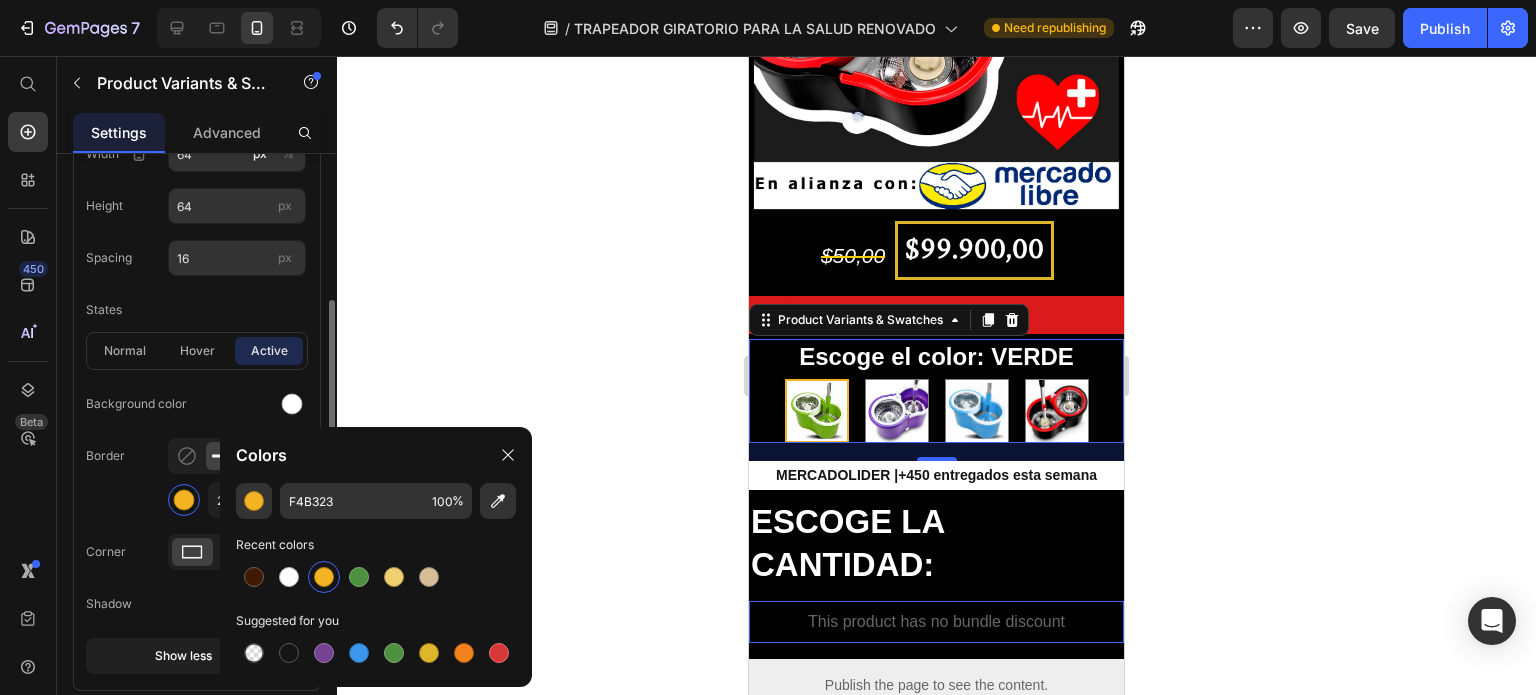 click on "Border 2 px" at bounding box center (197, 478) 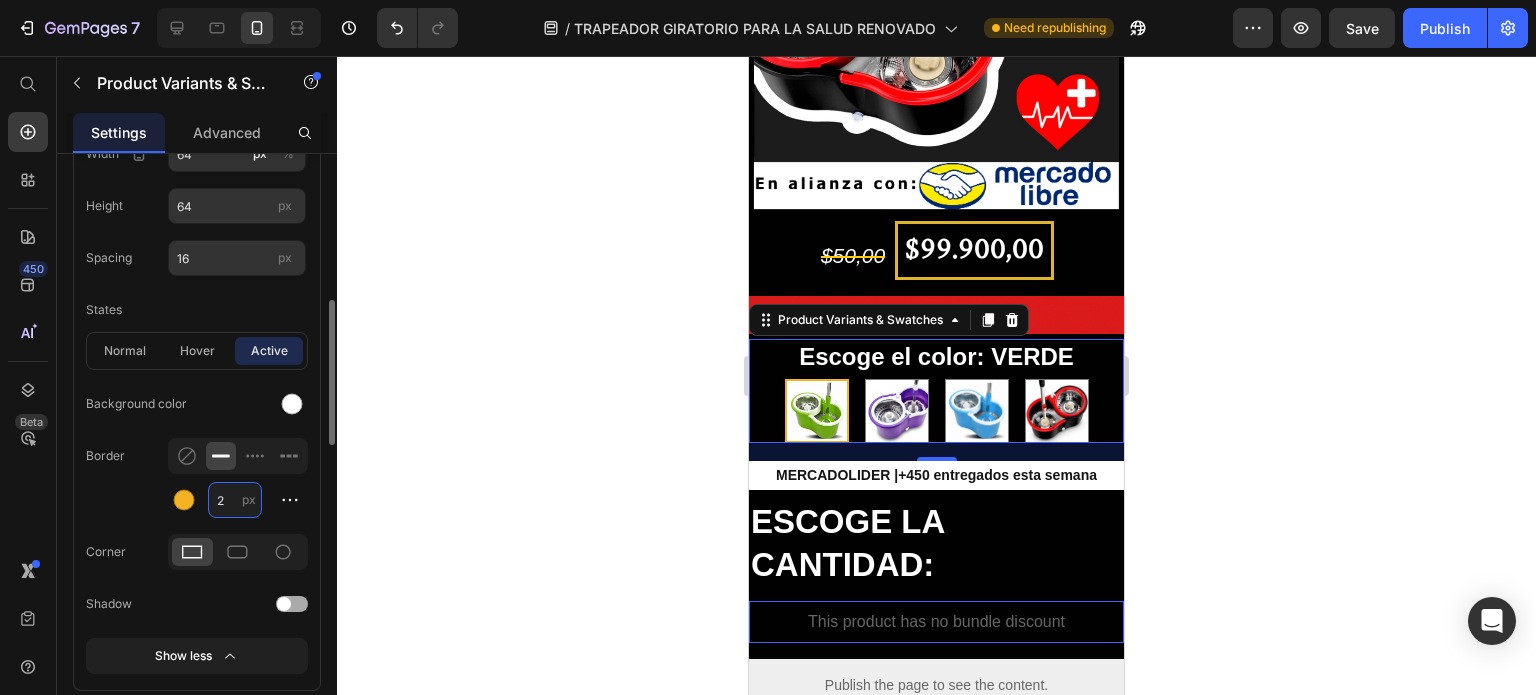 click on "2" at bounding box center [235, 500] 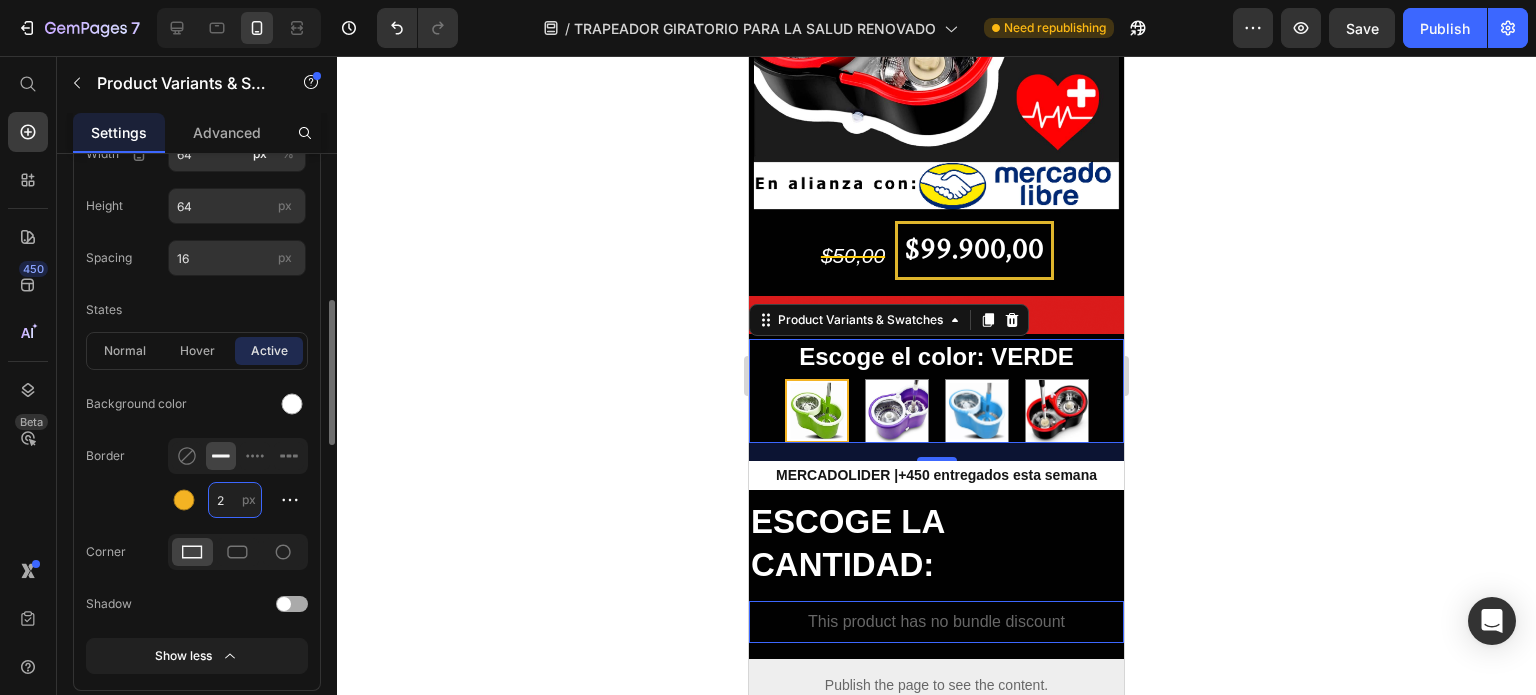 type on "5" 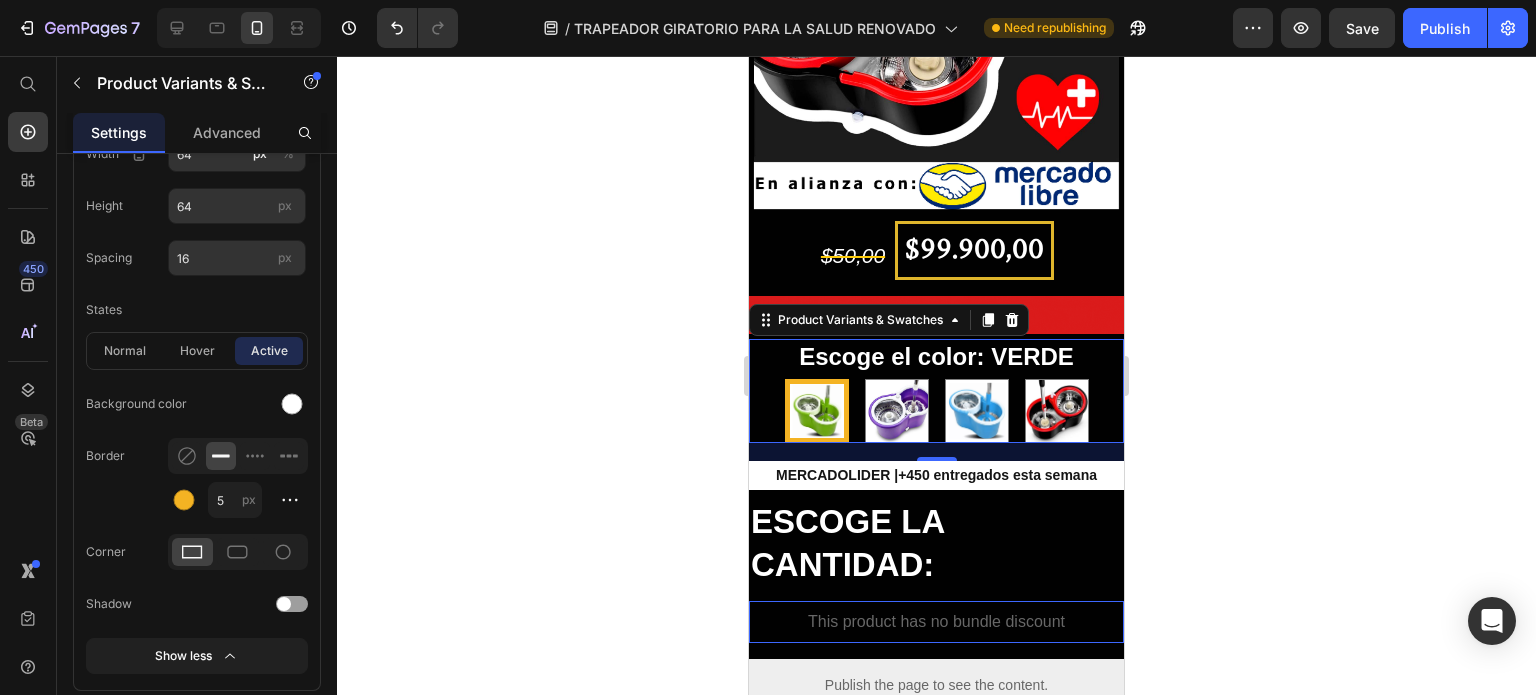 click 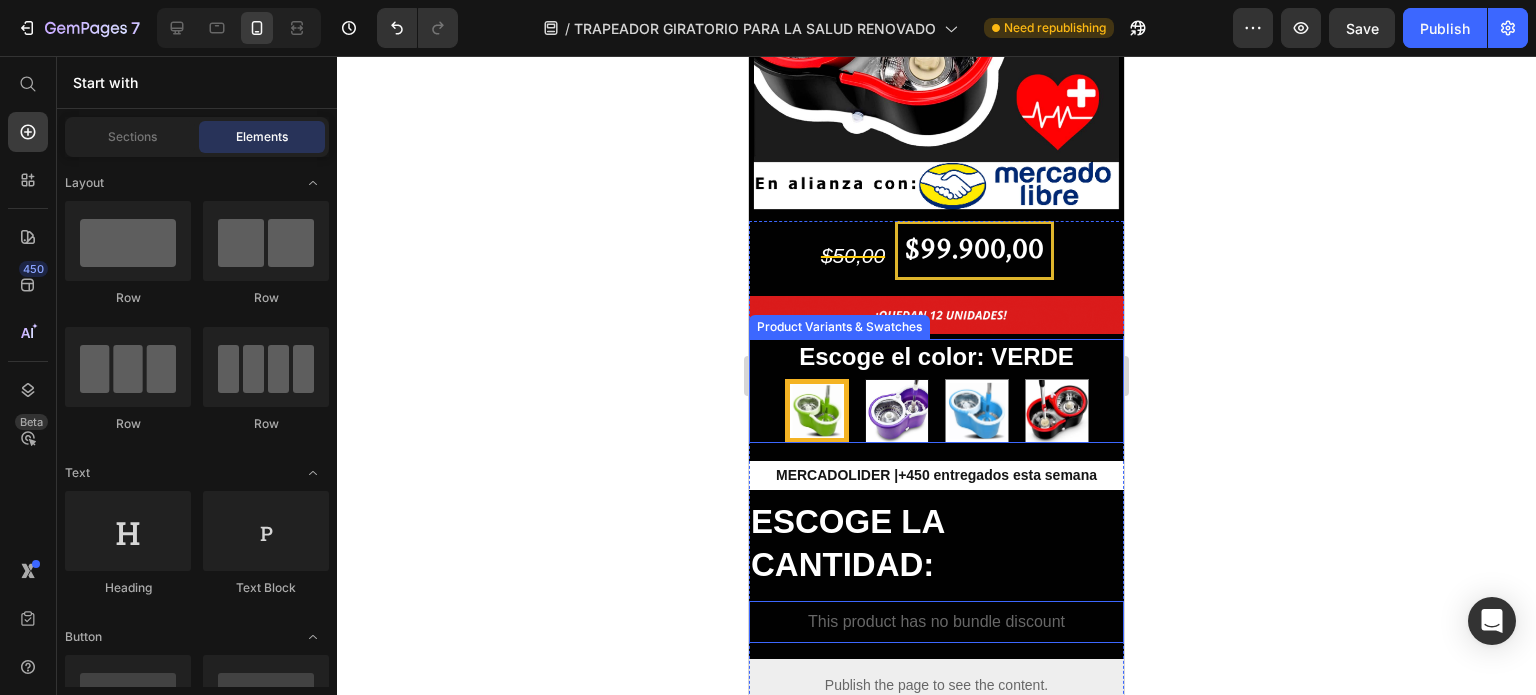click at bounding box center (897, 411) 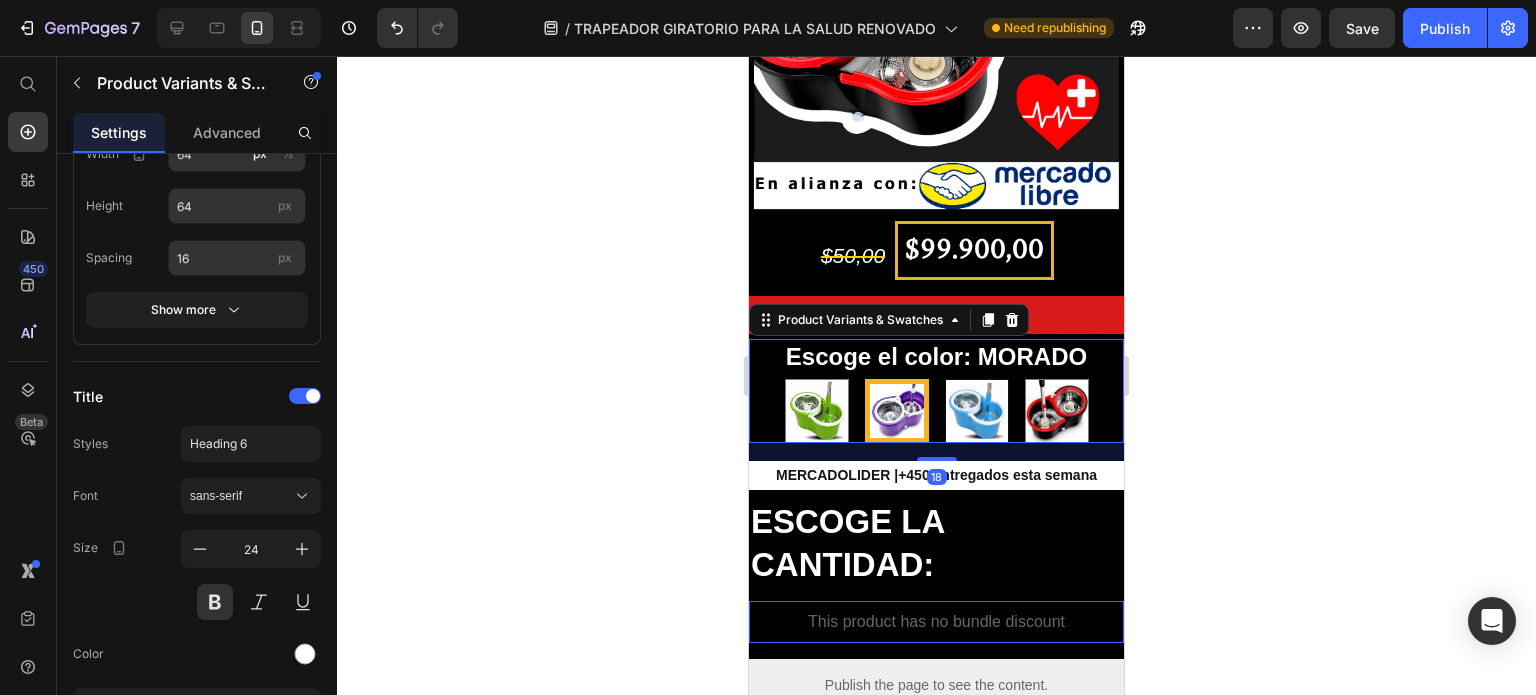 click at bounding box center [977, 411] 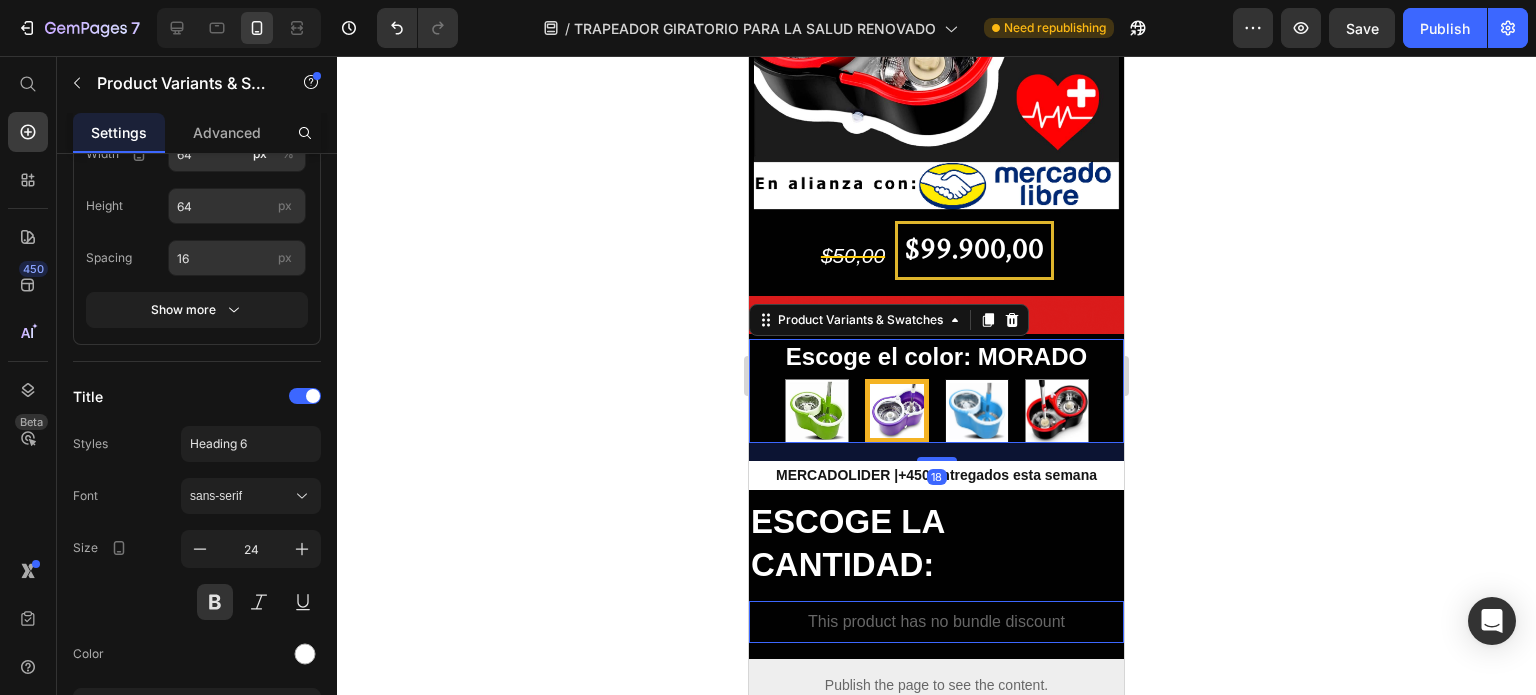 click on "AZUL AZUL" at bounding box center (976, 378) 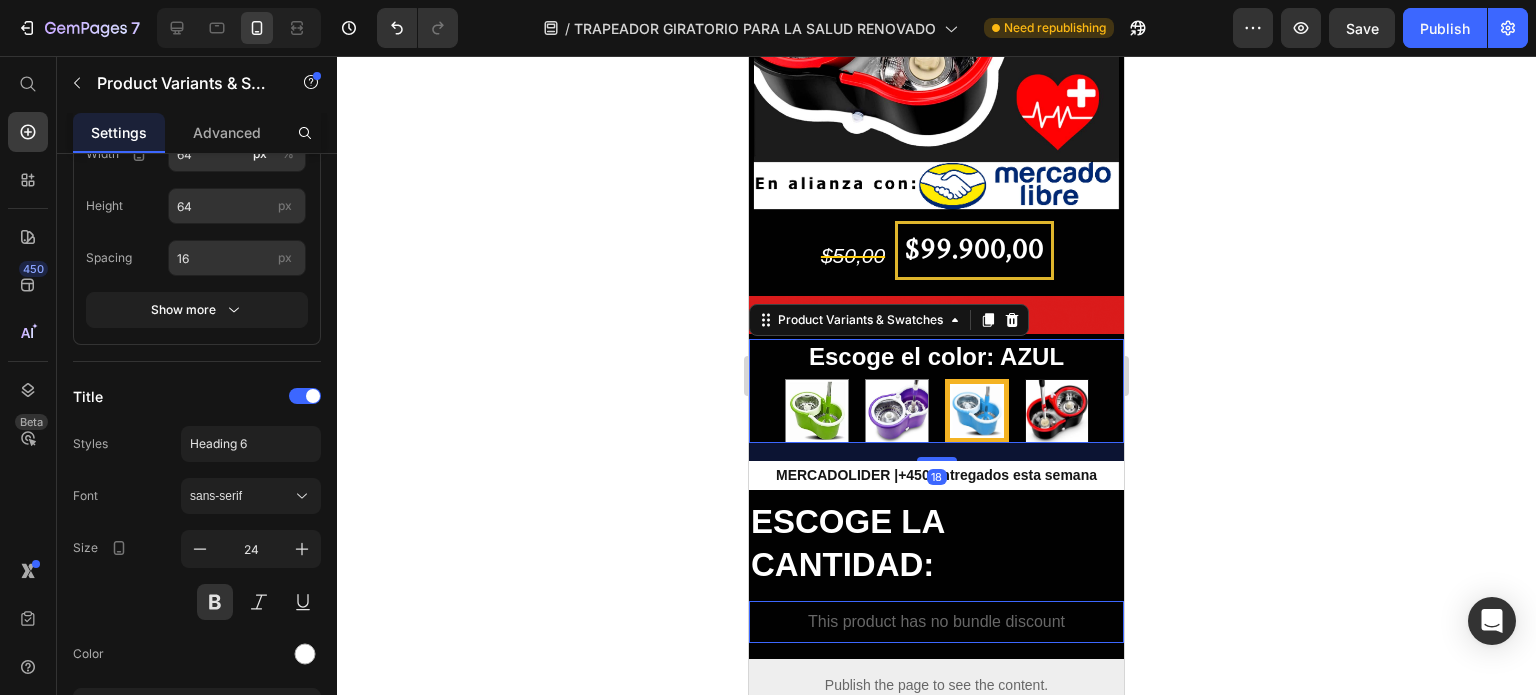 click at bounding box center (1057, 411) 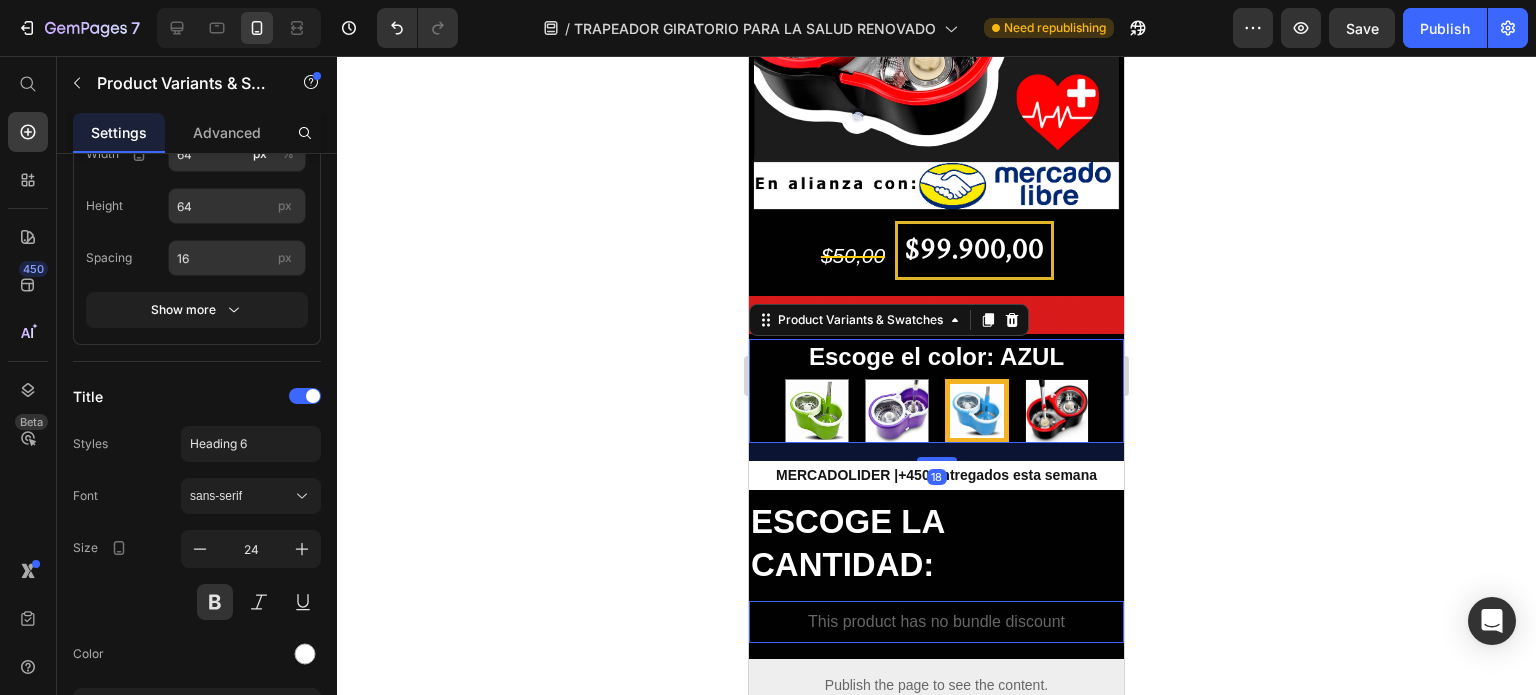 radio on "true" 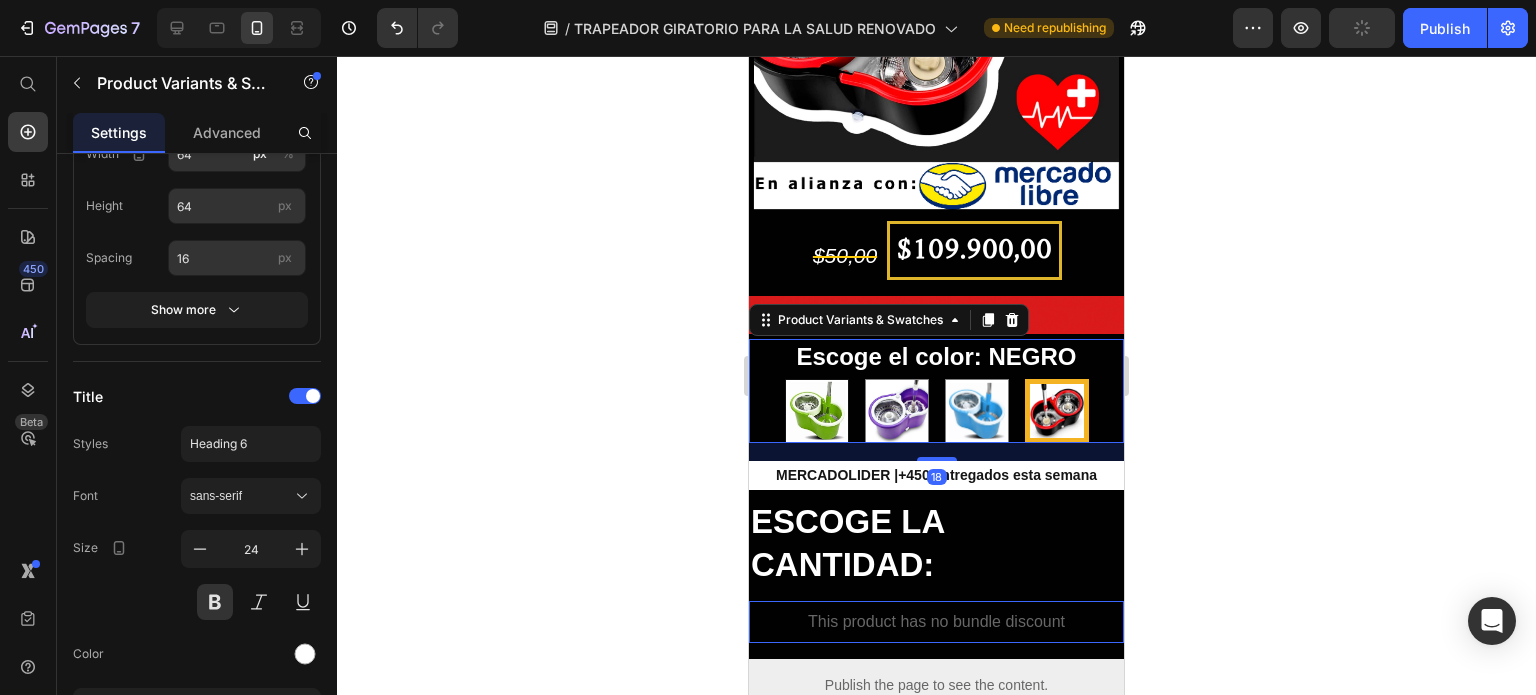 click at bounding box center [817, 411] 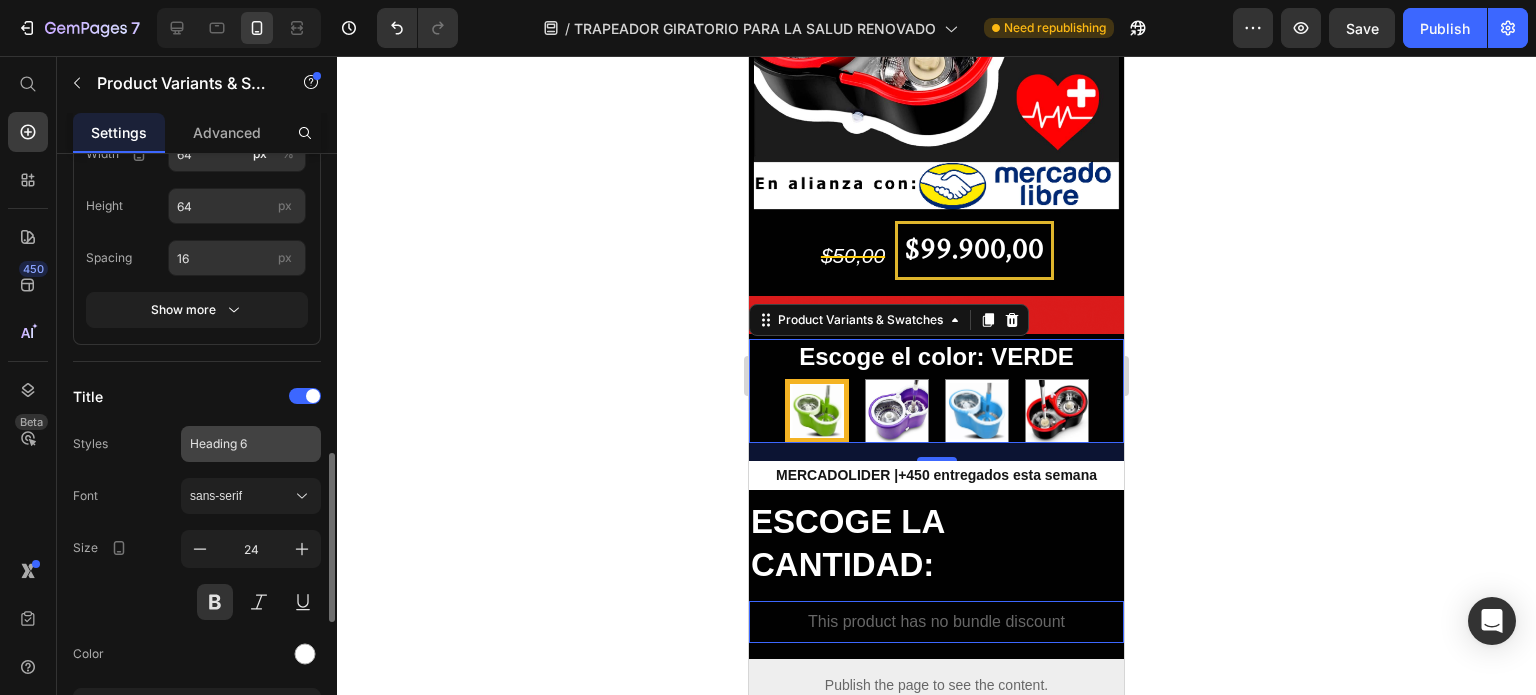 scroll, scrollTop: 800, scrollLeft: 0, axis: vertical 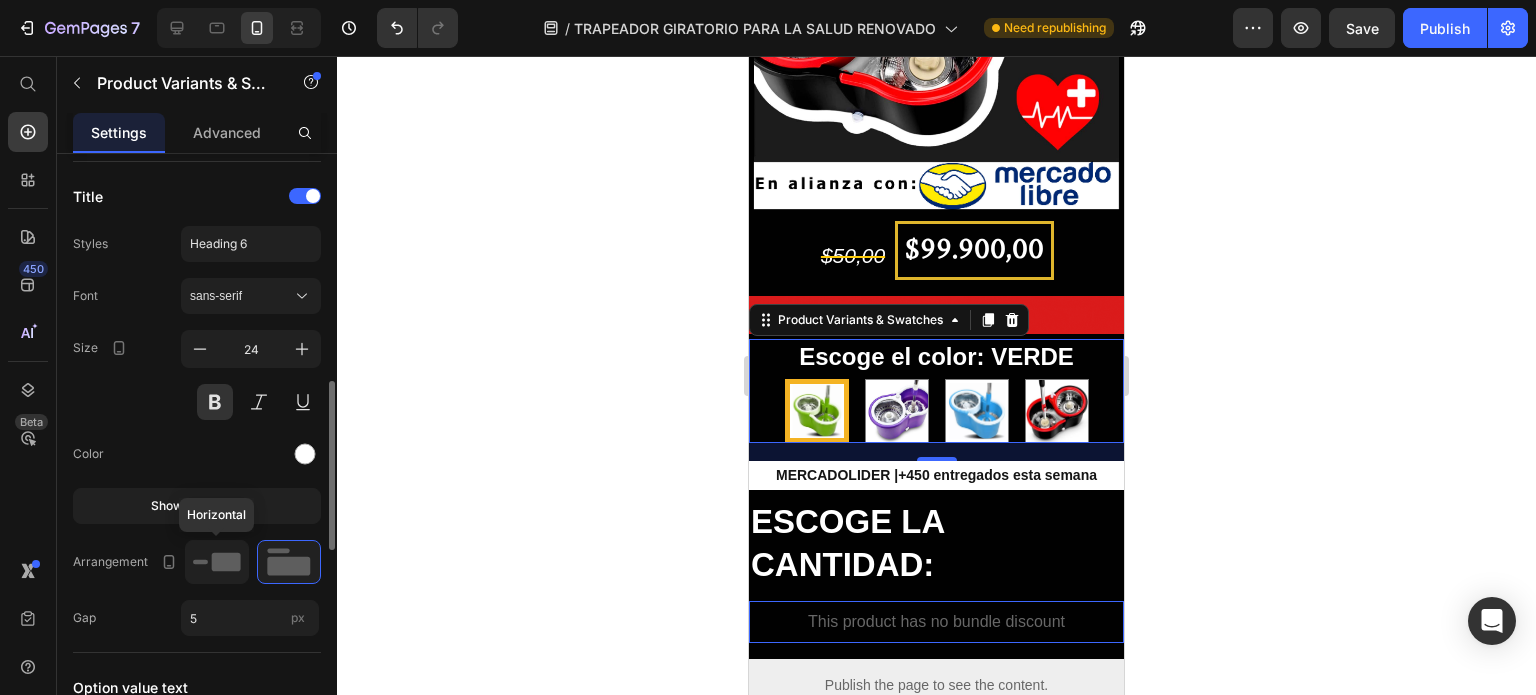 click 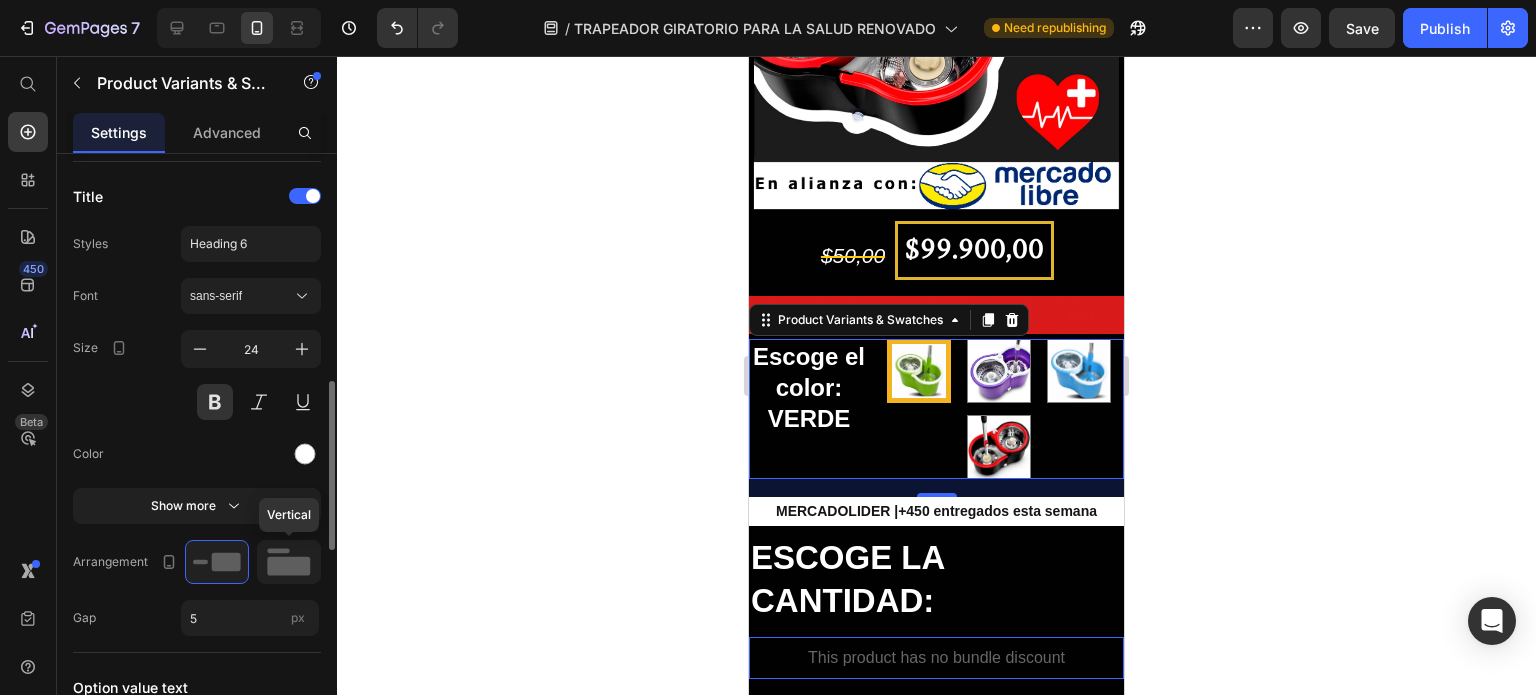 click 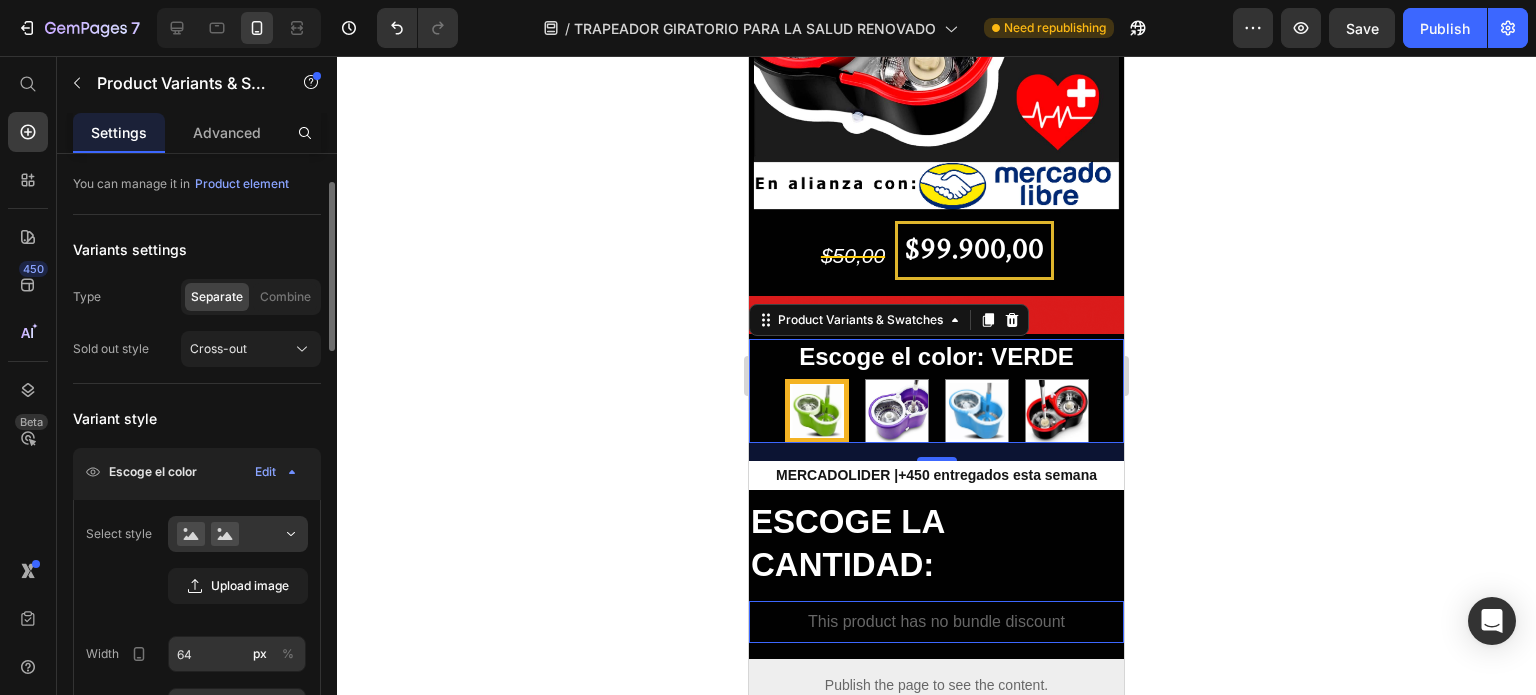 scroll, scrollTop: 0, scrollLeft: 0, axis: both 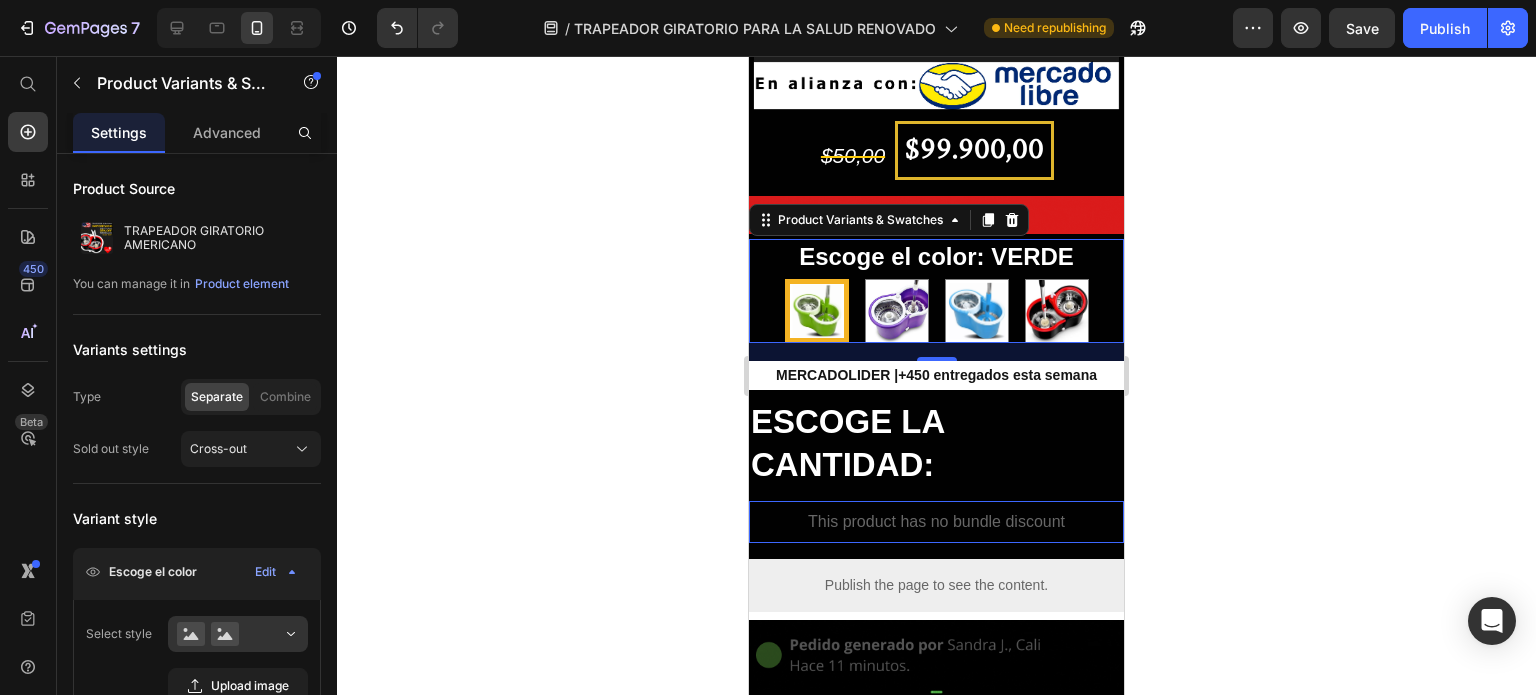 click 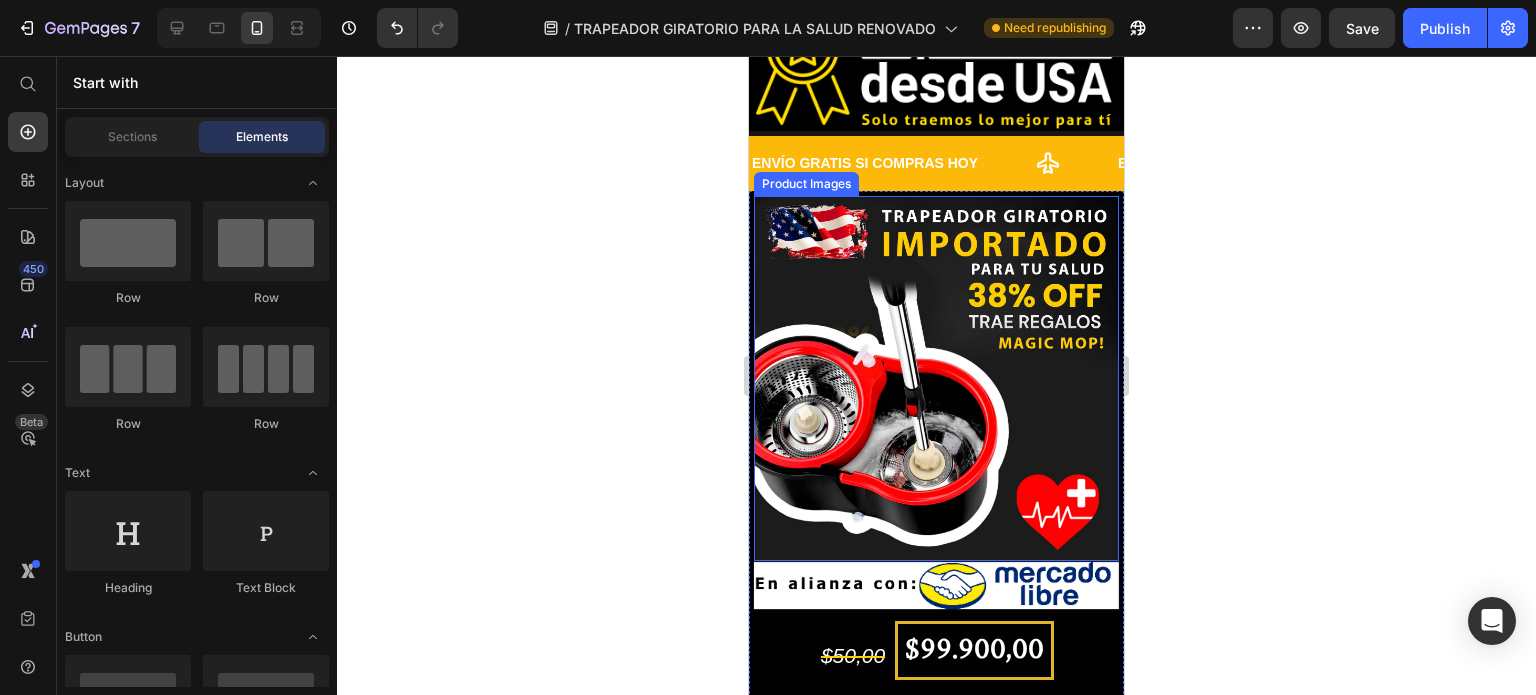 scroll, scrollTop: 300, scrollLeft: 0, axis: vertical 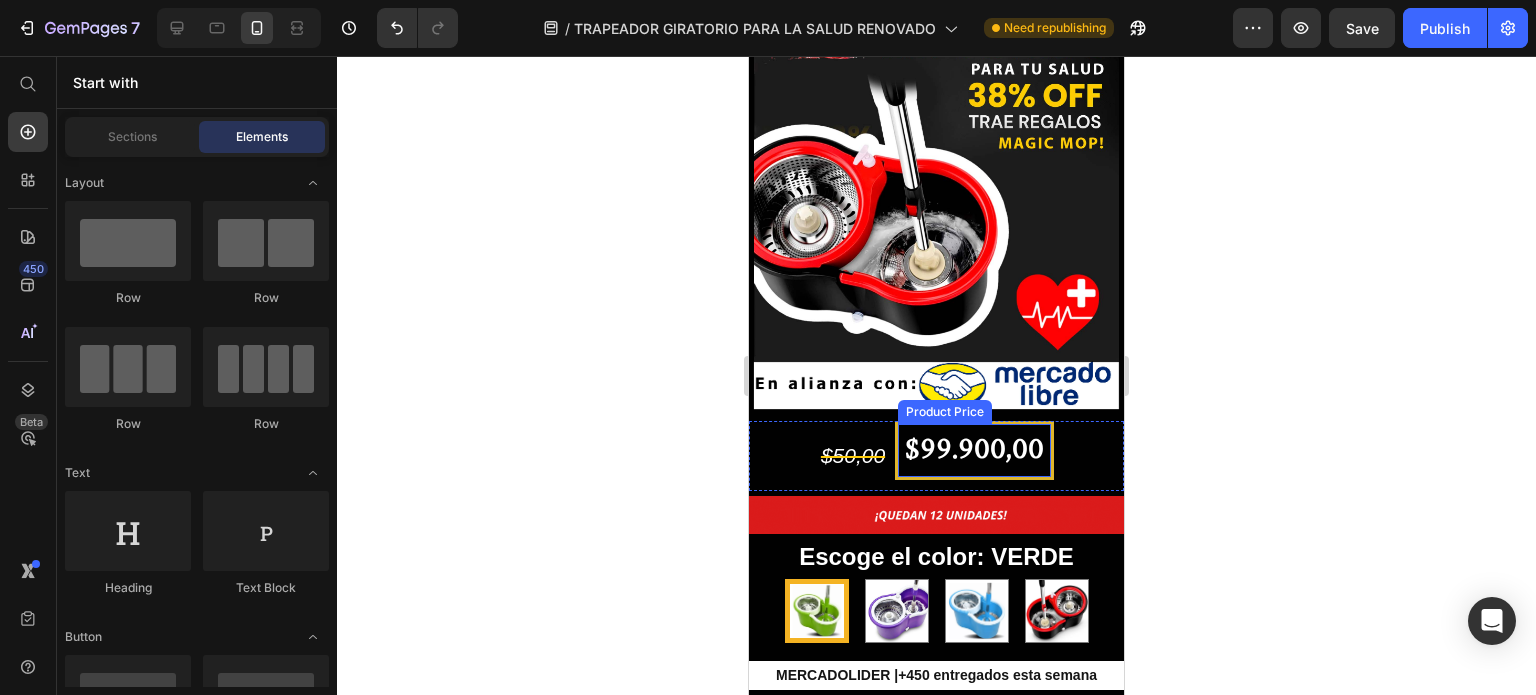 click on "$50,00 Product Price $99.900,00 Product Price Row" at bounding box center [936, 456] 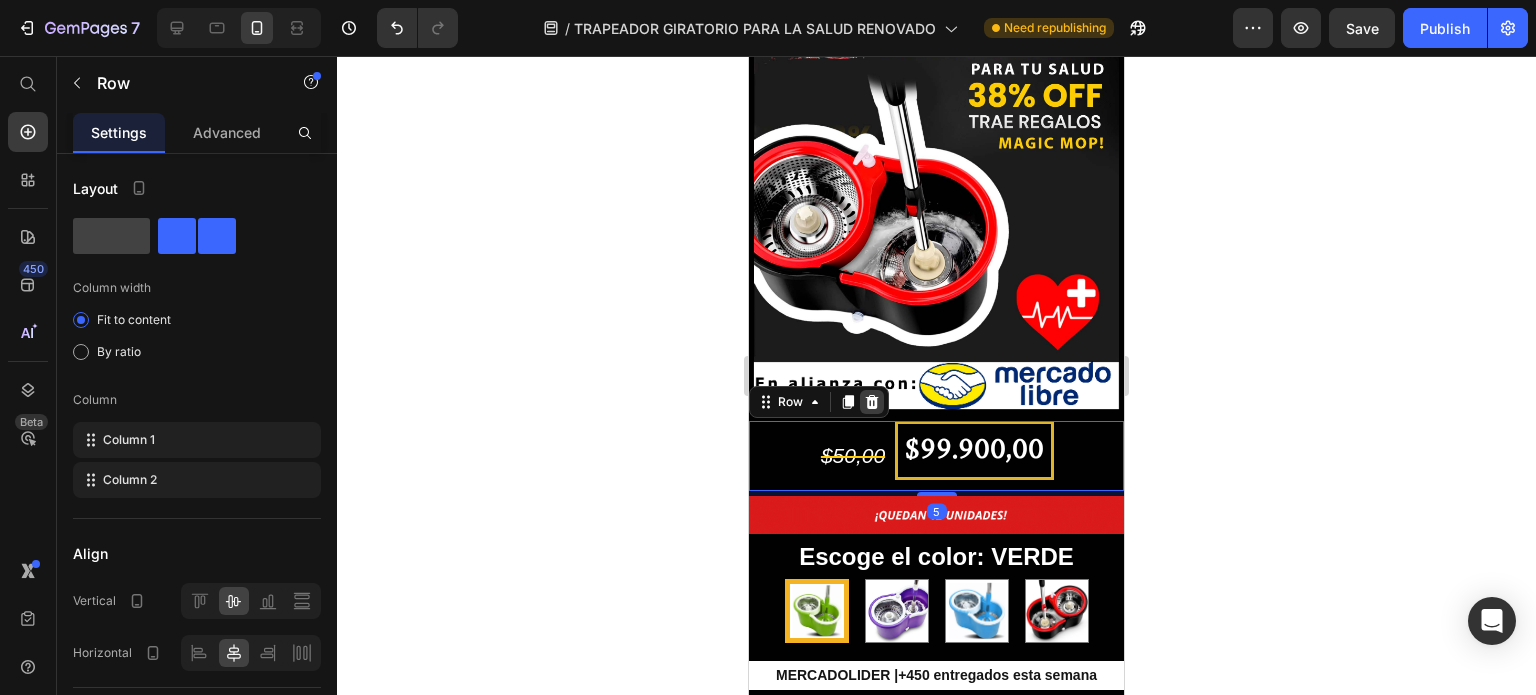 click 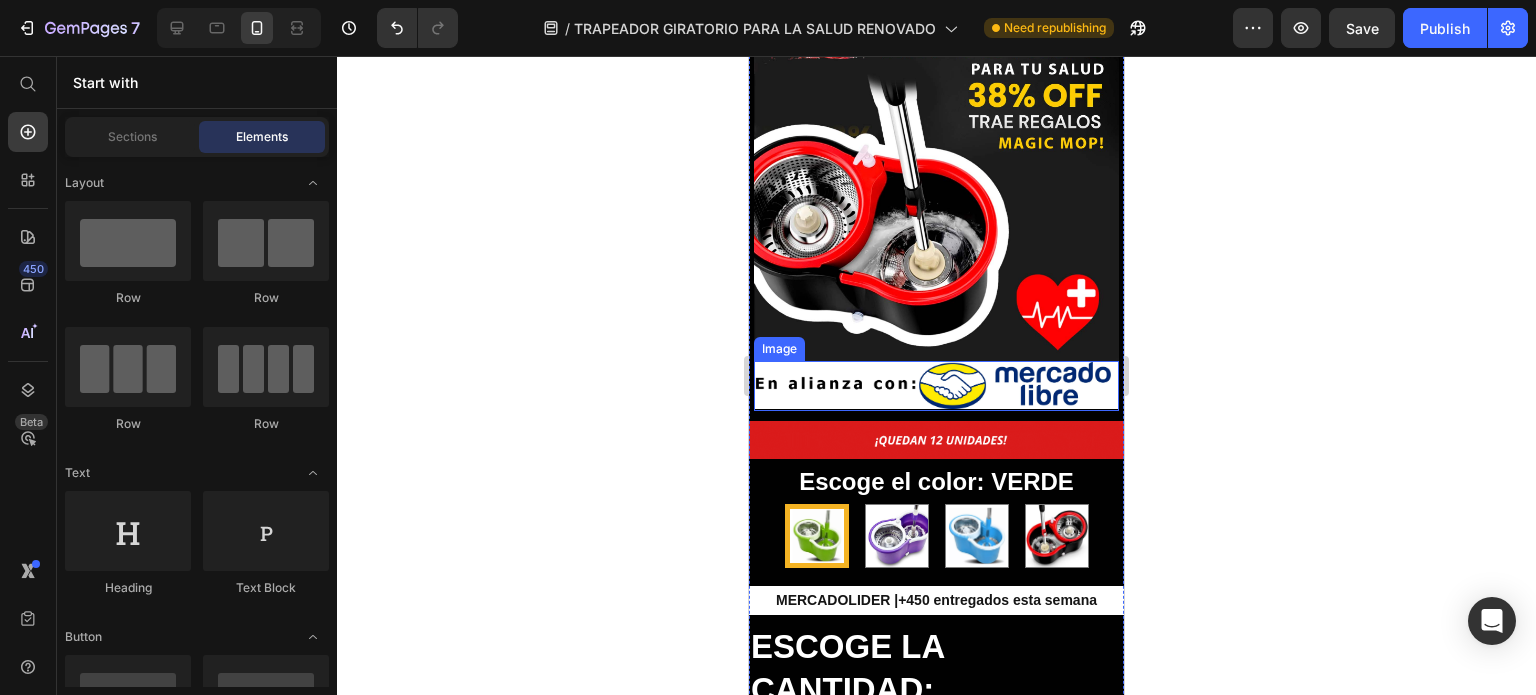 click at bounding box center [936, 386] 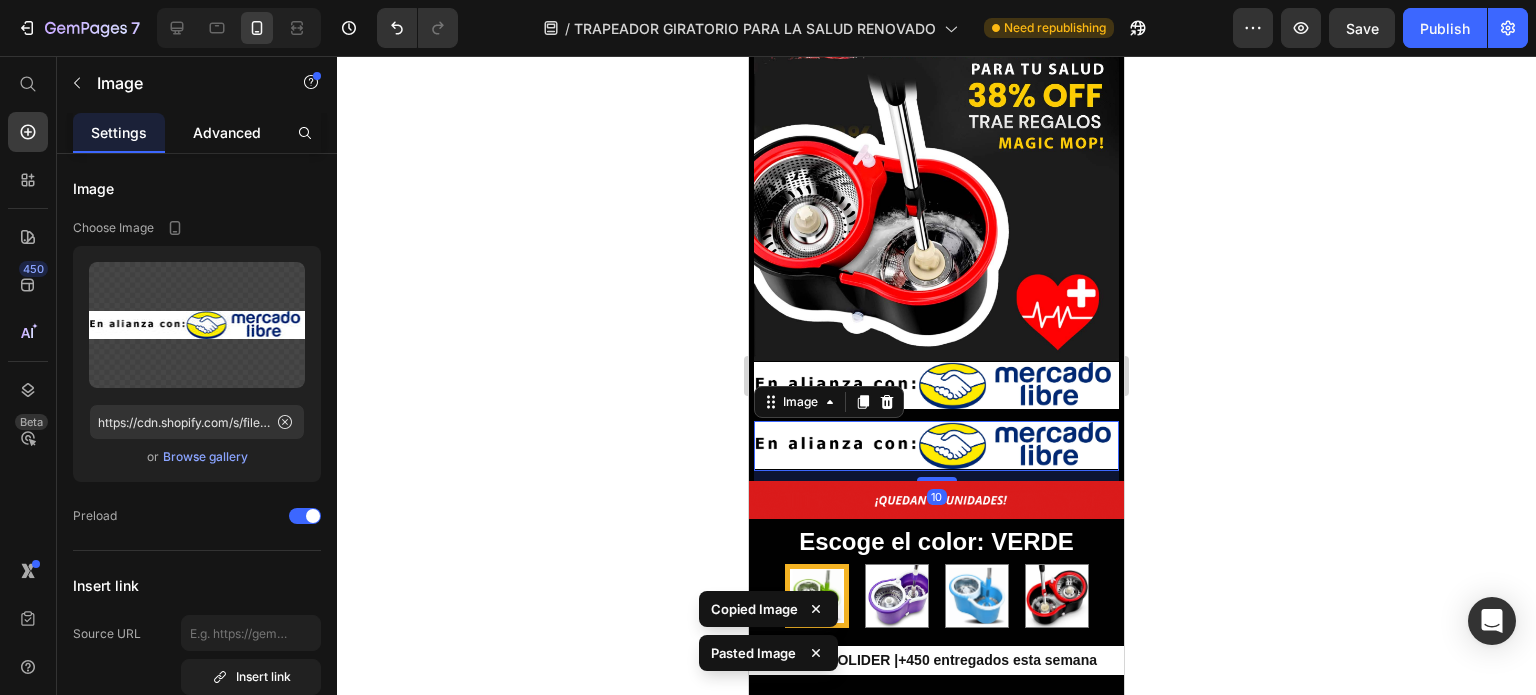 click on "Advanced" at bounding box center [227, 132] 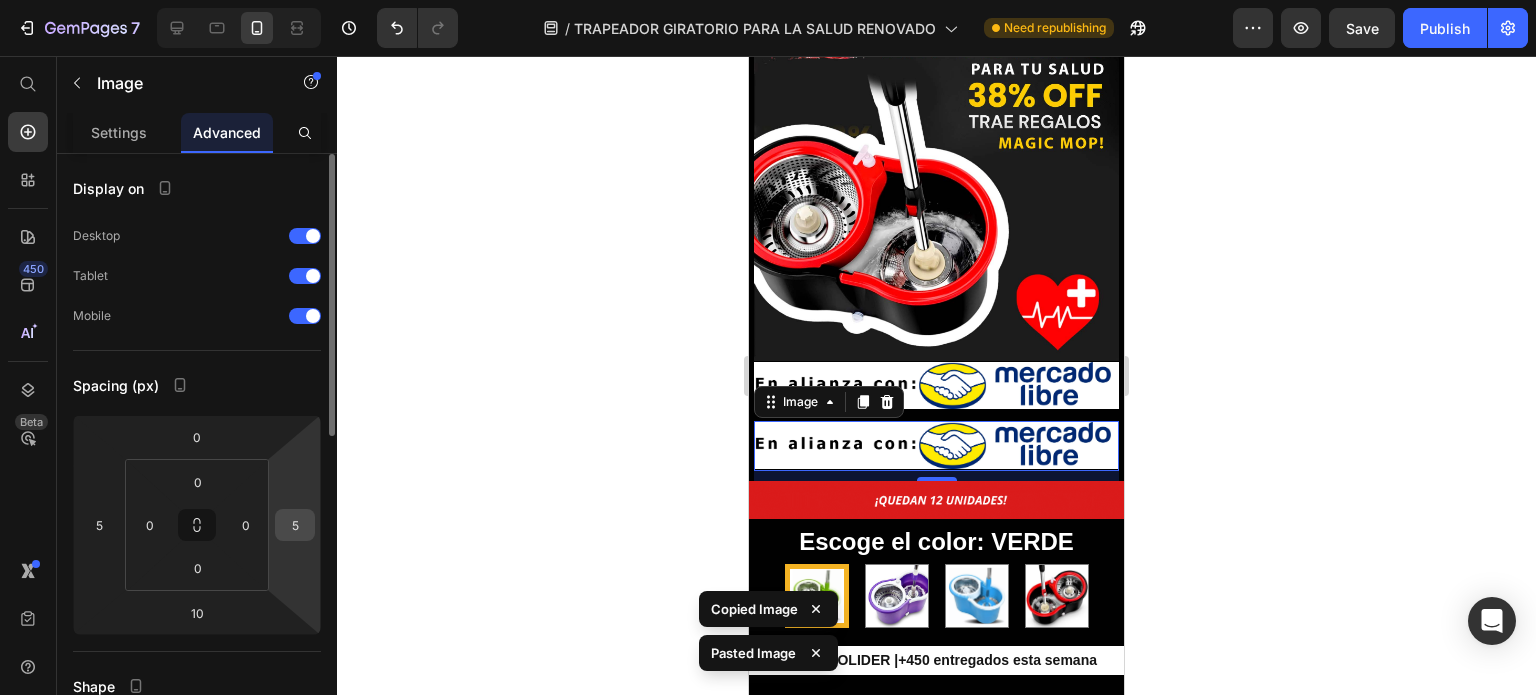 click on "5" at bounding box center [295, 525] 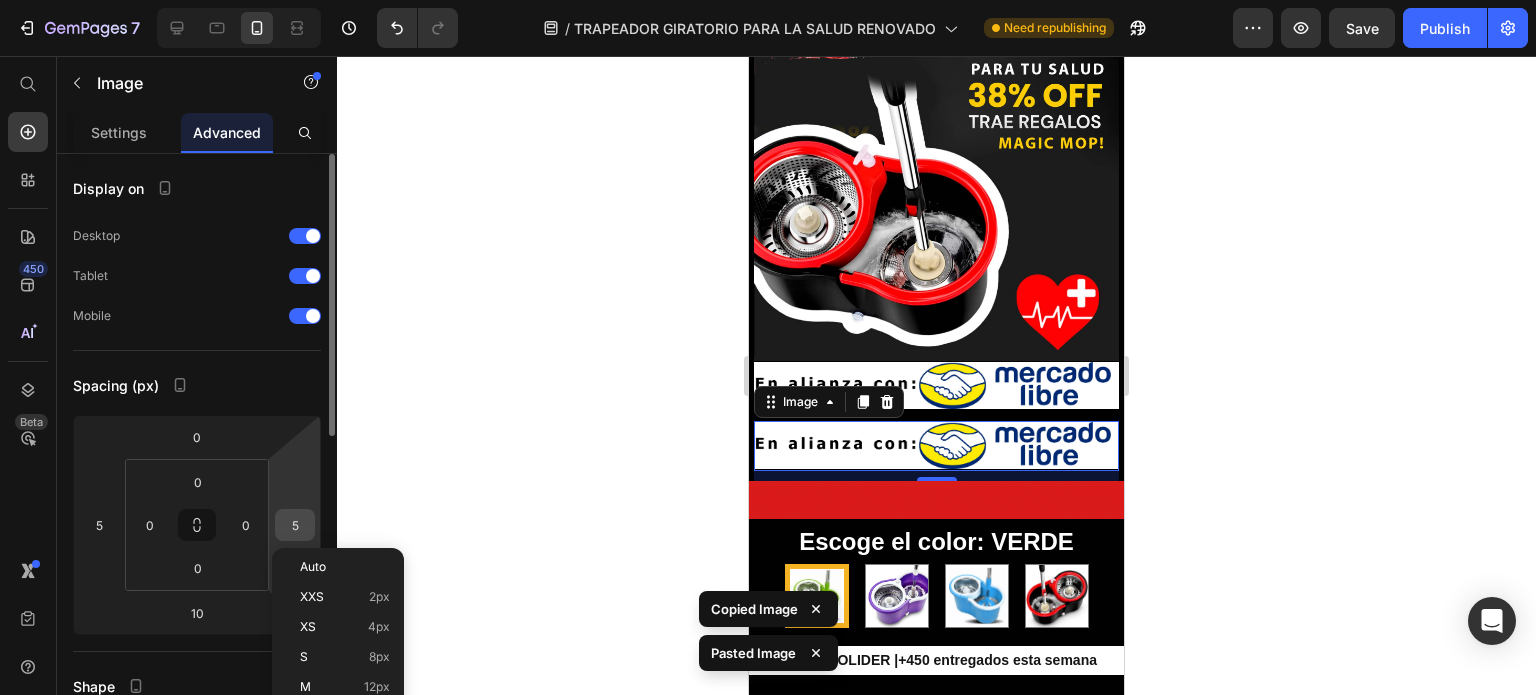 click on "5" at bounding box center (295, 525) 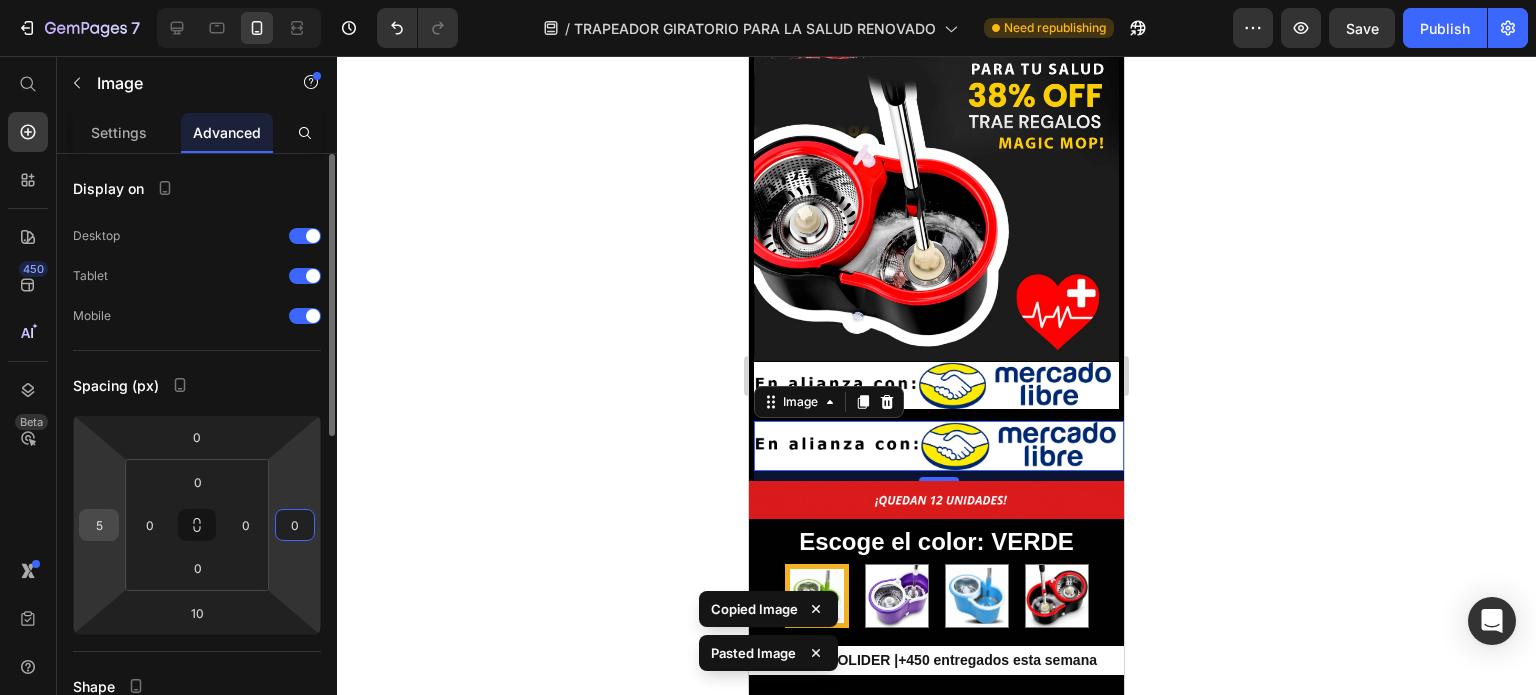 type on "0" 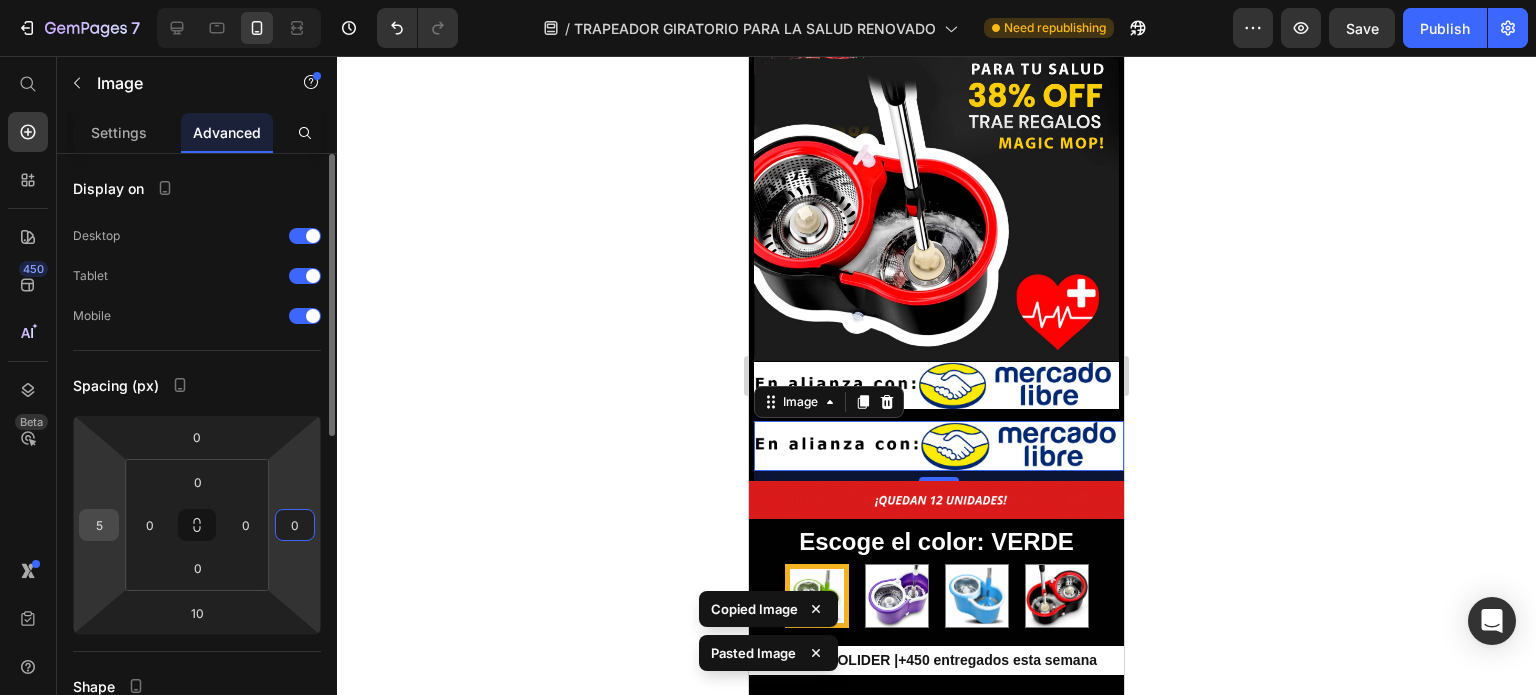 click on "5" at bounding box center [99, 525] 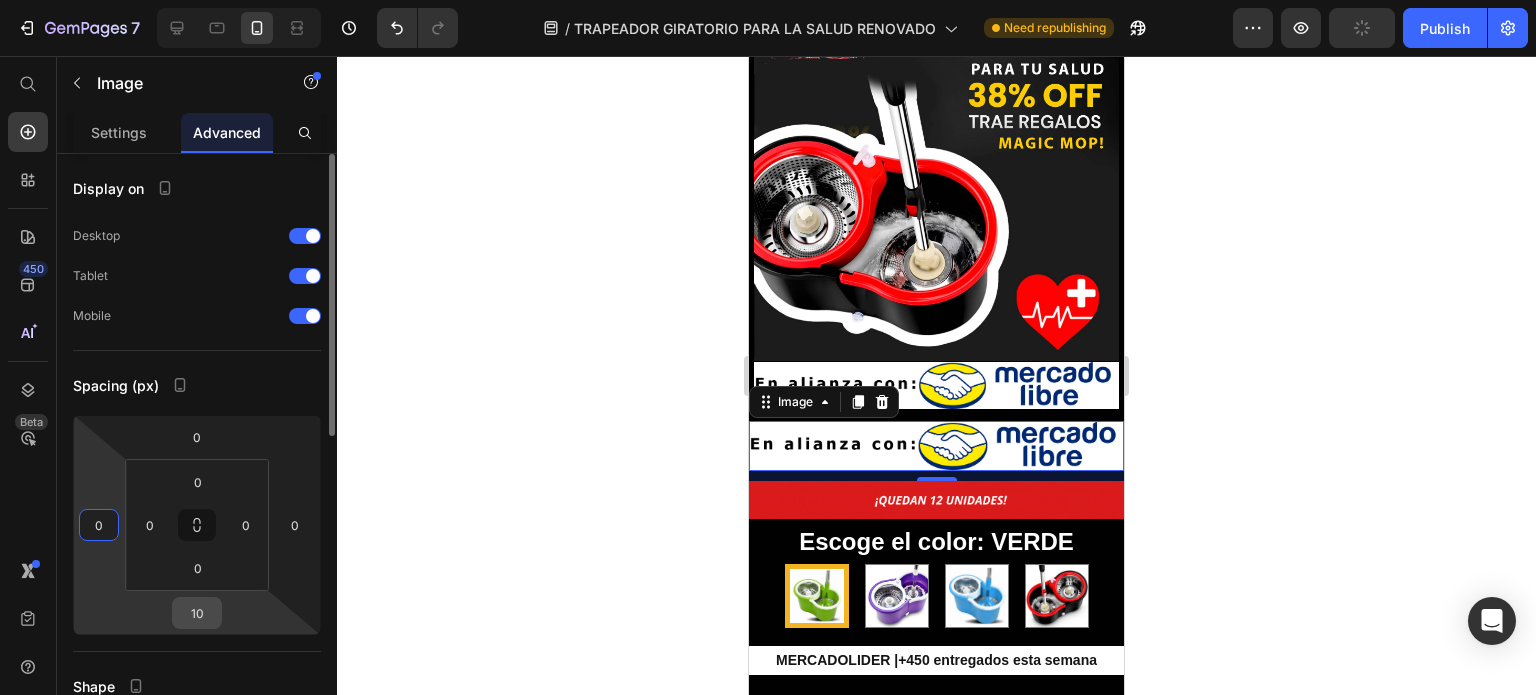 type on "0" 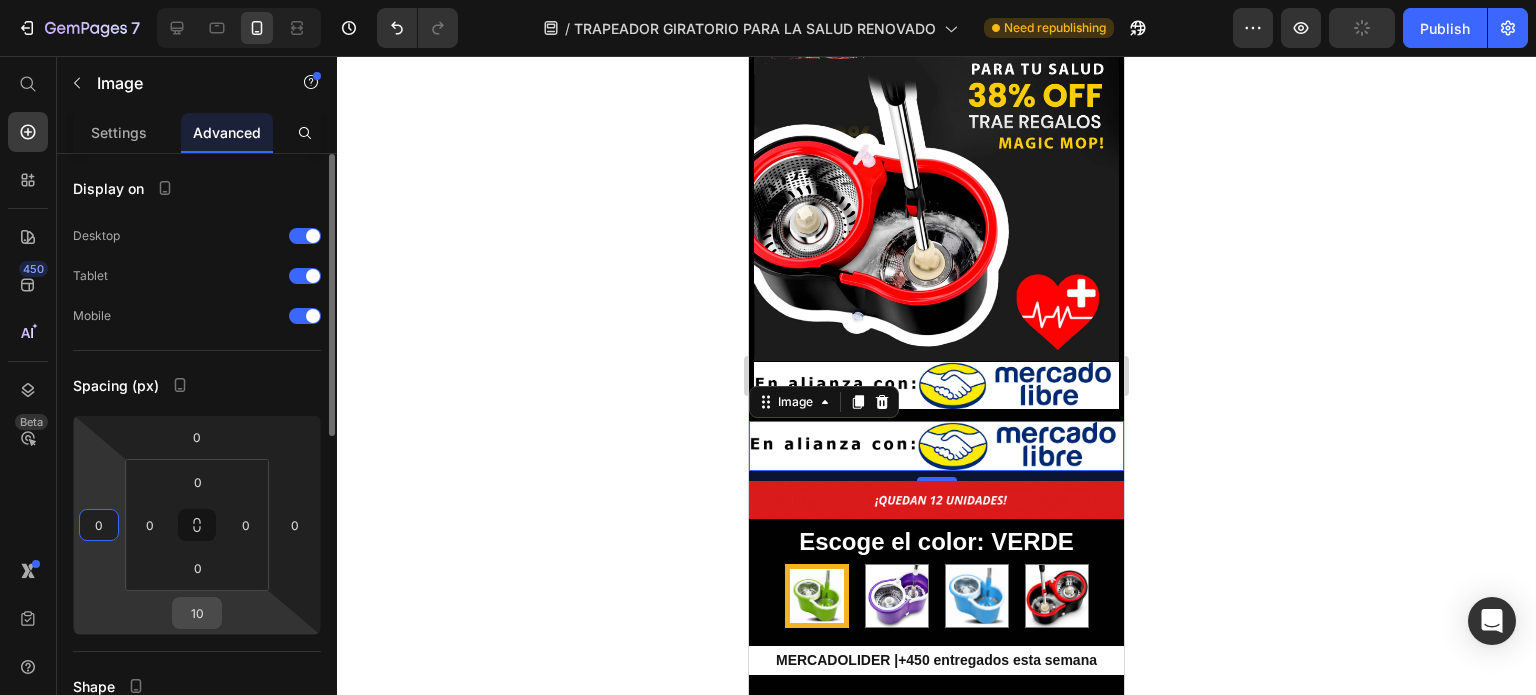 click on "10" at bounding box center (197, 613) 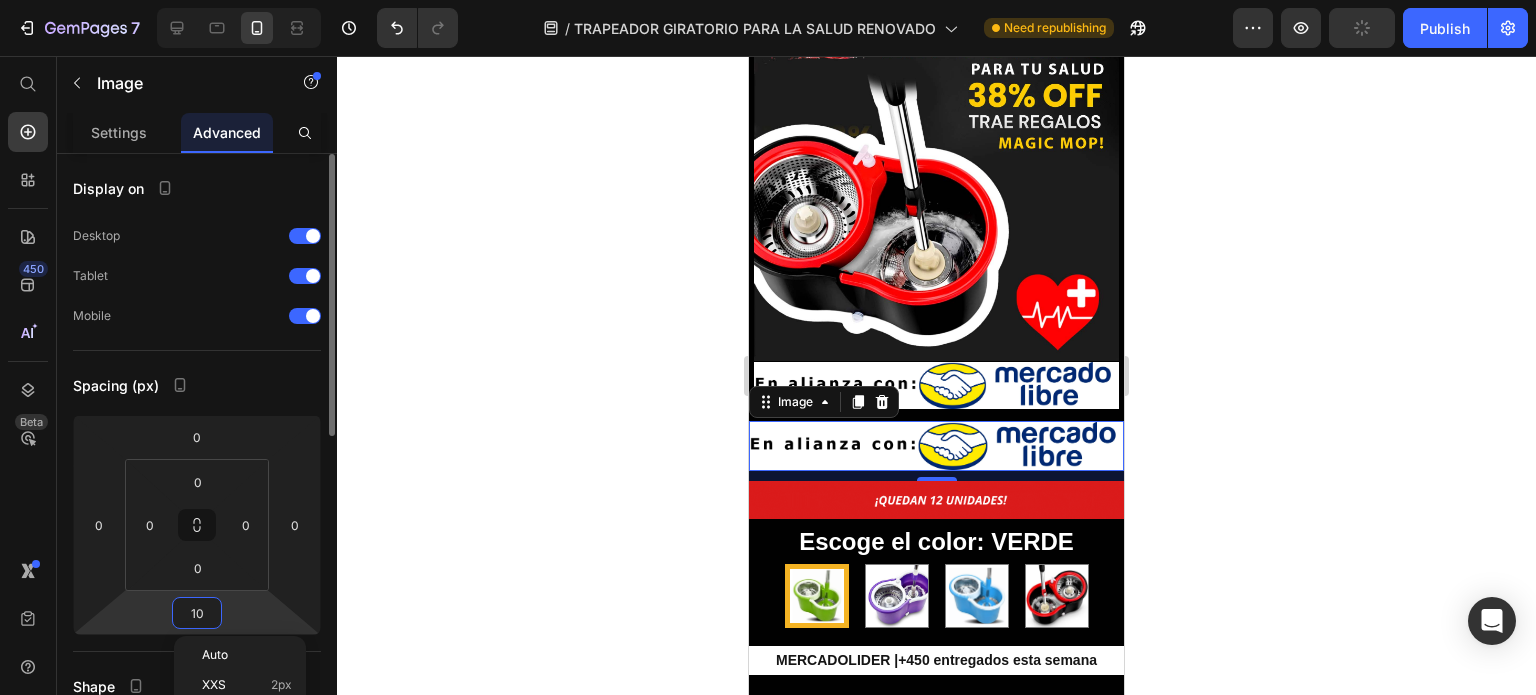 type on "0" 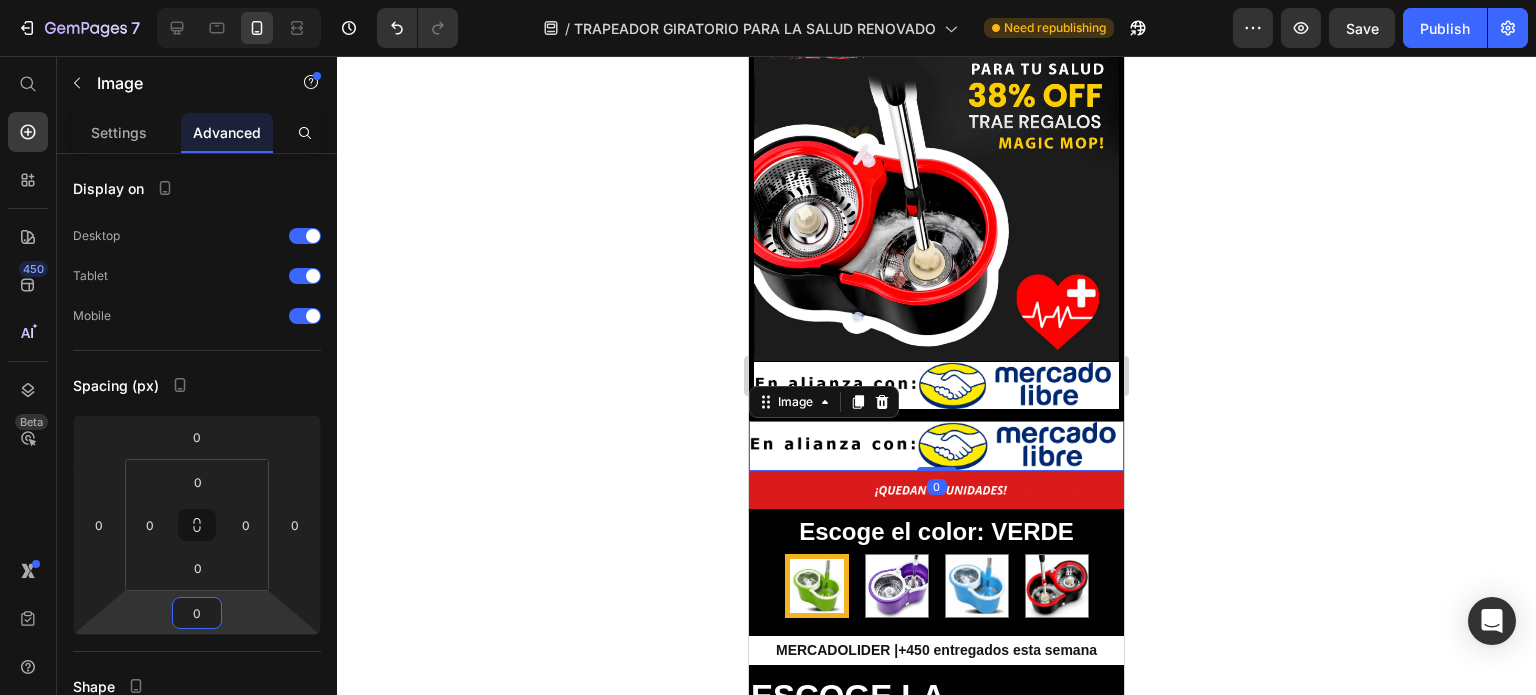 click 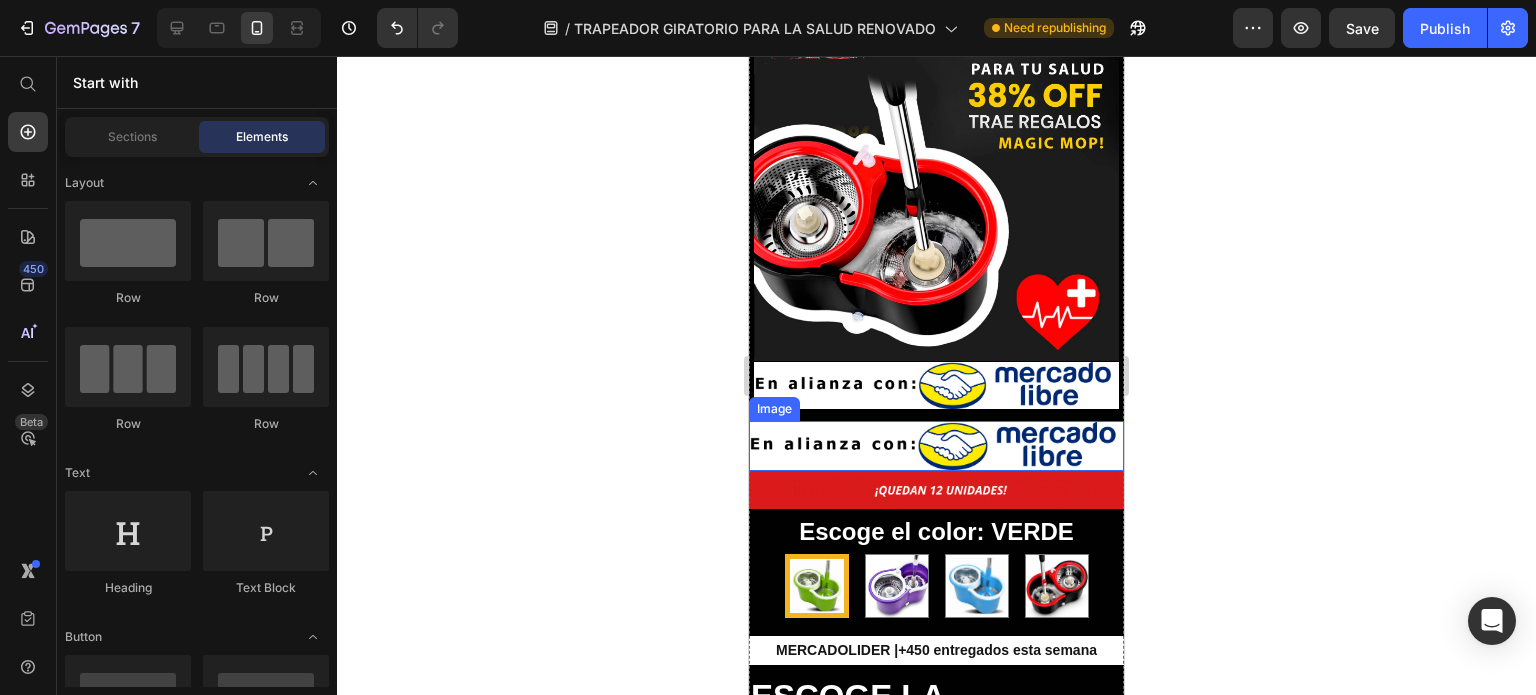 click at bounding box center (936, 446) 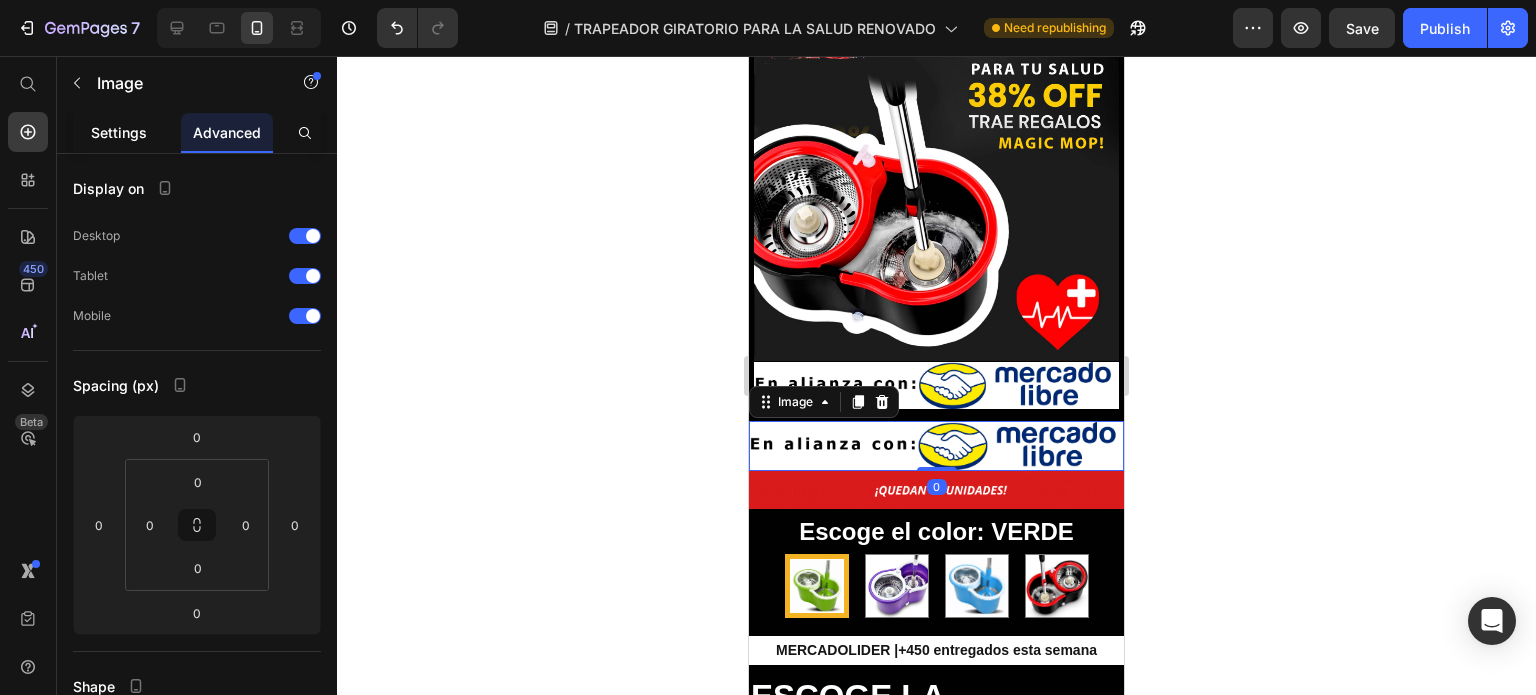click on "Settings" at bounding box center [119, 132] 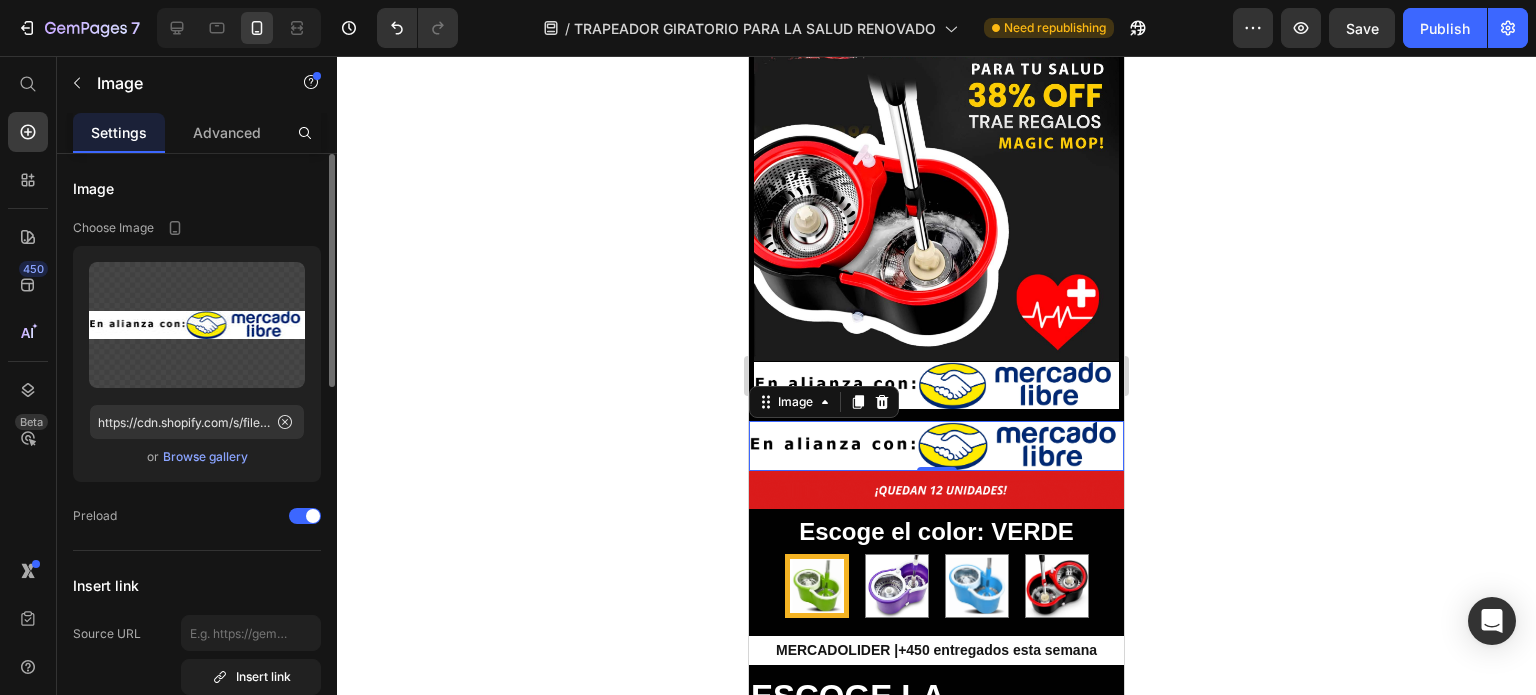 click on "Browse gallery" at bounding box center (205, 457) 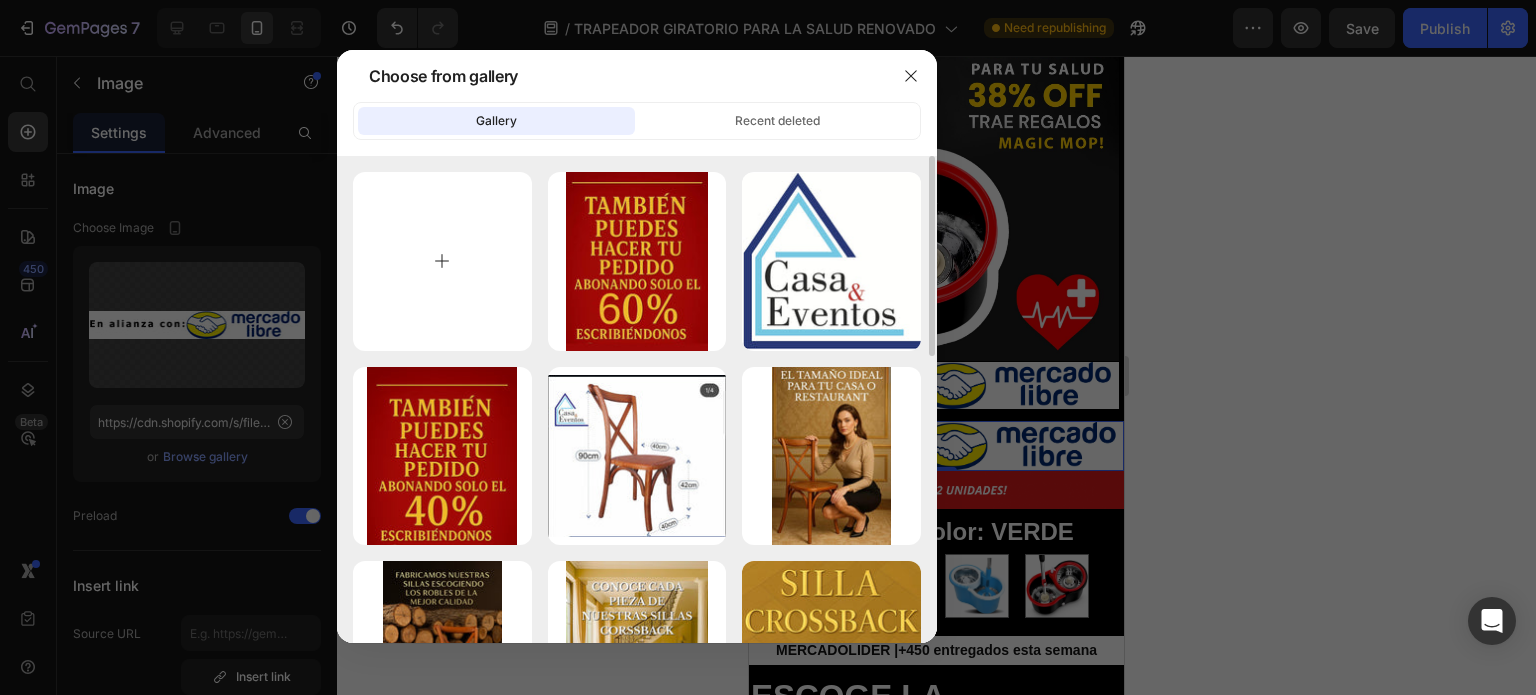 click at bounding box center (442, 261) 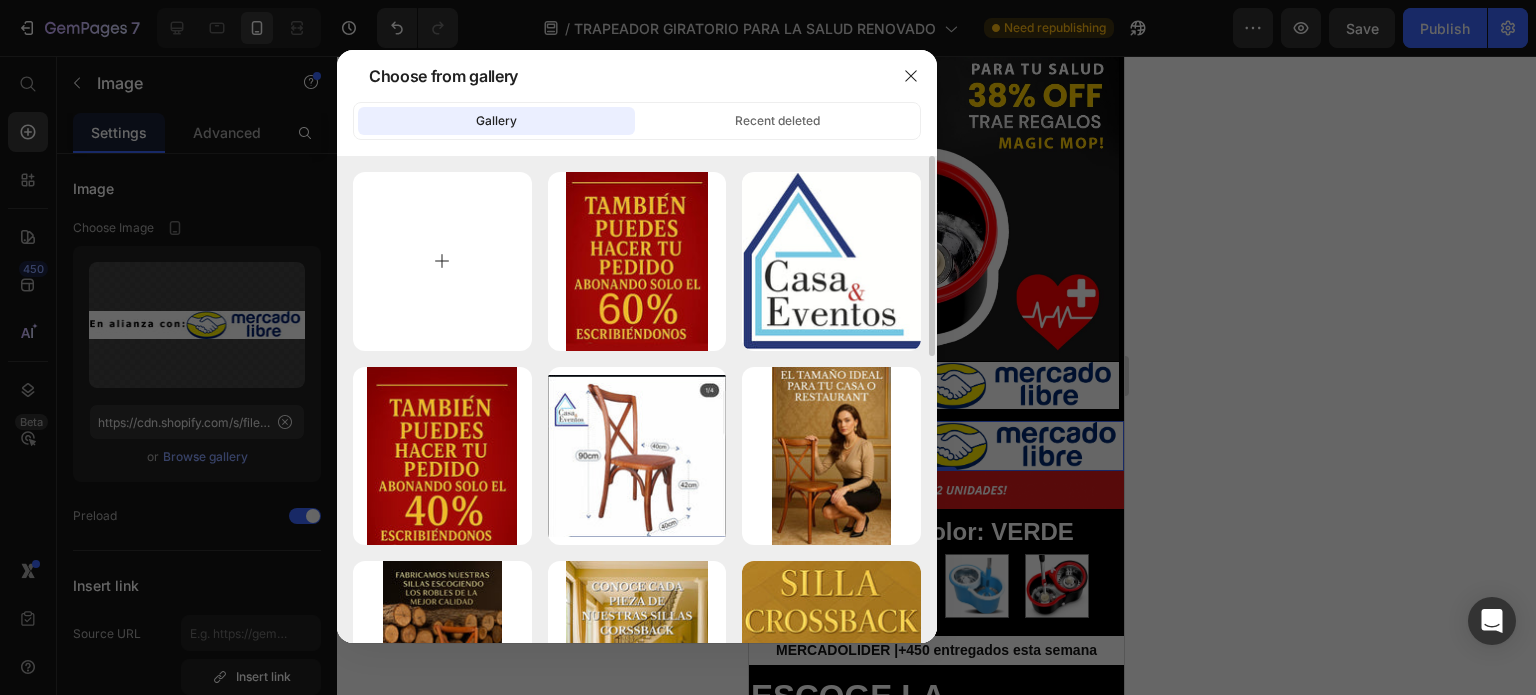type on "C:\fakepath\Copia de 1 X.jpg" 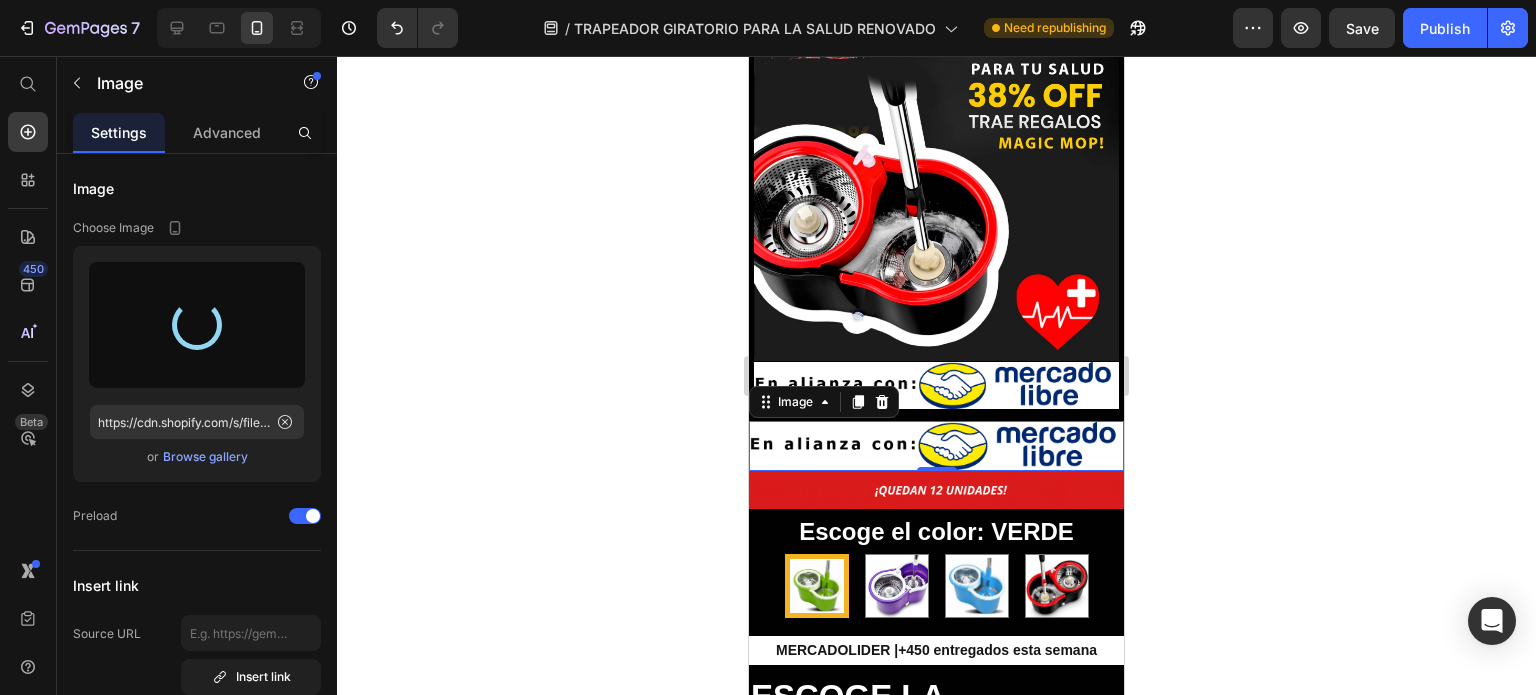 type on "https://cdn.shopify.com/s/files/1/0955/6203/9664/files/gempages_568917790648435582-3ca4d6d3-2ad5-4896-b8de-71ee79b30c29.jpg" 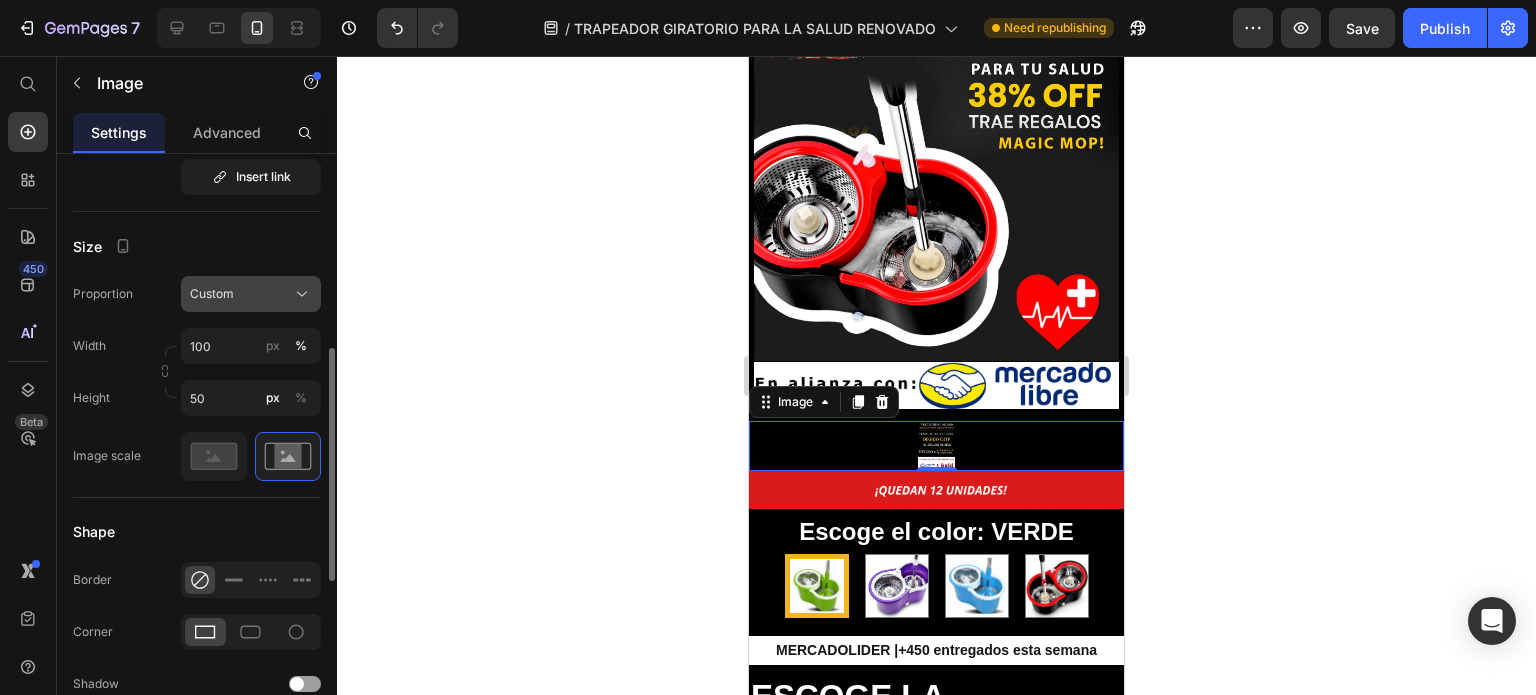 click on "Image Choose Image Upload Image https://cdn.shopify.com/s/files/1/0955/6203/9664/files/gempages_568917790648435582-3ca4d6d3-2ad5-4896-b8de-71ee79b30c29.jpg  or   Browse gallery  Preload Insert link Source URL  Insert link  Size Proportion Custom Width 100 px % Height 50 px % Image scale Shape Border Corner Shadow Align SEO Alt text Image title" at bounding box center (197, 372) 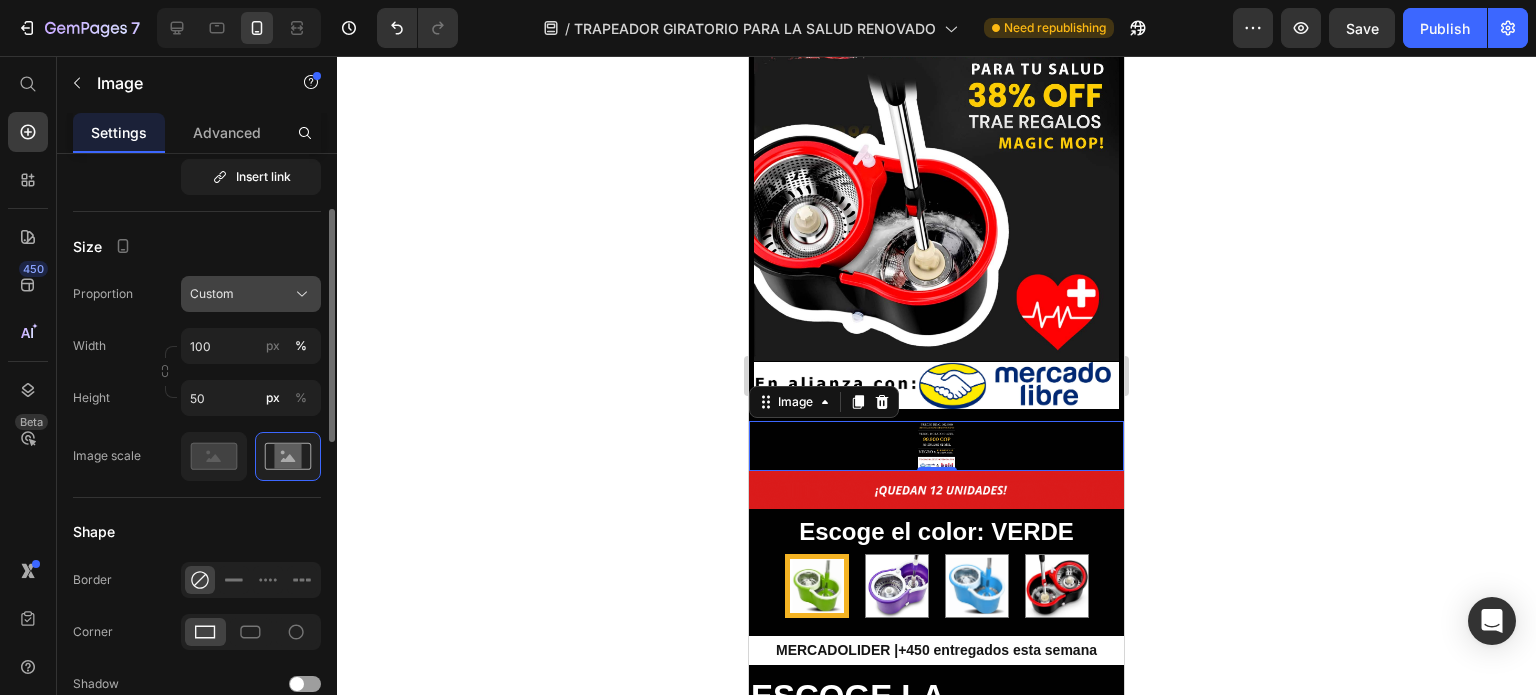 scroll, scrollTop: 400, scrollLeft: 0, axis: vertical 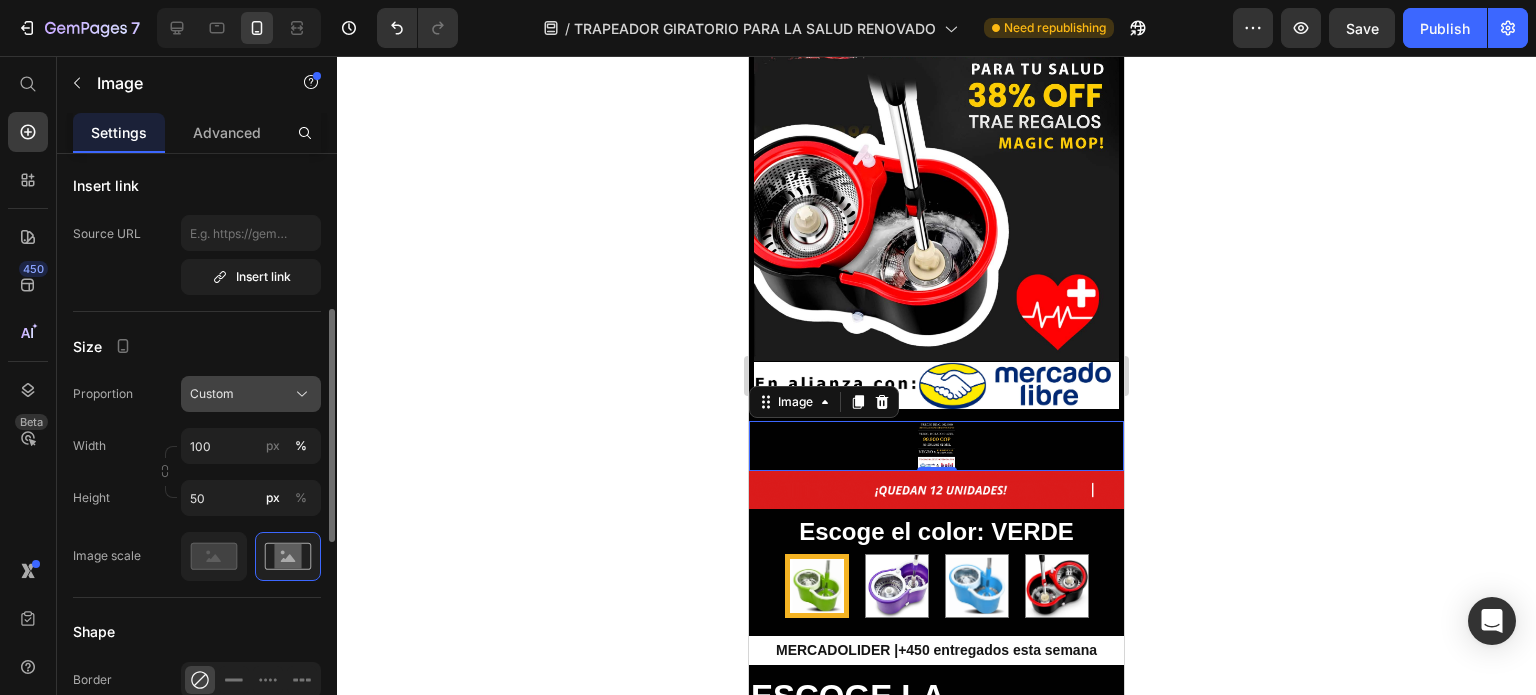 click on "Custom" 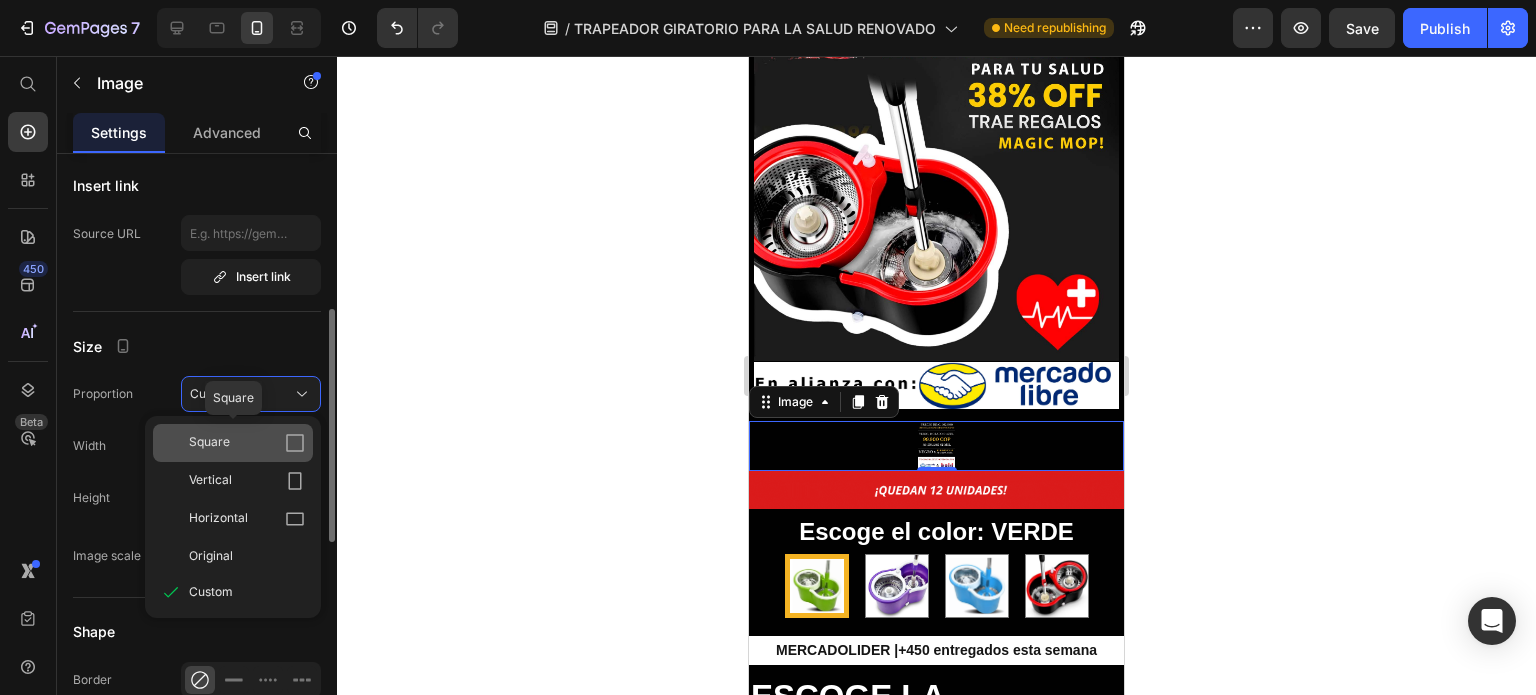 click on "Square" at bounding box center (247, 443) 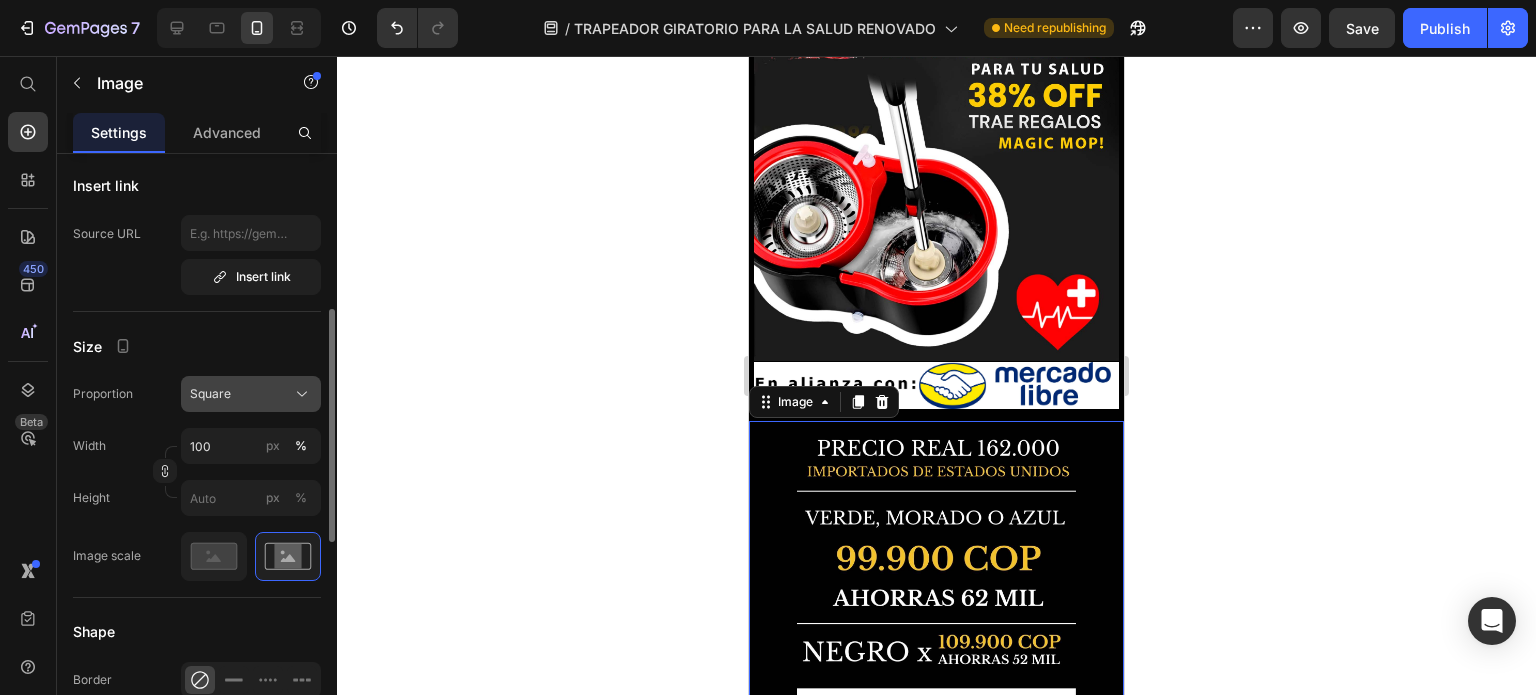 click on "Square" 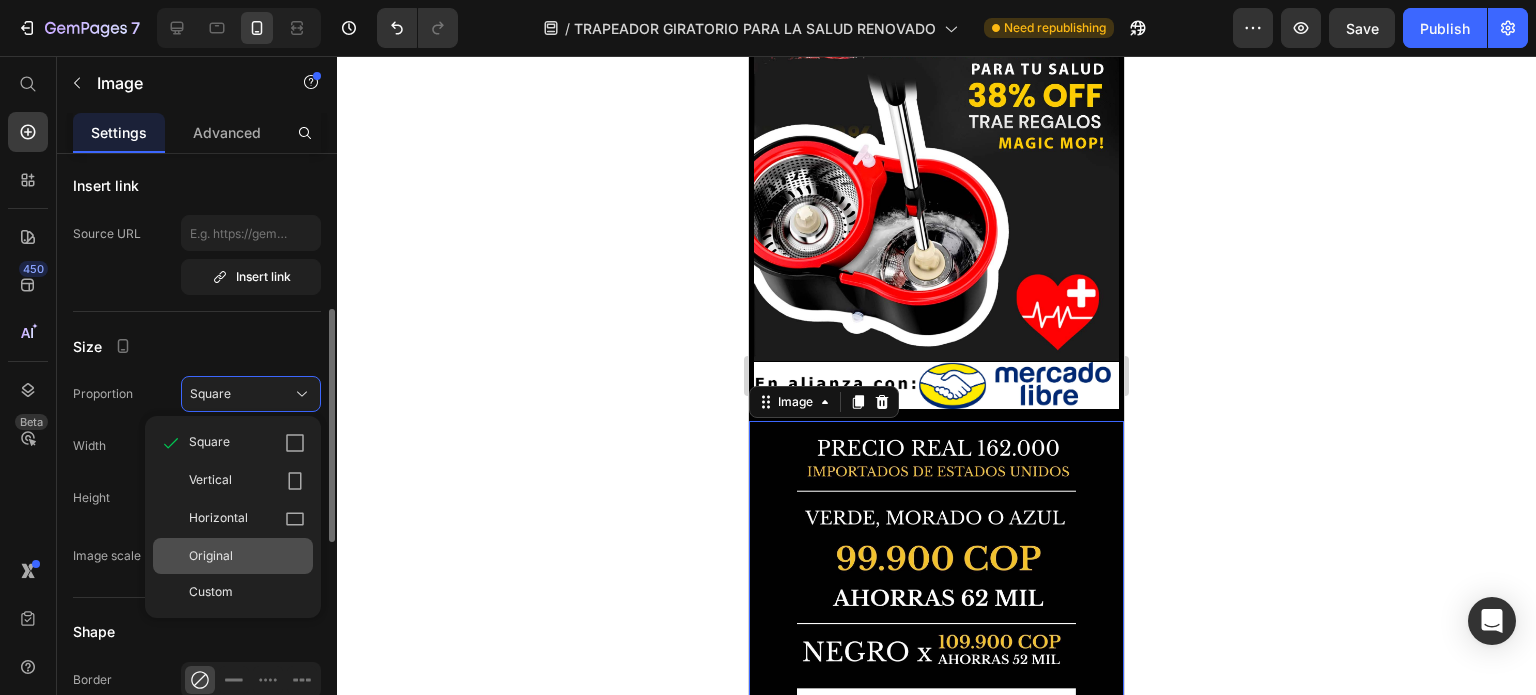 click on "Original" at bounding box center (247, 556) 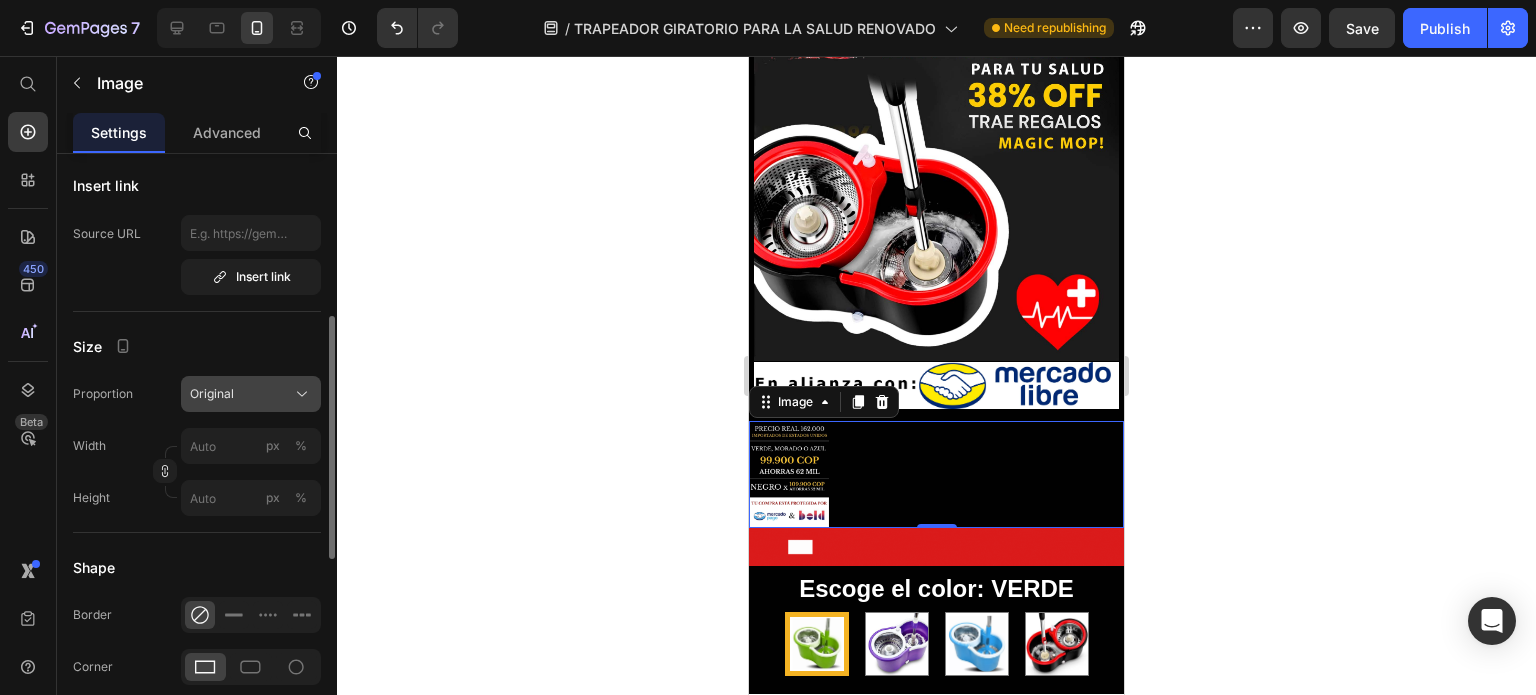 click on "Original" 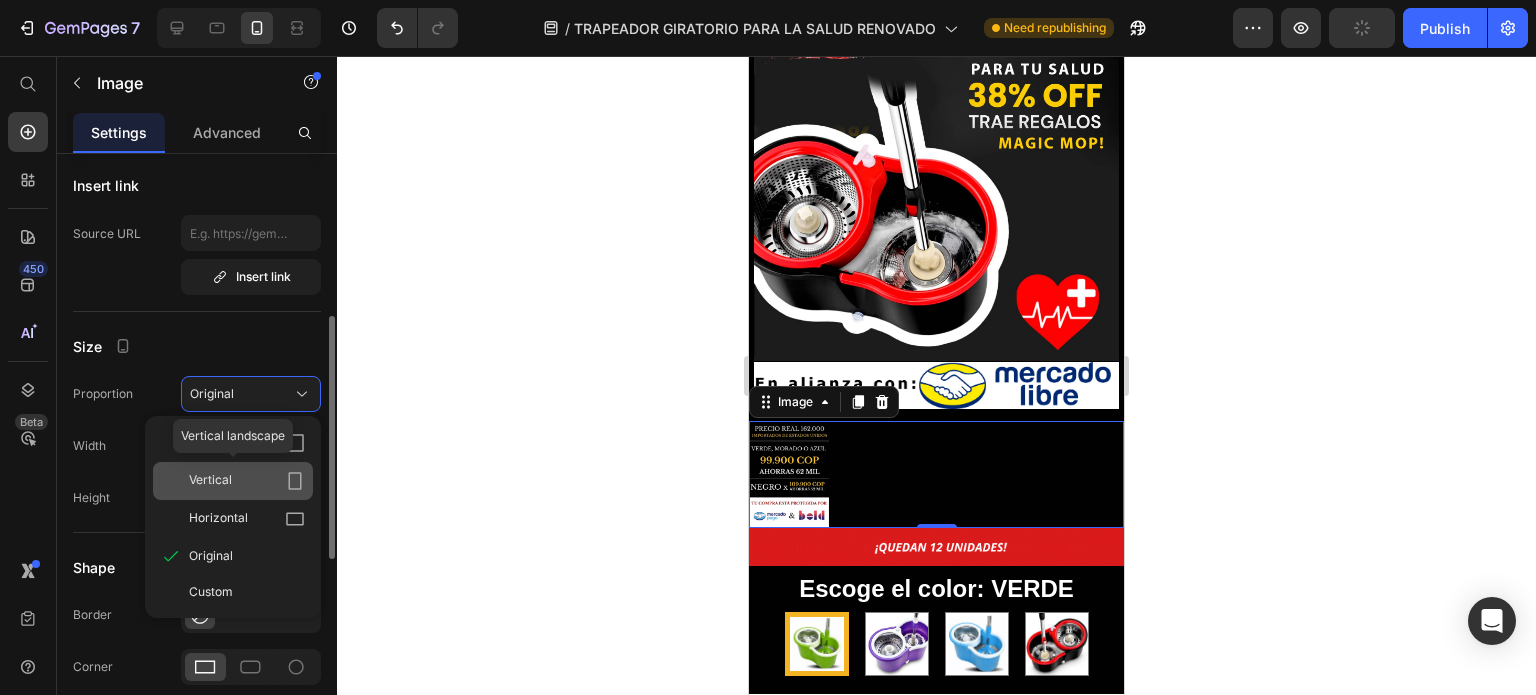 click on "Vertical" at bounding box center [247, 481] 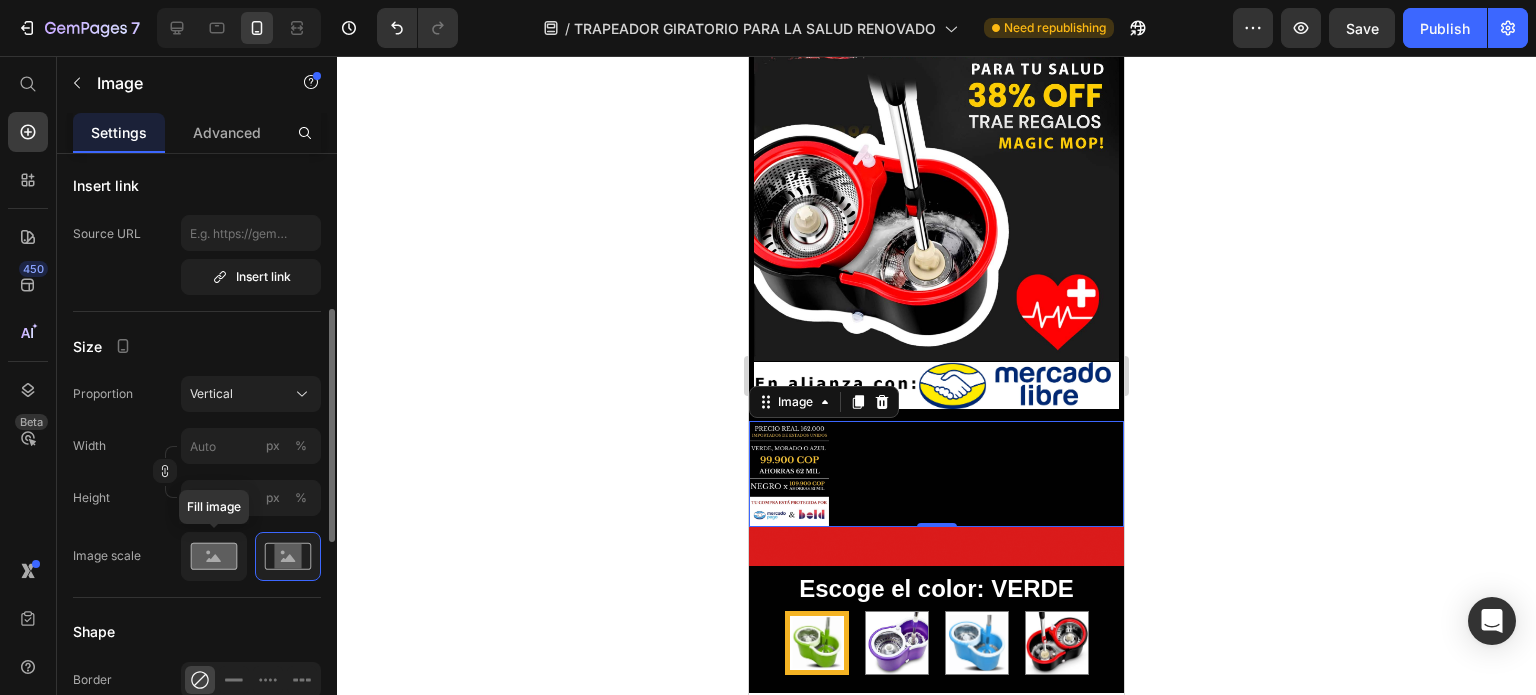 click 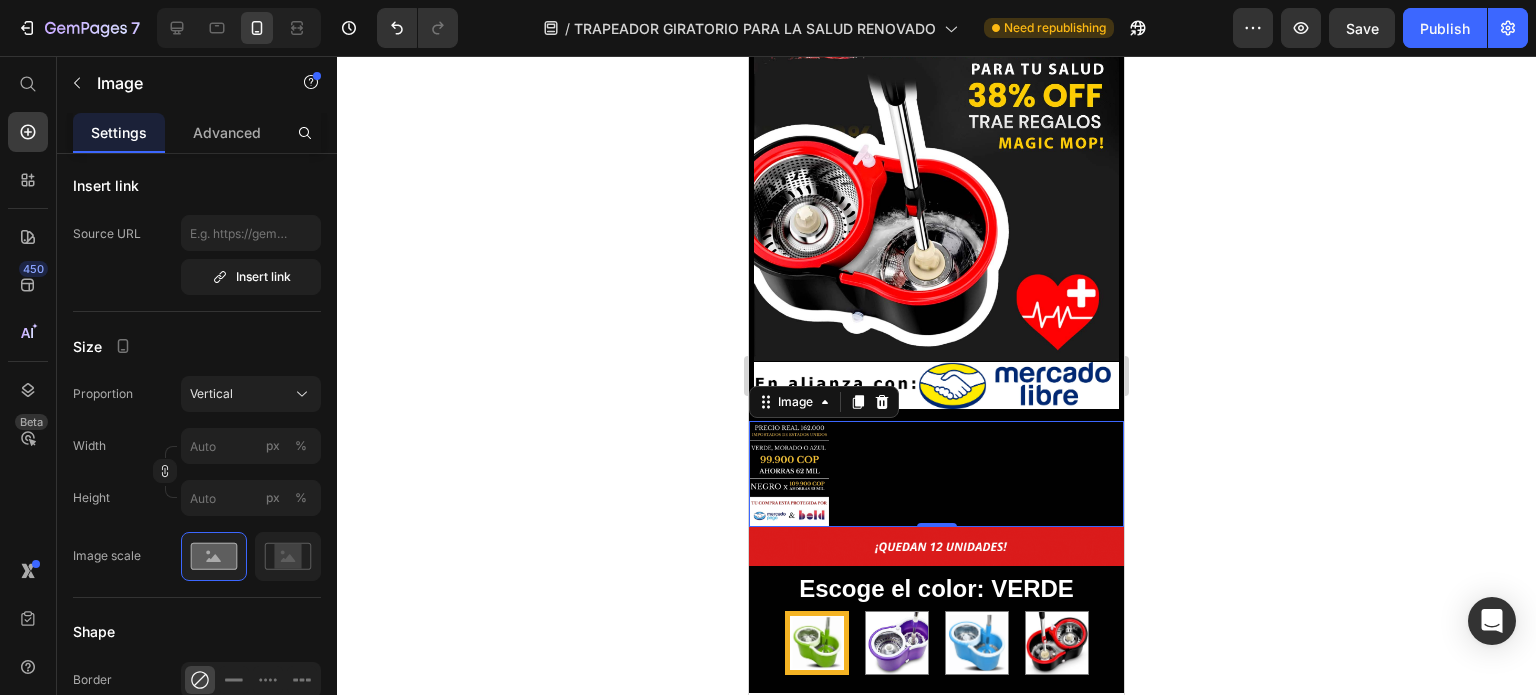 click on "Proportion Vertical Width px % Height px %" at bounding box center [197, 446] 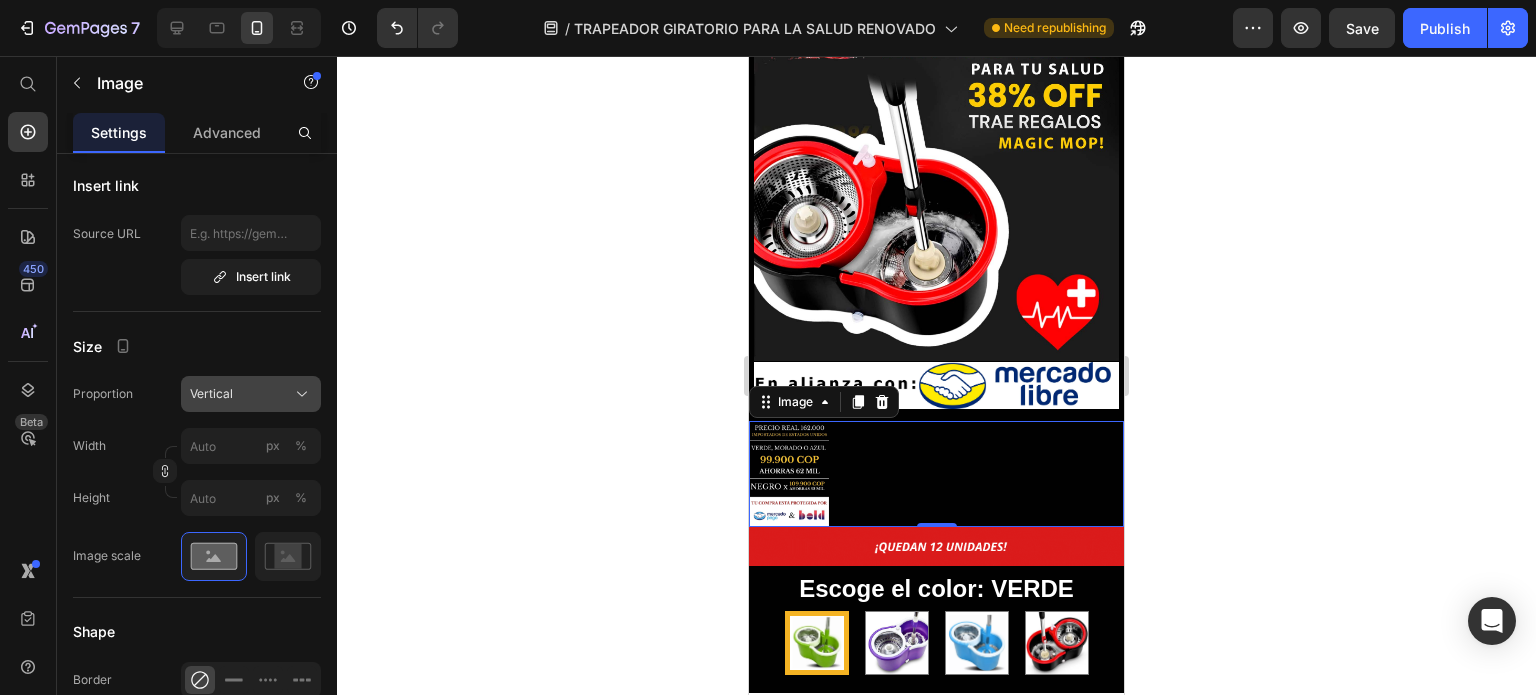 click on "Vertical" at bounding box center [251, 394] 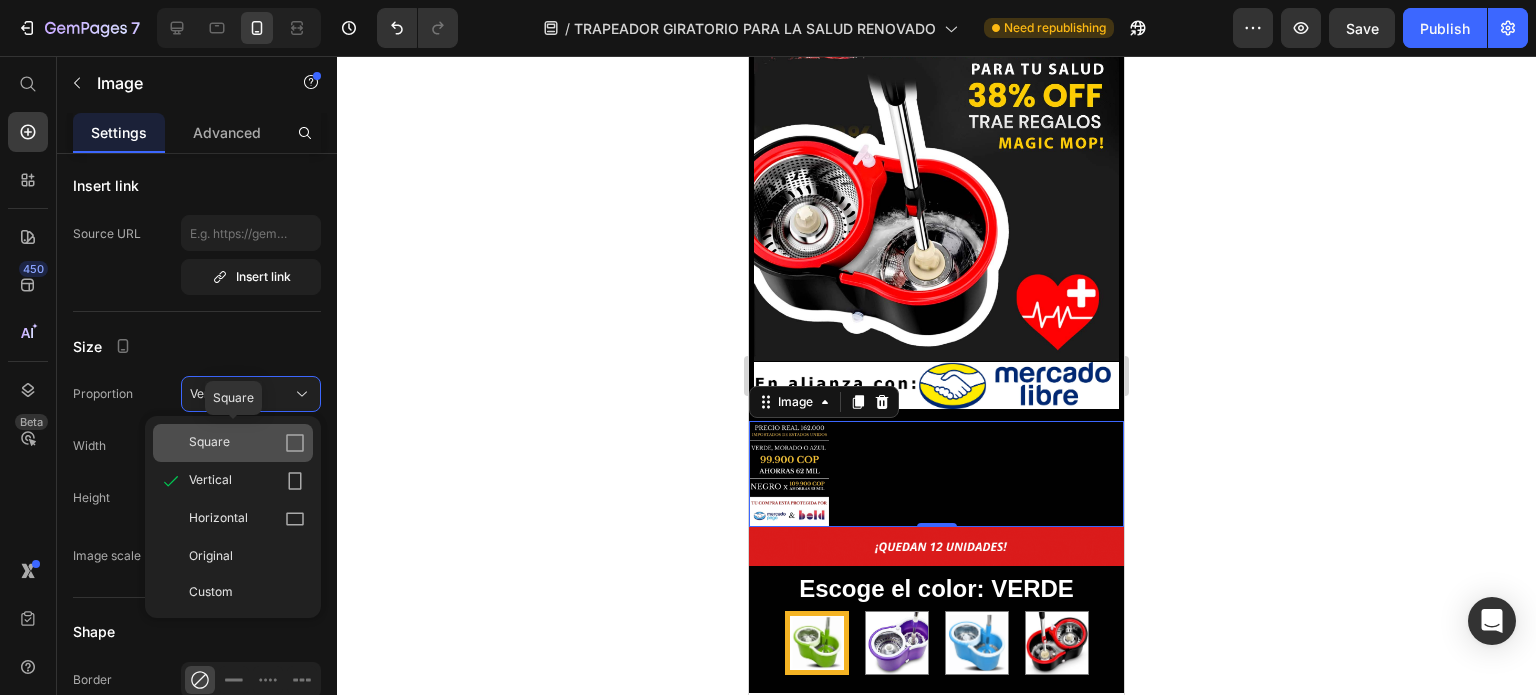 click on "Square" at bounding box center [247, 443] 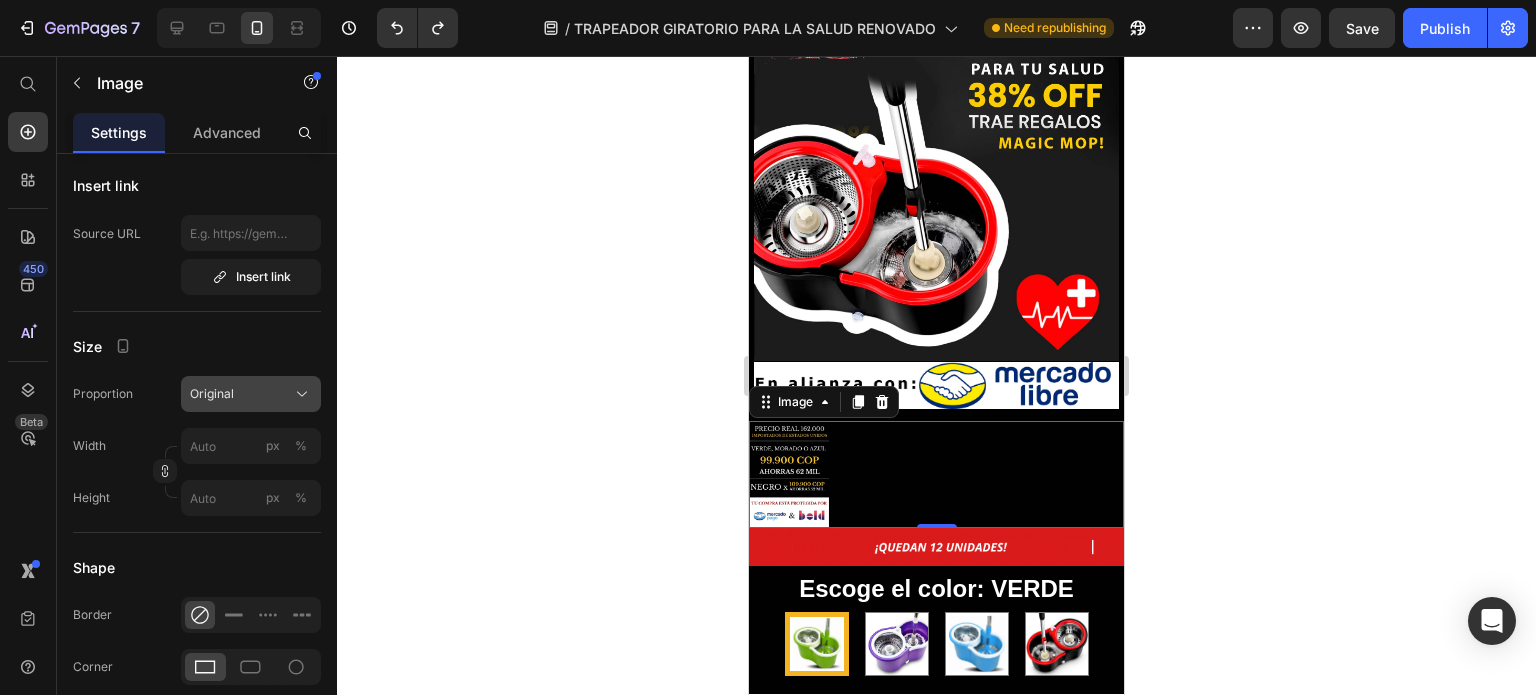type on "100" 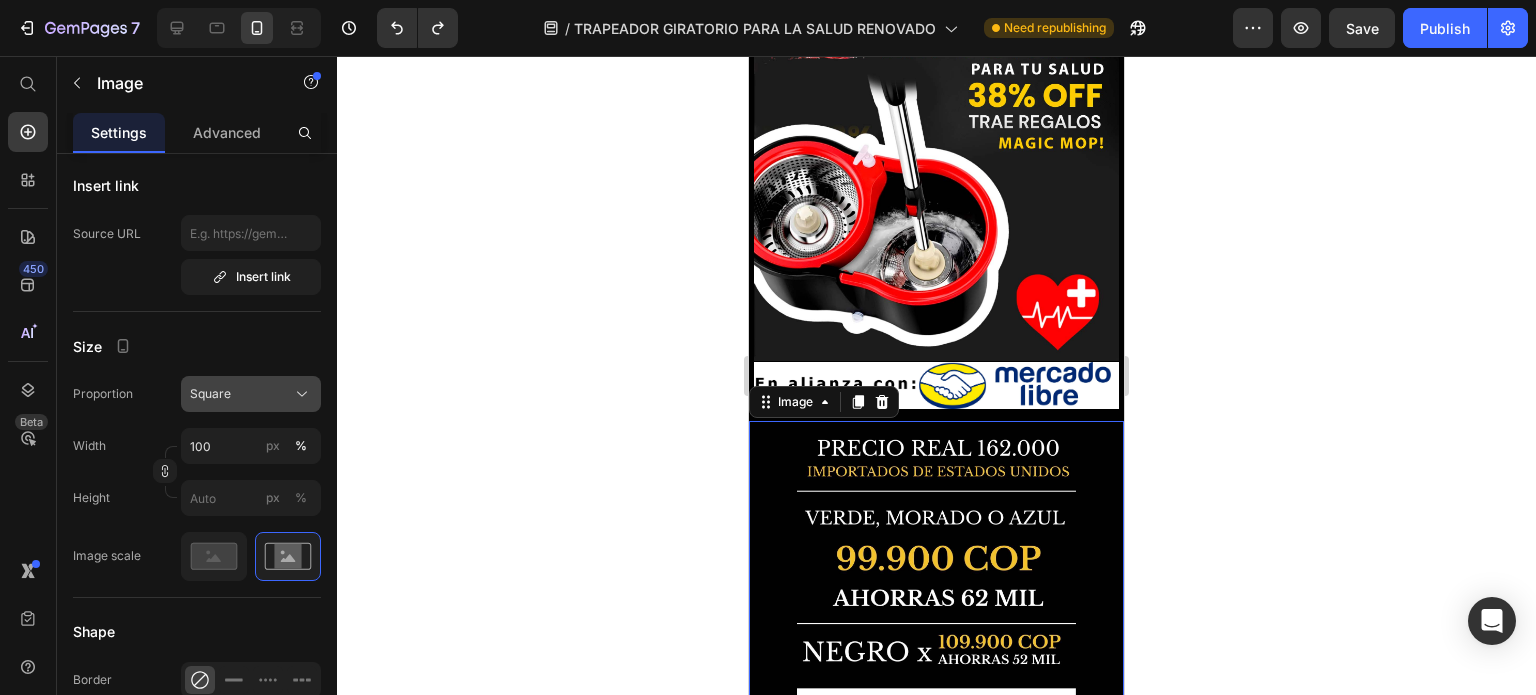 click on "Square" 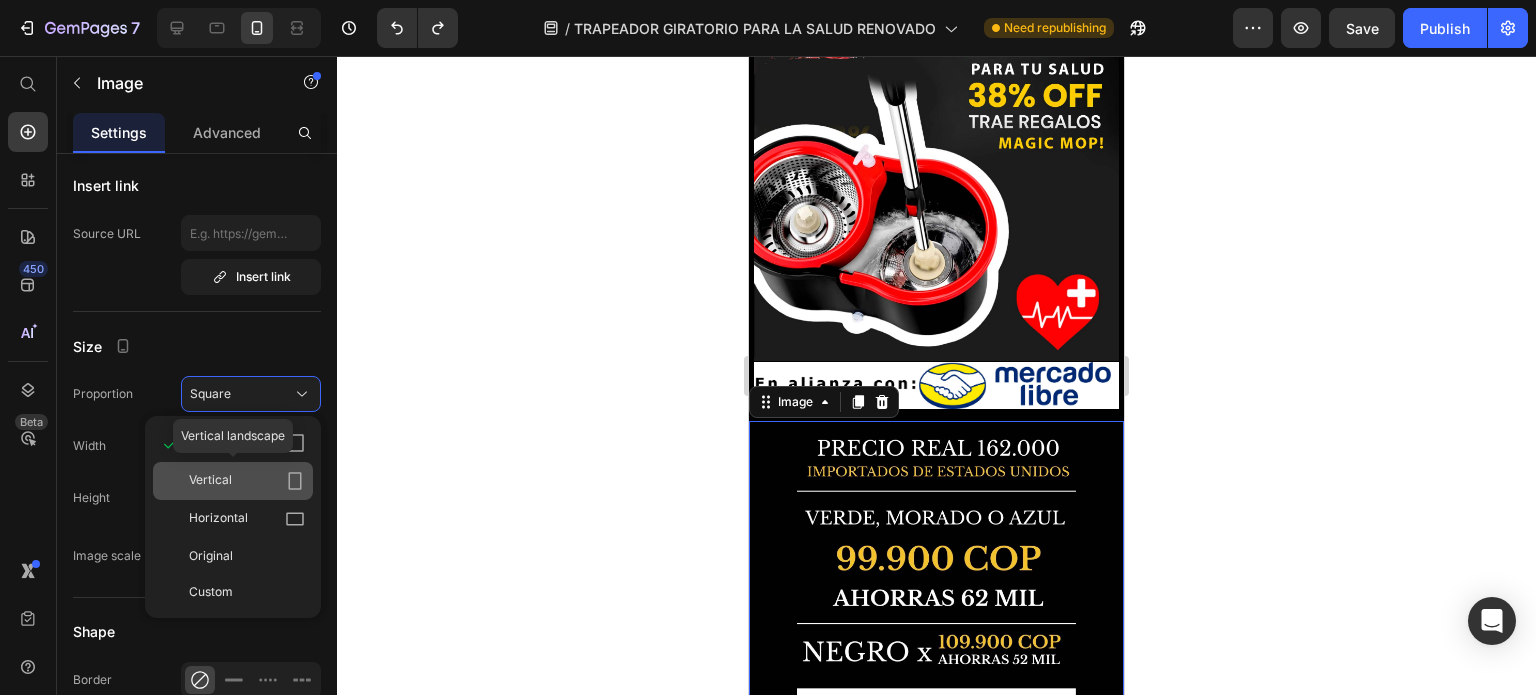 click on "Vertical" at bounding box center (210, 481) 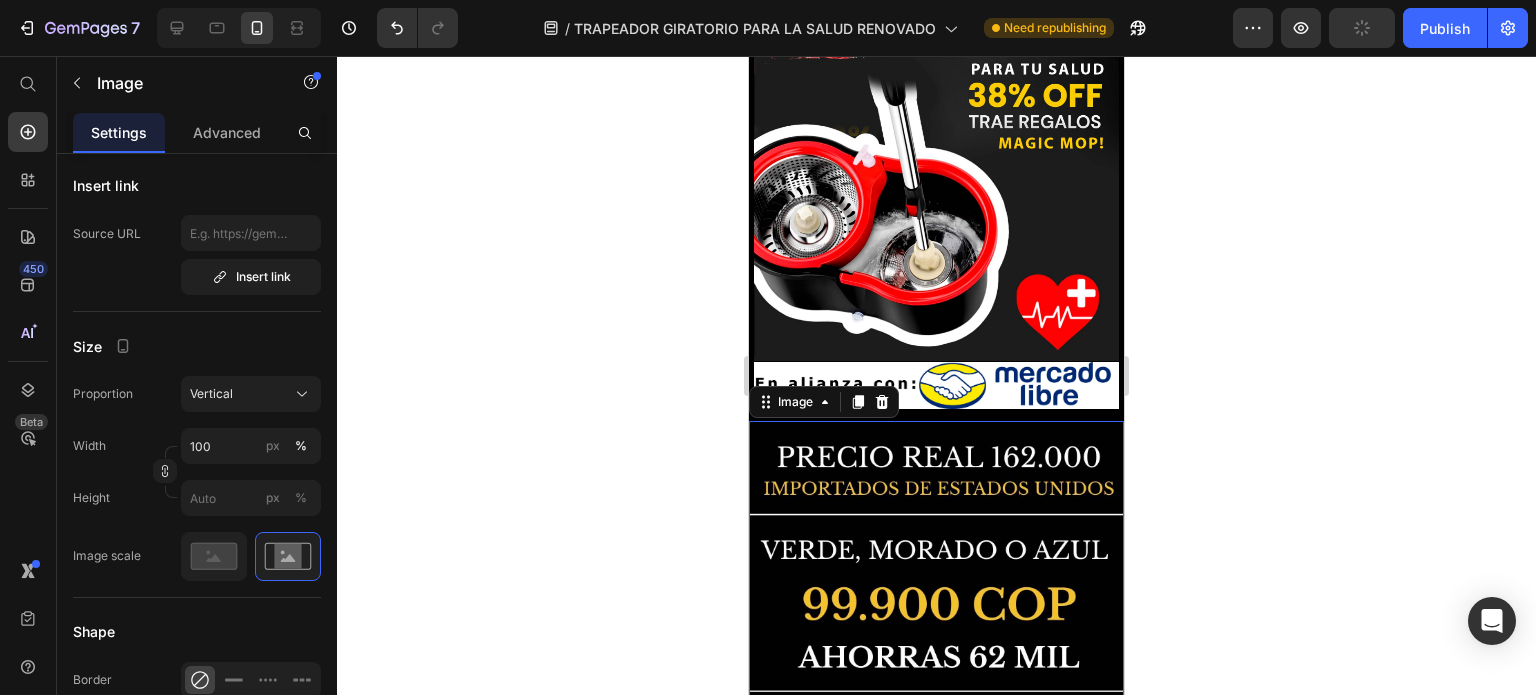 click 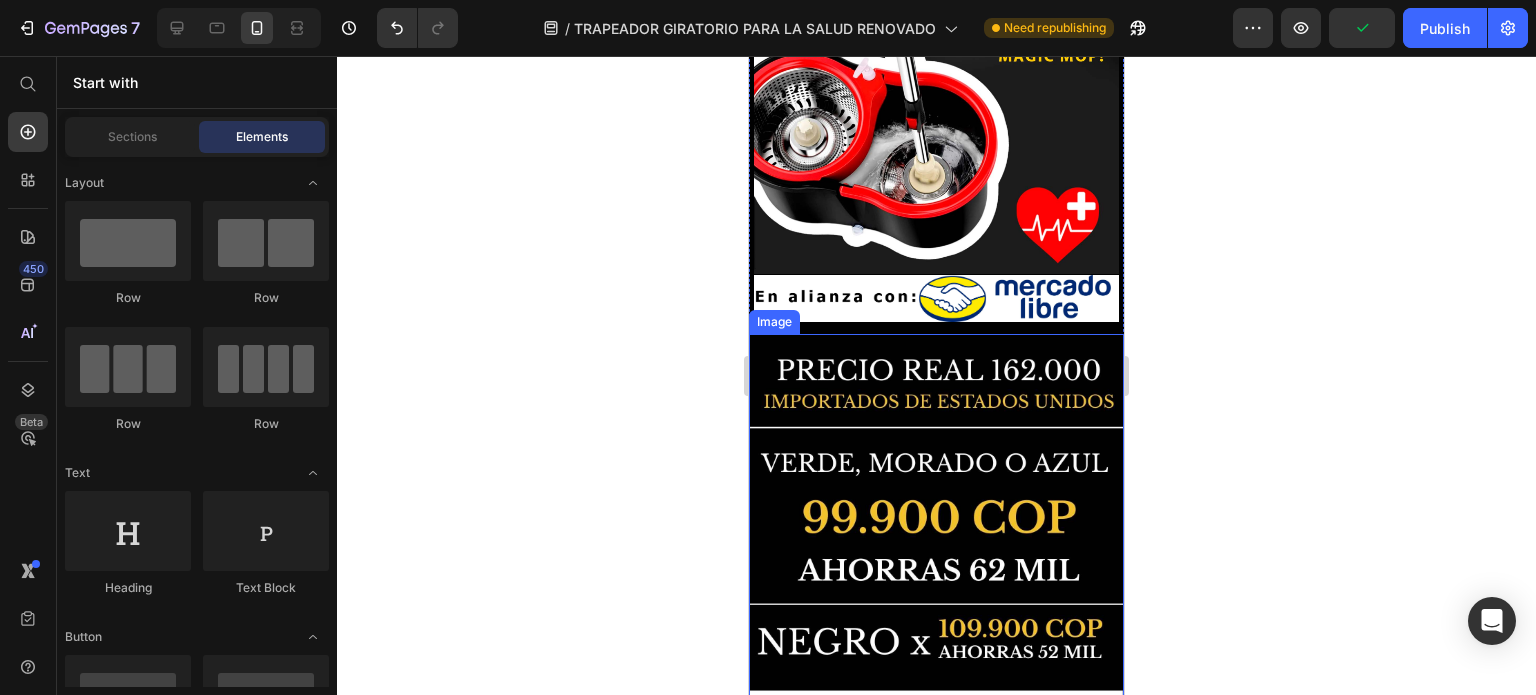 scroll, scrollTop: 500, scrollLeft: 0, axis: vertical 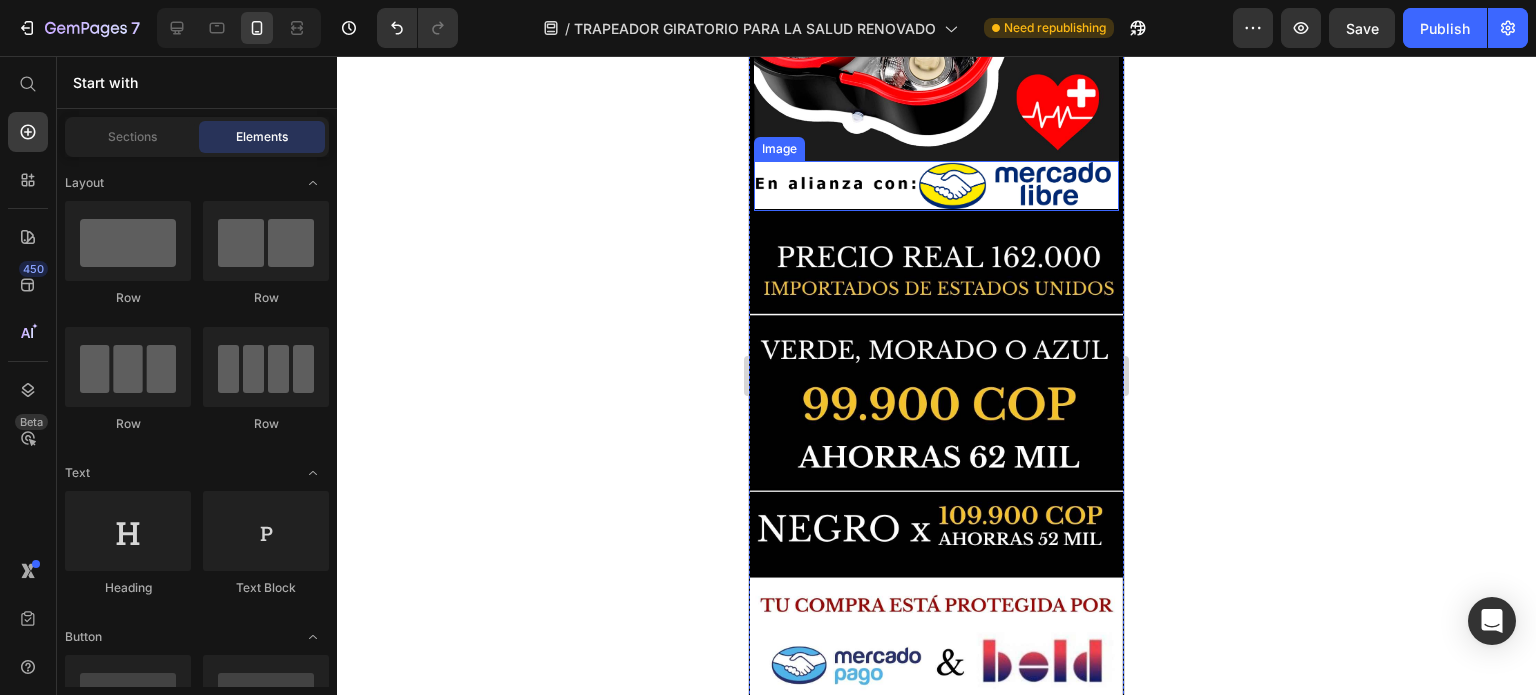 click at bounding box center [936, 186] 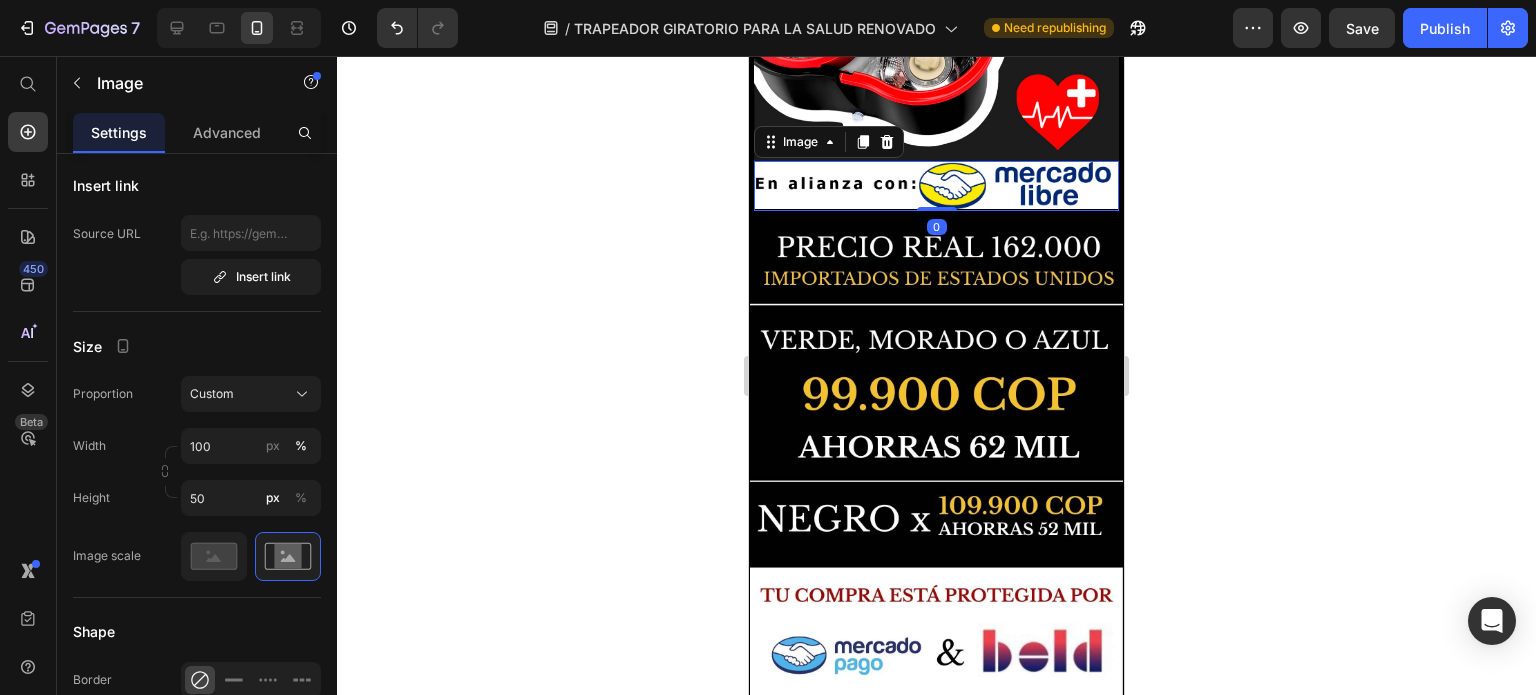 drag, startPoint x: 923, startPoint y: 199, endPoint x: 933, endPoint y: 163, distance: 37.363083 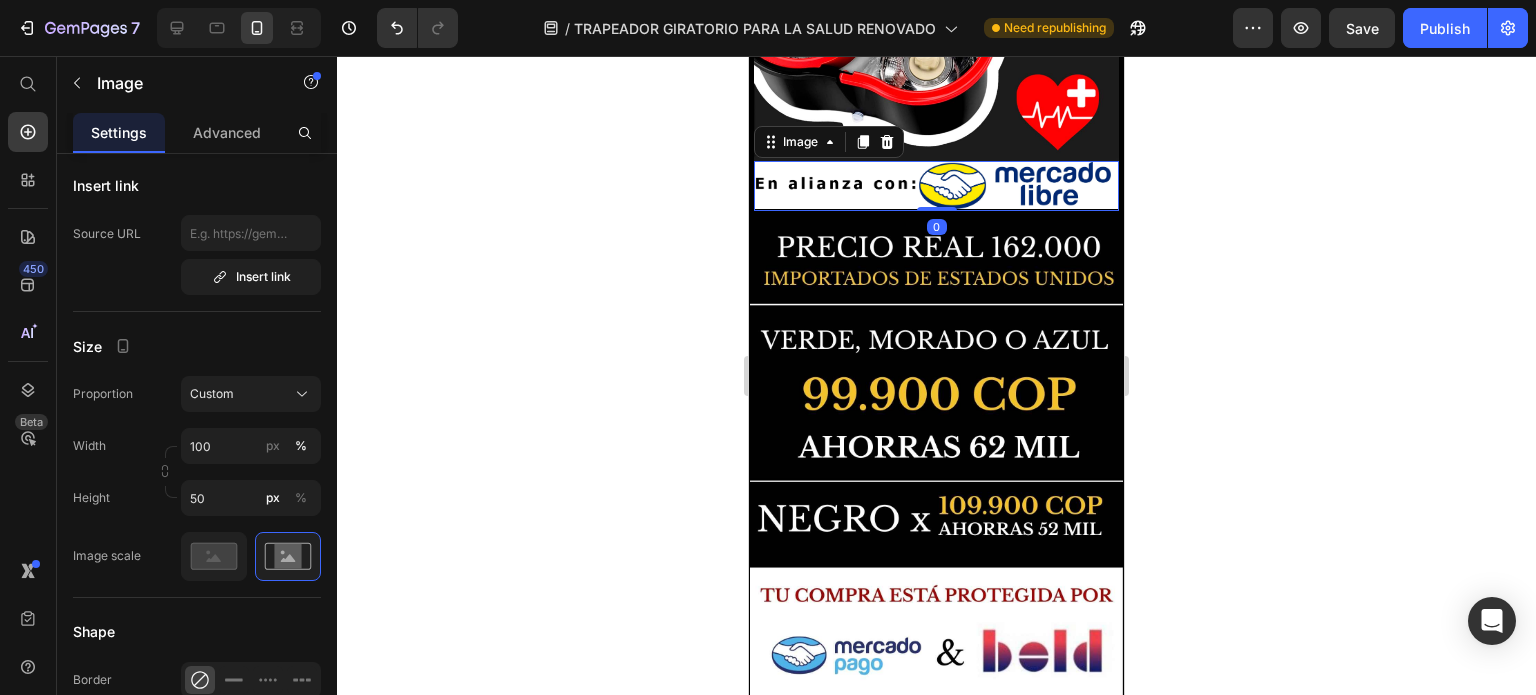 click 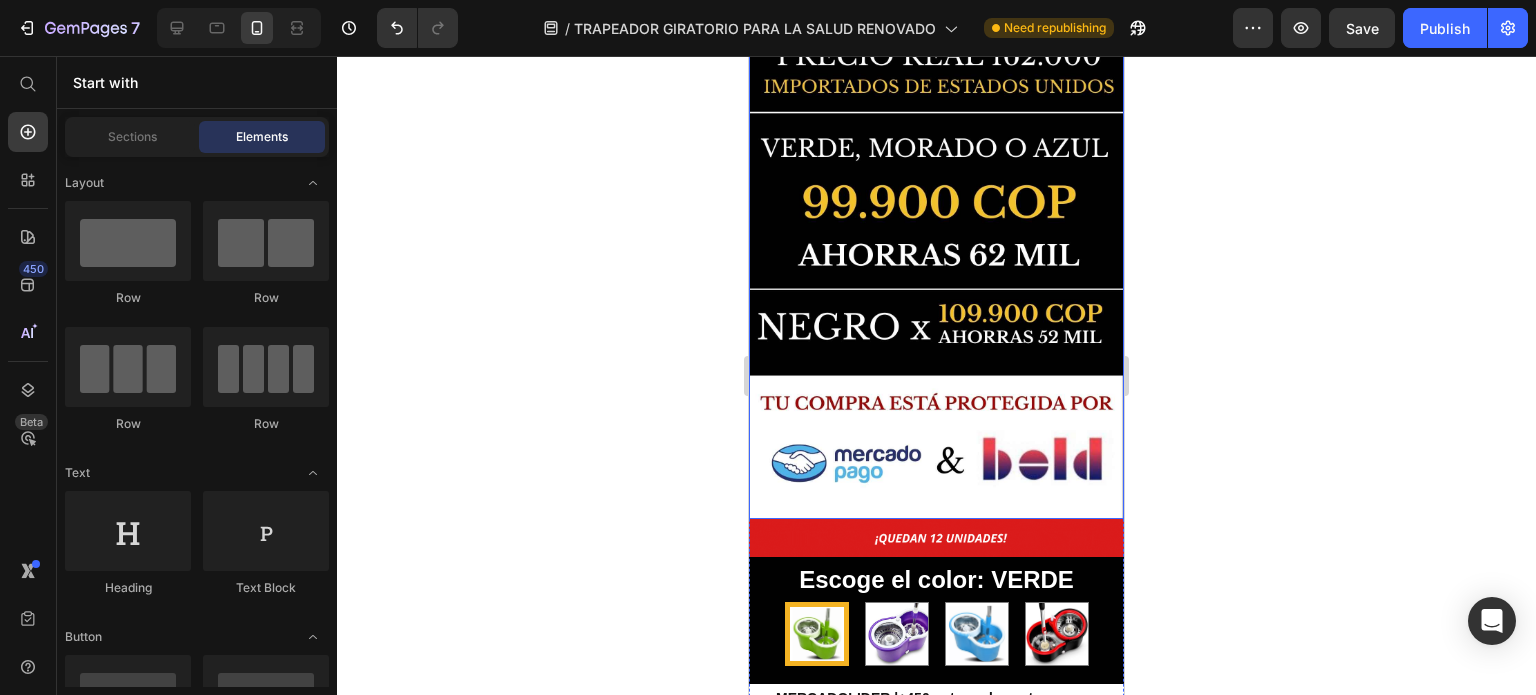scroll, scrollTop: 800, scrollLeft: 0, axis: vertical 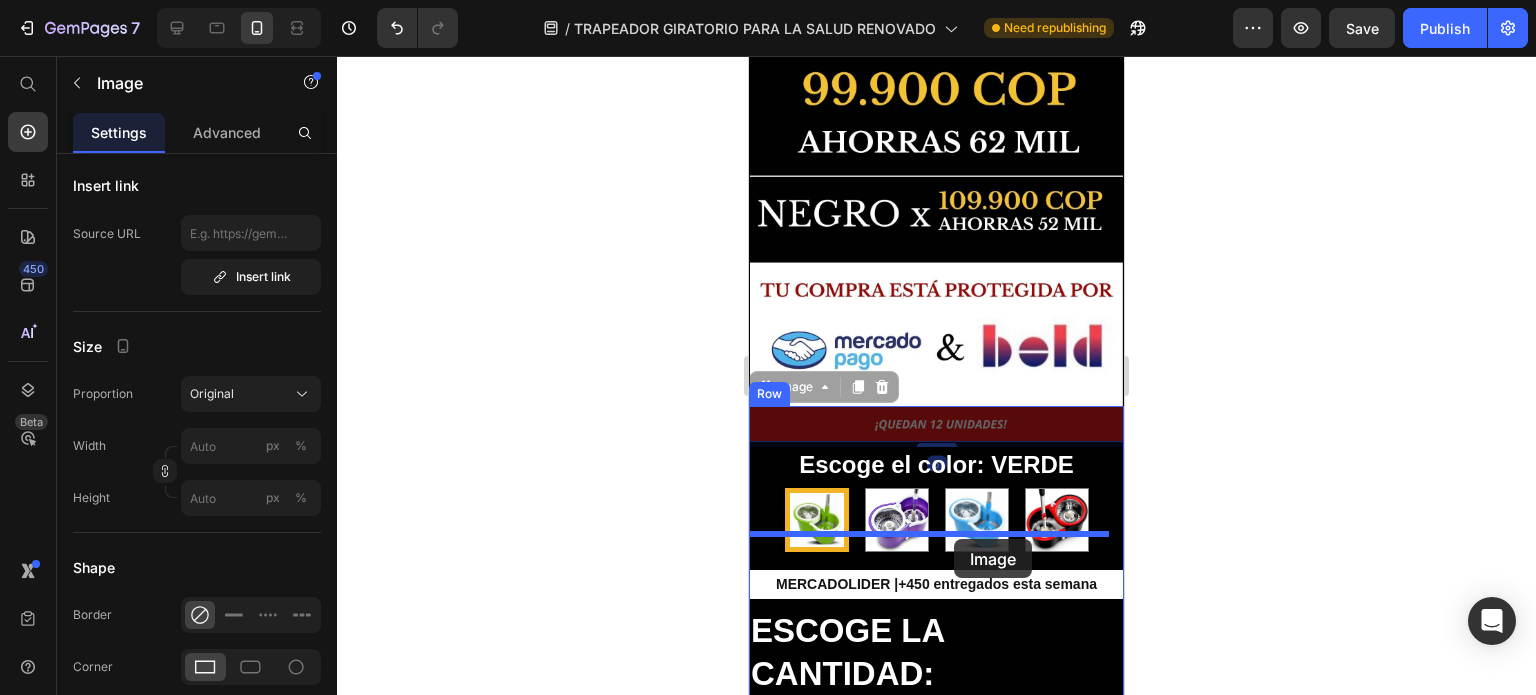 drag, startPoint x: 986, startPoint y: 399, endPoint x: 954, endPoint y: 539, distance: 143.61058 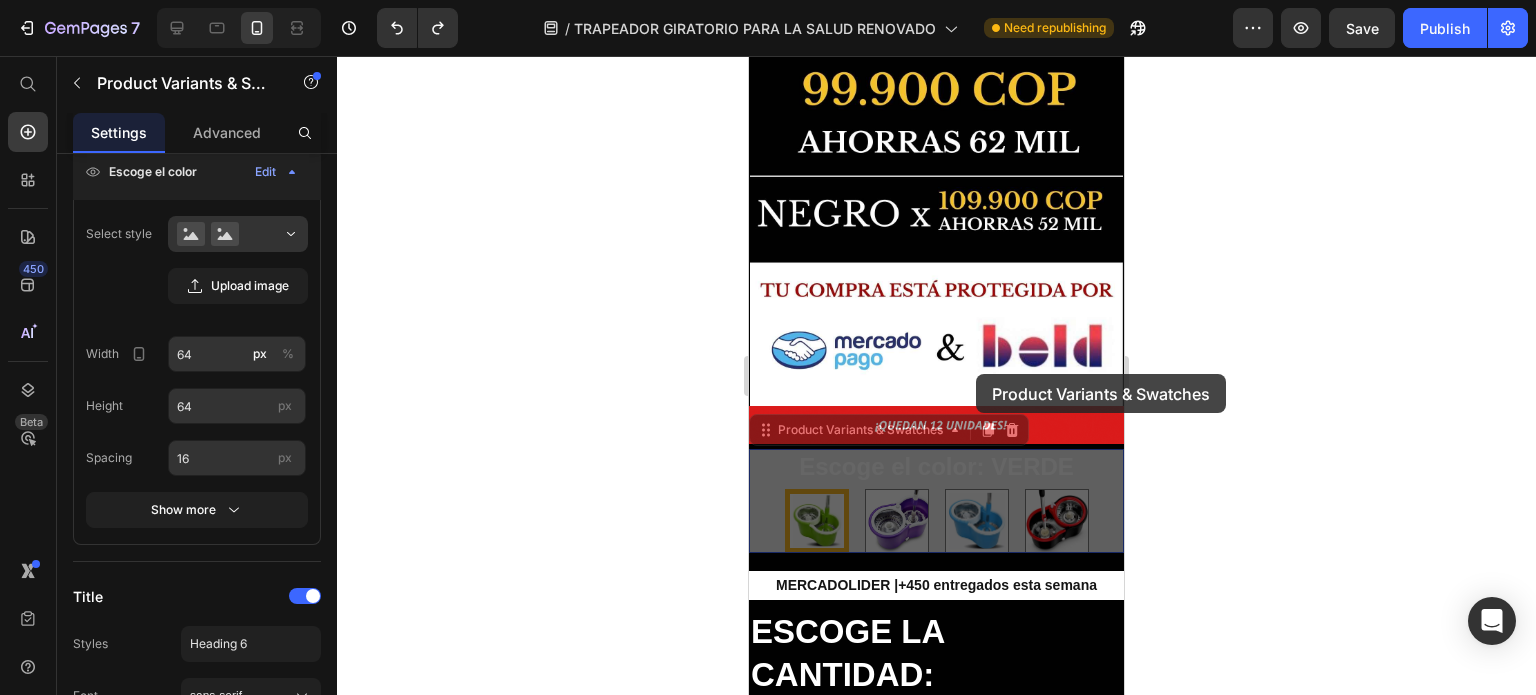 scroll, scrollTop: 0, scrollLeft: 0, axis: both 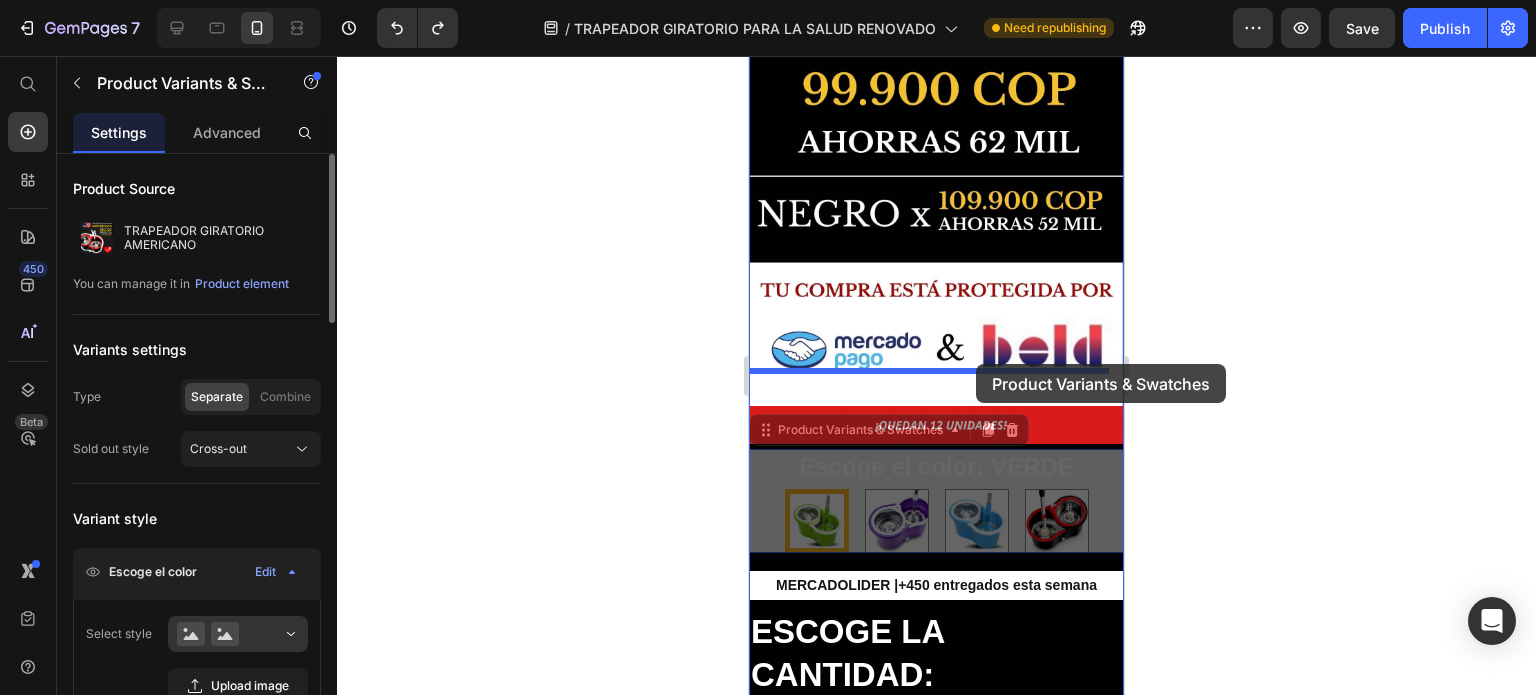 drag, startPoint x: 976, startPoint y: 419, endPoint x: 976, endPoint y: 364, distance: 55 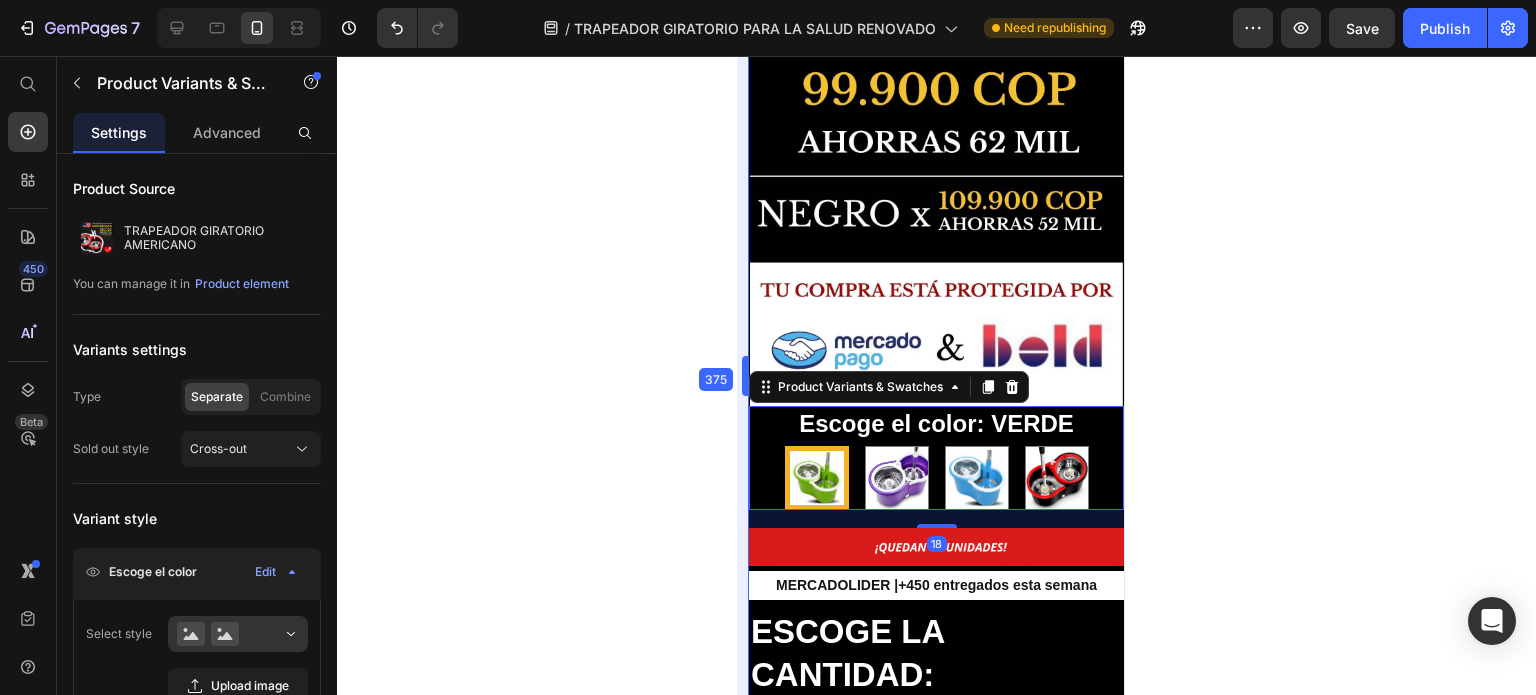 drag, startPoint x: 741, startPoint y: 479, endPoint x: 63, endPoint y: 423, distance: 680.3088 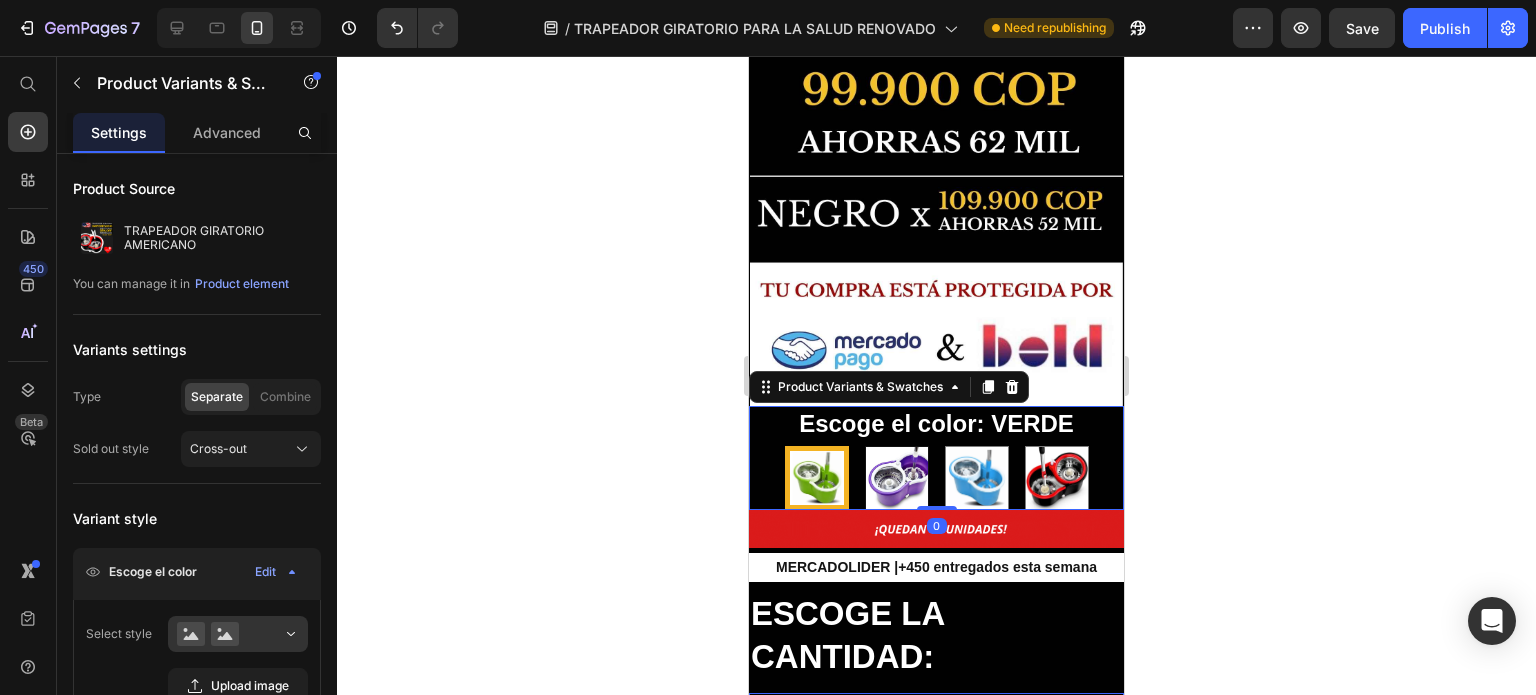 drag, startPoint x: 916, startPoint y: 488, endPoint x: 919, endPoint y: 450, distance: 38.118237 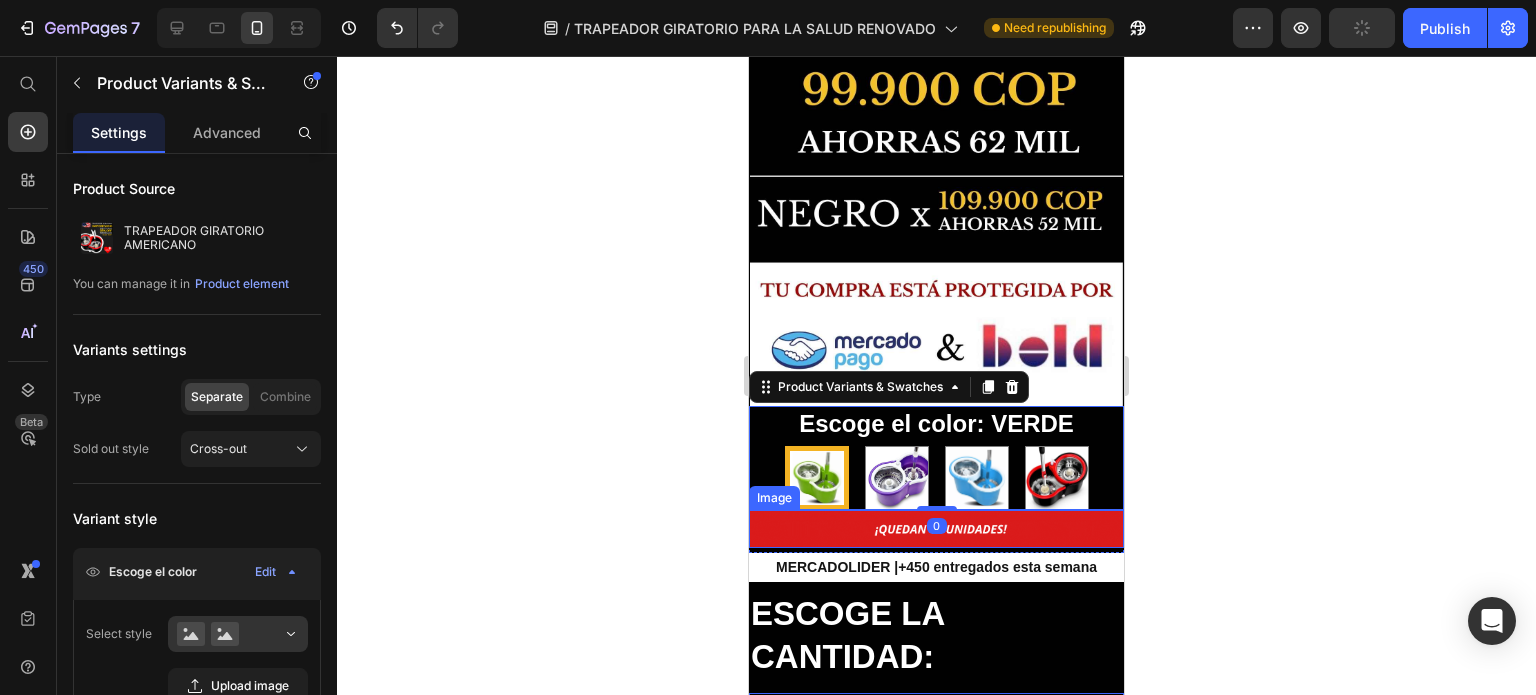 click 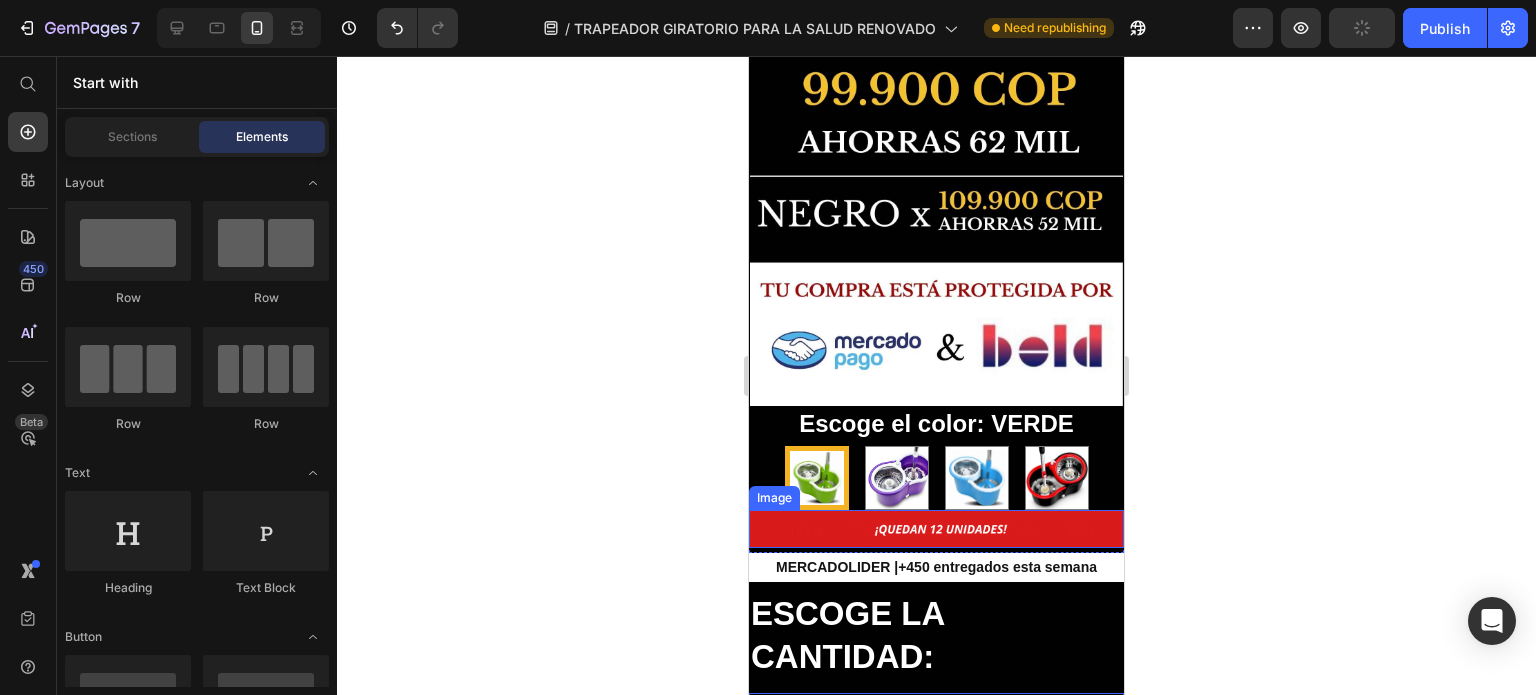 click at bounding box center (936, 529) 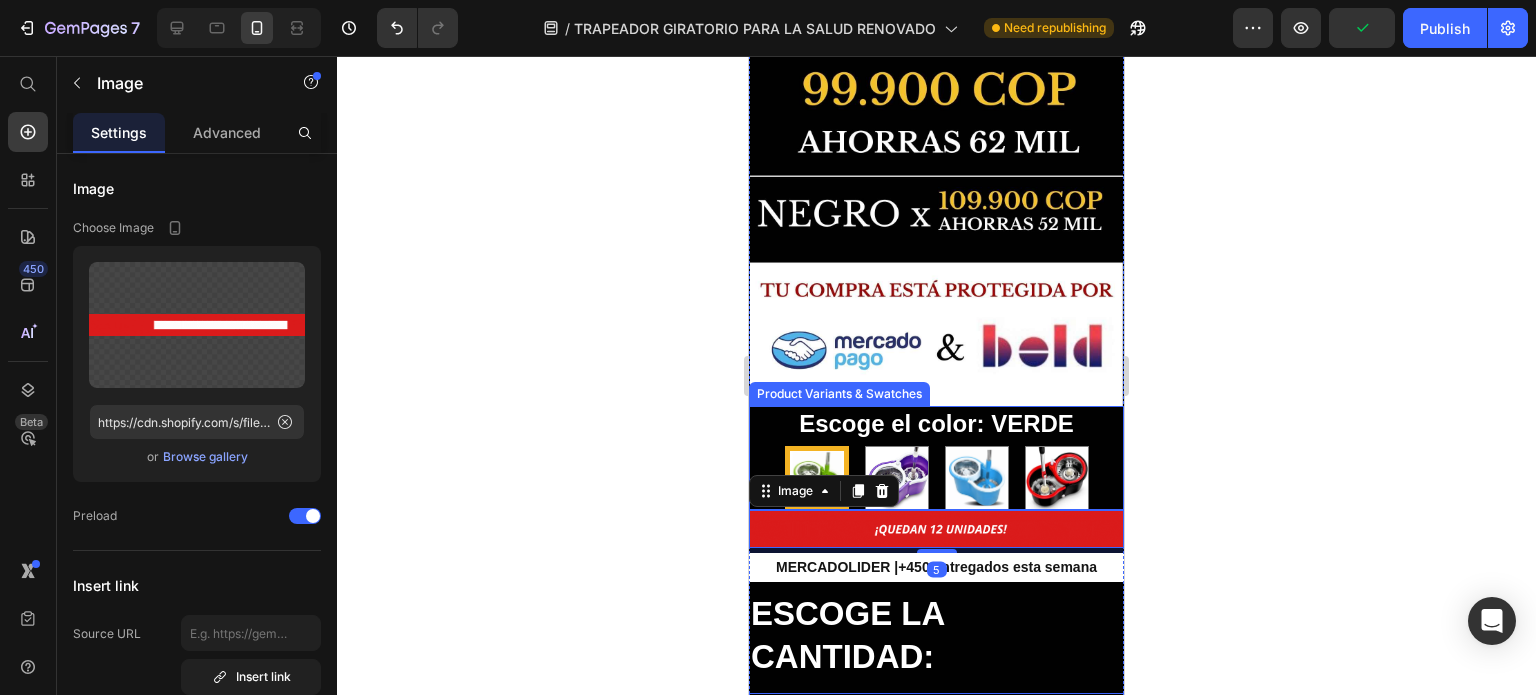 click on "VERDE VERDE MORADO MORADO AZUL AZUL NEGRO NEGRO" at bounding box center (936, 478) 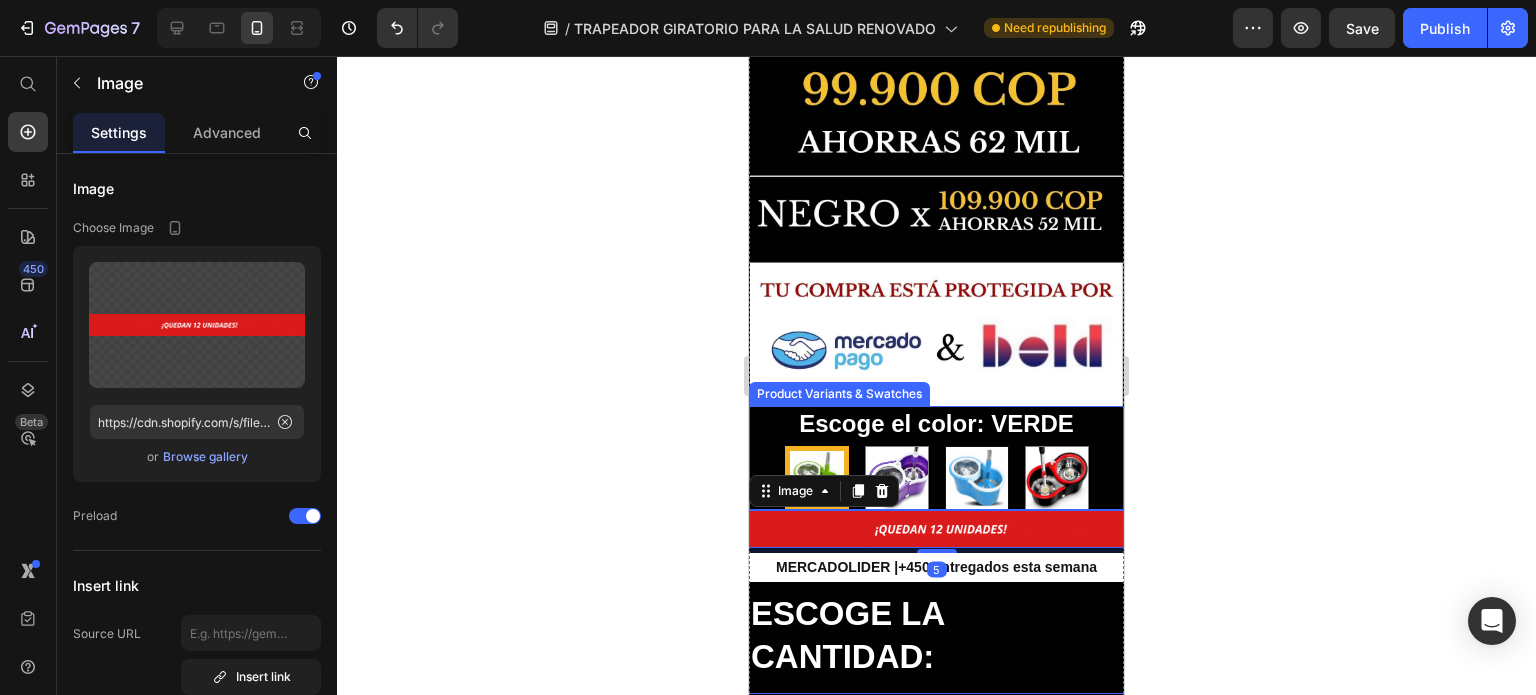 click at bounding box center [977, 478] 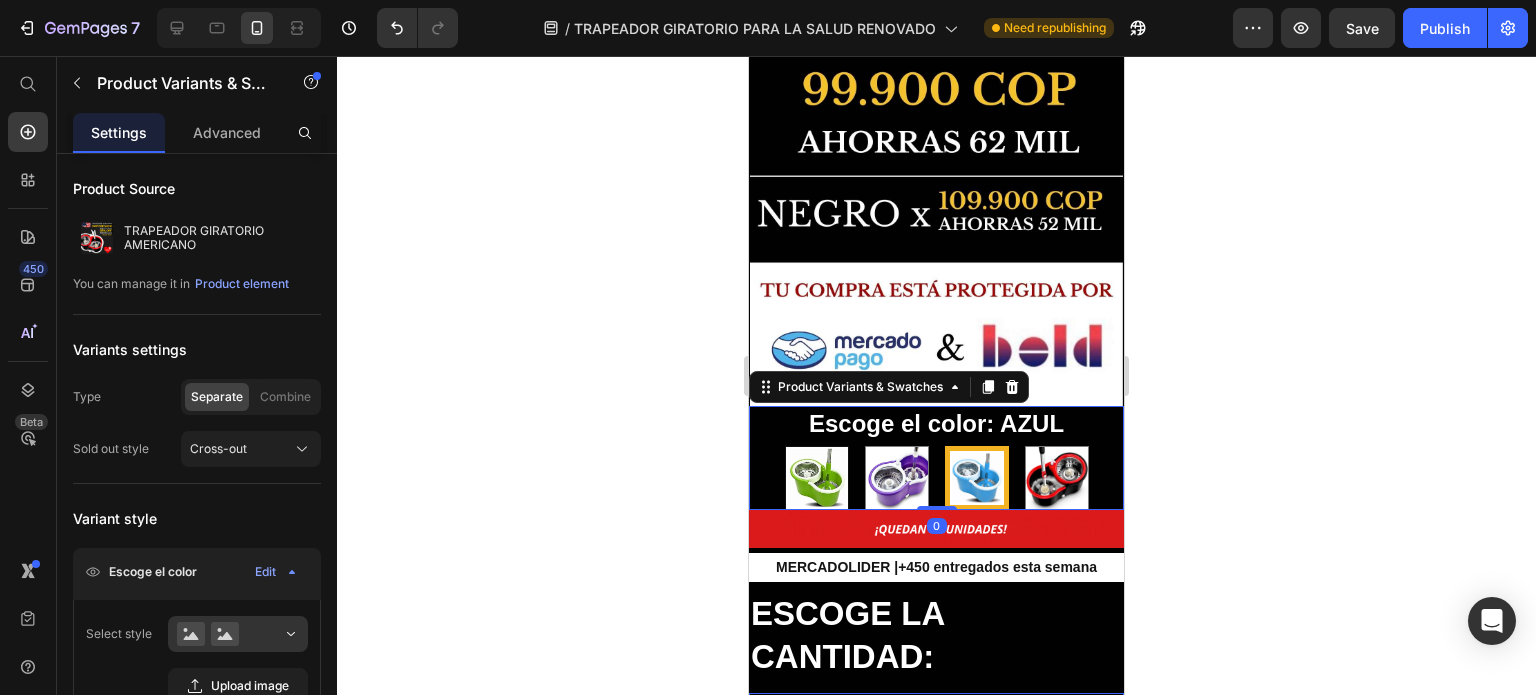 click at bounding box center (817, 478) 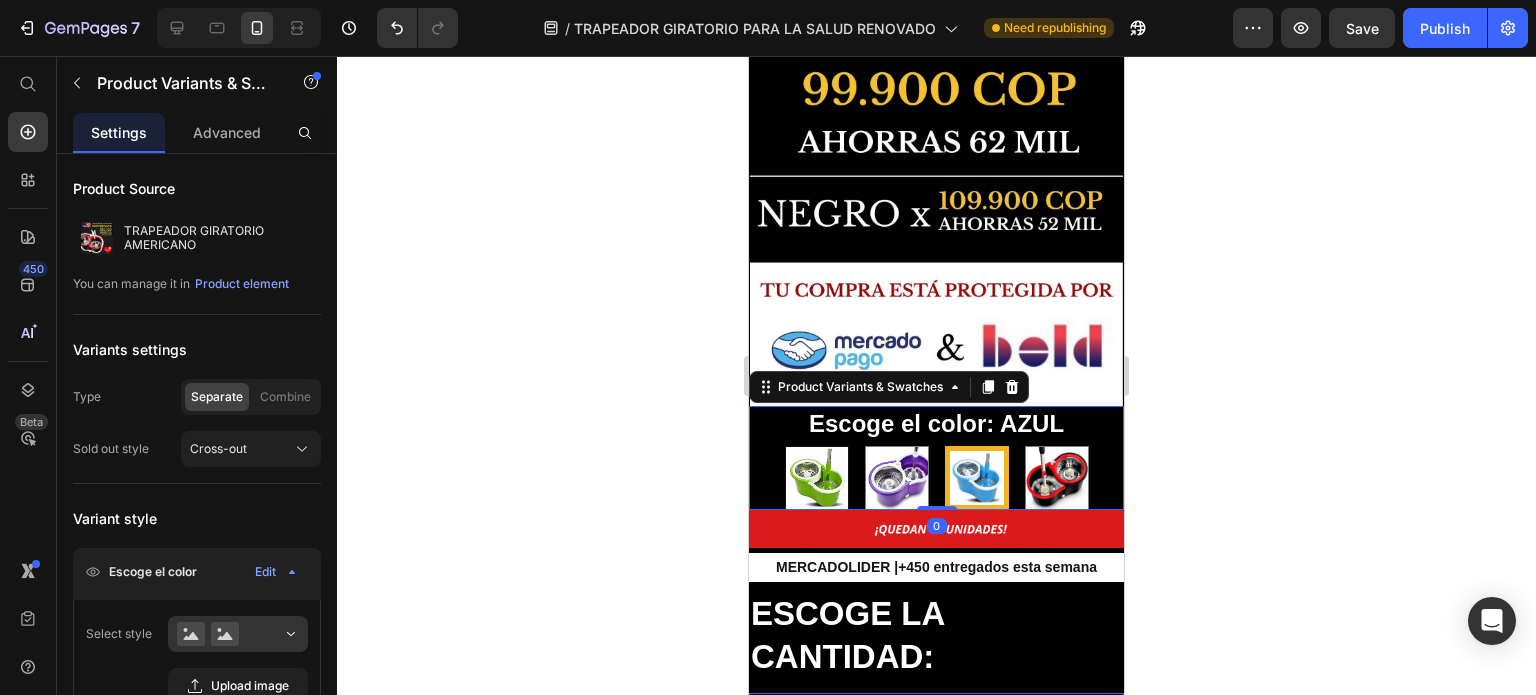 click on "VERDE VERDE" at bounding box center (816, 445) 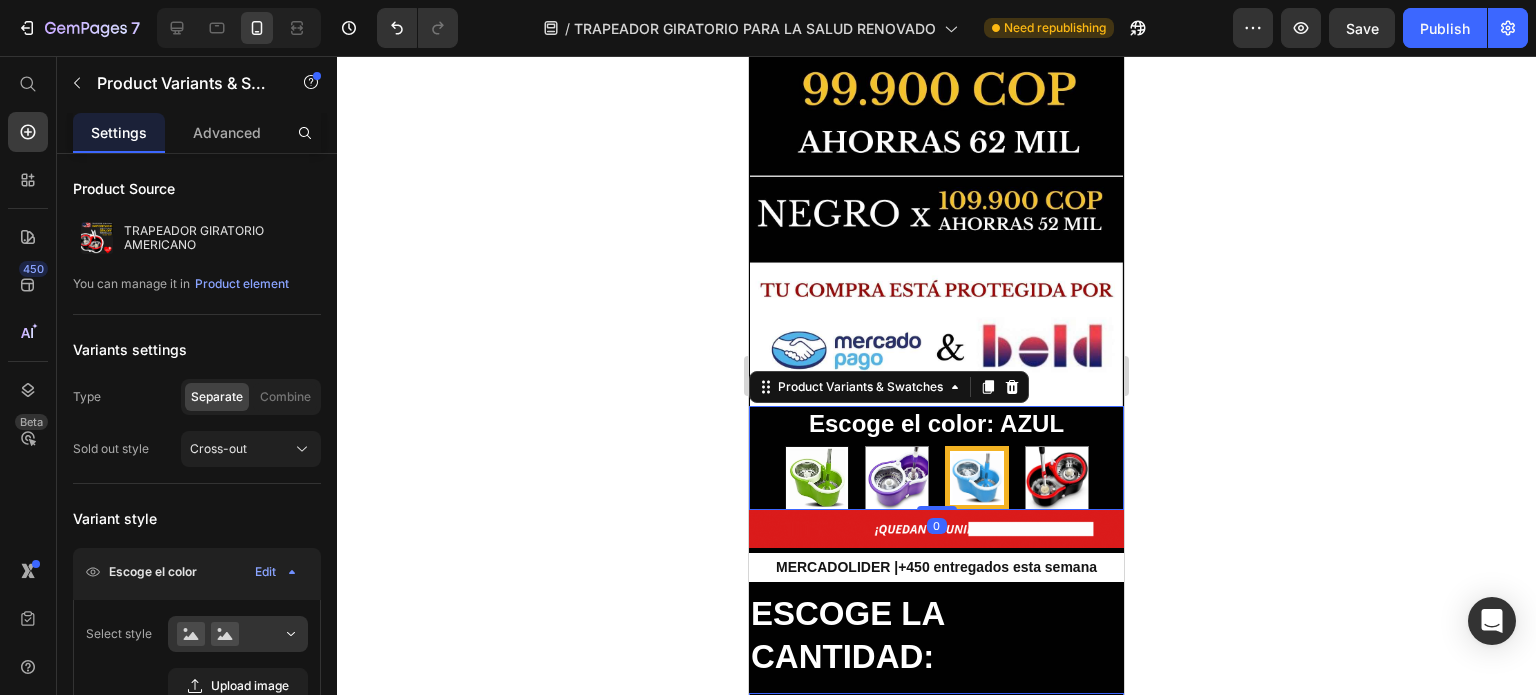 radio on "true" 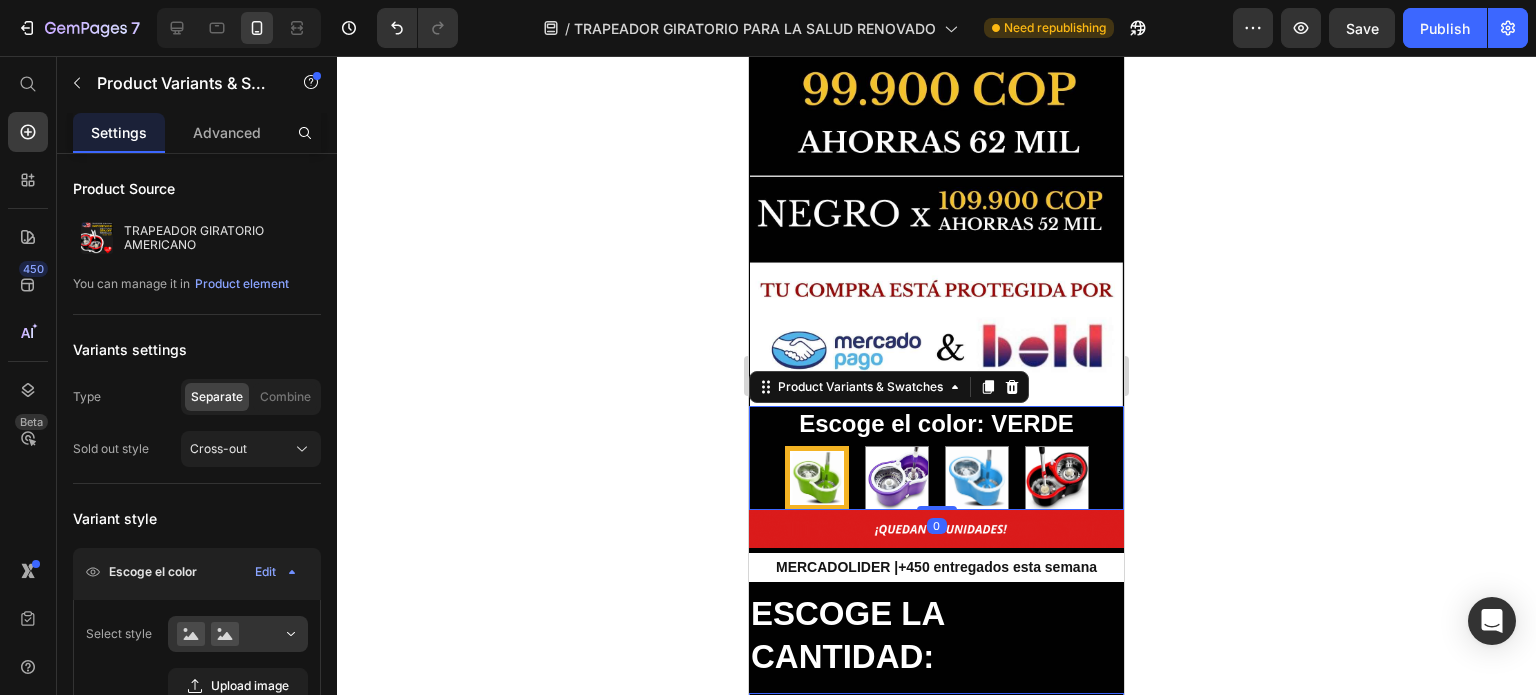 click on "VERDE VERDE MORADO MORADO AZUL AZUL NEGRO NEGRO" at bounding box center (936, 478) 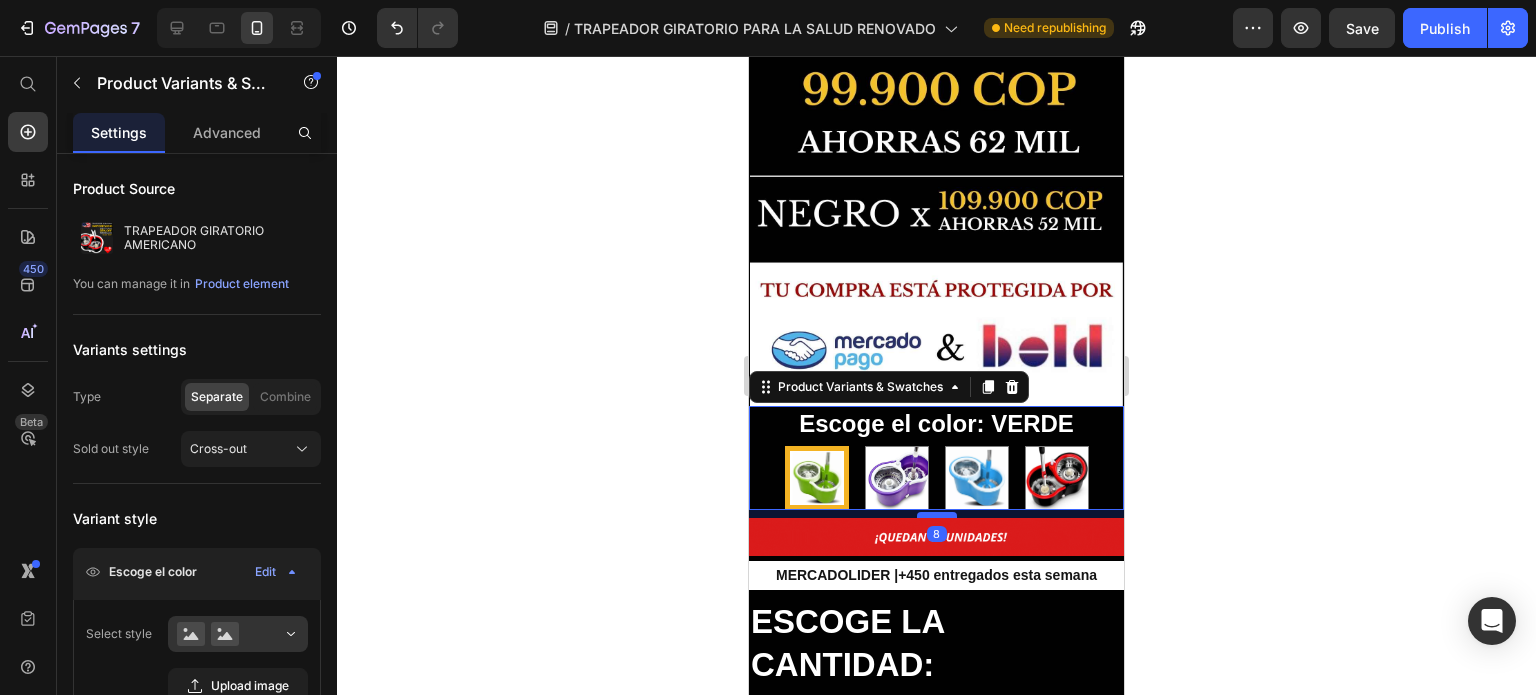 click at bounding box center (937, 515) 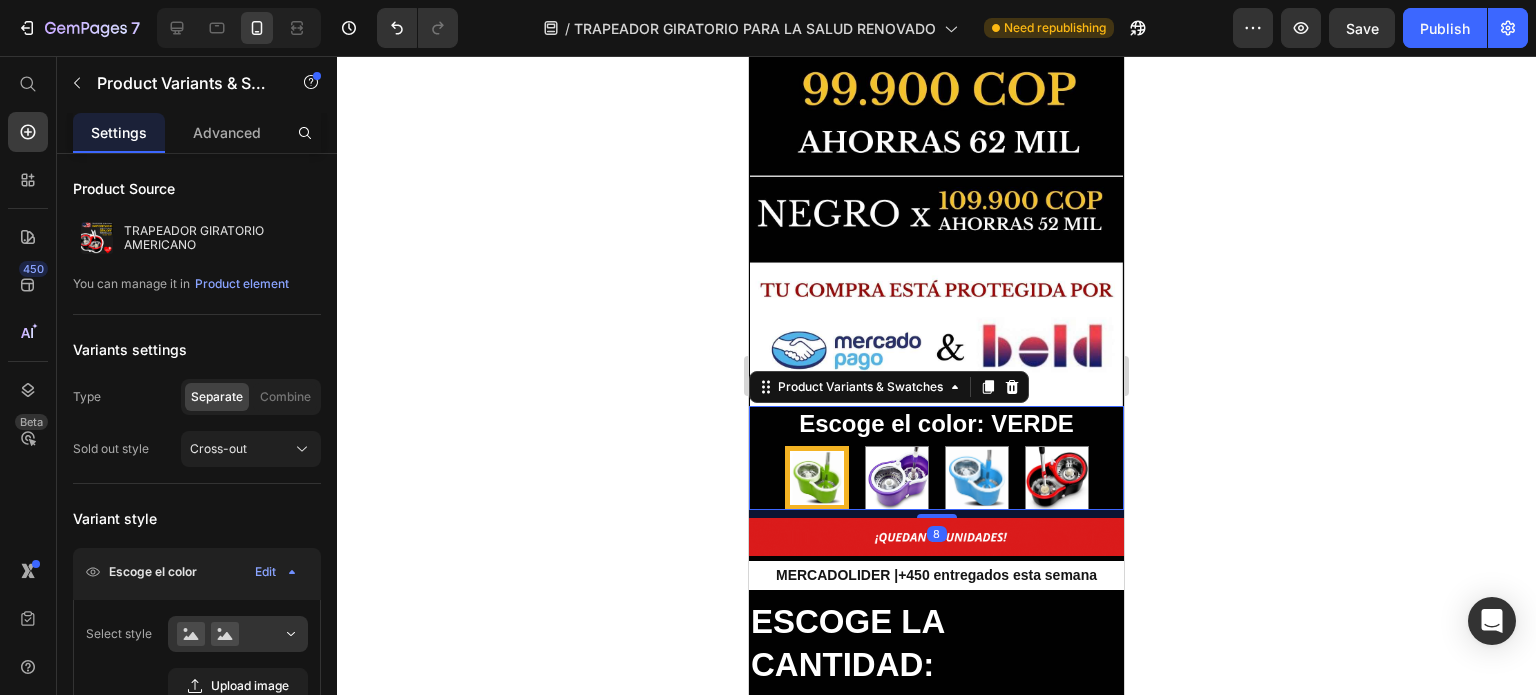 click 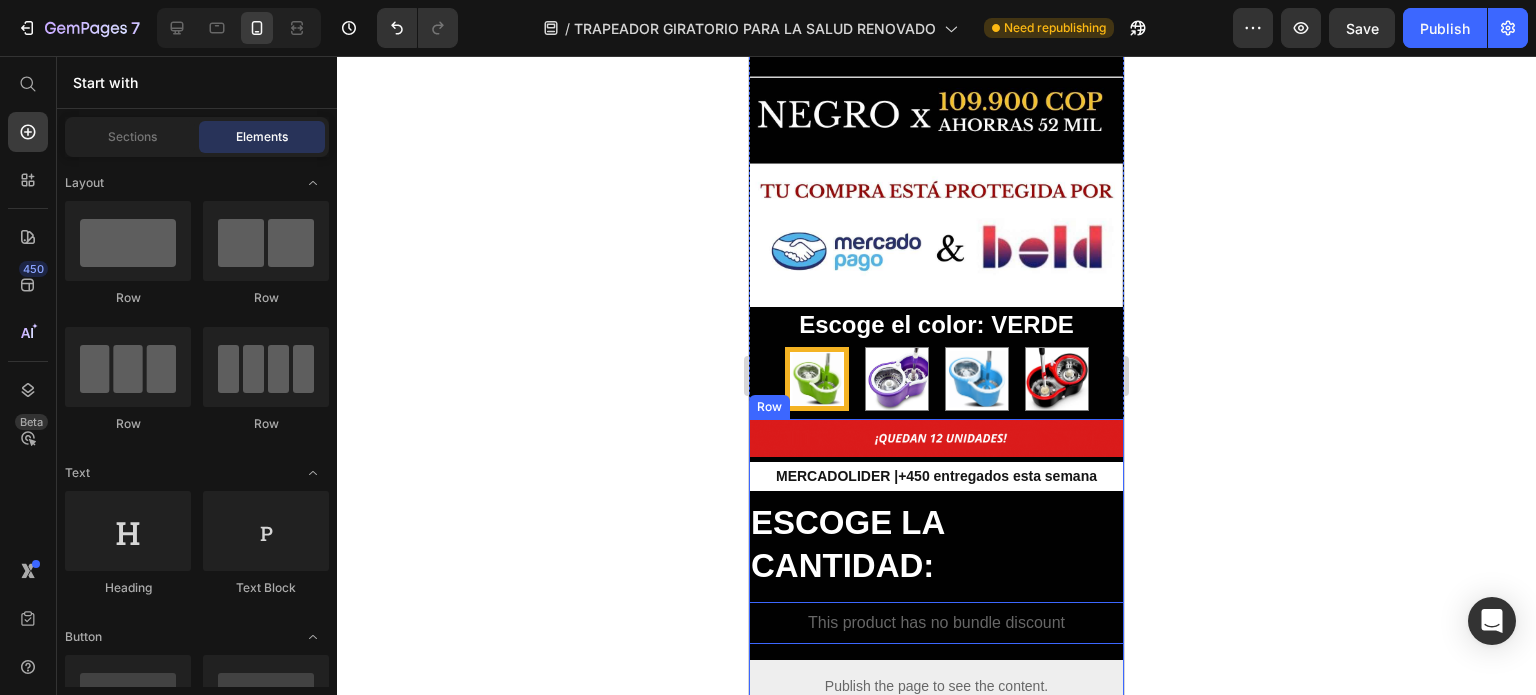 scroll, scrollTop: 900, scrollLeft: 0, axis: vertical 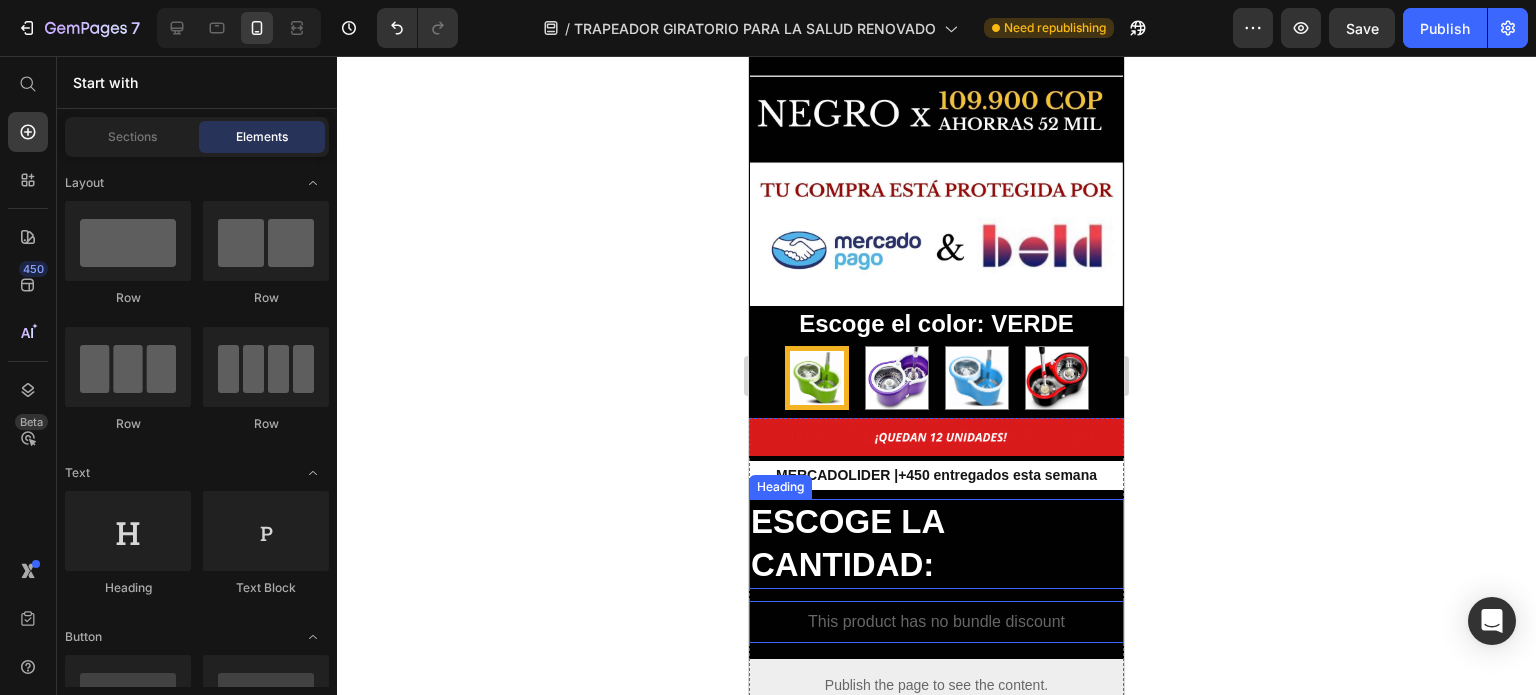 click on "ESCOGE LA CANTIDAD:" at bounding box center [936, 544] 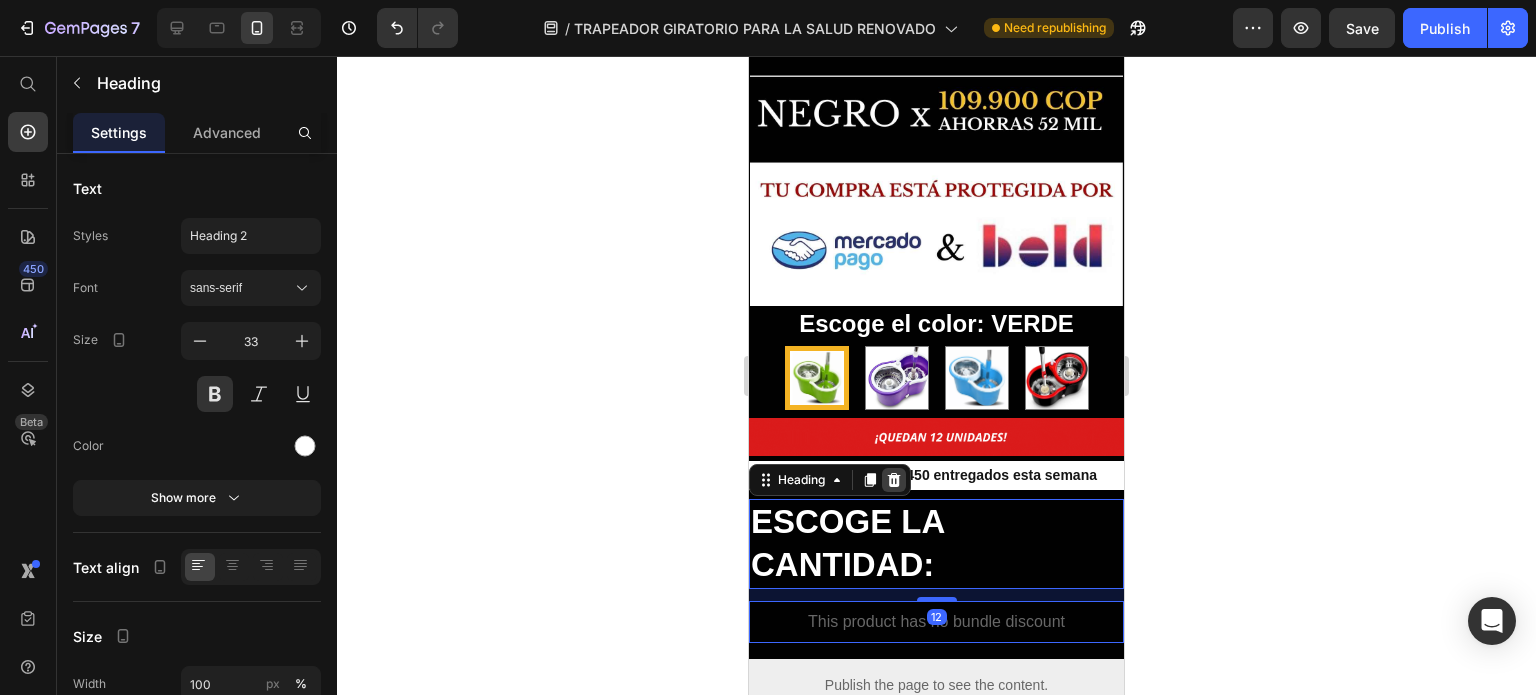 click 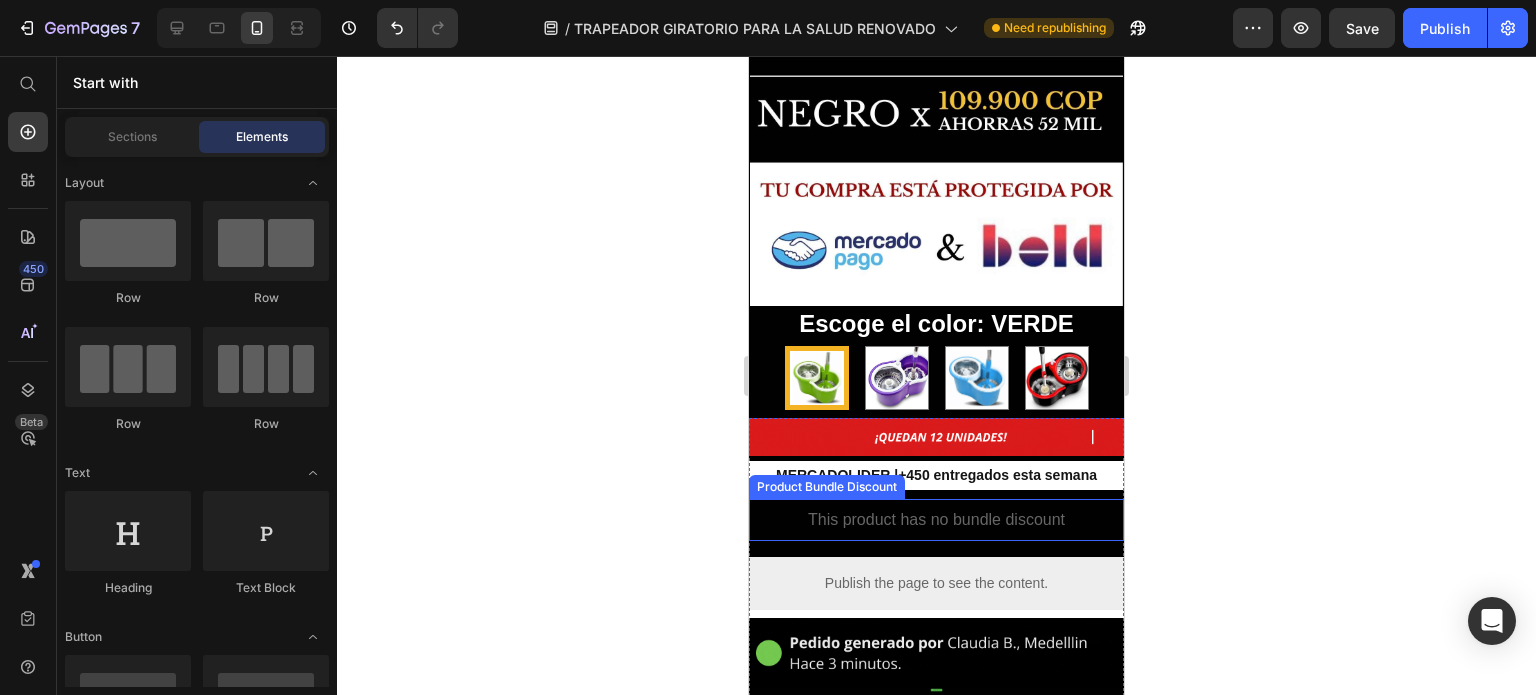 click on "This product has no bundle discount" at bounding box center [936, 520] 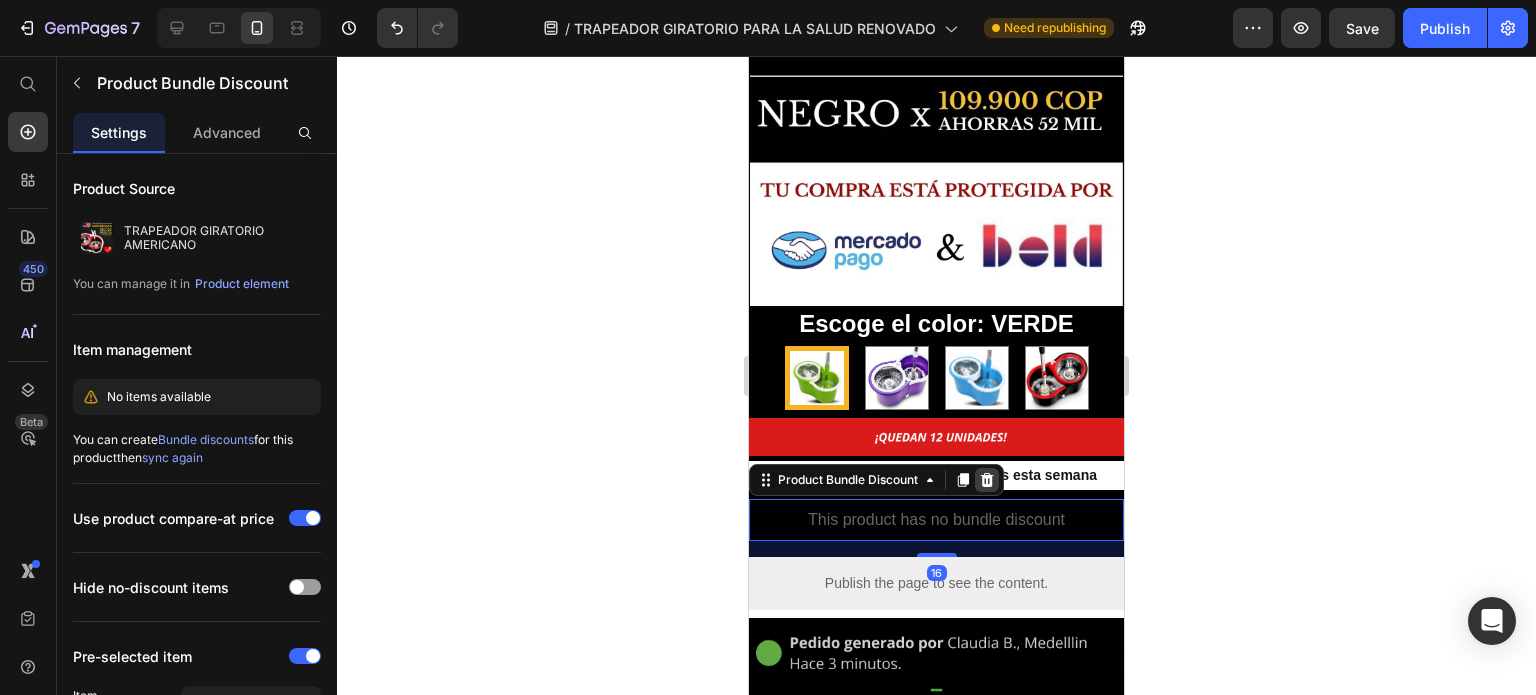 click at bounding box center [987, 480] 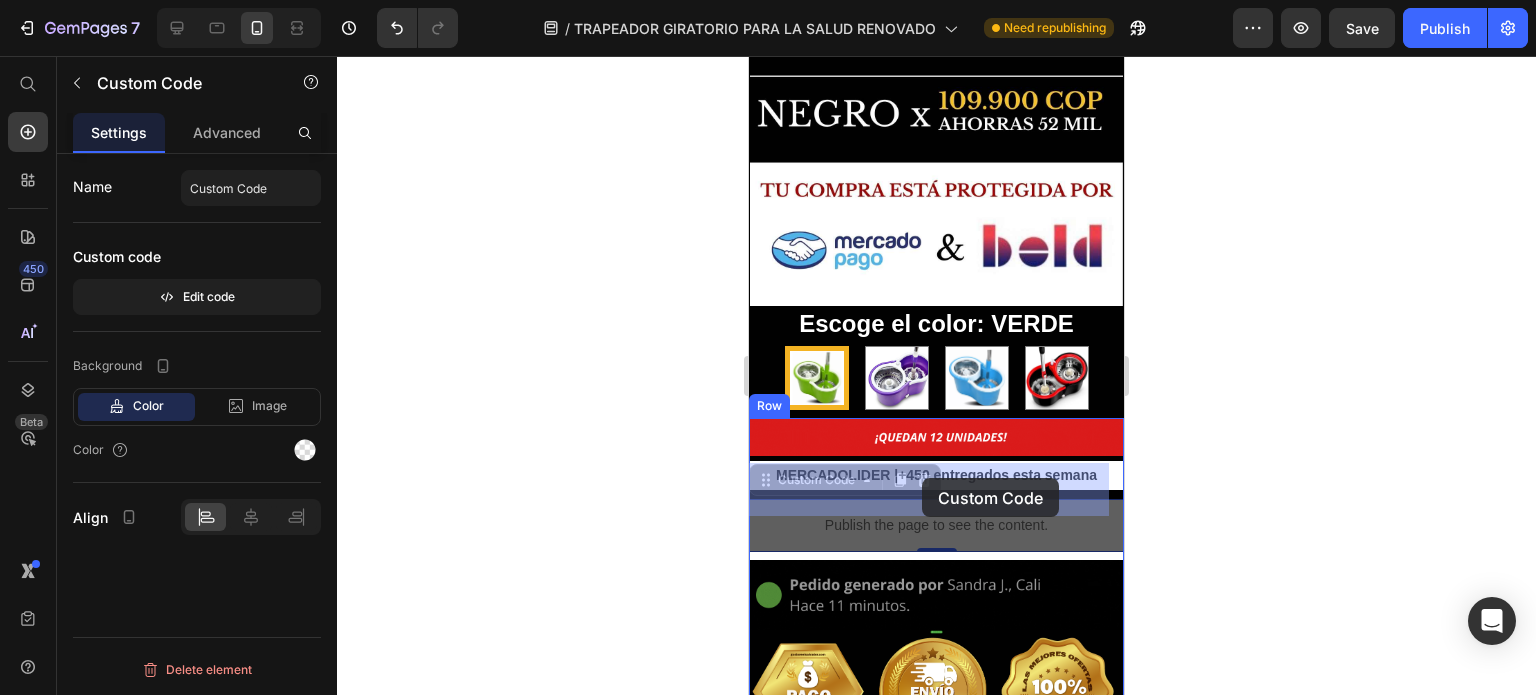 drag, startPoint x: 915, startPoint y: 490, endPoint x: 920, endPoint y: 481, distance: 10.29563 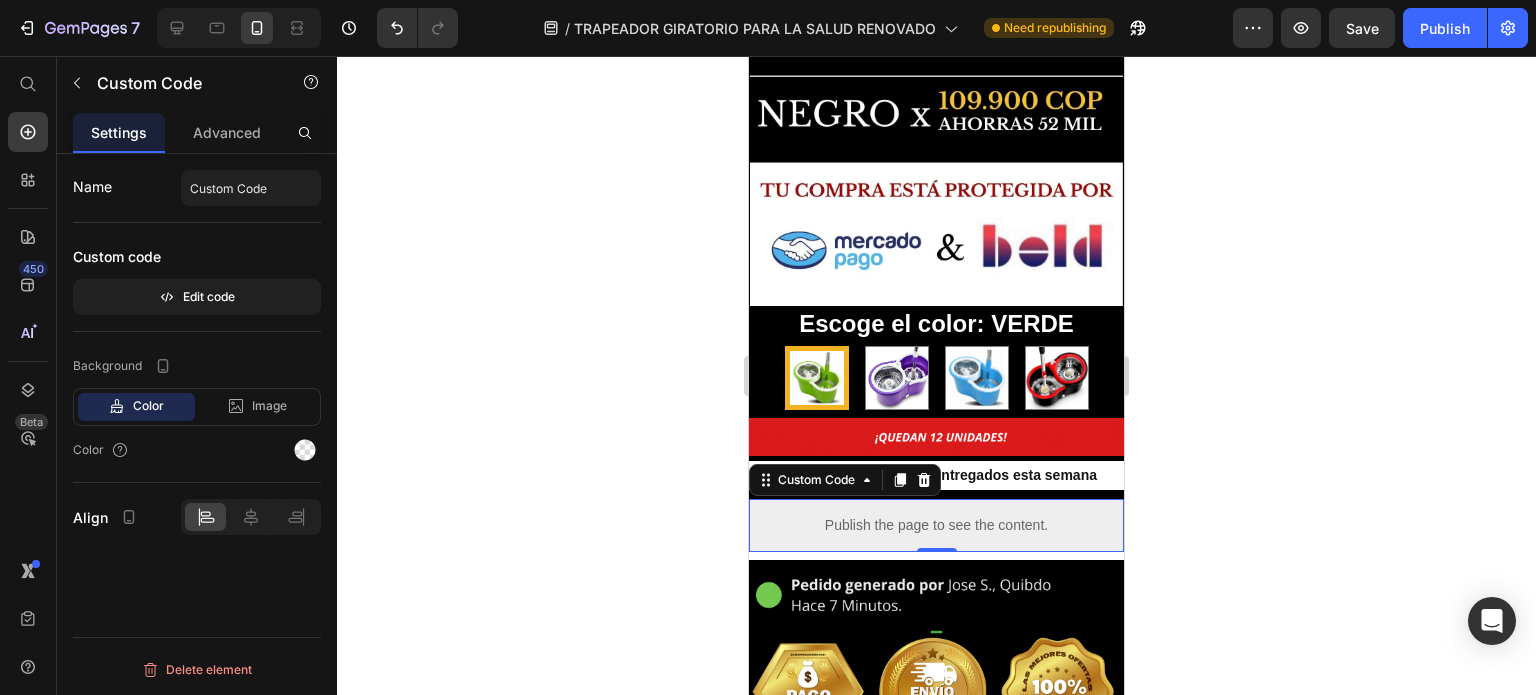 click on "Publish the page to see the content." at bounding box center [936, 525] 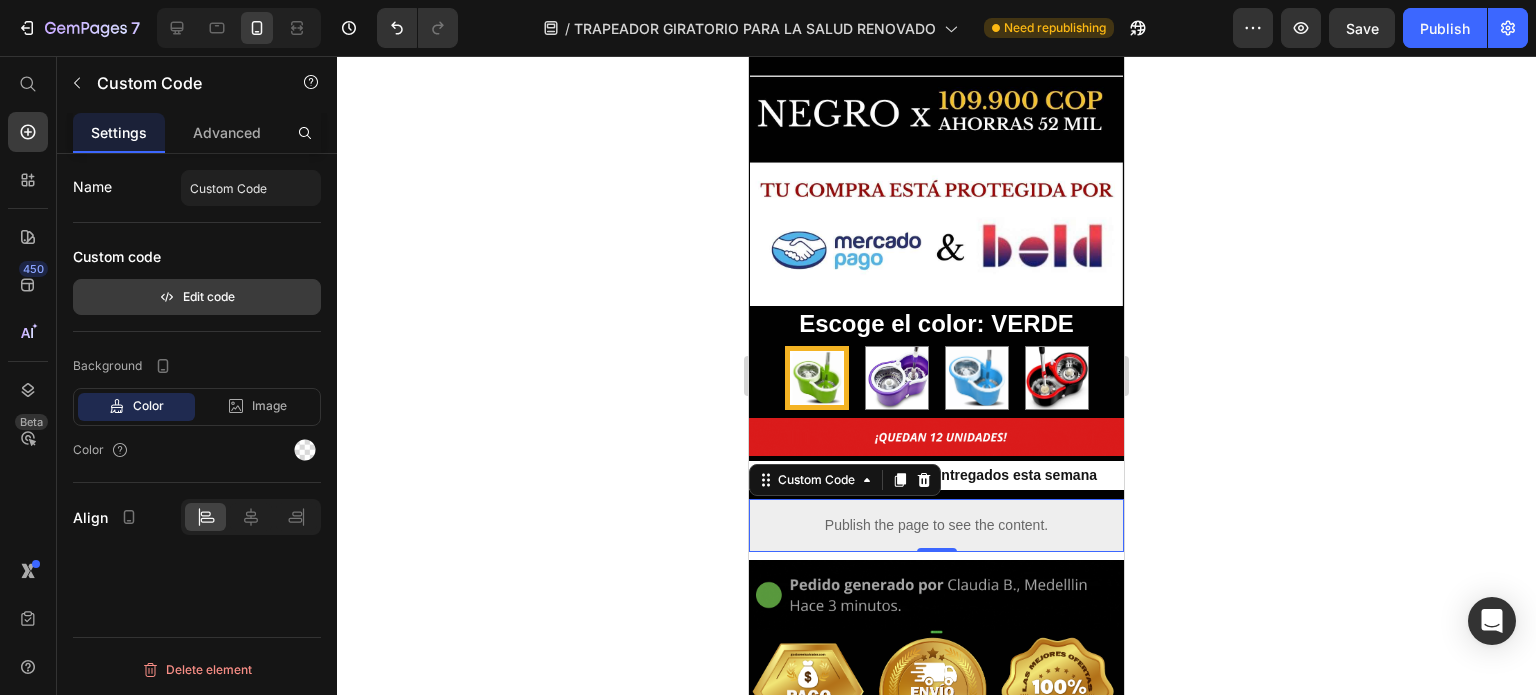click on "Edit code" at bounding box center [197, 297] 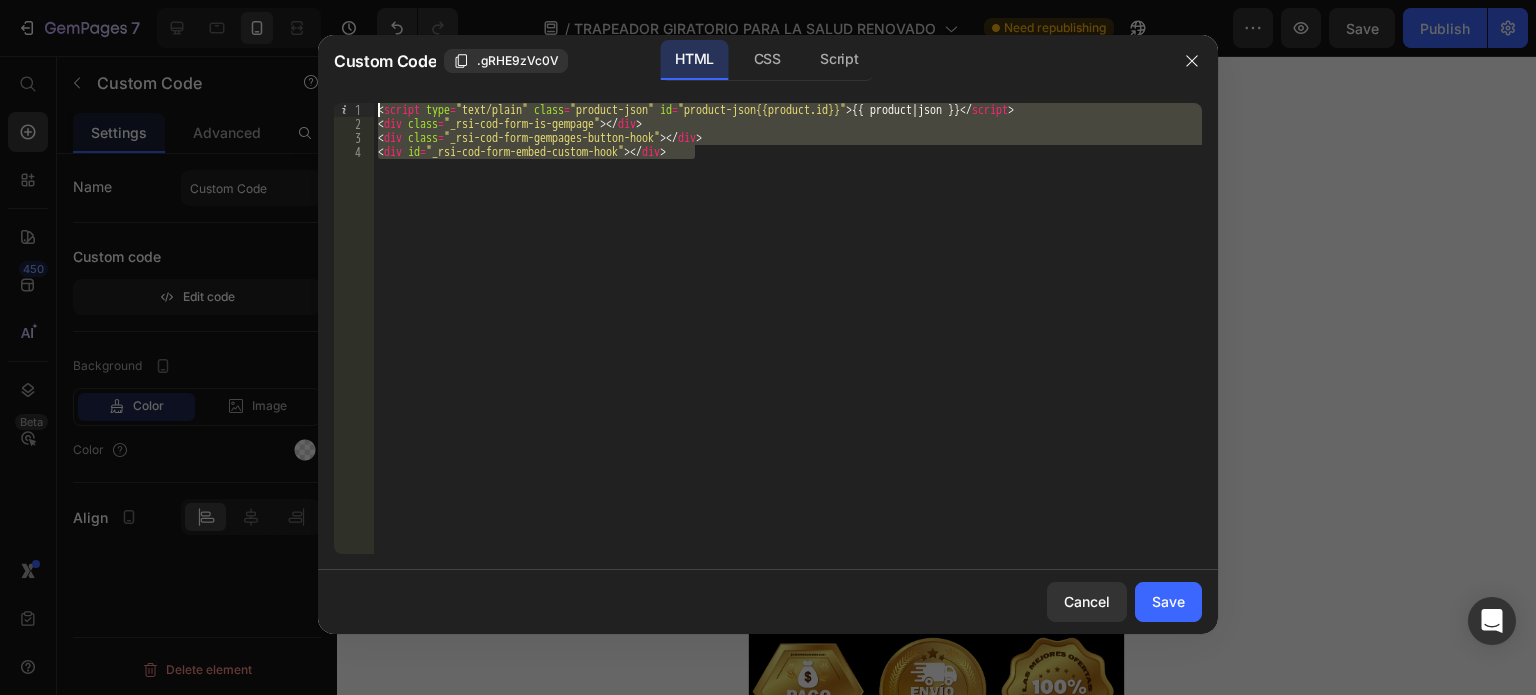 drag, startPoint x: 728, startPoint y: 155, endPoint x: 331, endPoint y: 75, distance: 404.98026 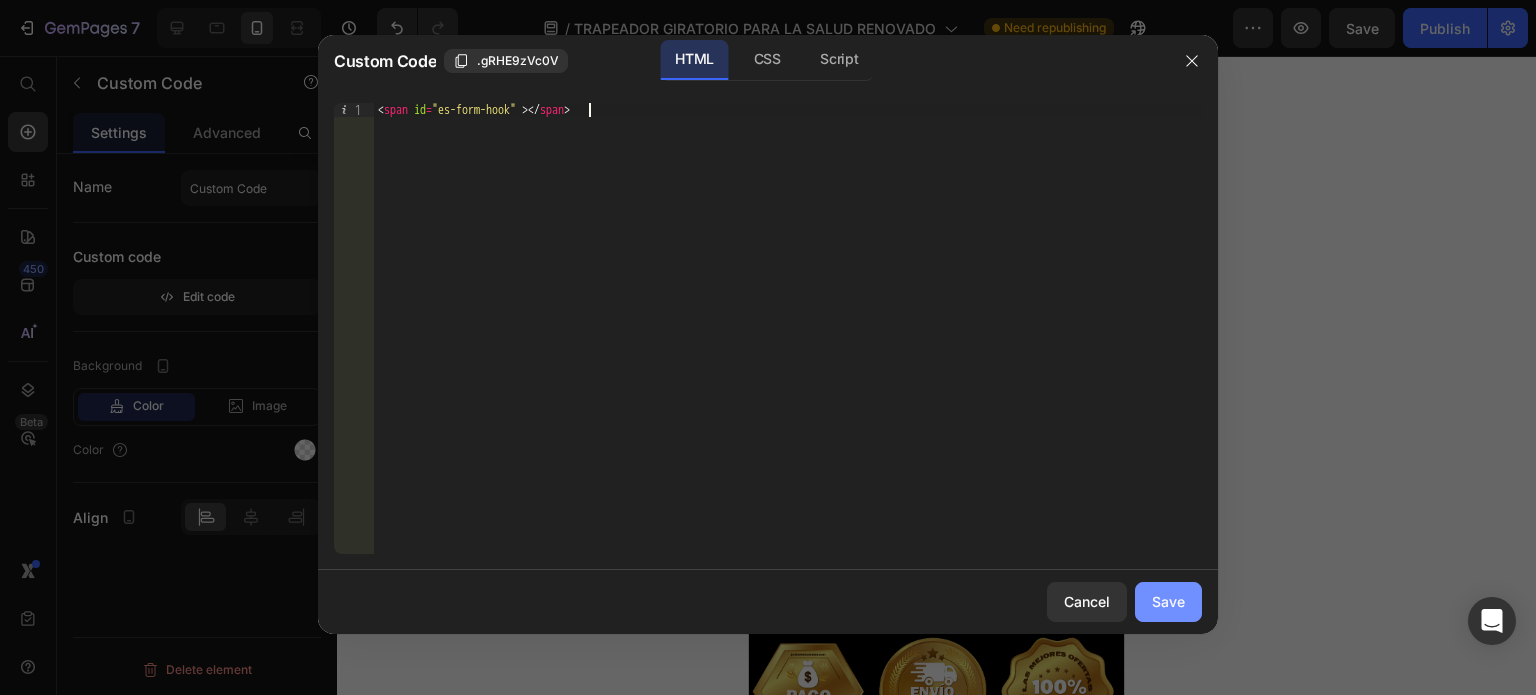 click on "Save" 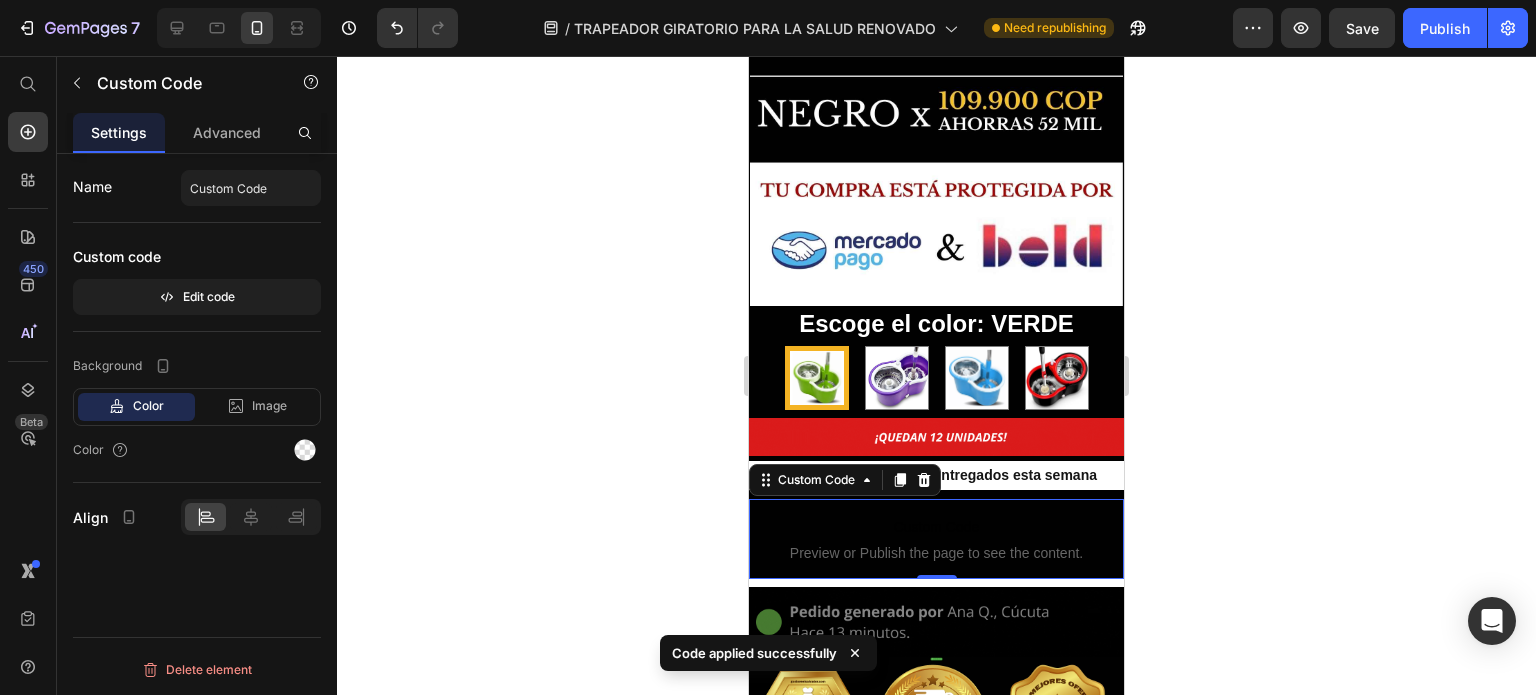 click 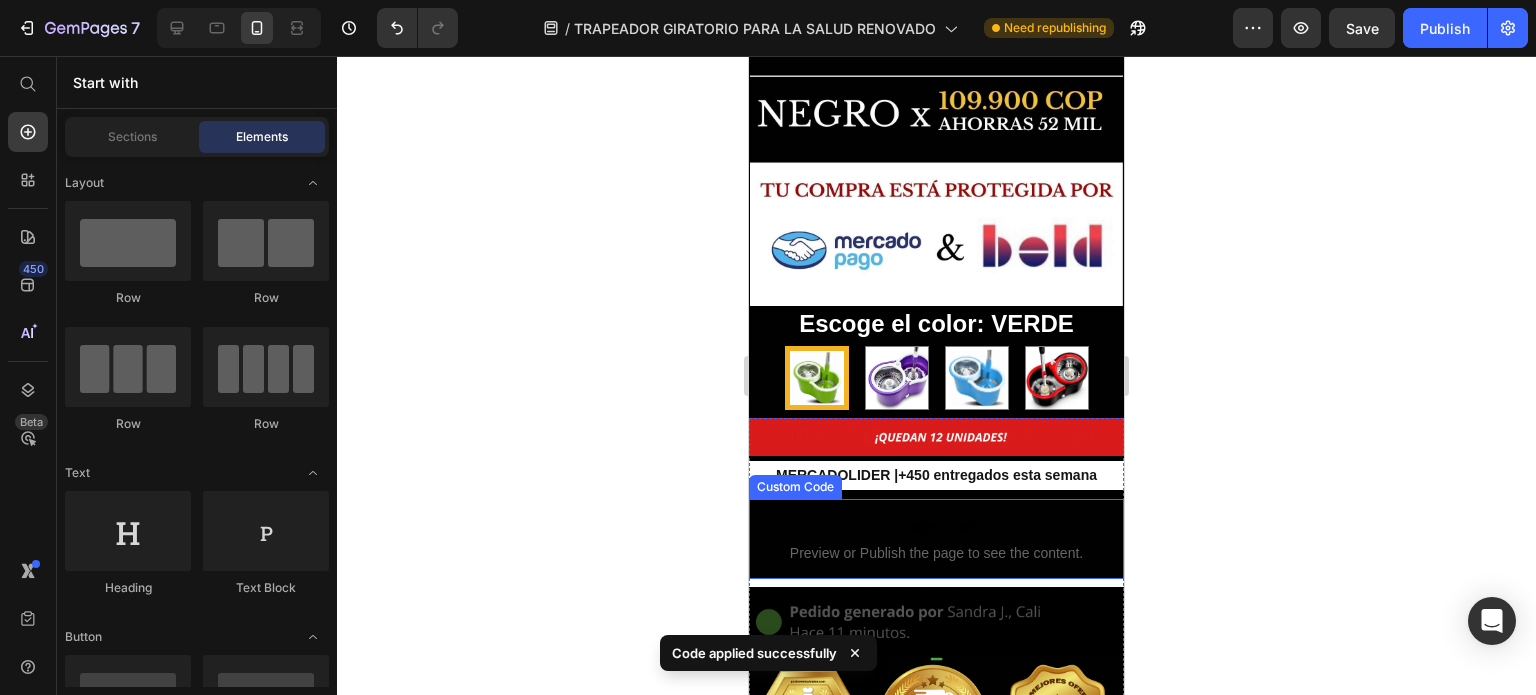 click on "Custom Code
Preview or Publish the page to see the content." at bounding box center [936, 539] 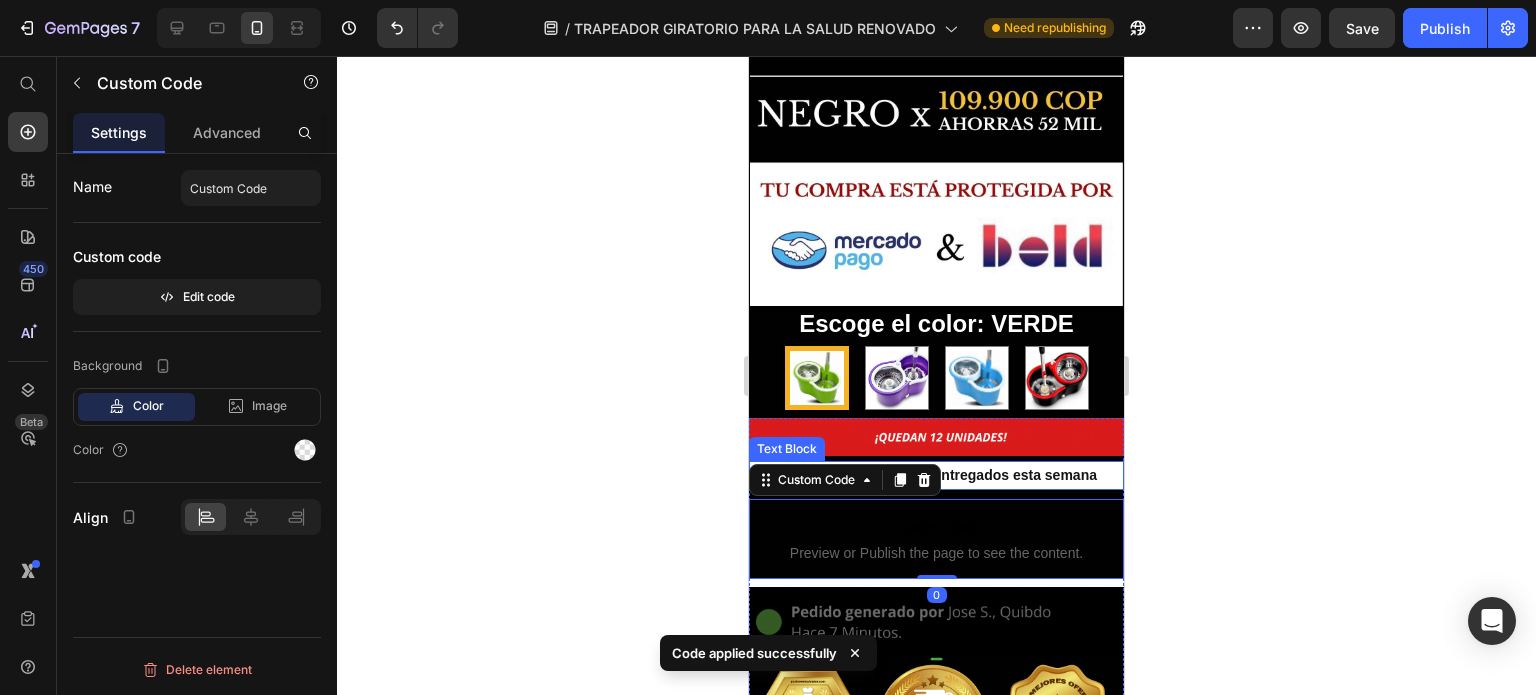 click on "+450 entregados esta semana" at bounding box center [997, 475] 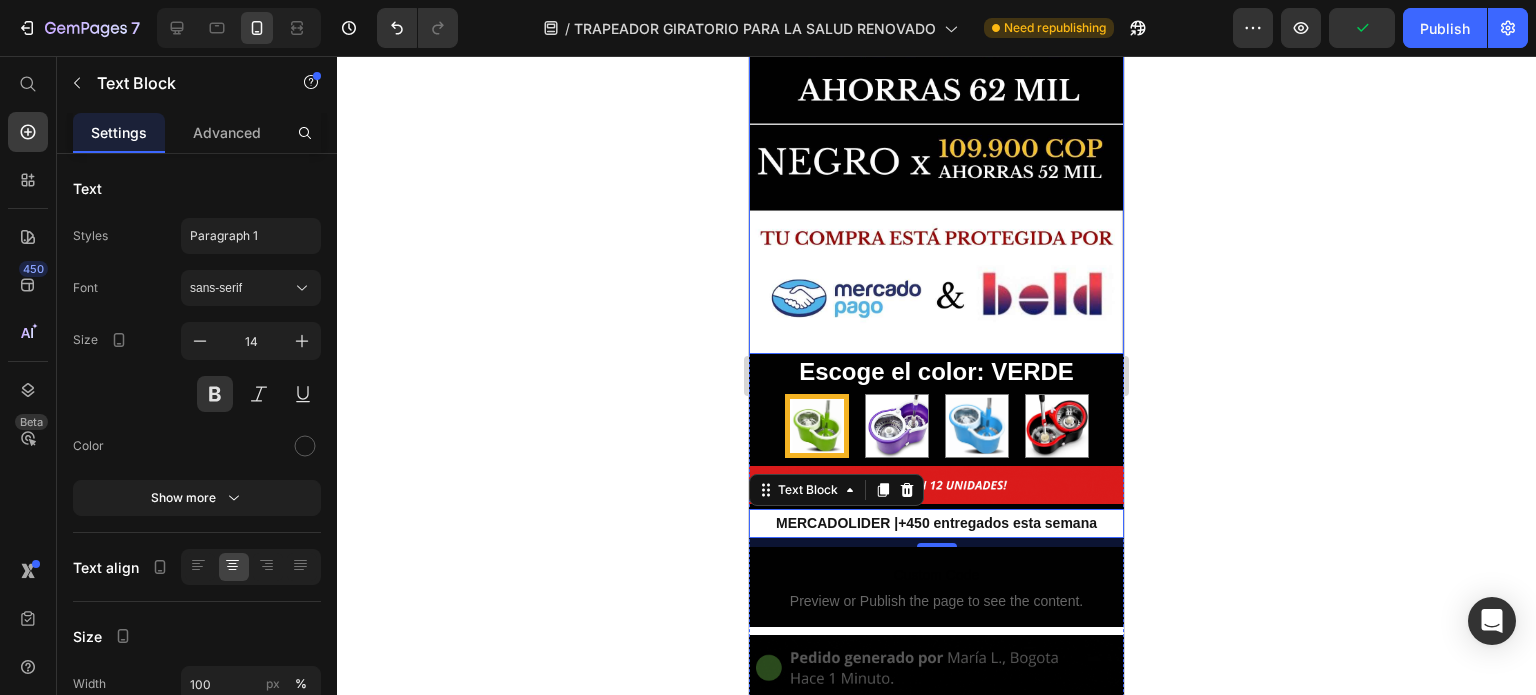 scroll, scrollTop: 900, scrollLeft: 0, axis: vertical 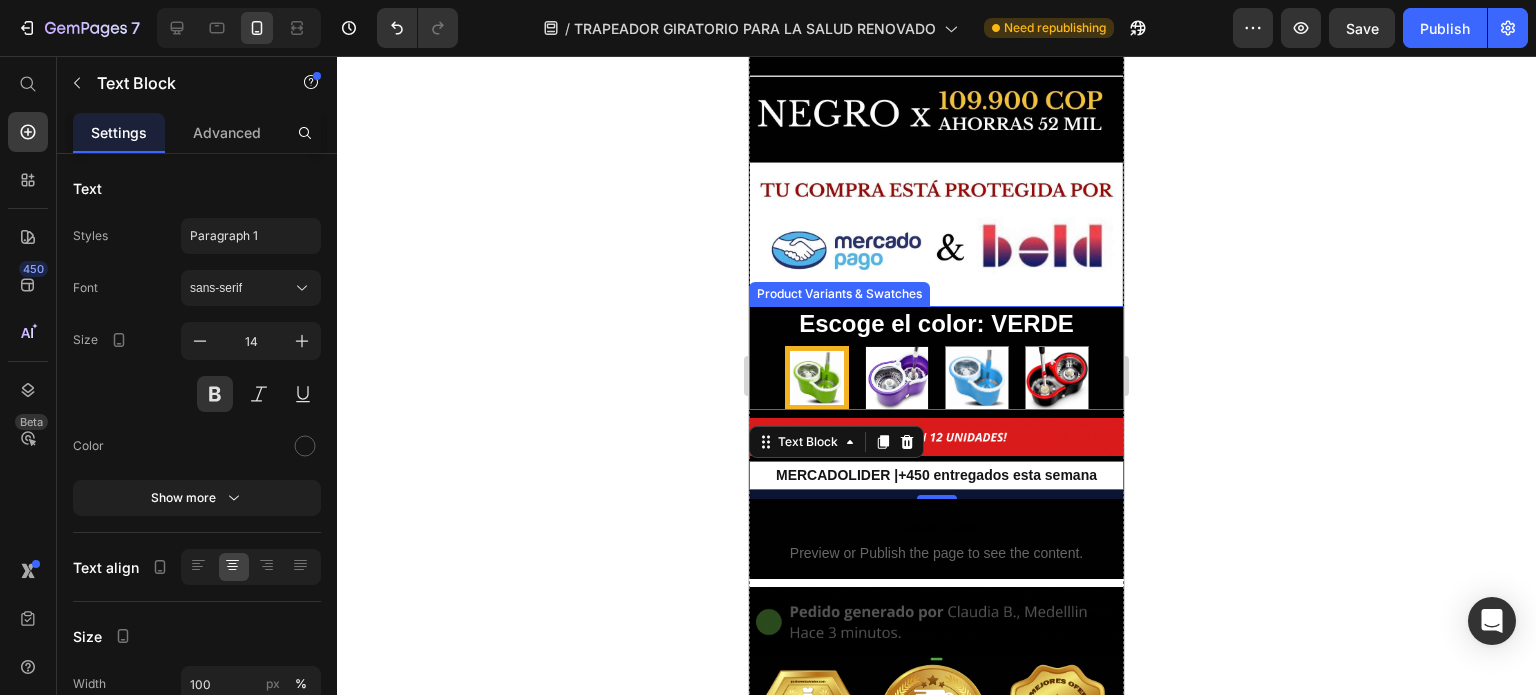 click at bounding box center [897, 378] 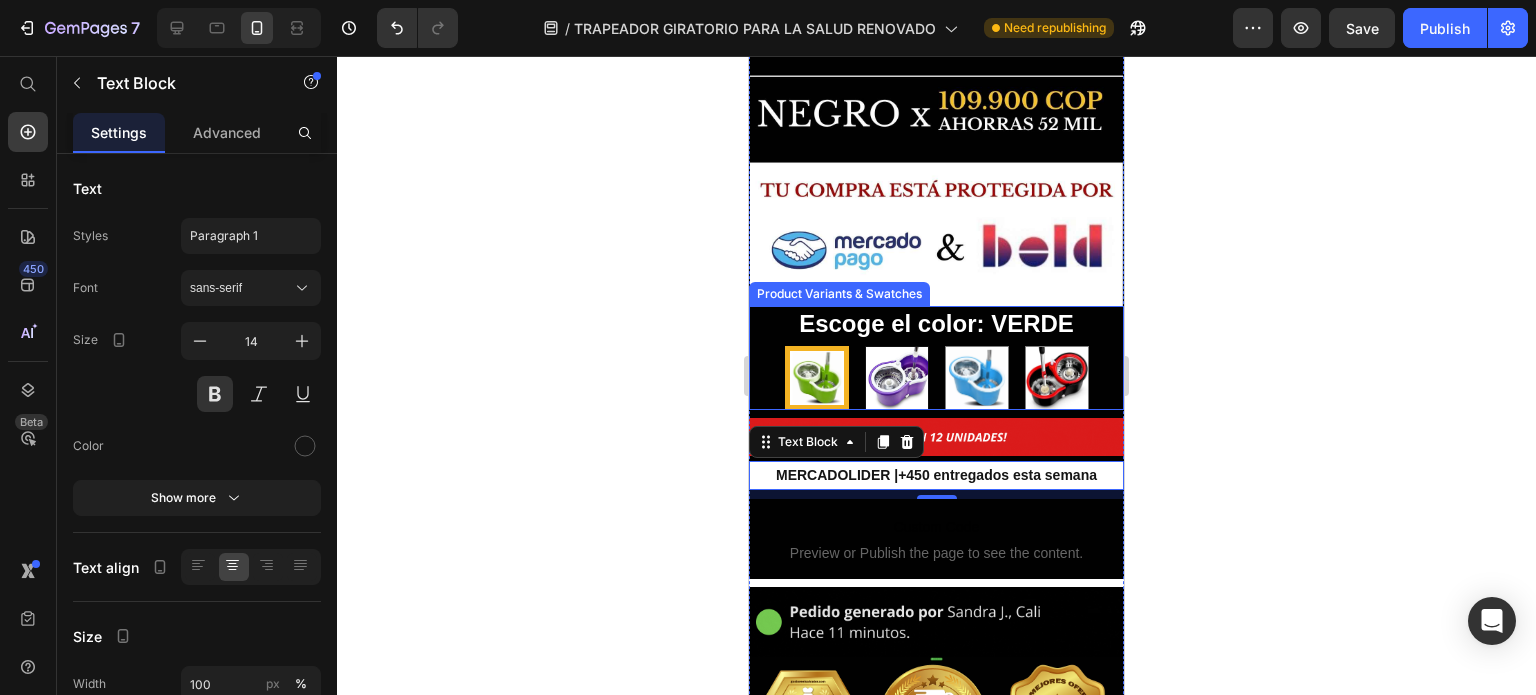 click on "MORADO MORADO" at bounding box center [896, 345] 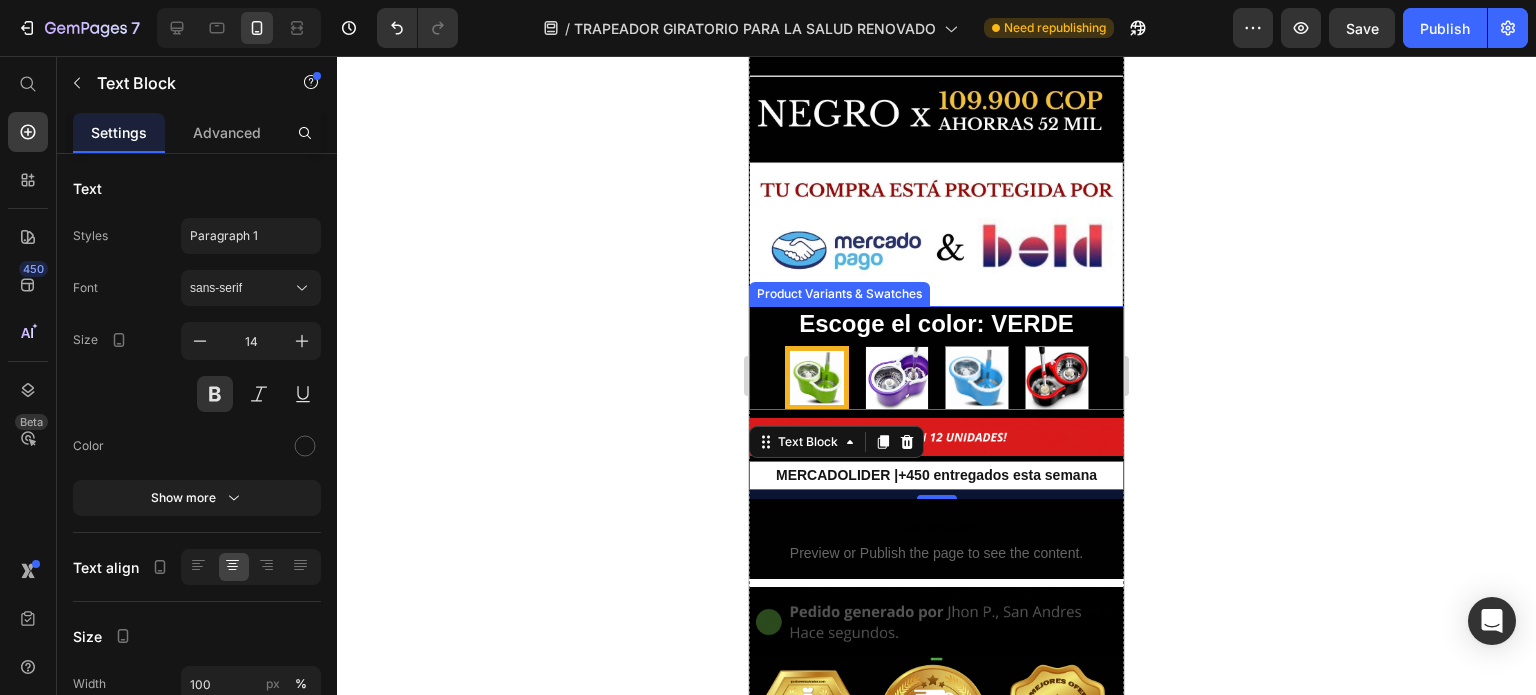radio on "true" 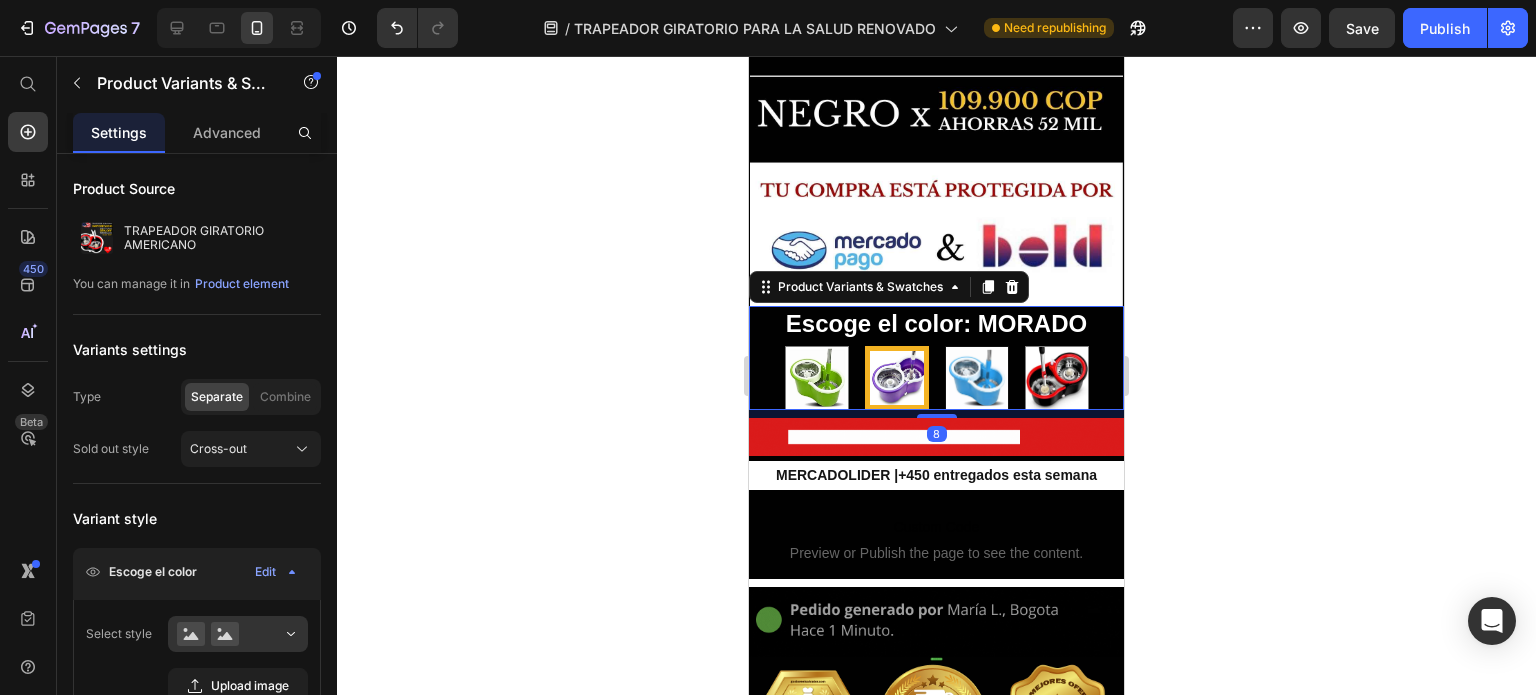 click at bounding box center (977, 378) 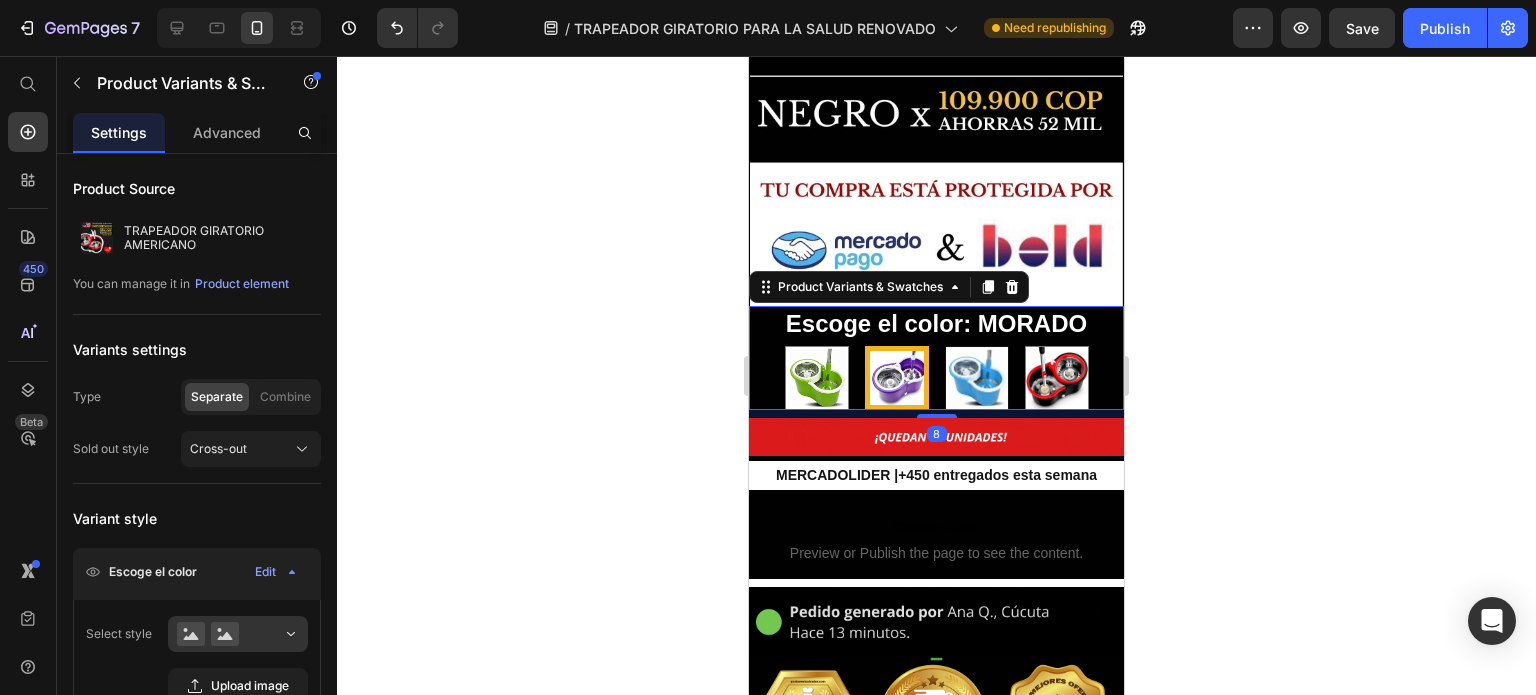 click on "AZUL AZUL" at bounding box center [976, 345] 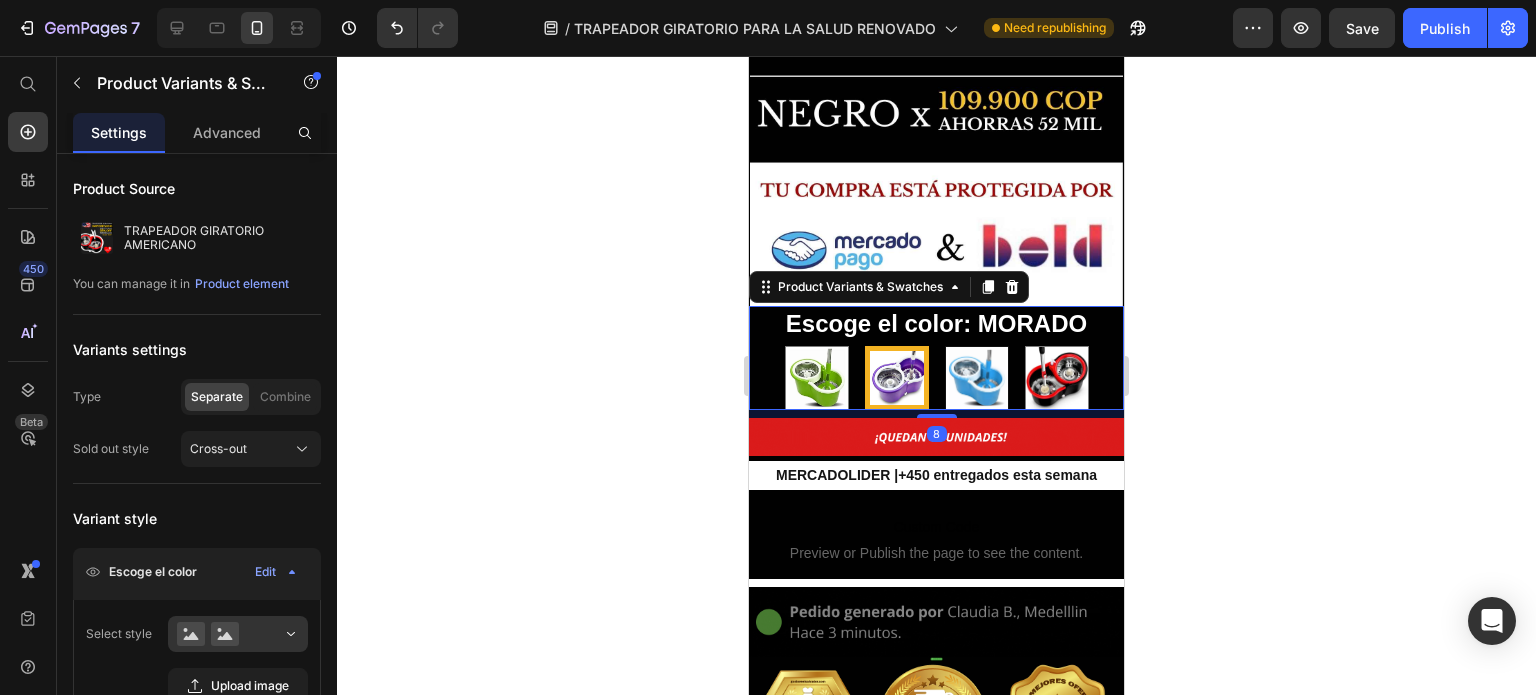 radio on "true" 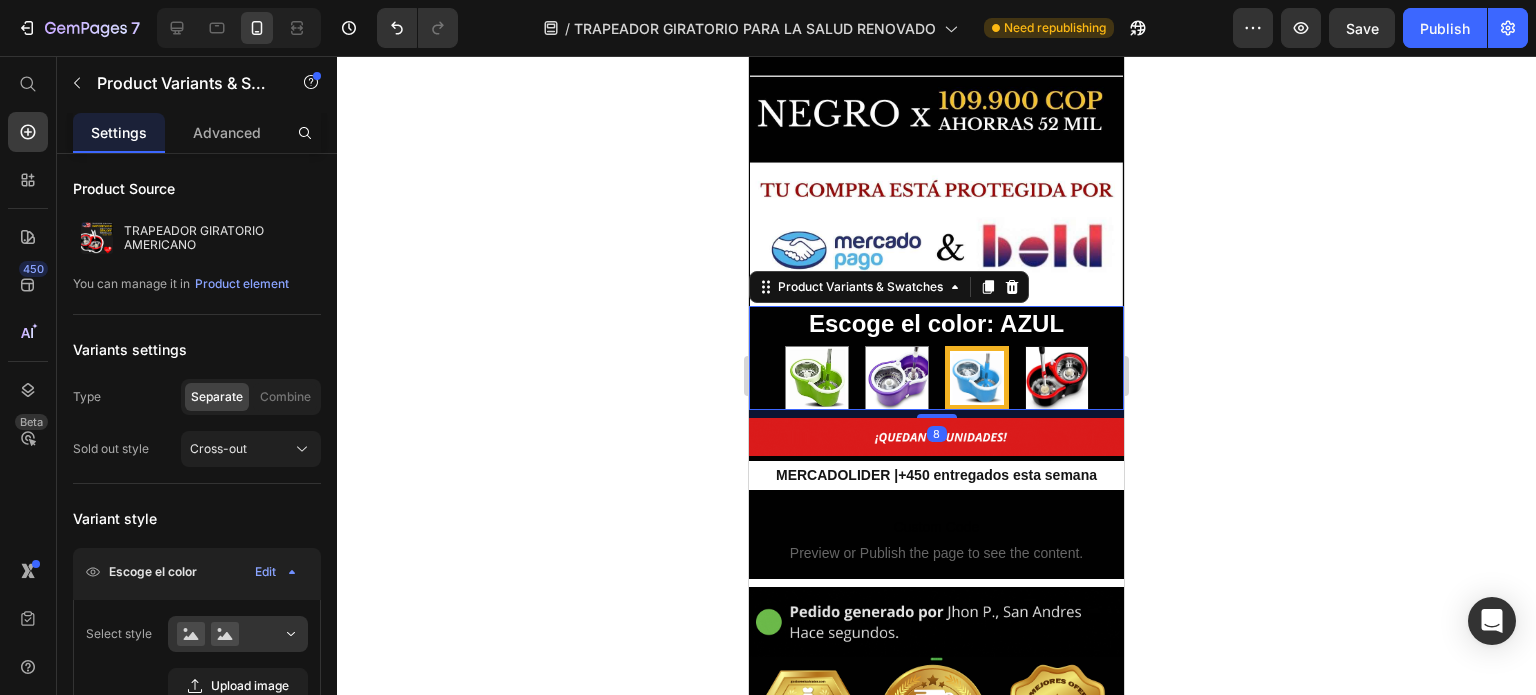 click at bounding box center [1057, 378] 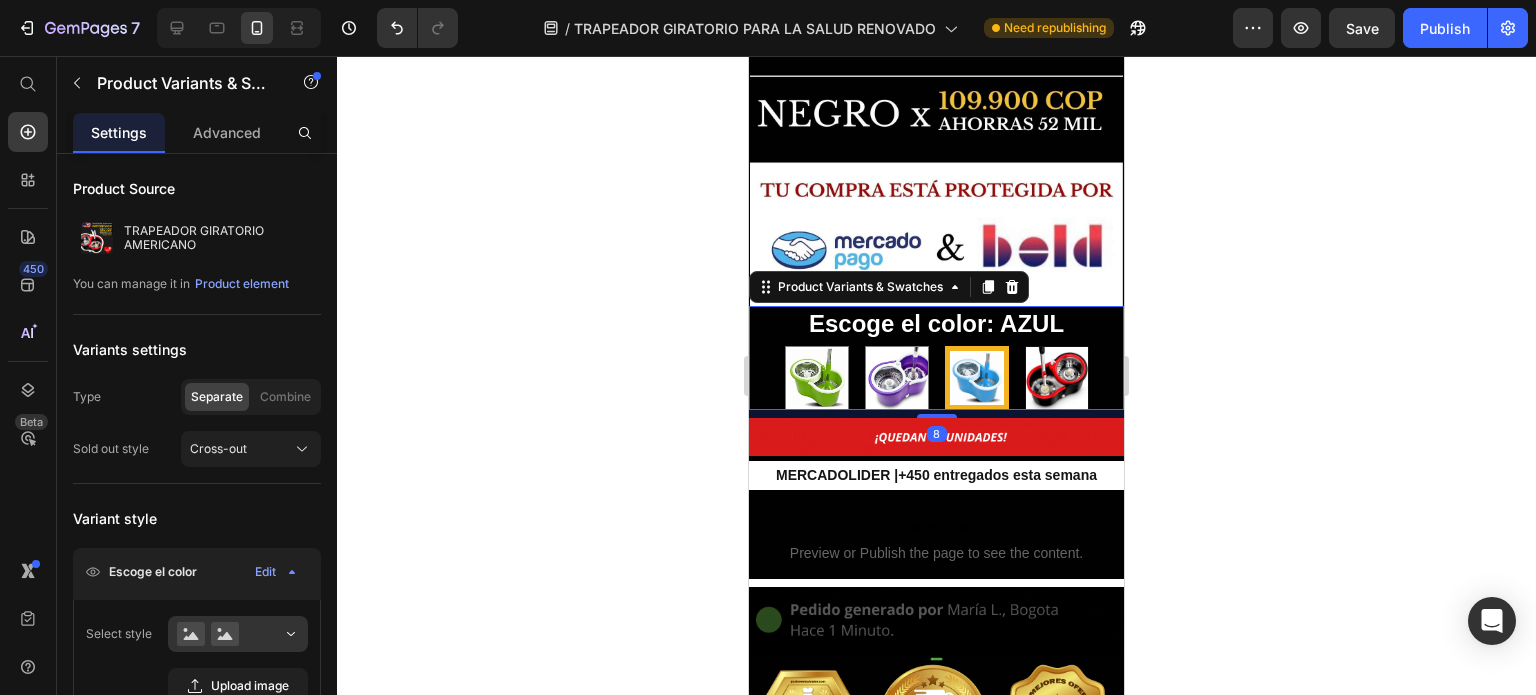 click on "NEGRO NEGRO" at bounding box center [1056, 345] 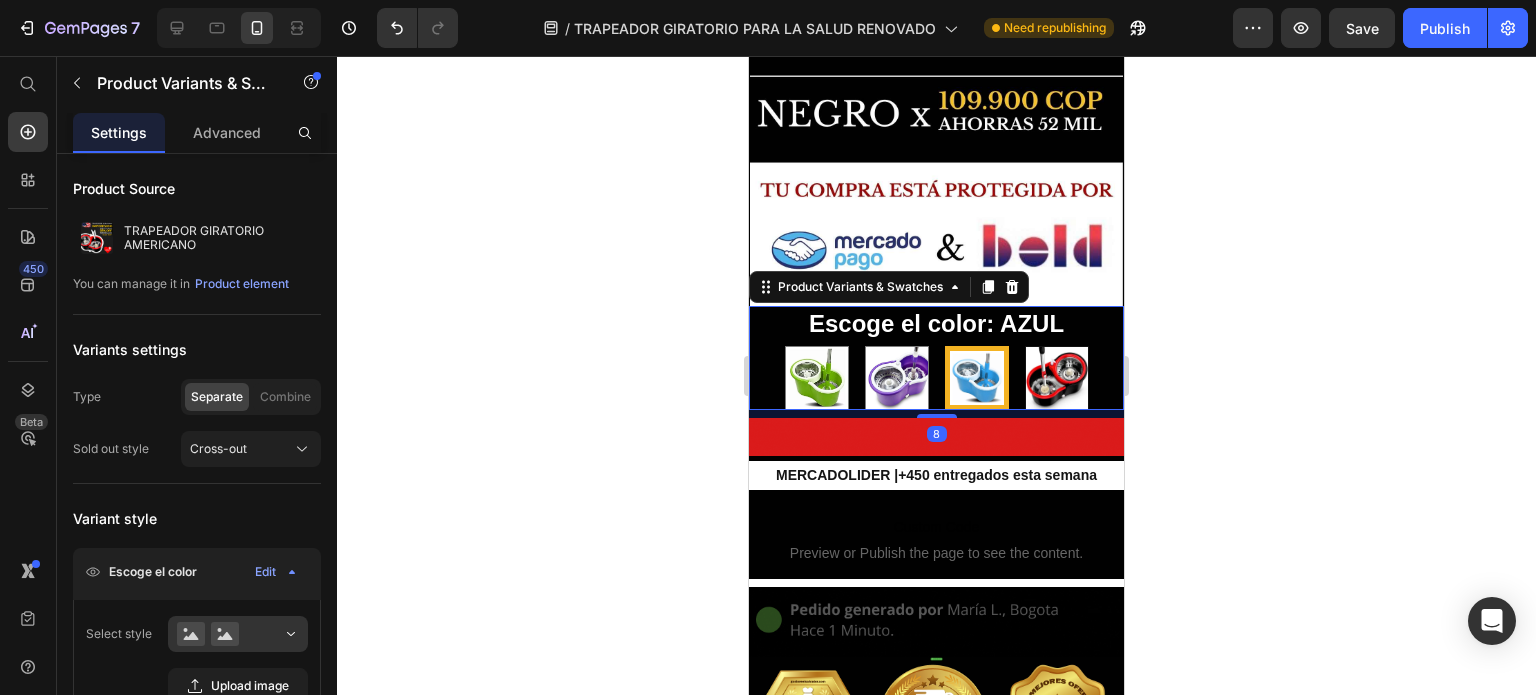 radio on "true" 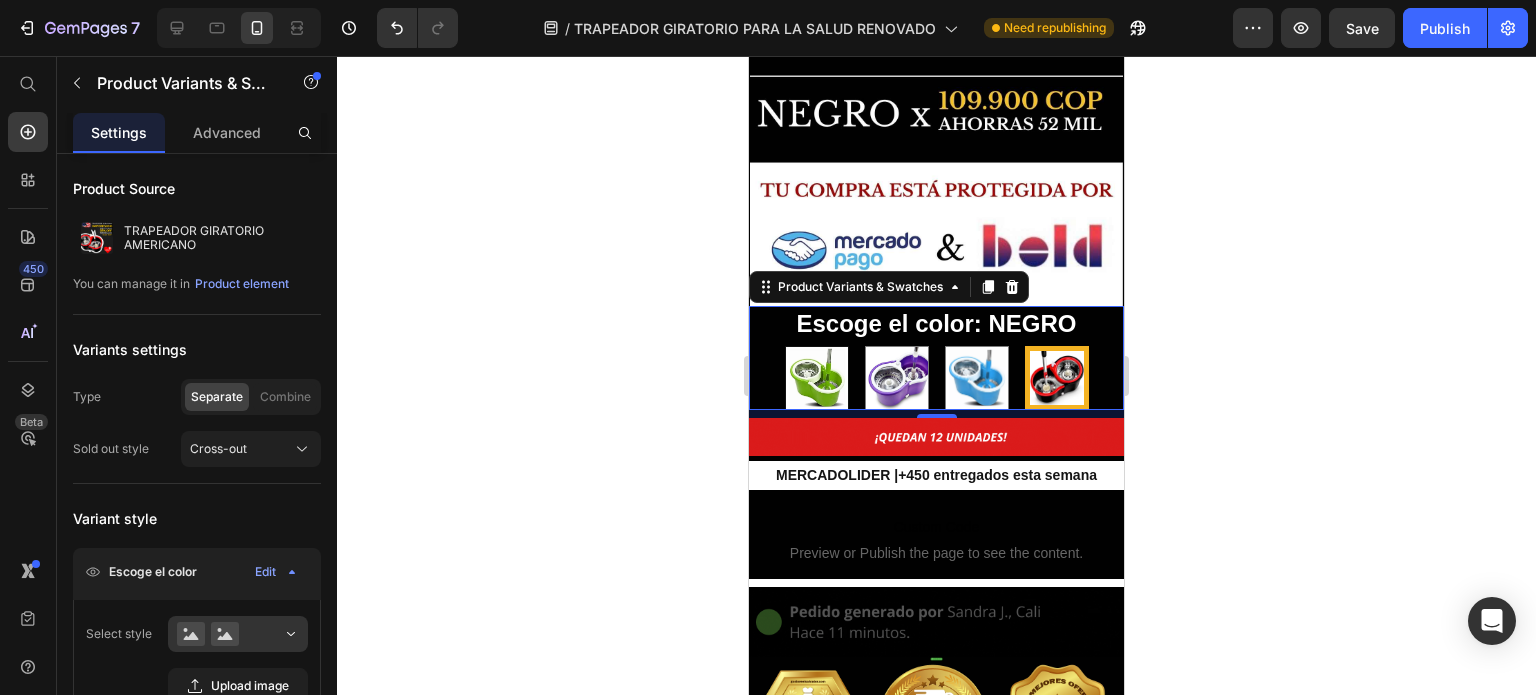 click at bounding box center [817, 378] 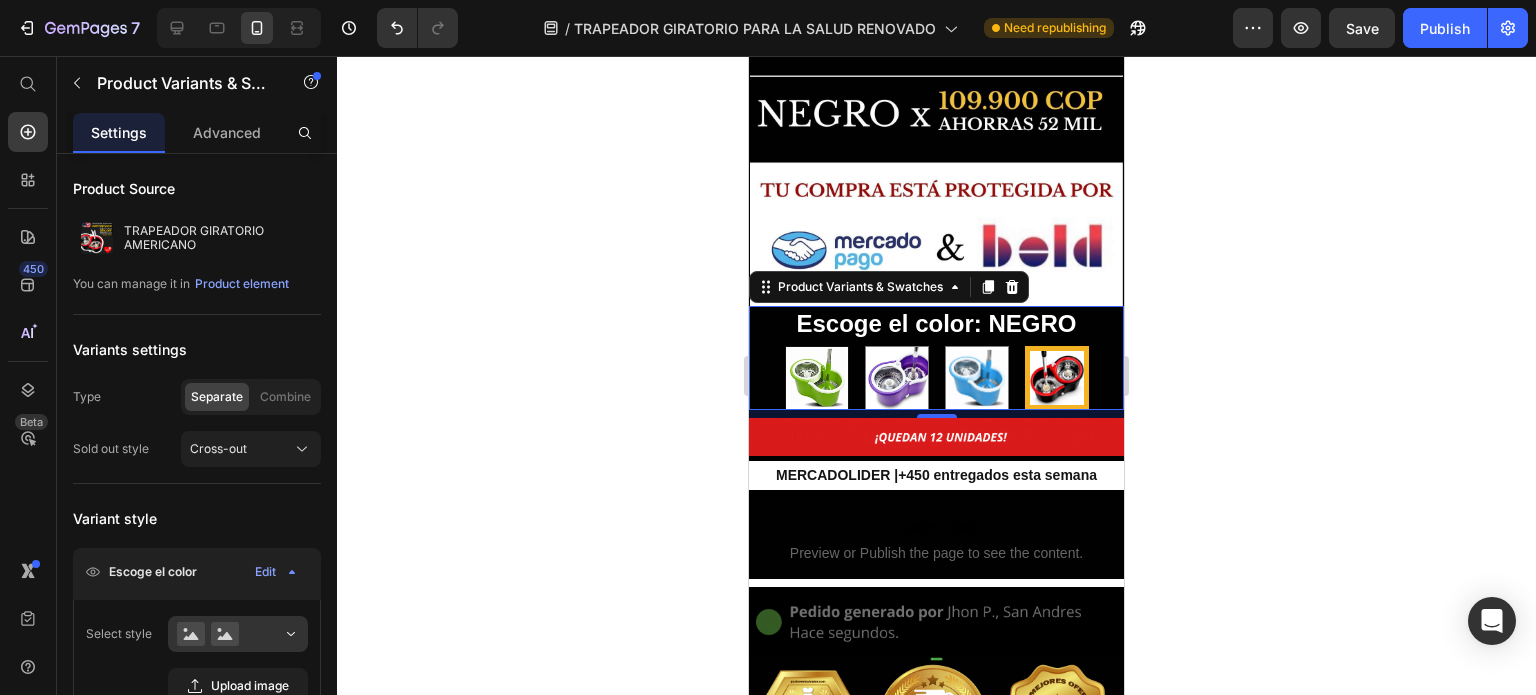 click on "VERDE VERDE" at bounding box center (816, 345) 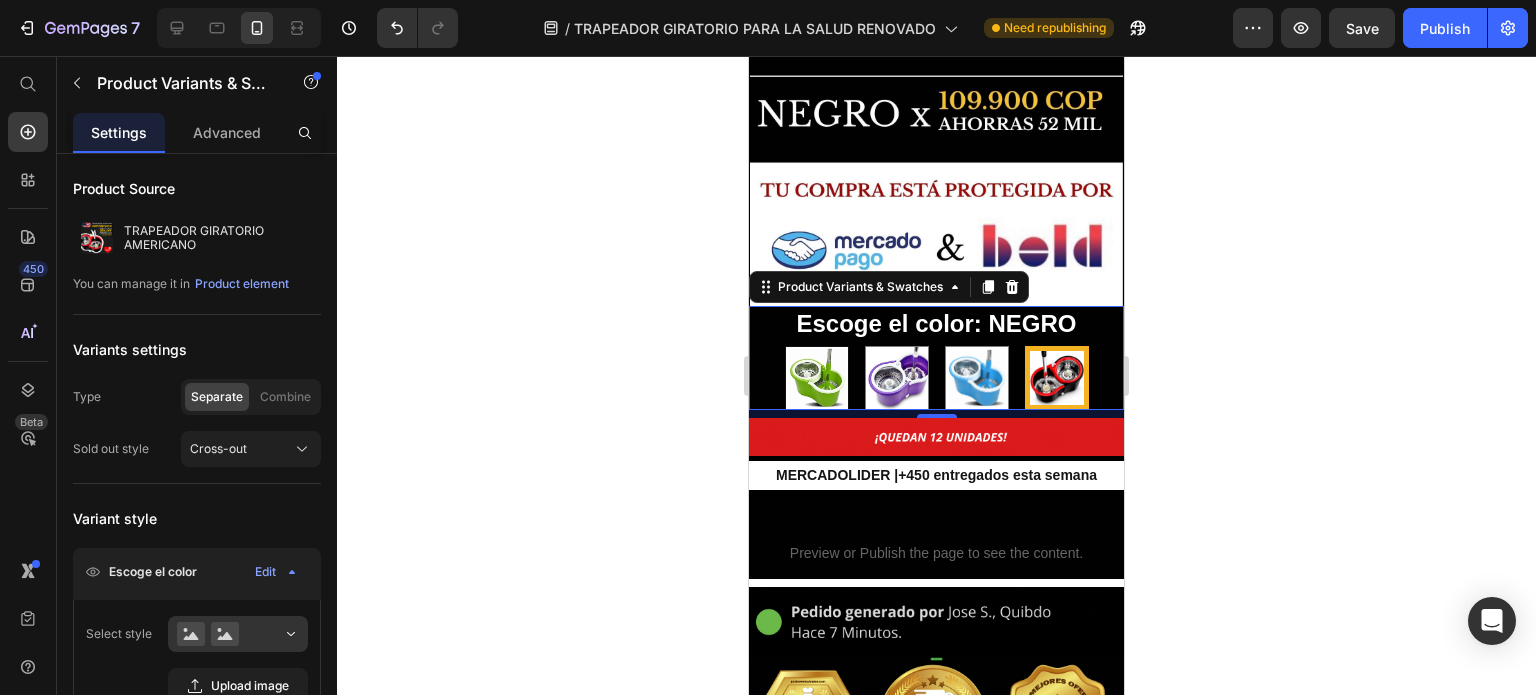 radio on "true" 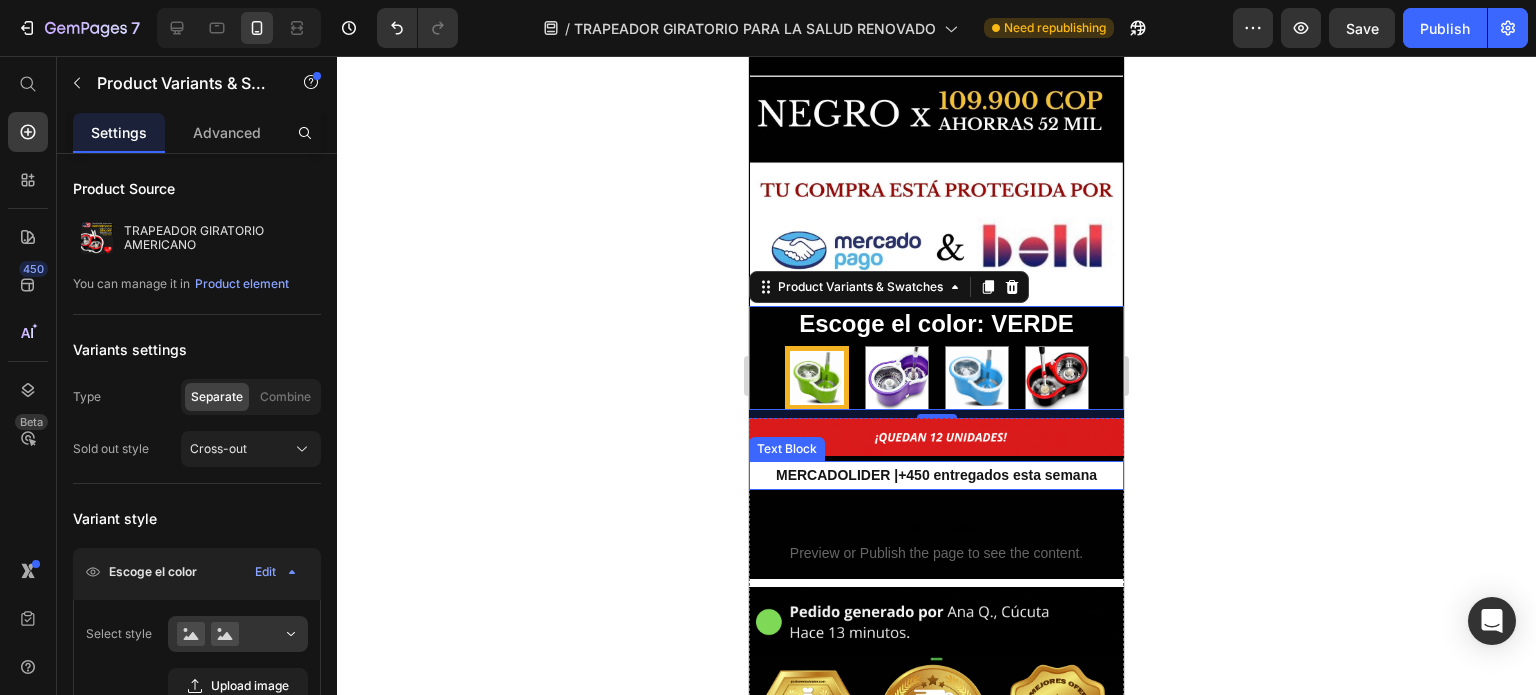 click on "+450 entregados esta semana" at bounding box center [997, 475] 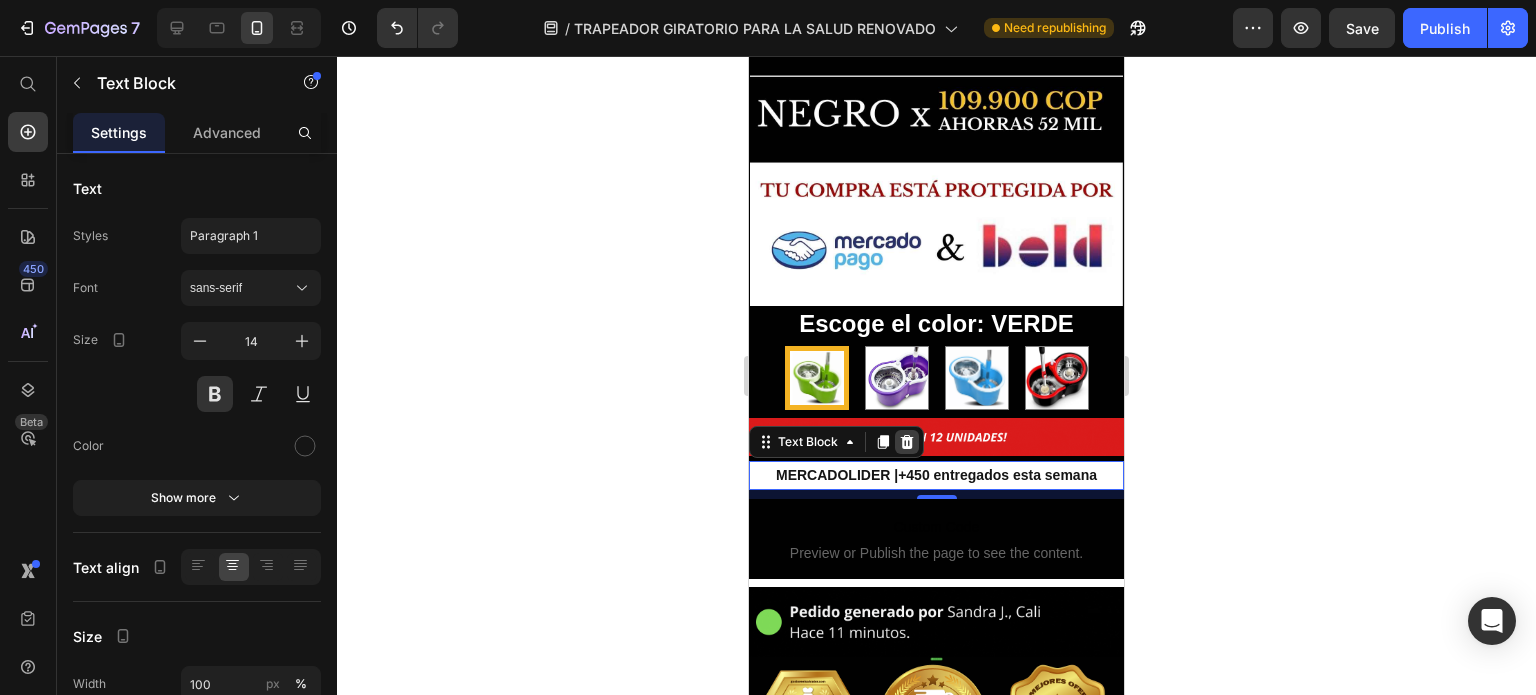 click 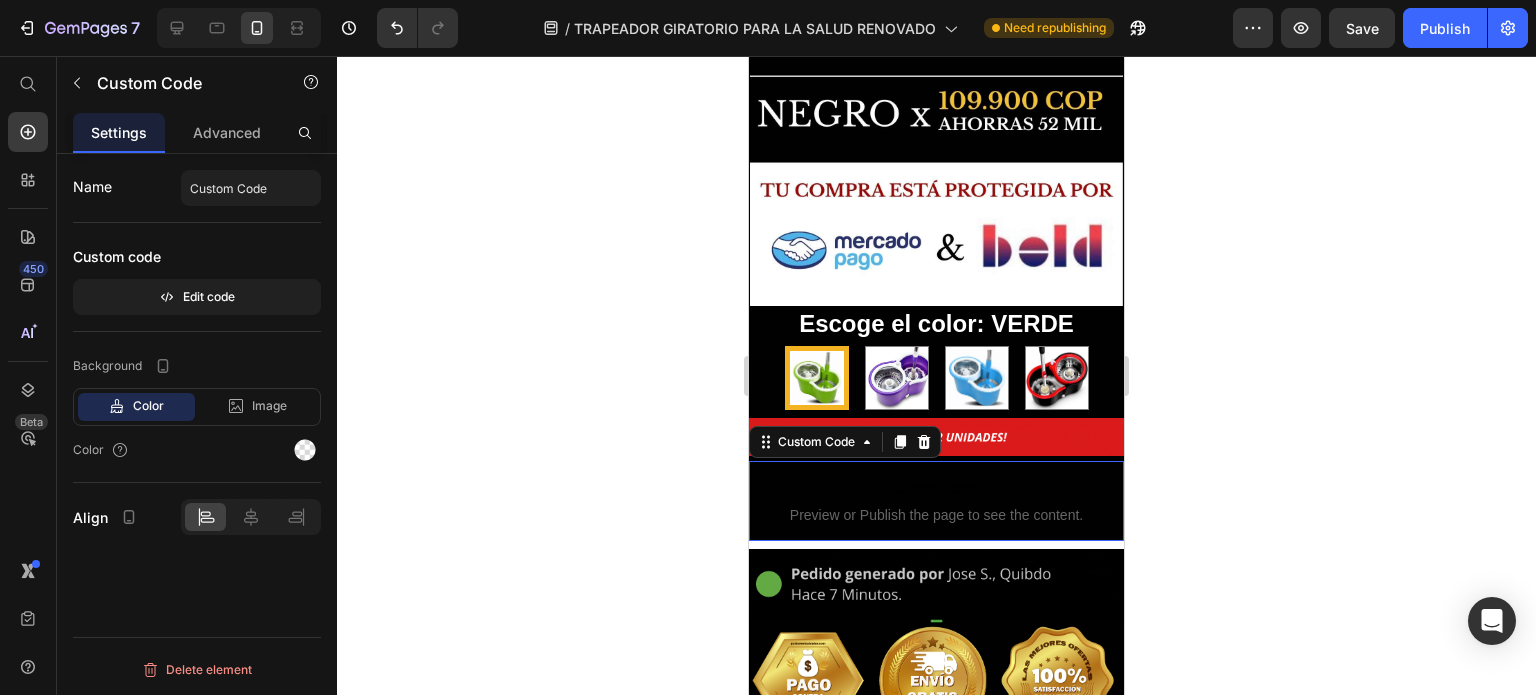 click on "Custom Code" at bounding box center (936, 489) 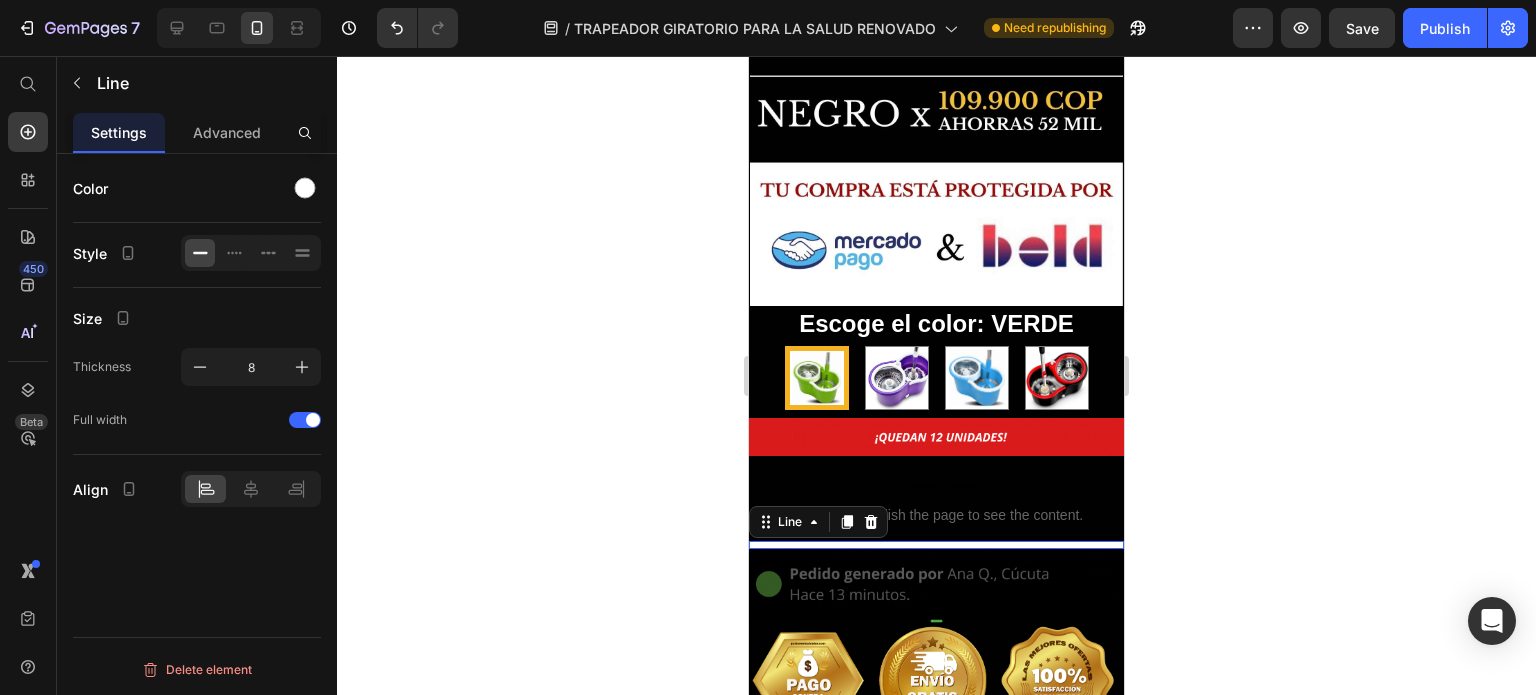 click at bounding box center [936, 545] 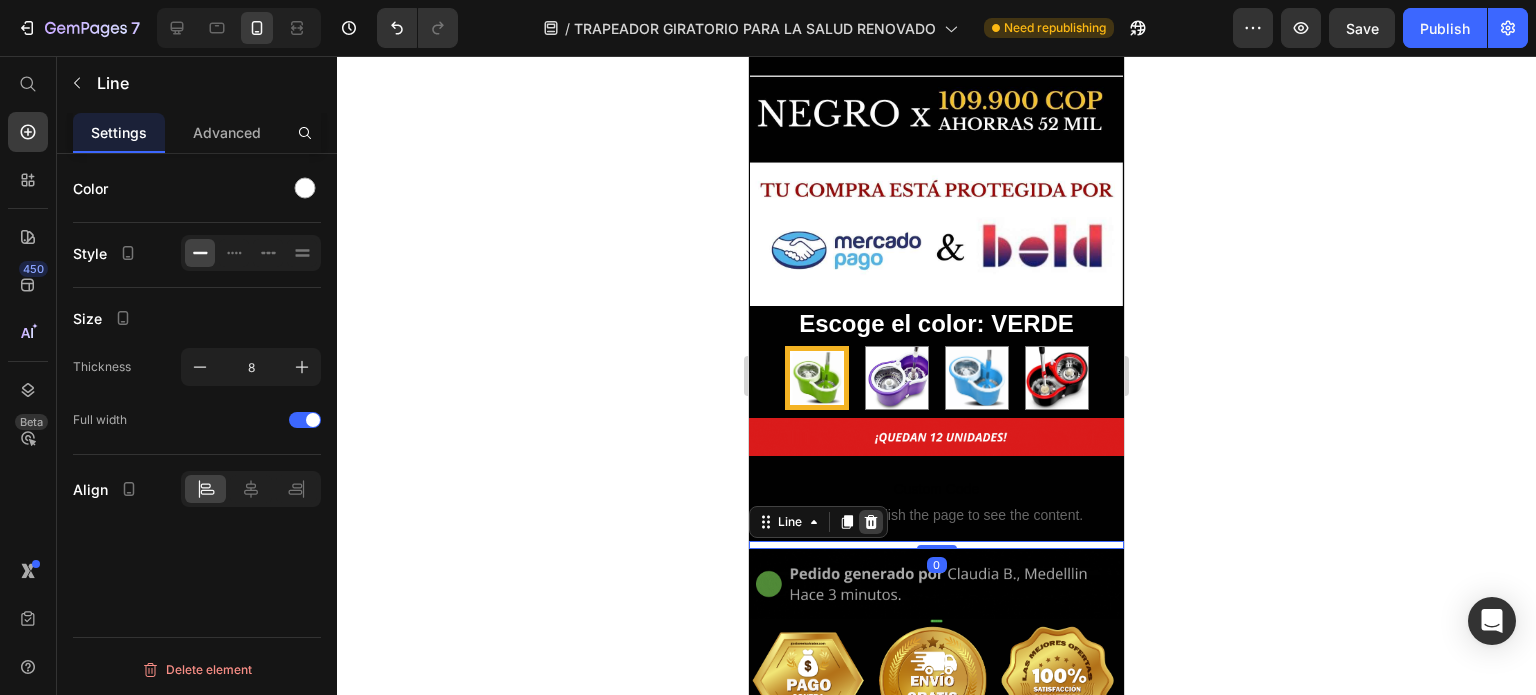 click 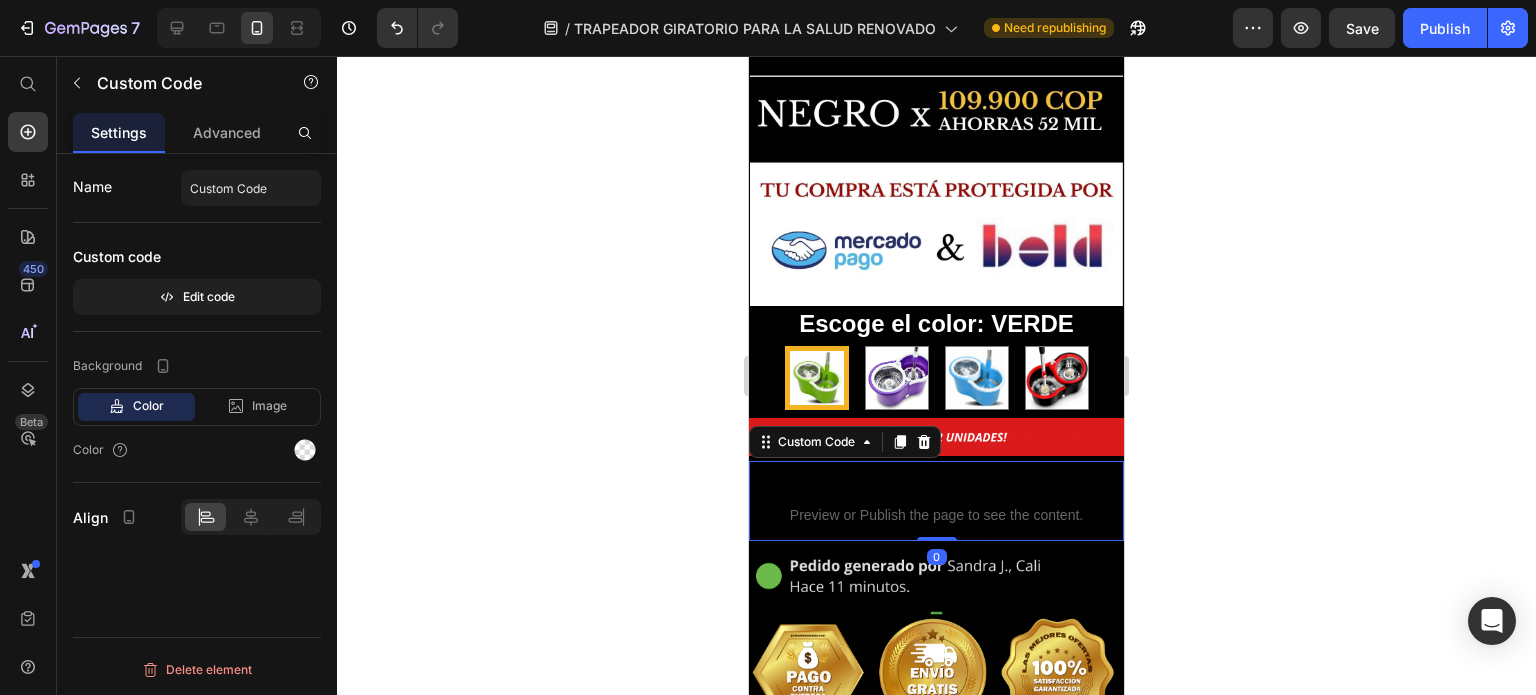 click on "Custom Code
Preview or Publish the page to see the content." at bounding box center (936, 501) 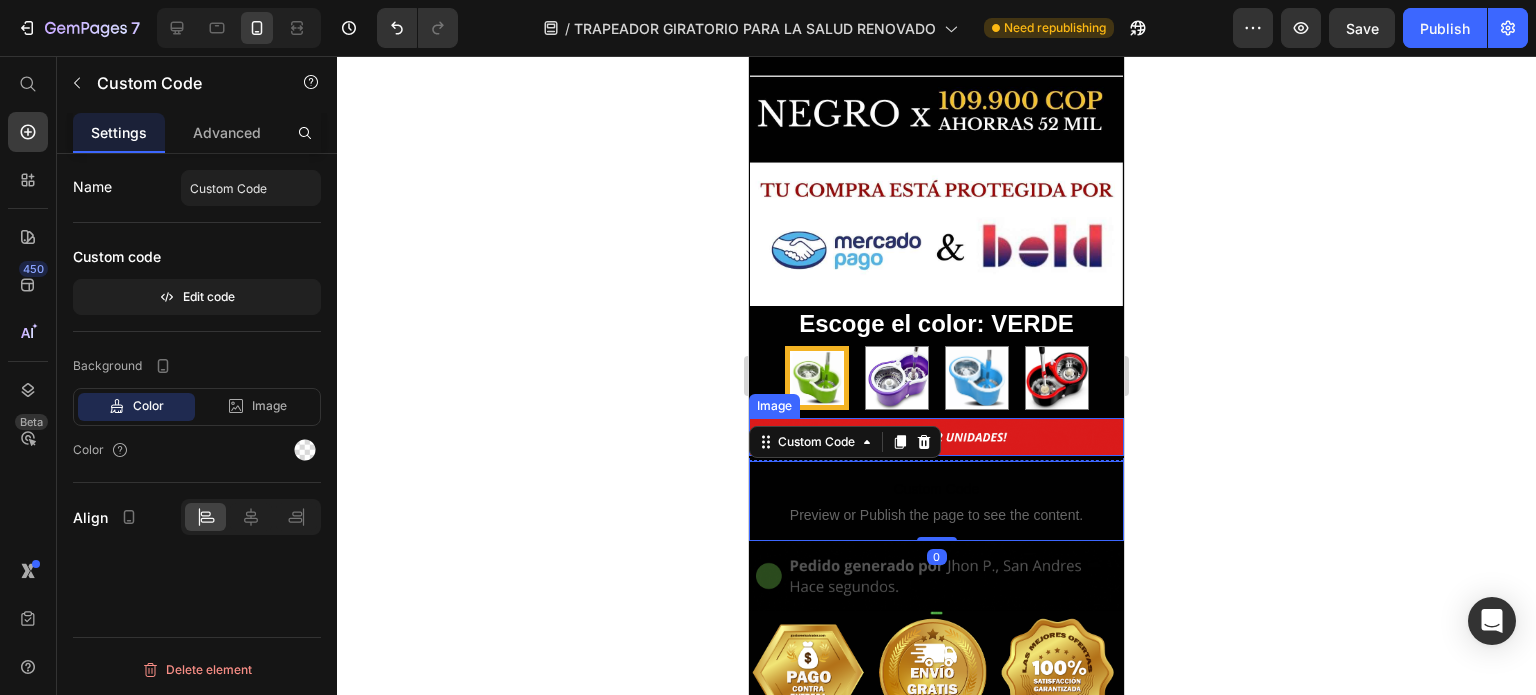 click at bounding box center [936, 437] 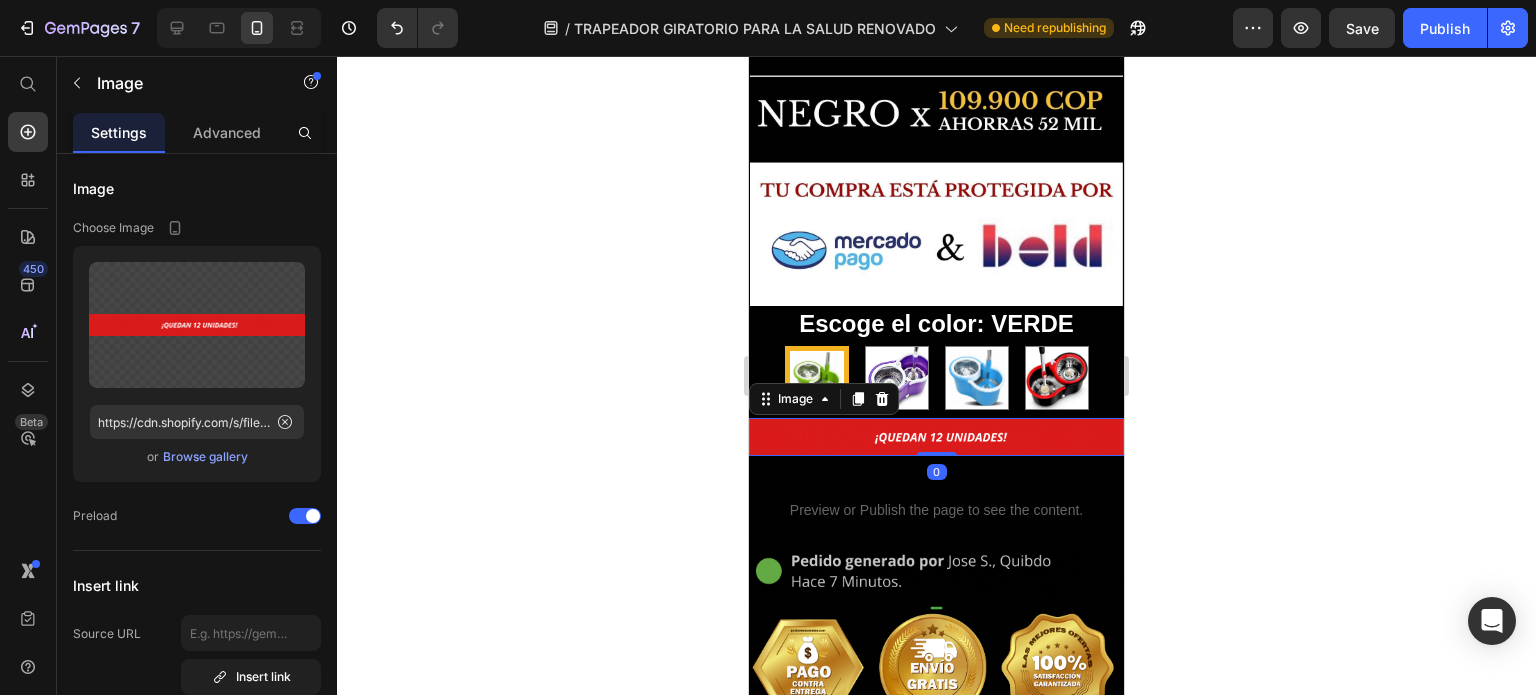 drag, startPoint x: 924, startPoint y: 423, endPoint x: 924, endPoint y: 410, distance: 13 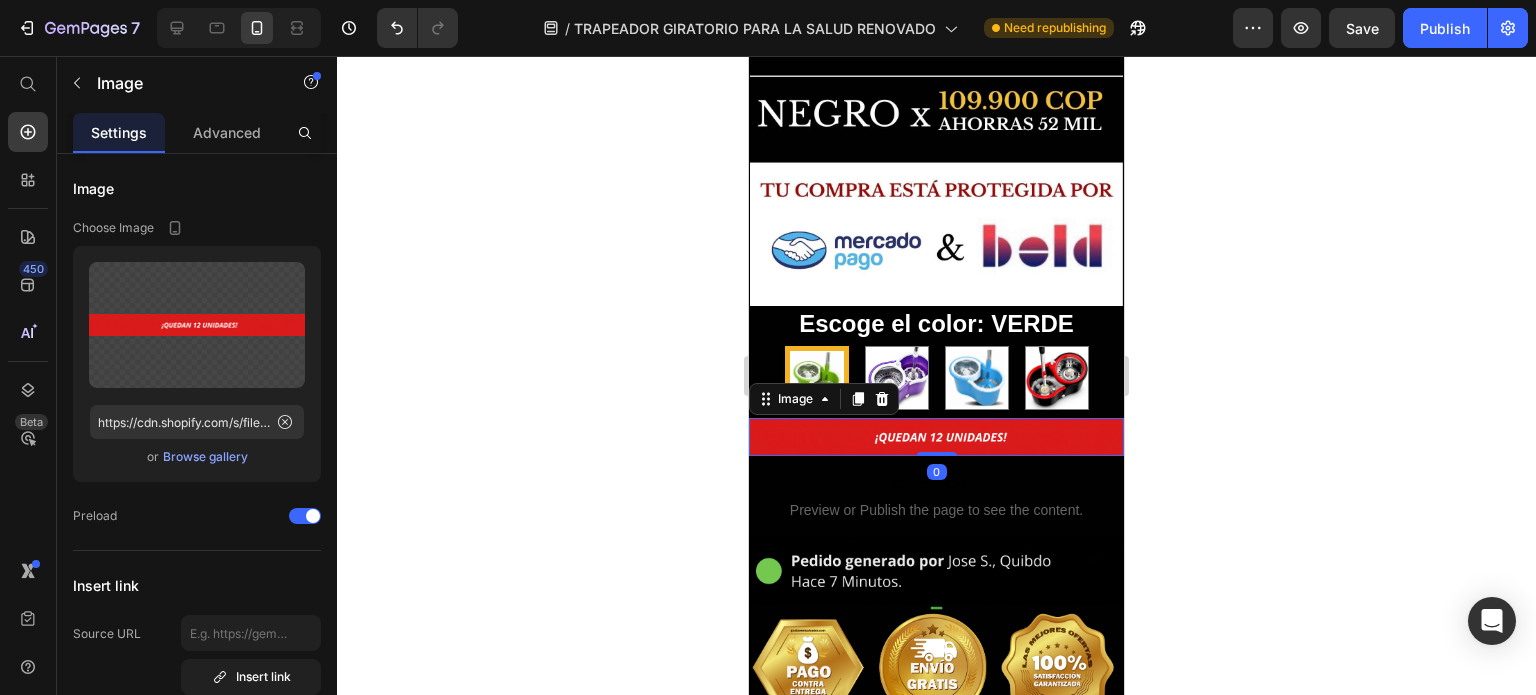 click on "Image   0" at bounding box center (936, 437) 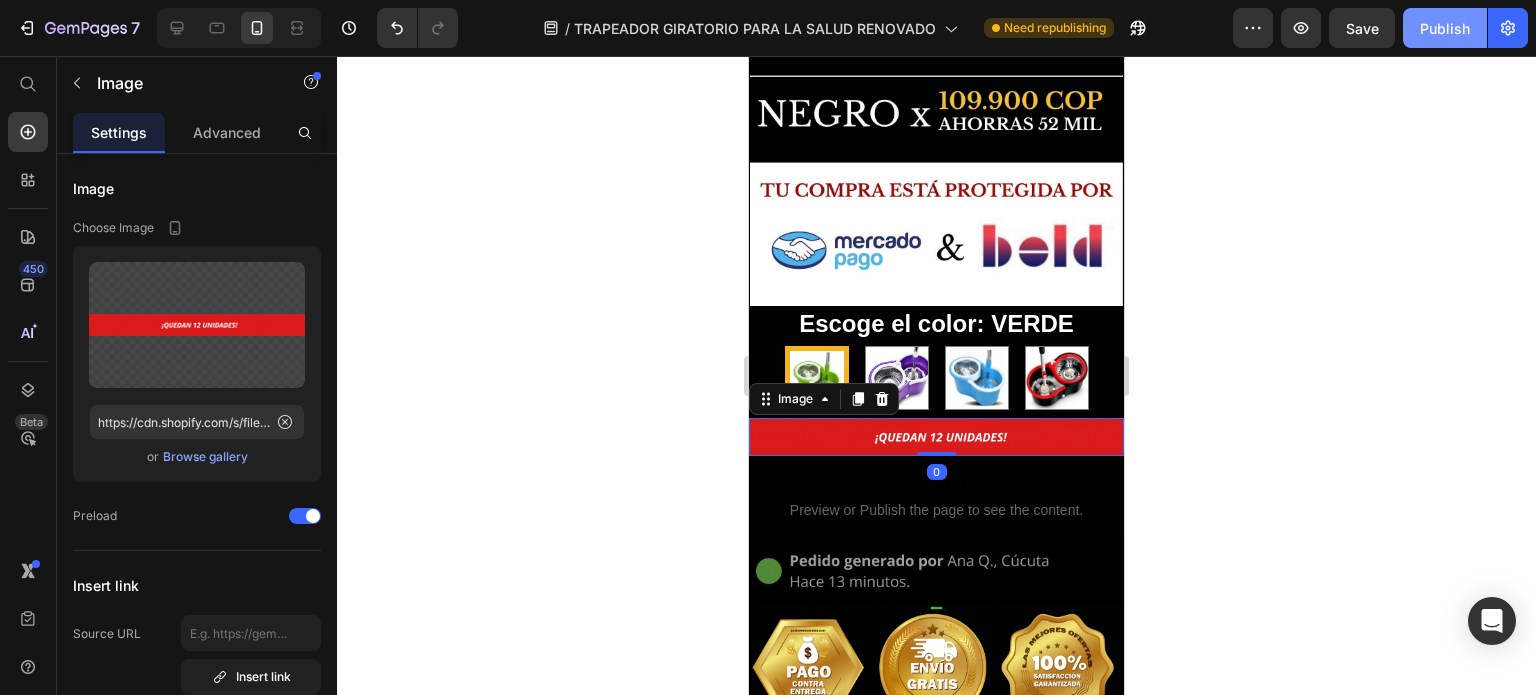 click on "Publish" at bounding box center (1445, 28) 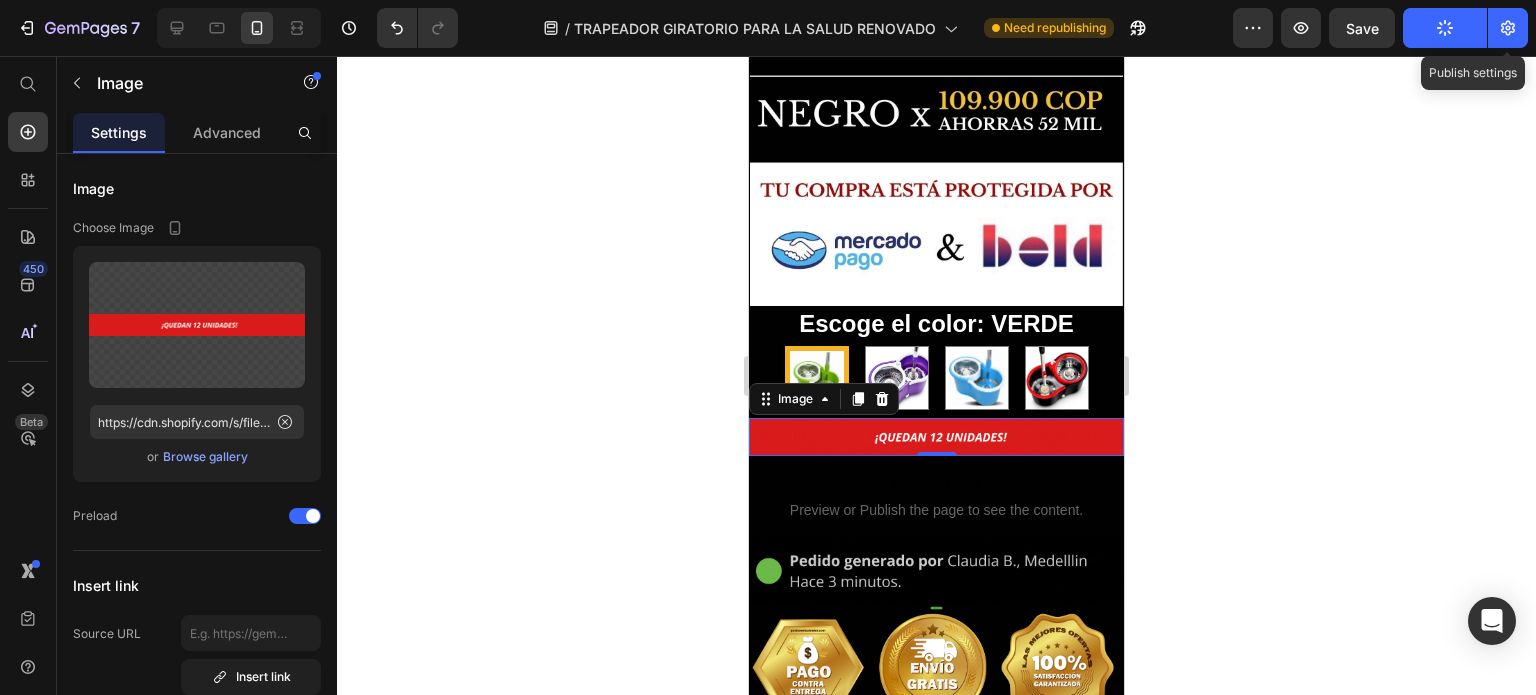 drag, startPoint x: 1506, startPoint y: 26, endPoint x: 1433, endPoint y: 66, distance: 83.240616 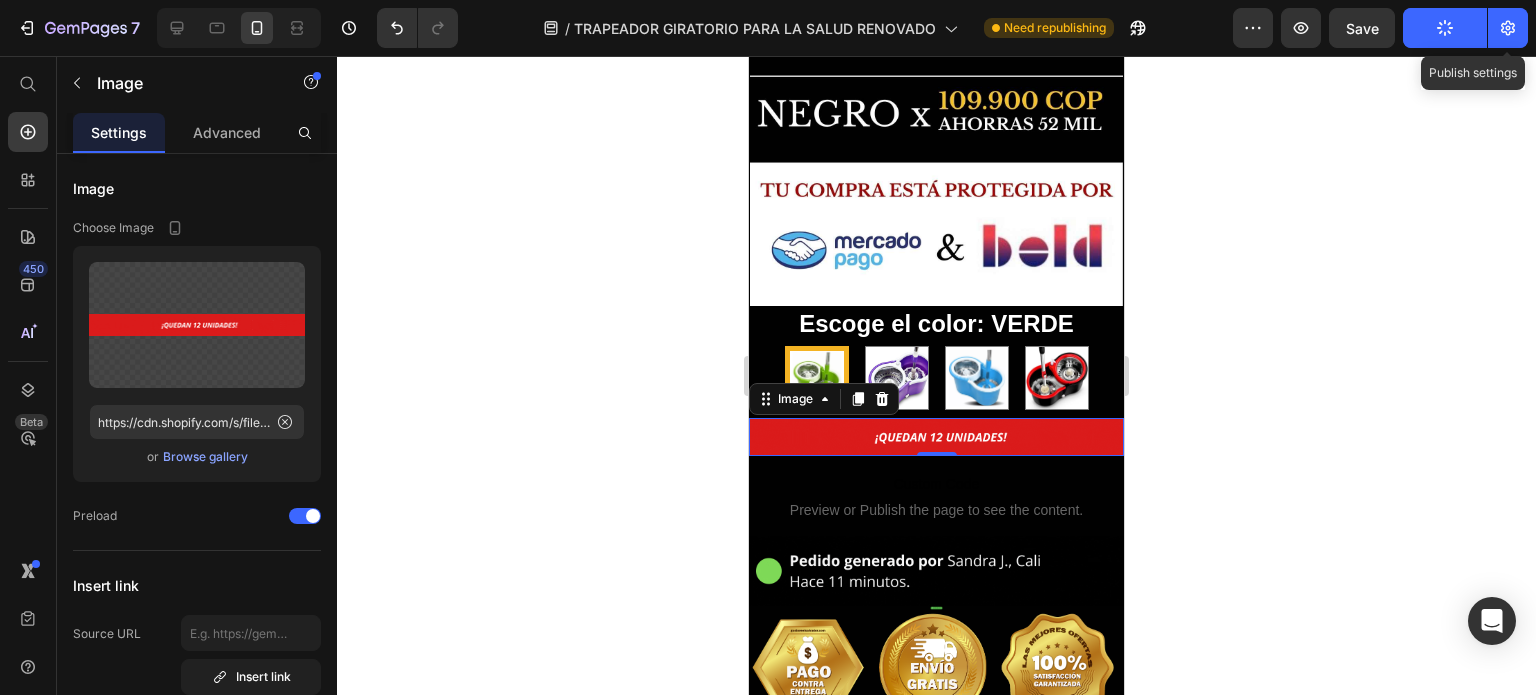 click 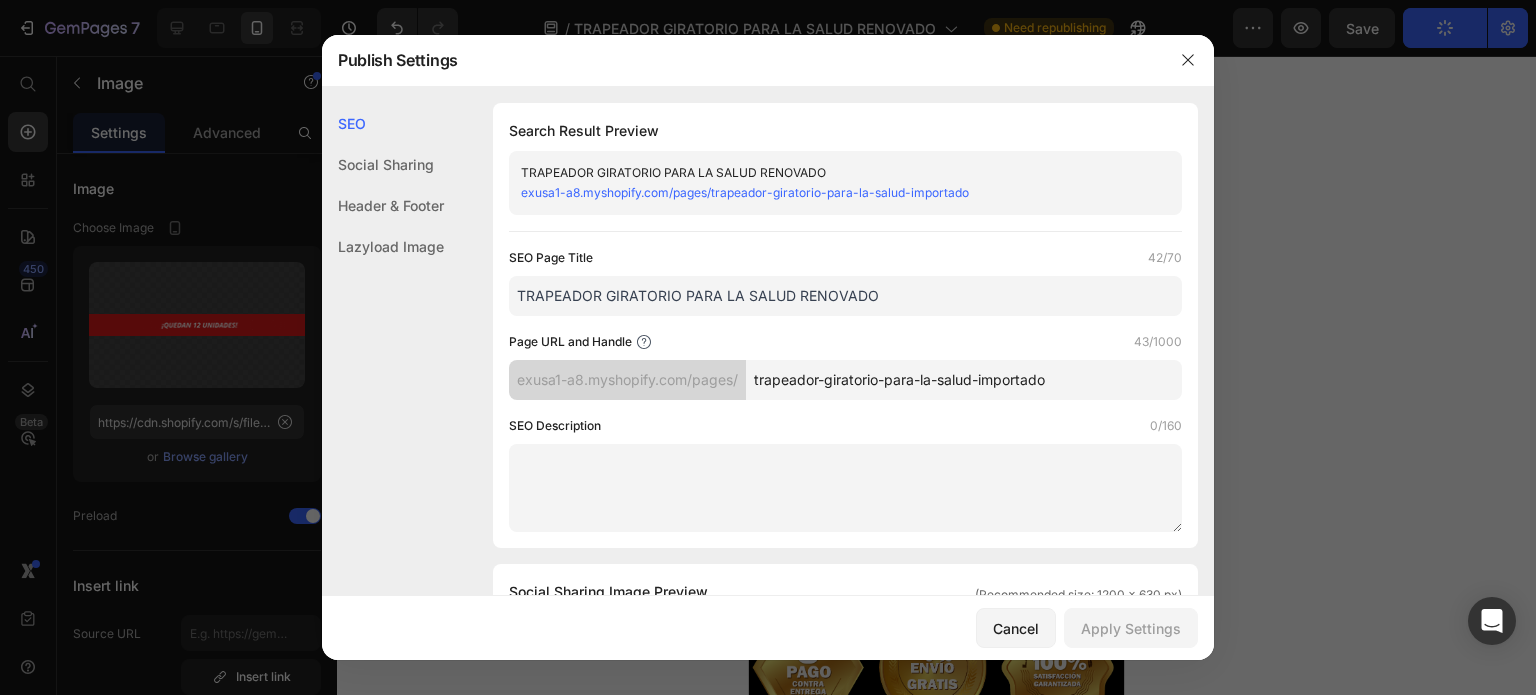 click on "exusa1-a8.myshopify.com/pages/trapeador-giratorio-para-la-salud-importado" at bounding box center [745, 192] 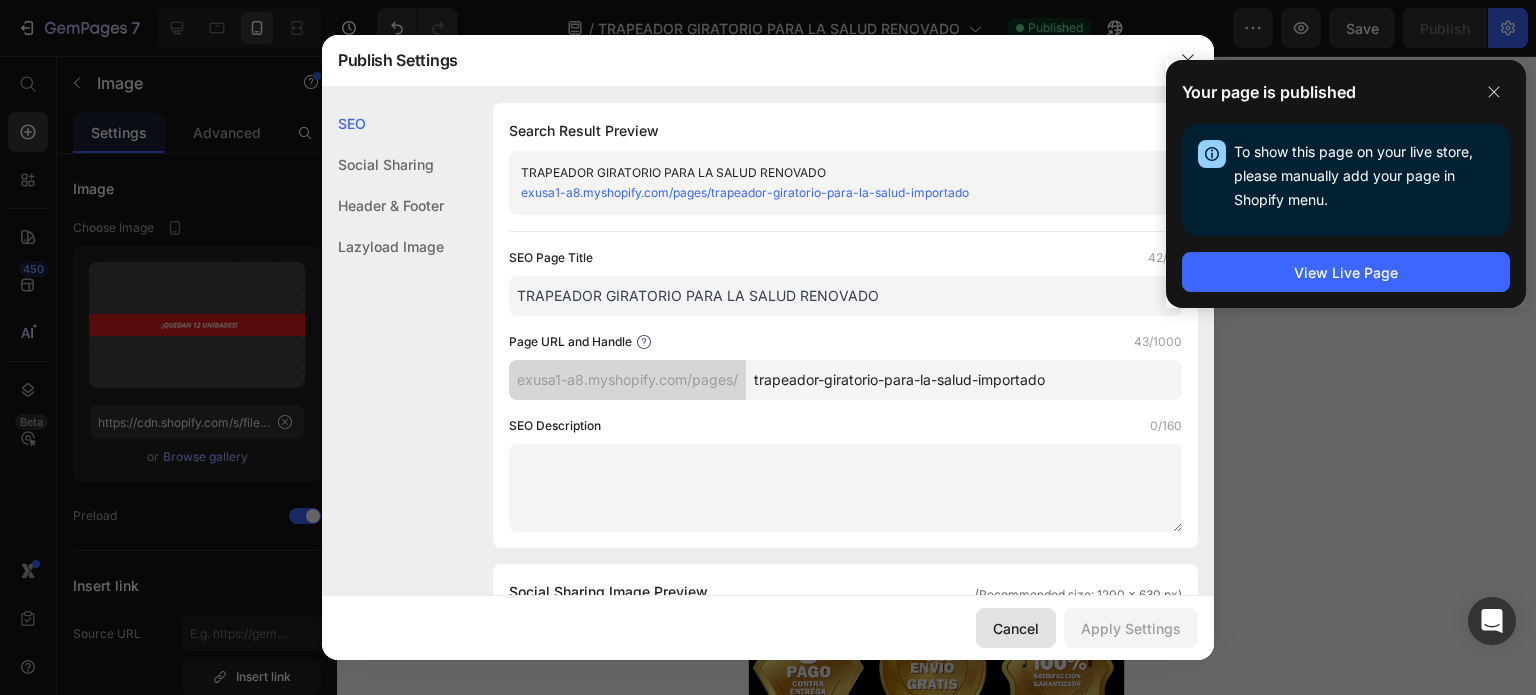 click on "Cancel" at bounding box center (1016, 628) 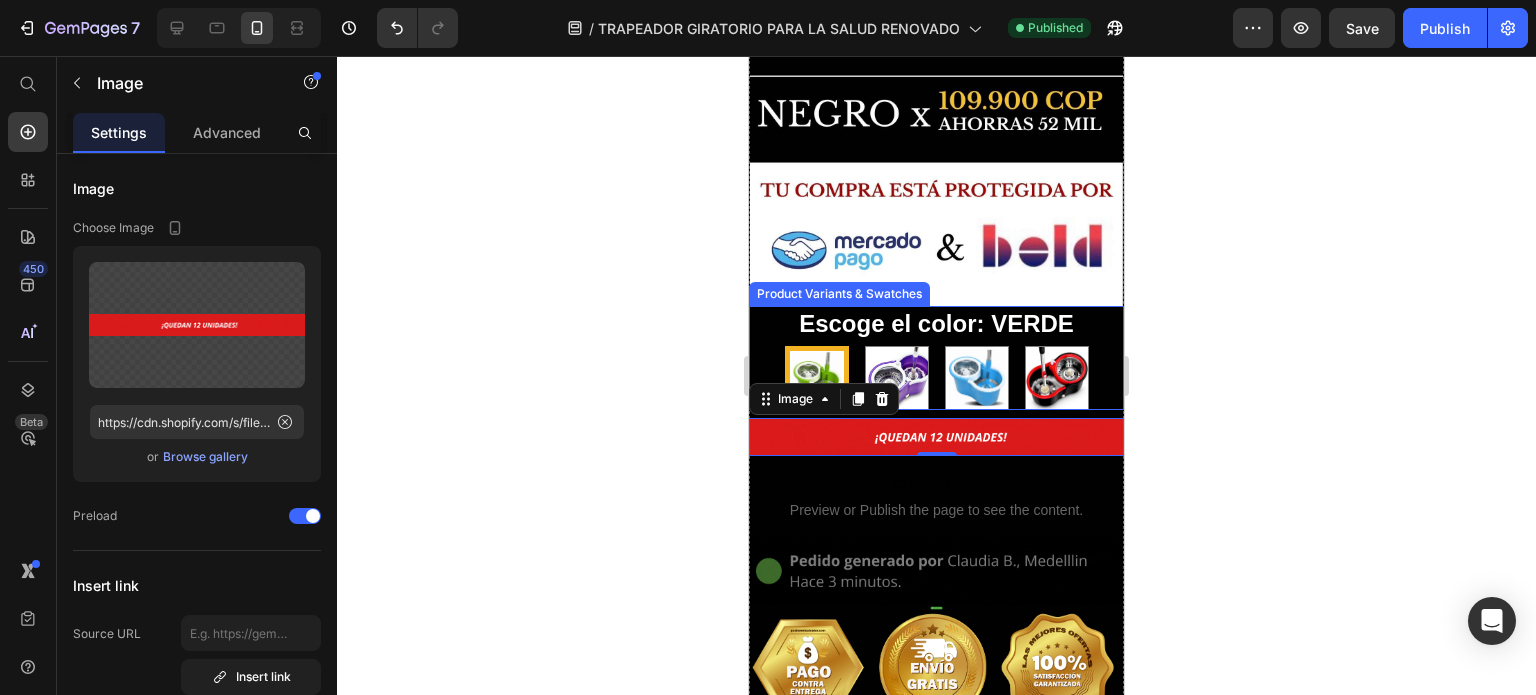 click on "Product Variants & Swatches" at bounding box center (839, 294) 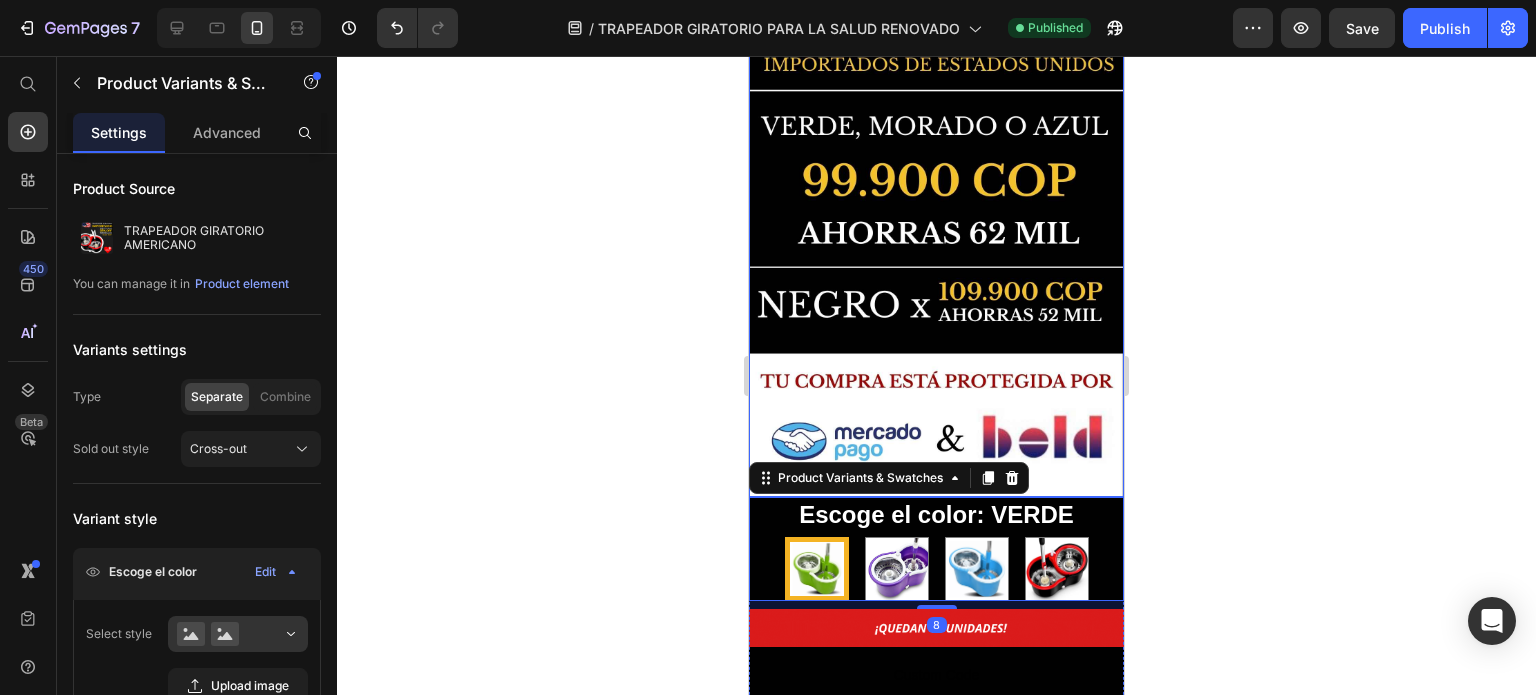 scroll, scrollTop: 700, scrollLeft: 0, axis: vertical 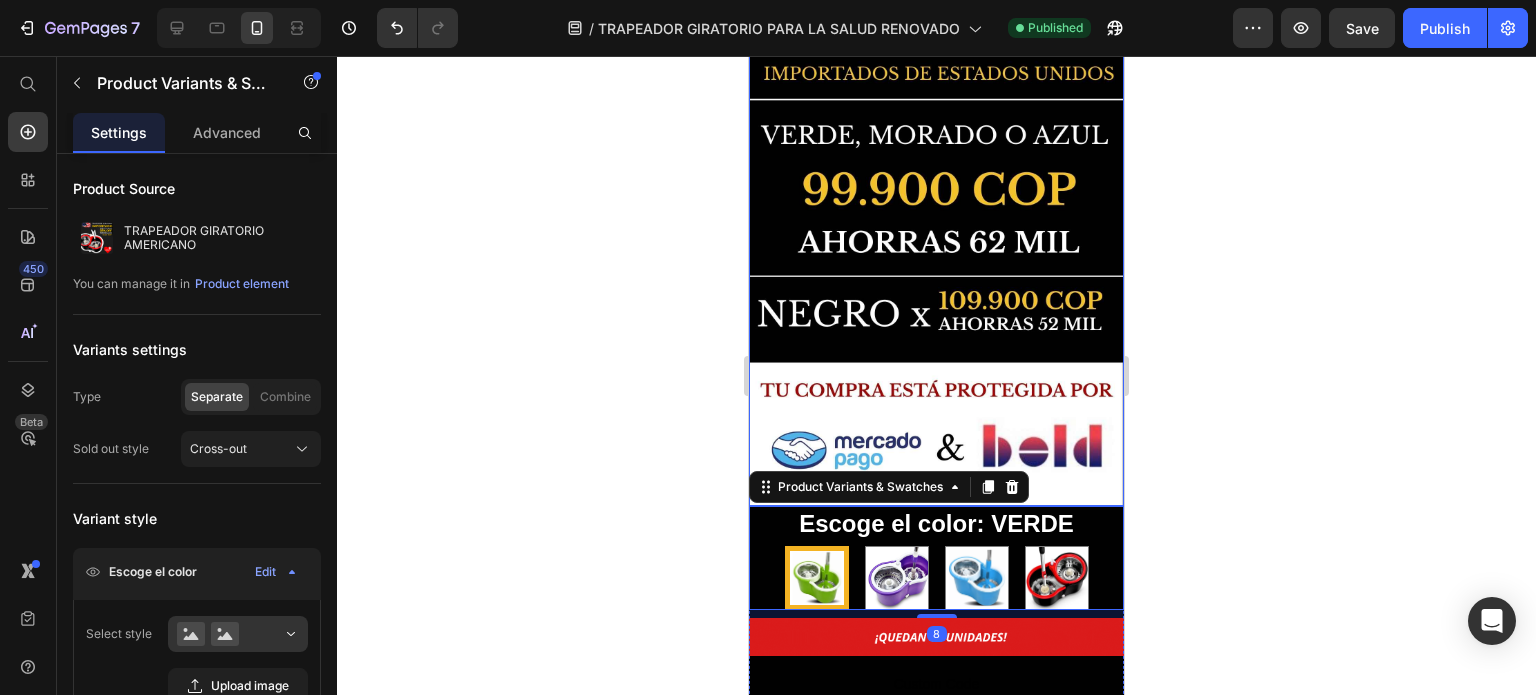 click at bounding box center [936, 256] 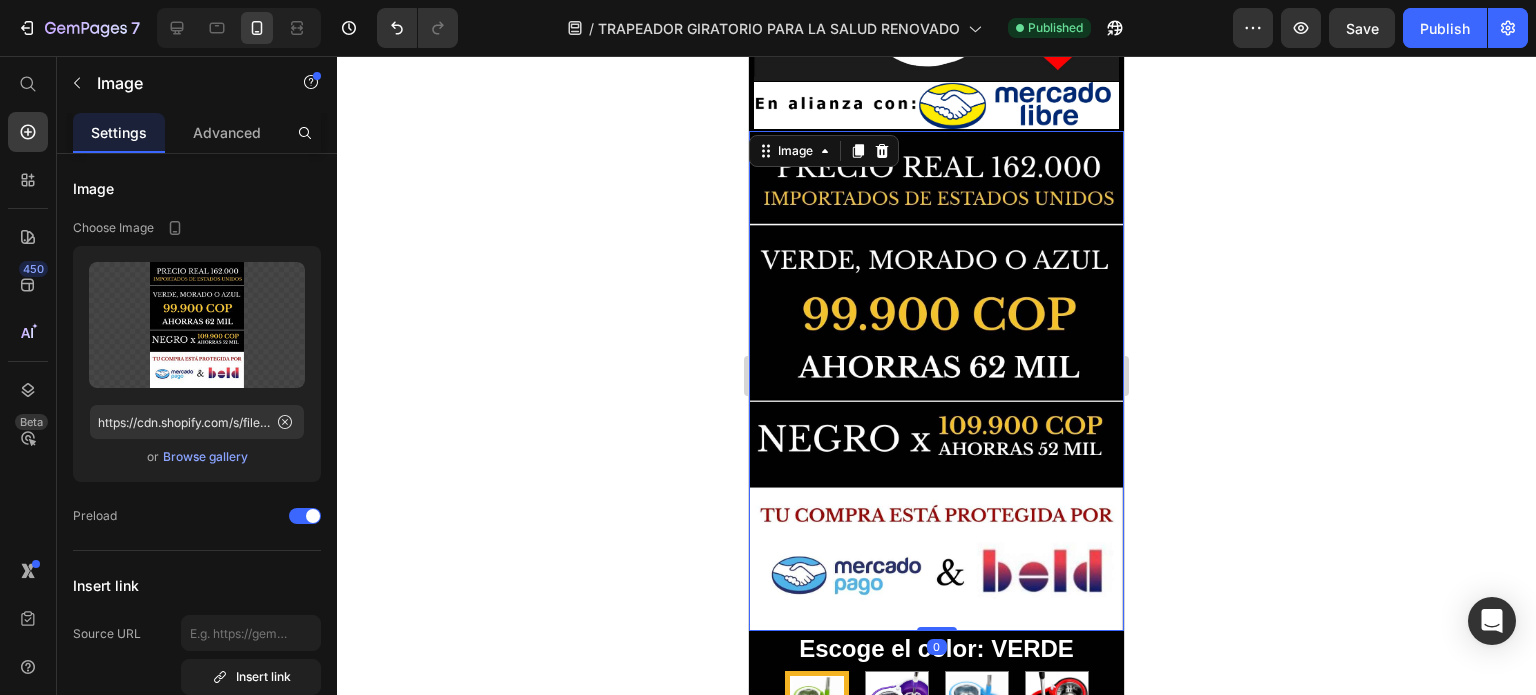 scroll, scrollTop: 300, scrollLeft: 0, axis: vertical 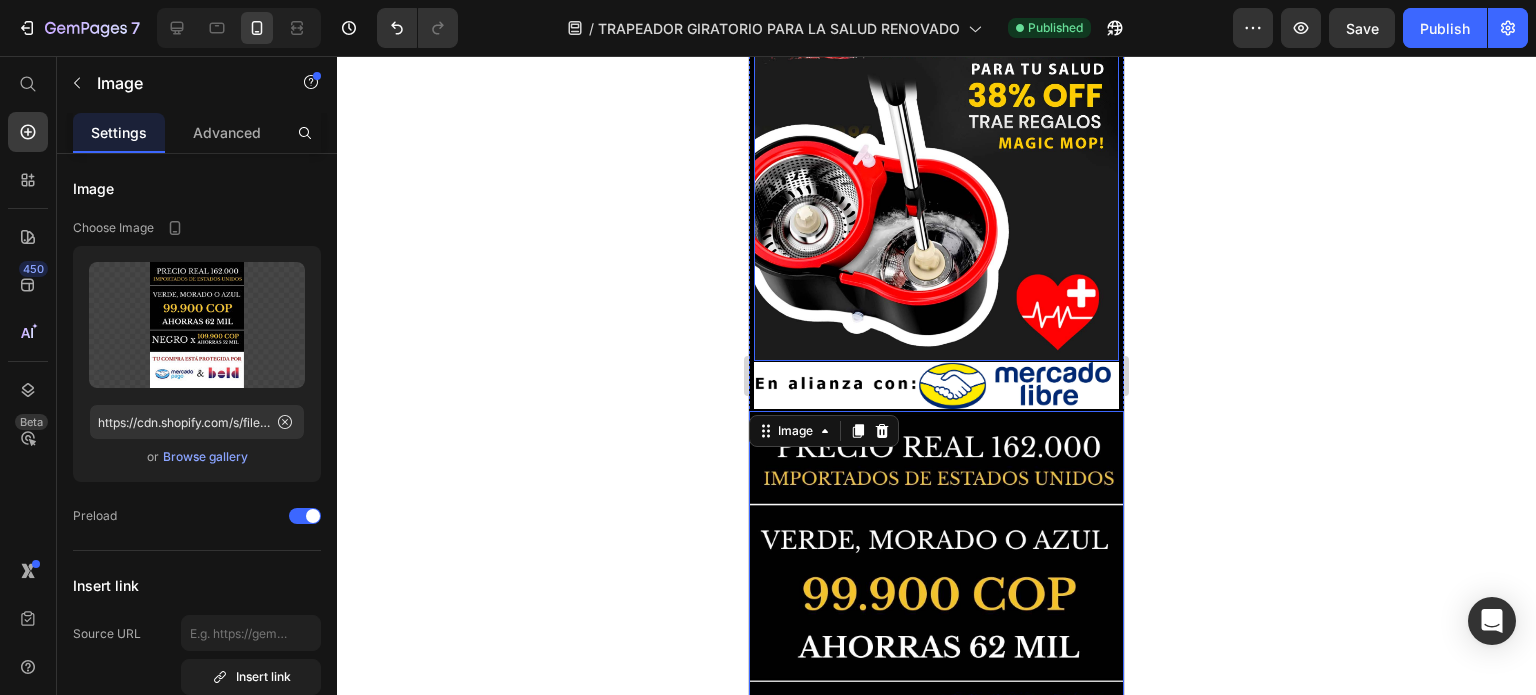 click at bounding box center [936, 178] 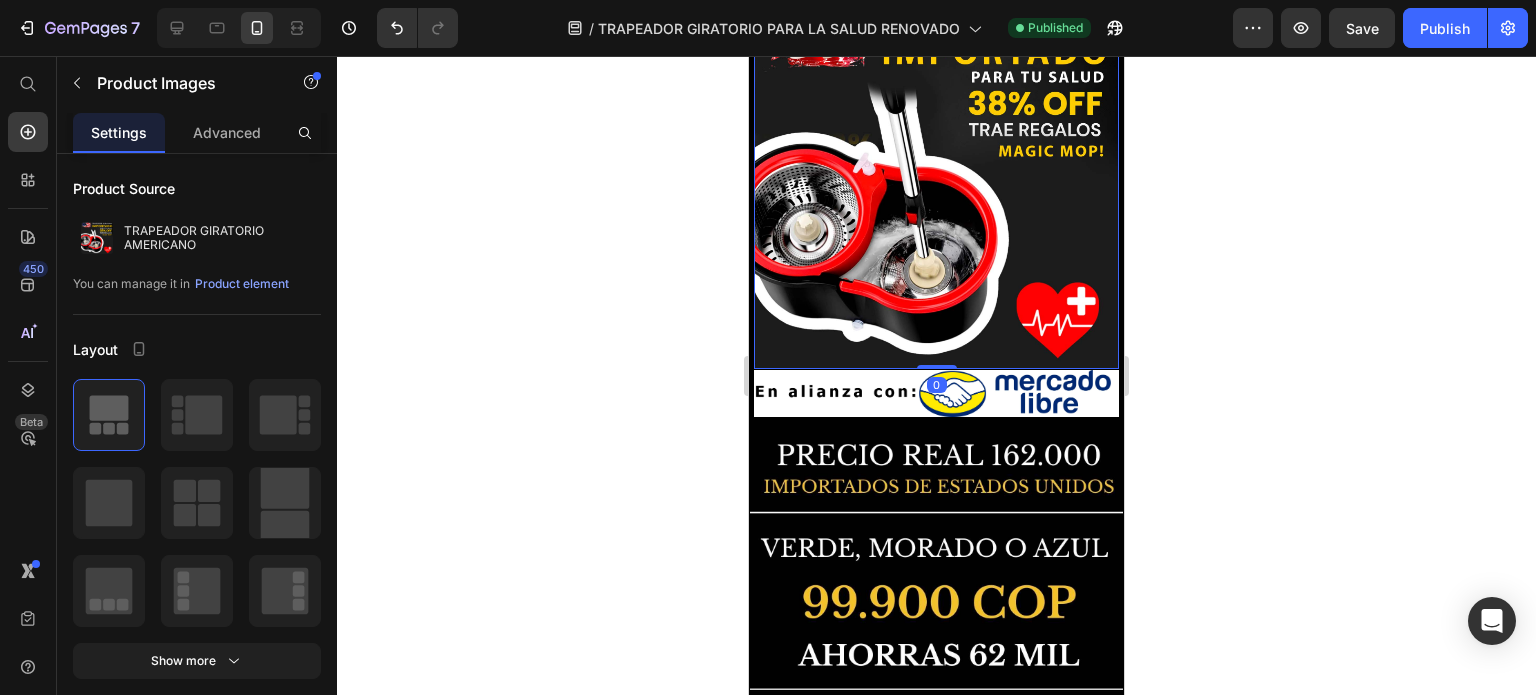 scroll, scrollTop: 0, scrollLeft: 0, axis: both 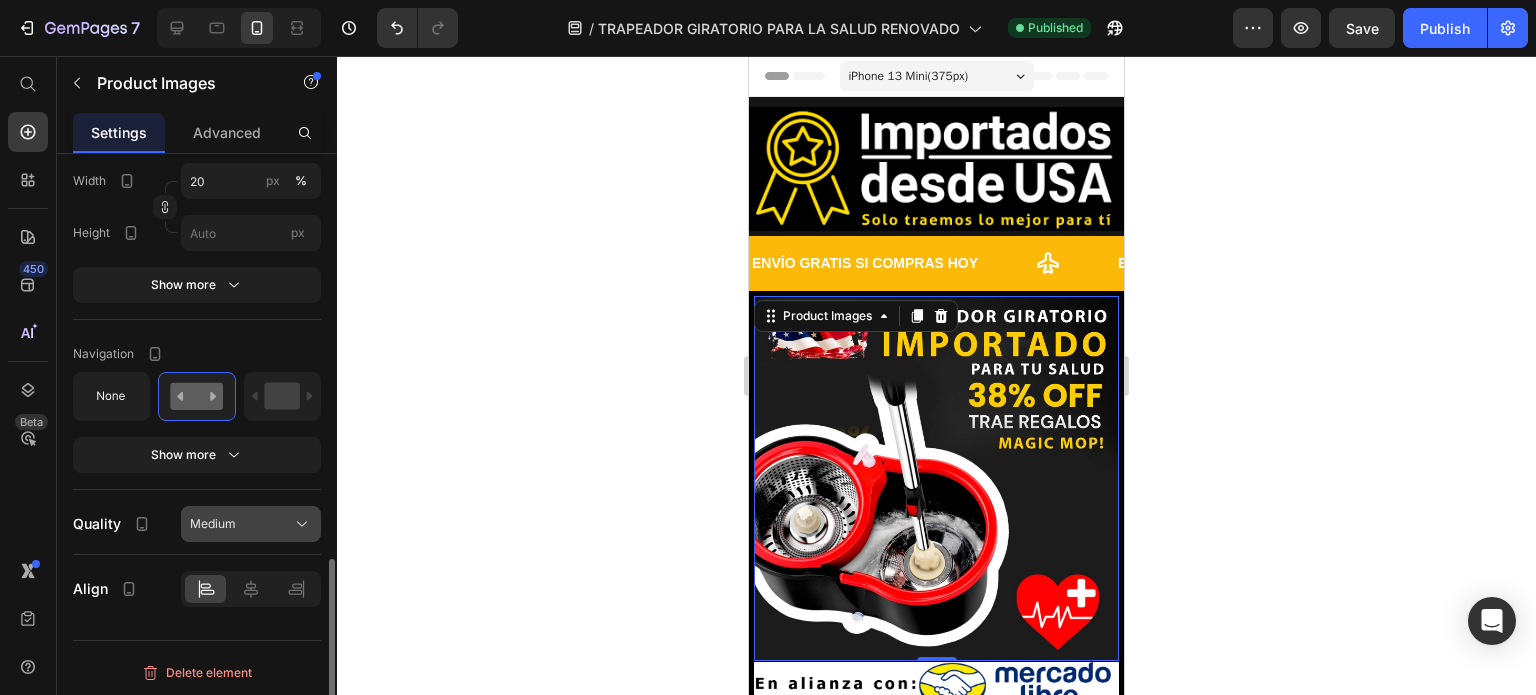 click on "Medium" at bounding box center [213, 524] 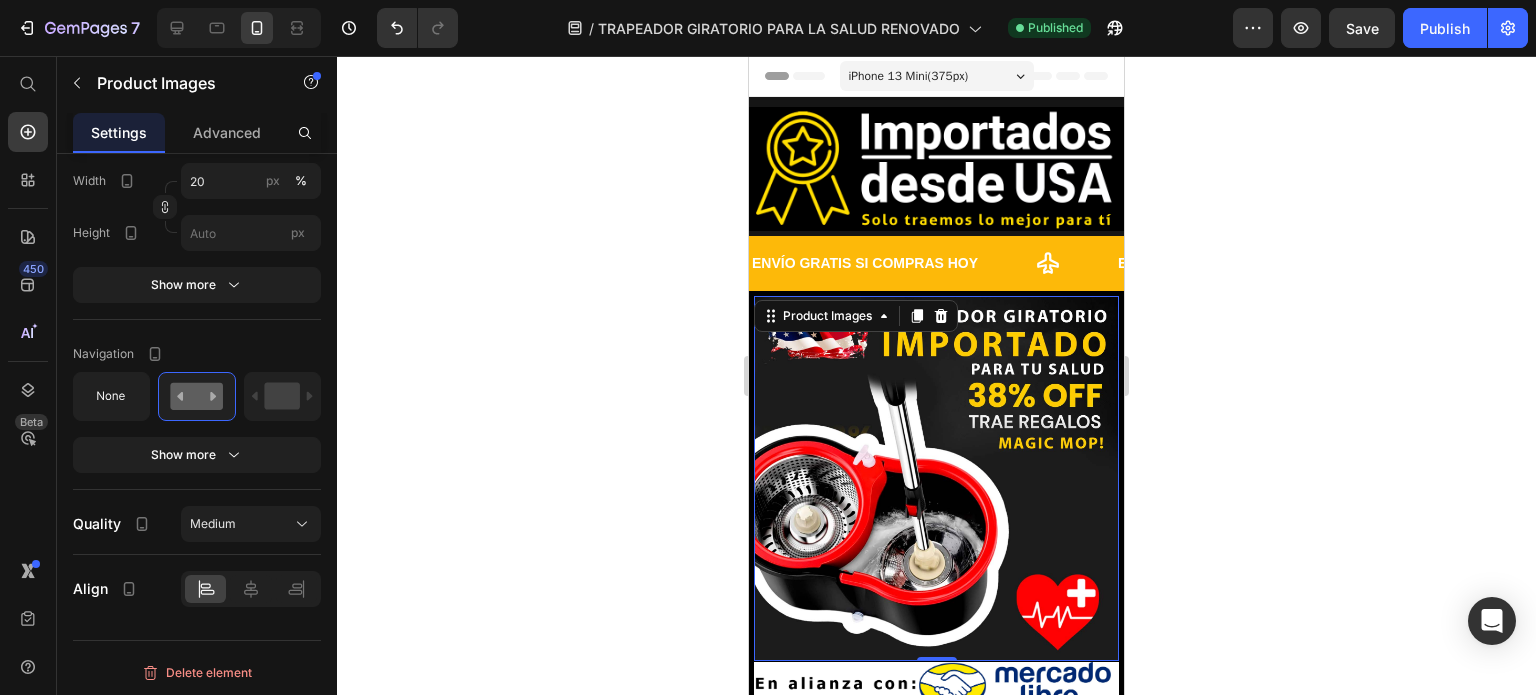 click 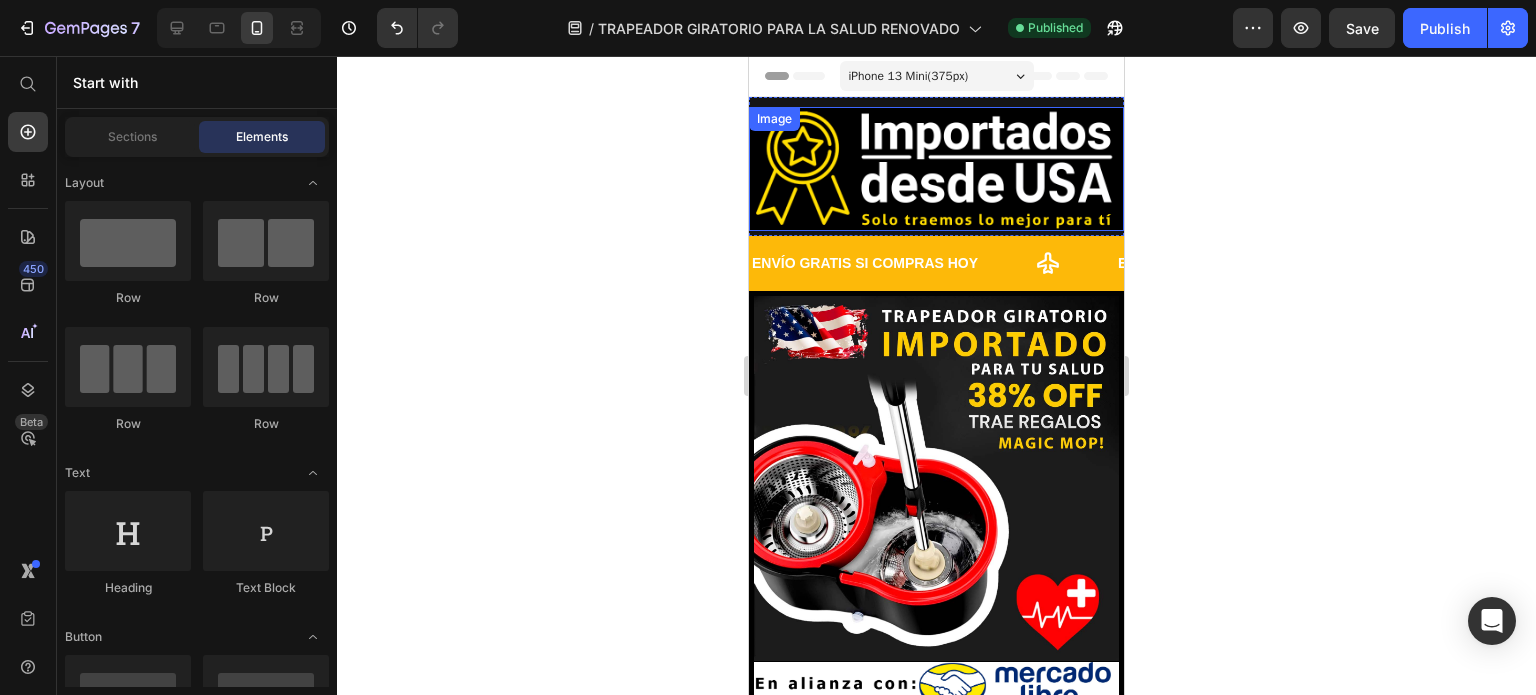 click at bounding box center (936, 169) 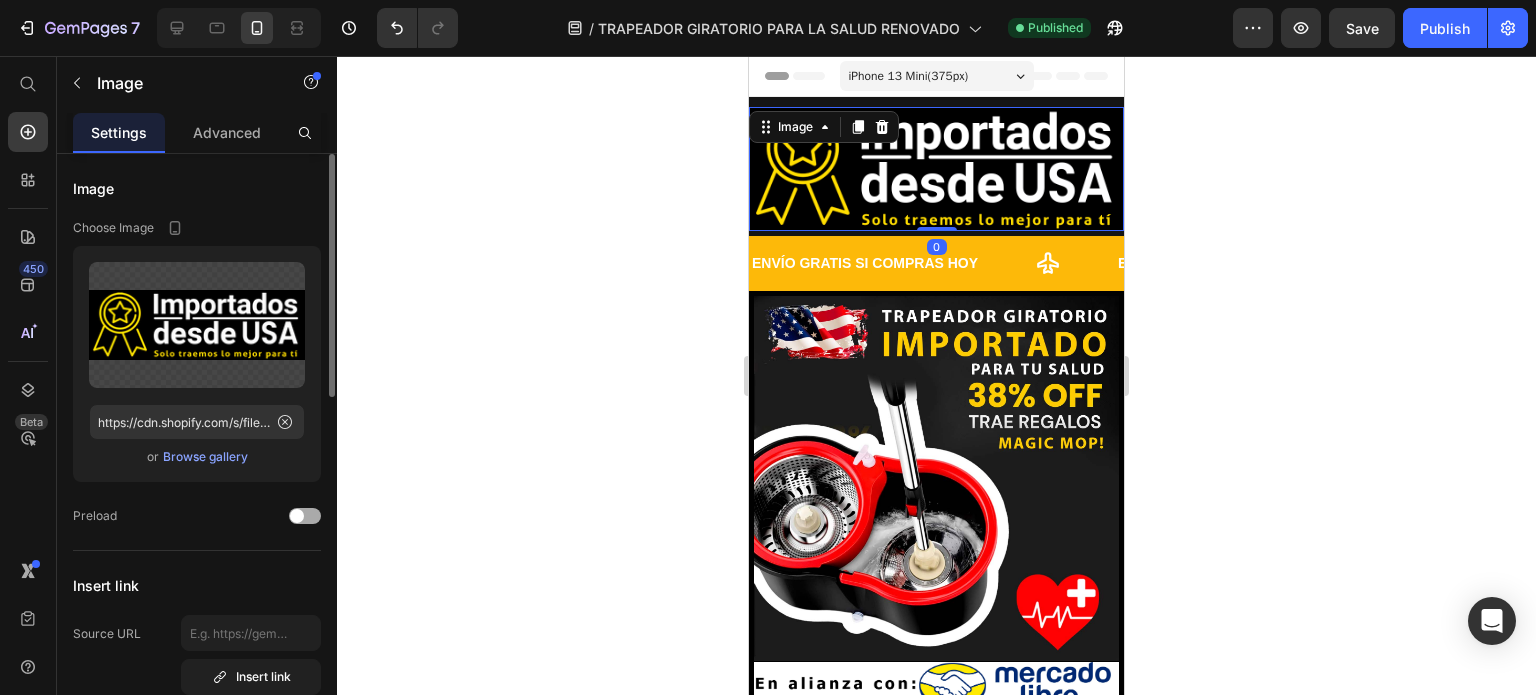 click at bounding box center [297, 516] 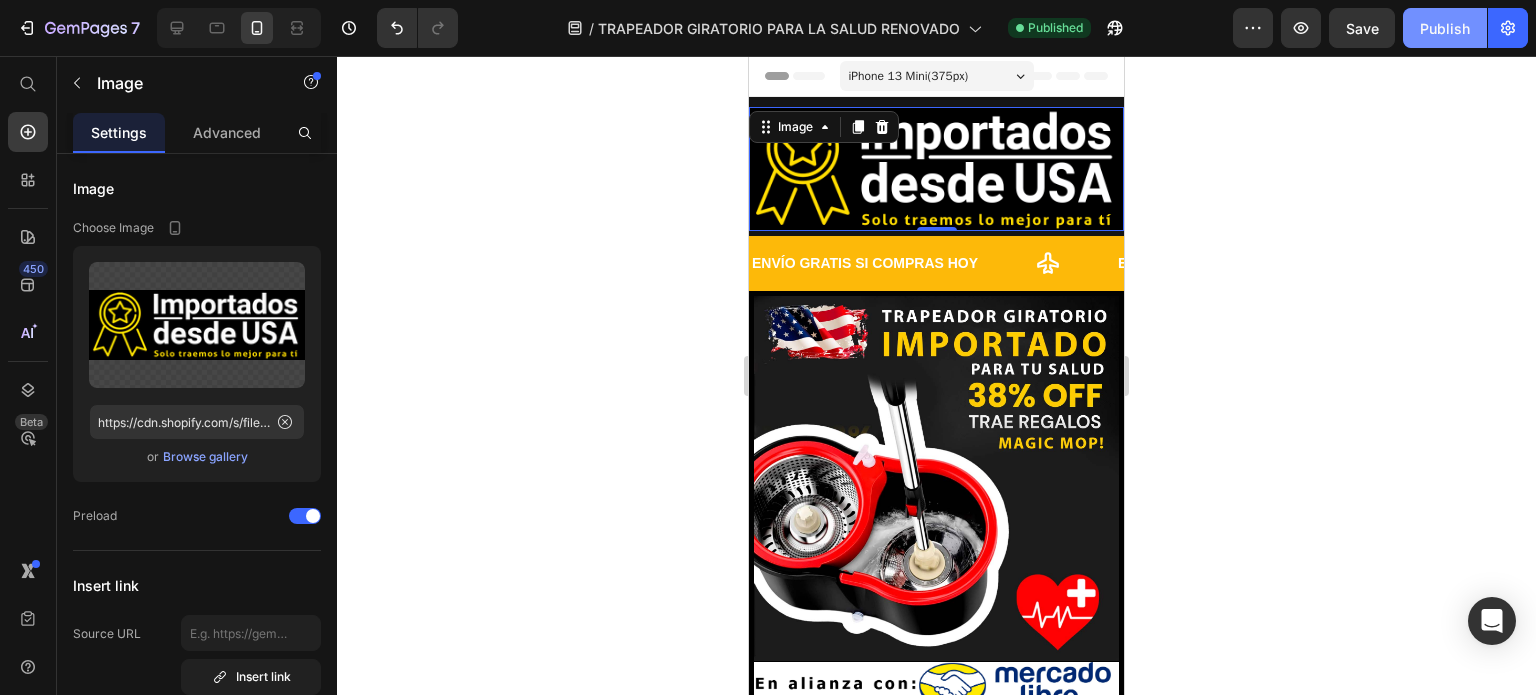 click on "Publish" 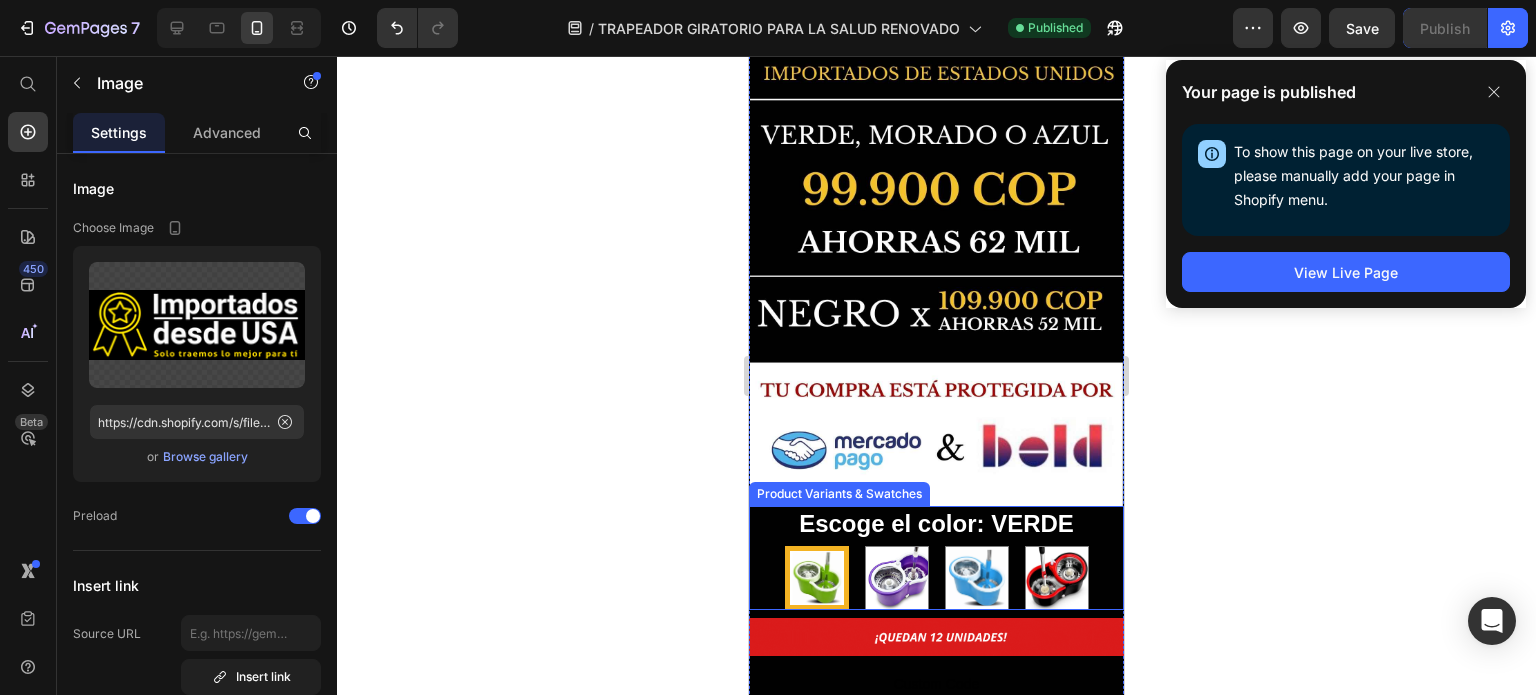 scroll, scrollTop: 800, scrollLeft: 0, axis: vertical 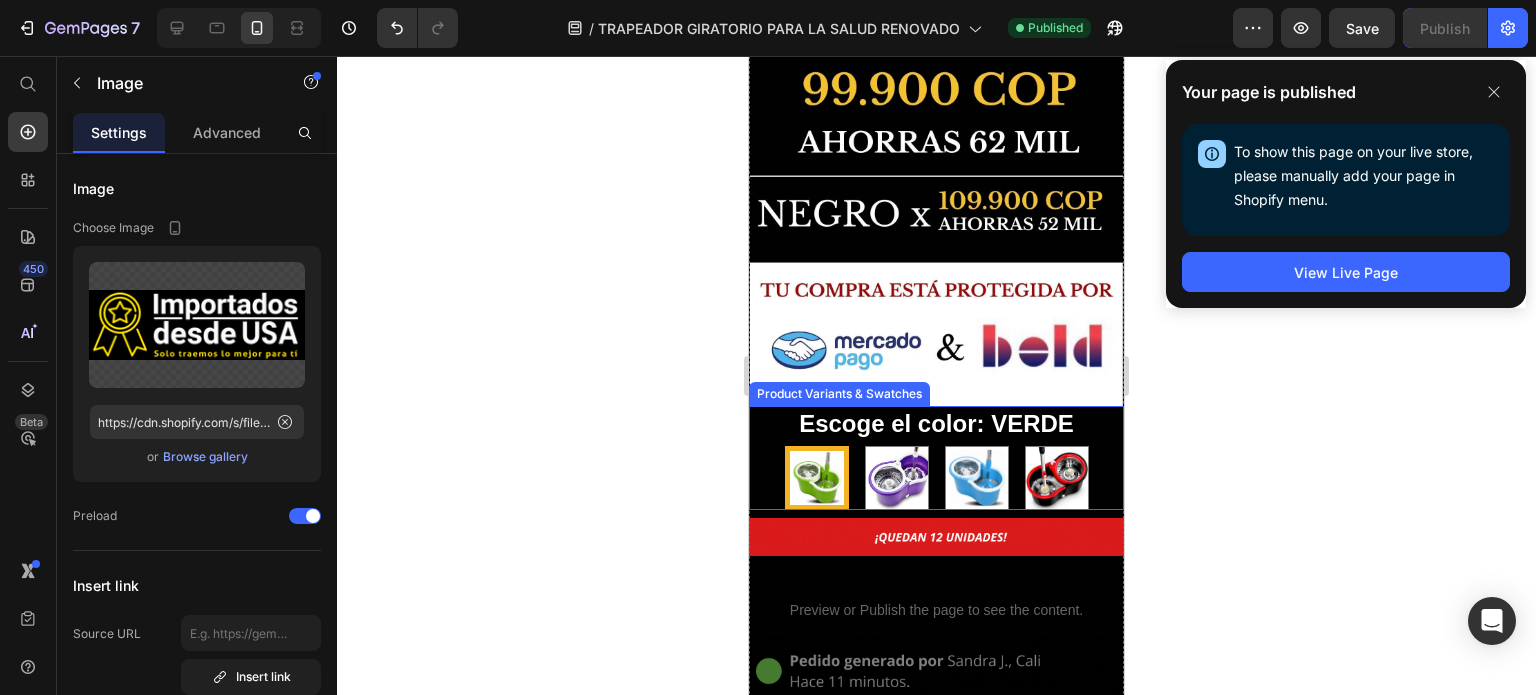 click on "VERDE VERDE MORADO MORADO AZUL AZUL NEGRO NEGRO" at bounding box center (936, 478) 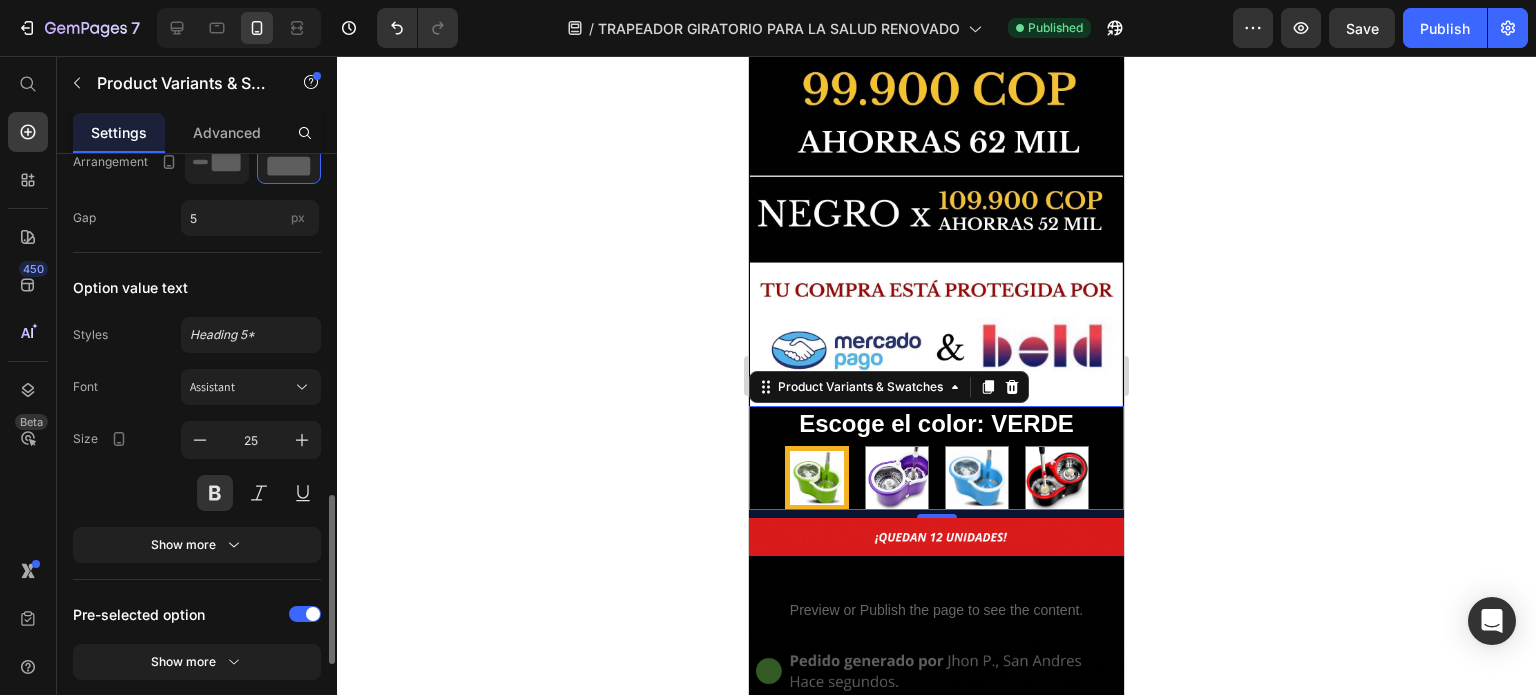 scroll, scrollTop: 1400, scrollLeft: 0, axis: vertical 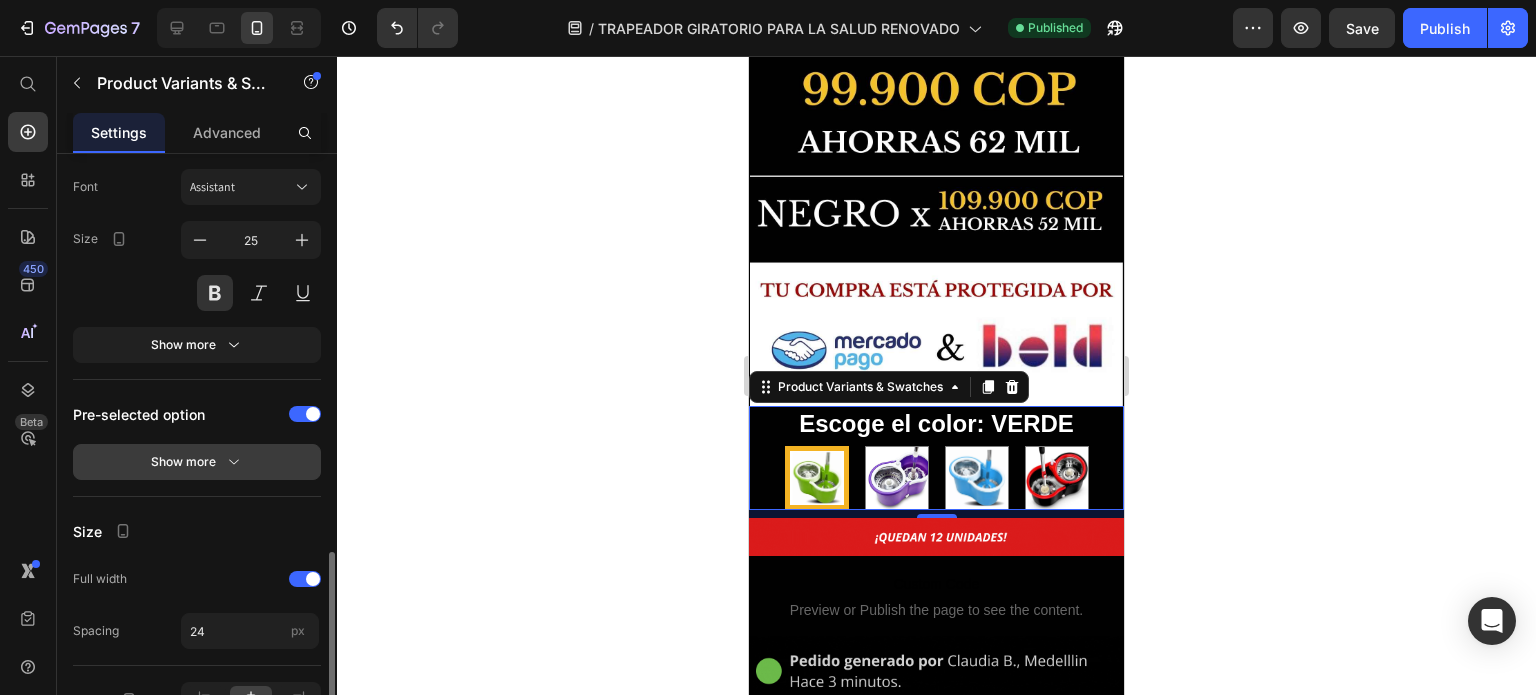 click on "Show more" at bounding box center [197, 462] 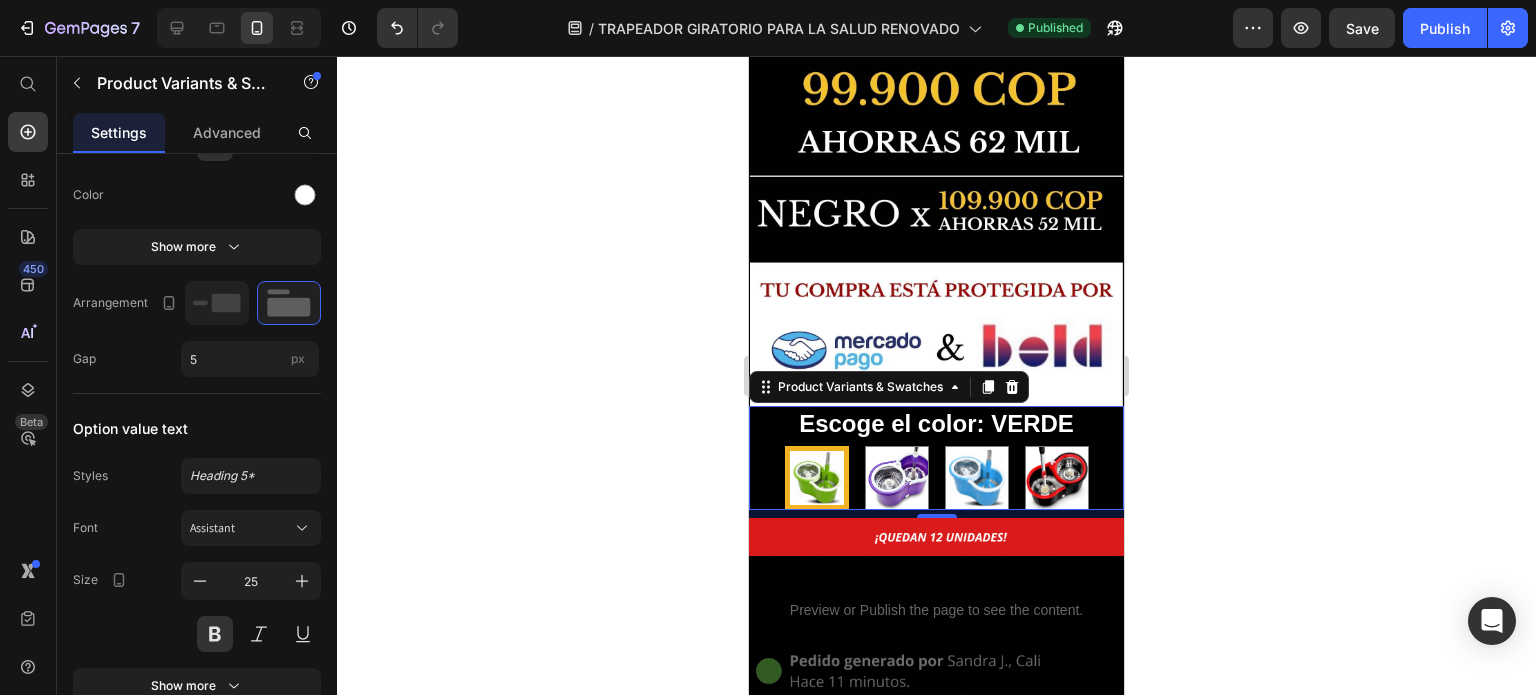 scroll, scrollTop: 1459, scrollLeft: 0, axis: vertical 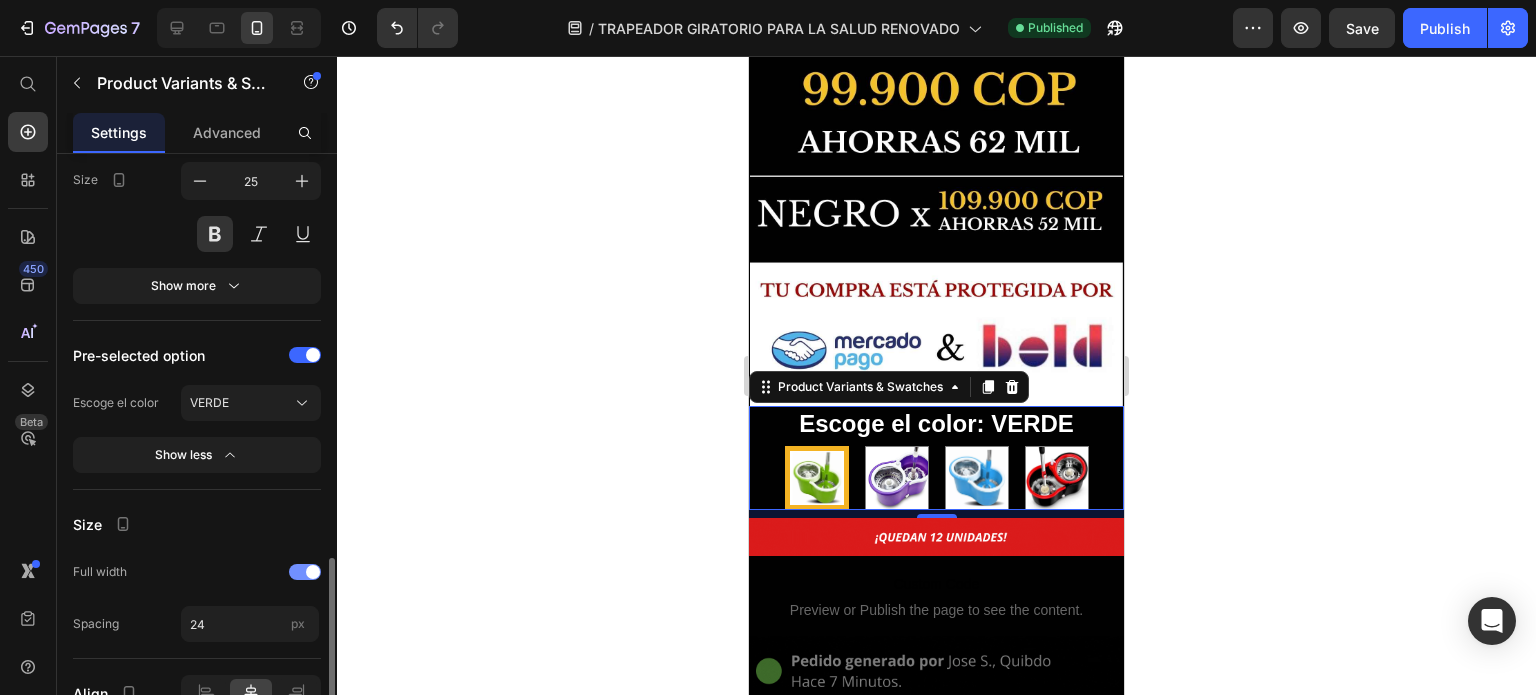 click on "Full width" 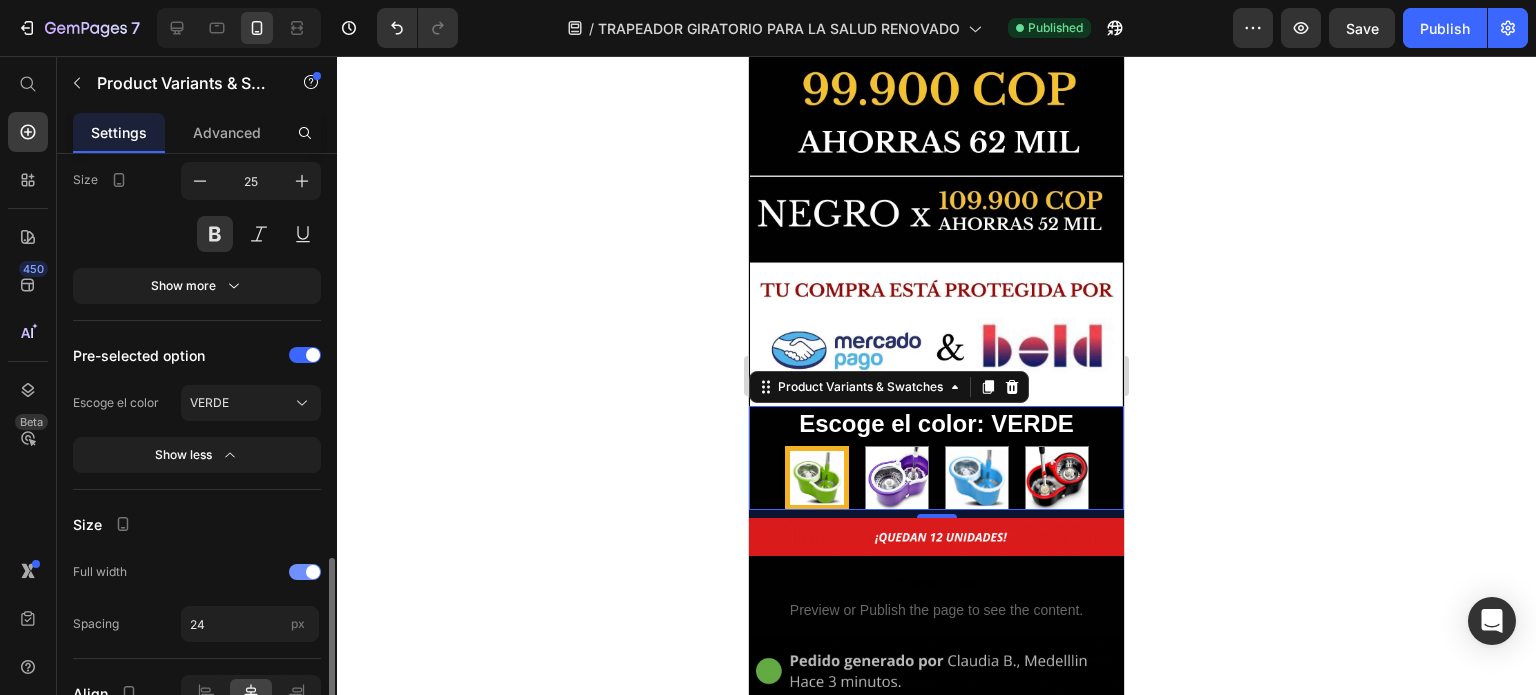 click at bounding box center (305, 572) 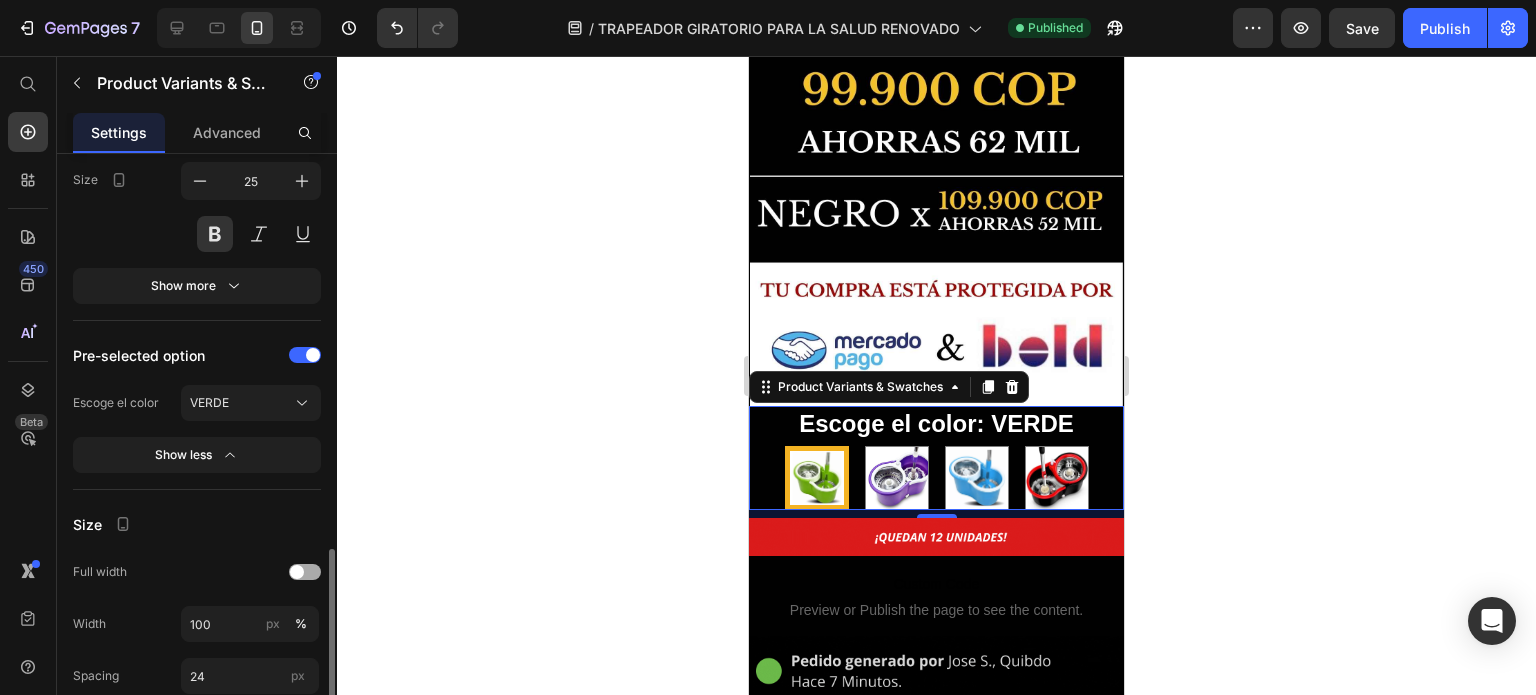 click at bounding box center (297, 572) 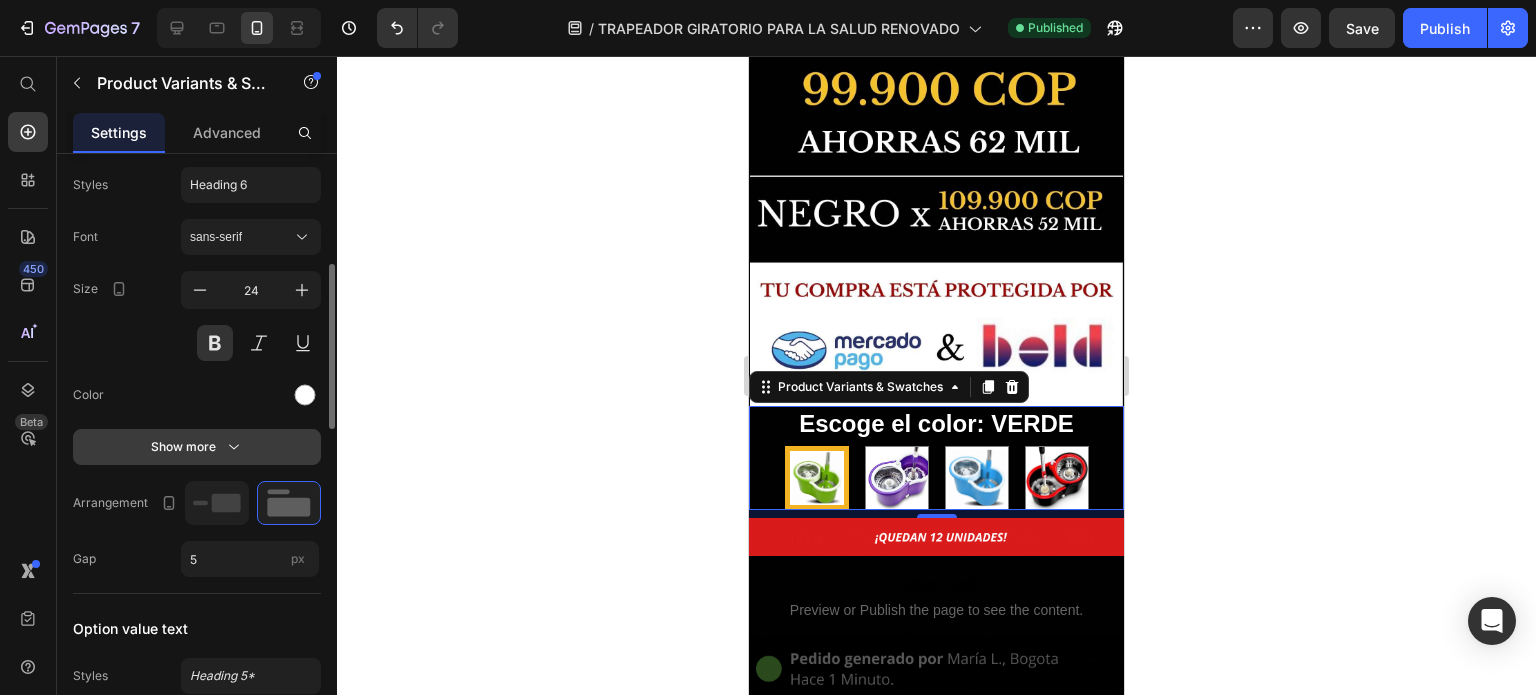 scroll, scrollTop: 759, scrollLeft: 0, axis: vertical 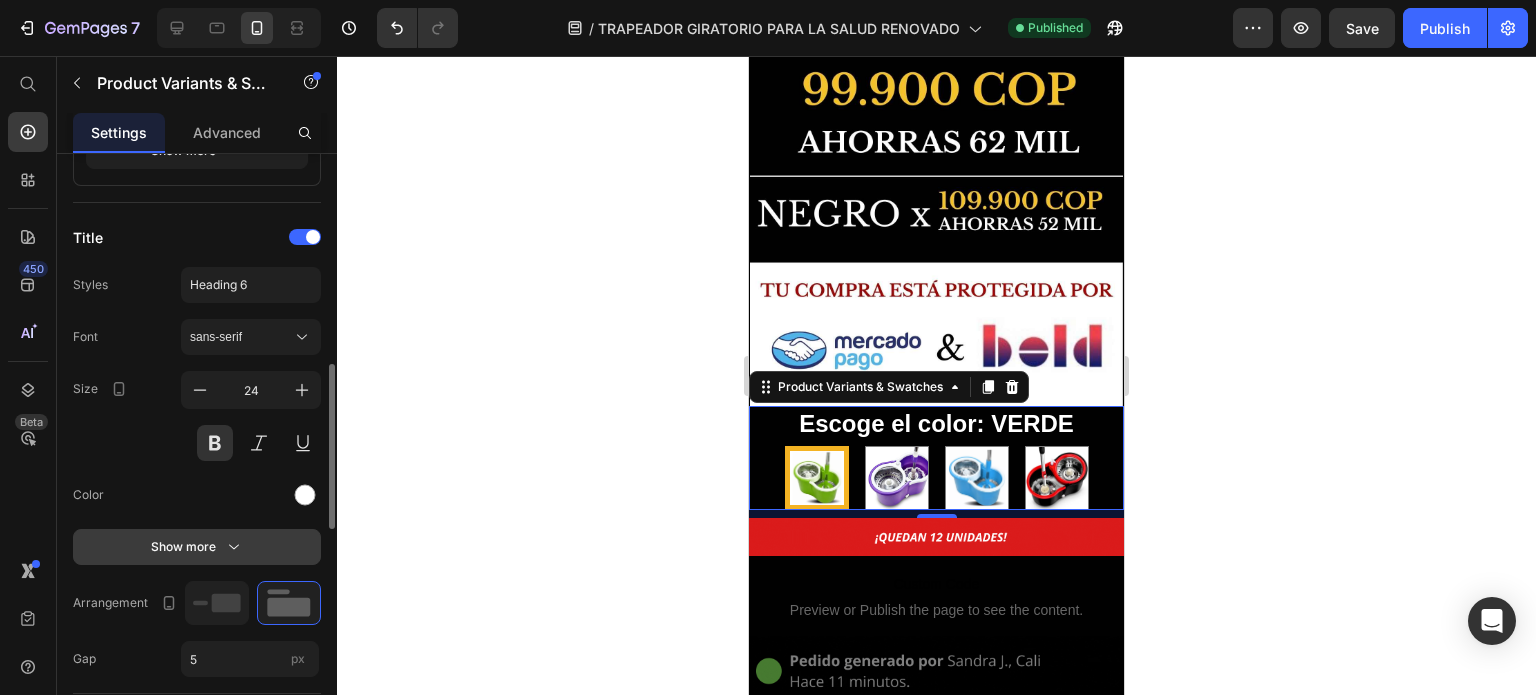 click on "Show more" at bounding box center [197, 547] 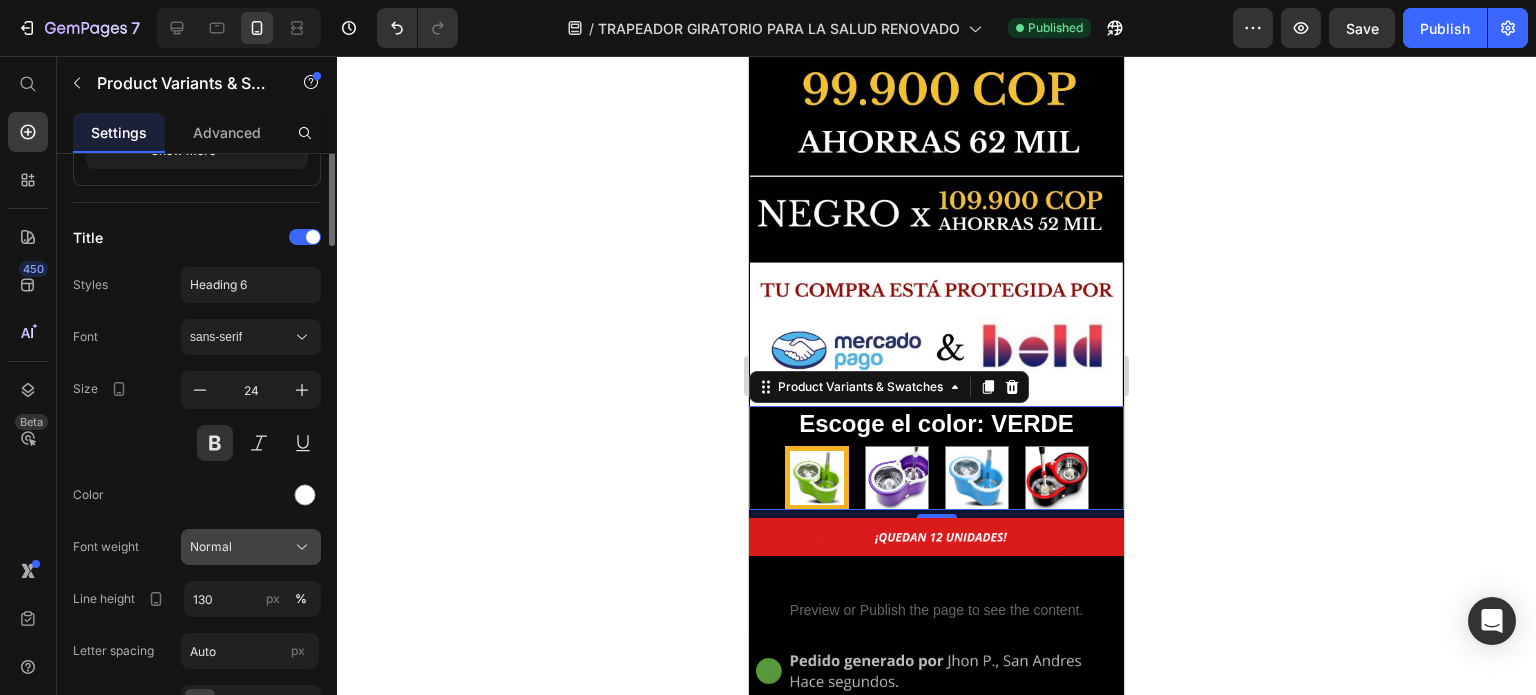 scroll, scrollTop: 359, scrollLeft: 0, axis: vertical 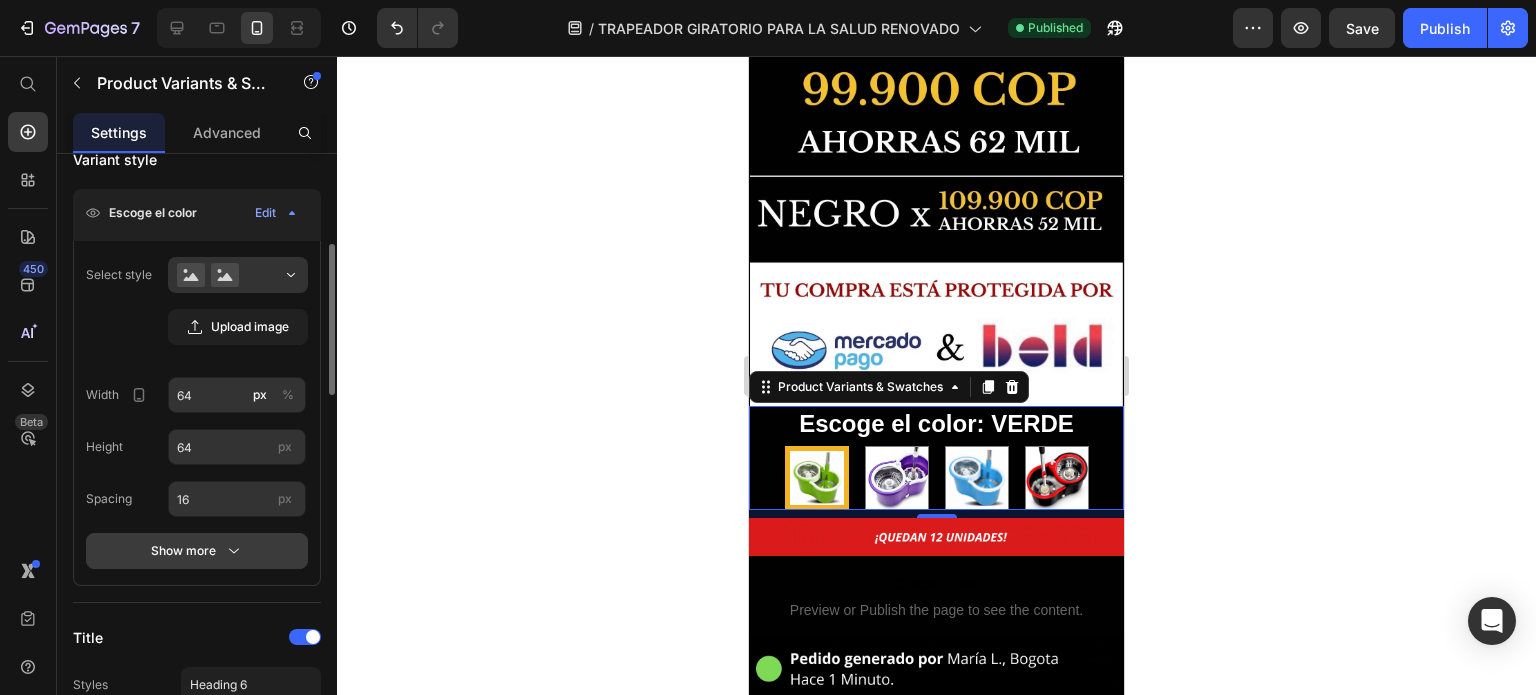 click on "Show more" at bounding box center (197, 551) 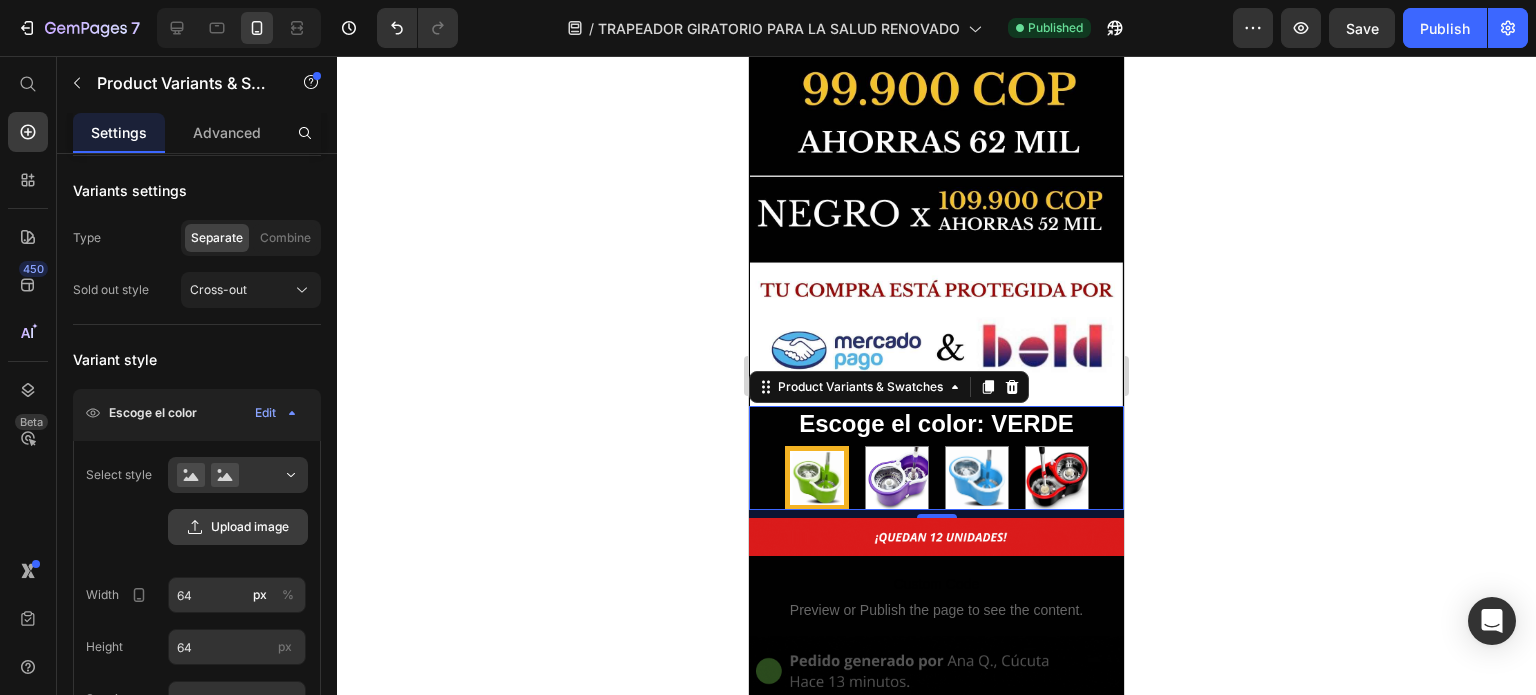 scroll, scrollTop: 0, scrollLeft: 0, axis: both 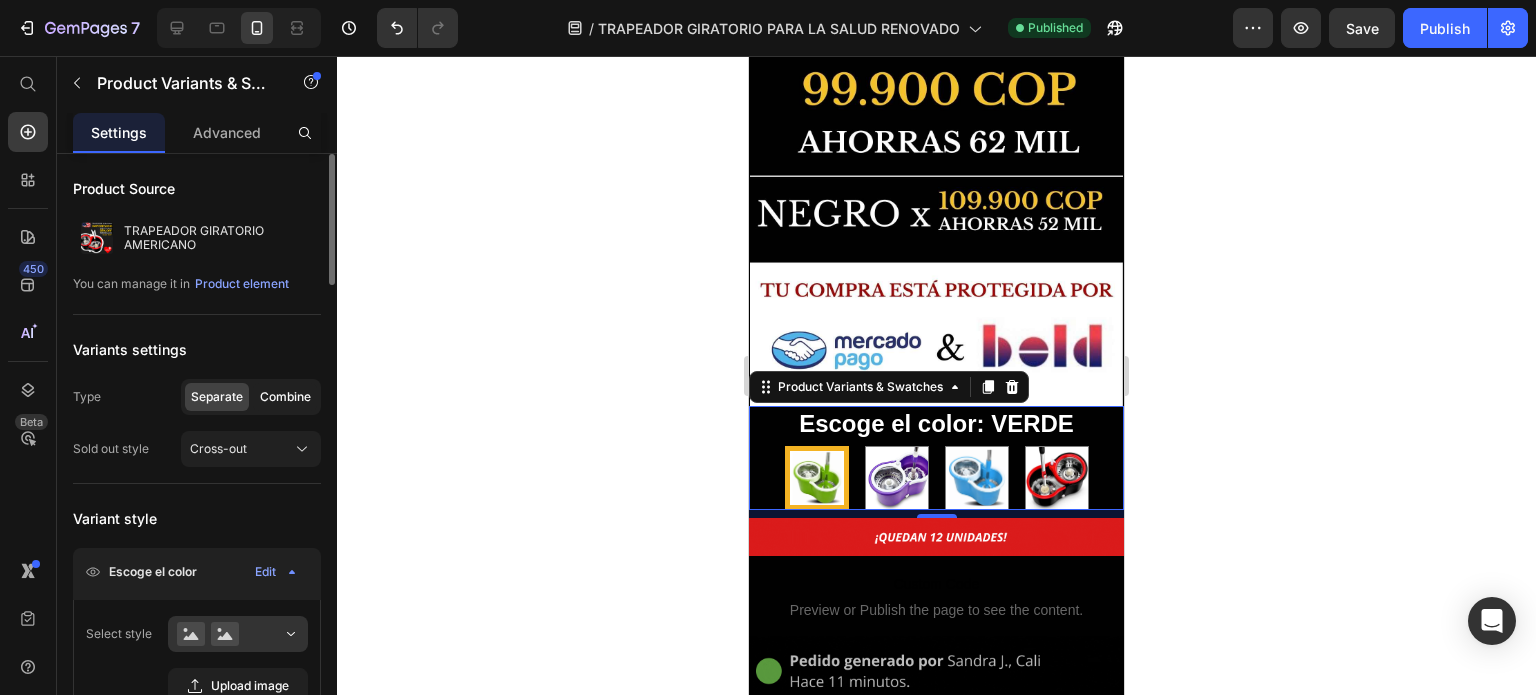 click on "Combine" 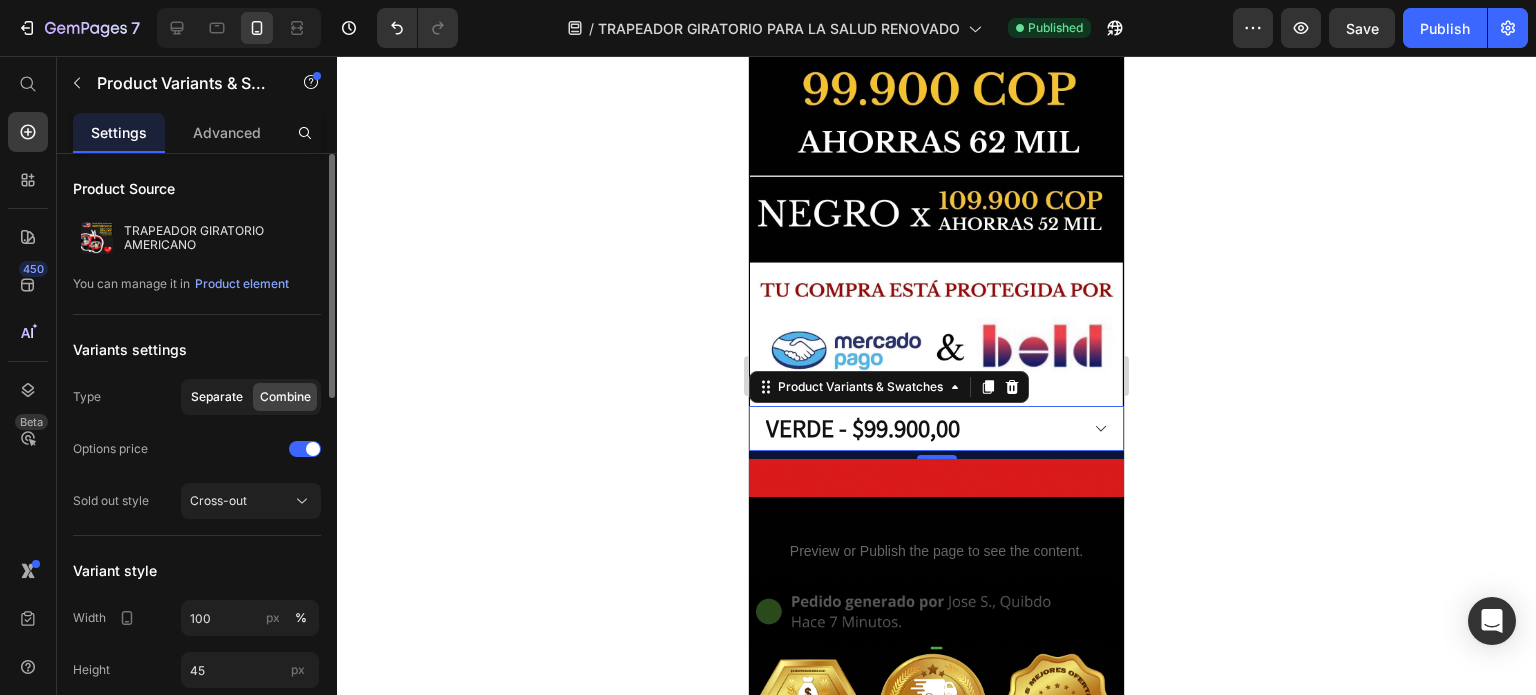 click on "Separate" 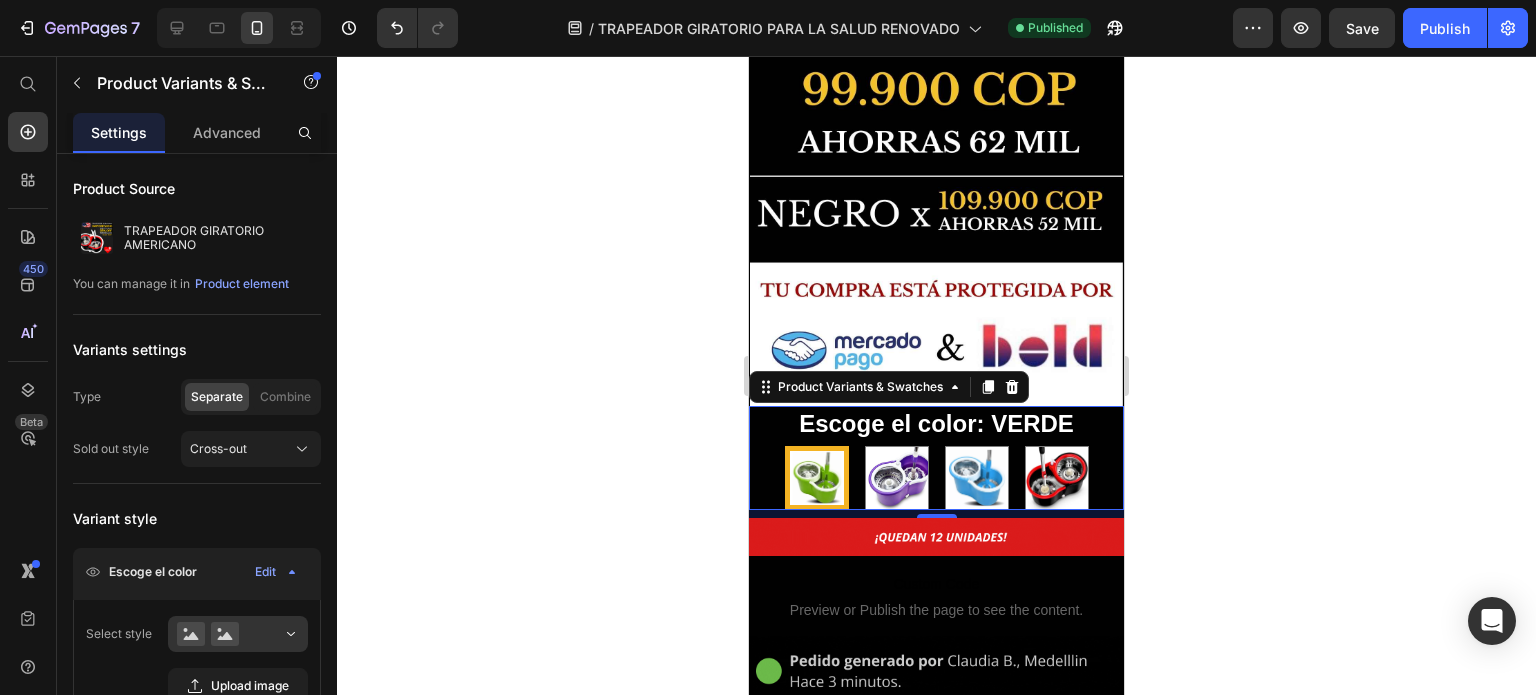 click on "Escoge el color: VERDE" at bounding box center (936, 423) 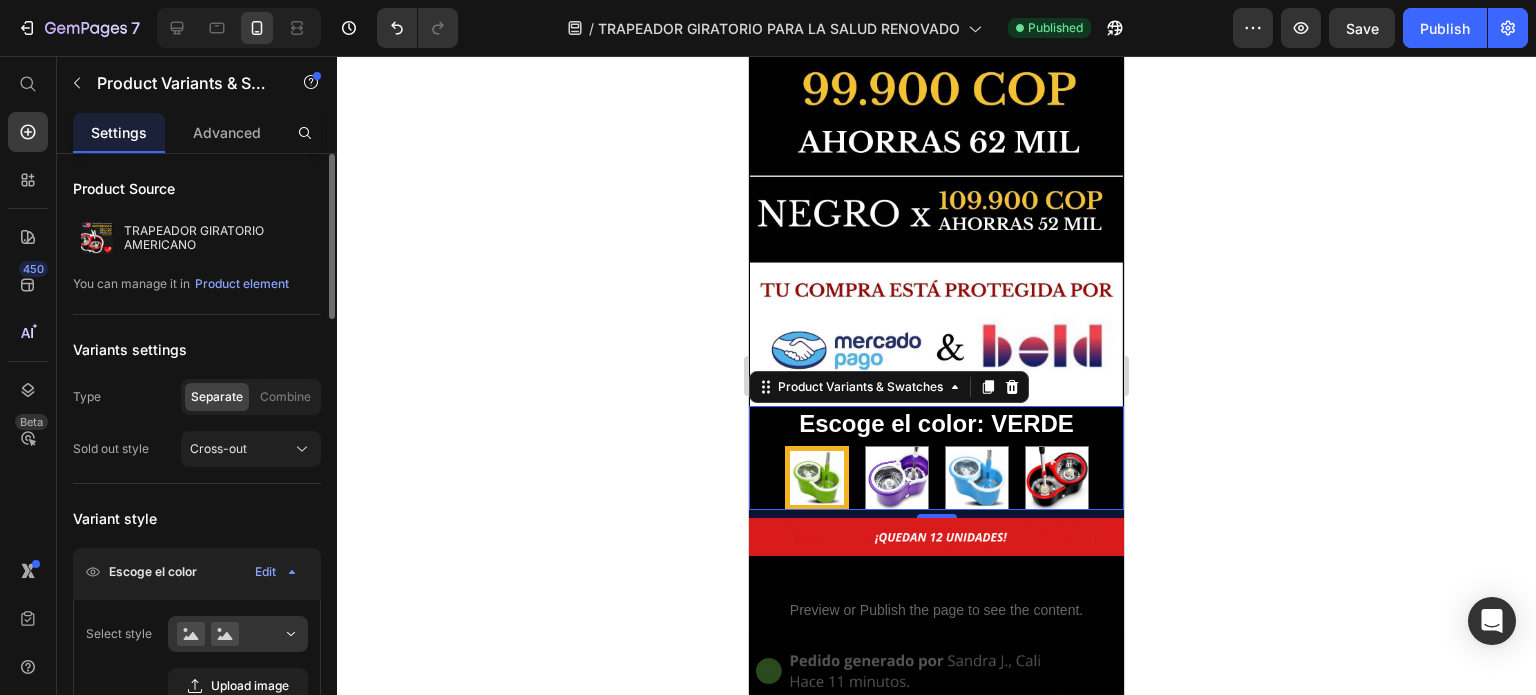 scroll, scrollTop: 300, scrollLeft: 0, axis: vertical 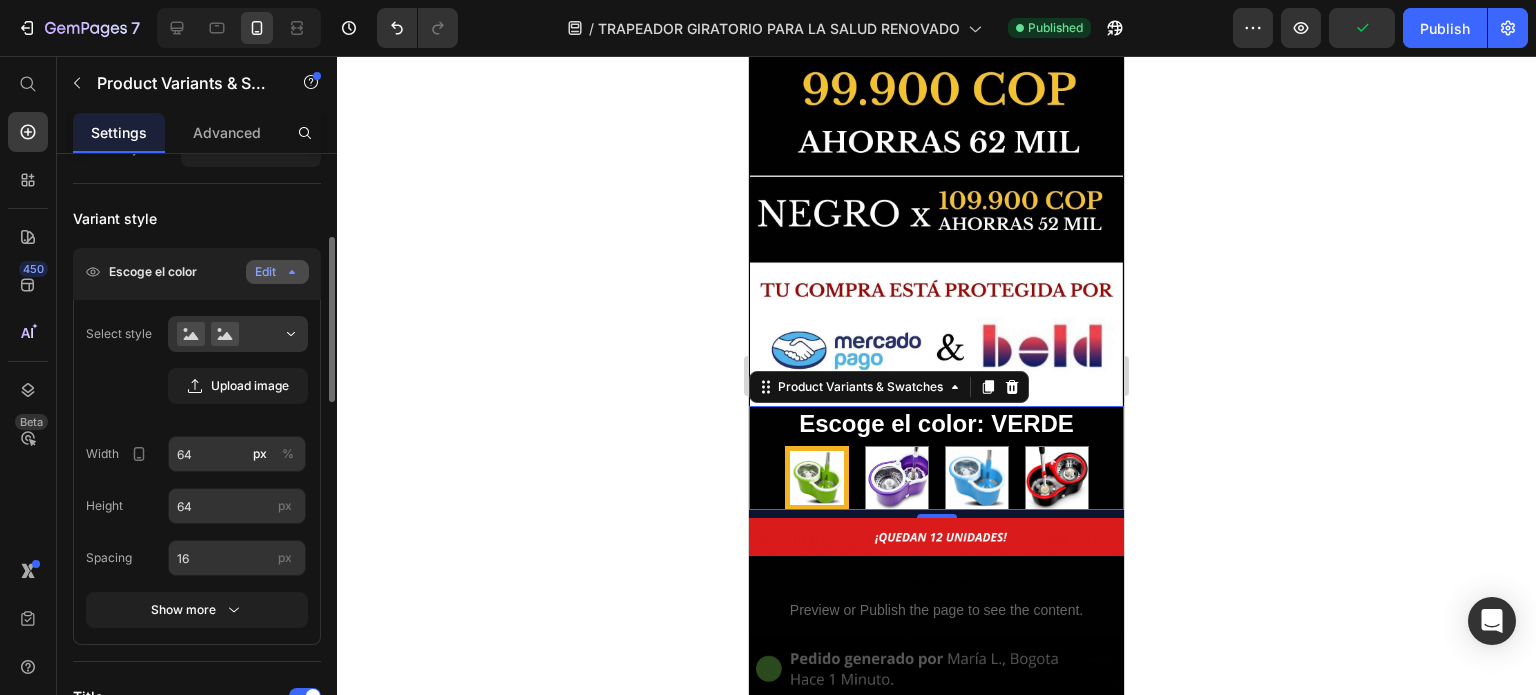 click on "Edit" 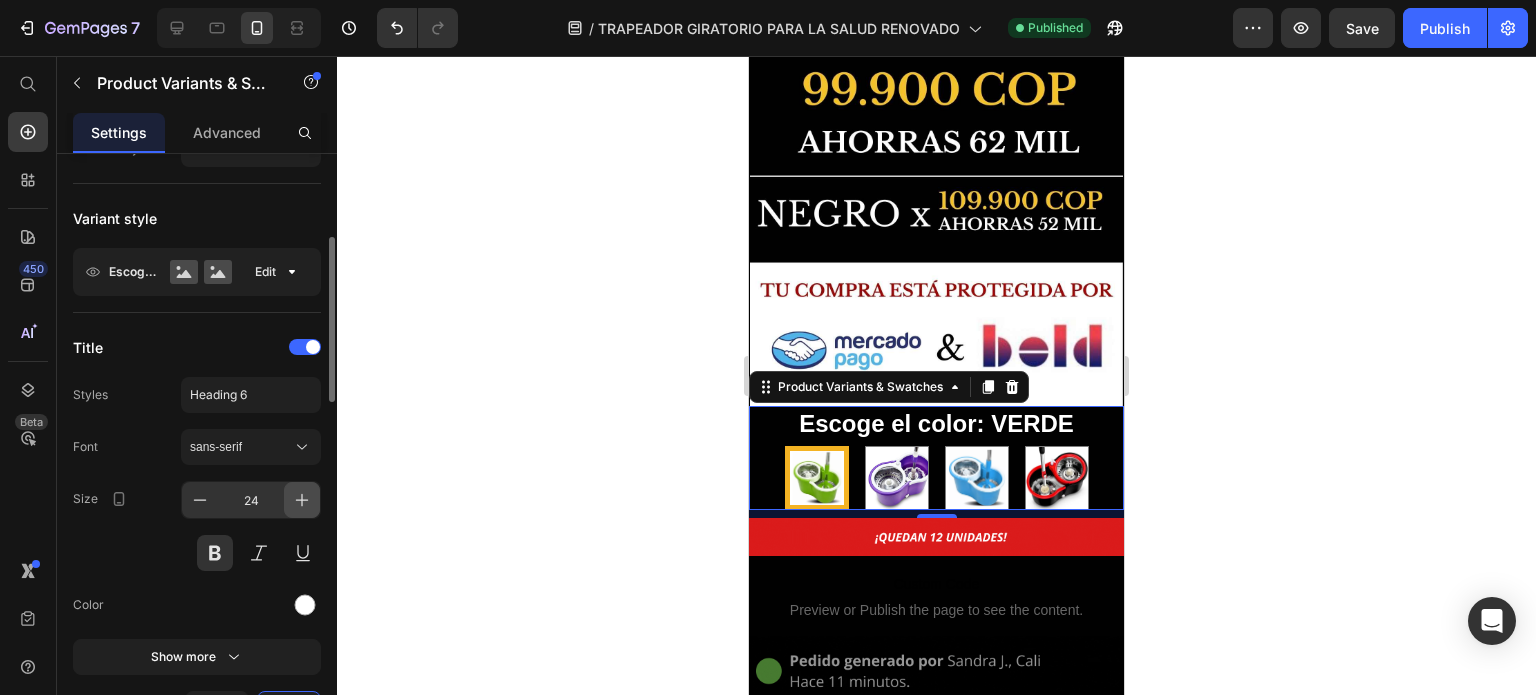 click 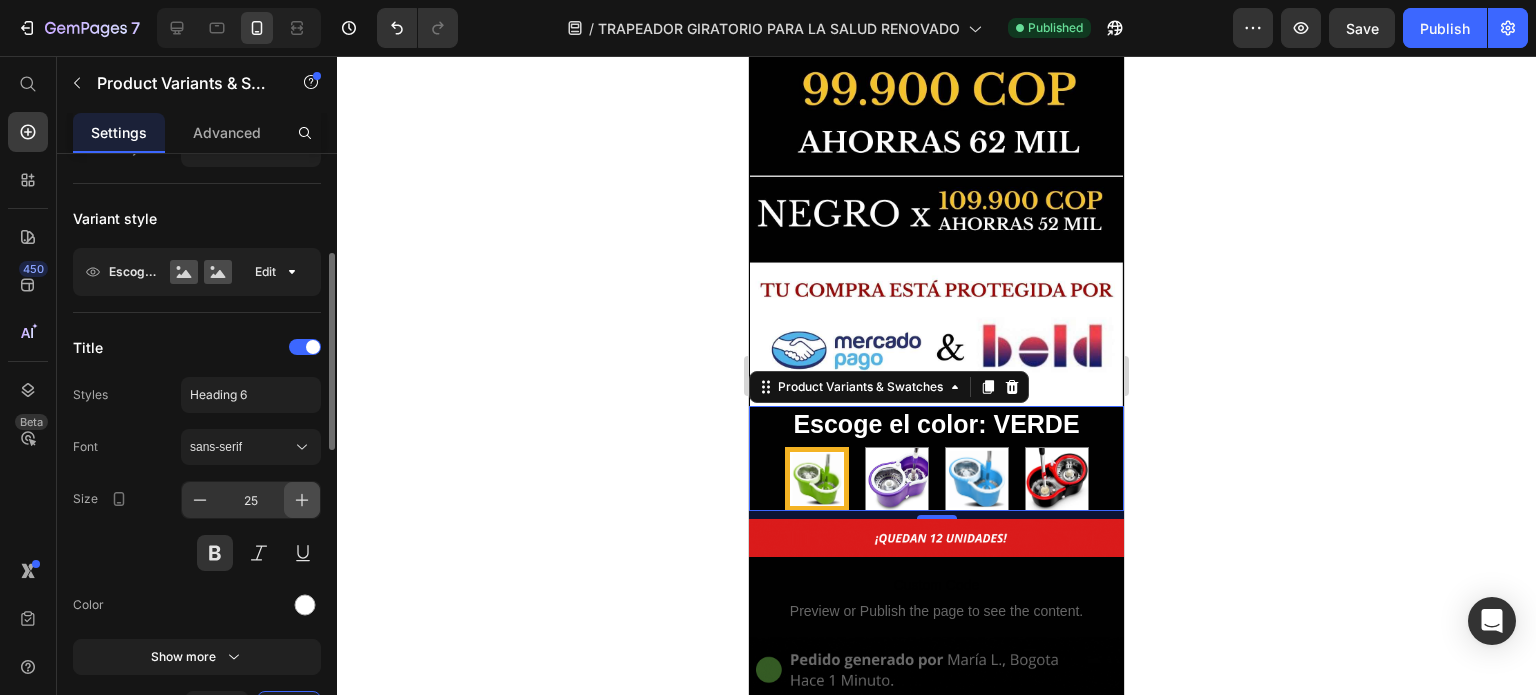 click 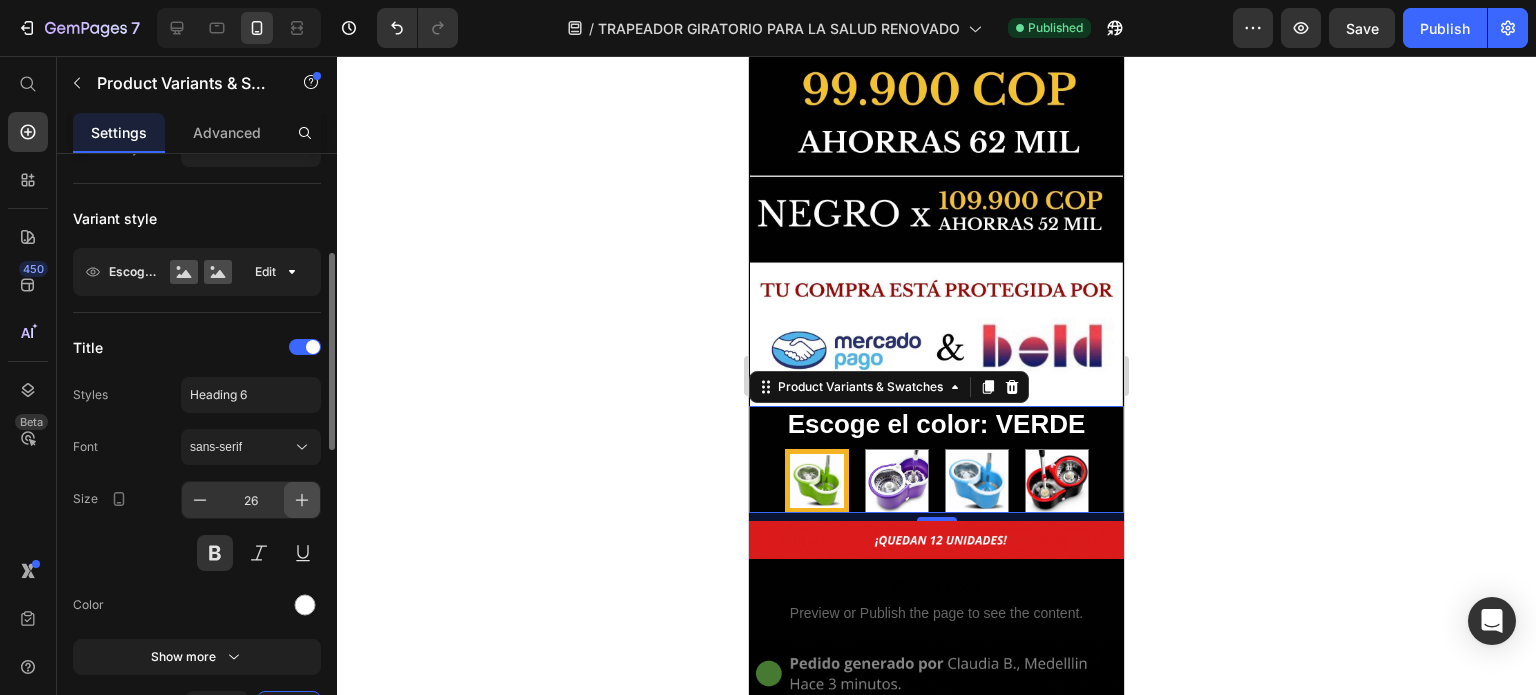 click 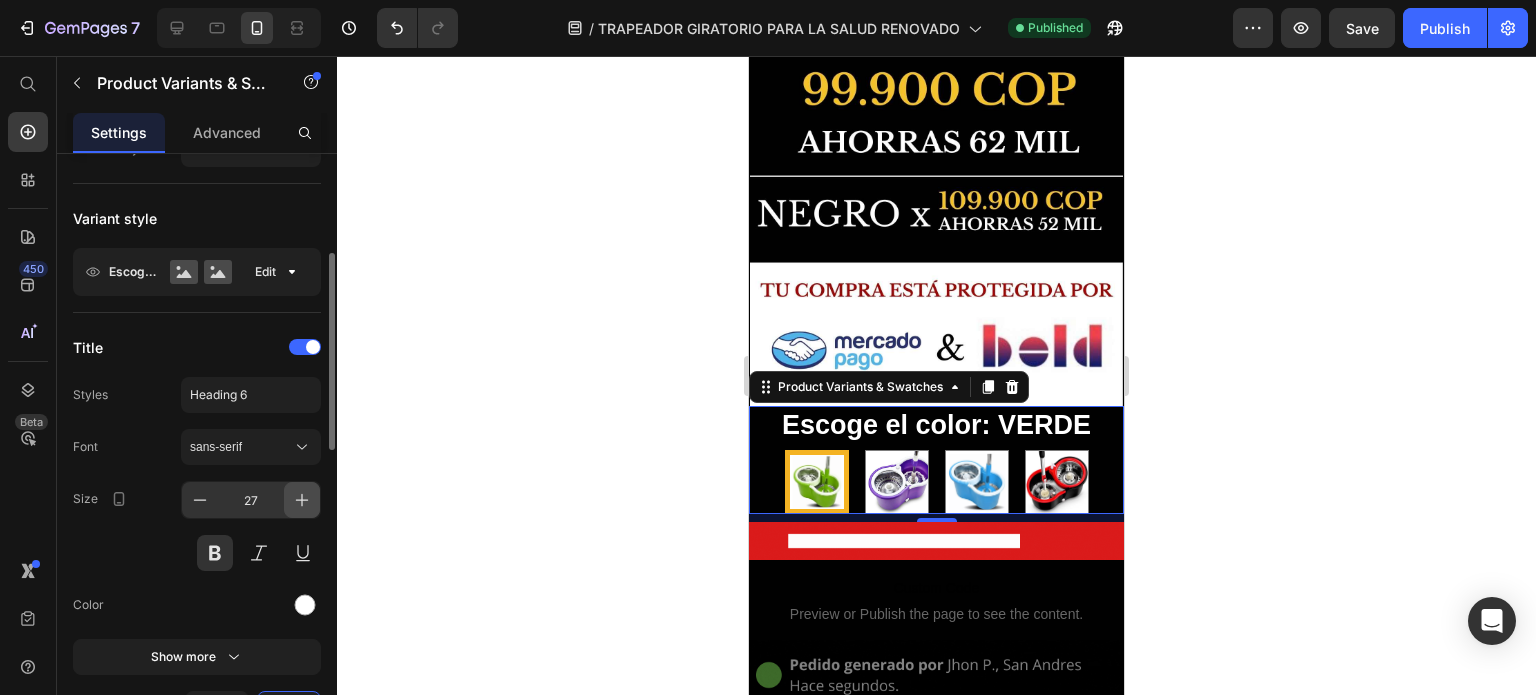 click 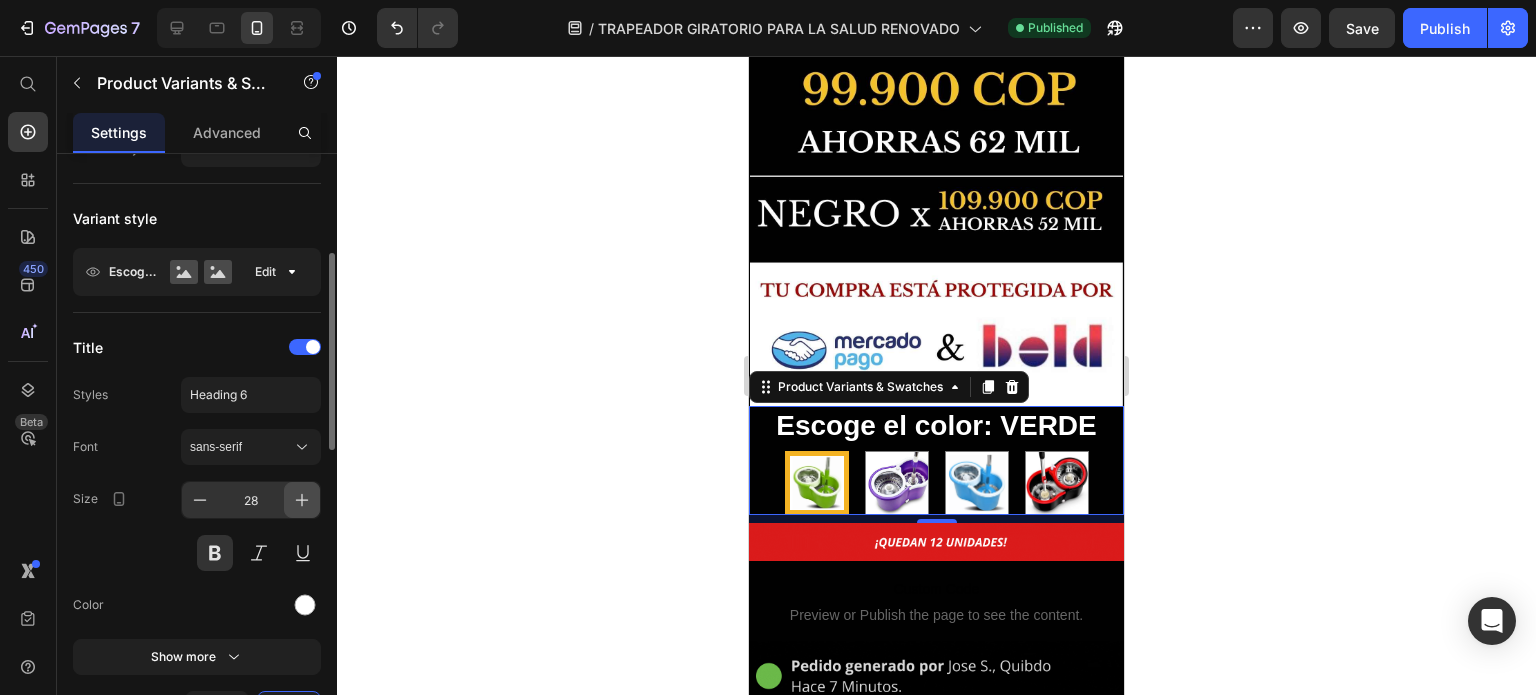 click 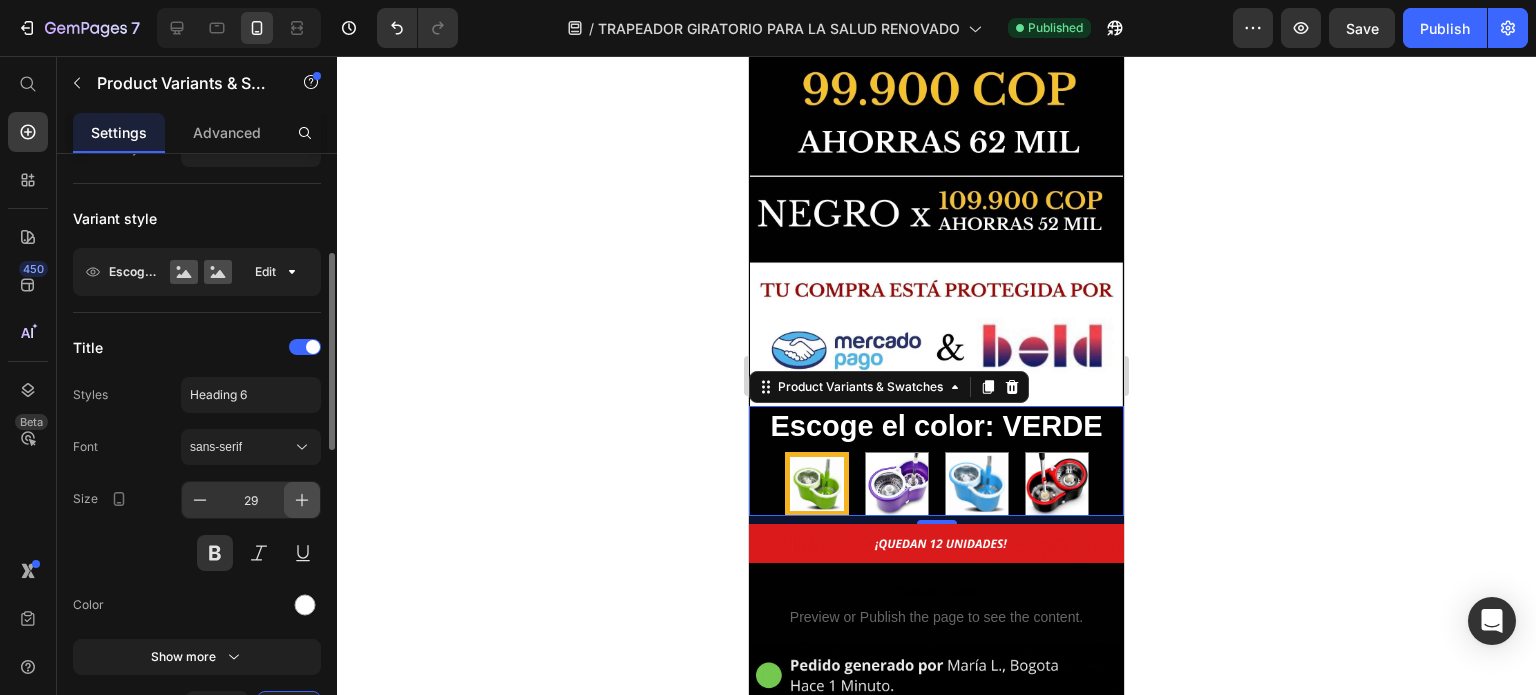 click 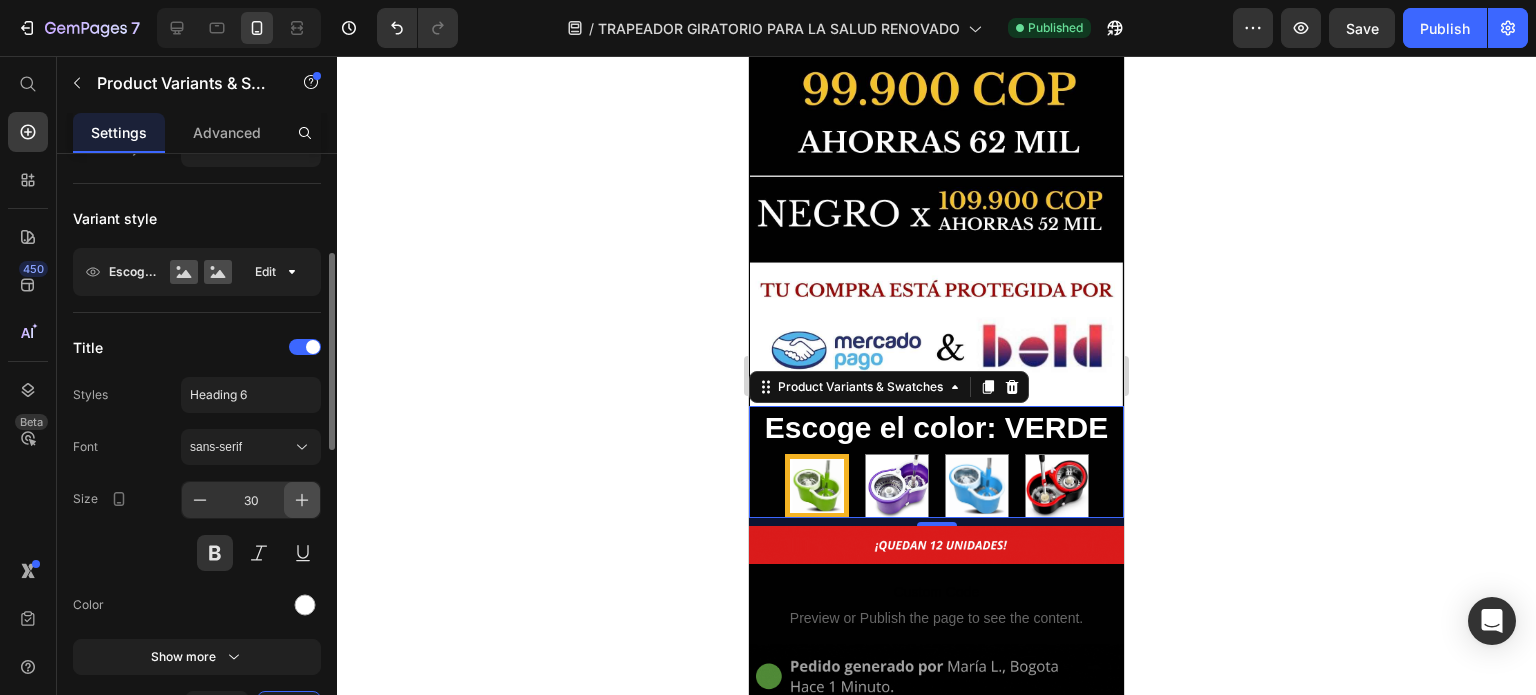 click 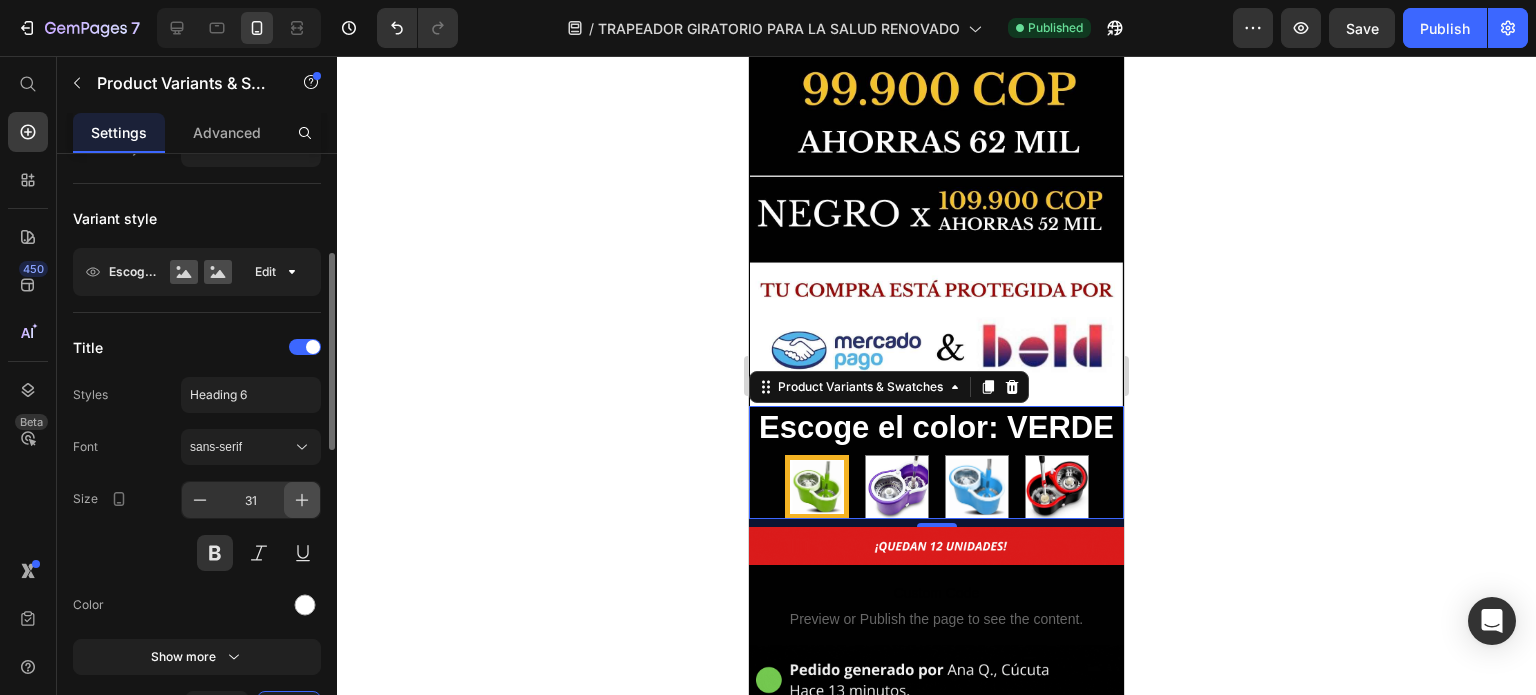 click 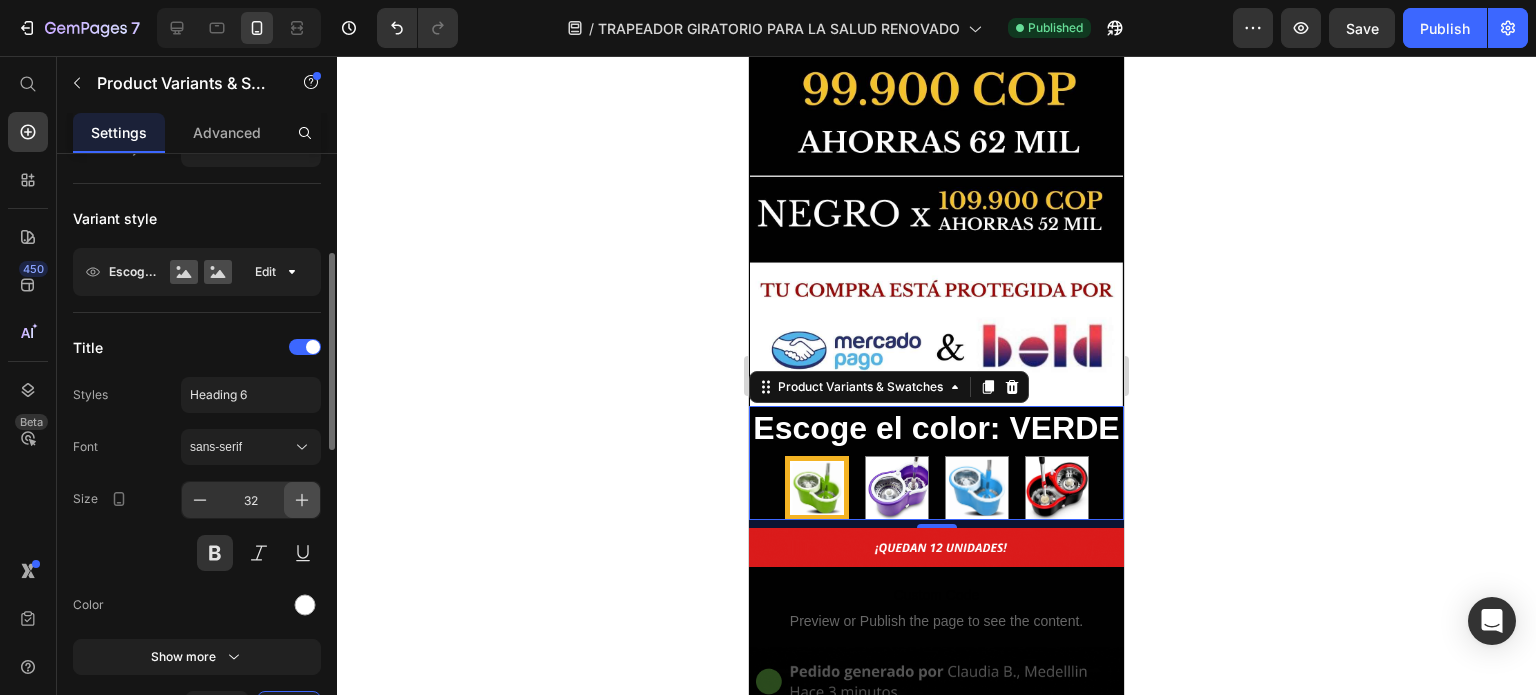 click 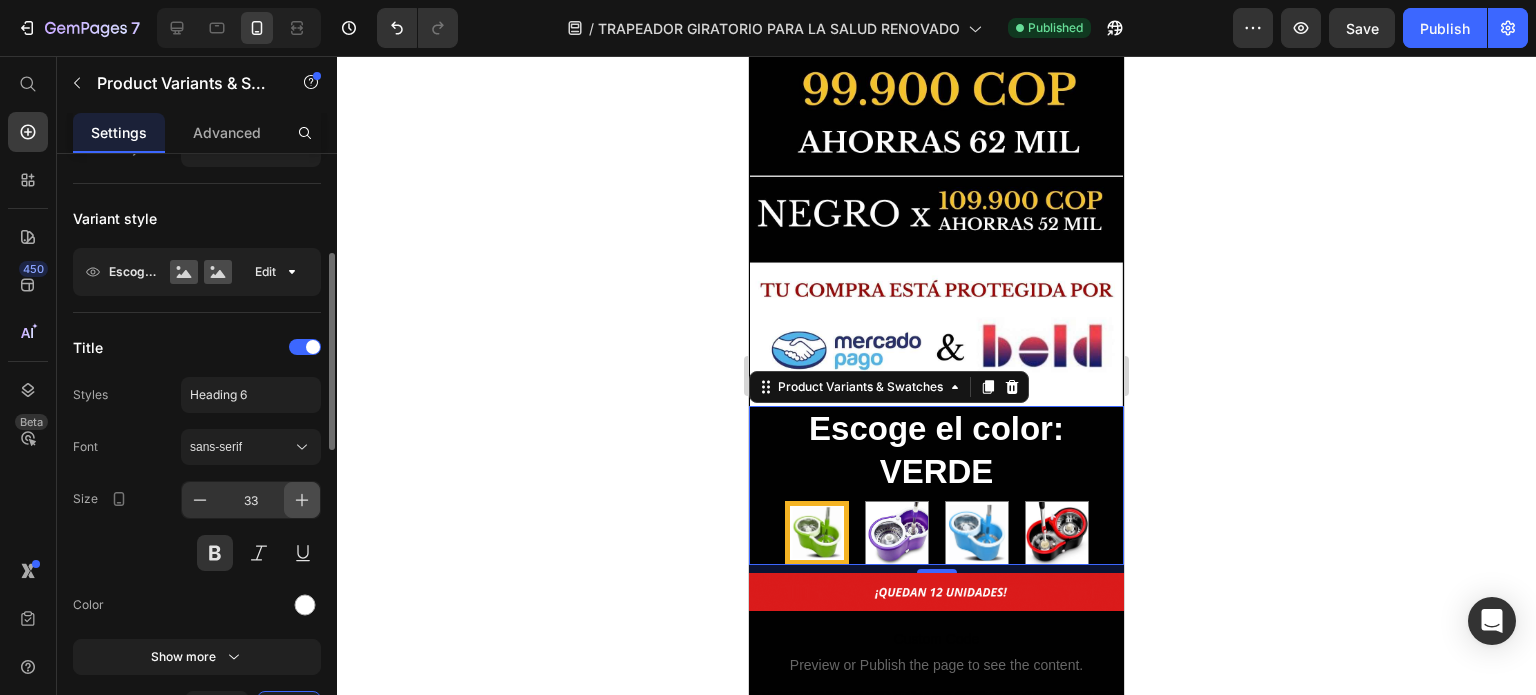 click 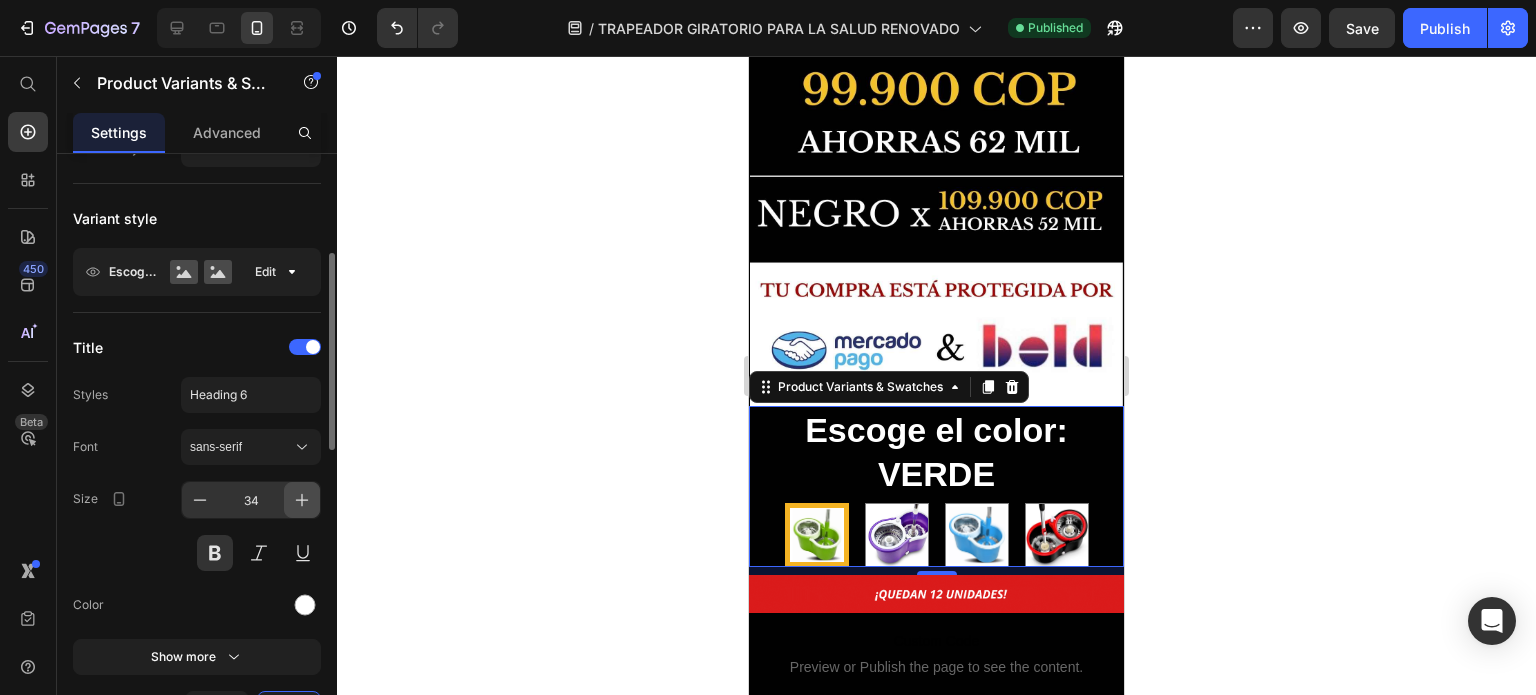 click 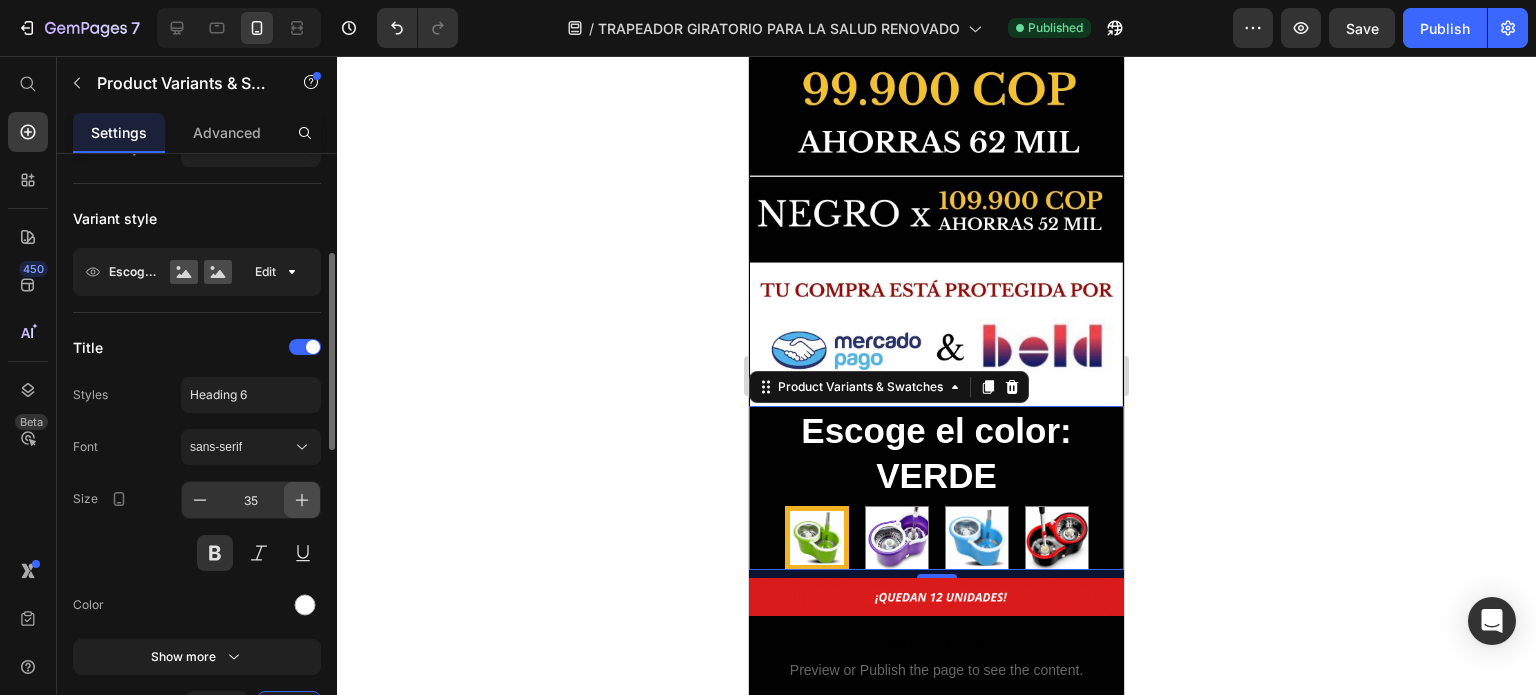 click 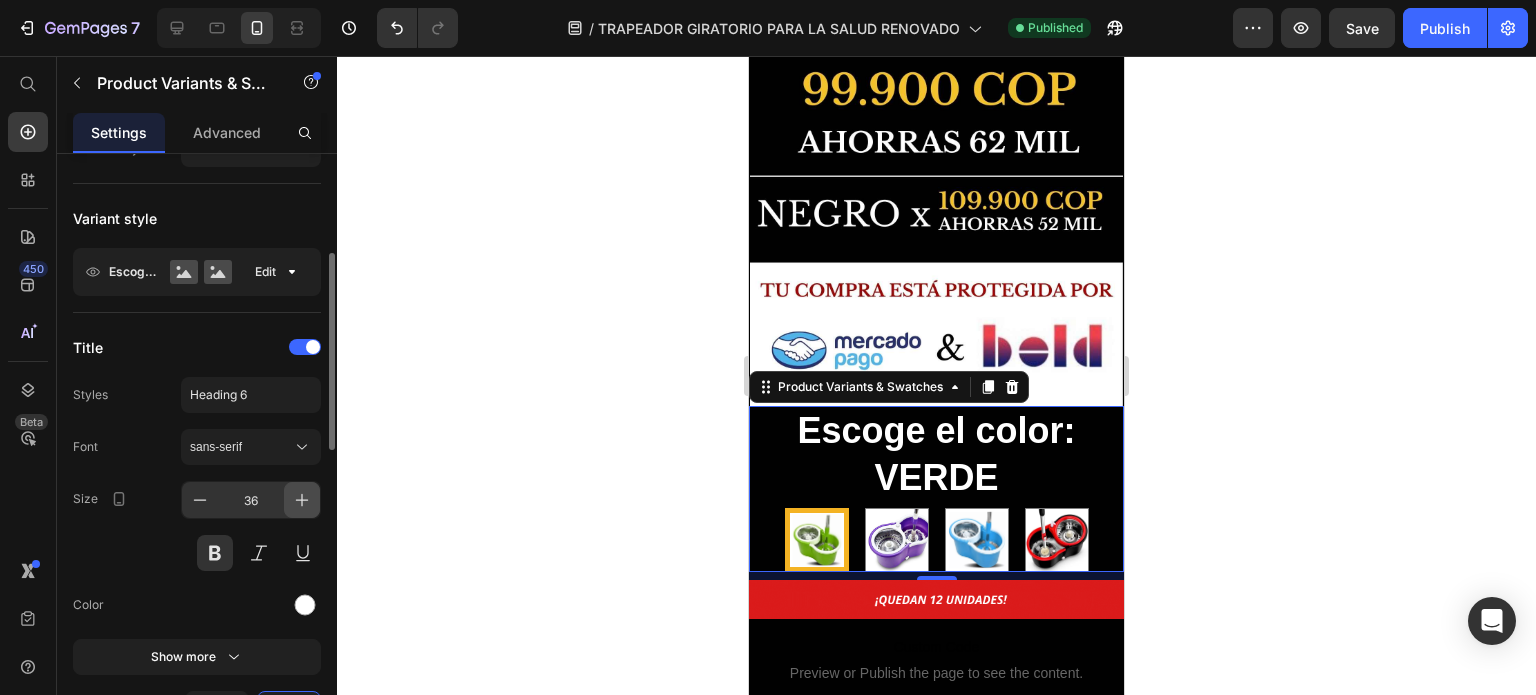 click 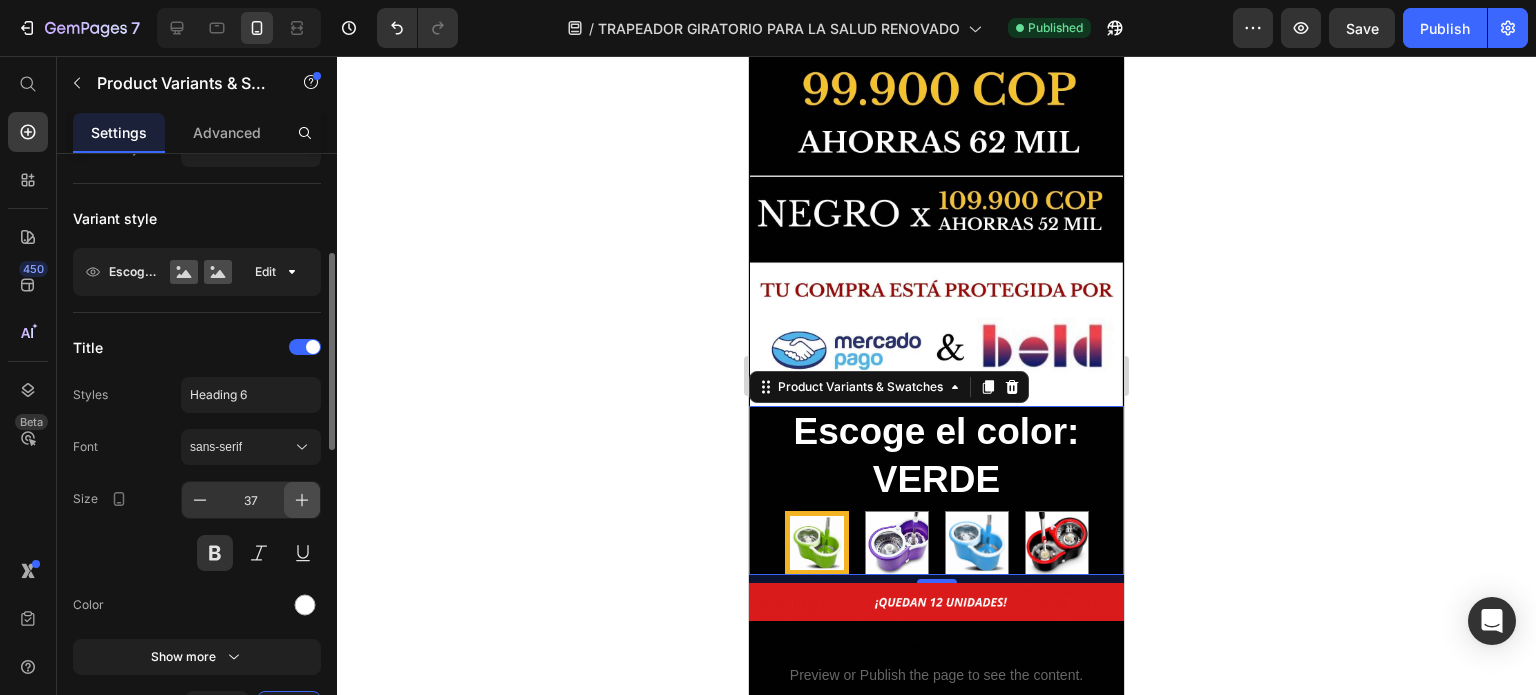 click 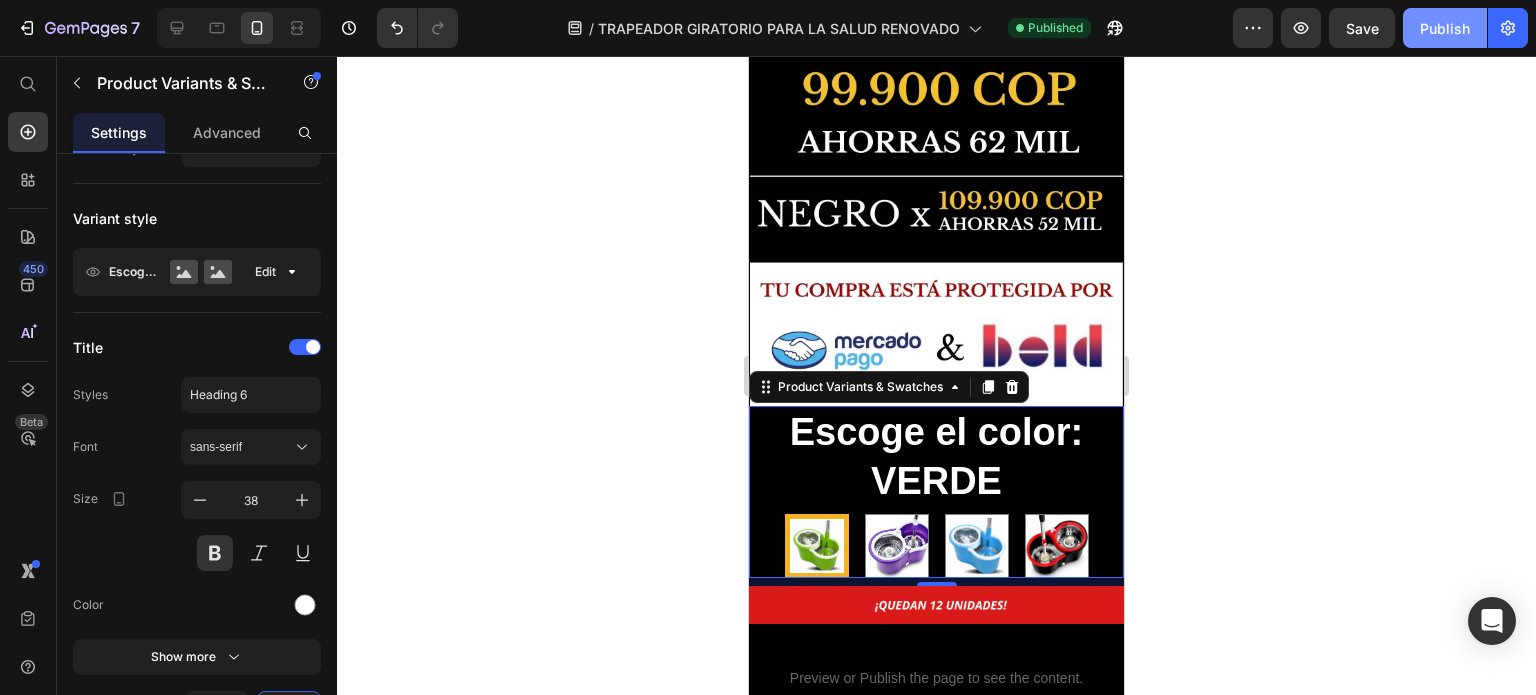 click on "Publish" 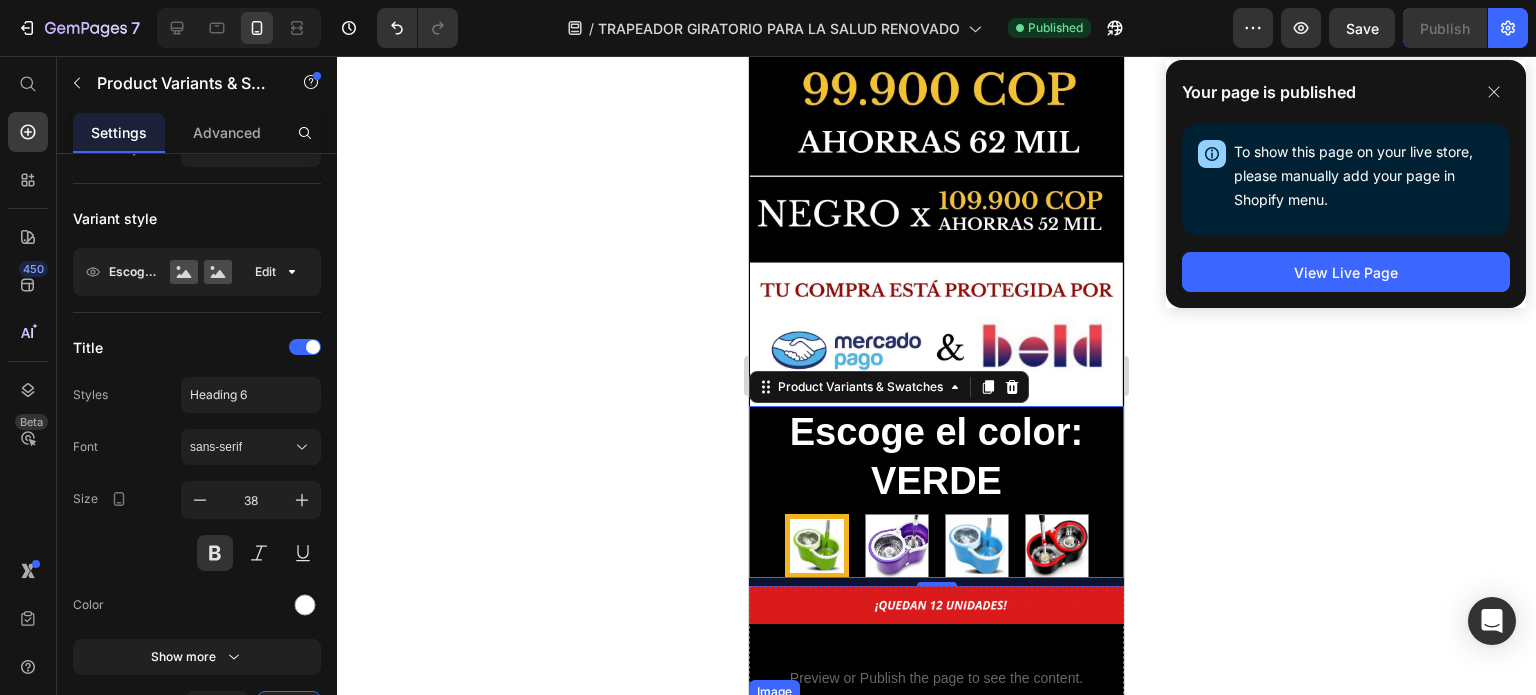click on "Custom Code" at bounding box center (936, 652) 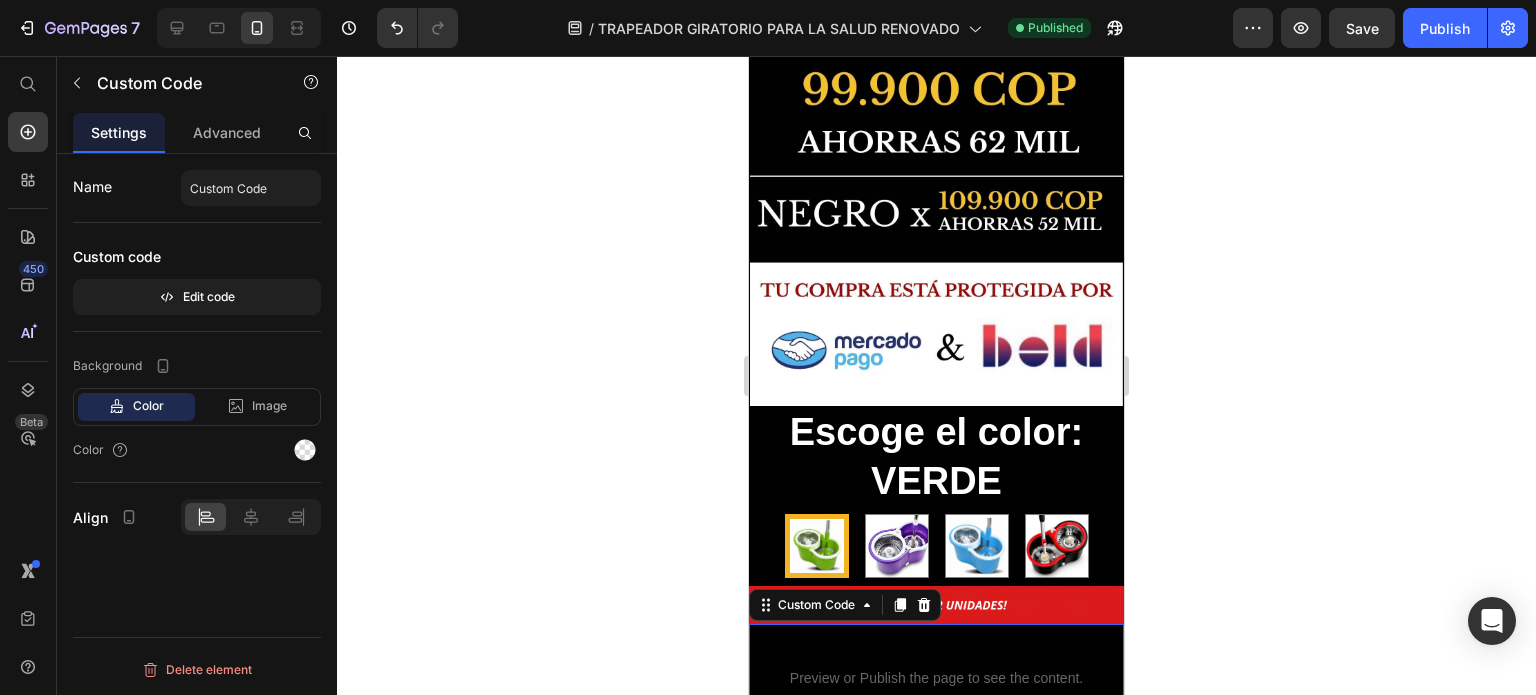 scroll, scrollTop: 0, scrollLeft: 0, axis: both 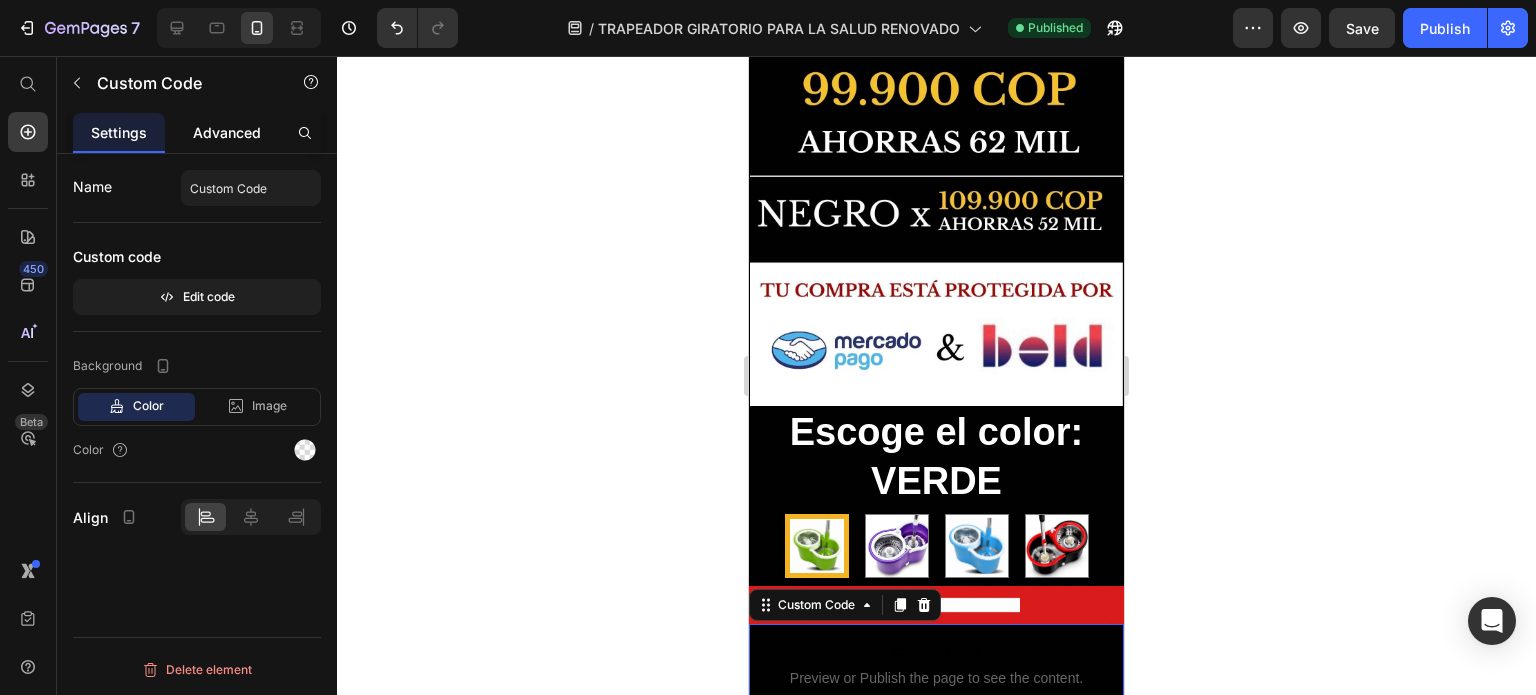 click on "Advanced" at bounding box center [227, 132] 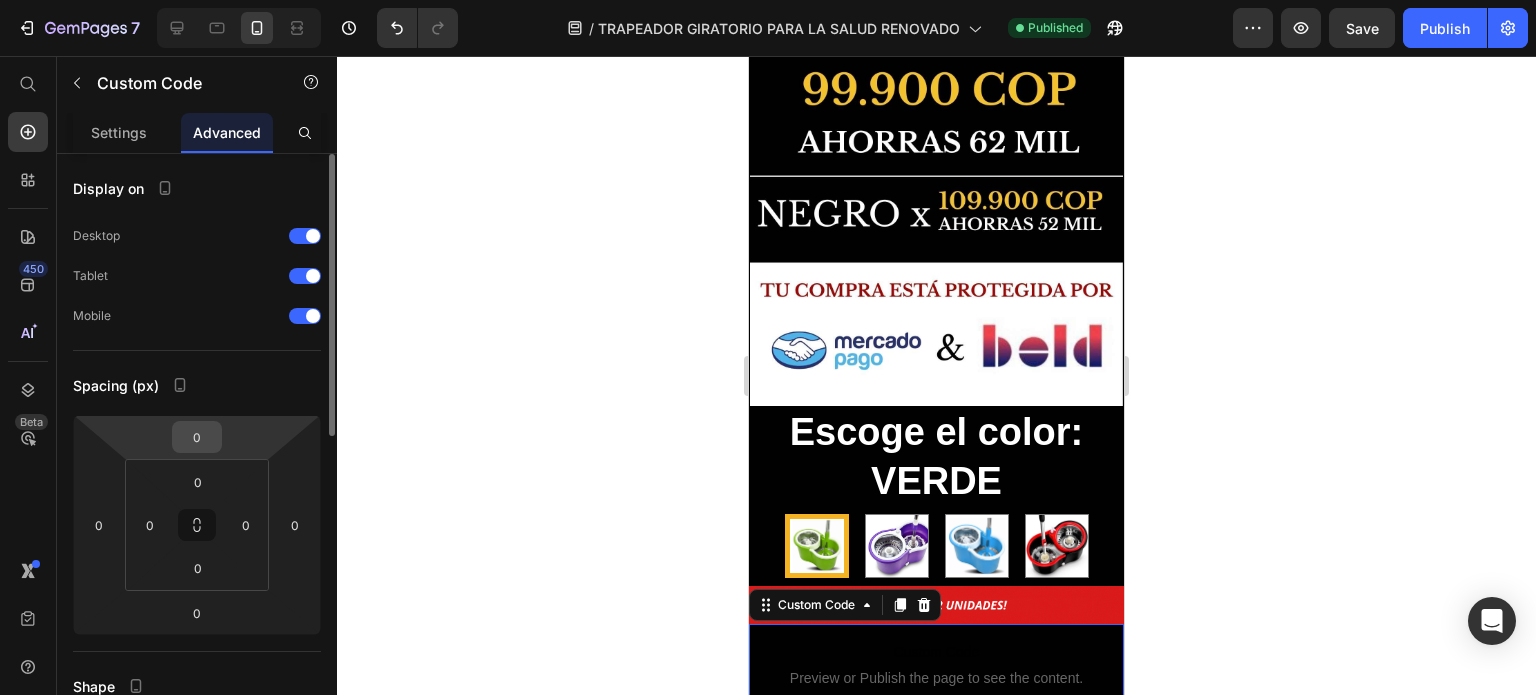 click on "0" at bounding box center [197, 437] 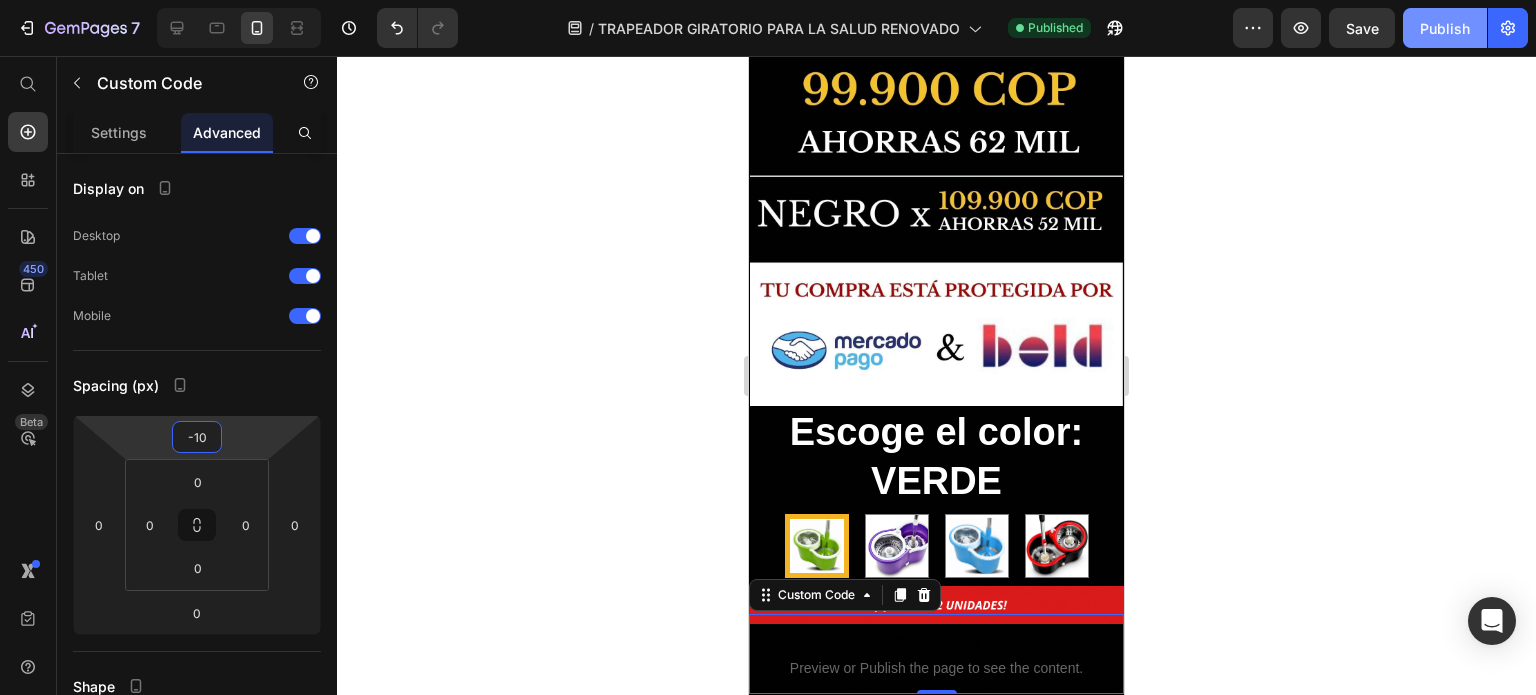 type on "-10" 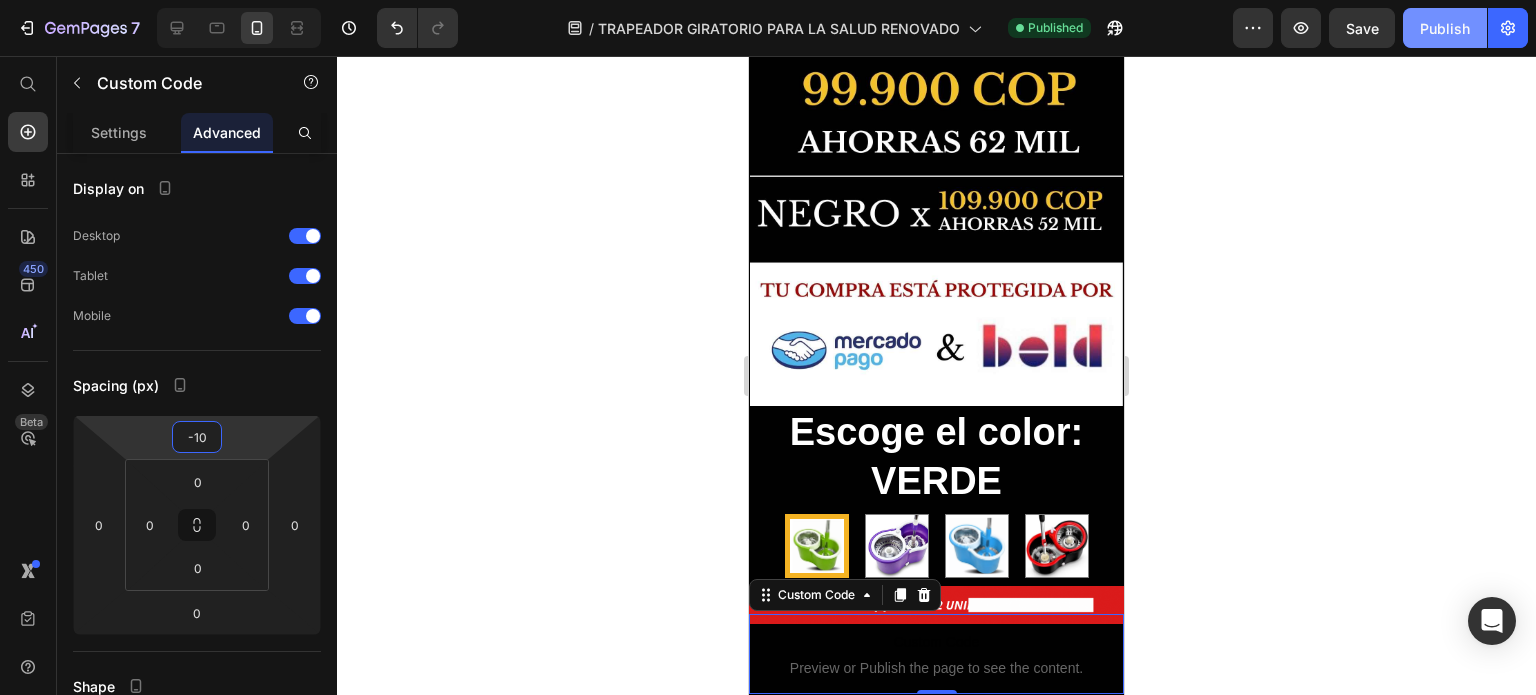 click on "Publish" 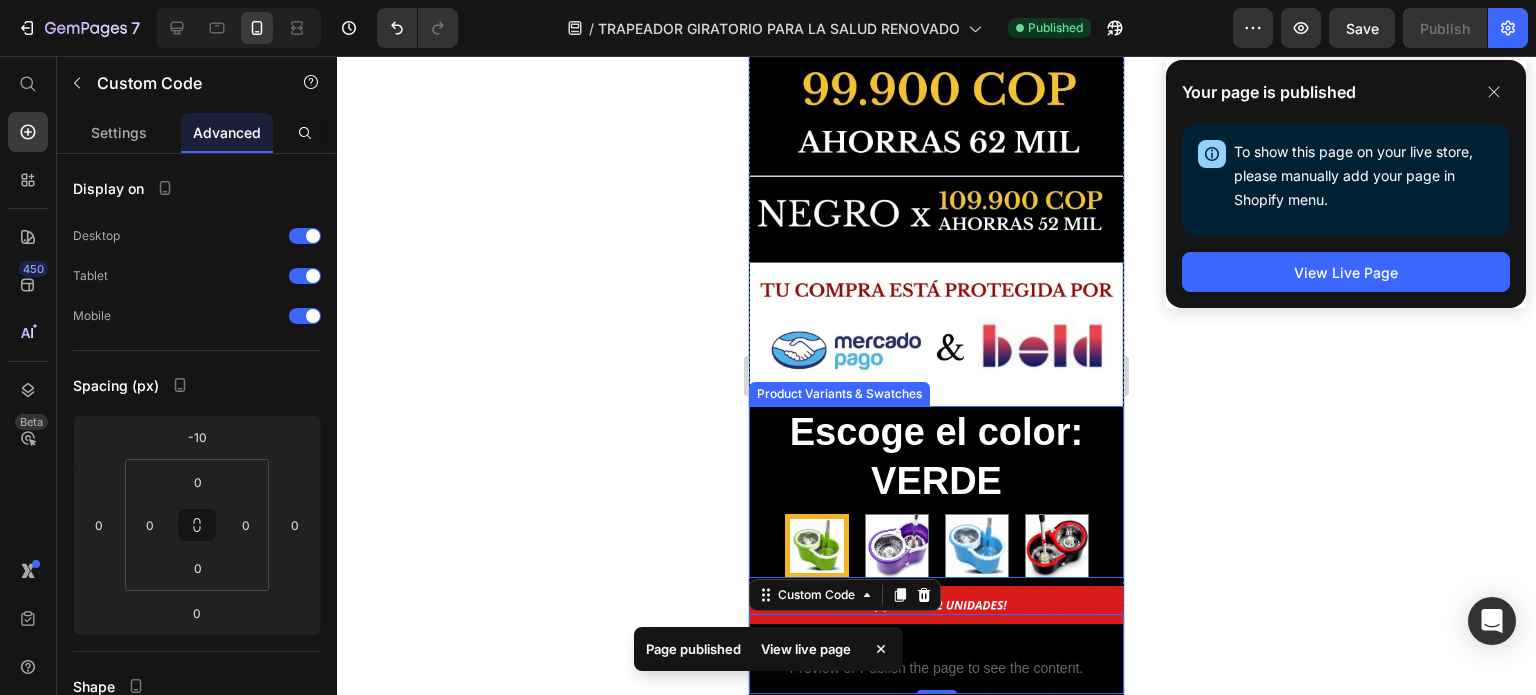 click on "Escoge el color: VERDE" at bounding box center (936, 457) 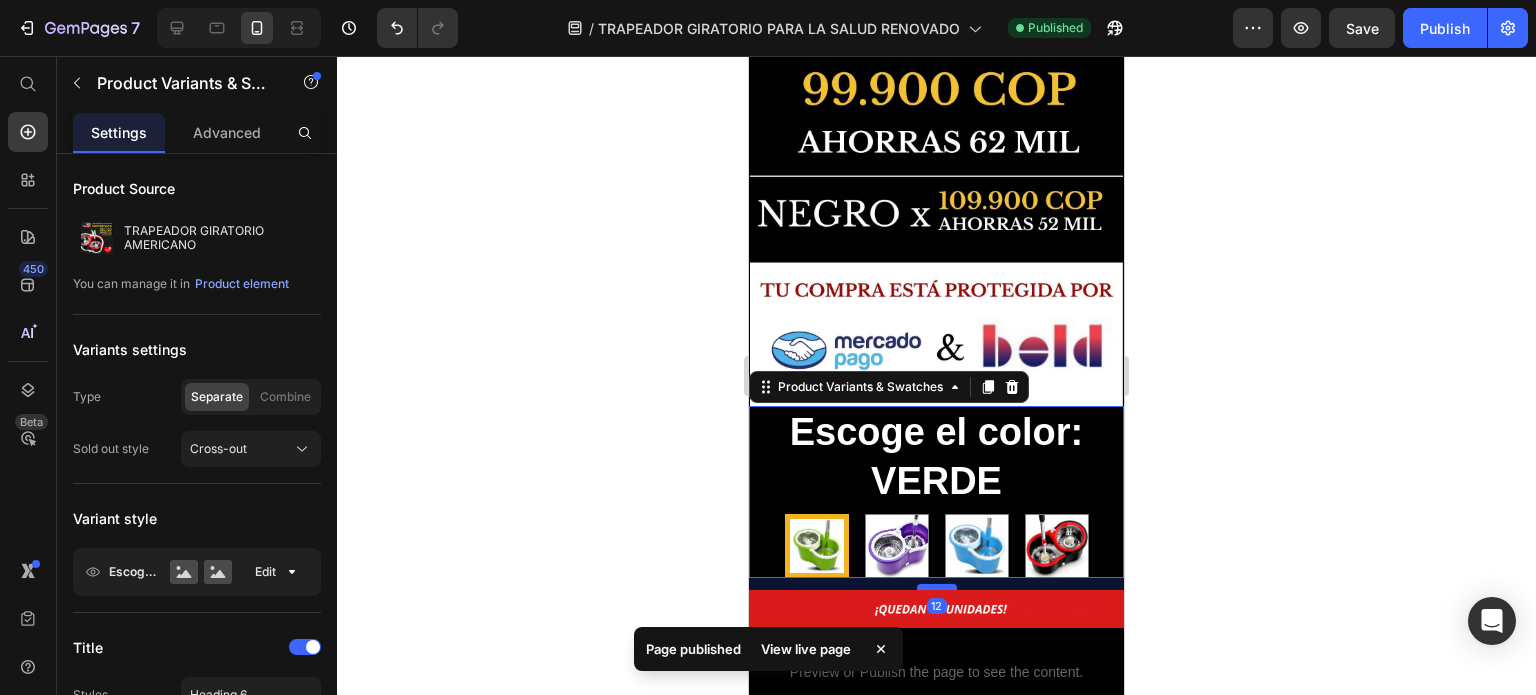 drag, startPoint x: 922, startPoint y: 547, endPoint x: 2083, endPoint y: 289, distance: 1189.3213 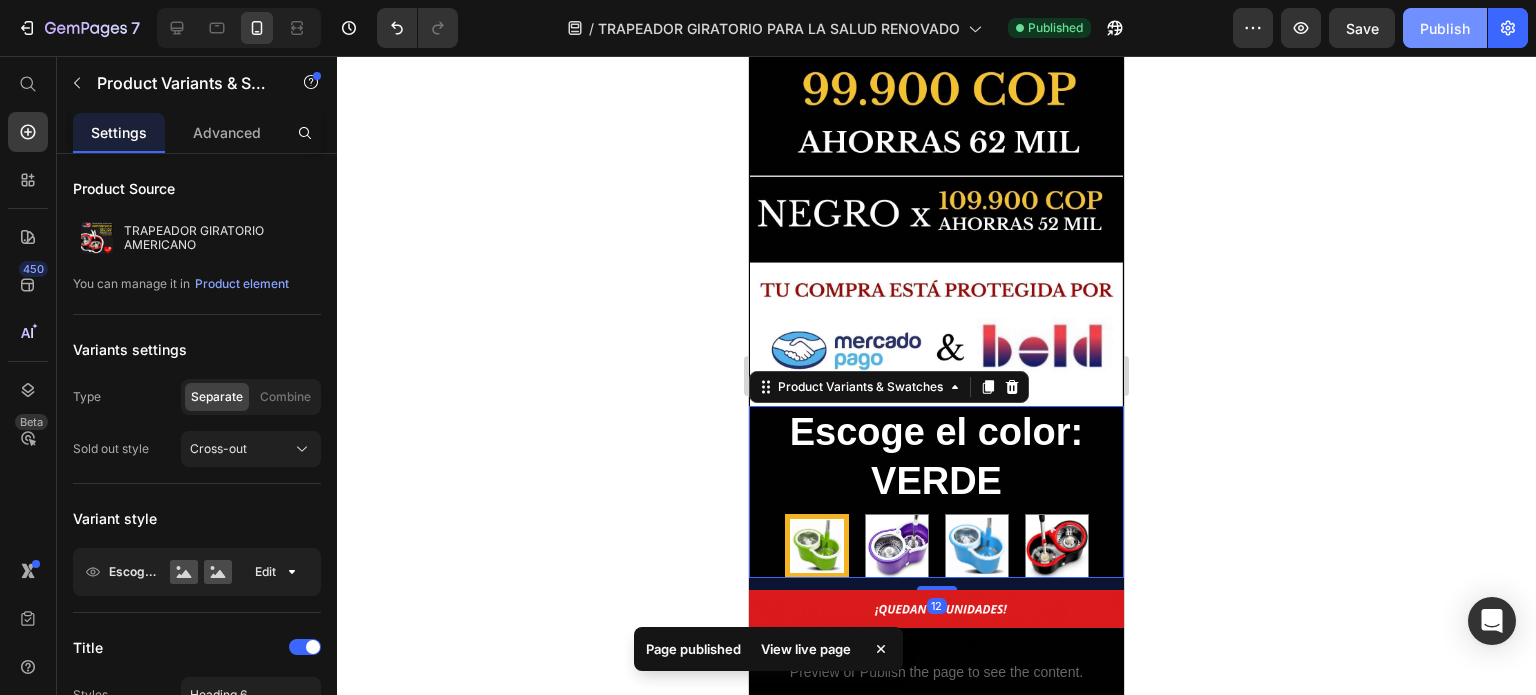 click on "Publish" at bounding box center [1445, 28] 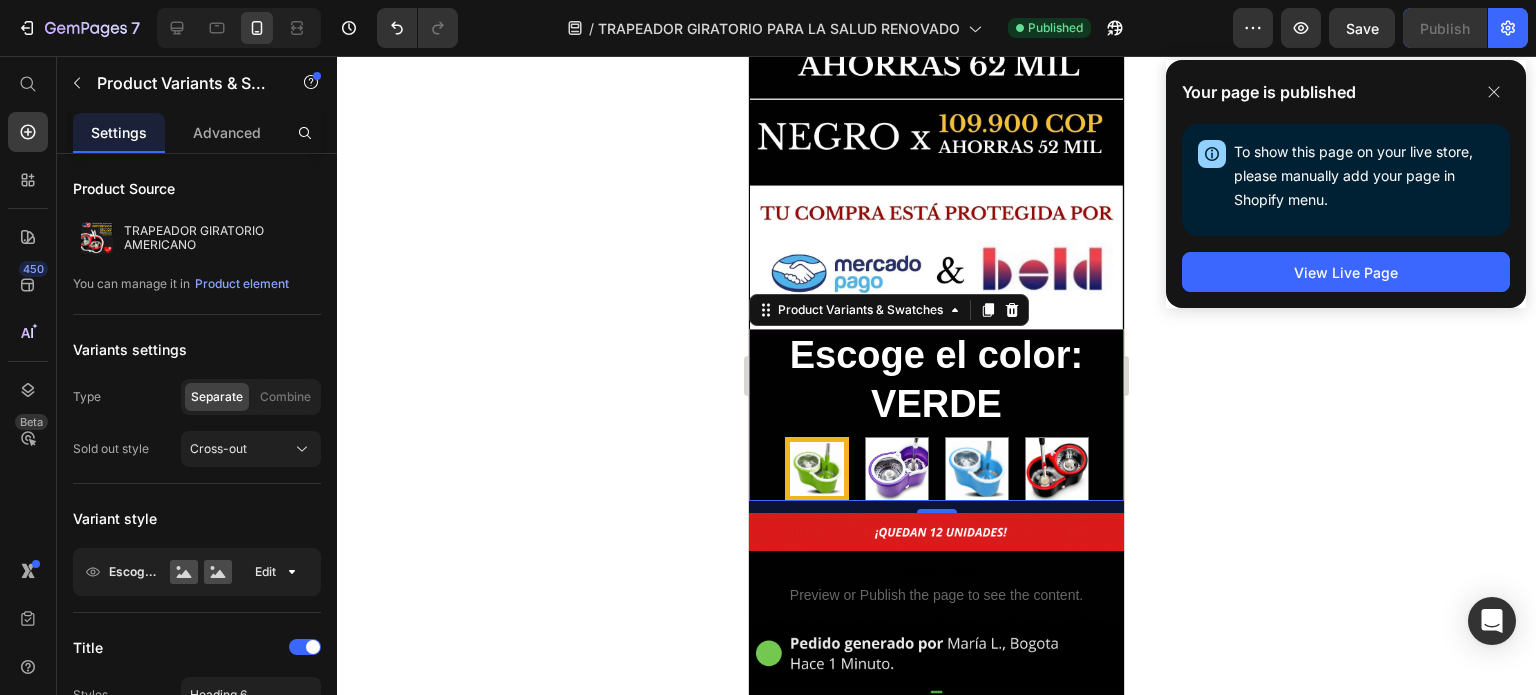 scroll, scrollTop: 1000, scrollLeft: 0, axis: vertical 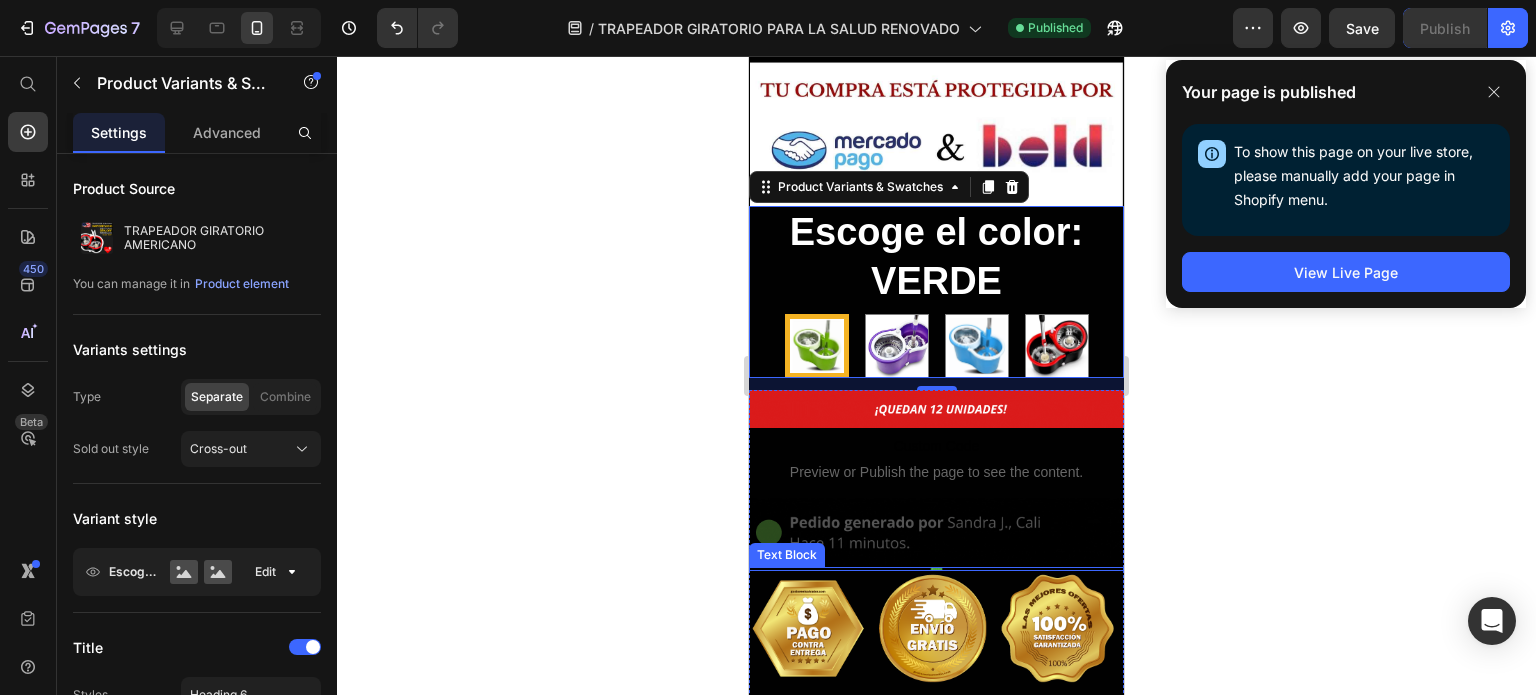 click at bounding box center (936, 569) 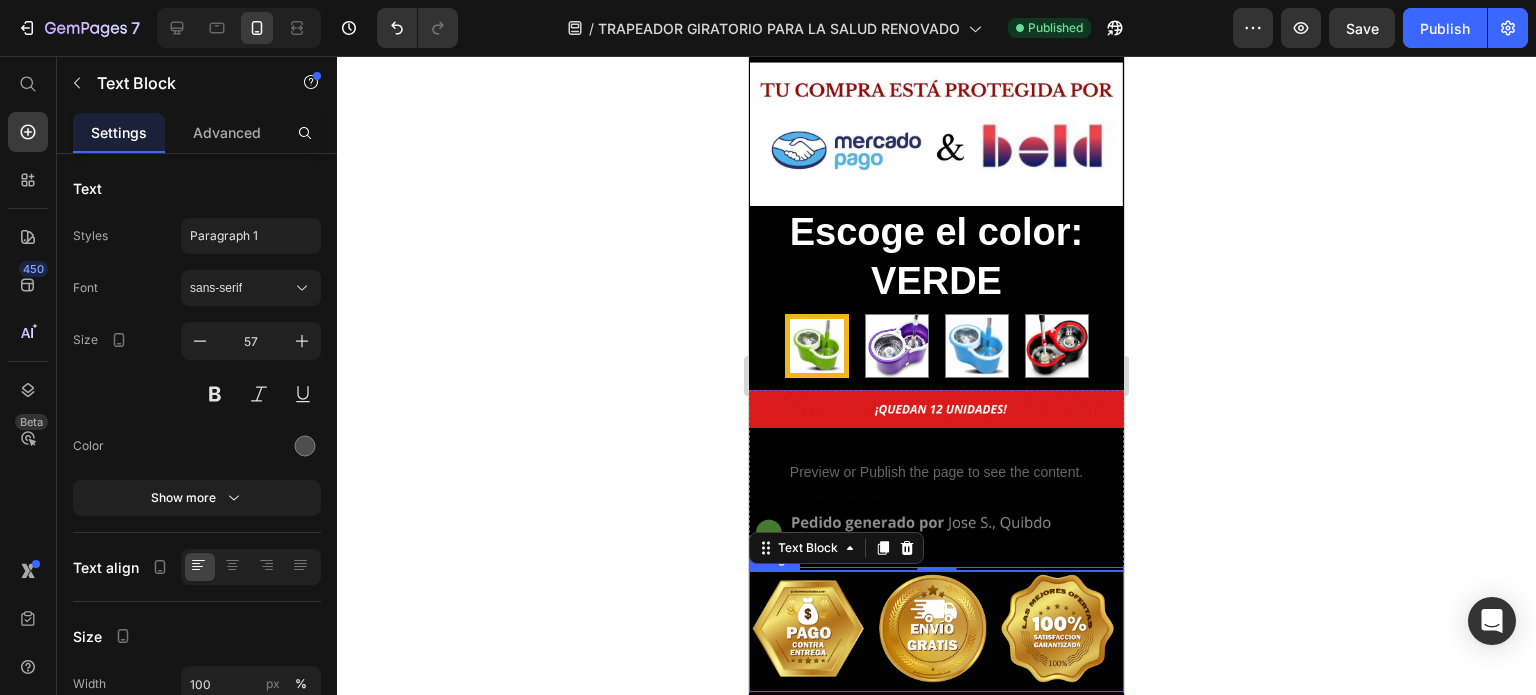click at bounding box center (936, 631) 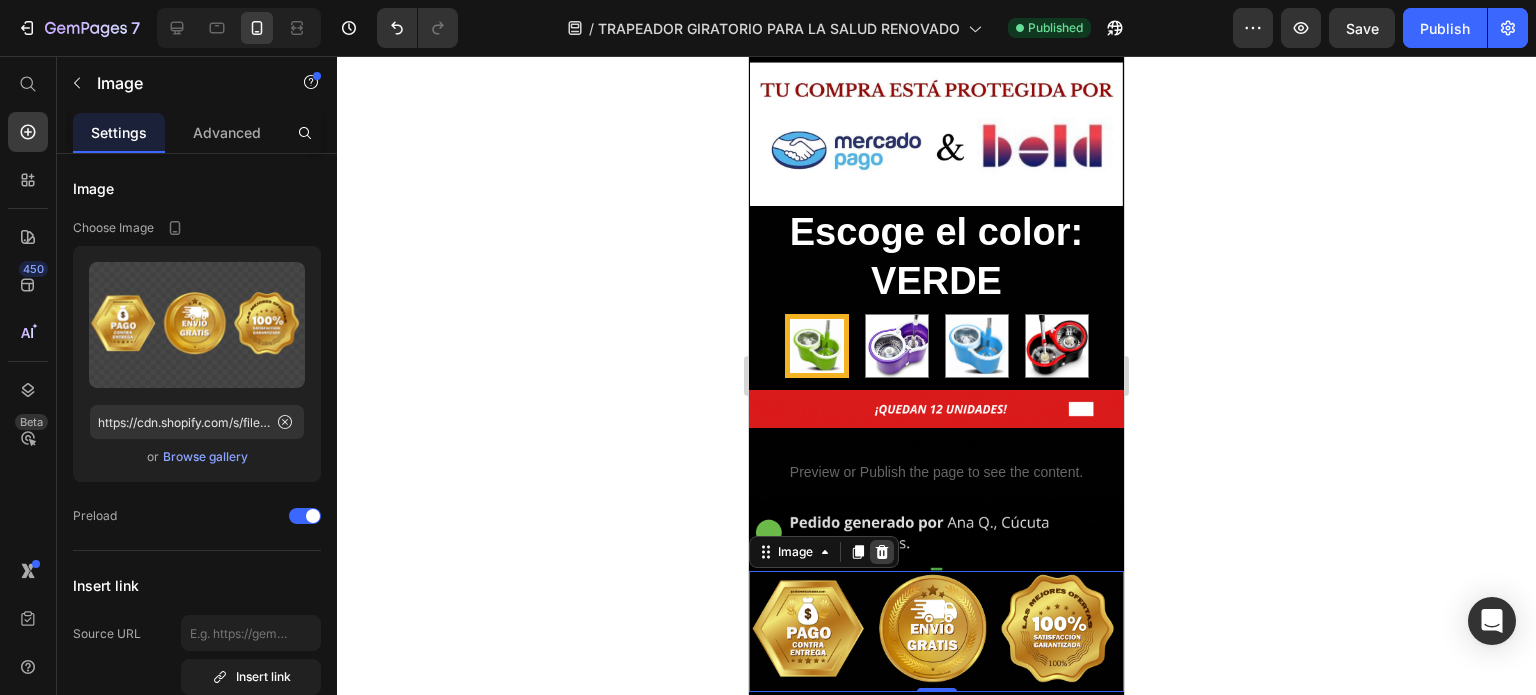 click 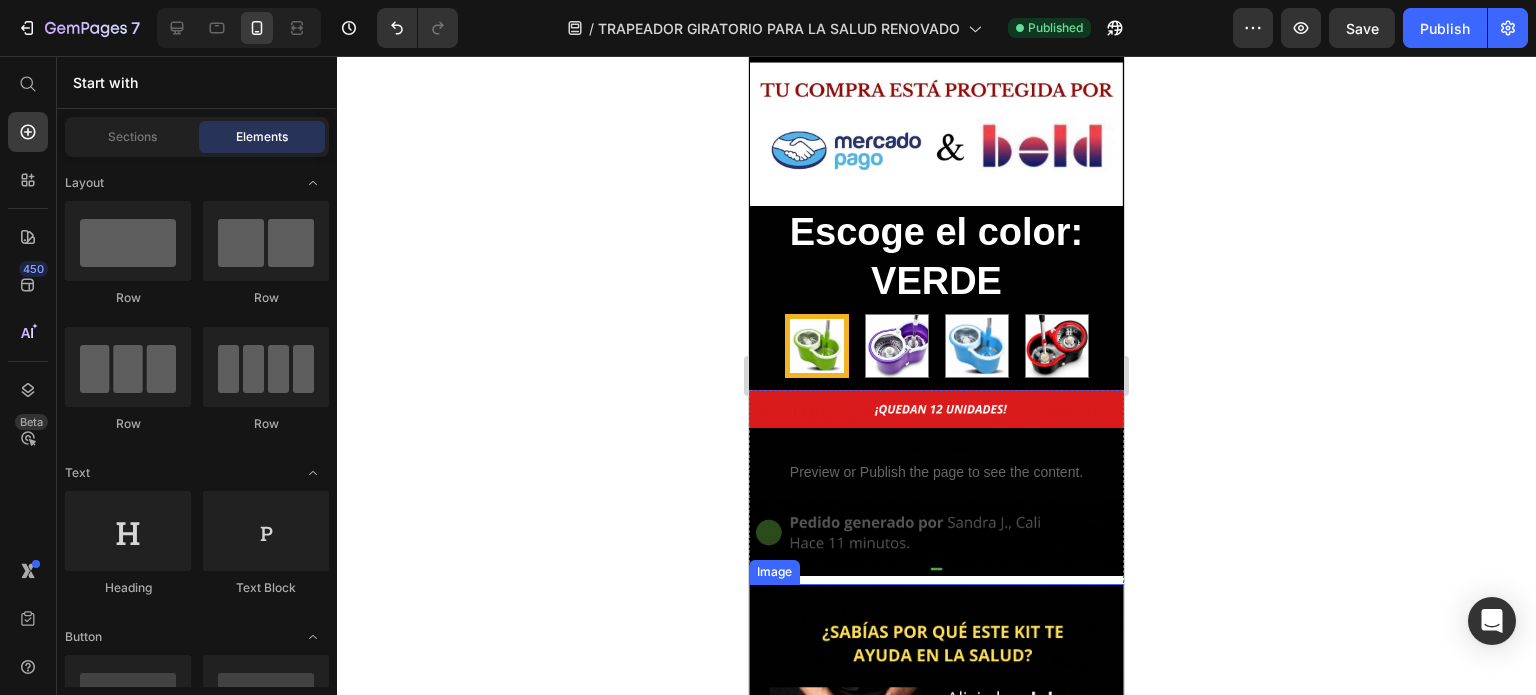 click at bounding box center [936, 844] 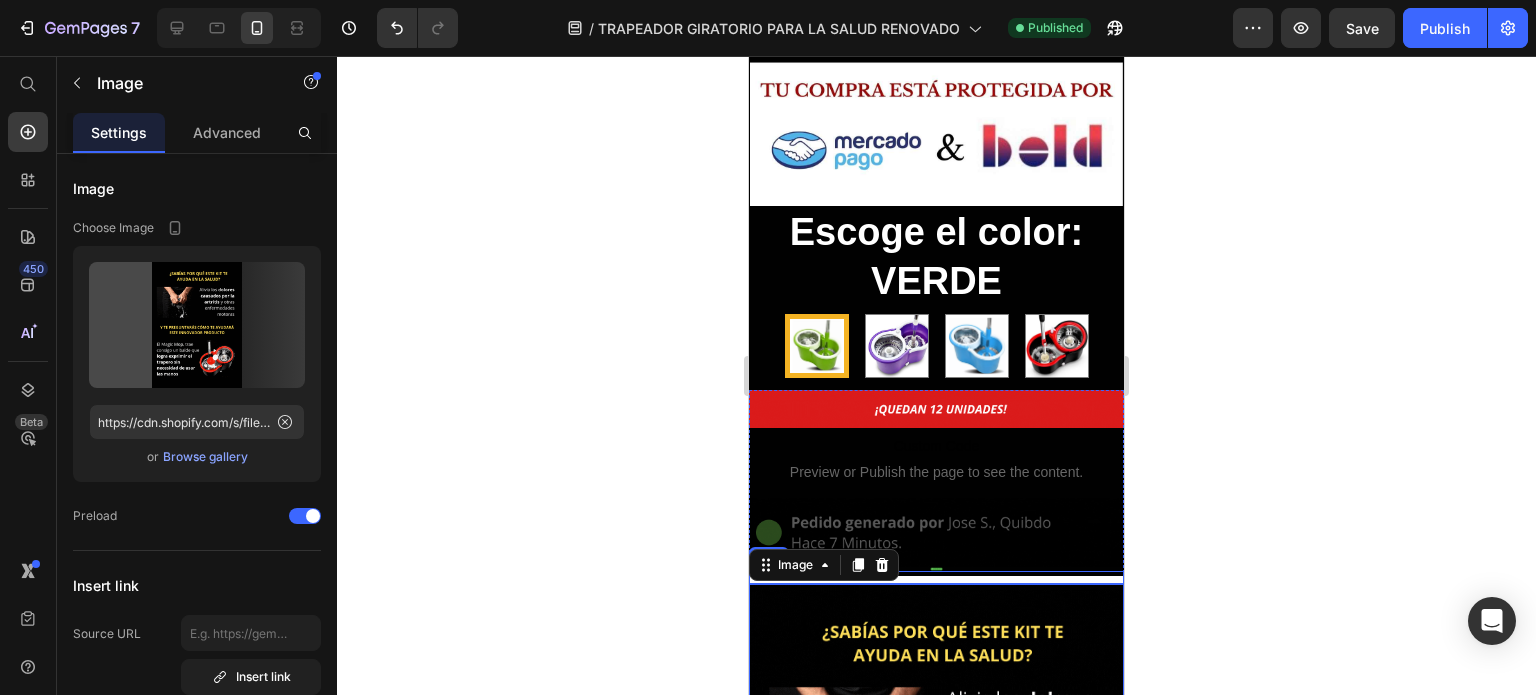 click at bounding box center (936, 580) 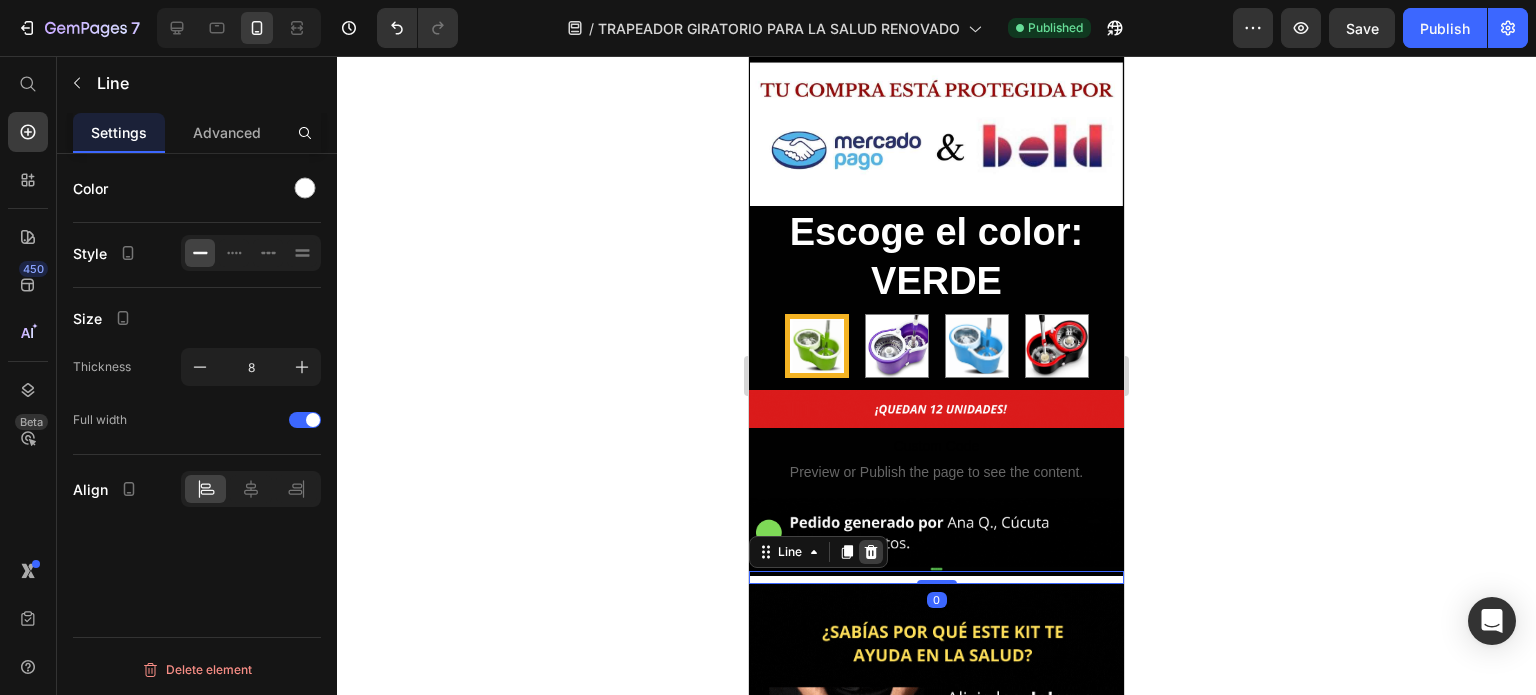 click 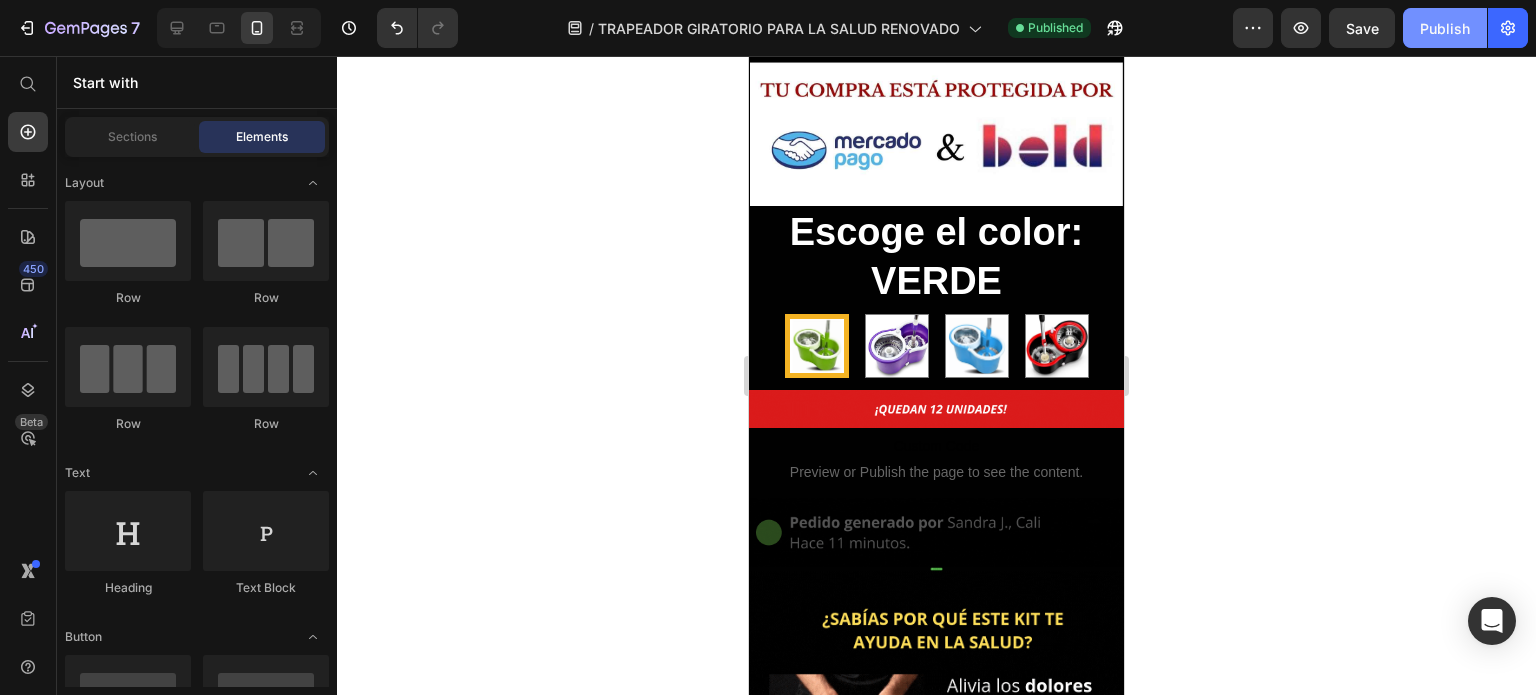 click on "Publish" at bounding box center [1445, 28] 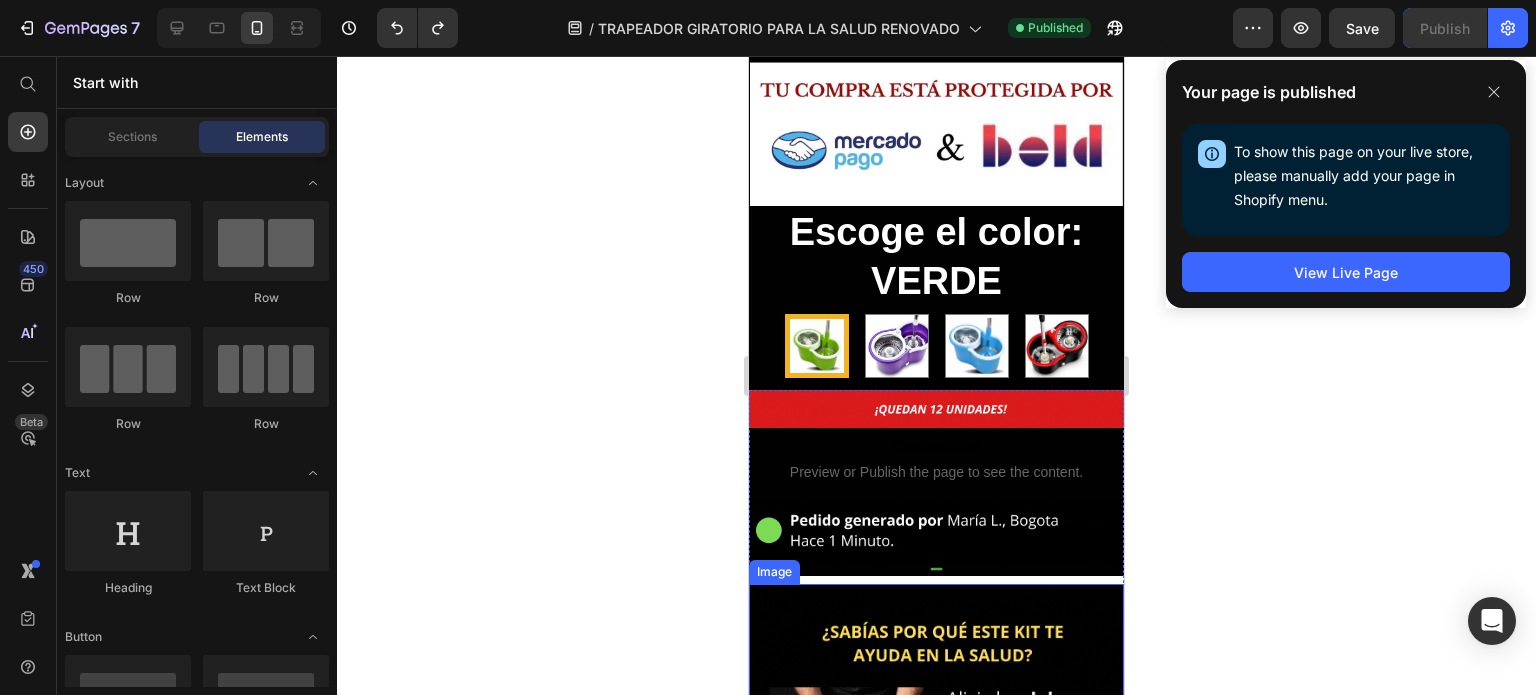 click at bounding box center [936, 844] 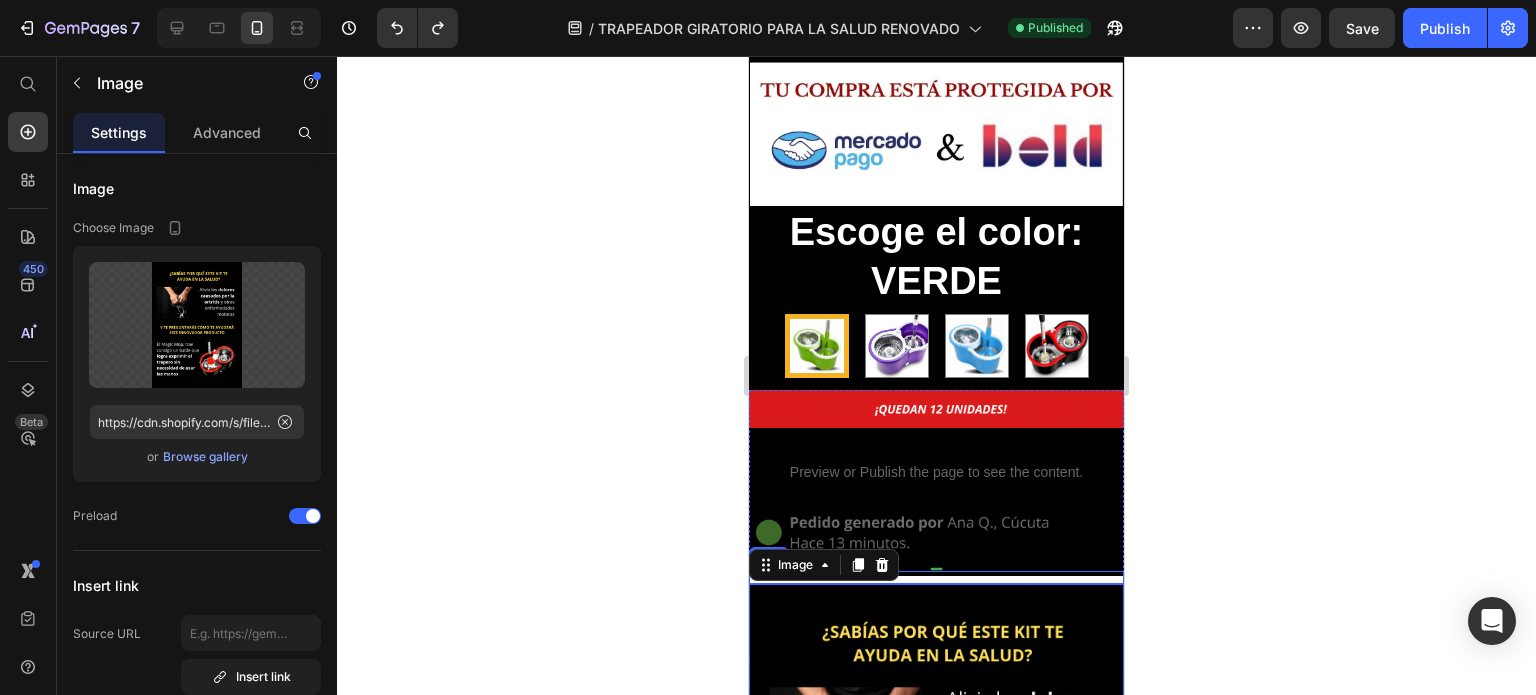 click at bounding box center [936, 580] 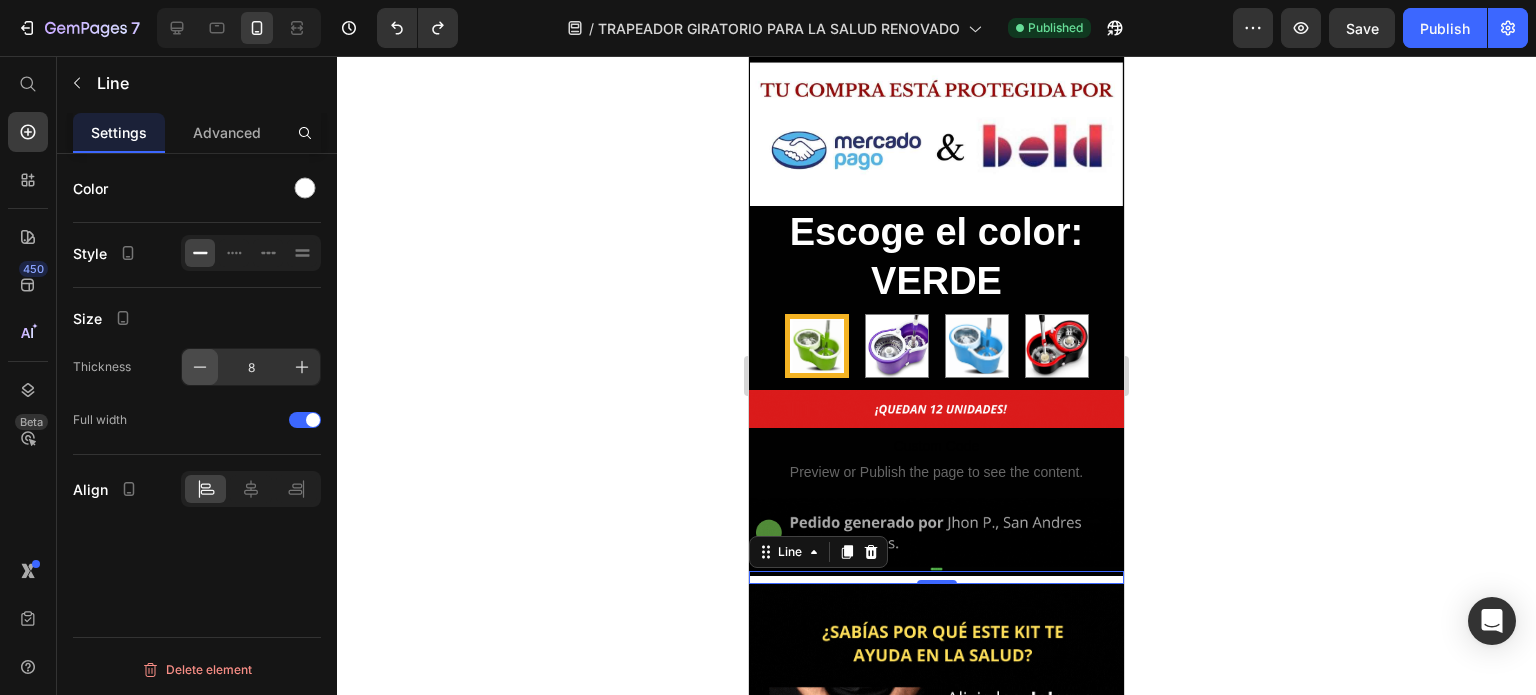 click at bounding box center (200, 367) 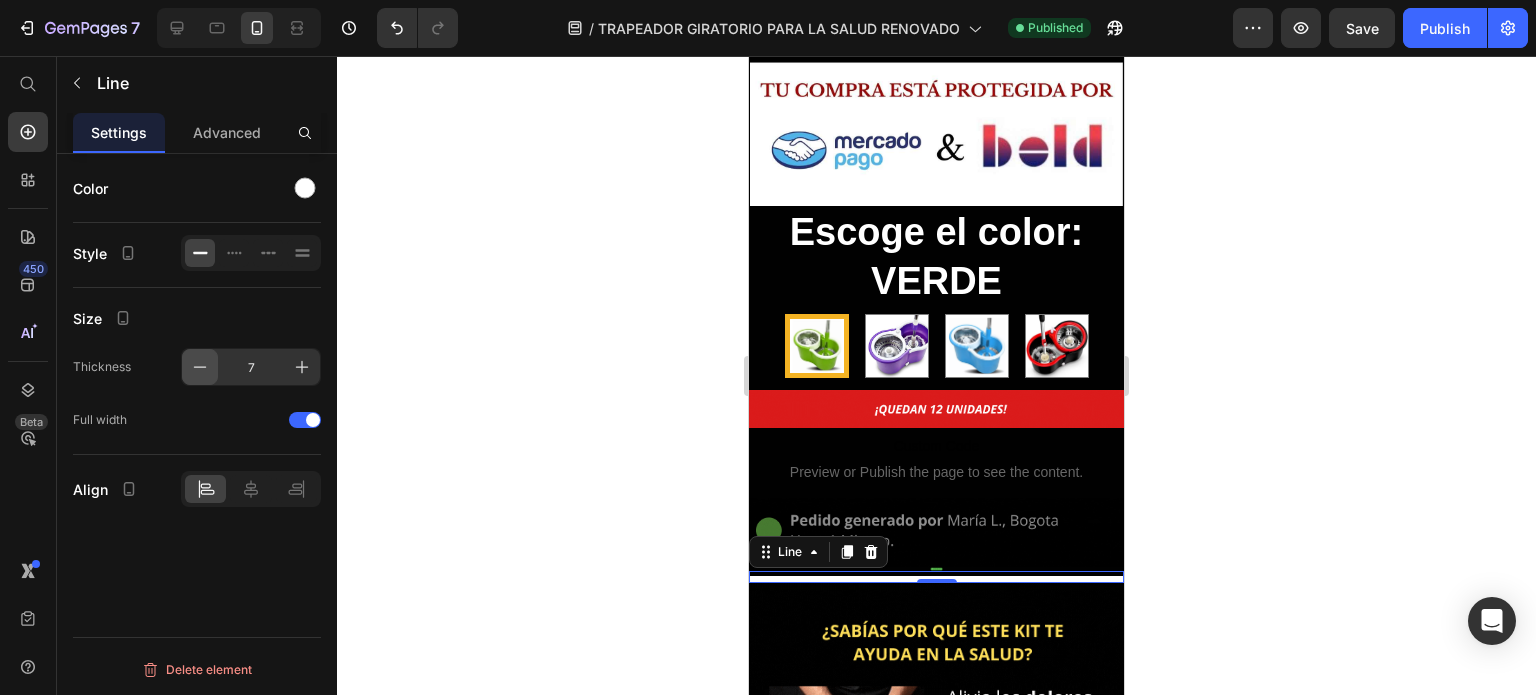 click at bounding box center [200, 367] 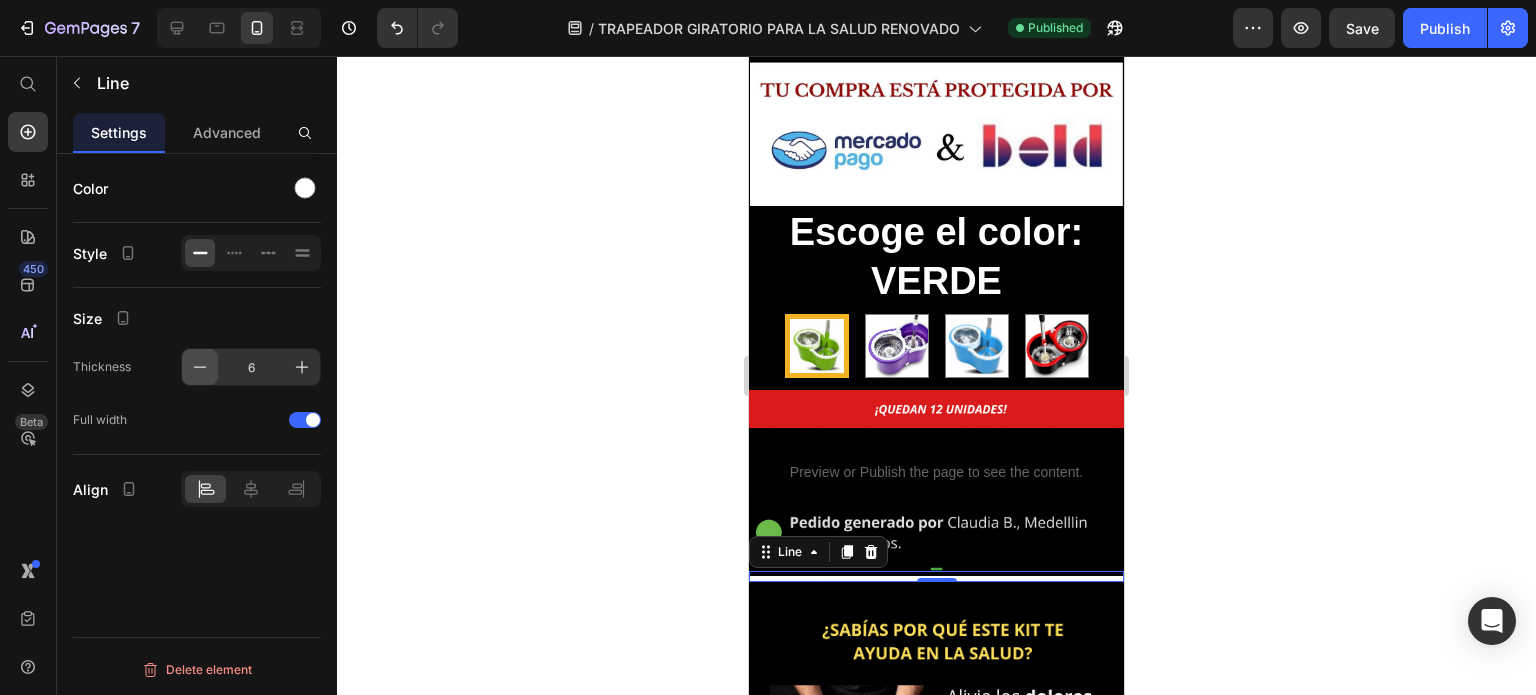 click at bounding box center (200, 367) 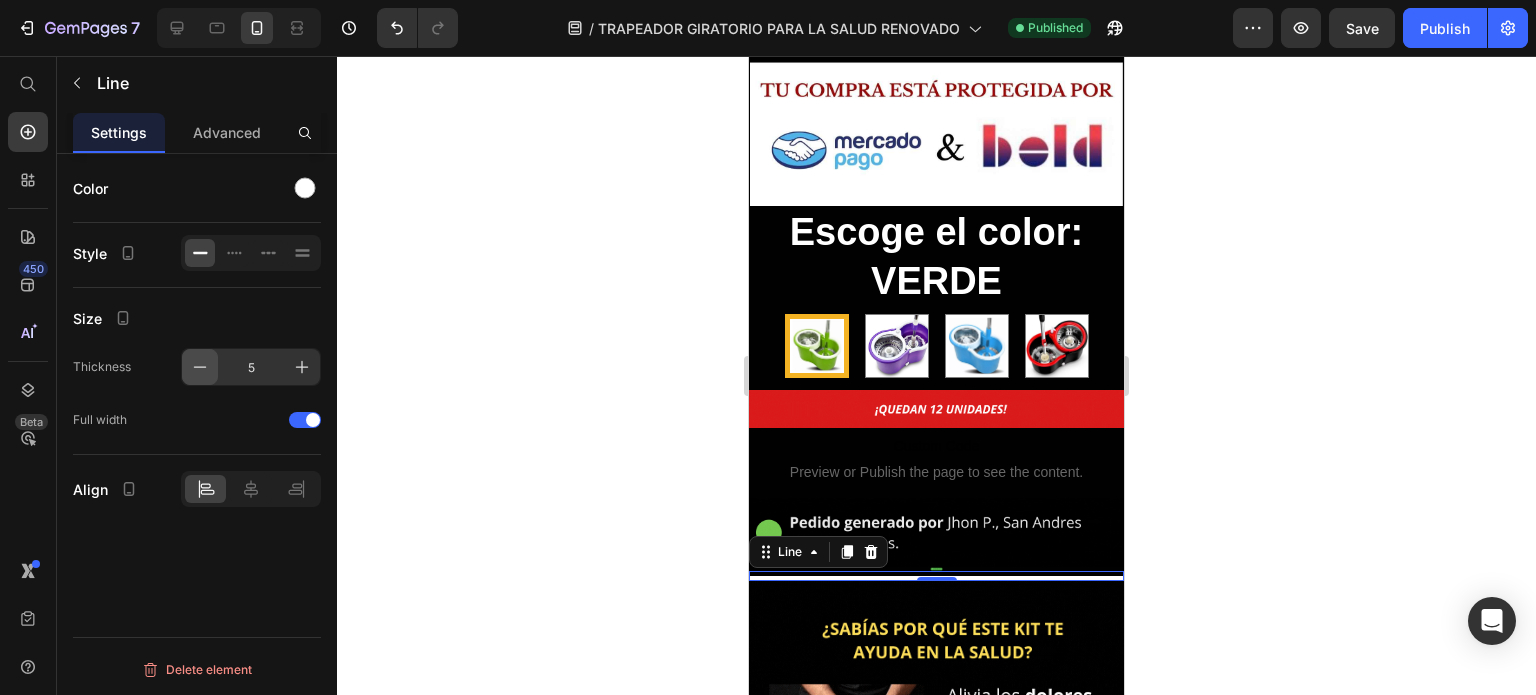 click at bounding box center (200, 367) 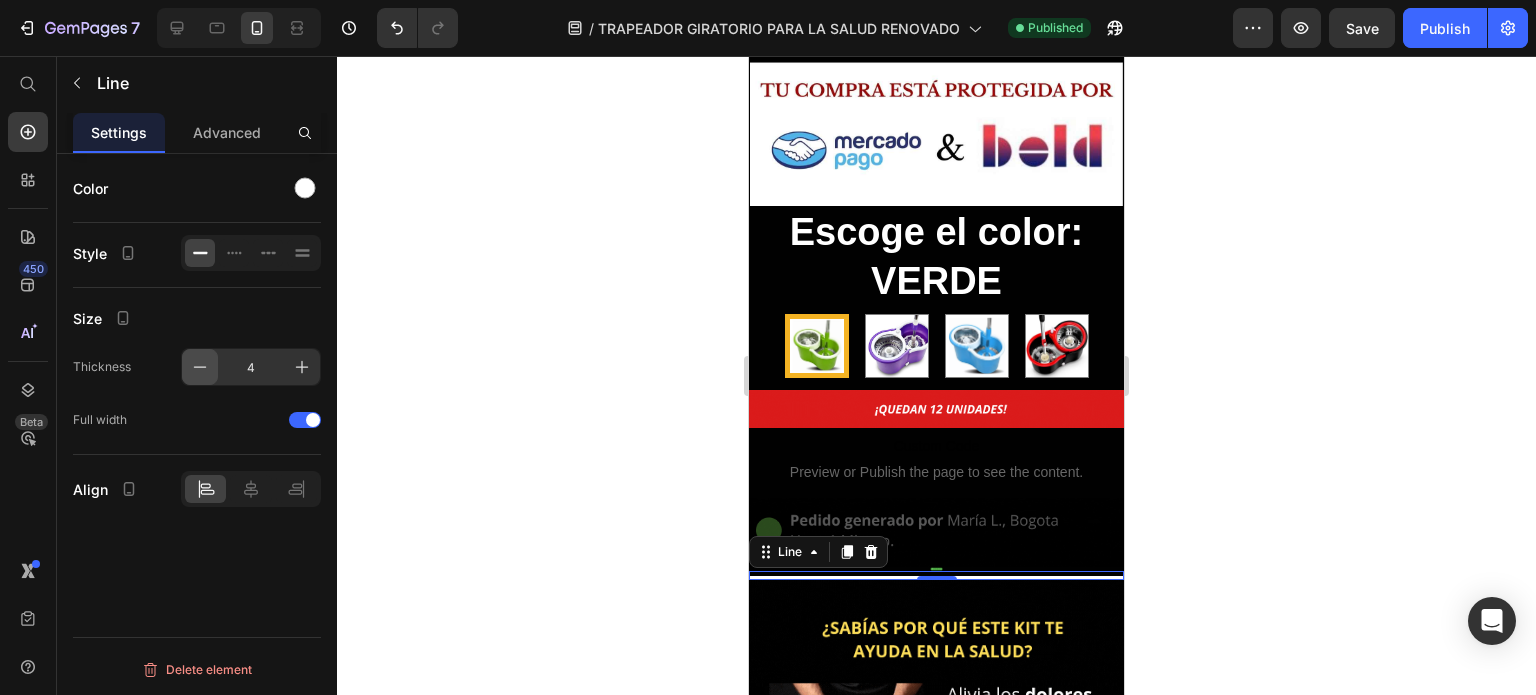 click at bounding box center (200, 367) 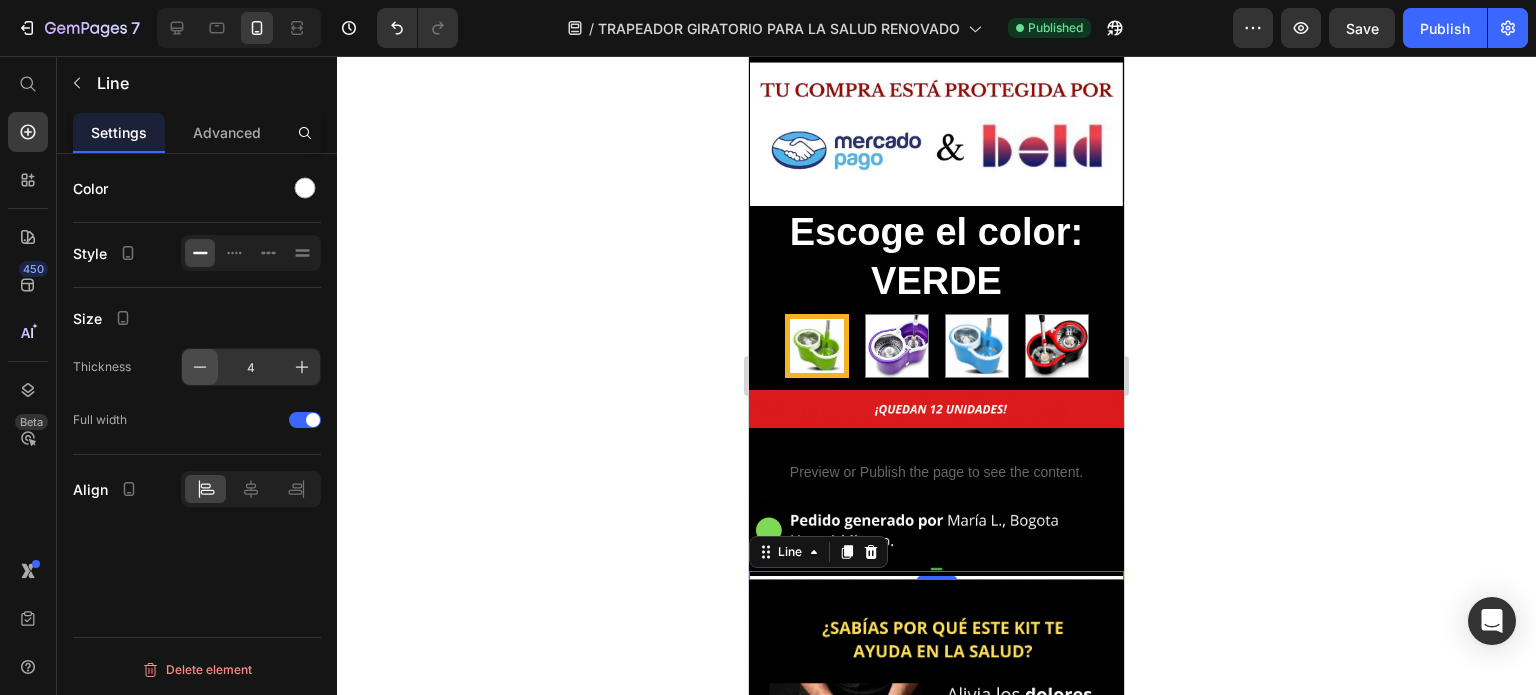 type on "3" 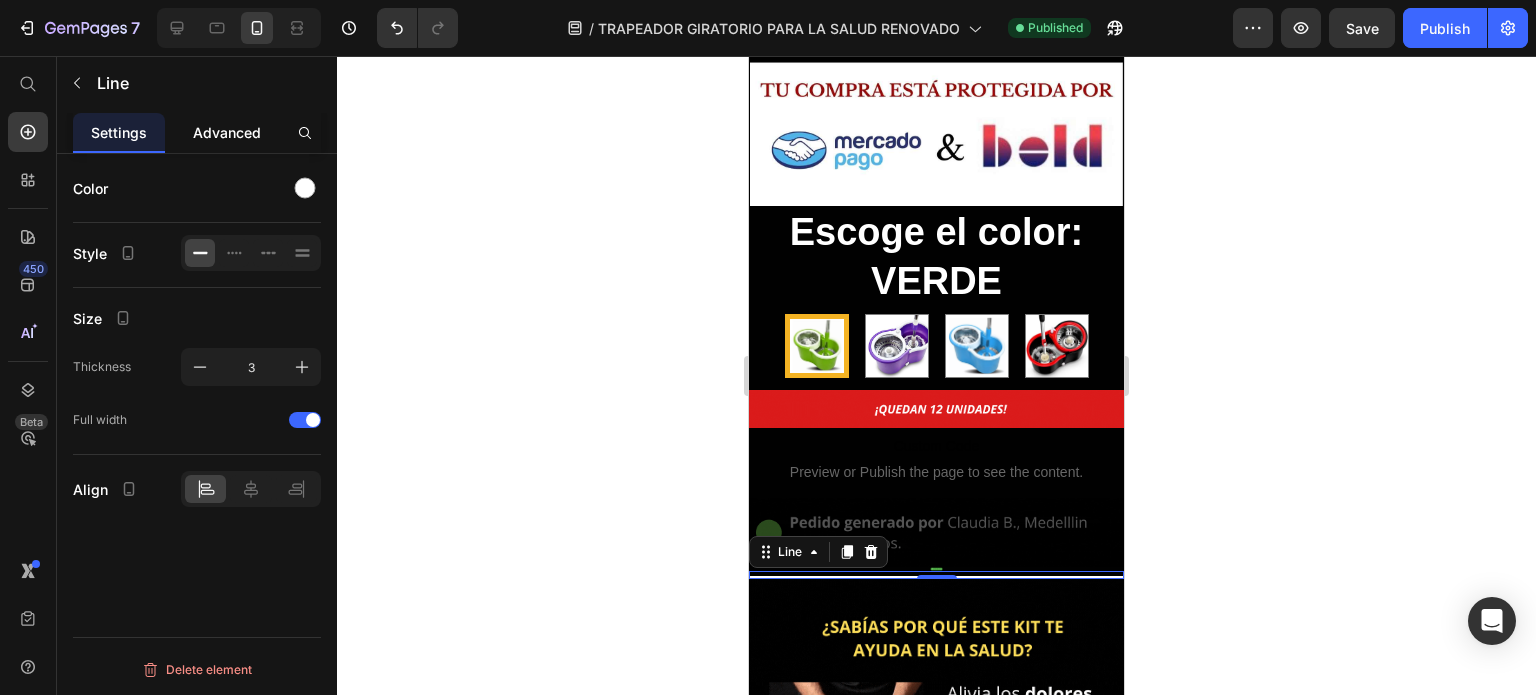 click on "Advanced" at bounding box center (227, 132) 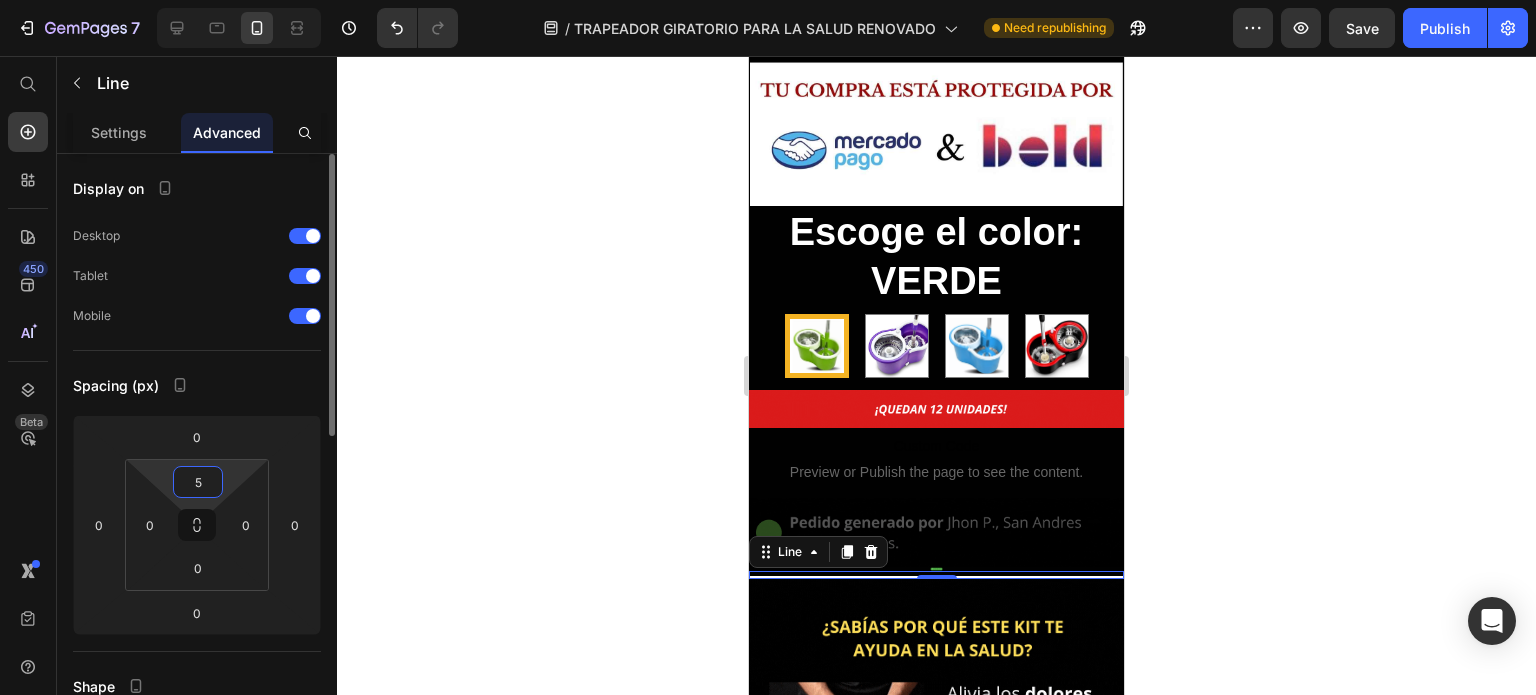 click on "5" at bounding box center [198, 482] 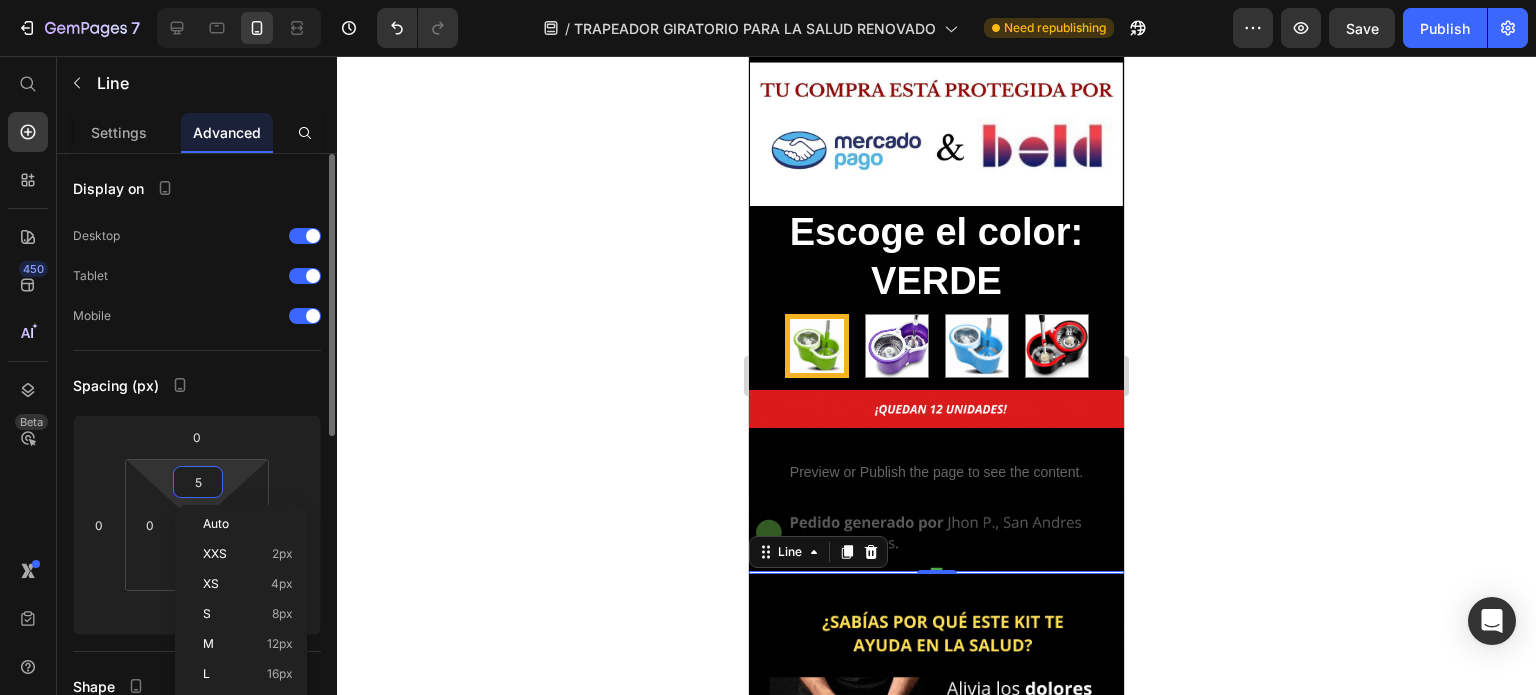 type on "0" 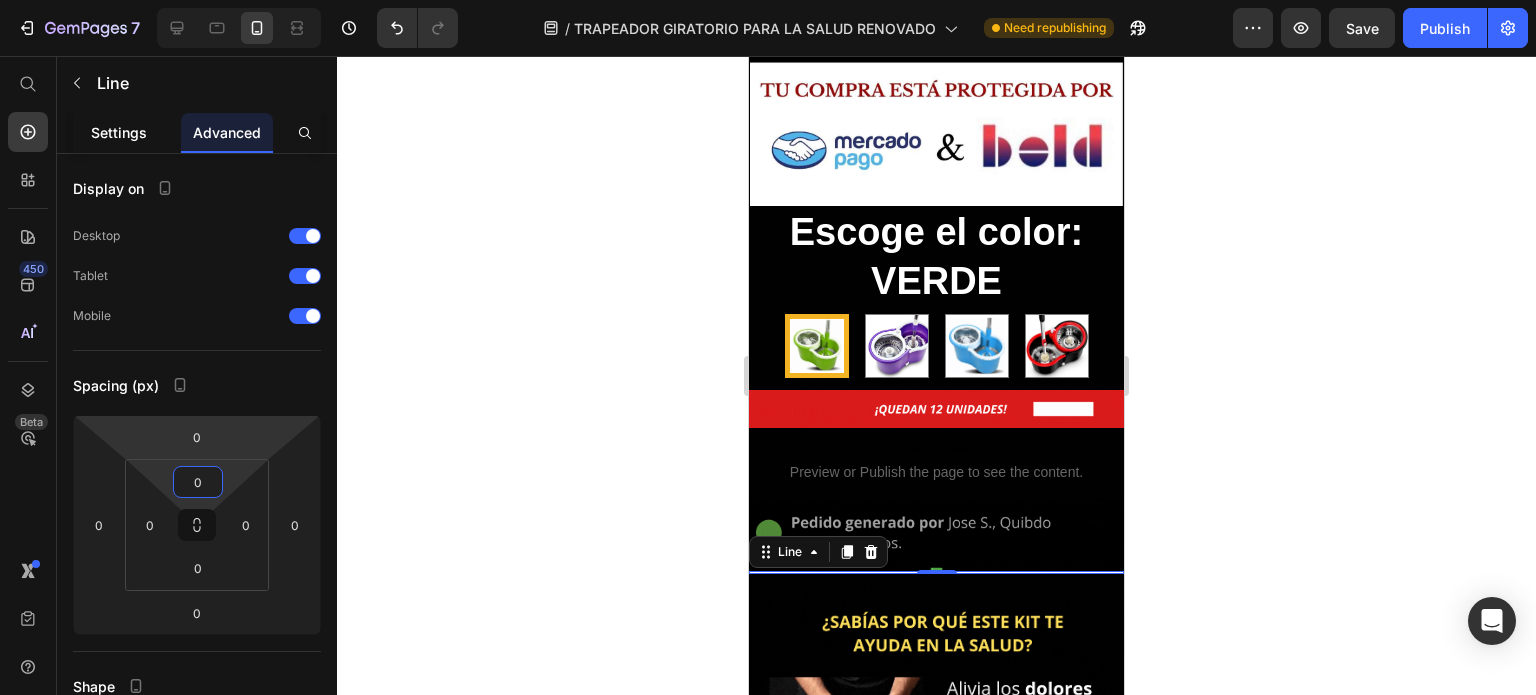 click on "Settings" 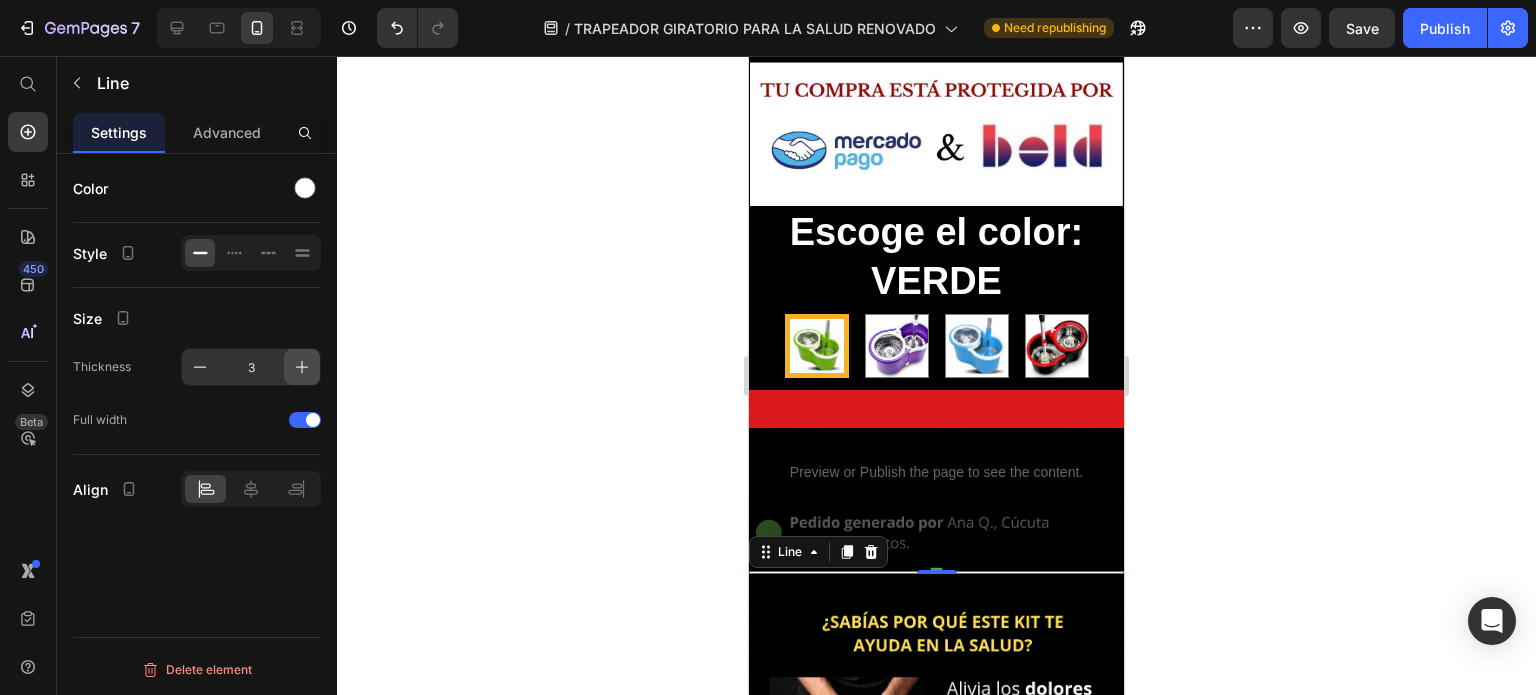 click at bounding box center (302, 367) 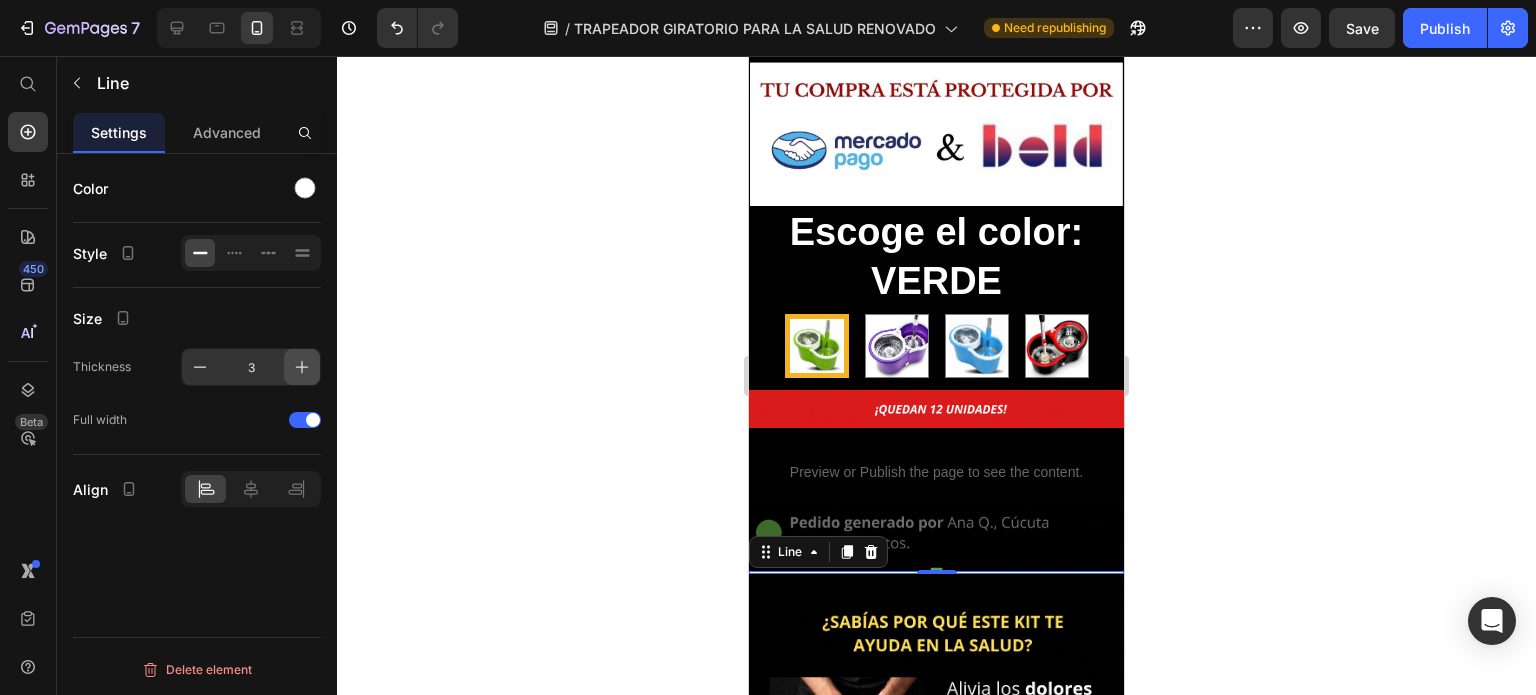 type on "4" 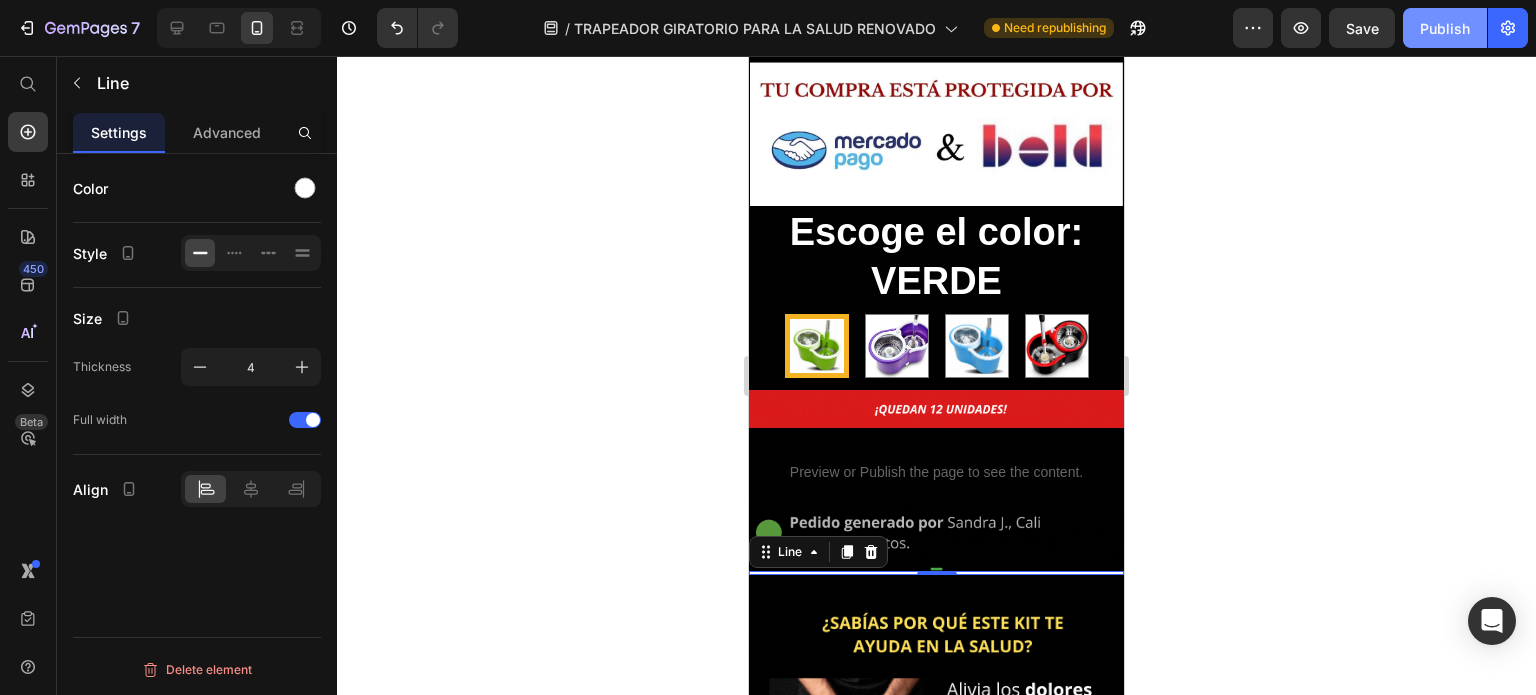 click on "Publish" at bounding box center [1445, 28] 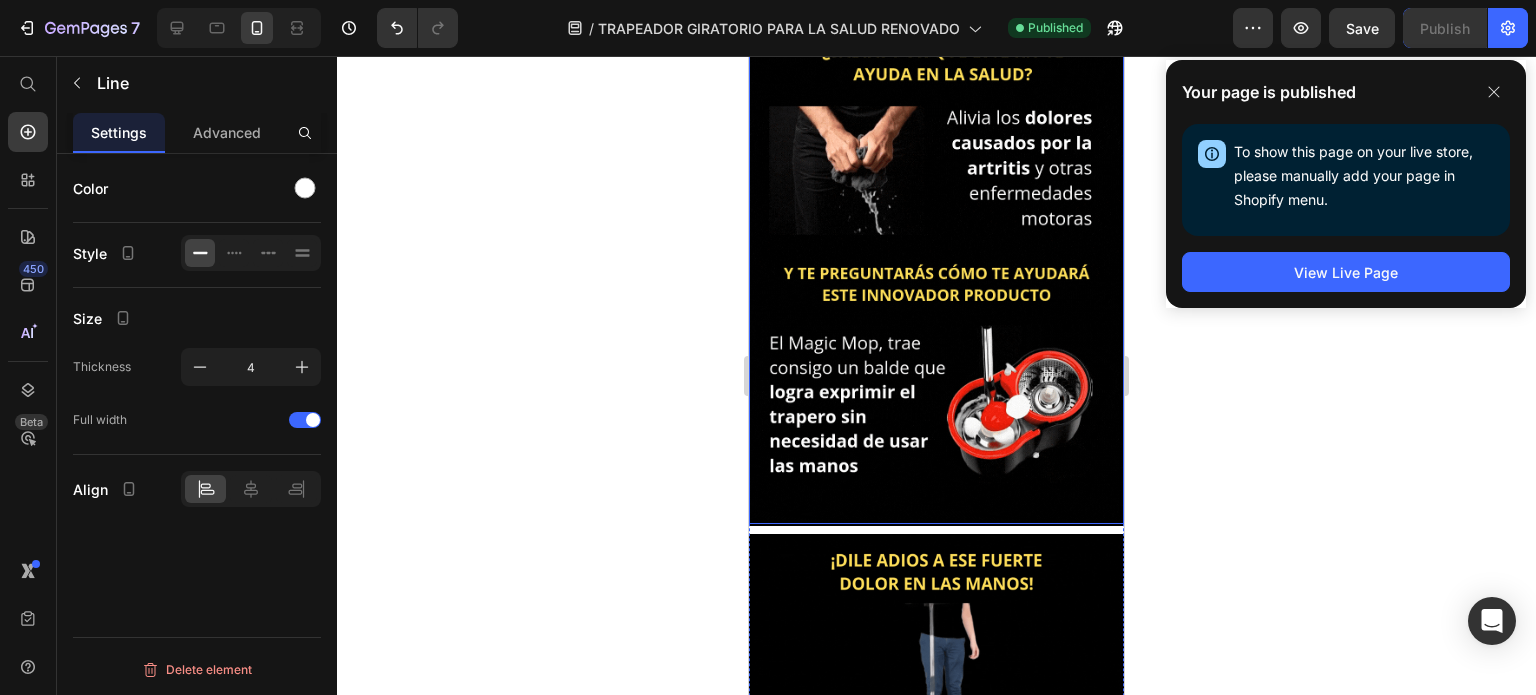 scroll, scrollTop: 1700, scrollLeft: 0, axis: vertical 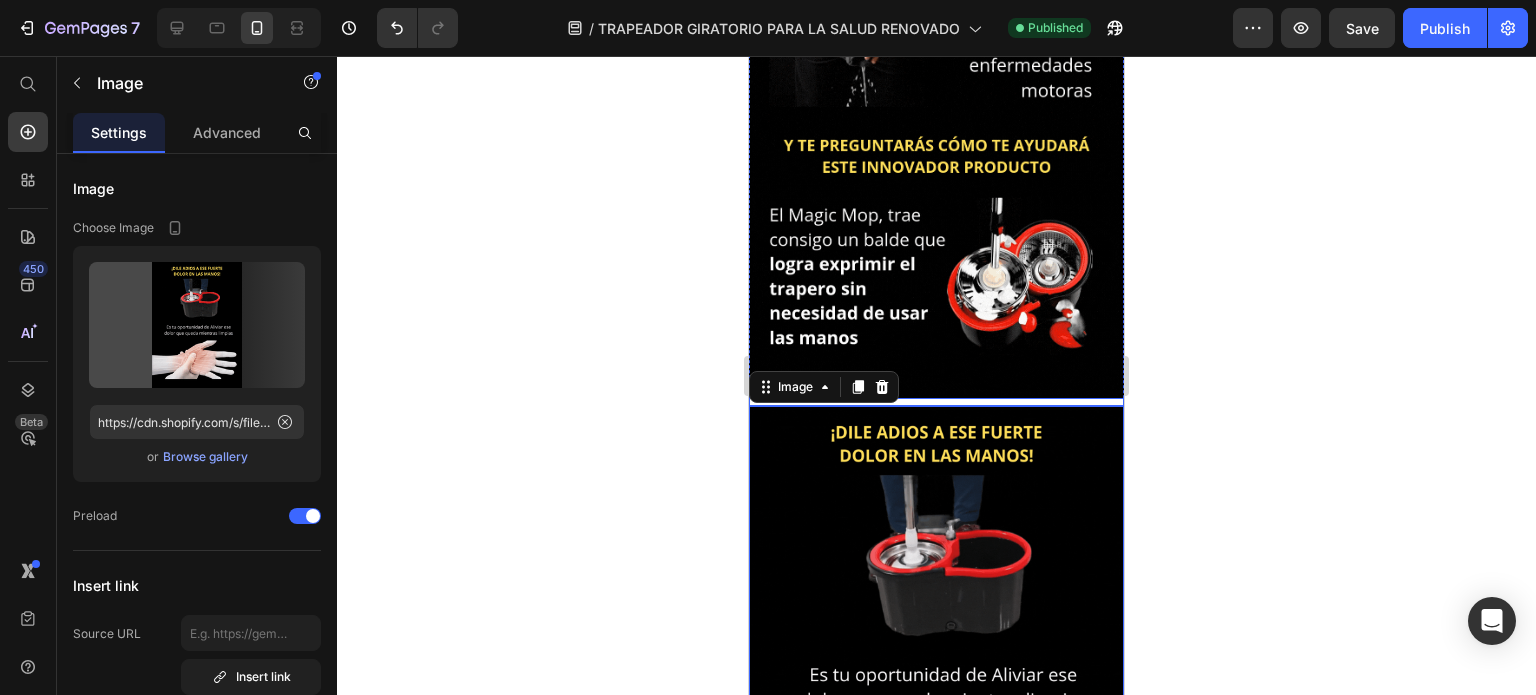 click at bounding box center (936, 402) 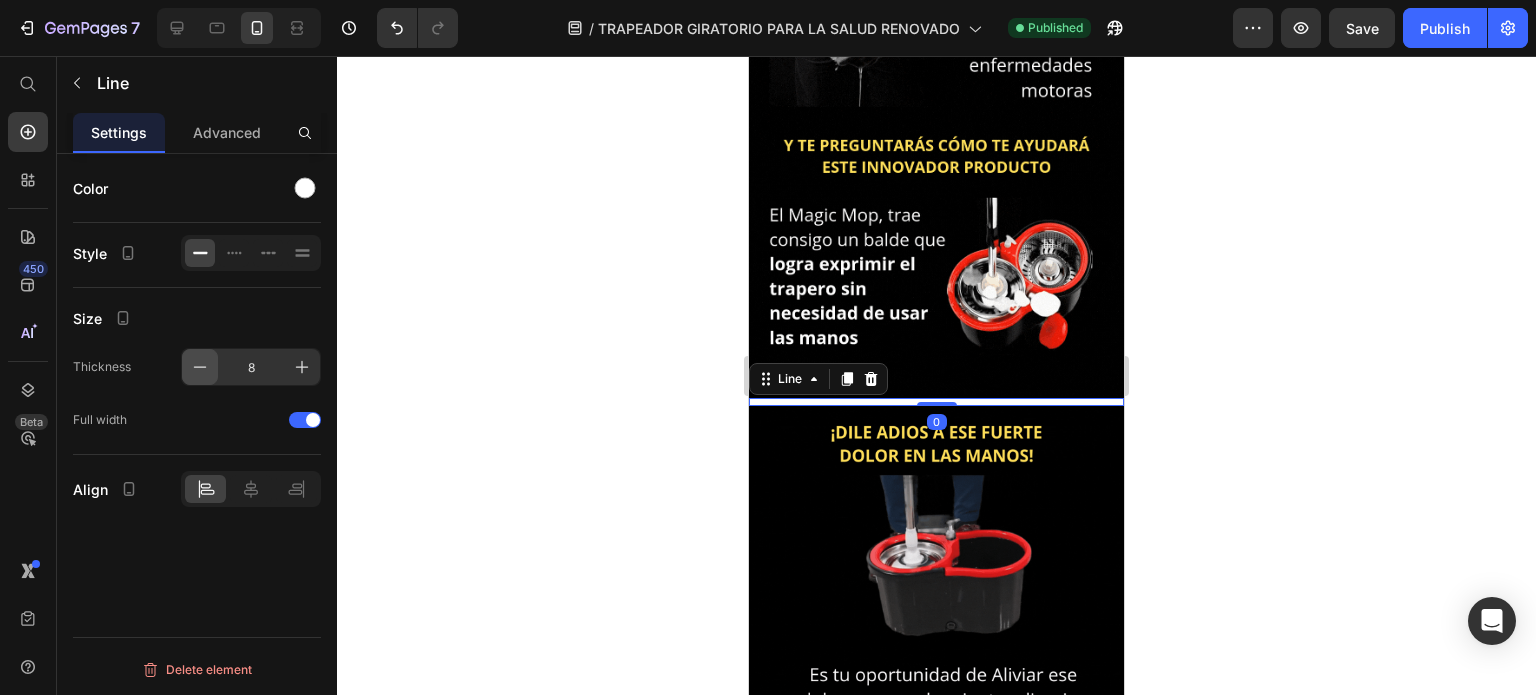 click at bounding box center (200, 367) 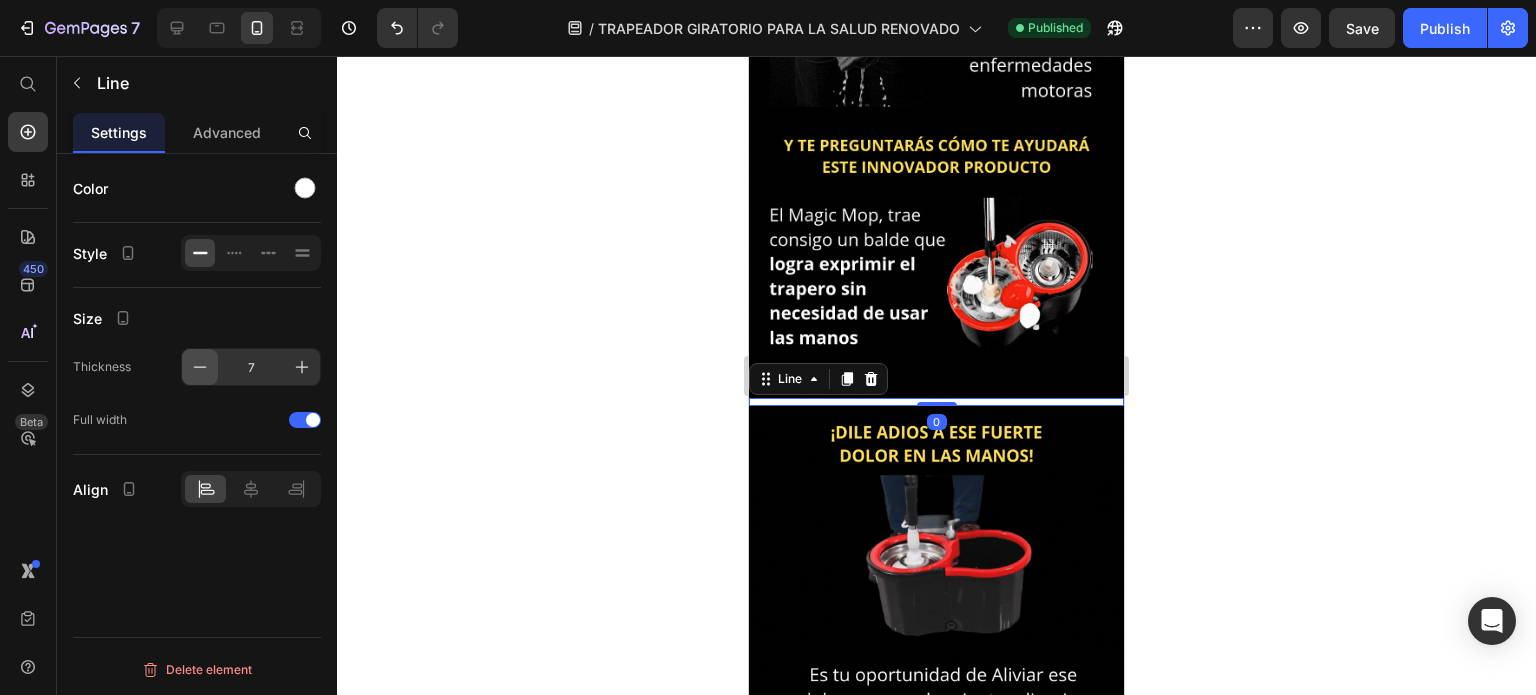 click at bounding box center (200, 367) 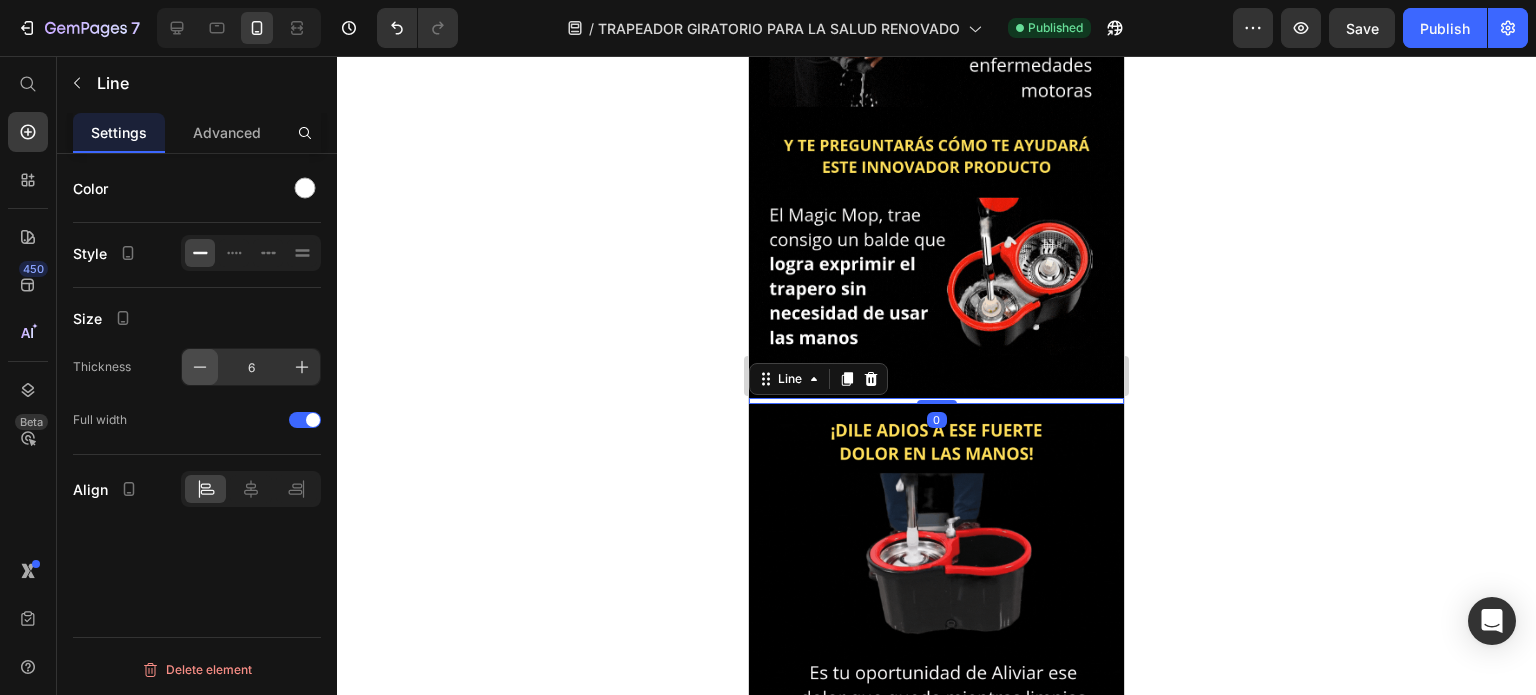 click at bounding box center [200, 367] 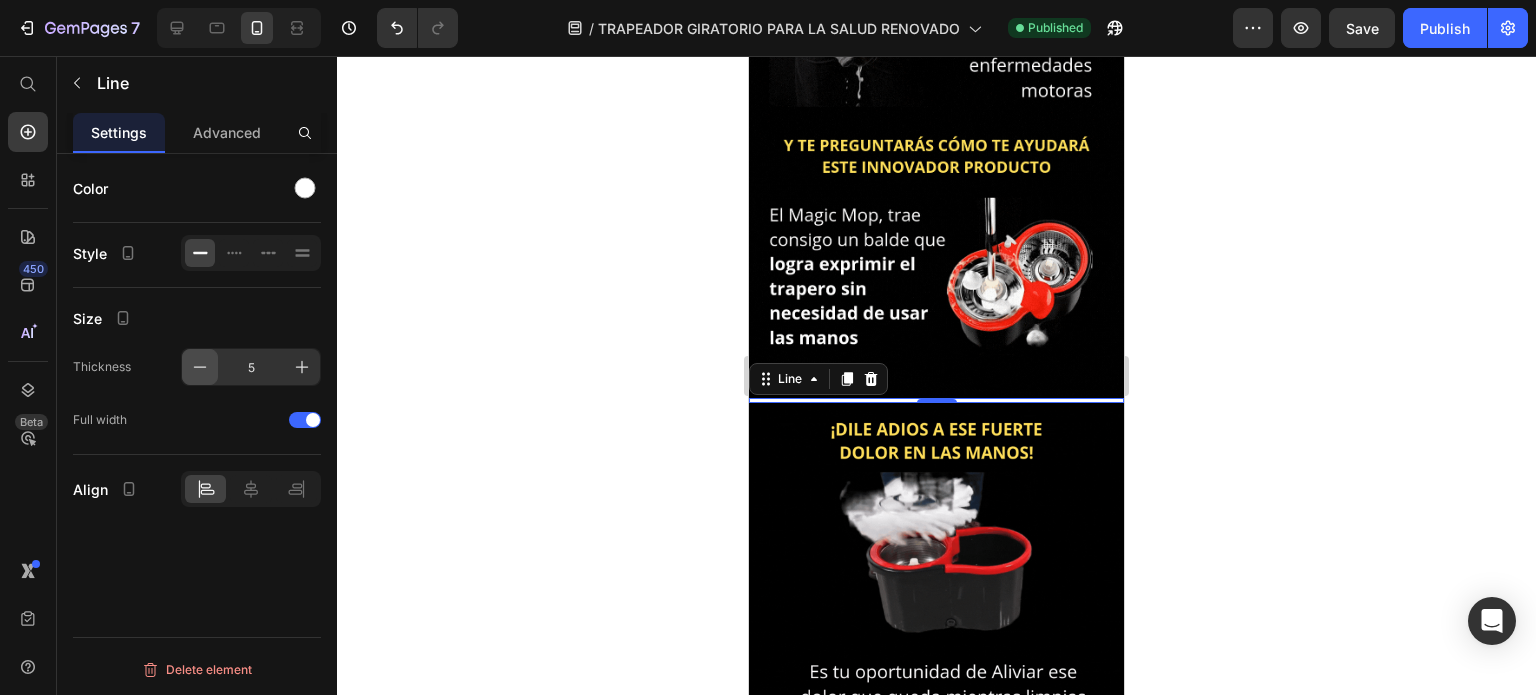 click at bounding box center [200, 367] 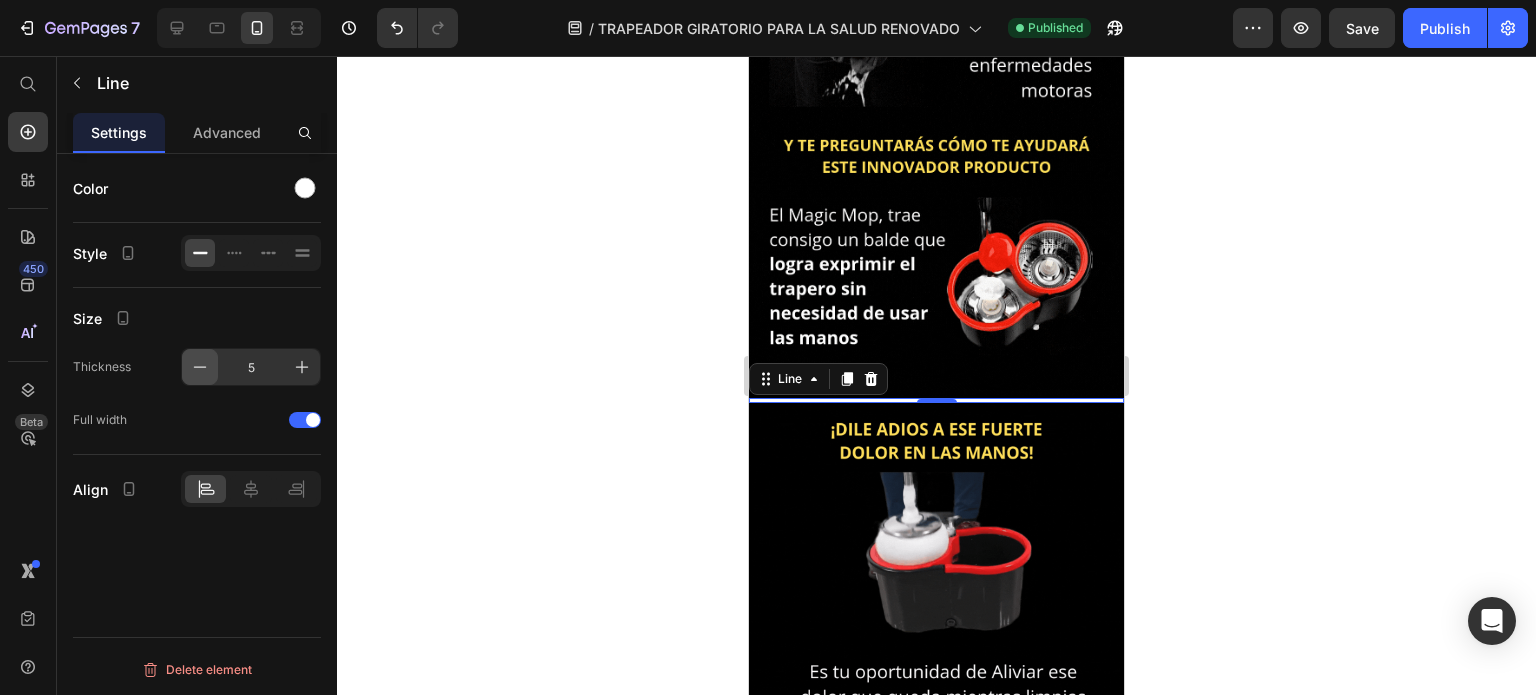 type on "4" 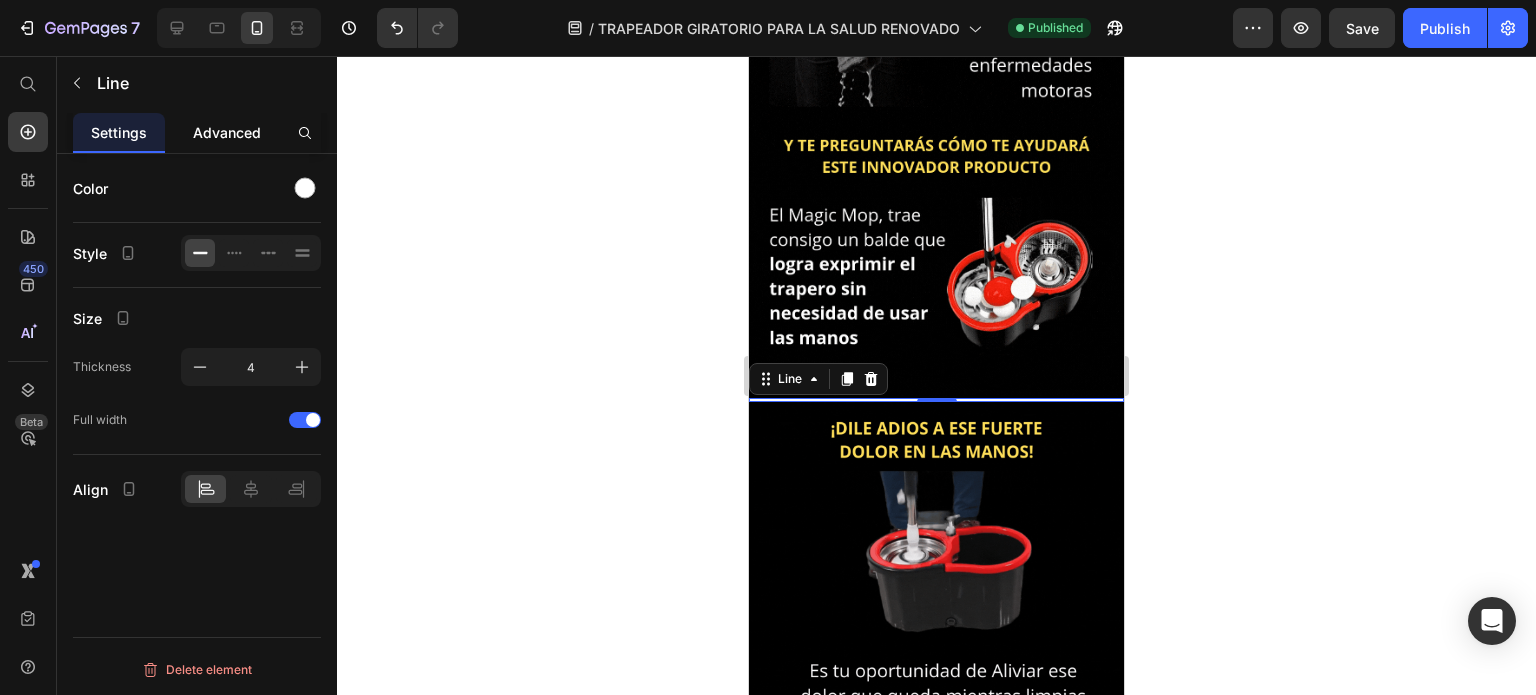 click on "Advanced" 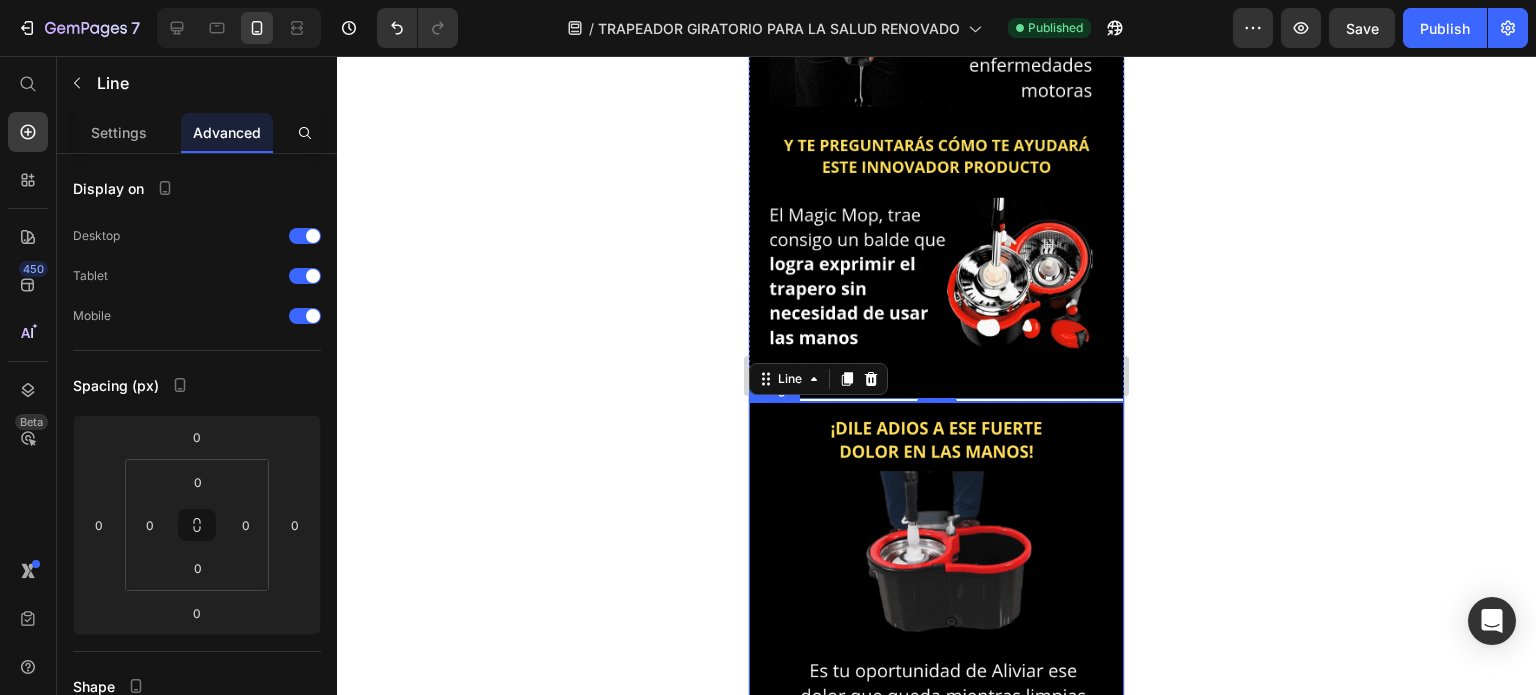 click at bounding box center (936, 662) 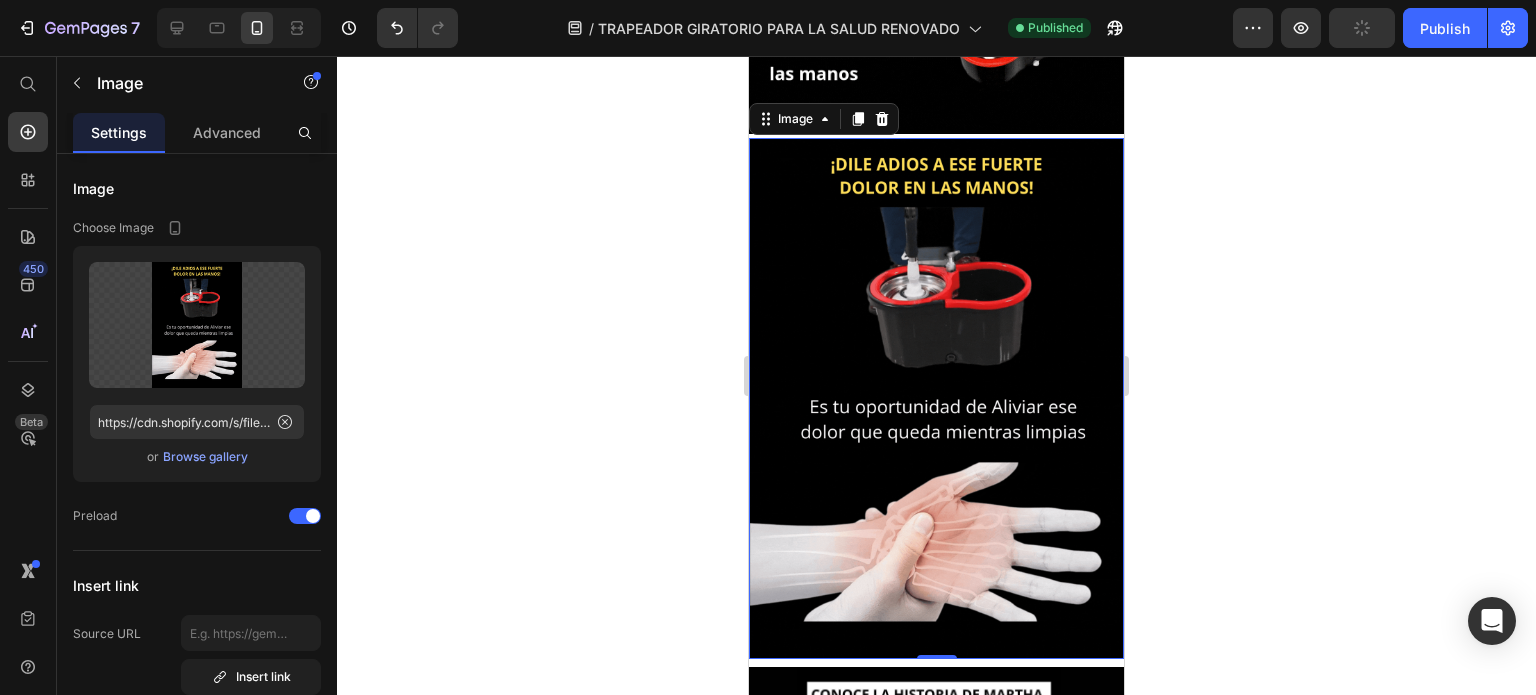 scroll, scrollTop: 2100, scrollLeft: 0, axis: vertical 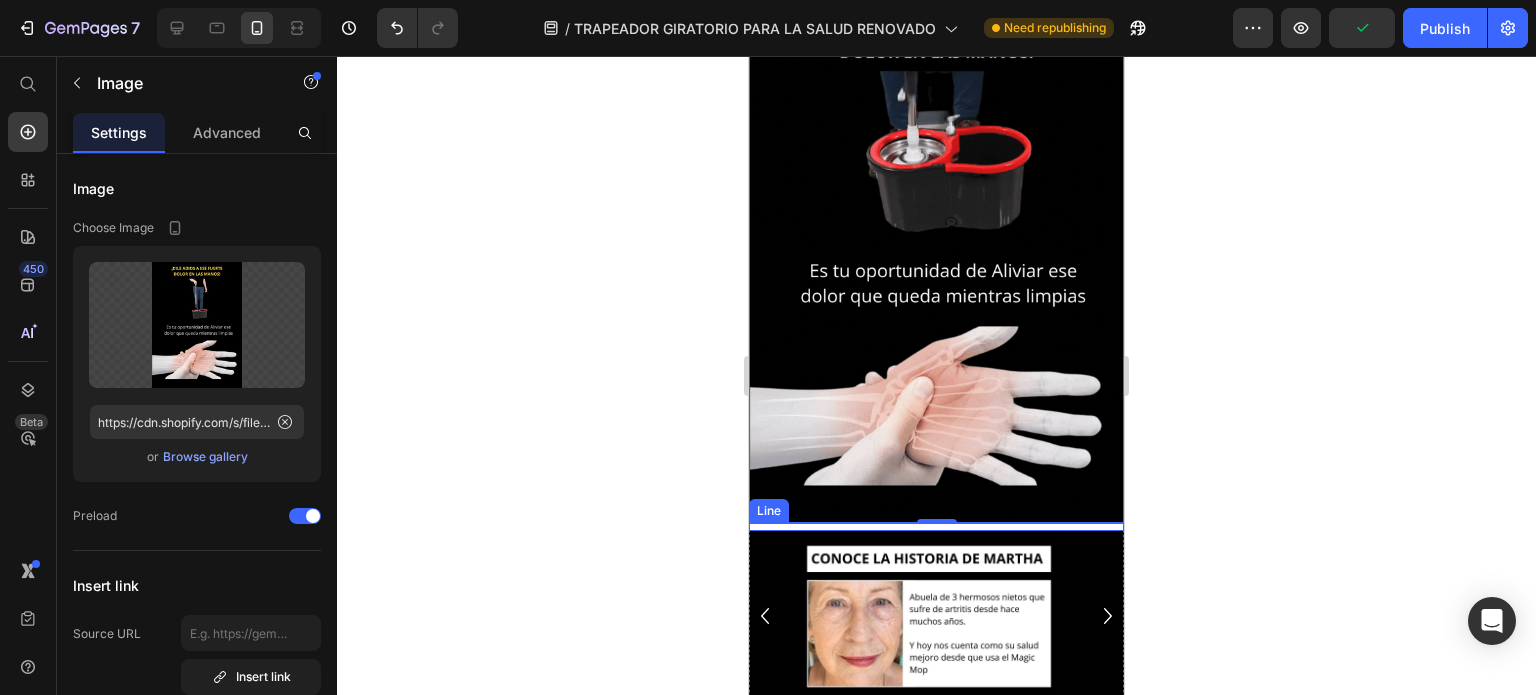 click at bounding box center (936, 527) 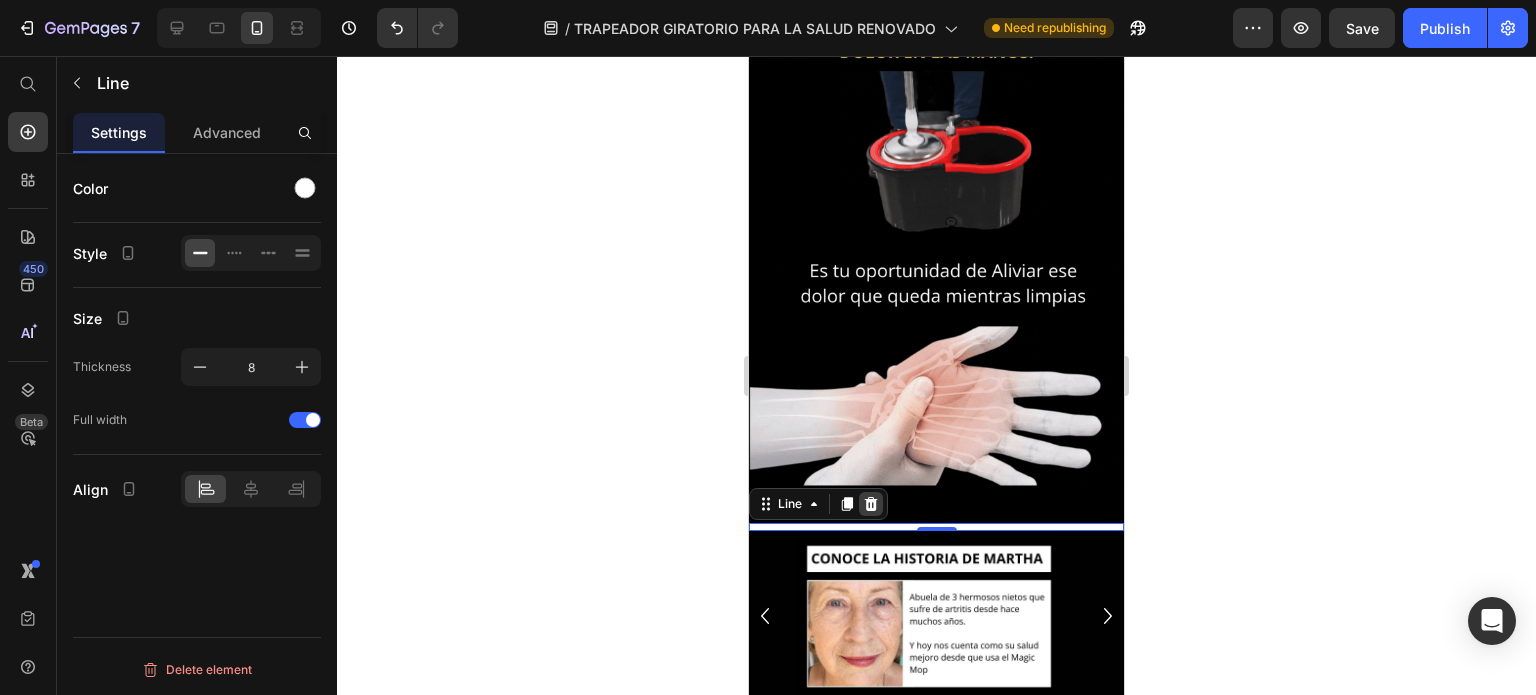click 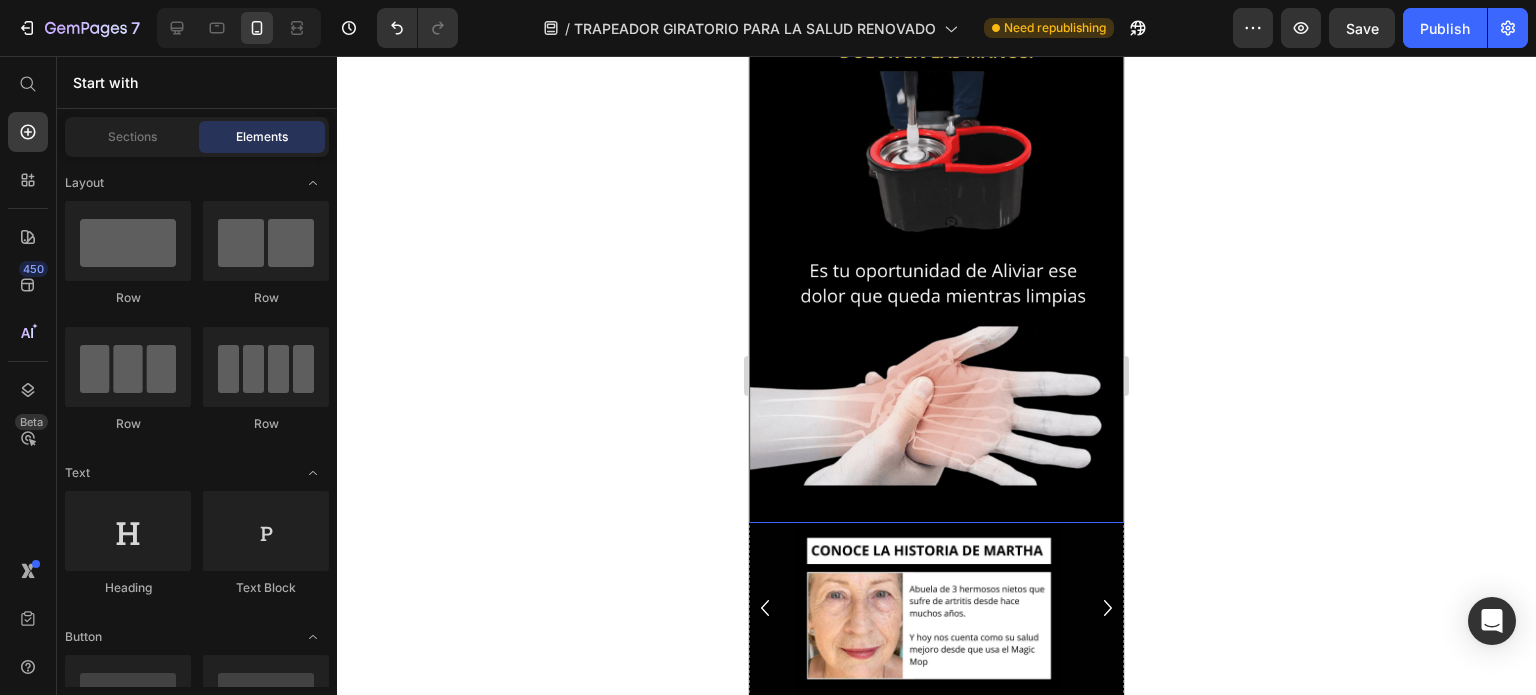 click at bounding box center [936, 262] 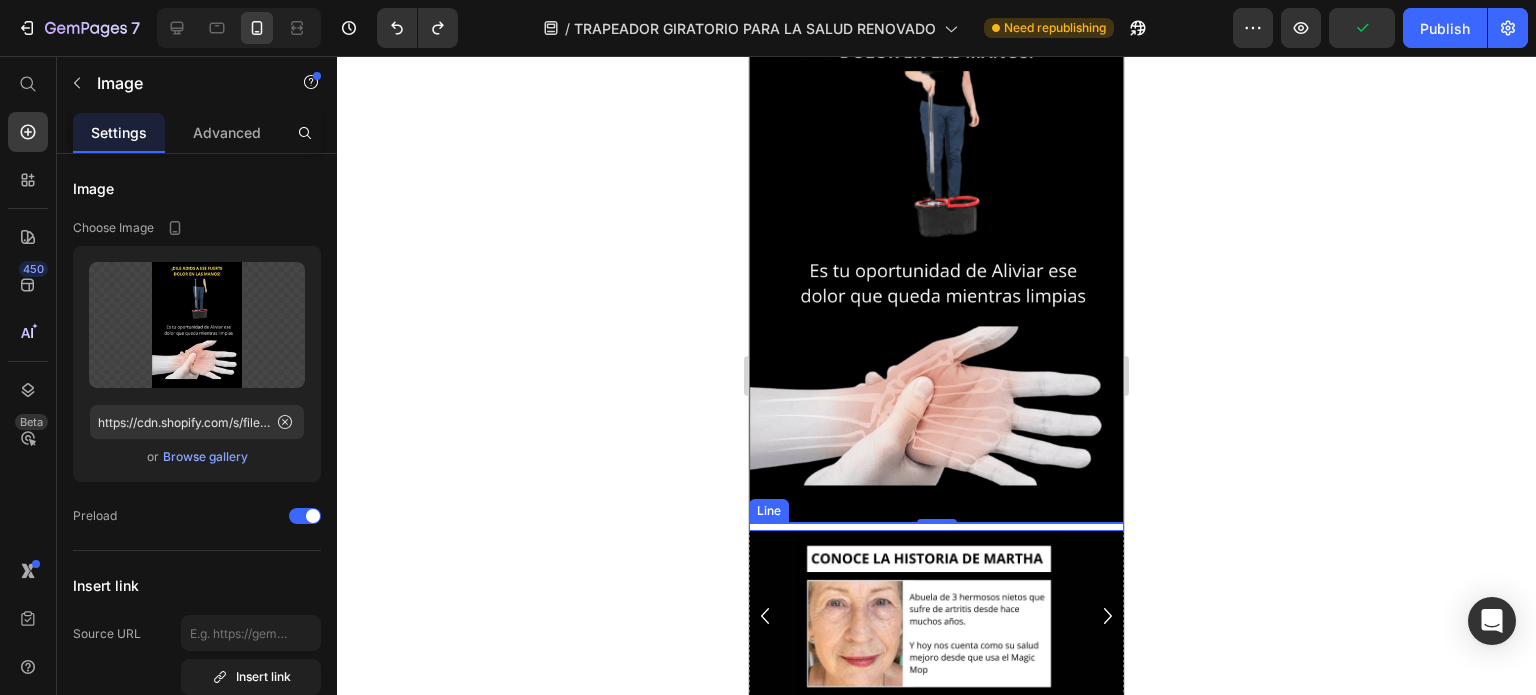 click at bounding box center [936, 527] 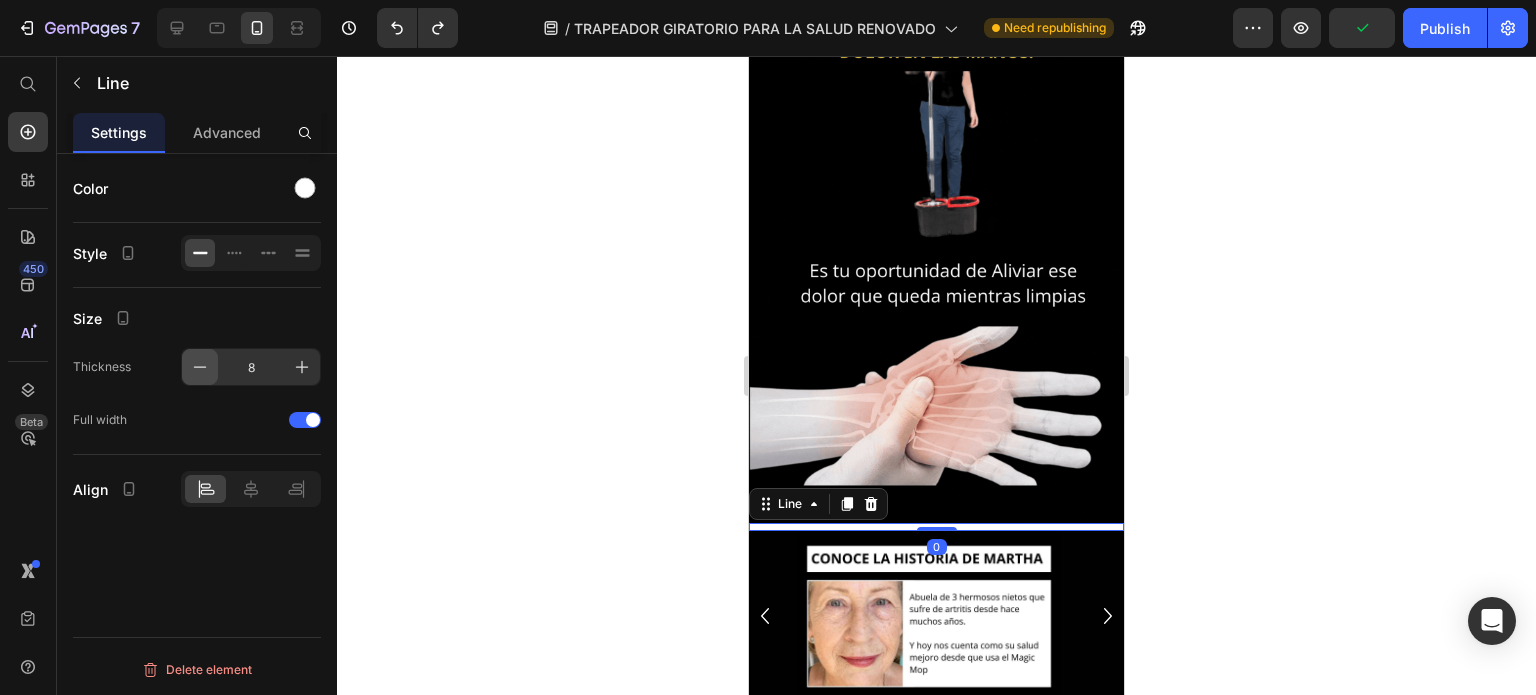 click at bounding box center (200, 367) 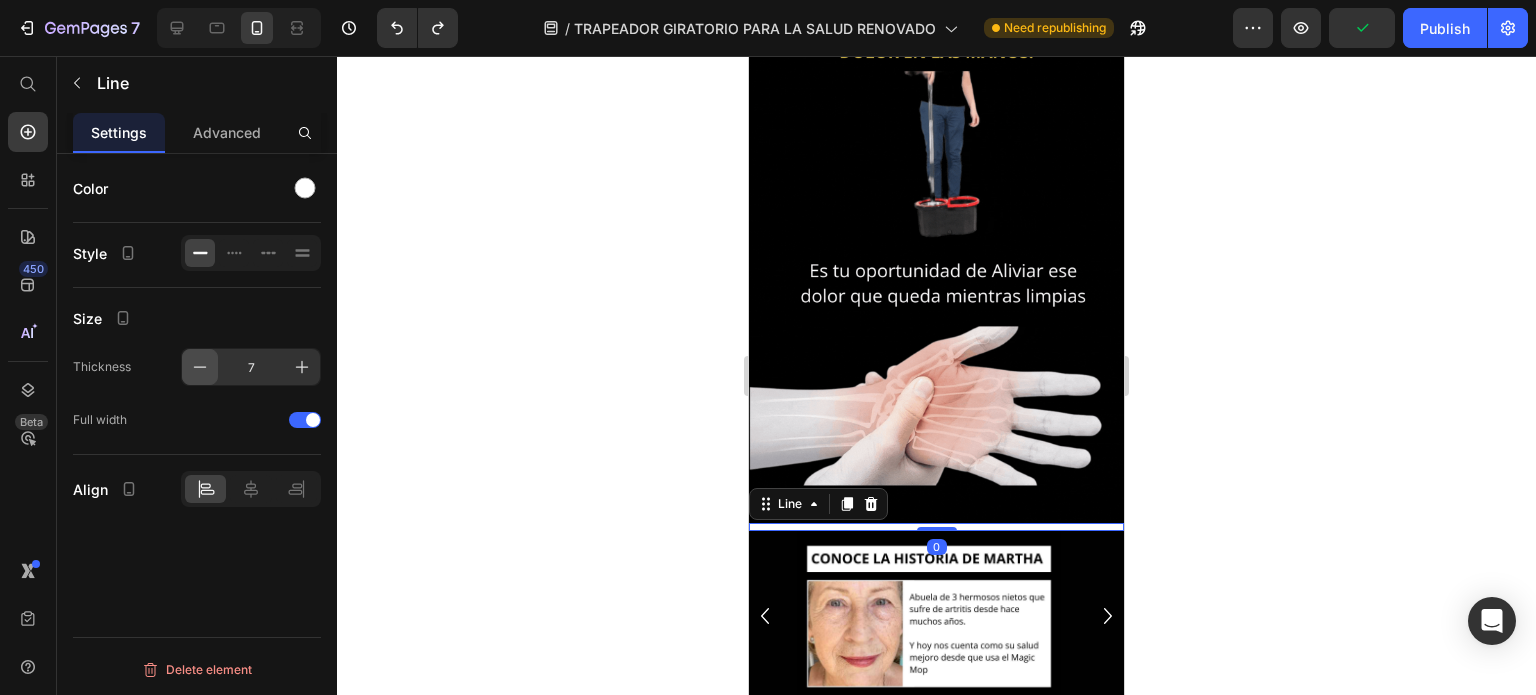 click at bounding box center [200, 367] 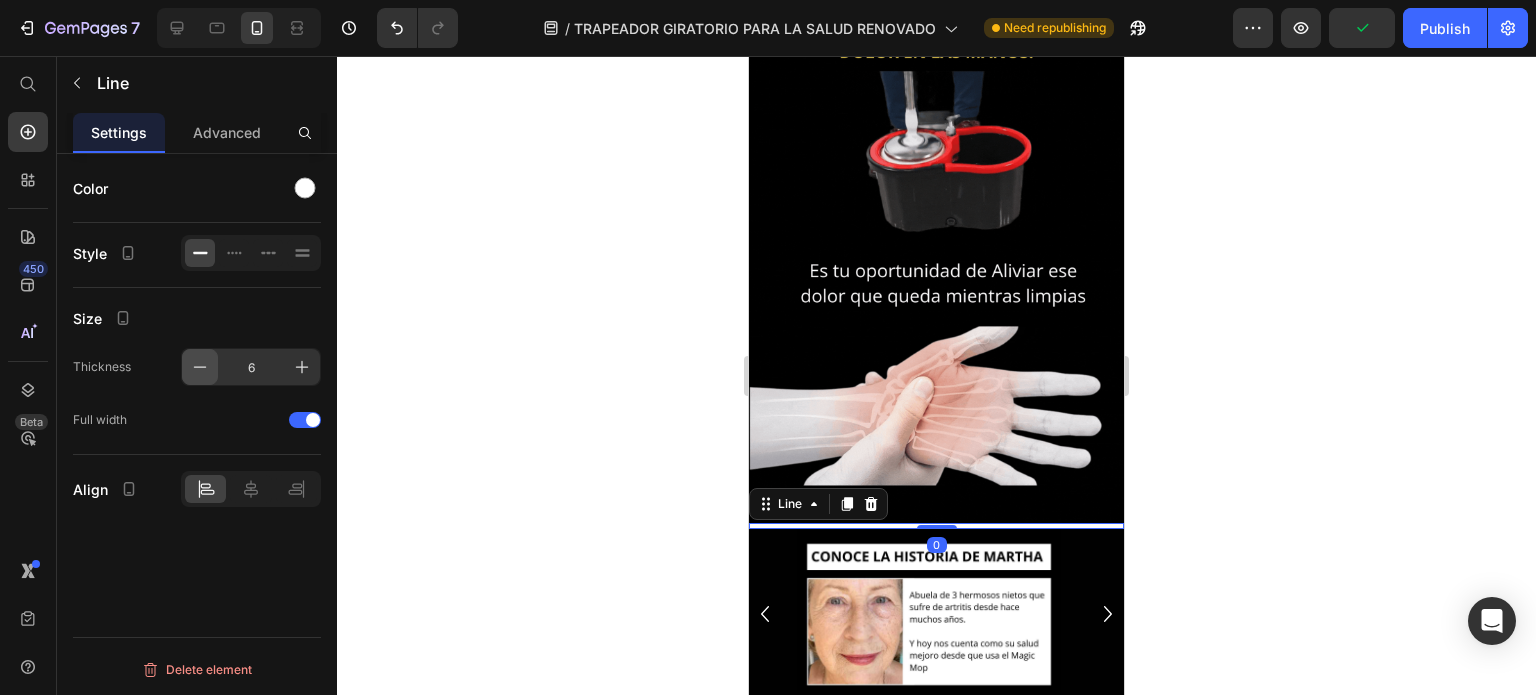 click at bounding box center [200, 367] 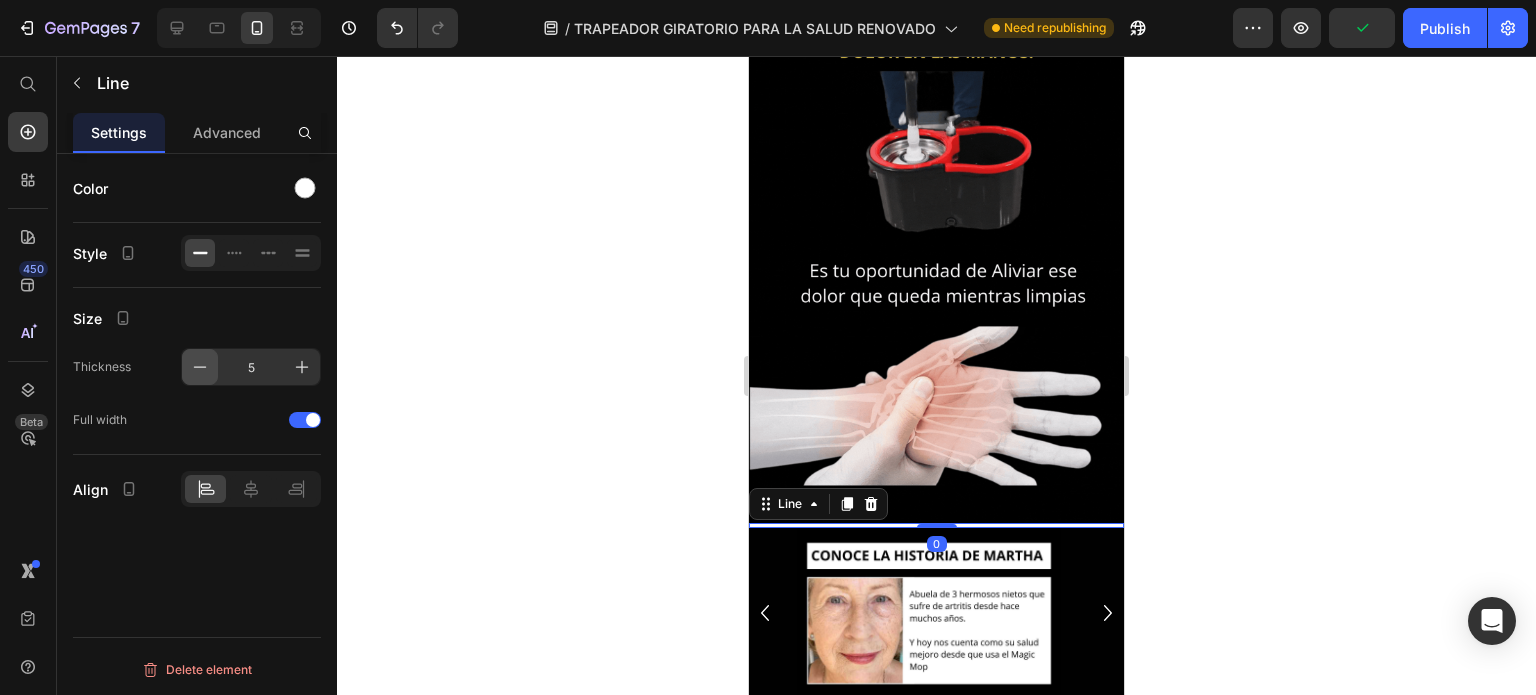 click at bounding box center [200, 367] 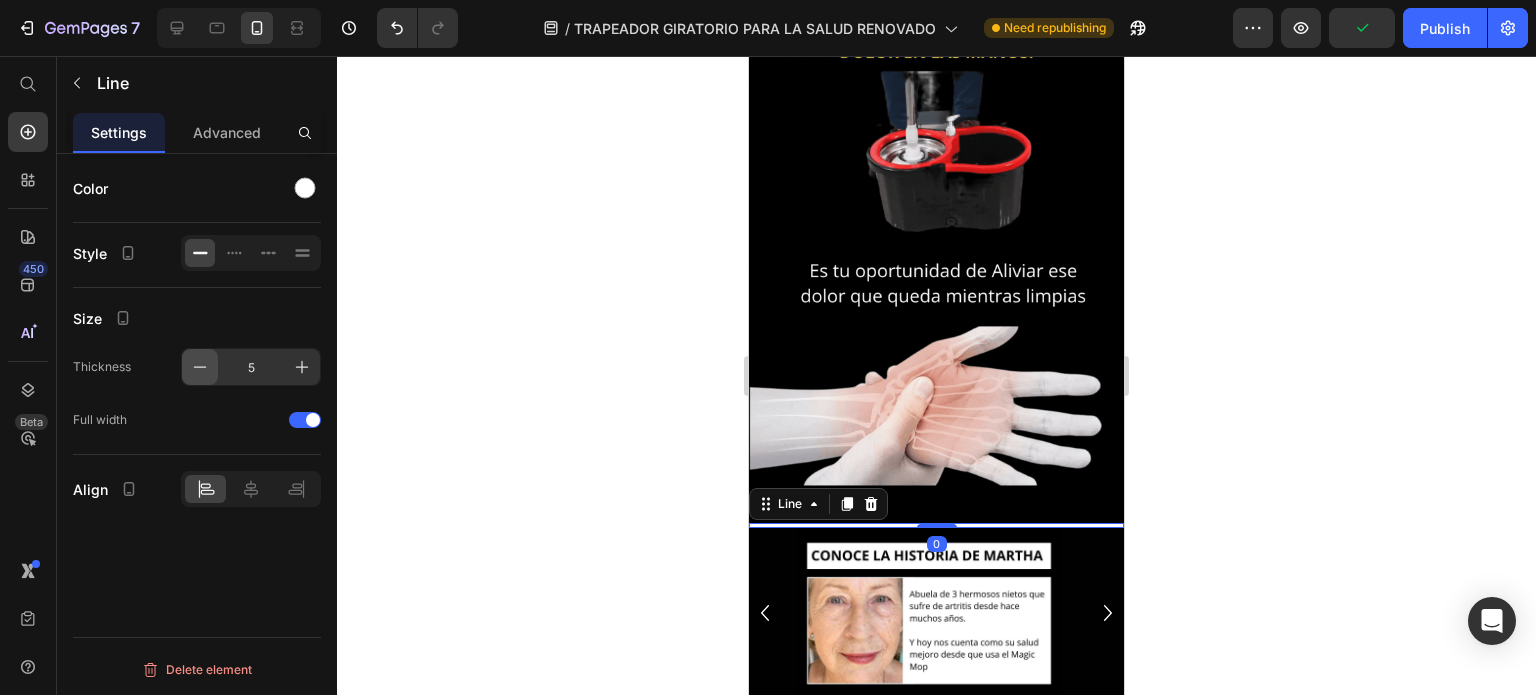 type on "4" 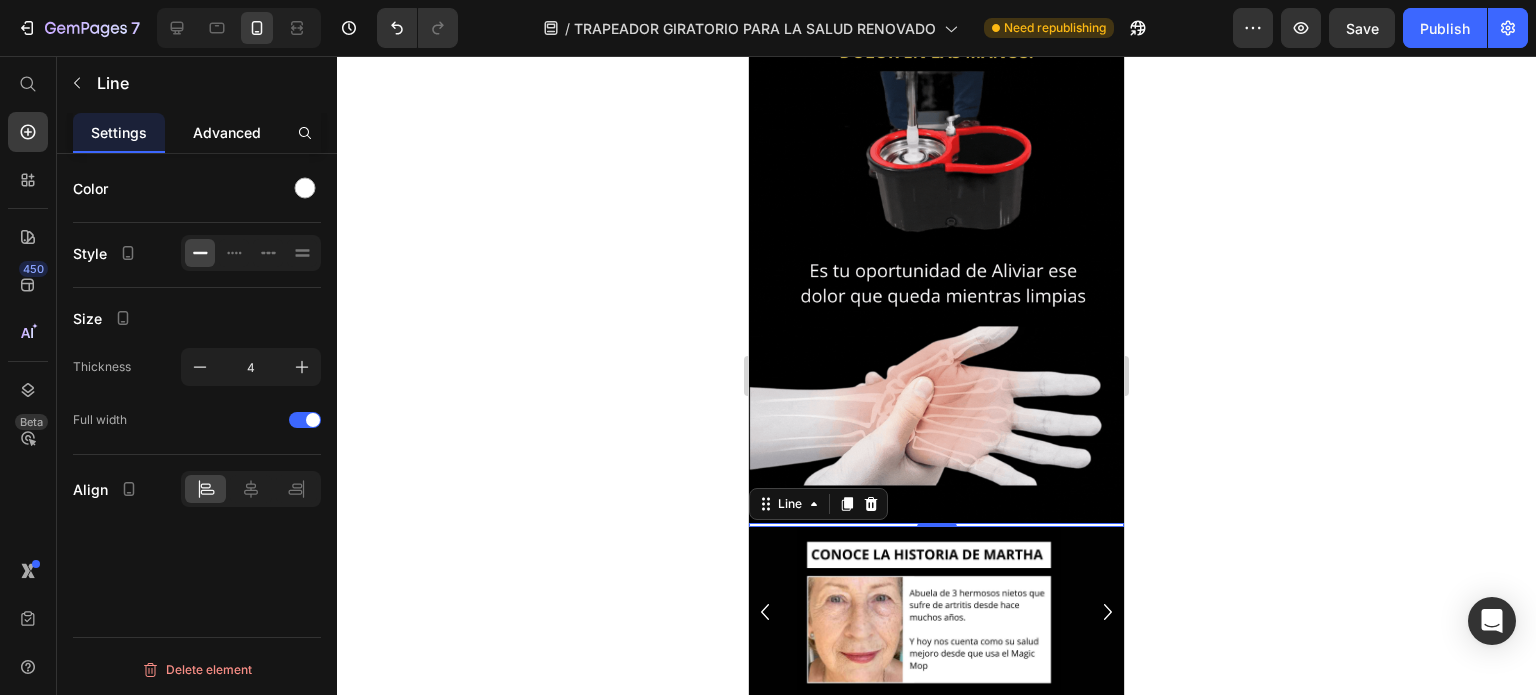 click on "Advanced" at bounding box center (227, 132) 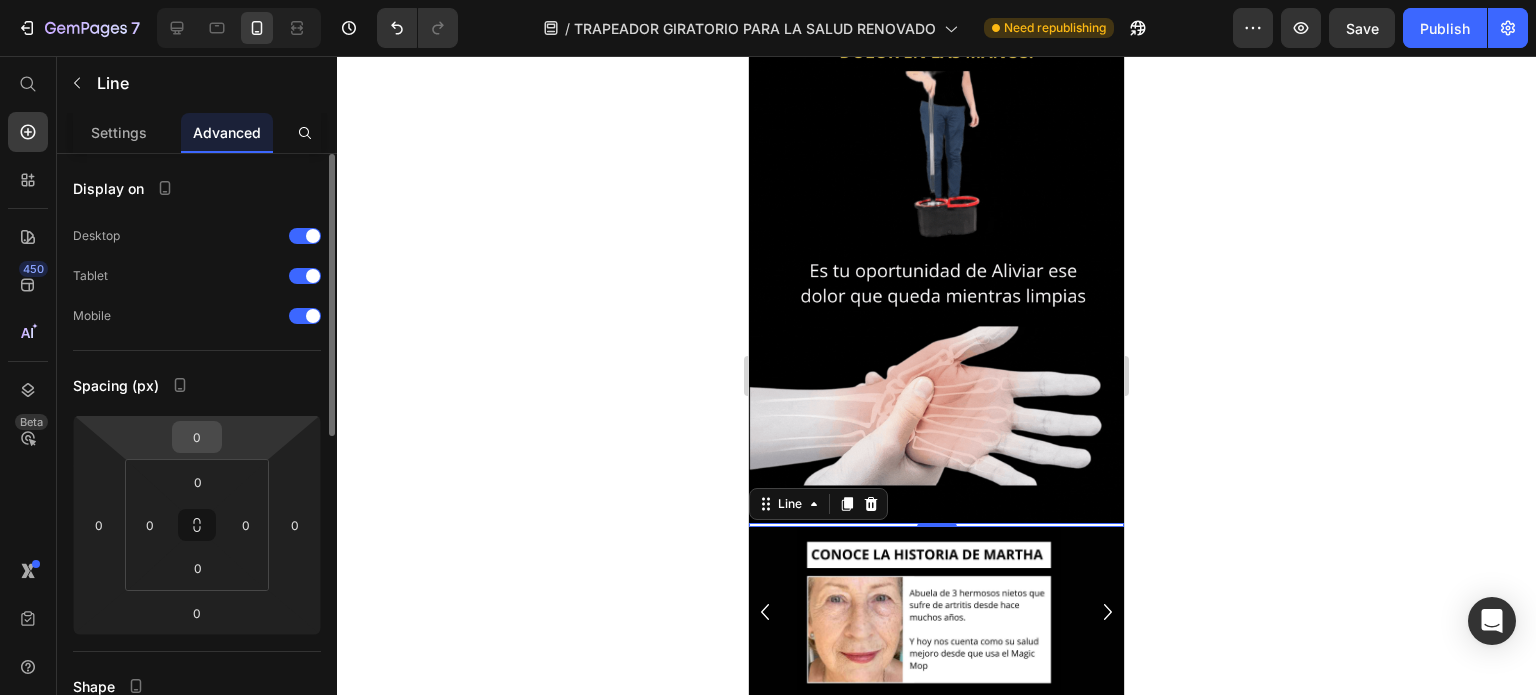 click on "0" at bounding box center (197, 437) 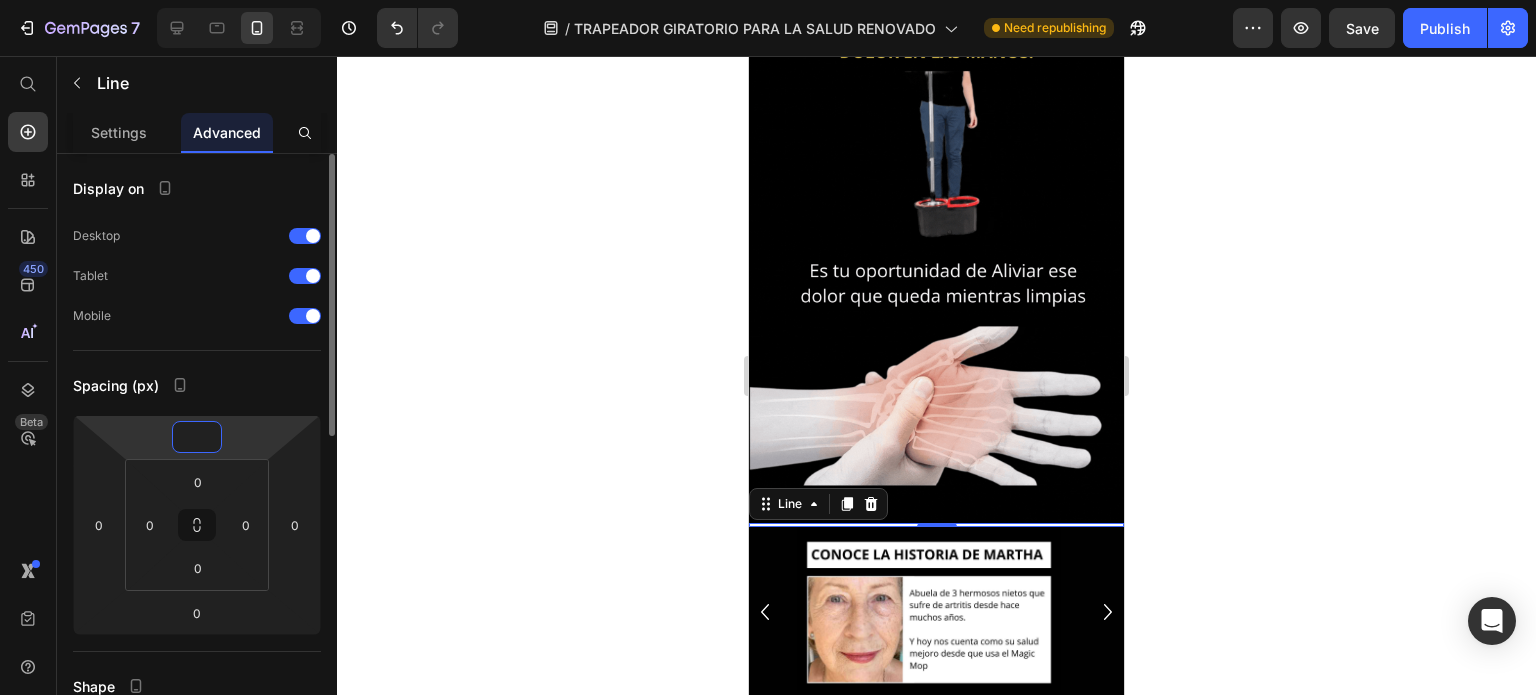 type on "-5" 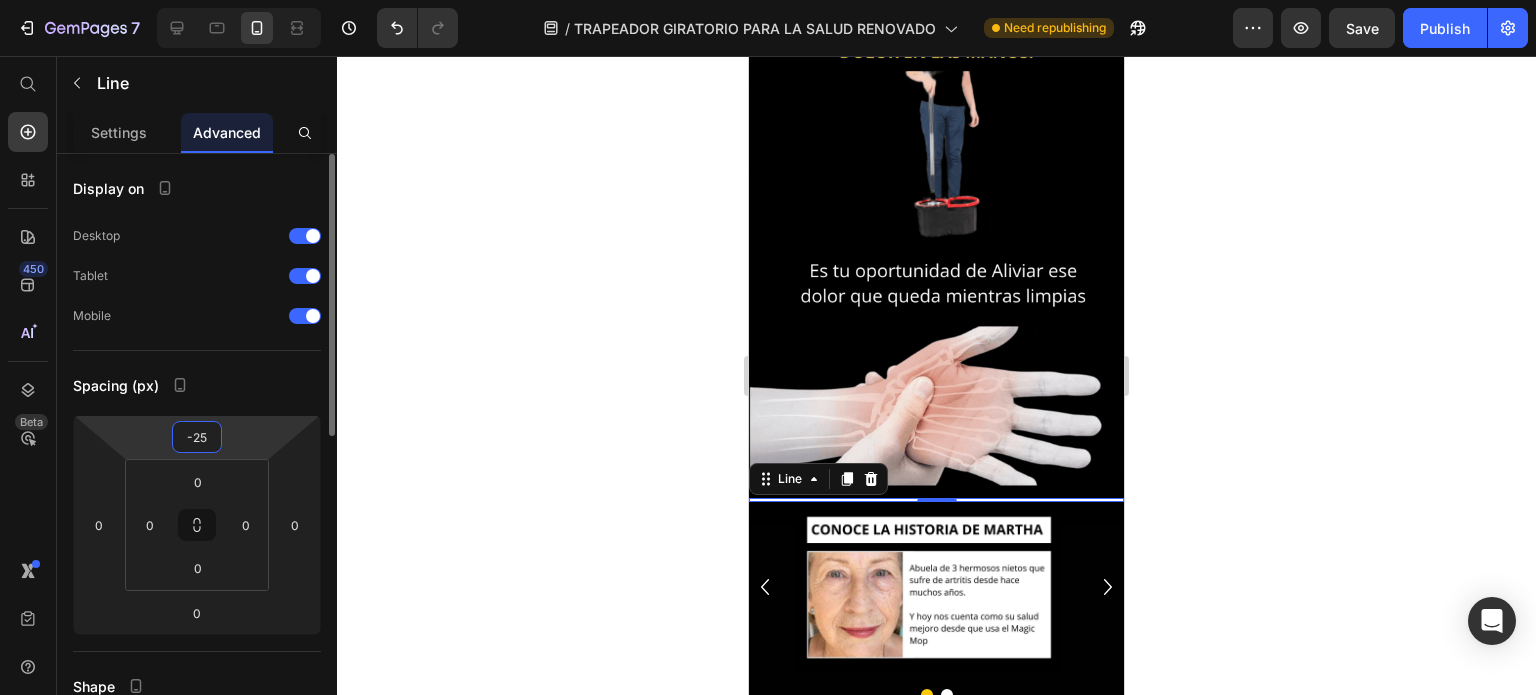 type on "-2" 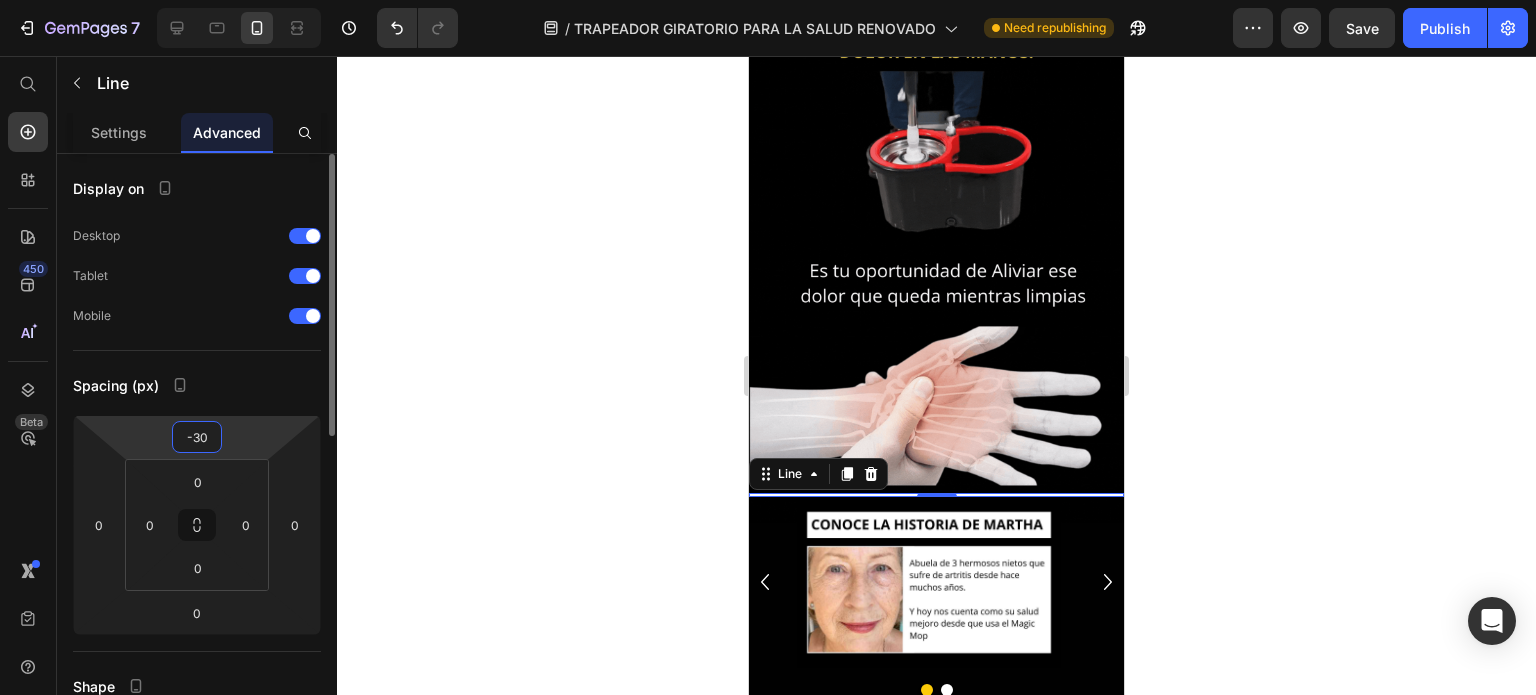 type on "-3" 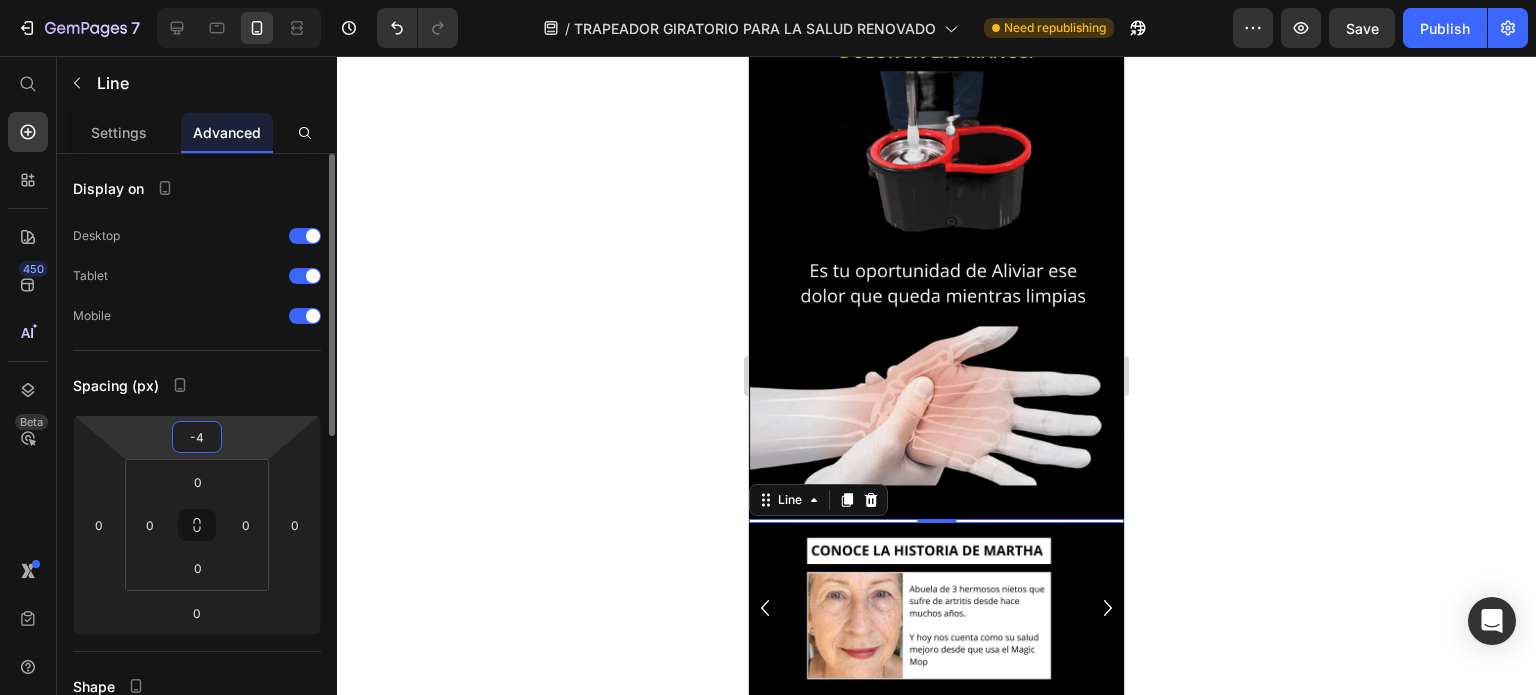 type on "-40" 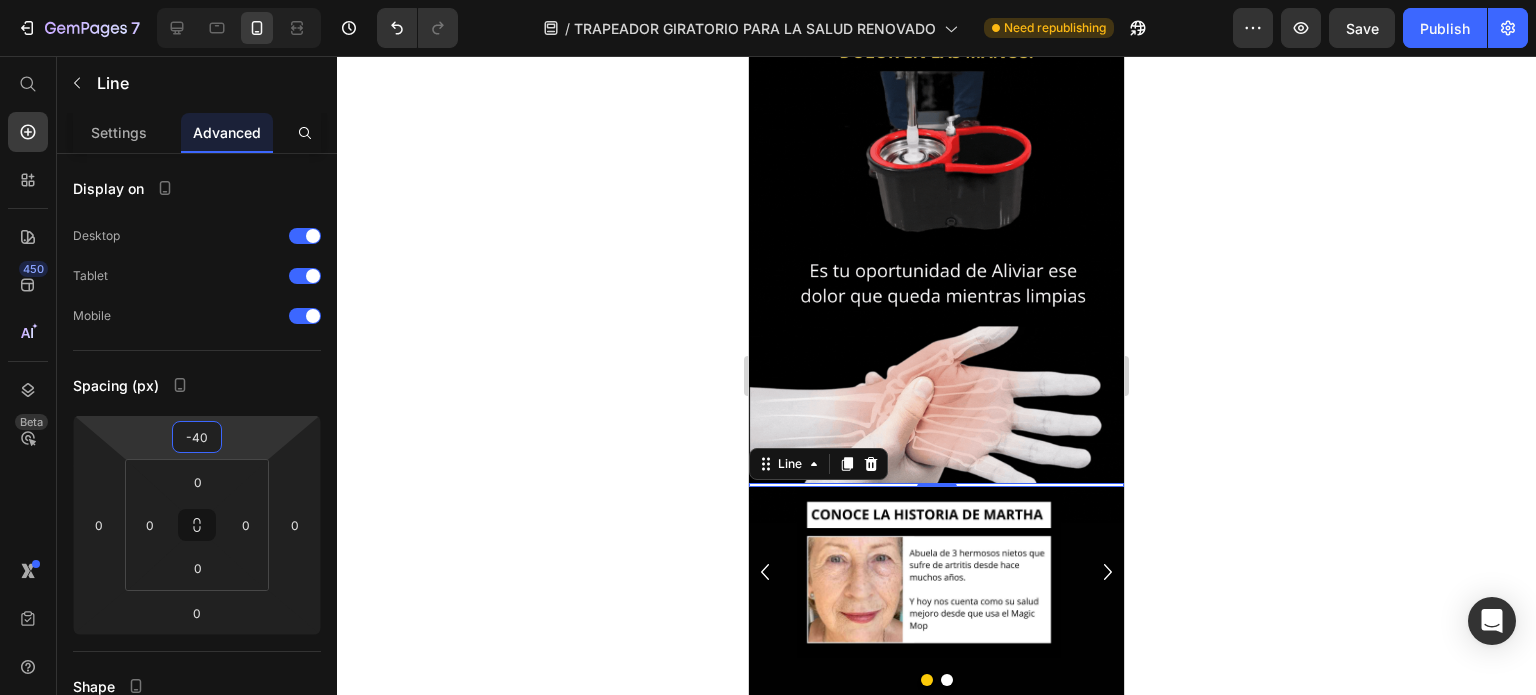 click 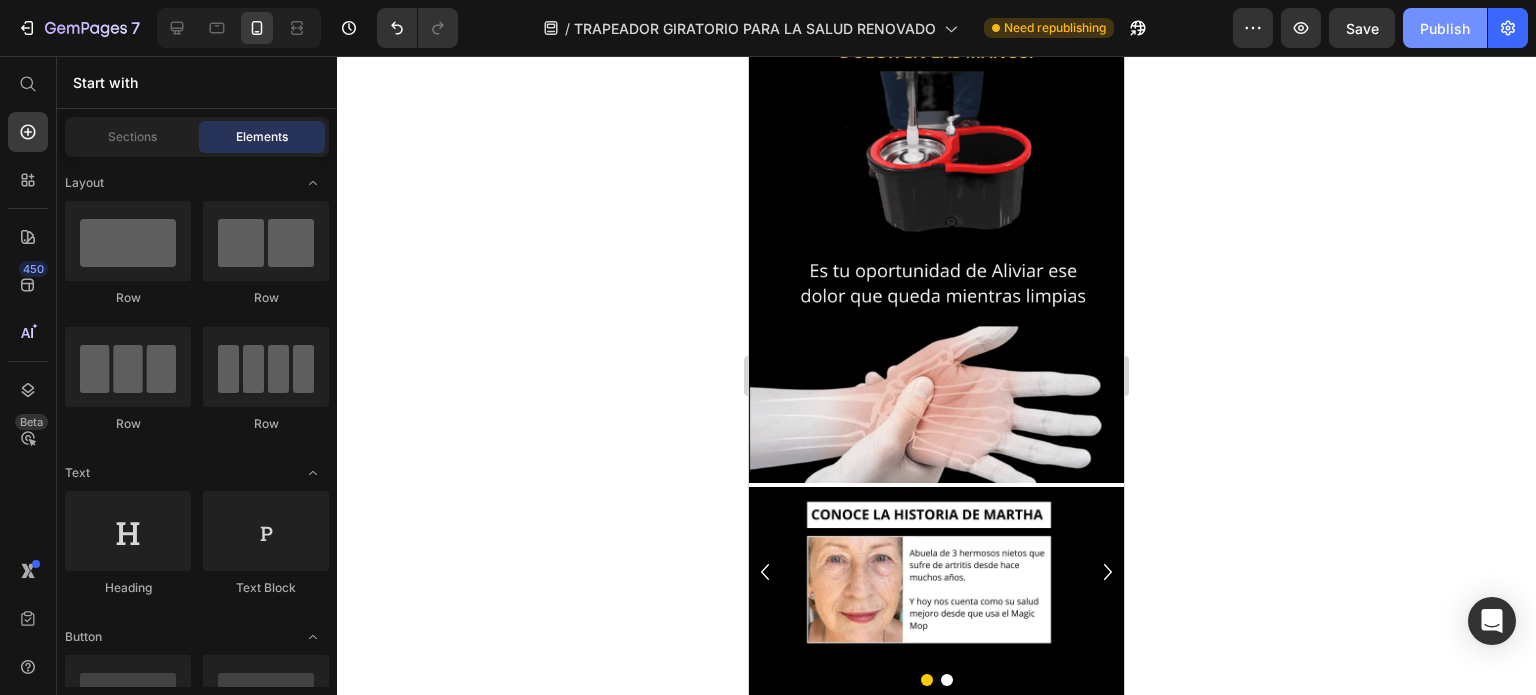 click on "Publish" 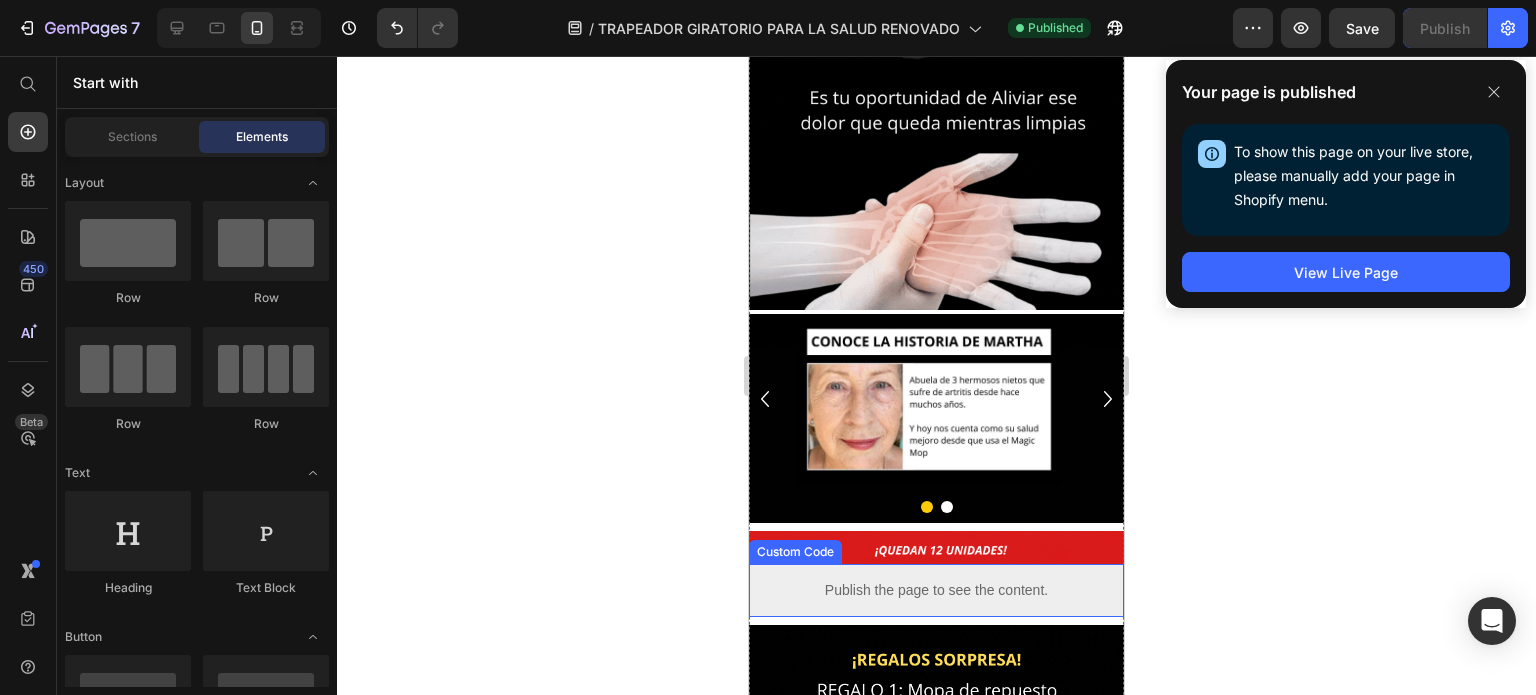 scroll, scrollTop: 2300, scrollLeft: 0, axis: vertical 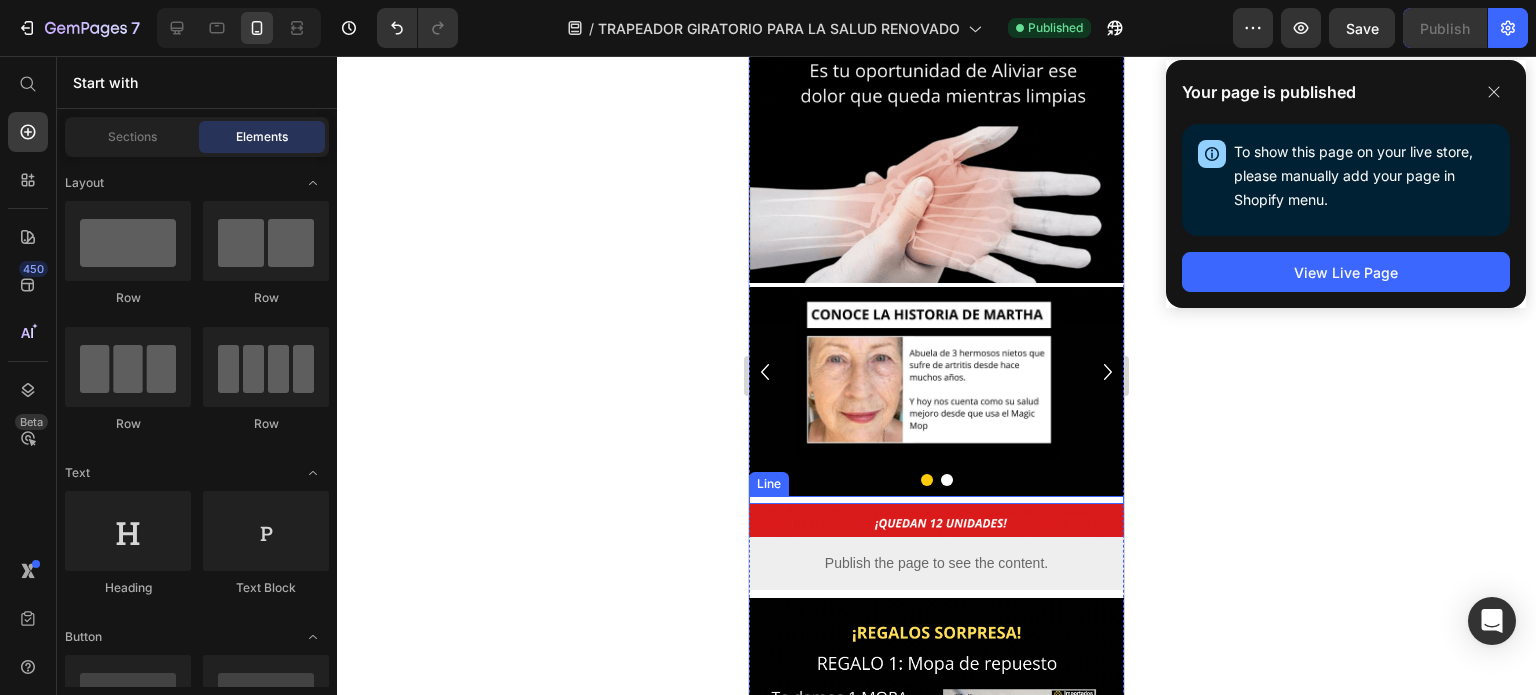 click at bounding box center (936, 500) 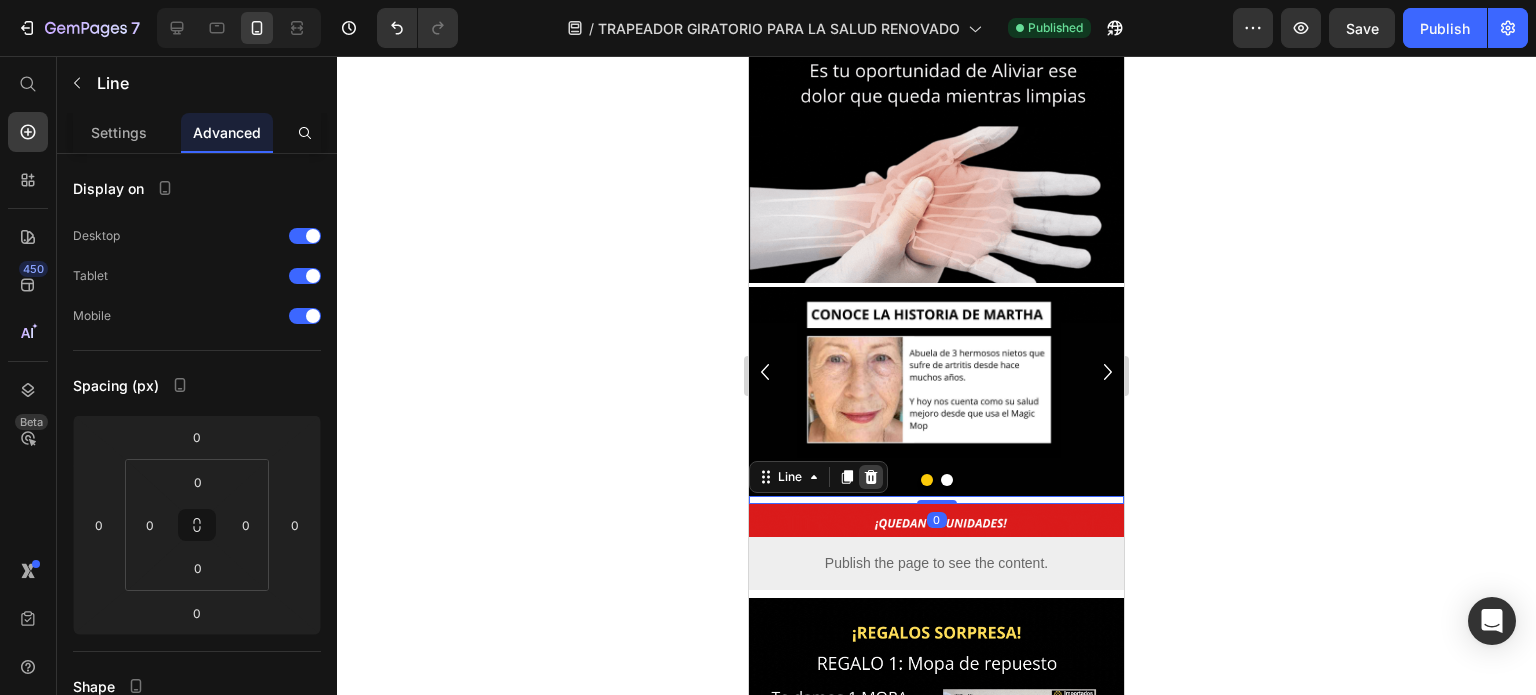 click 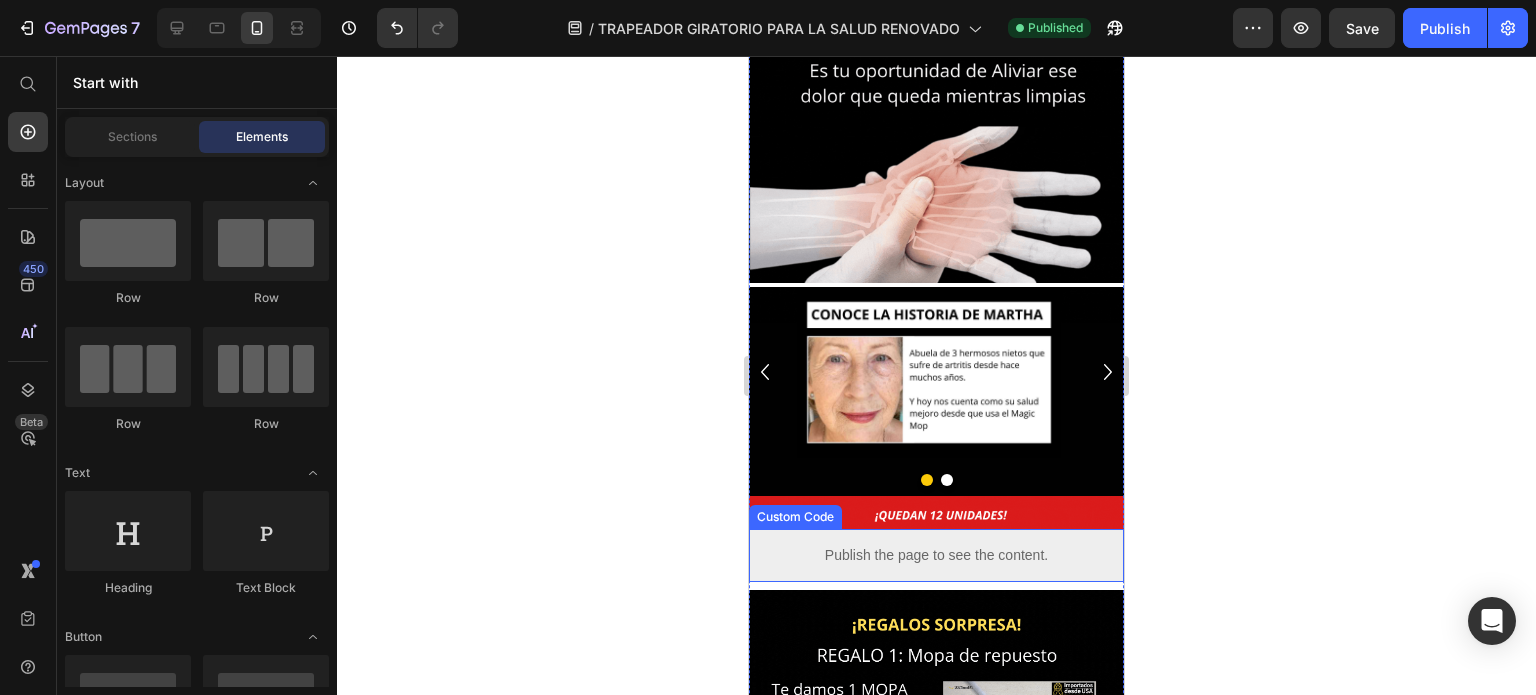 click on "Publish the page to see the content." at bounding box center [936, 555] 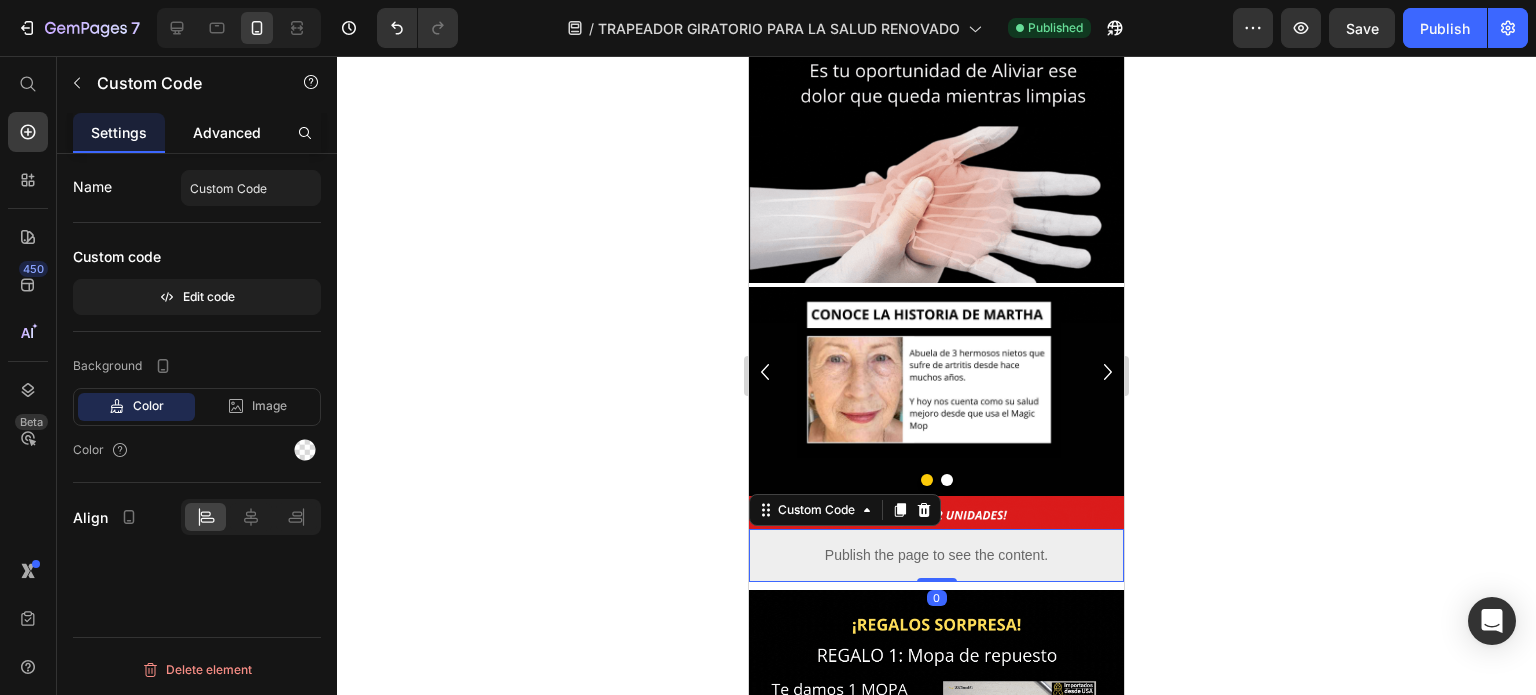 click on "Advanced" 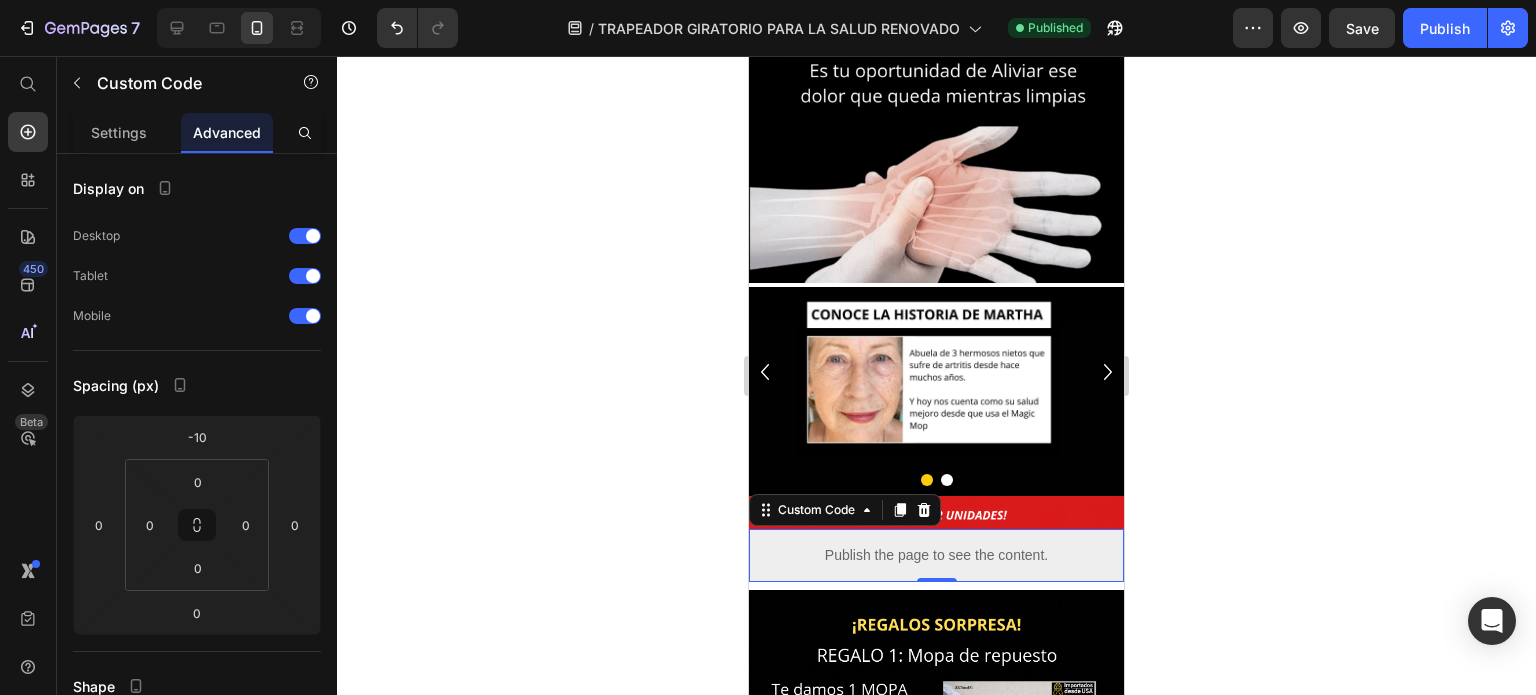 drag, startPoint x: 651, startPoint y: 429, endPoint x: 96, endPoint y: 359, distance: 559.397 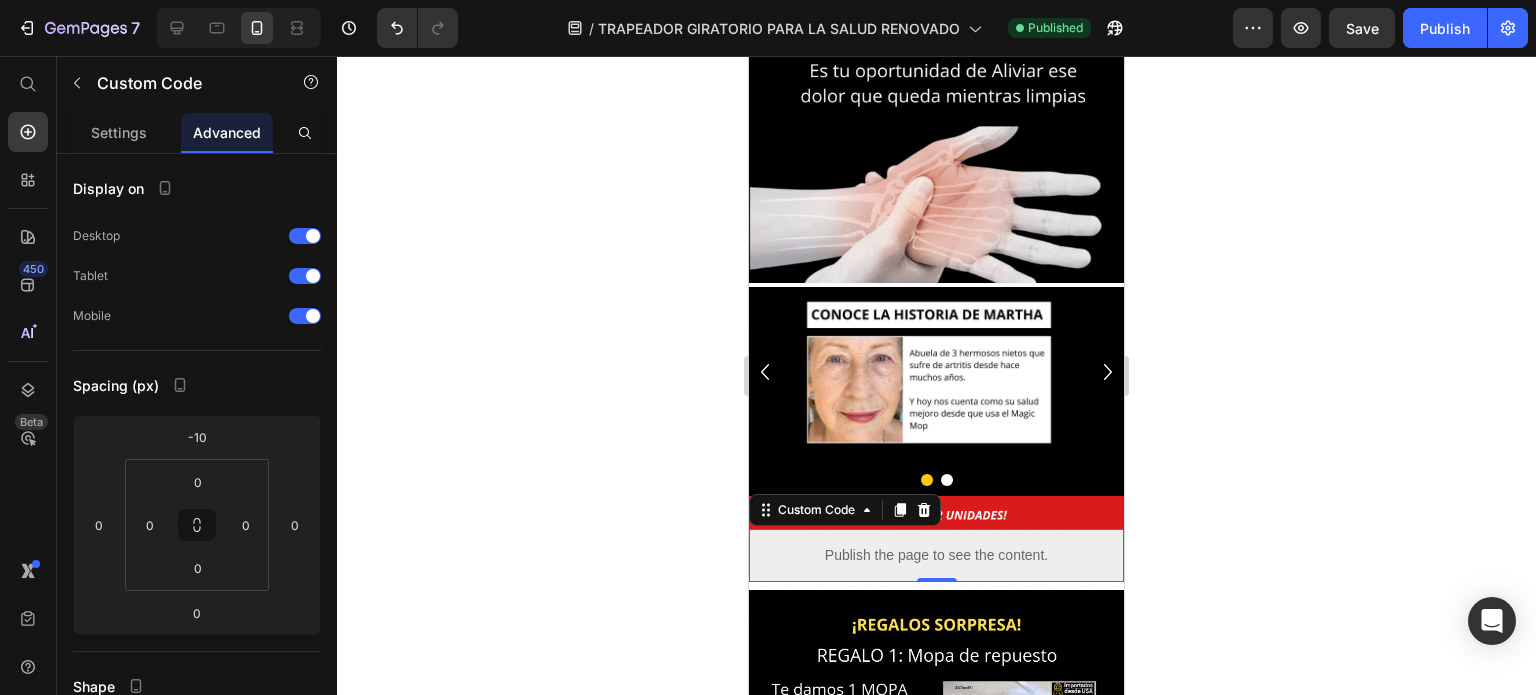 click 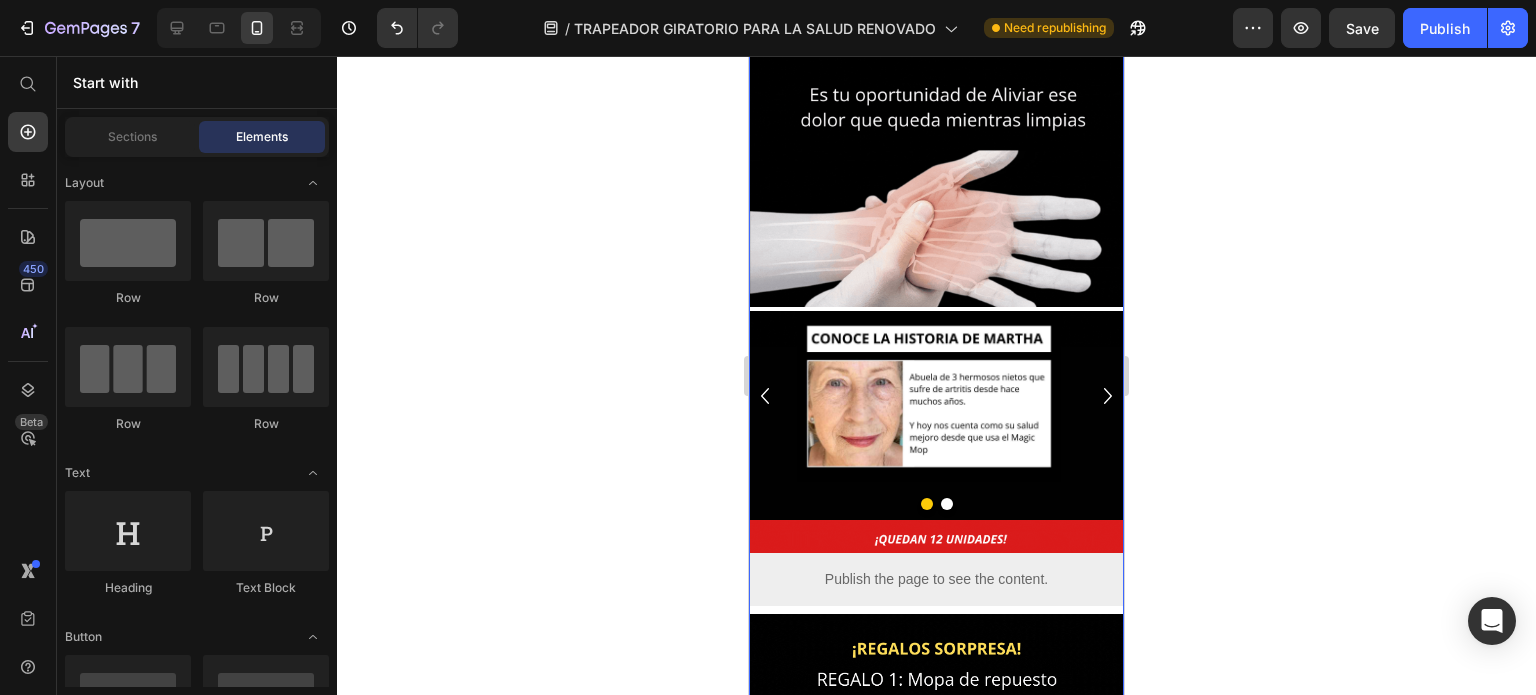 scroll, scrollTop: 2400, scrollLeft: 0, axis: vertical 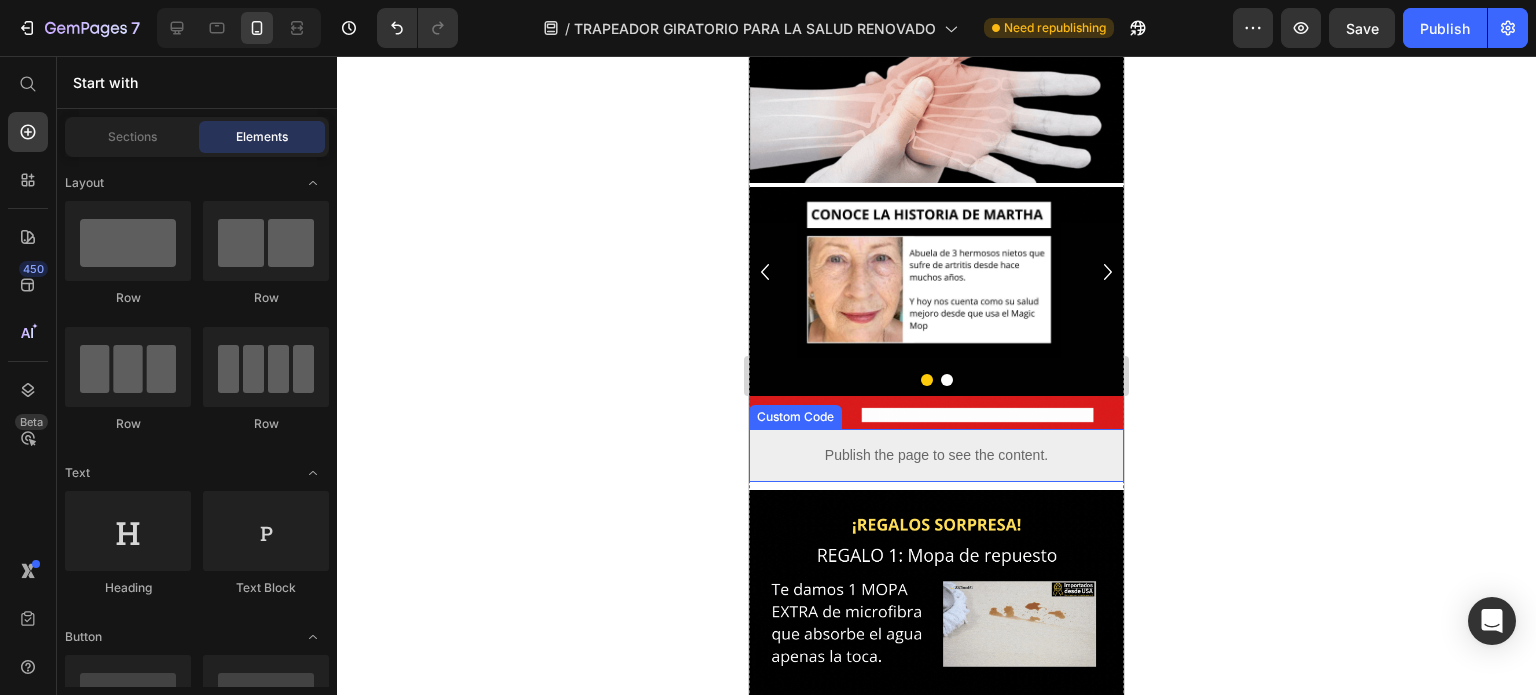 click on "Publish the page to see the content." at bounding box center [936, 455] 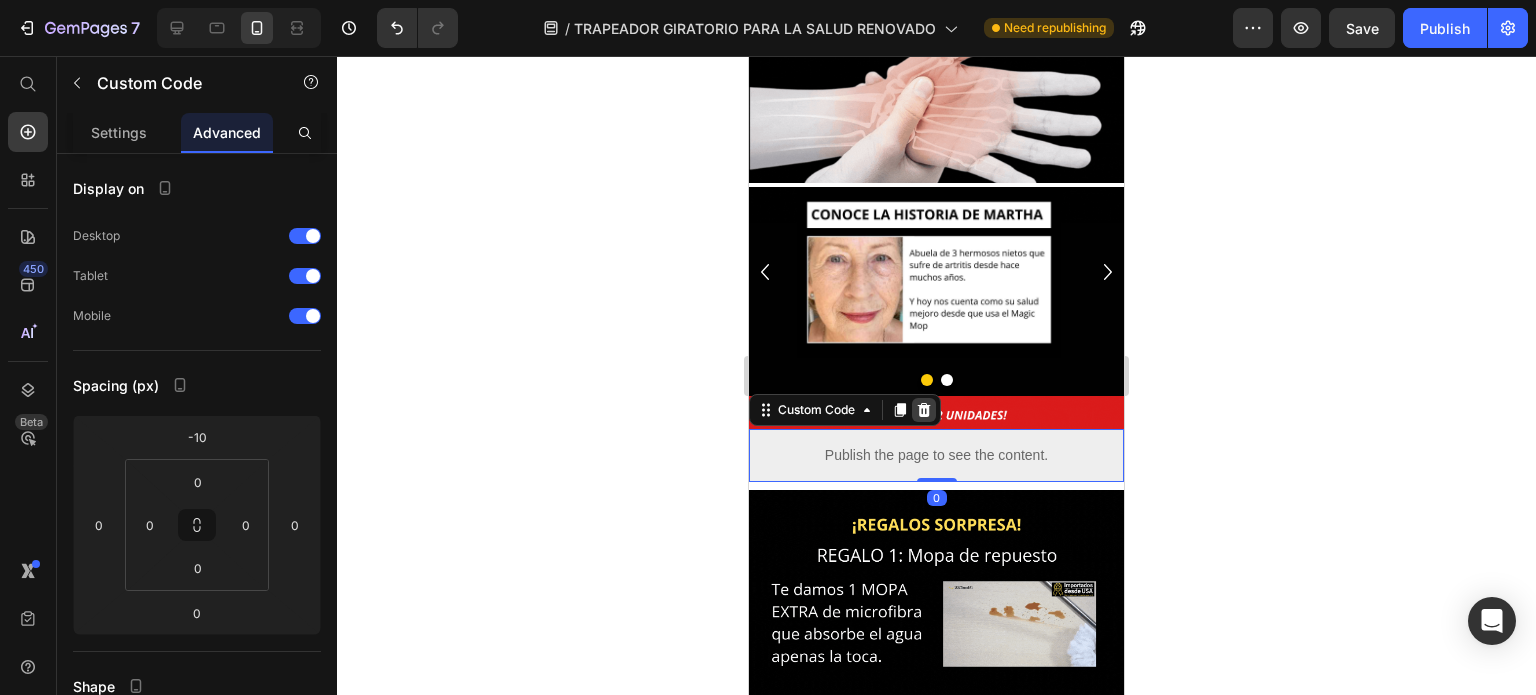 click 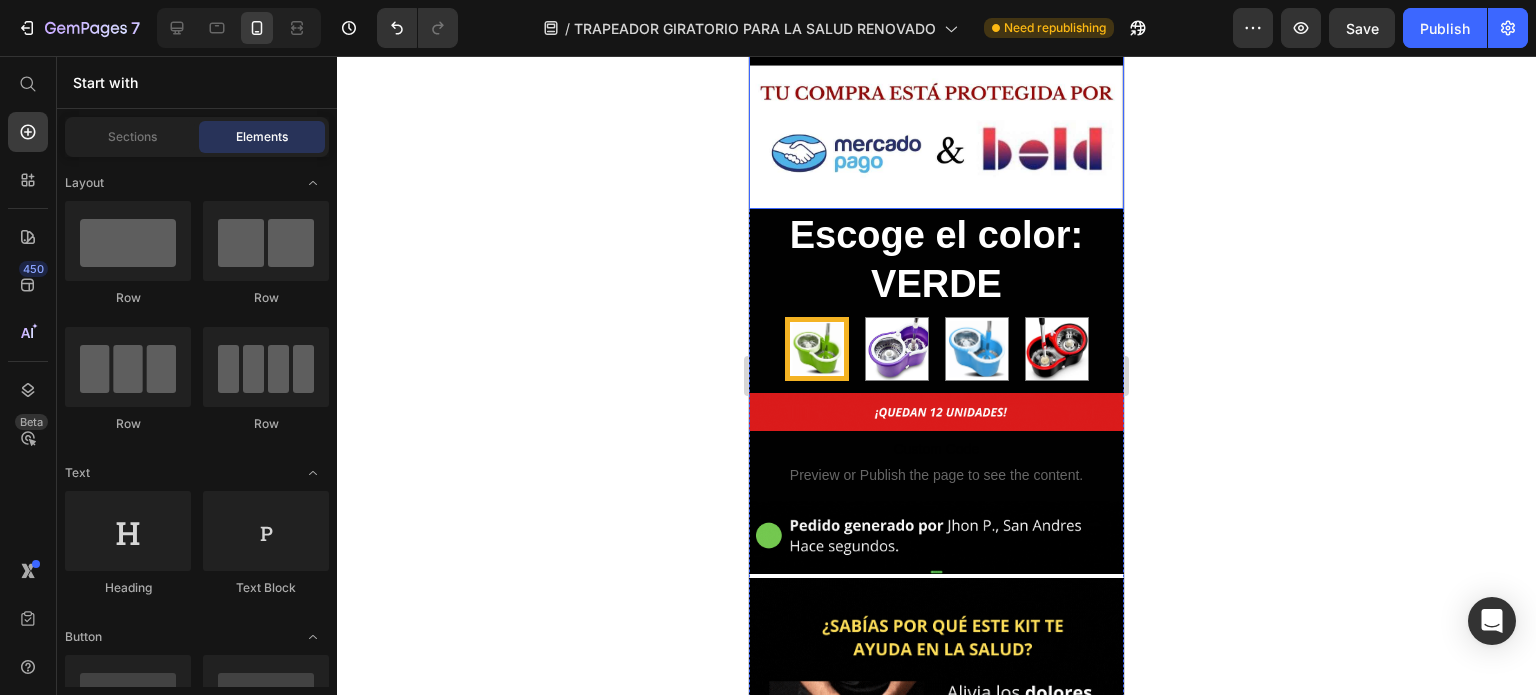 scroll, scrollTop: 1100, scrollLeft: 0, axis: vertical 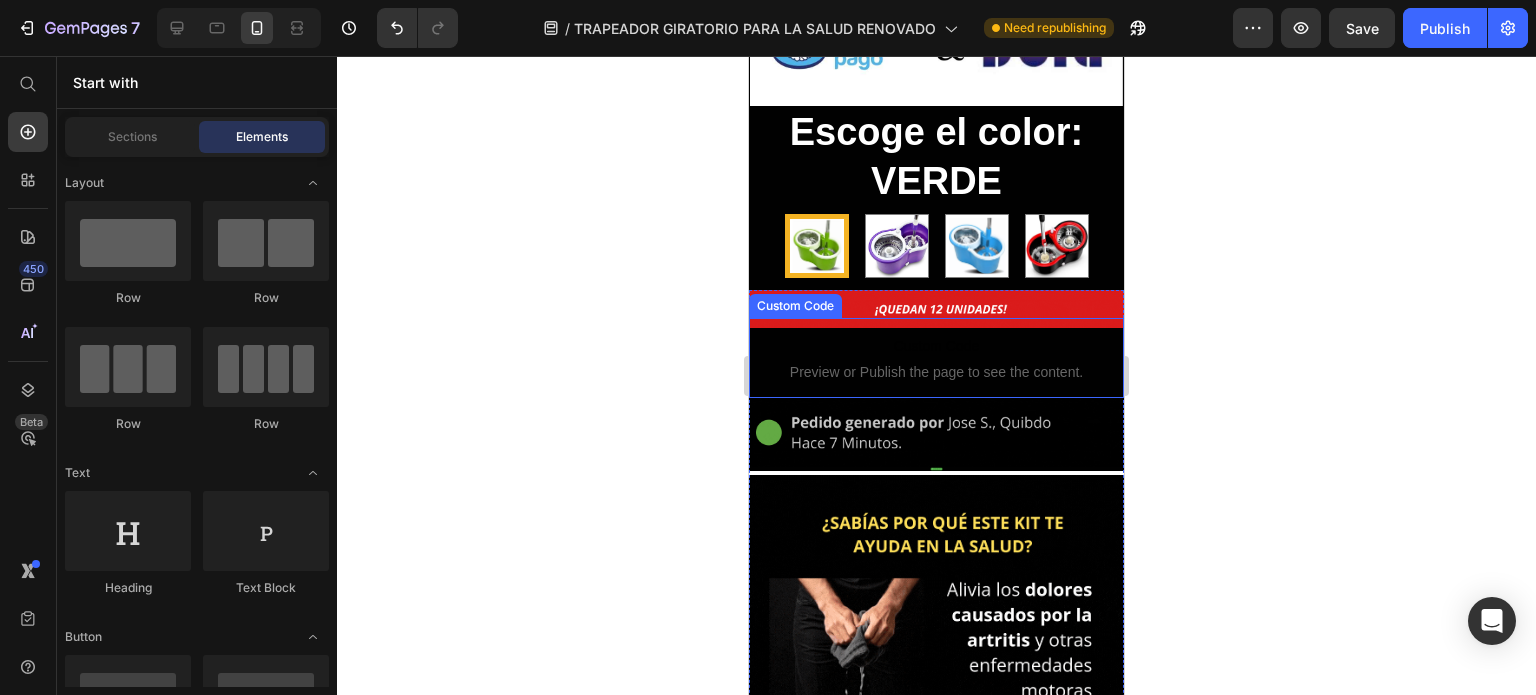 click on "Custom Code
Preview or Publish the page to see the content." at bounding box center [936, 358] 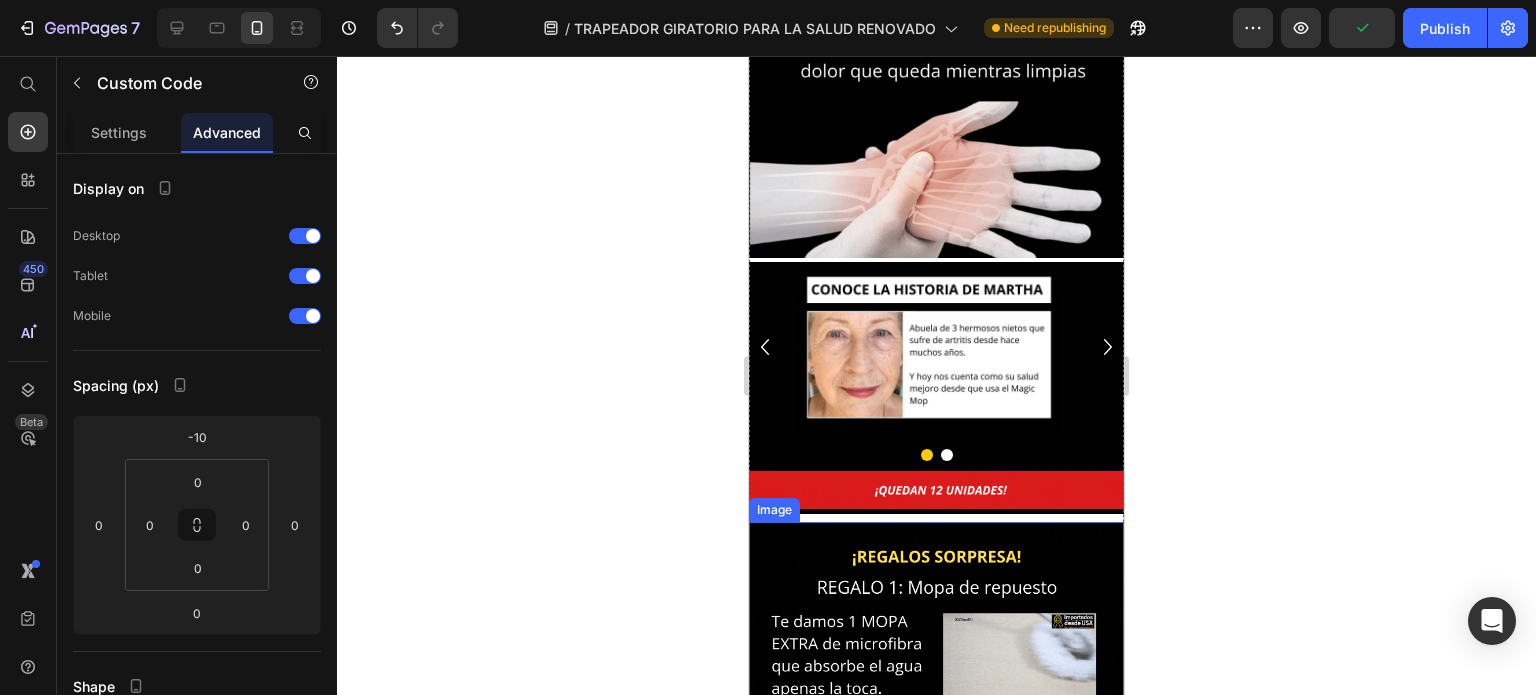 scroll, scrollTop: 2400, scrollLeft: 0, axis: vertical 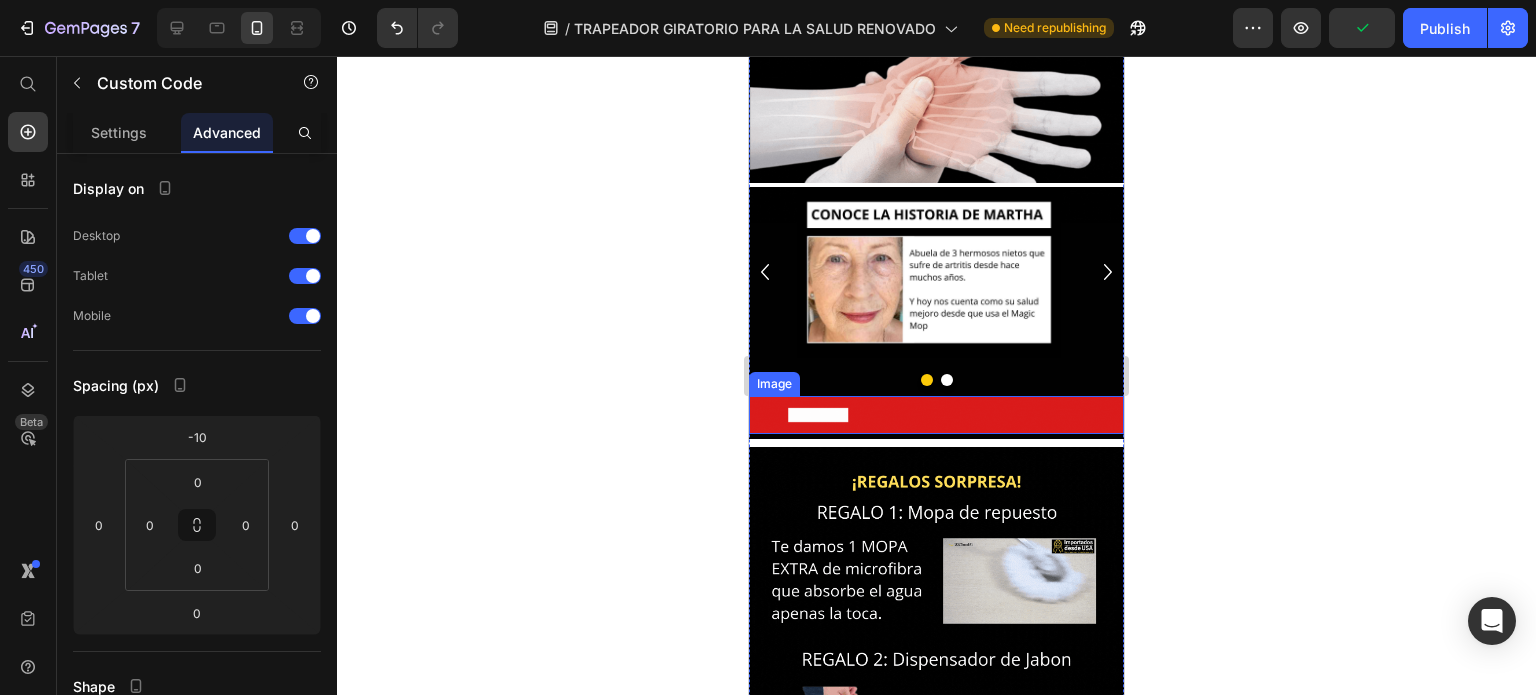 click at bounding box center [936, 415] 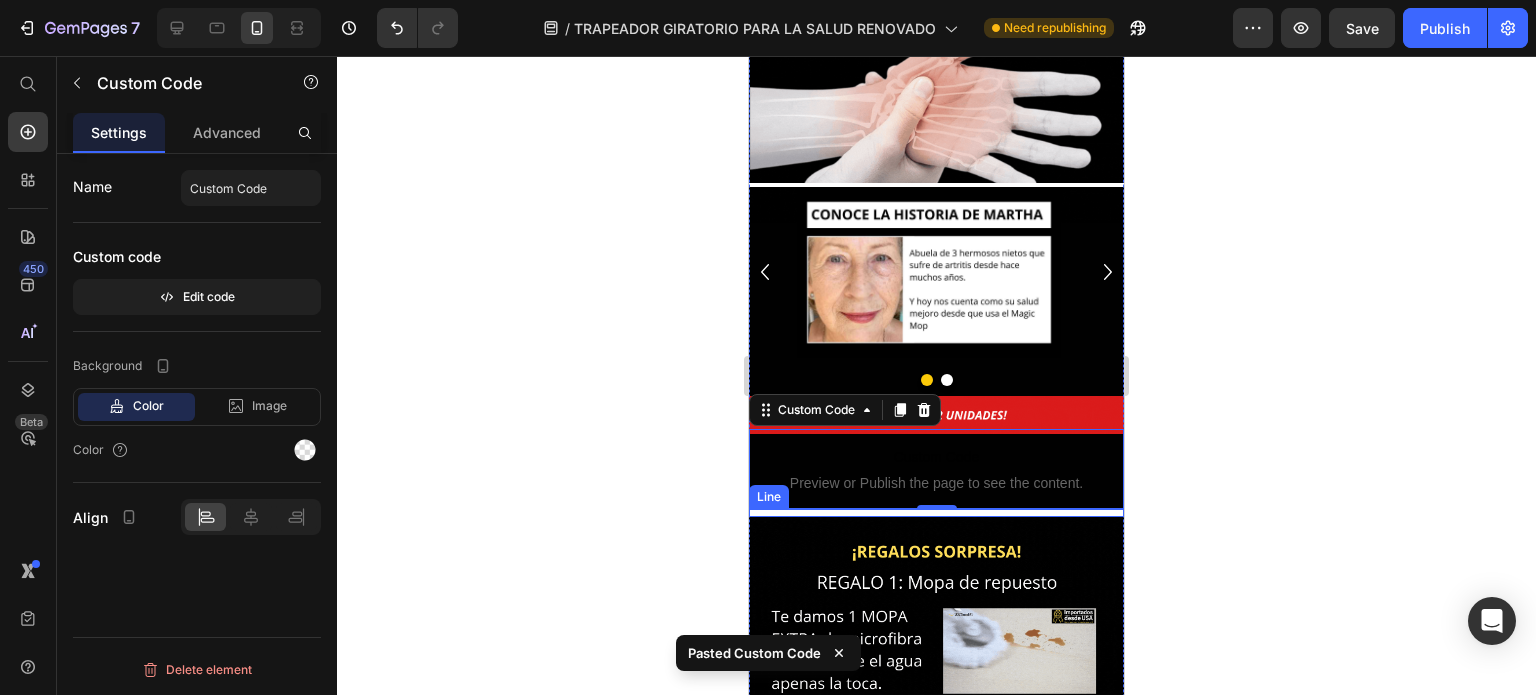 click at bounding box center [936, 513] 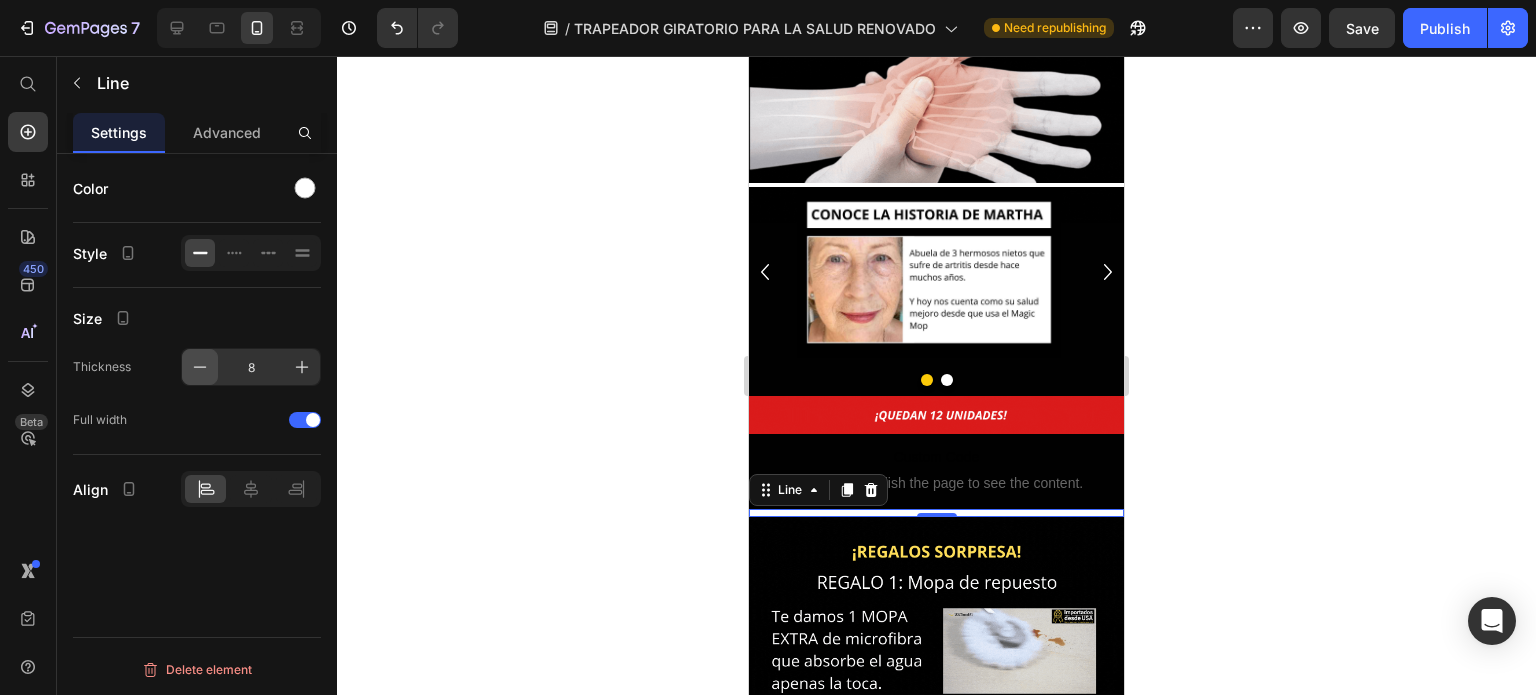 click 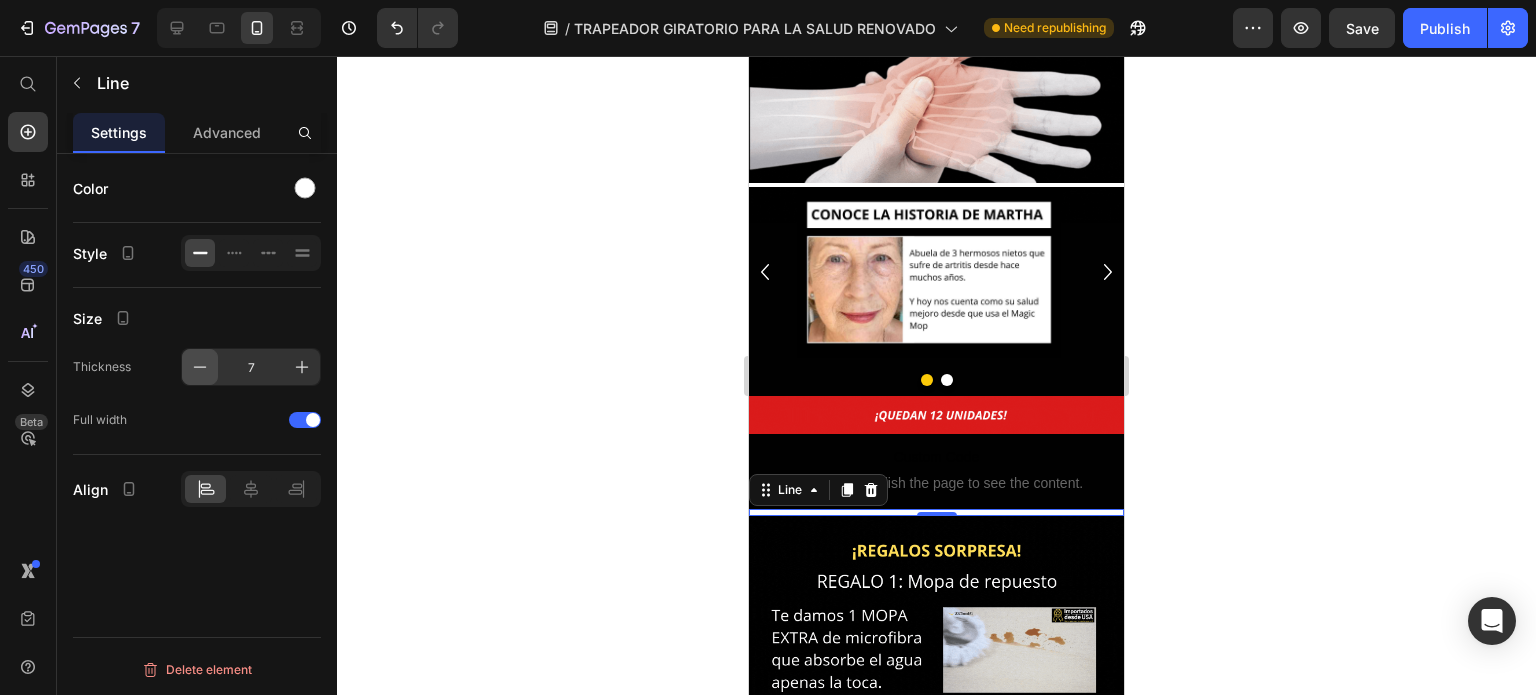 click 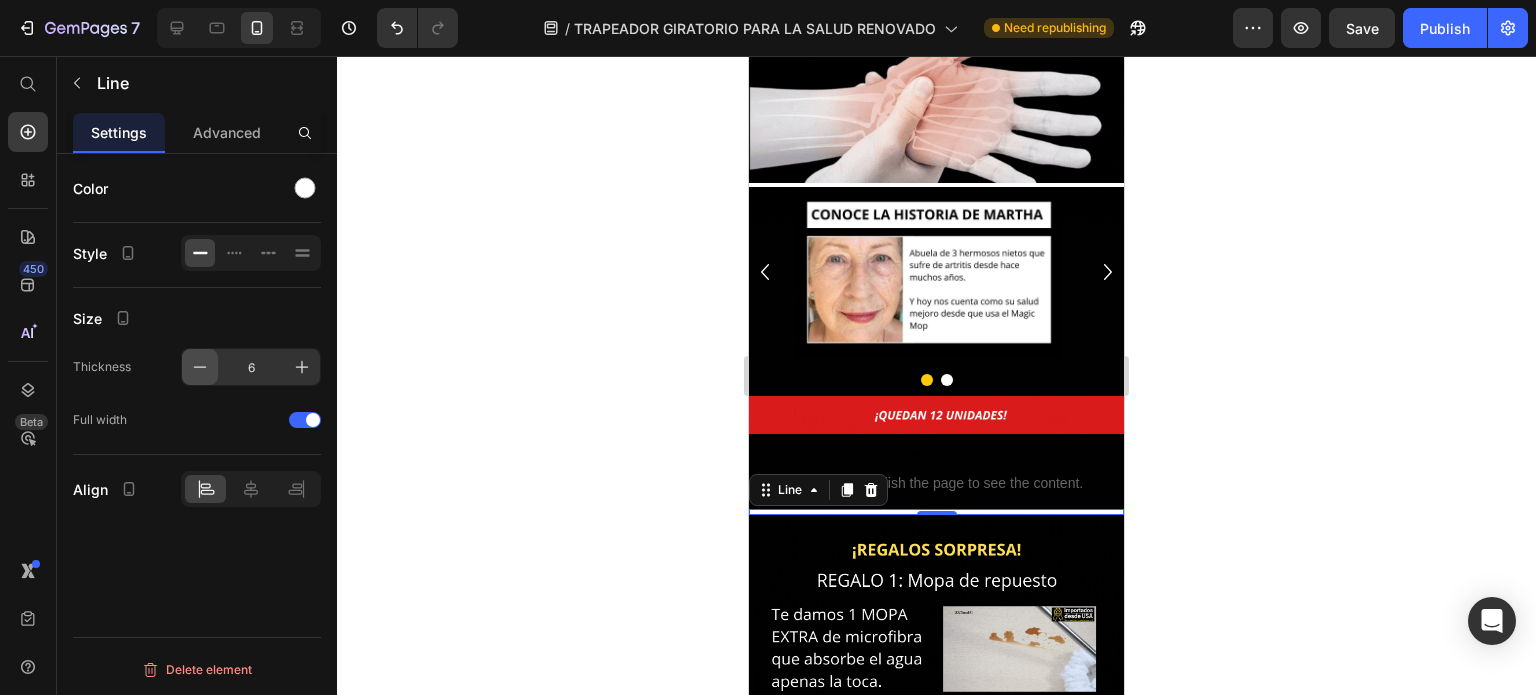 click 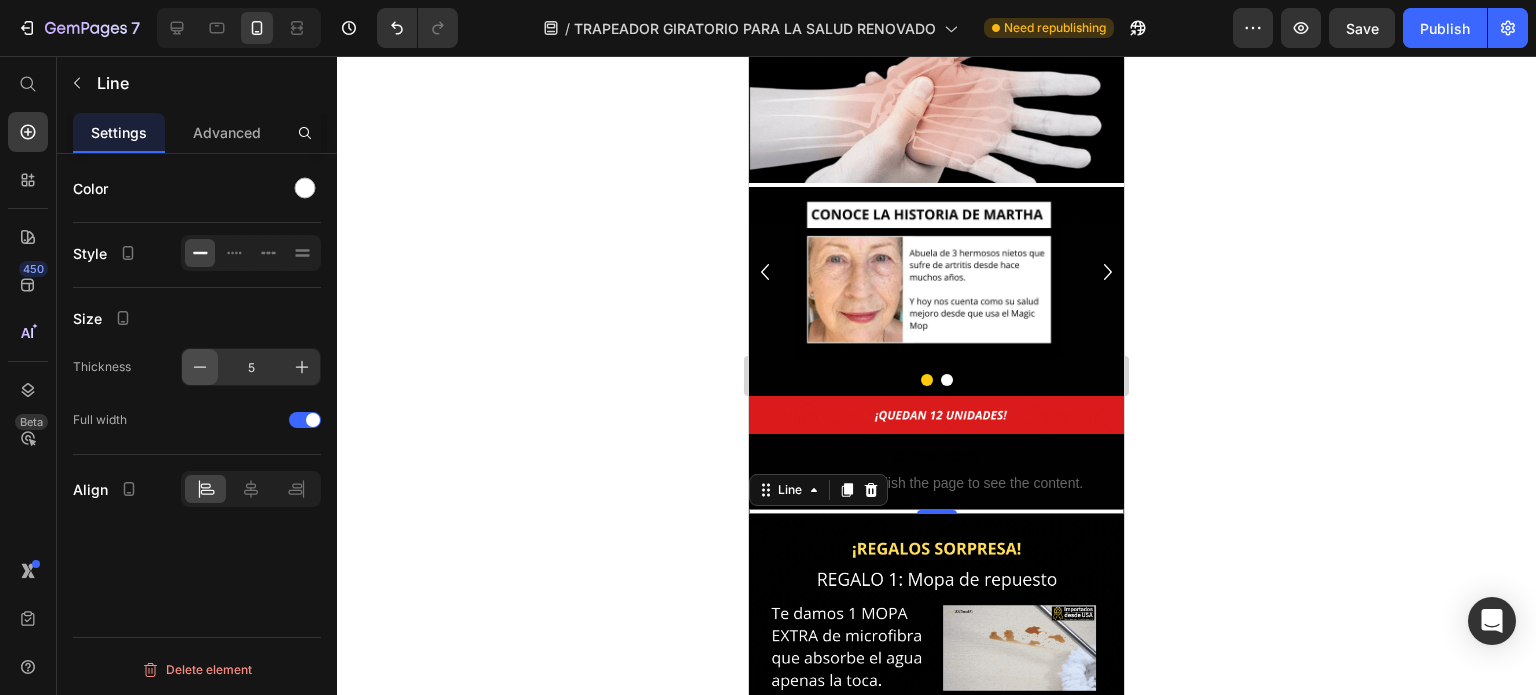 click 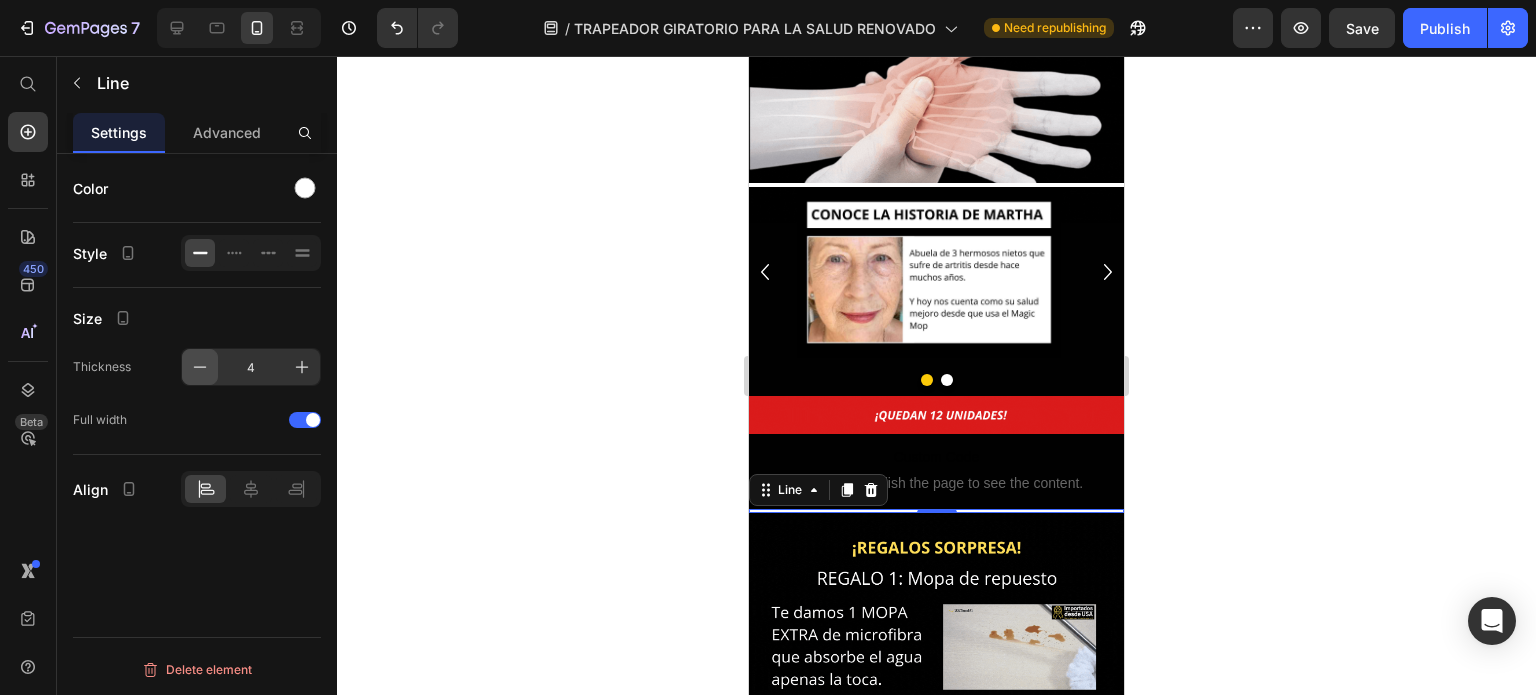 click 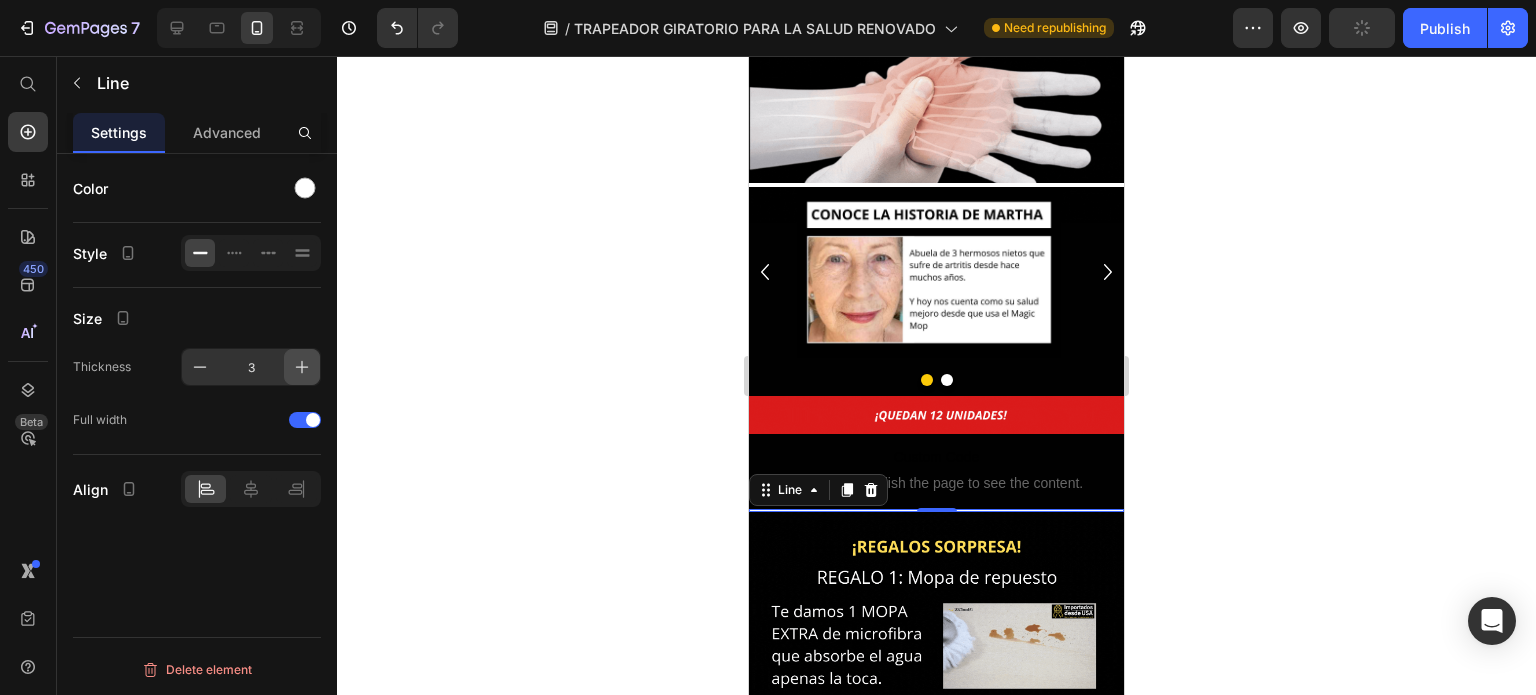 click 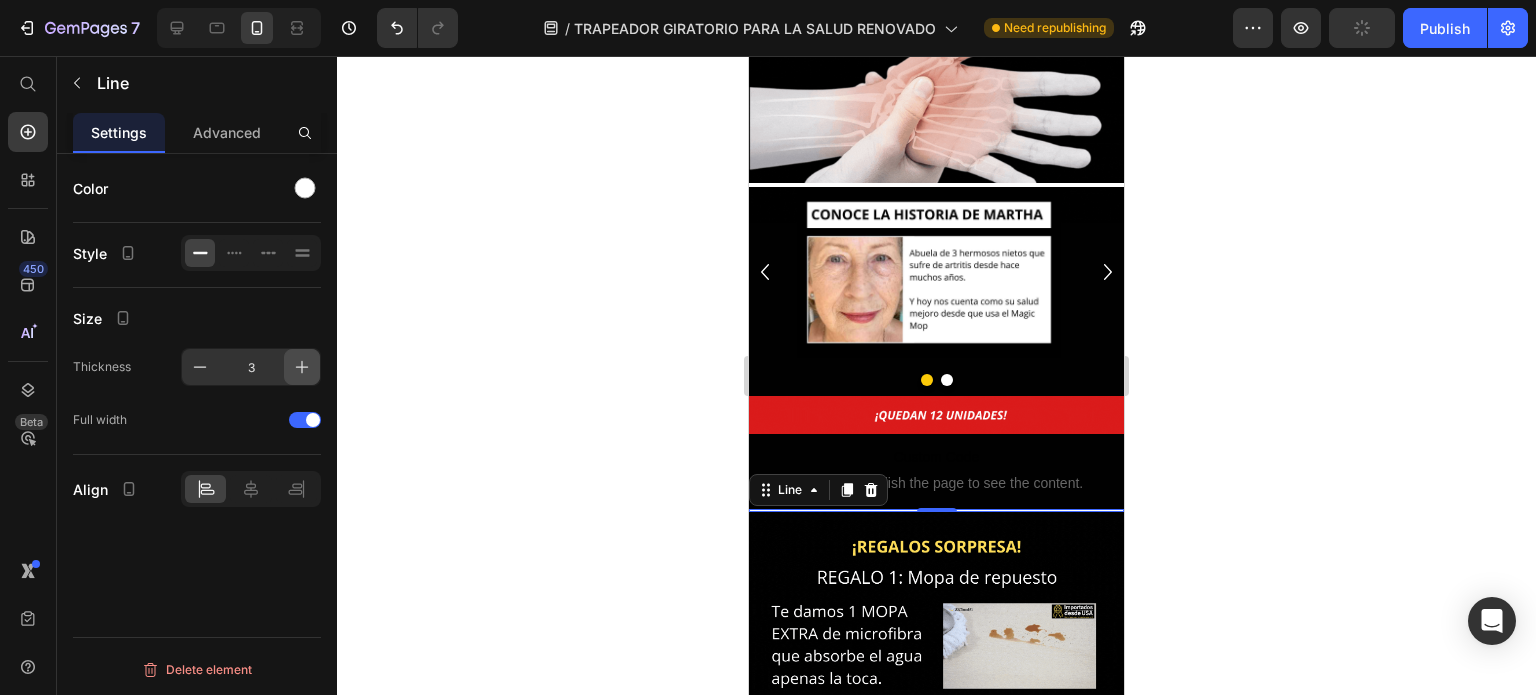 type on "4" 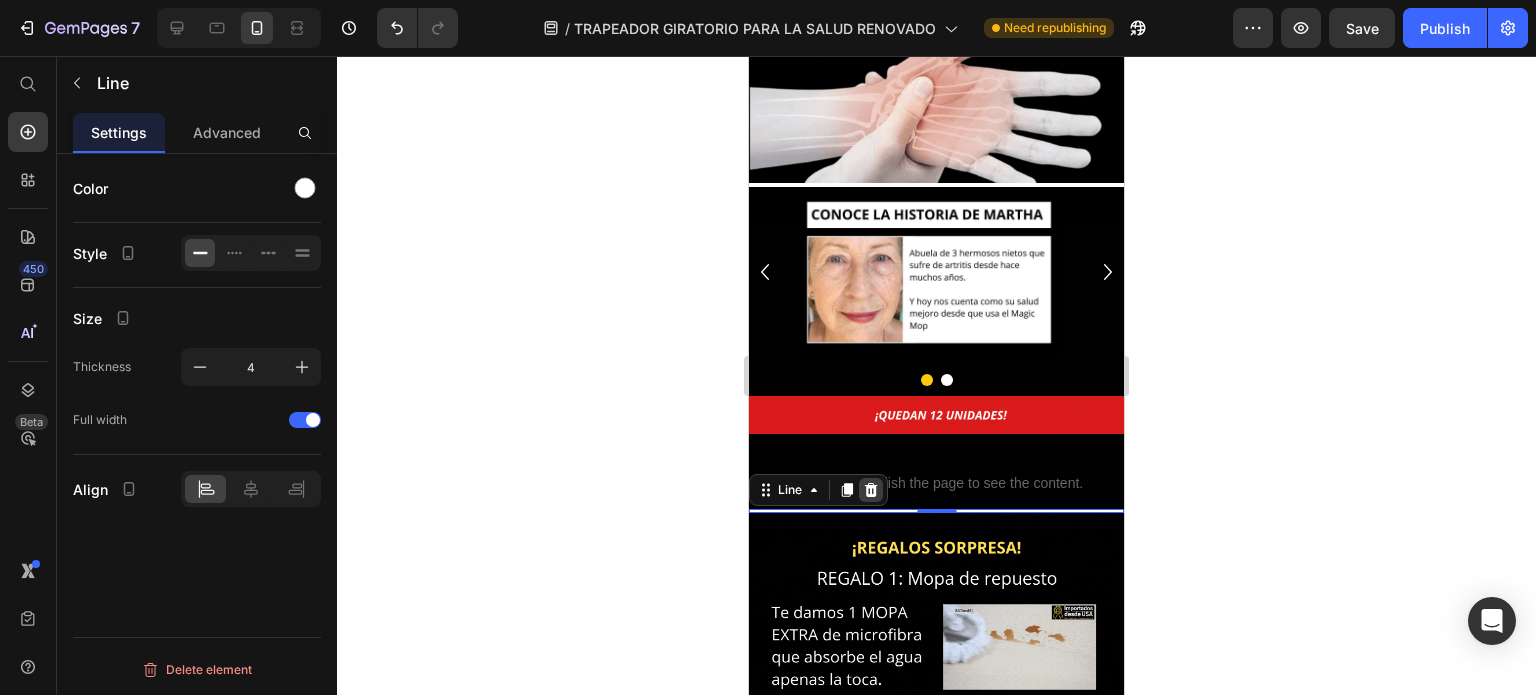click 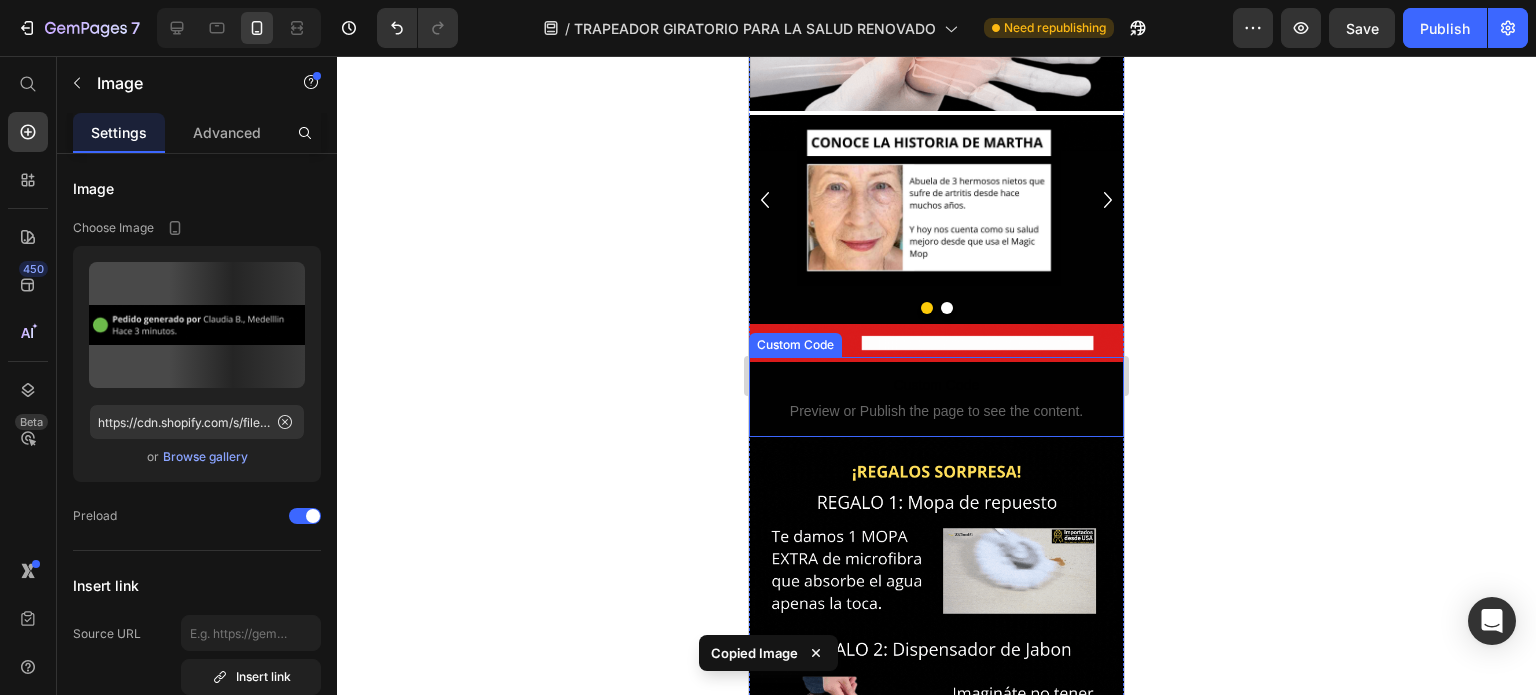 scroll, scrollTop: 2600, scrollLeft: 0, axis: vertical 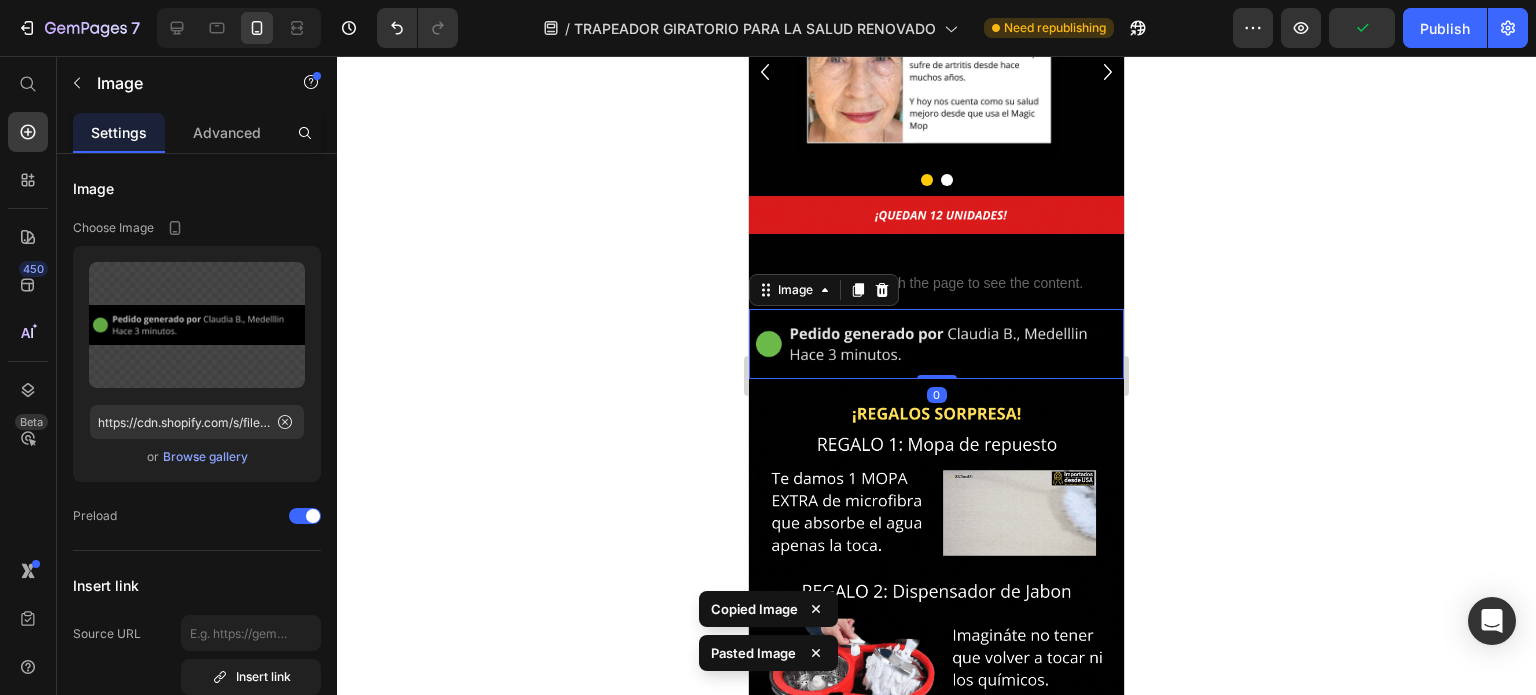 click 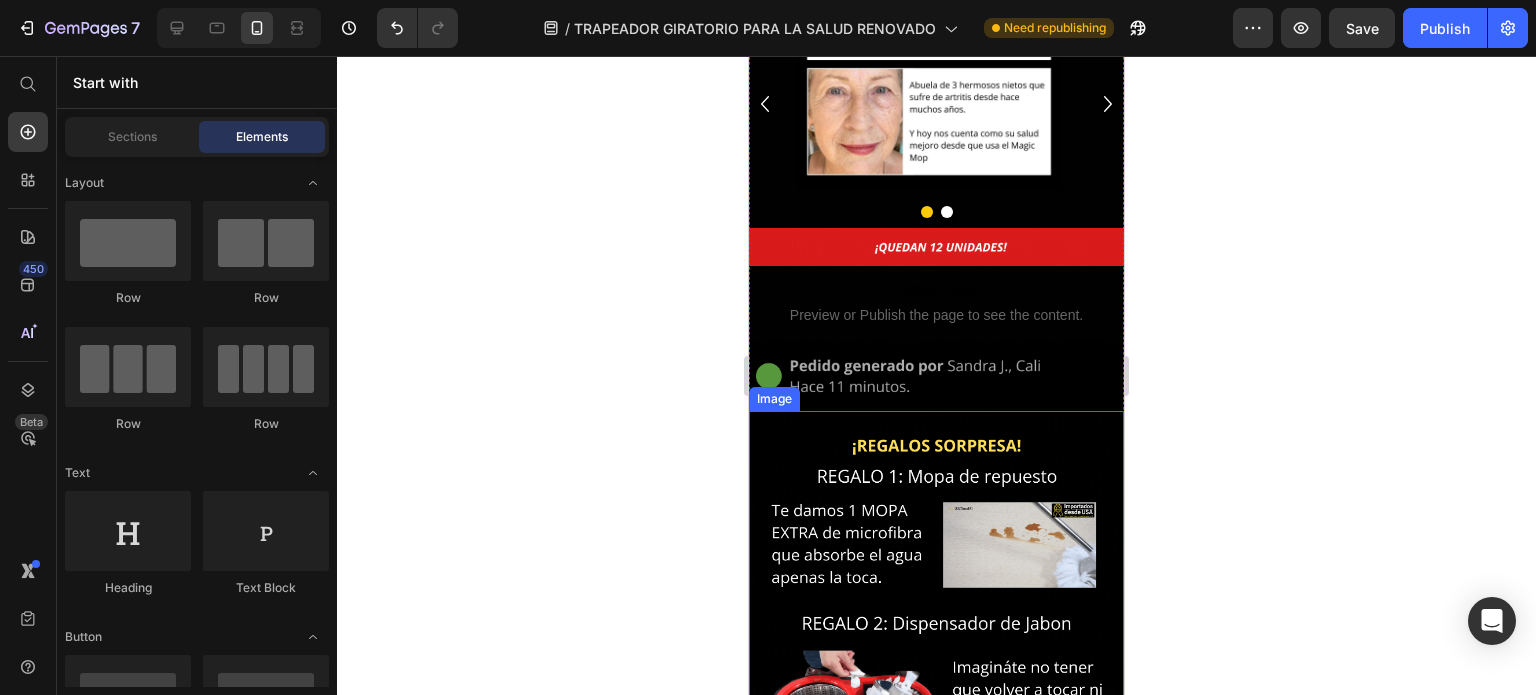 scroll, scrollTop: 2300, scrollLeft: 0, axis: vertical 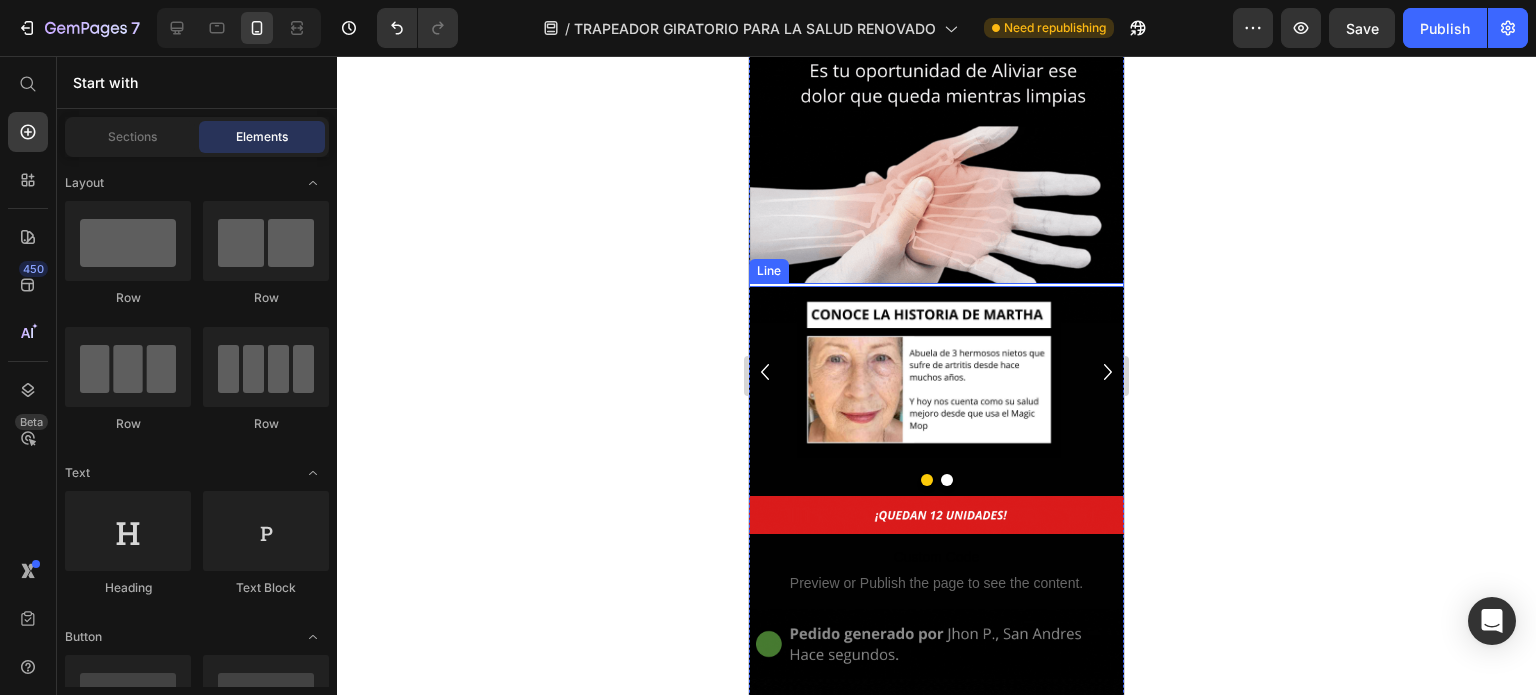 click at bounding box center [936, 285] 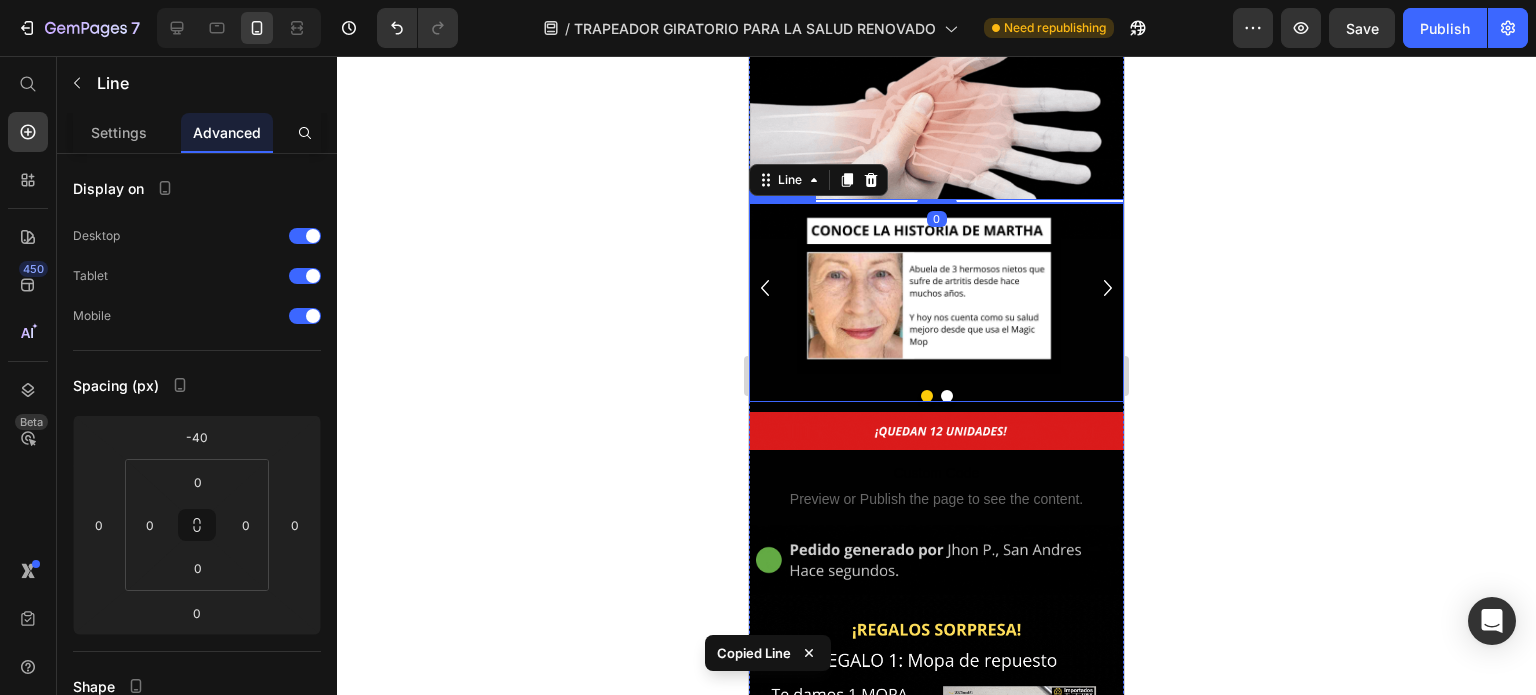 scroll, scrollTop: 2500, scrollLeft: 0, axis: vertical 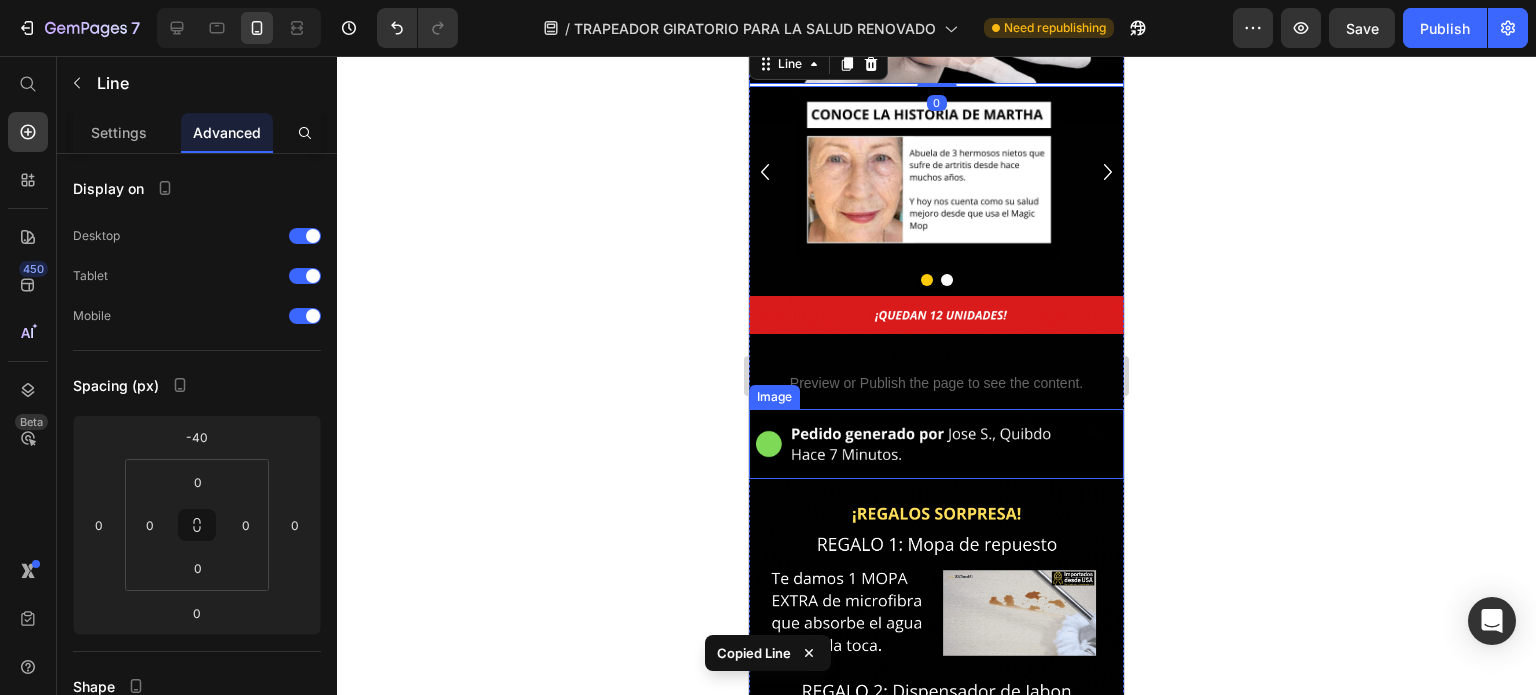 click at bounding box center [936, 443] 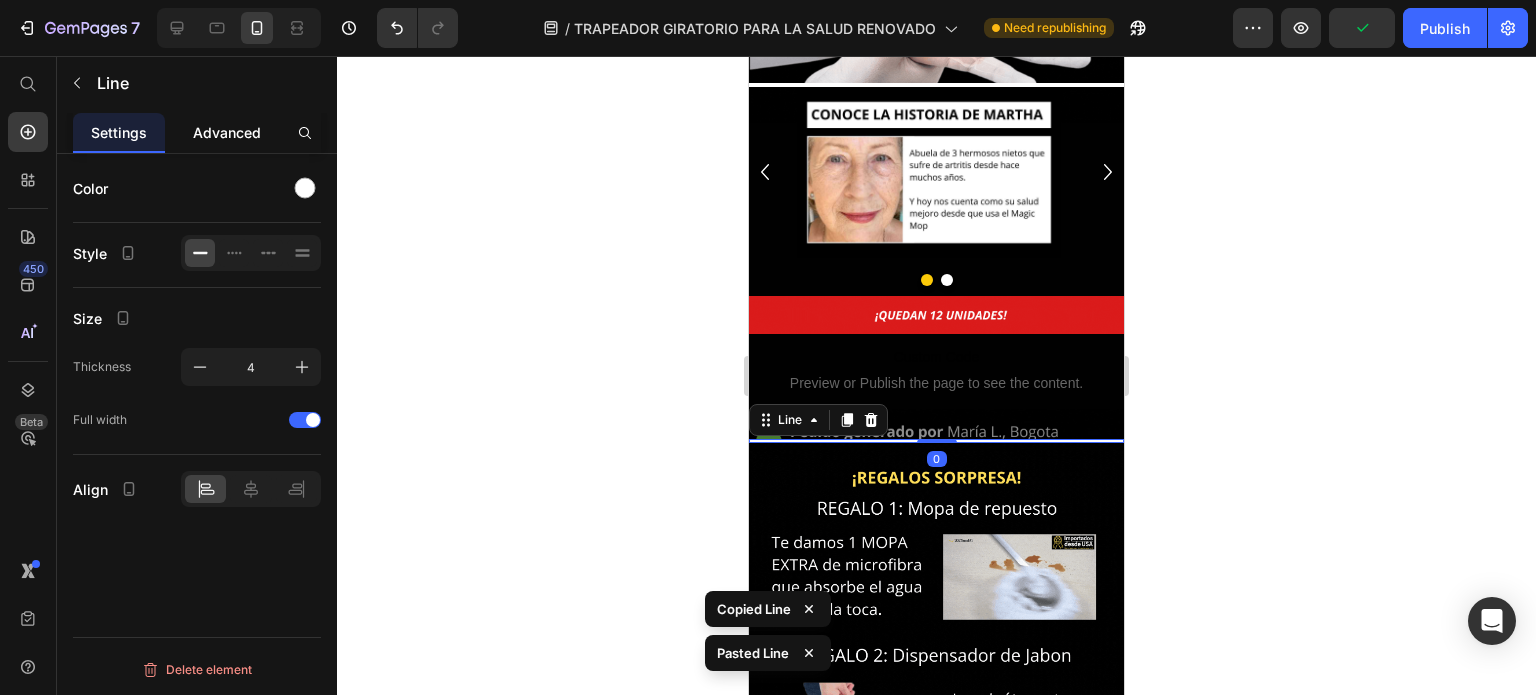click on "Advanced" at bounding box center [227, 132] 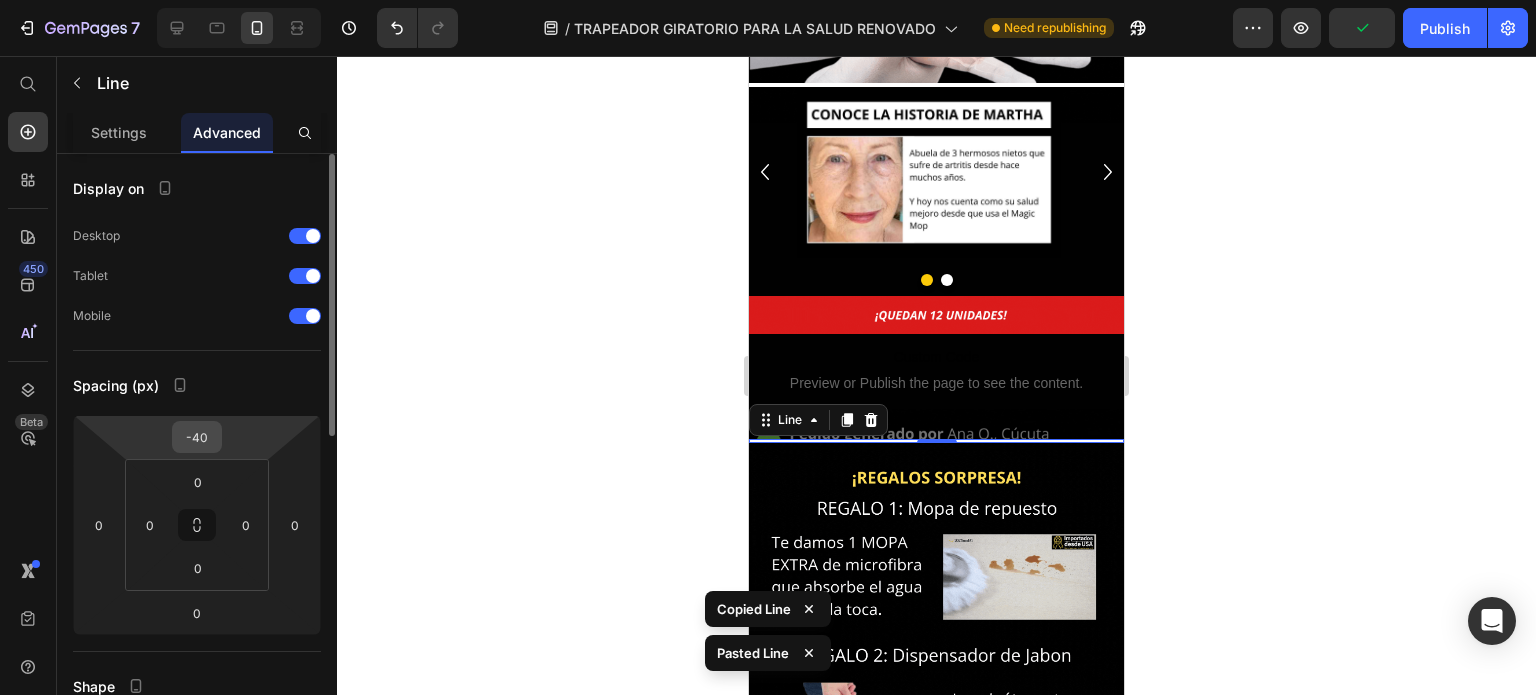 click on "-40" at bounding box center [197, 437] 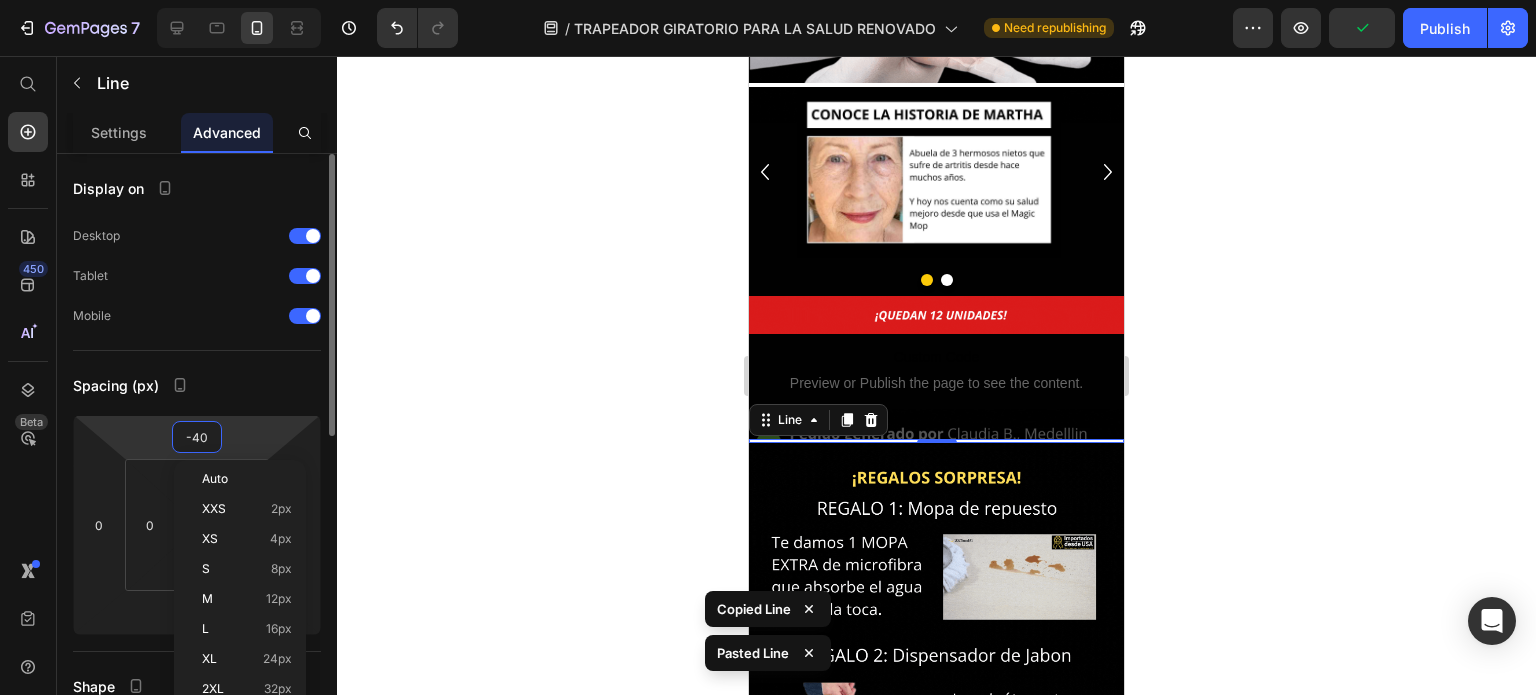 type on "0" 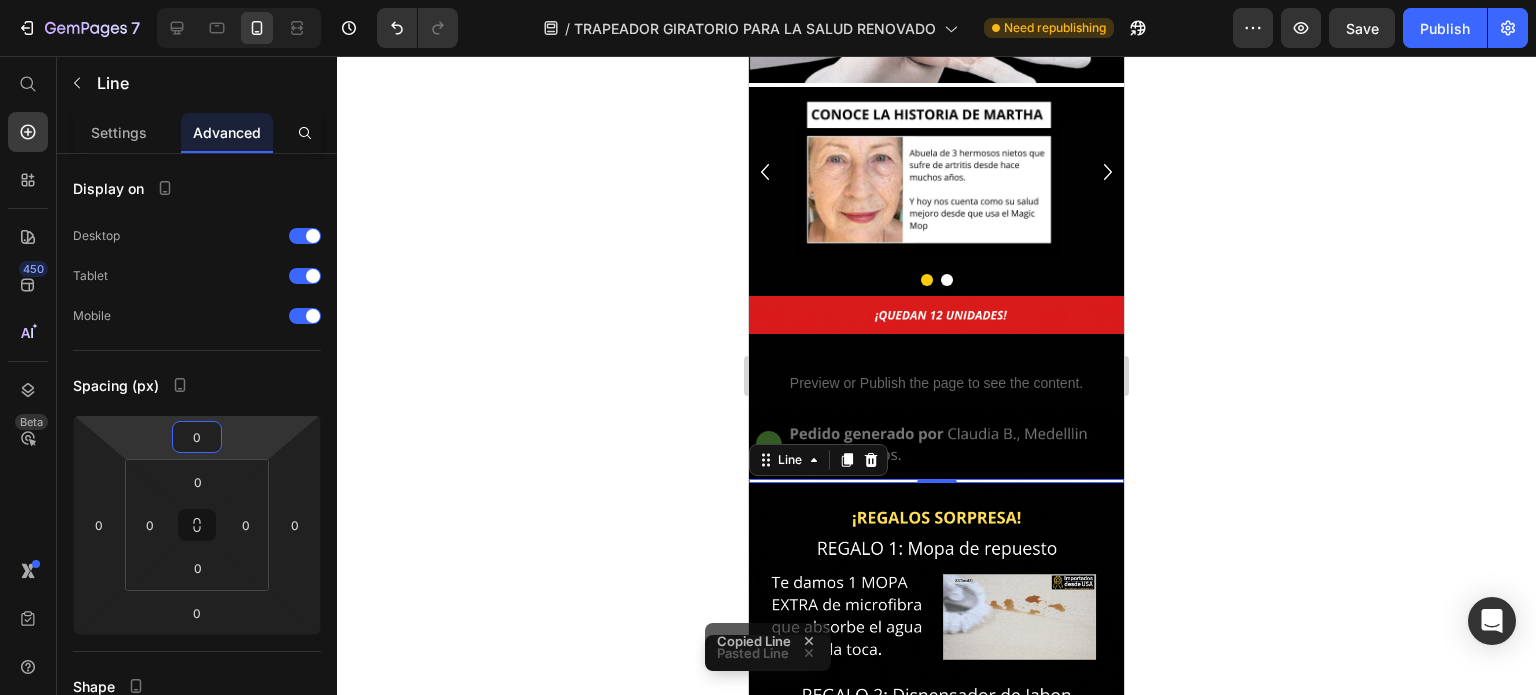 click 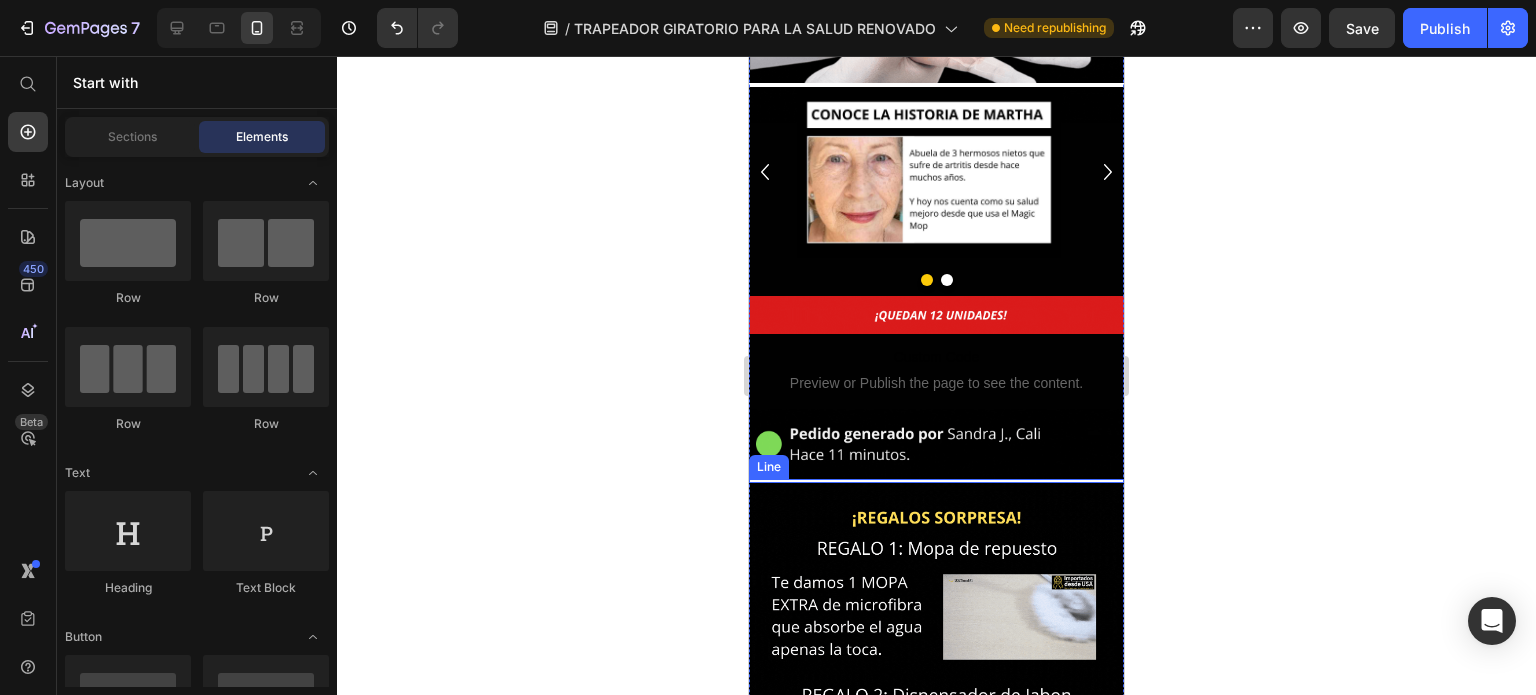 click at bounding box center (936, 481) 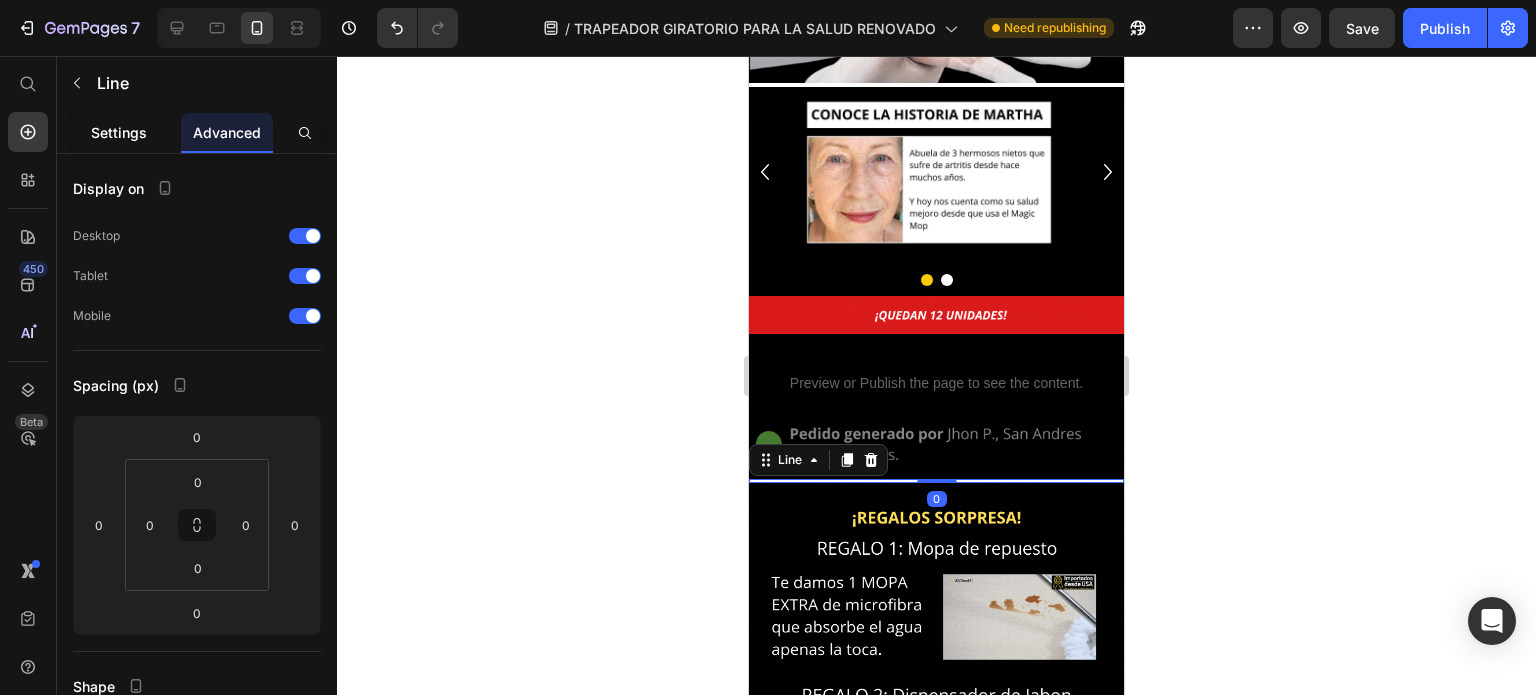 click on "Settings" 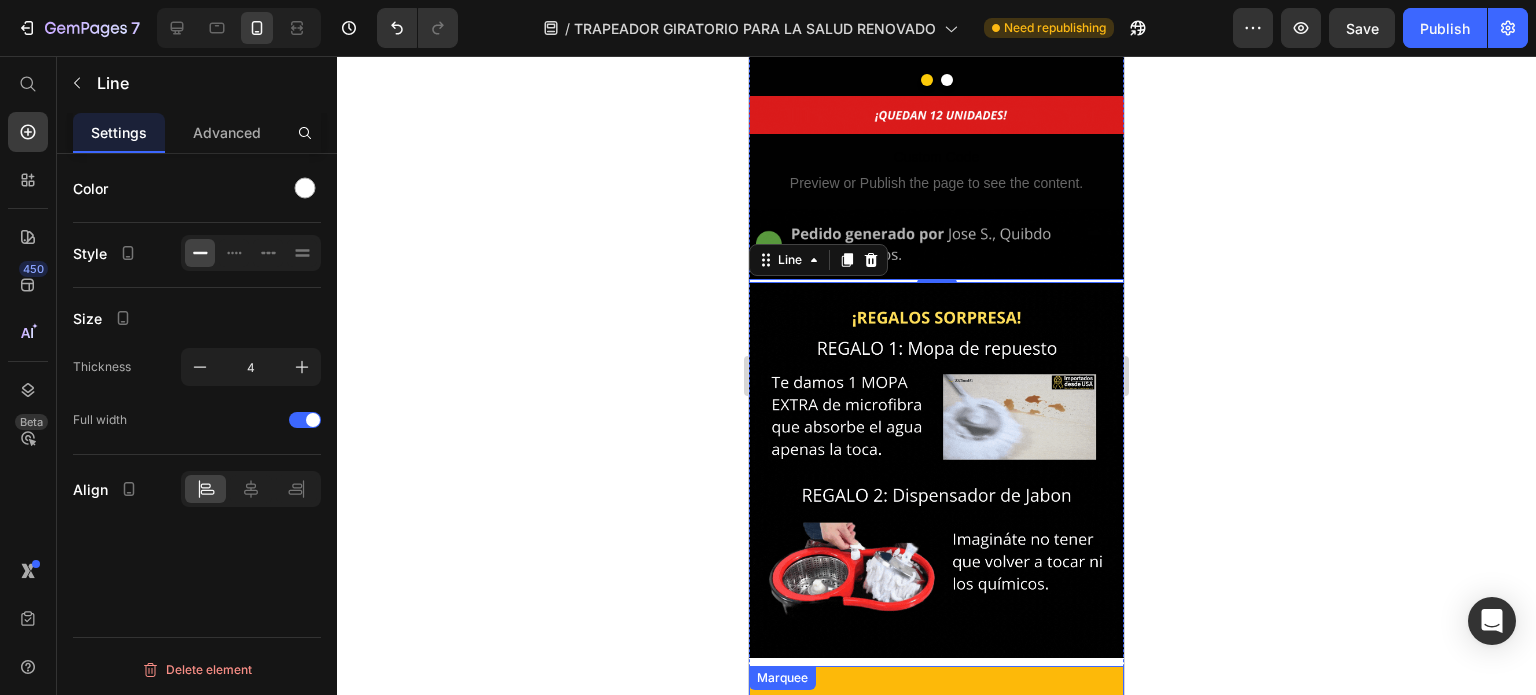 scroll, scrollTop: 2800, scrollLeft: 0, axis: vertical 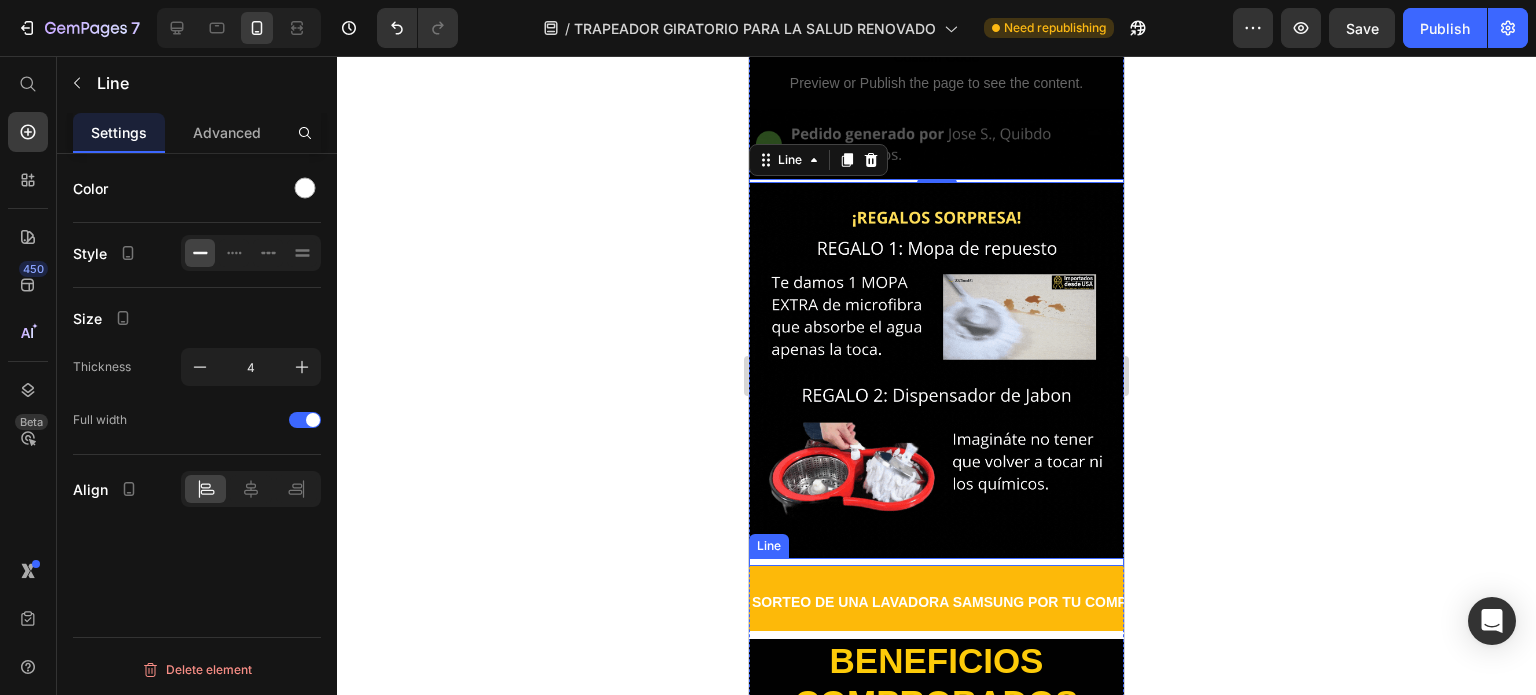 click at bounding box center [936, 562] 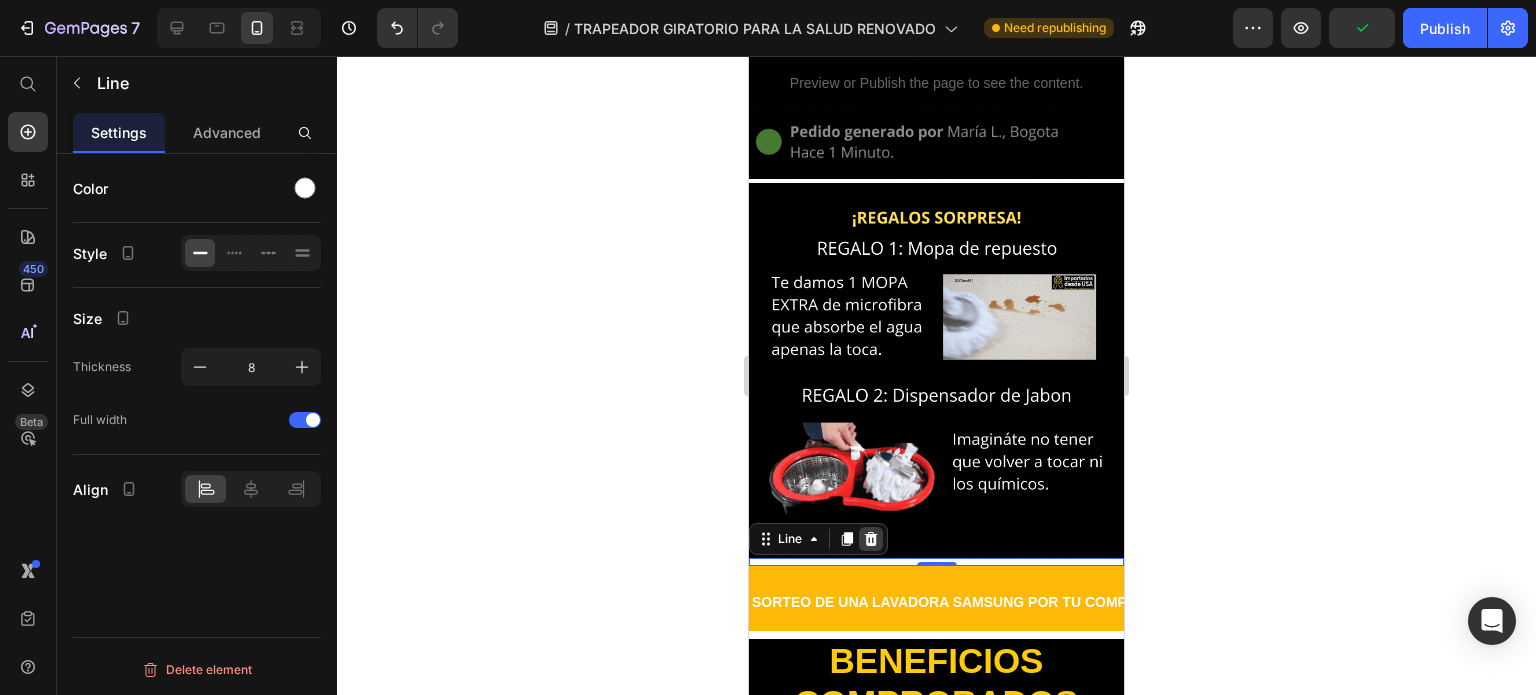 click 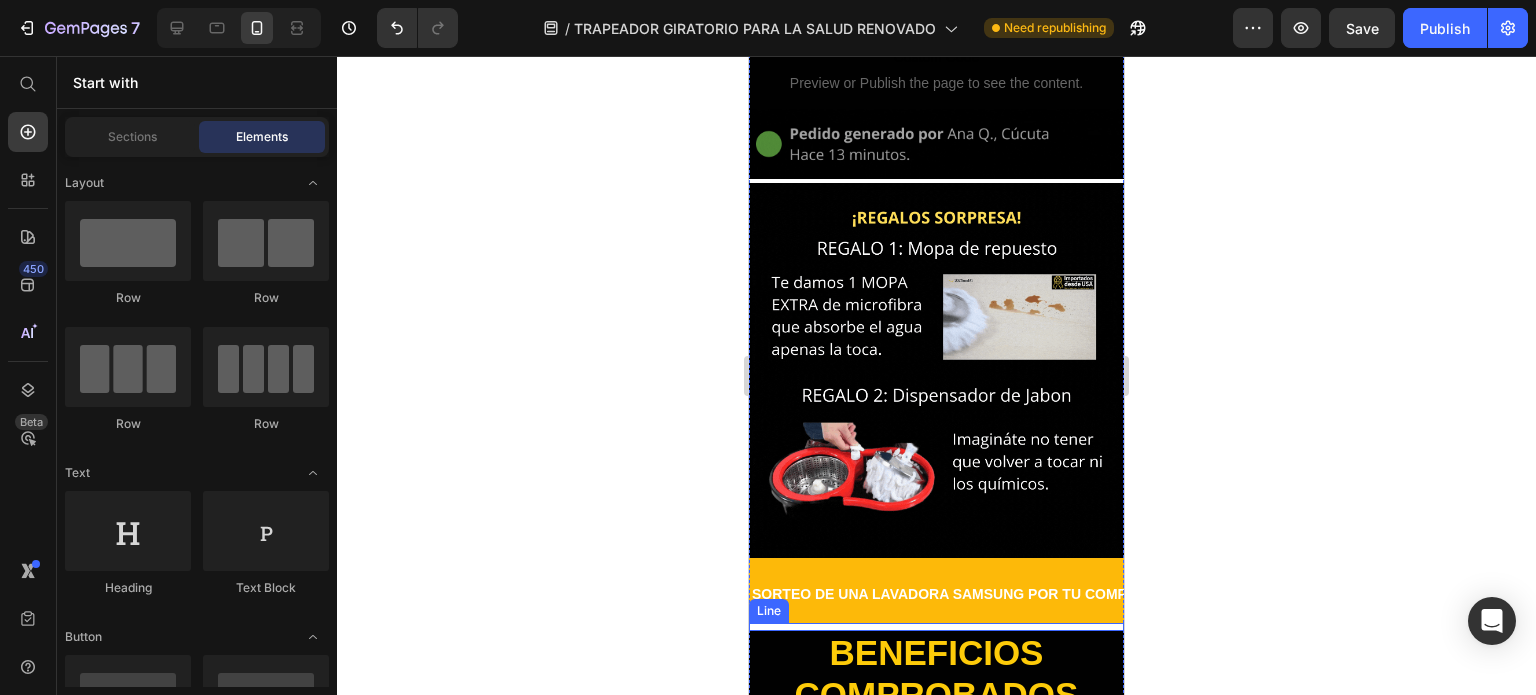click at bounding box center [936, 627] 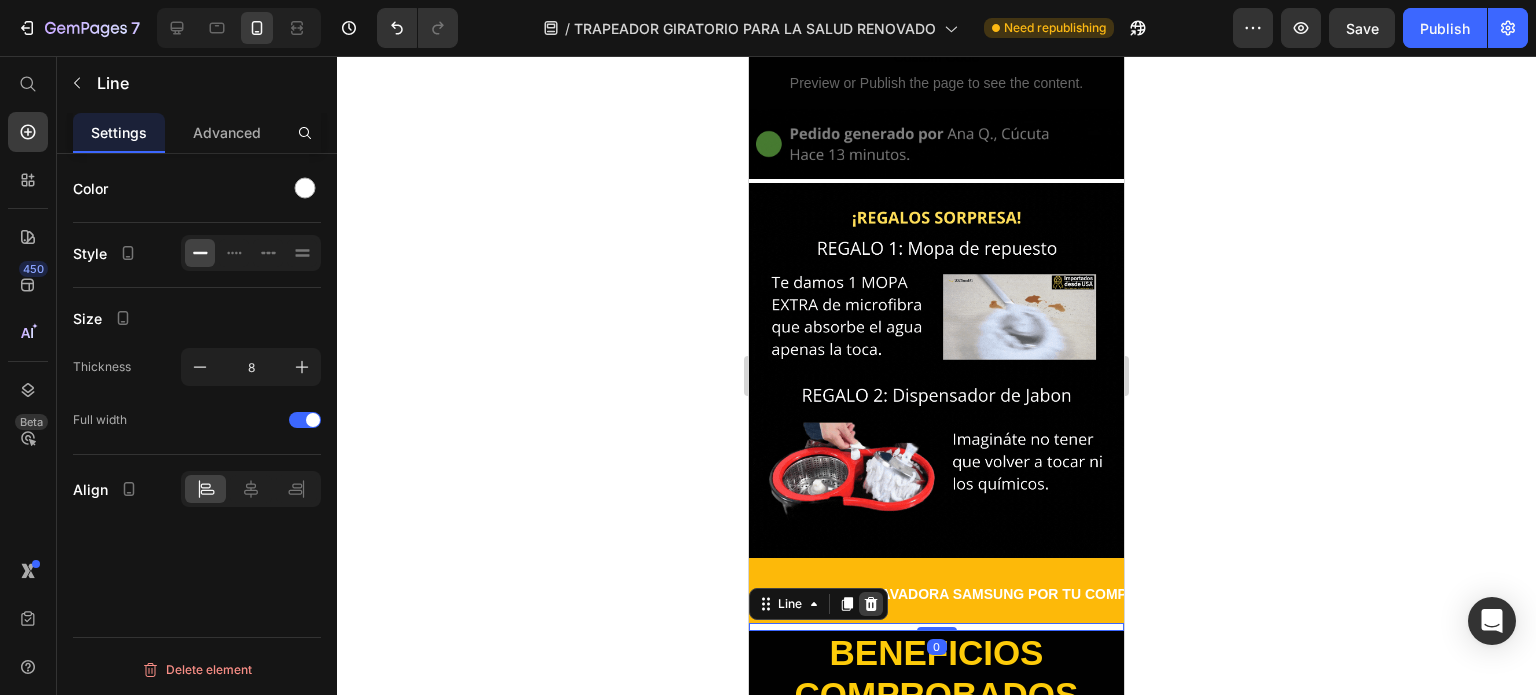 click at bounding box center (871, 604) 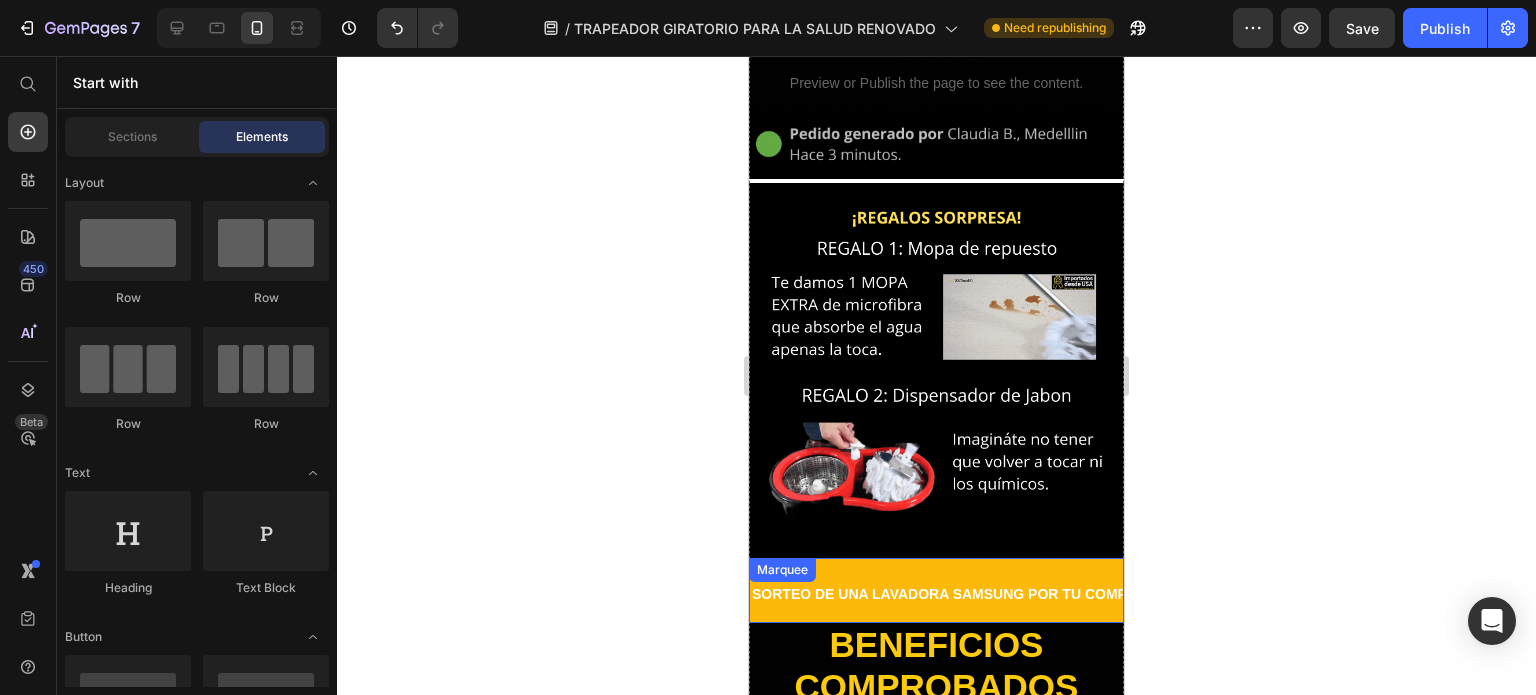 click on "SORTEO DE UNA LAVADORA SAMSUNG POR TU COMPRA Text Image SORTEO DE UNA LAVADORA SAMSUNG POR TU COMPRA Text Image SORTEO DE UNA LAVADORA SAMSUNG POR TU COMPRA Text Image SORTEO DE UNA LAVADORA SAMSUNG POR TU COMPRA Text Image SORTEO DE UNA LAVADORA SAMSUNG POR TU COMPRA Text Image SORTEO DE UNA LAVADORA SAMSUNG POR TU COMPRA Text Image Marquee" at bounding box center (936, 590) 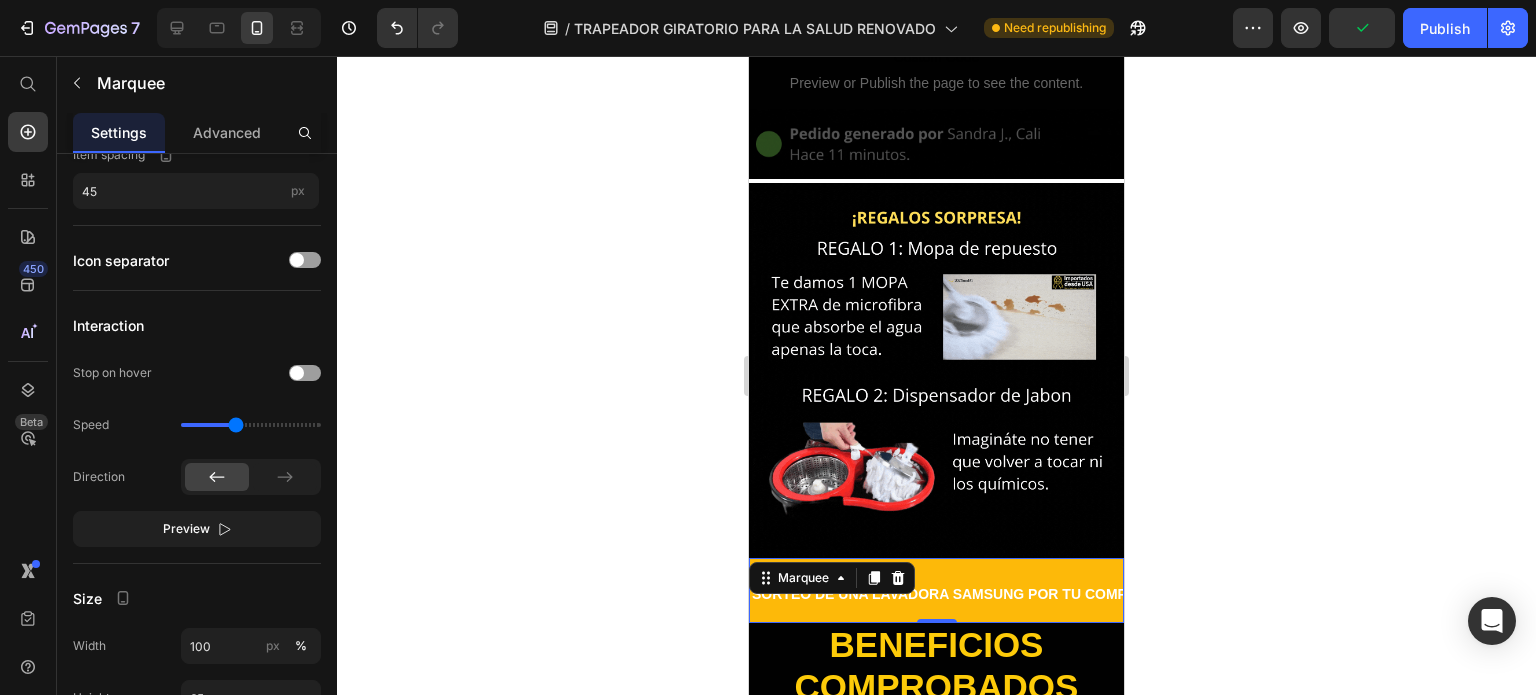 scroll, scrollTop: 0, scrollLeft: 0, axis: both 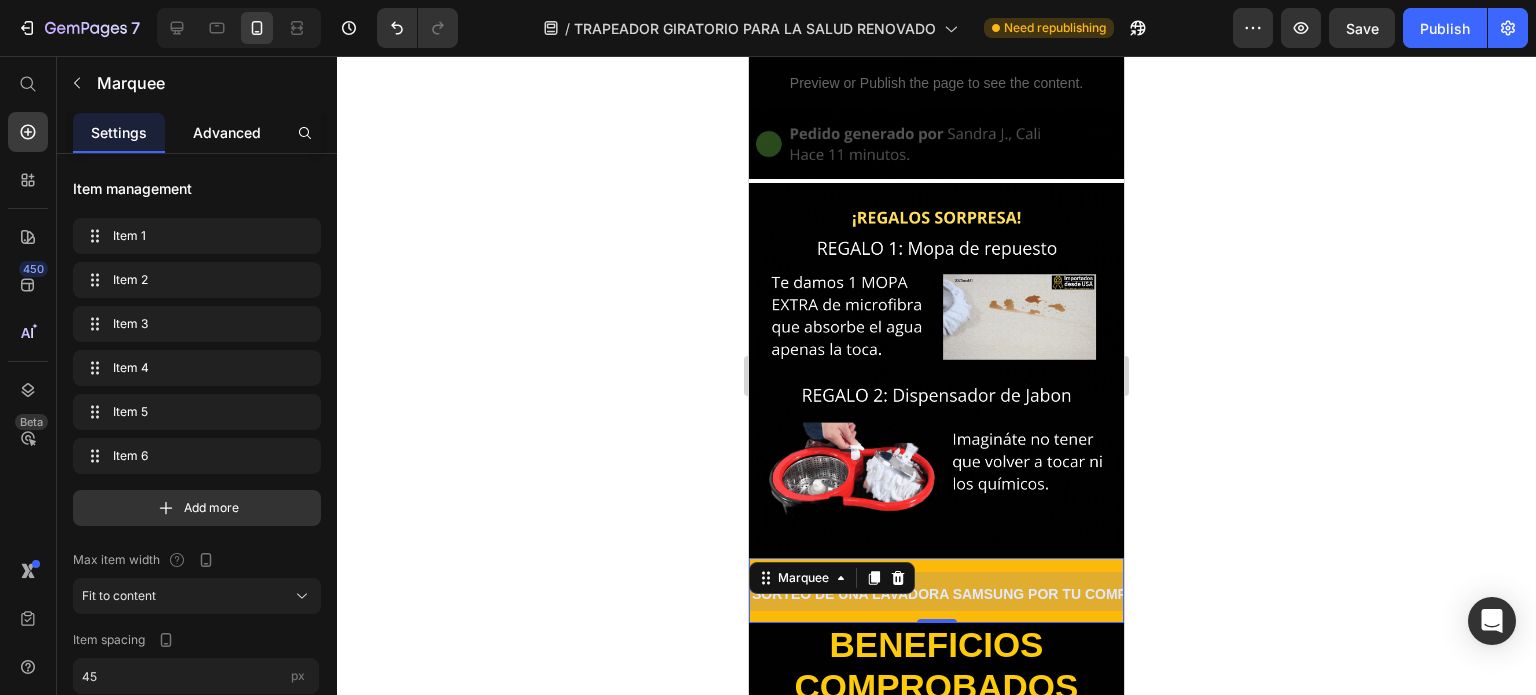 click on "Advanced" at bounding box center [227, 132] 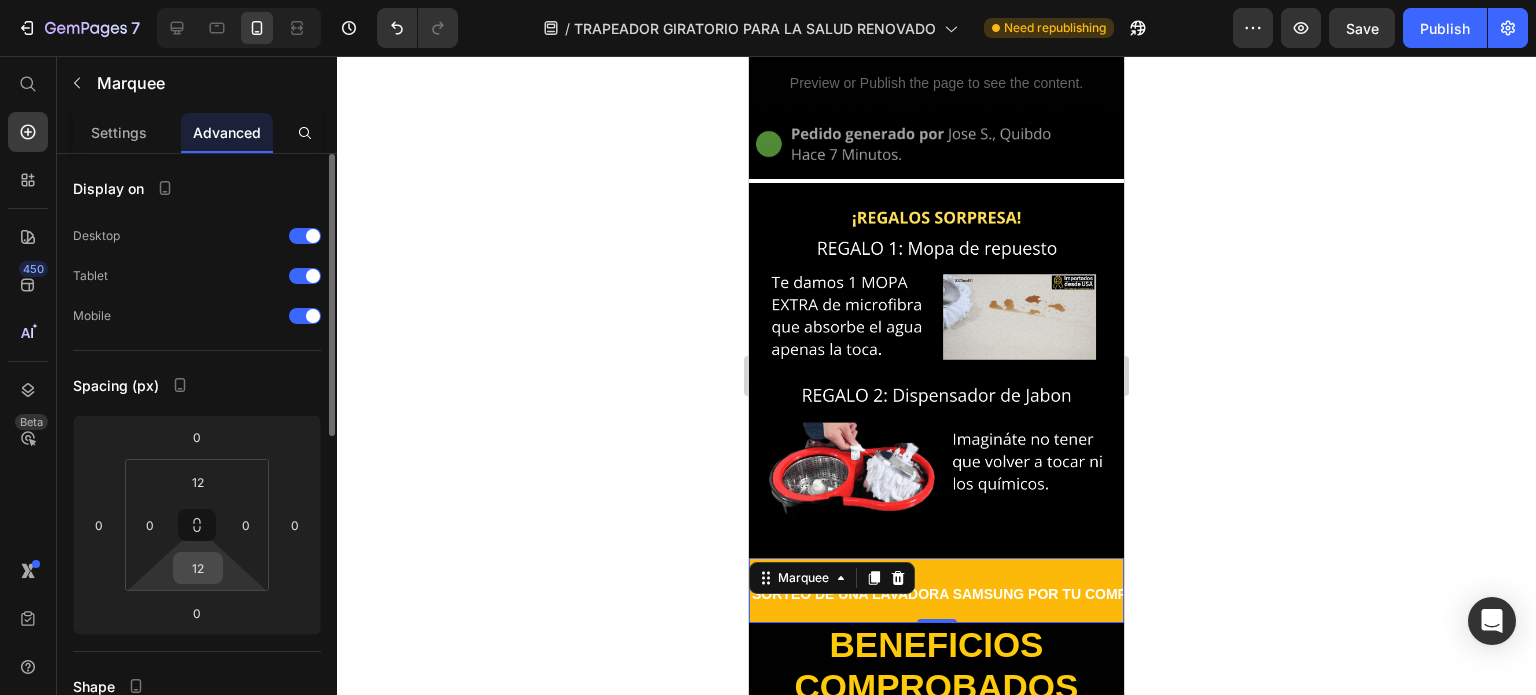 click on "12" at bounding box center (198, 568) 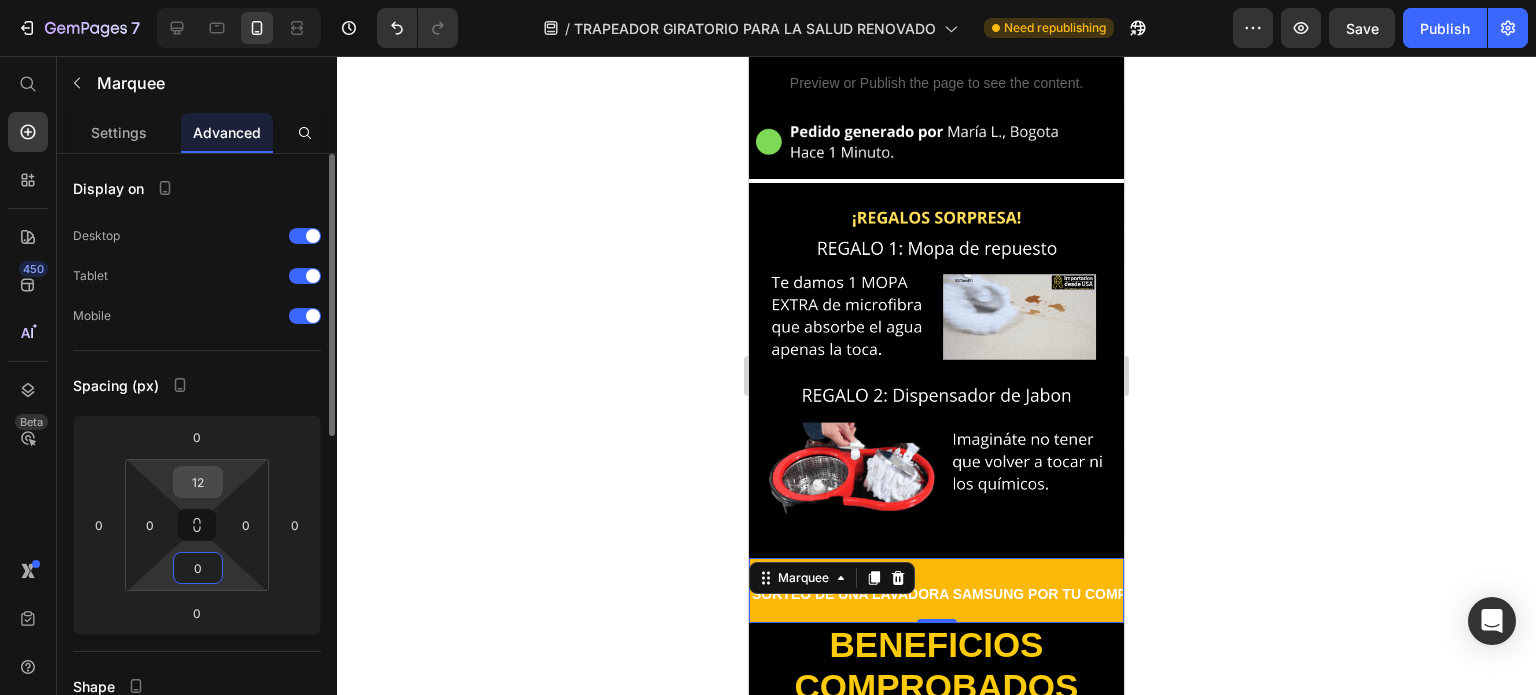 type on "0" 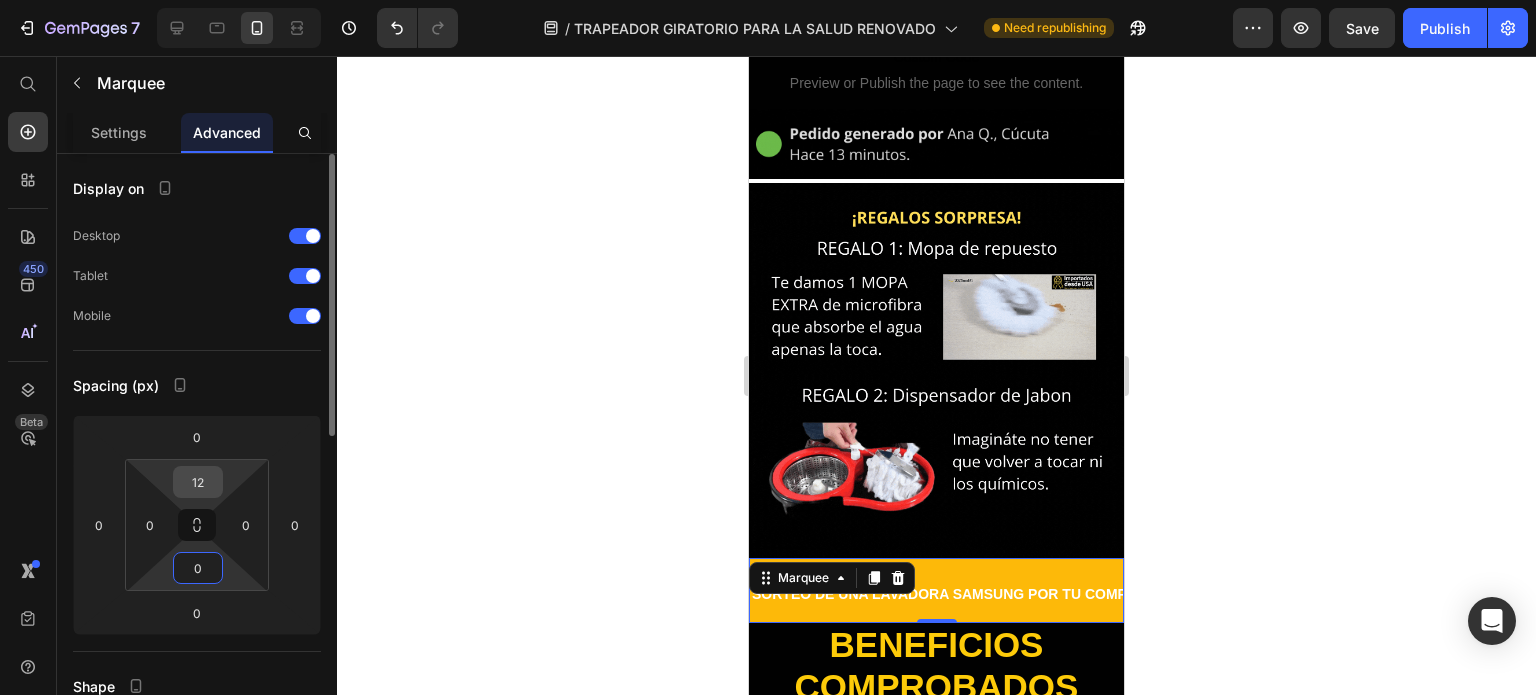 click on "12" at bounding box center [198, 482] 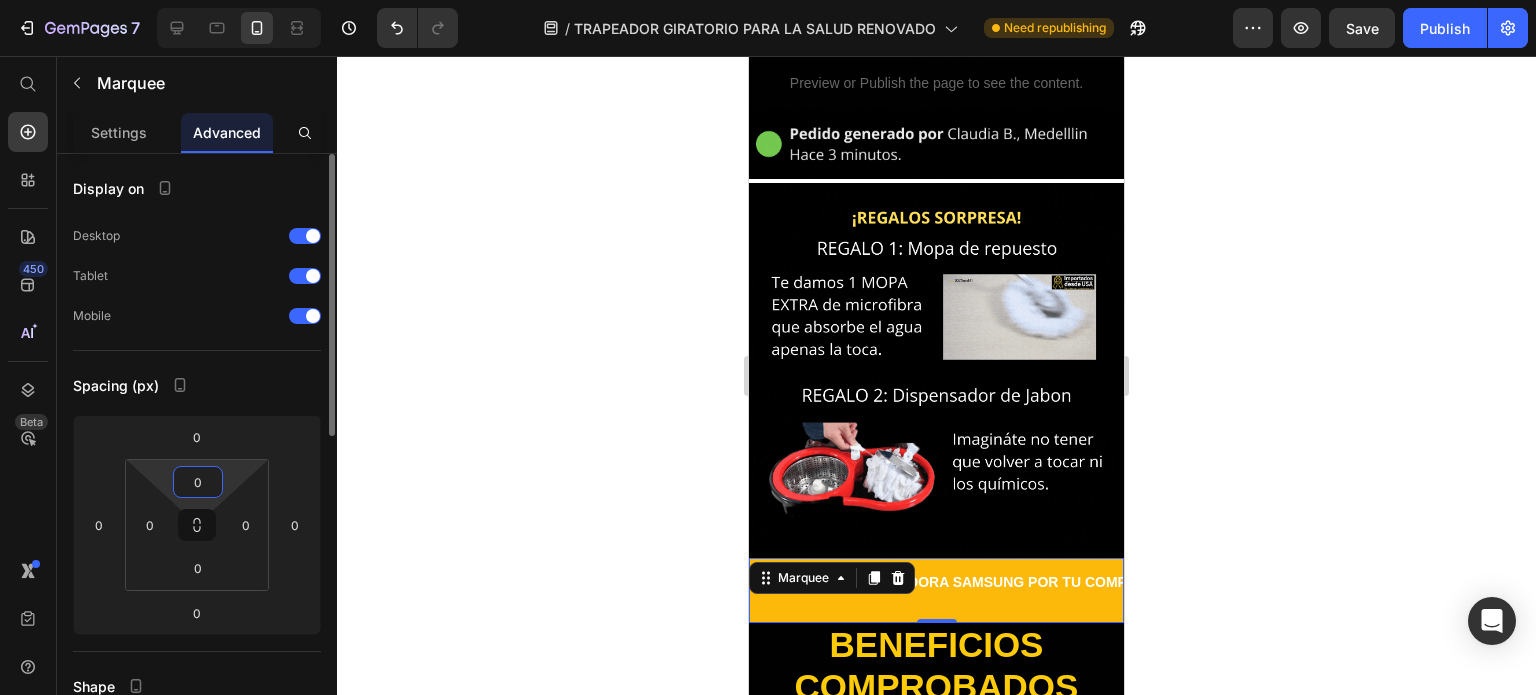 type on "12" 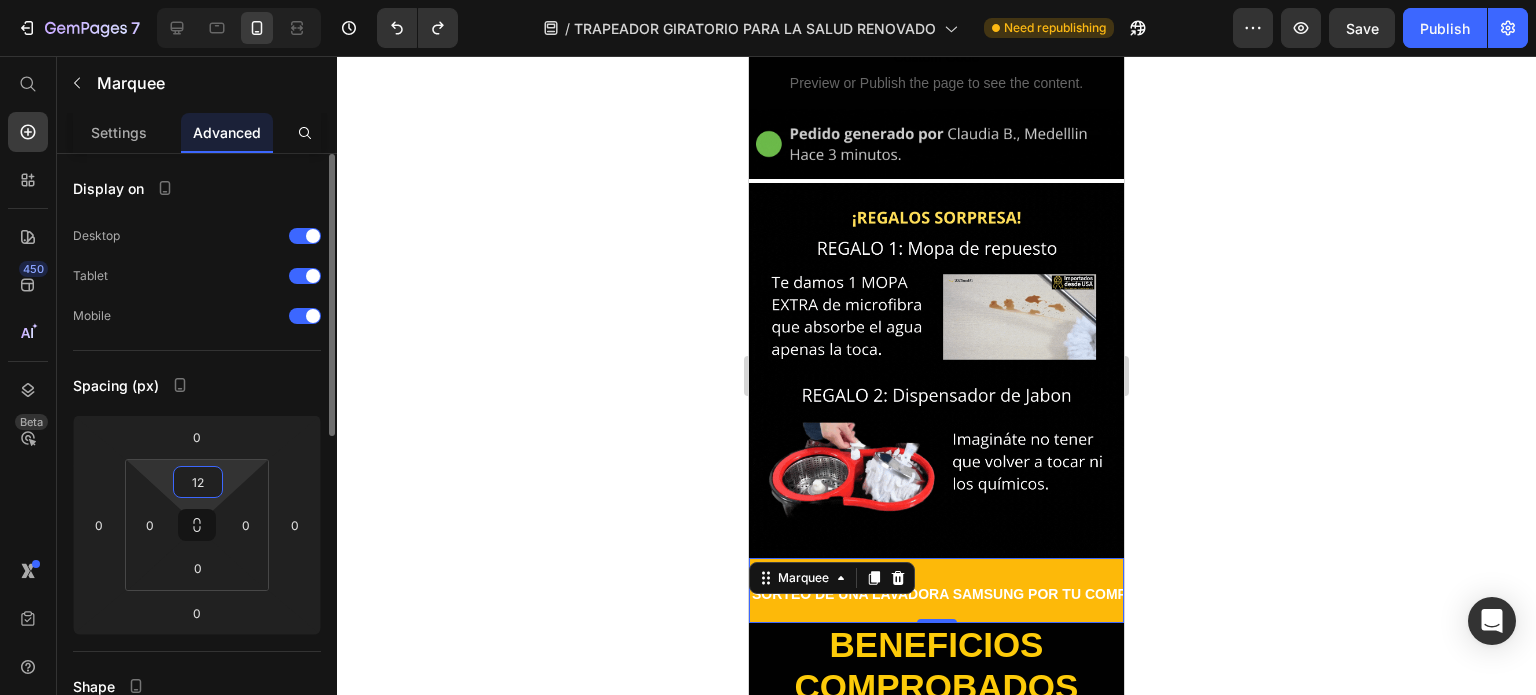 type on "12" 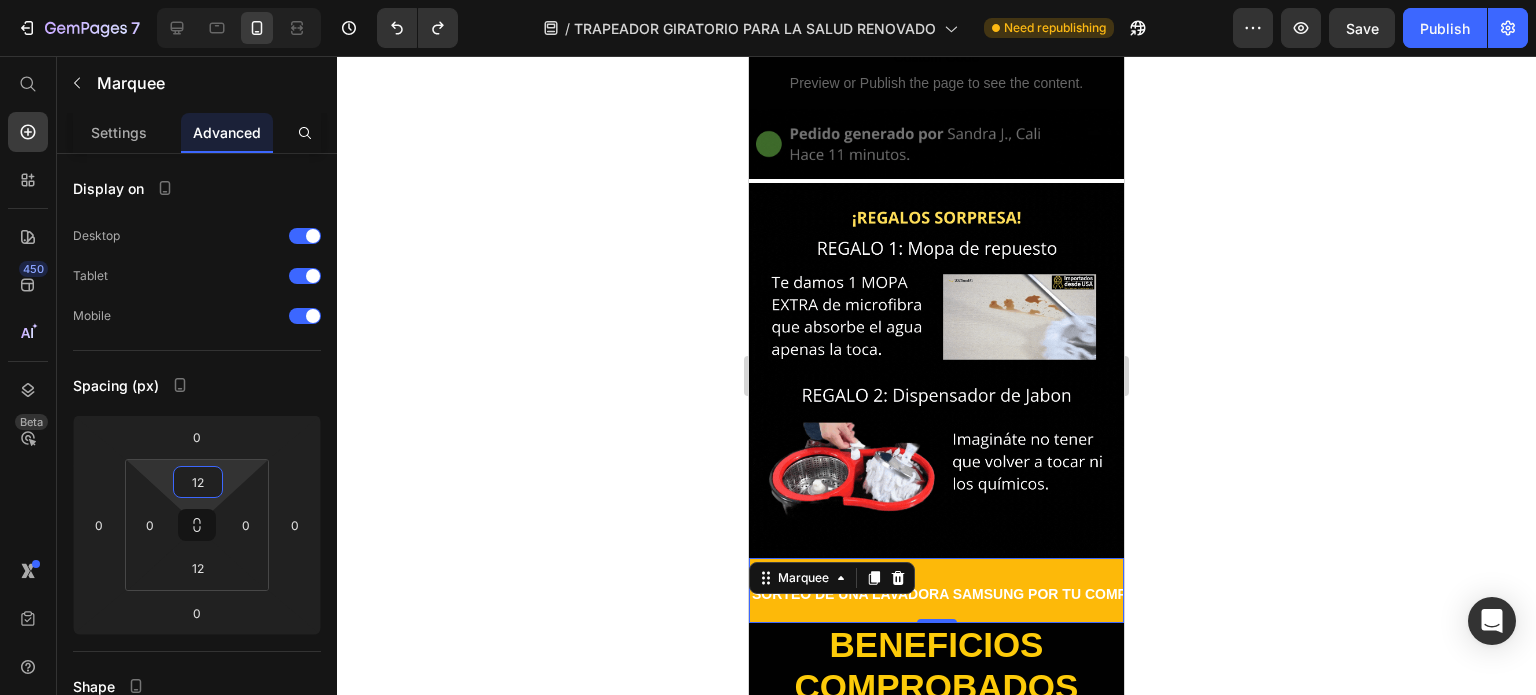 click 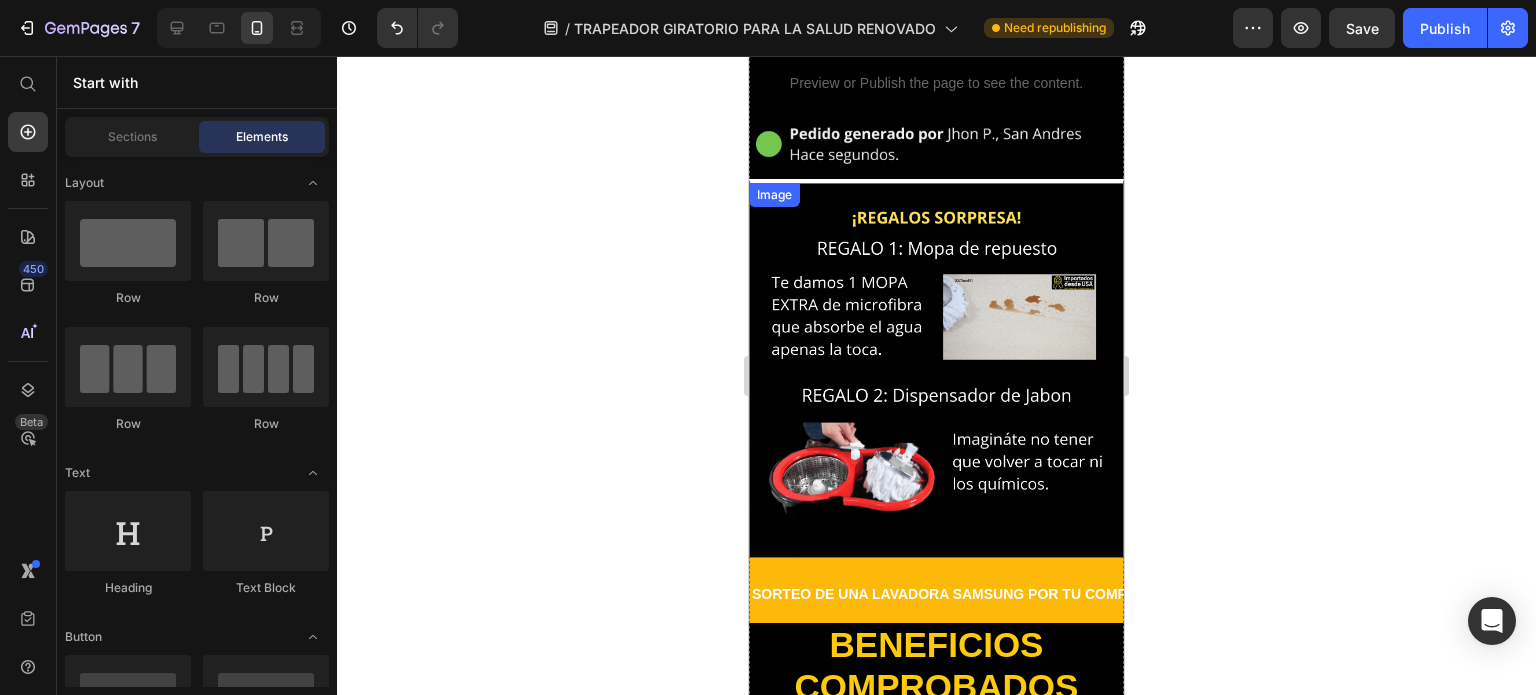 click on "SORTEO DE UNA LAVADORA SAMSUNG POR TU COMPRA Text Image SORTEO DE UNA LAVADORA SAMSUNG POR TU COMPRA Text Image SORTEO DE UNA LAVADORA SAMSUNG POR TU COMPRA Text Image SORTEO DE UNA LAVADORA SAMSUNG POR TU COMPRA Text Image SORTEO DE UNA LAVADORA SAMSUNG POR TU COMPRA Text Image SORTEO DE UNA LAVADORA SAMSUNG POR TU COMPRA Text Image Marquee" at bounding box center [936, 590] 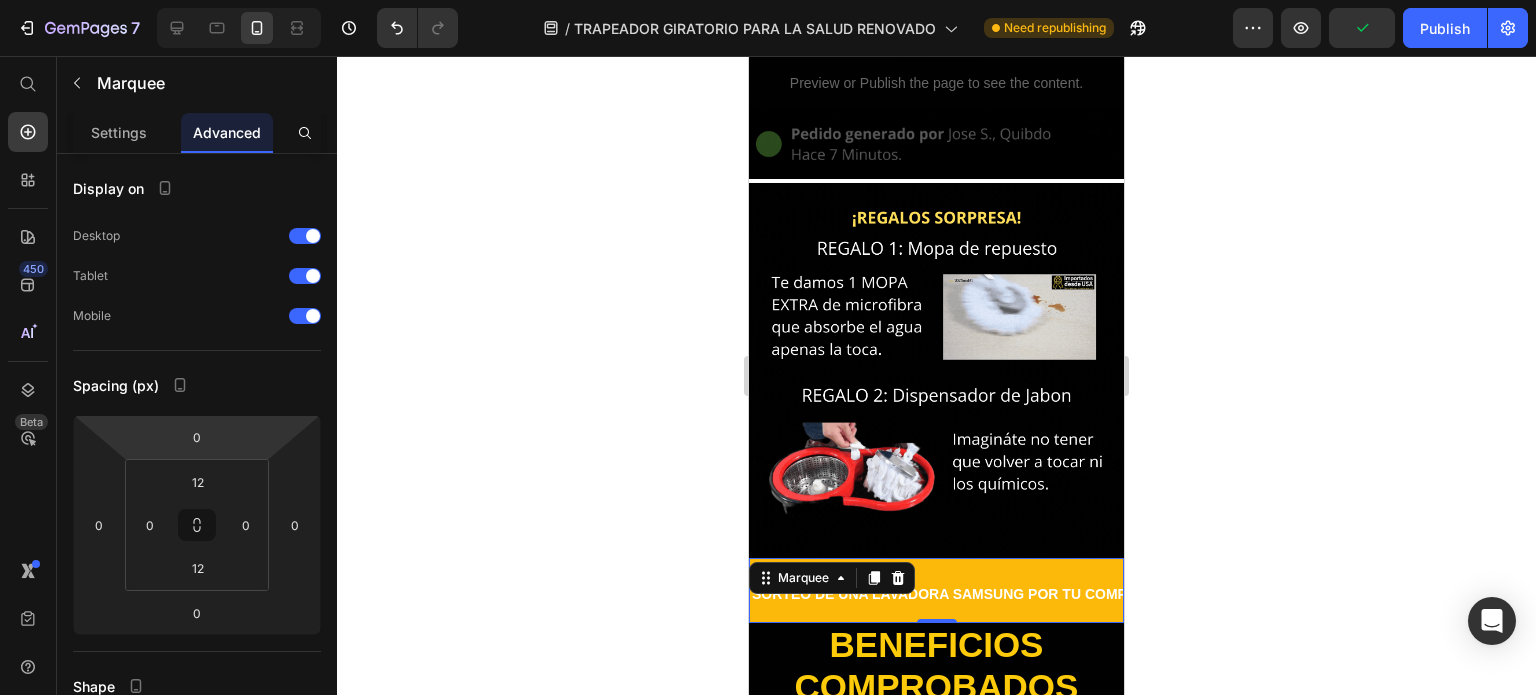 click on "SORTEO DE UNA LAVADORA SAMSUNG POR TU COMPRA" at bounding box center (949, 594) 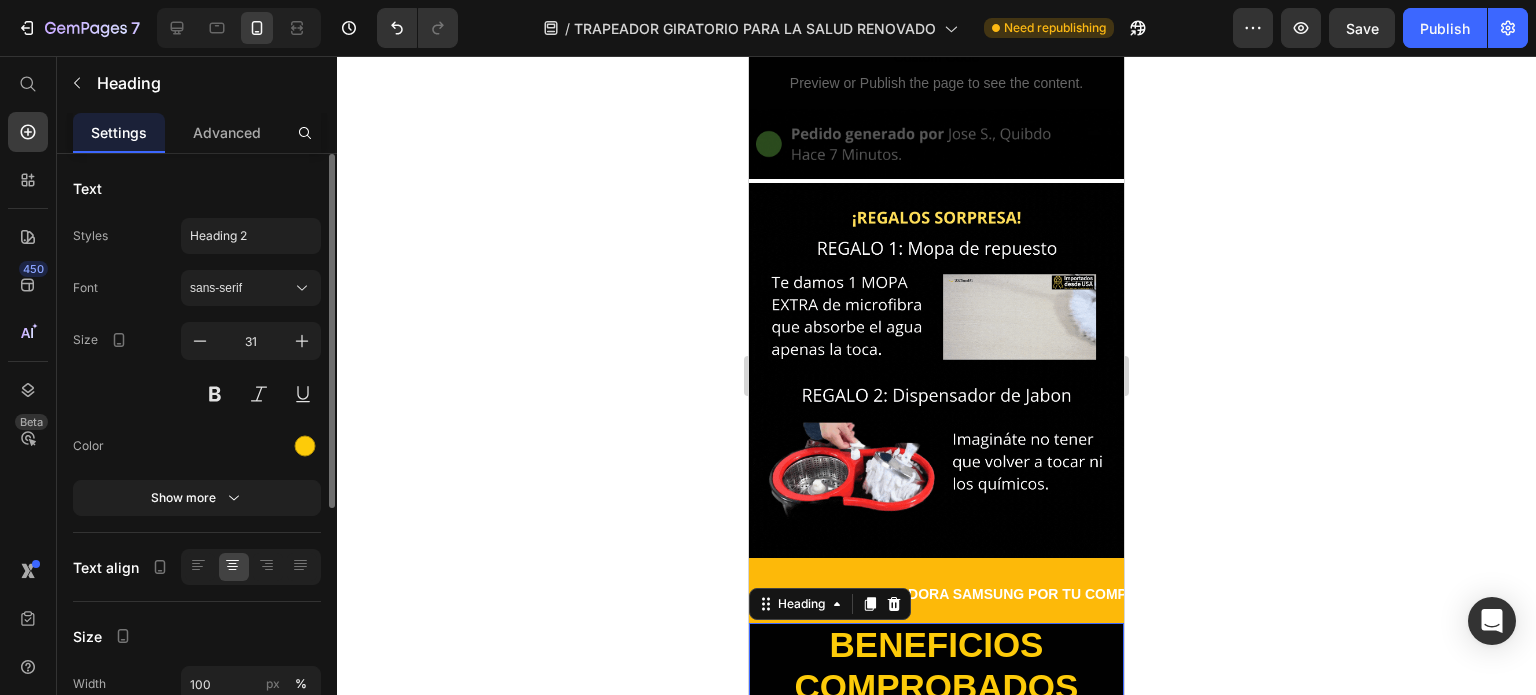 scroll, scrollTop: 100, scrollLeft: 0, axis: vertical 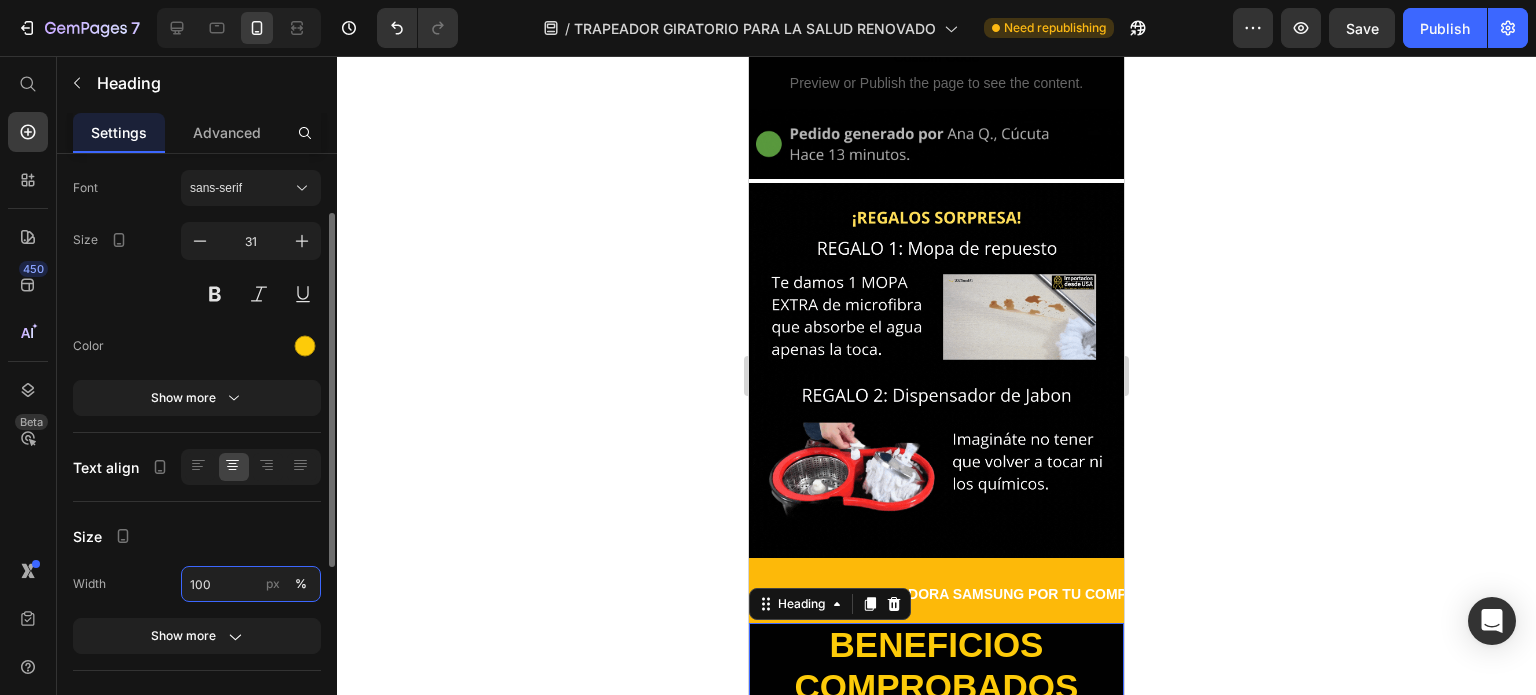 click on "100" at bounding box center [251, 584] 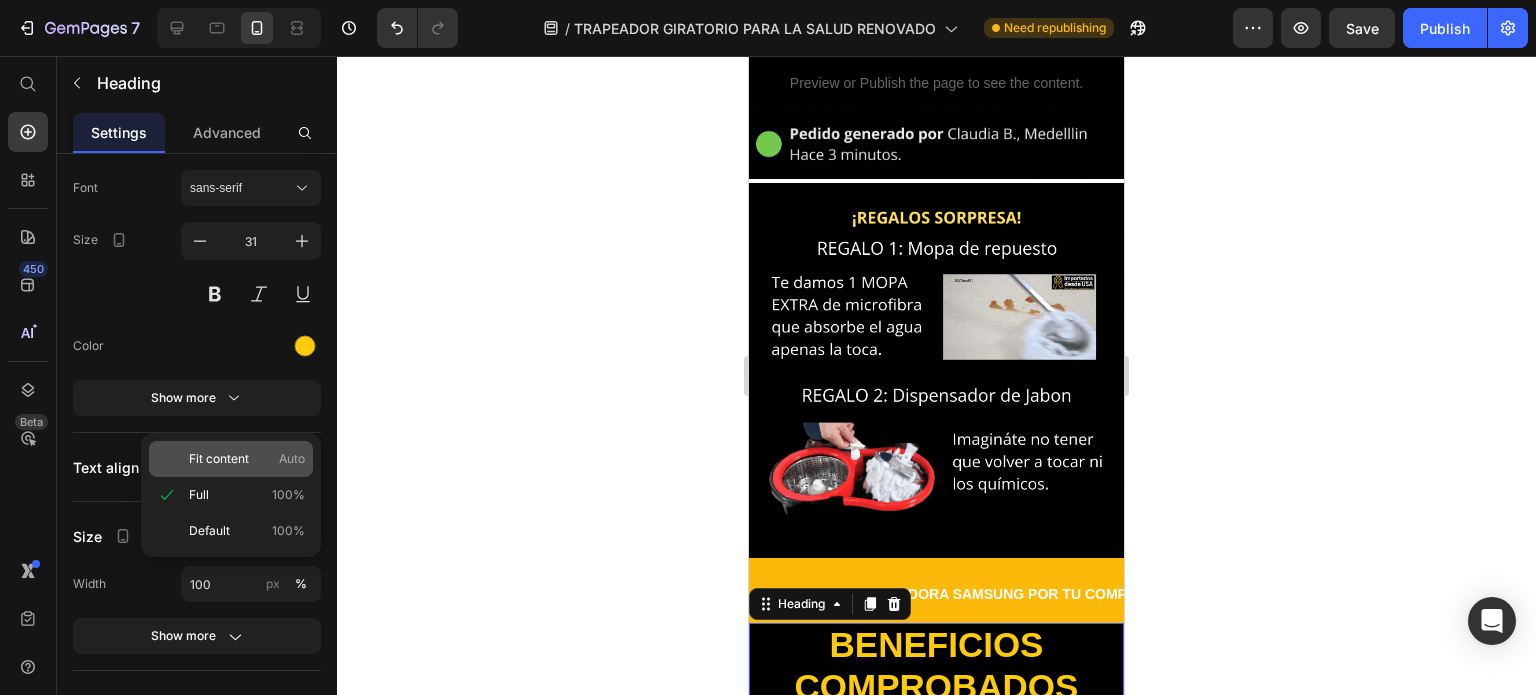 click on "Fit content" at bounding box center (219, 459) 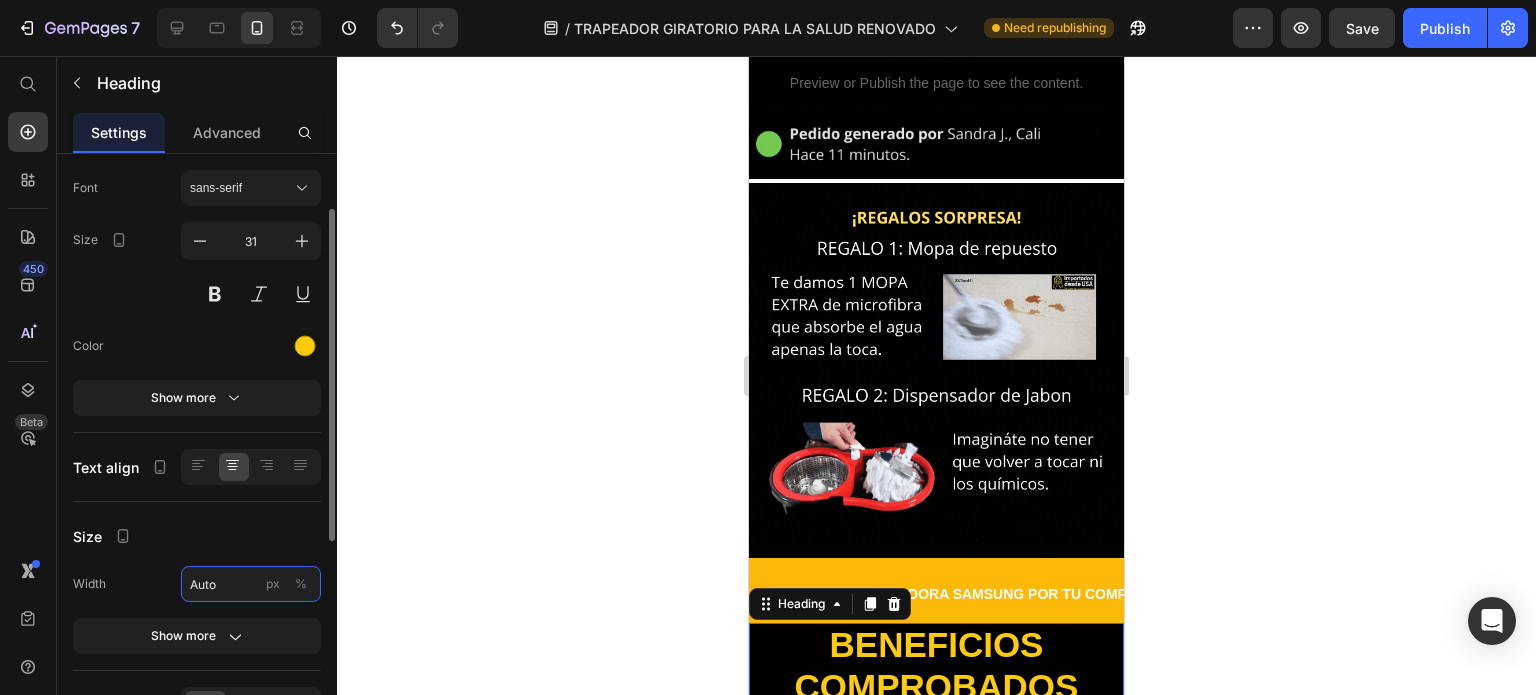 click on "Auto" at bounding box center (251, 584) 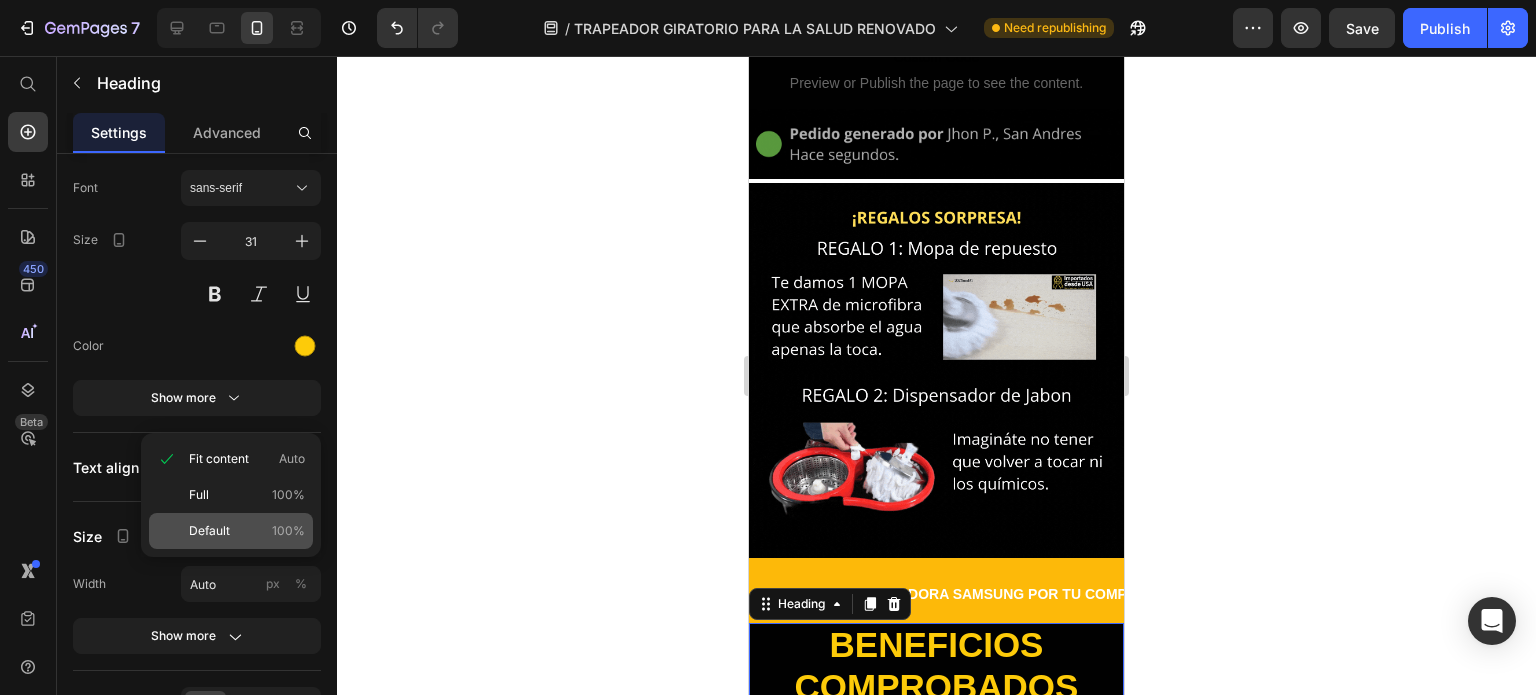 click on "Default" at bounding box center (209, 531) 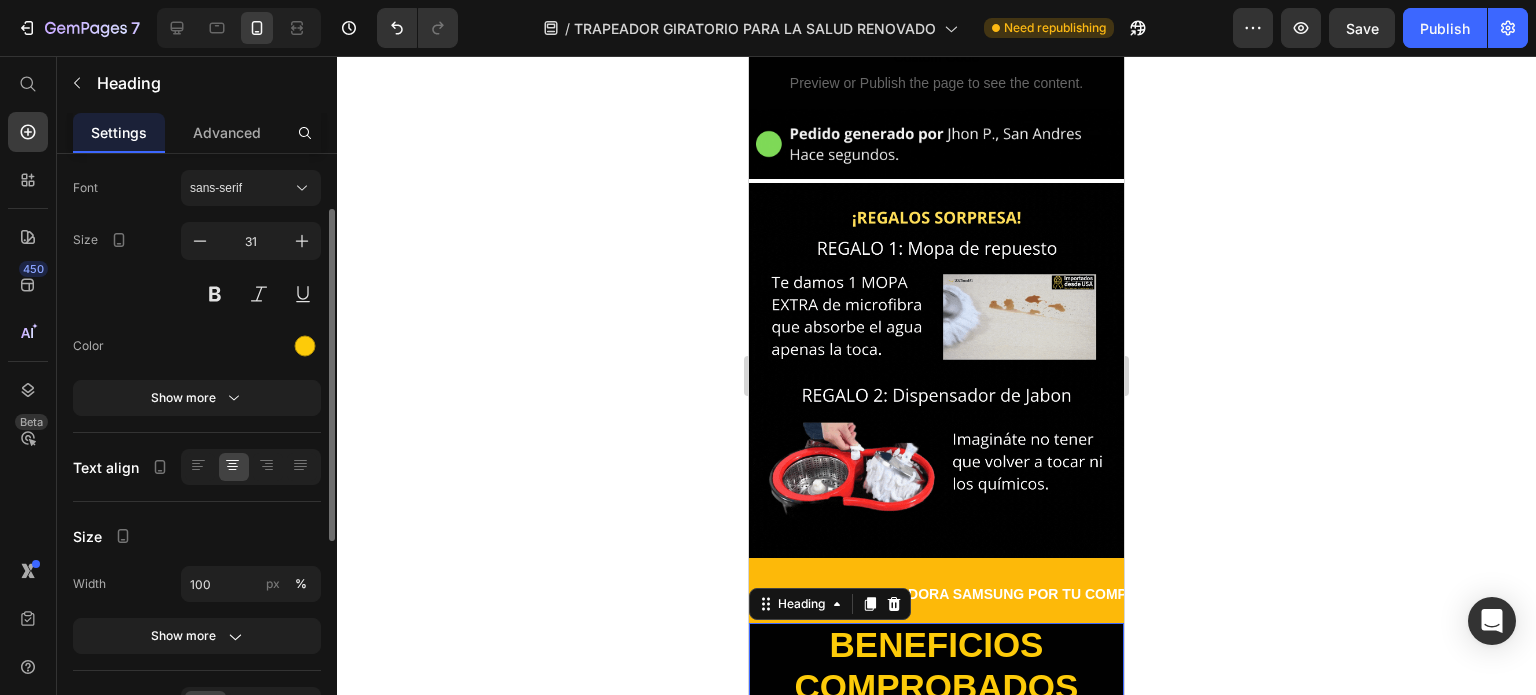 click on "Size" at bounding box center [197, 536] 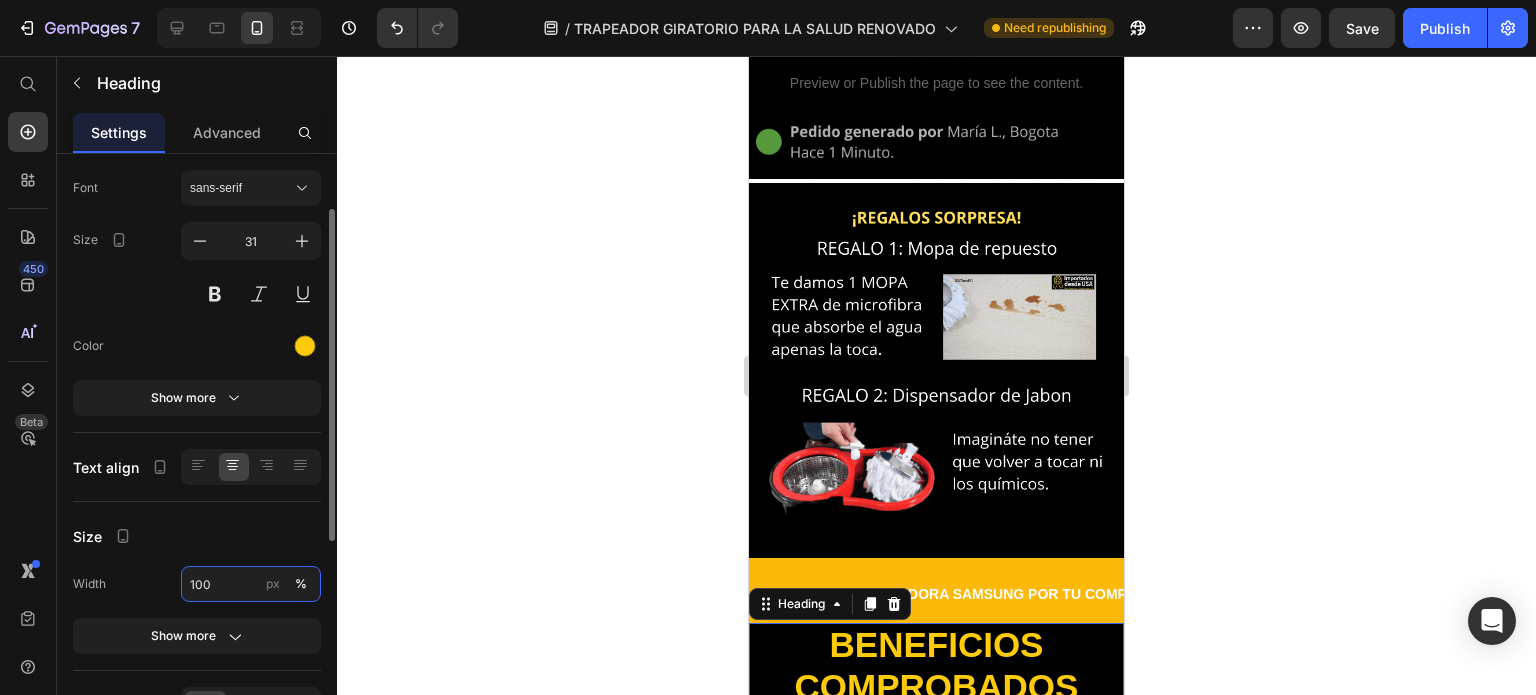 click on "100" at bounding box center [251, 584] 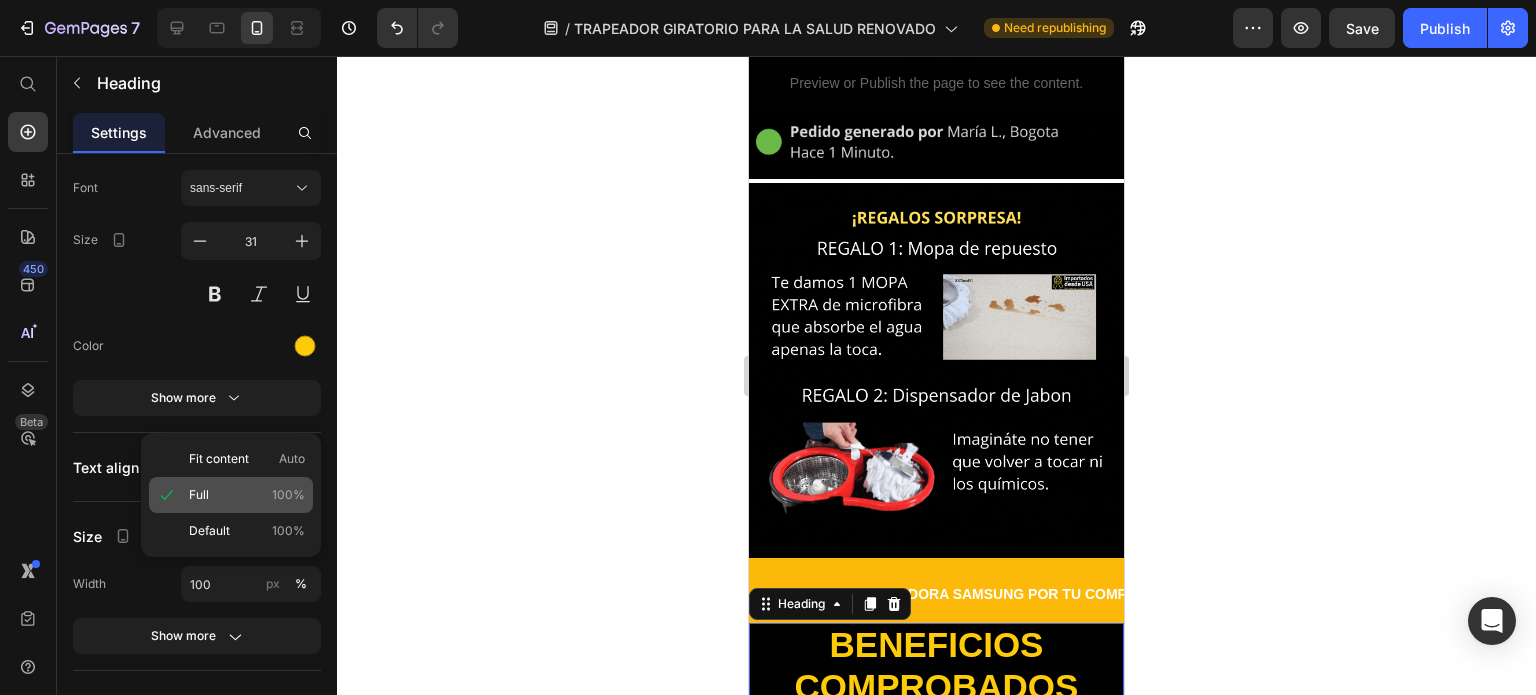 click on "Full 100%" at bounding box center (247, 495) 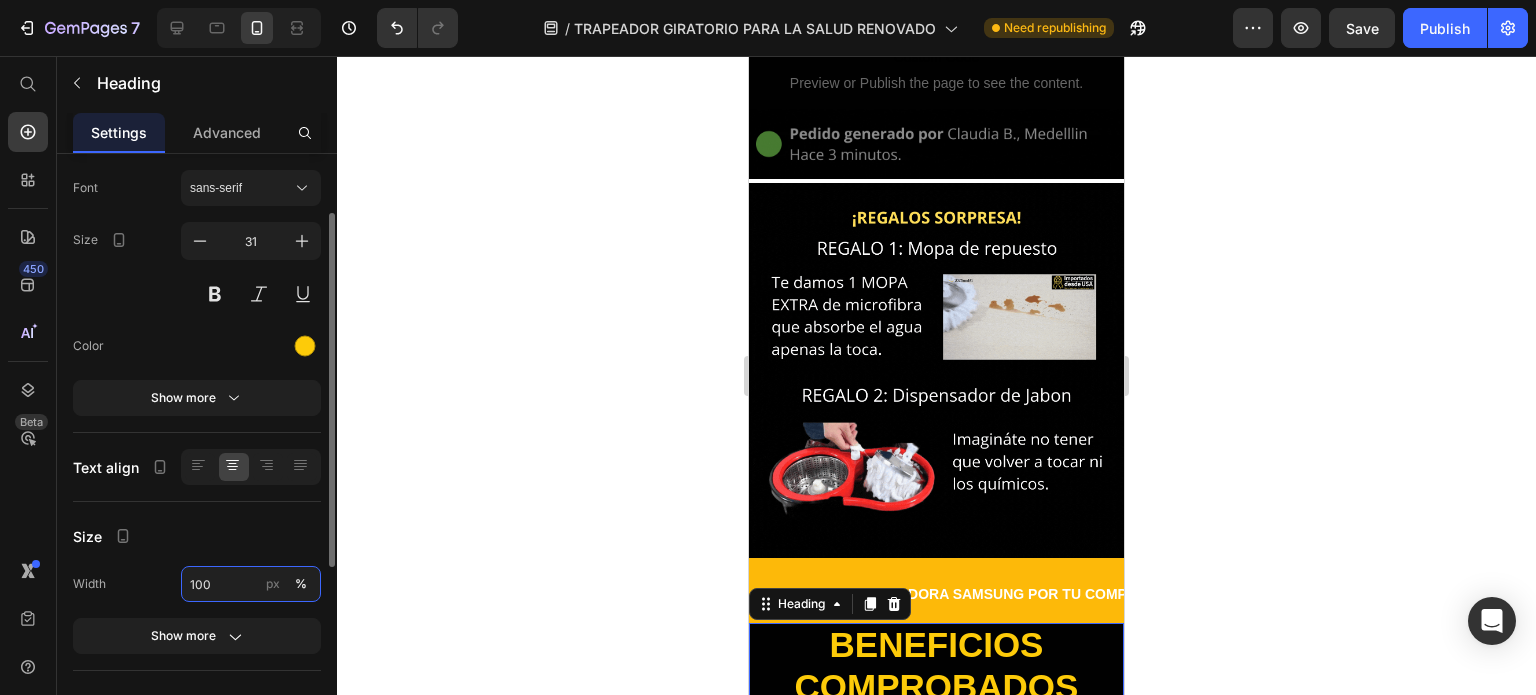 click on "100" at bounding box center (251, 584) 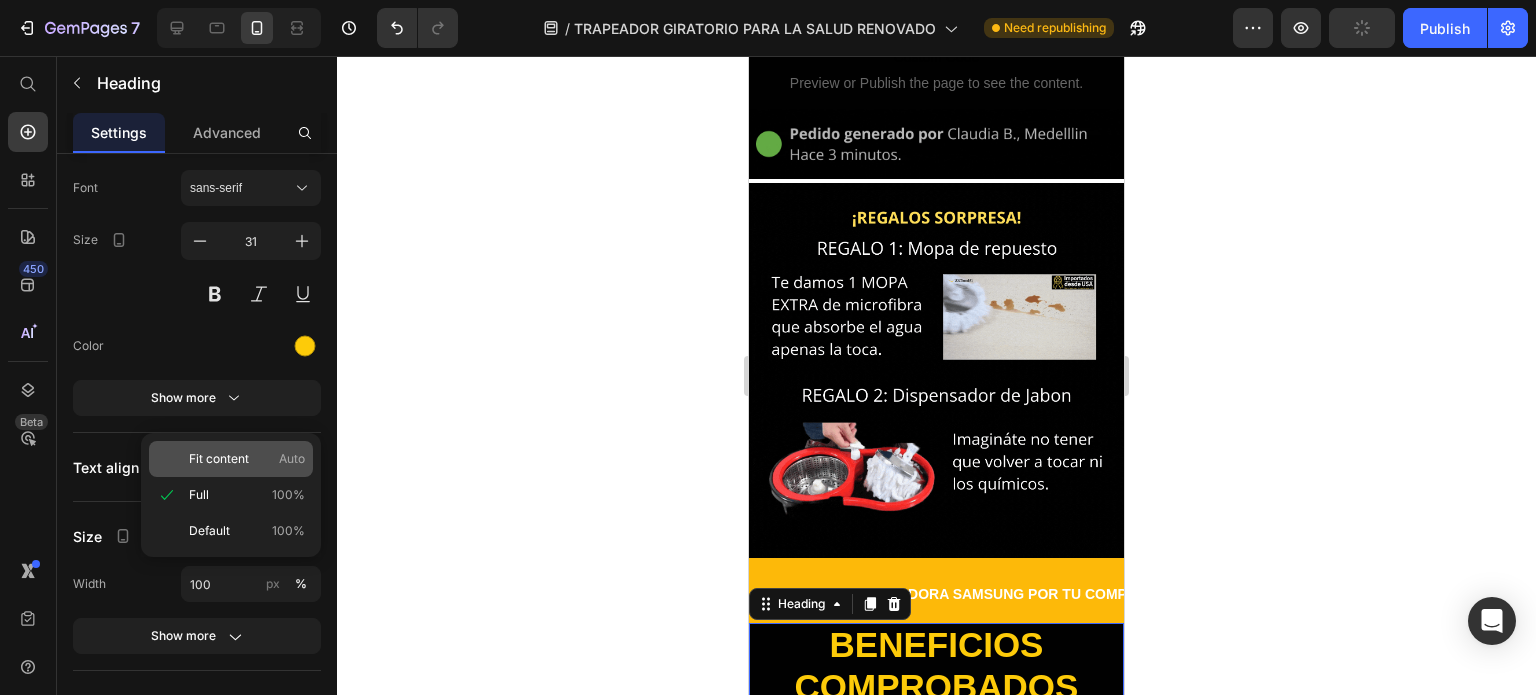 click on "Fit content" at bounding box center (219, 459) 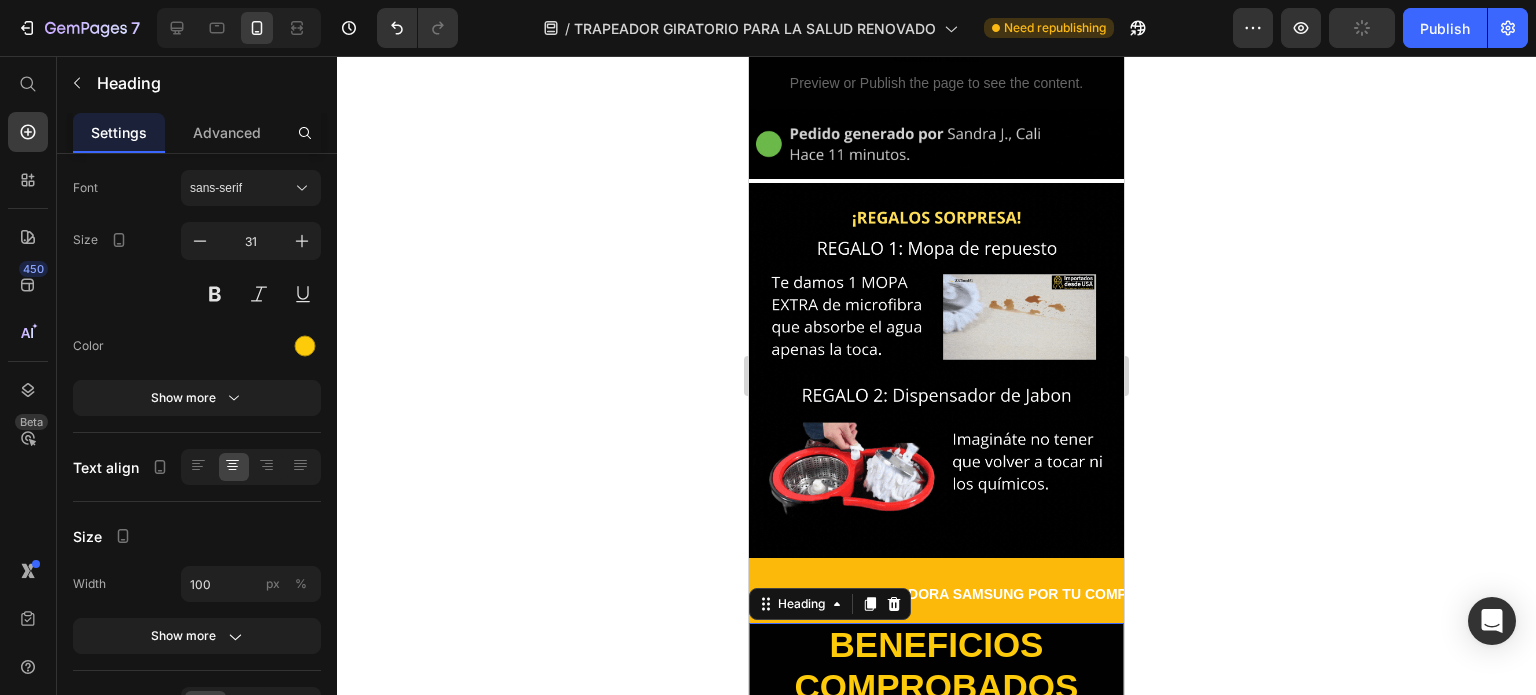 type on "Auto" 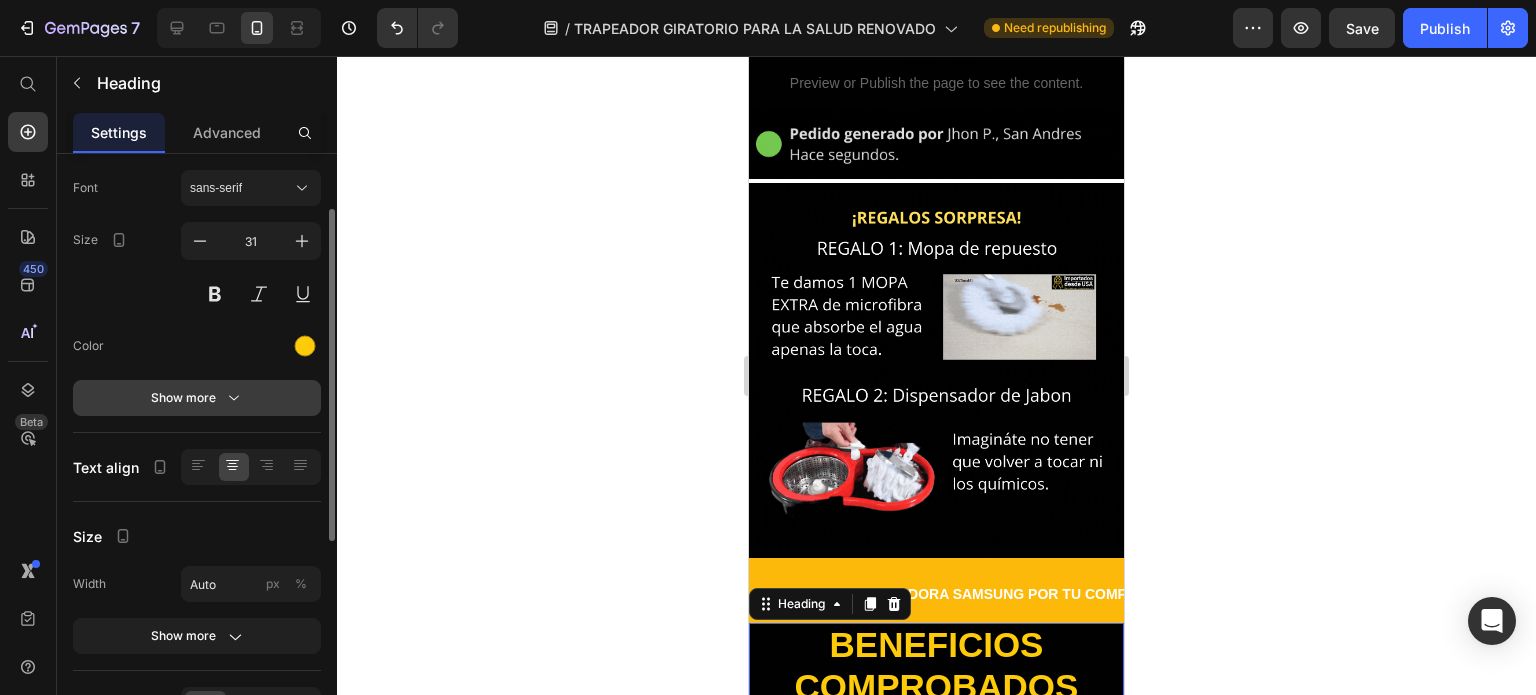 click on "Show more" at bounding box center [197, 398] 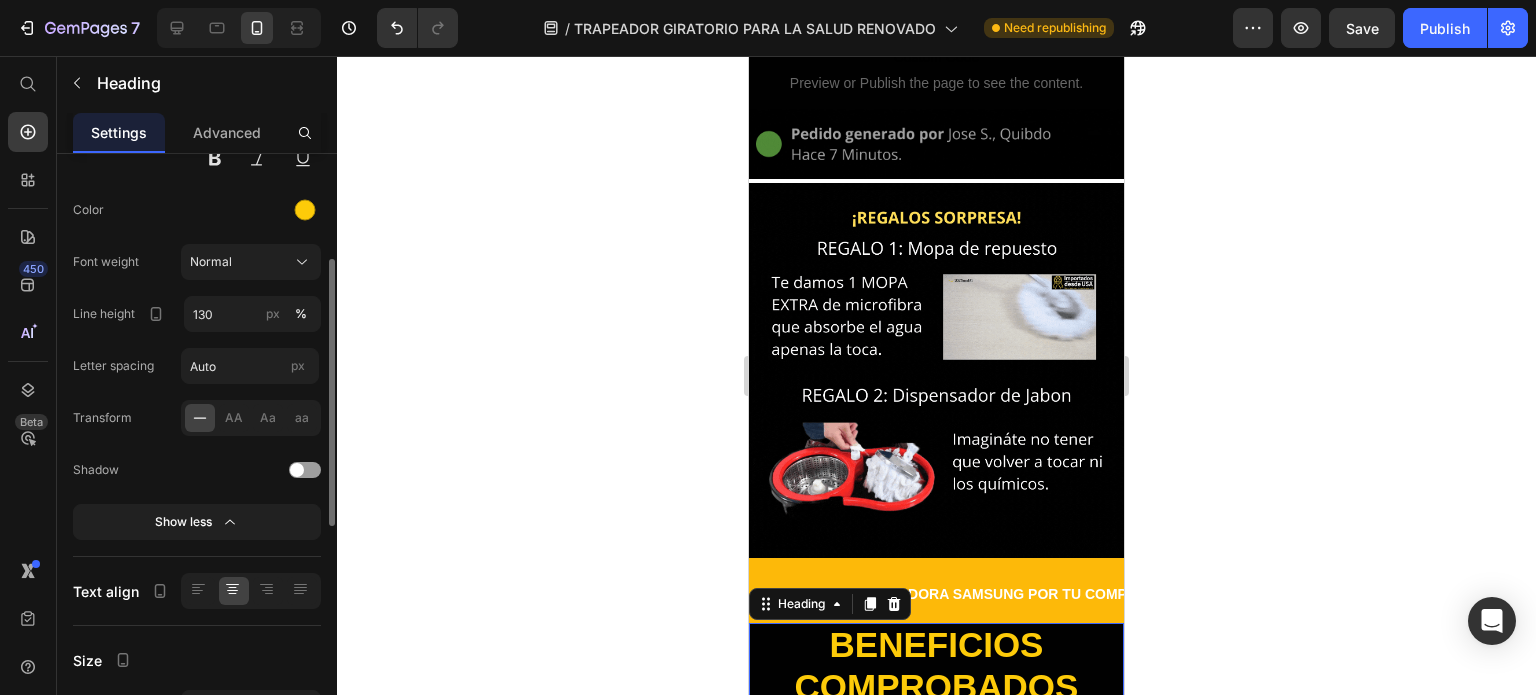scroll, scrollTop: 0, scrollLeft: 0, axis: both 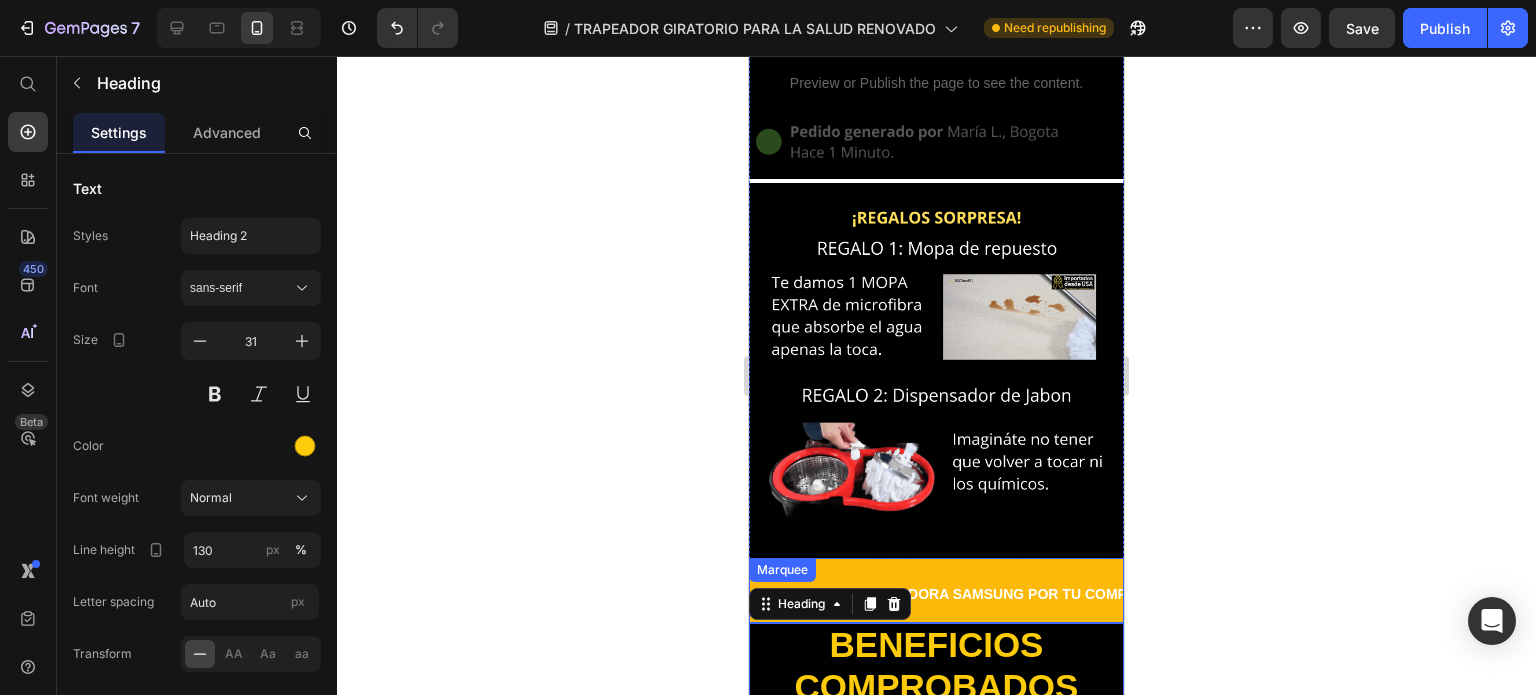 click on "SORTEO DE UNA LAVADORA SAMSUNG POR TU COMPRA Text Image SORTEO DE UNA LAVADORA SAMSUNG POR TU COMPRA Text Image SORTEO DE UNA LAVADORA SAMSUNG POR TU COMPRA Text Image SORTEO DE UNA LAVADORA SAMSUNG POR TU COMPRA Text Image SORTEO DE UNA LAVADORA SAMSUNG POR TU COMPRA Text Image SORTEO DE UNA LAVADORA SAMSUNG POR TU COMPRA Text Image Marquee" at bounding box center (936, 590) 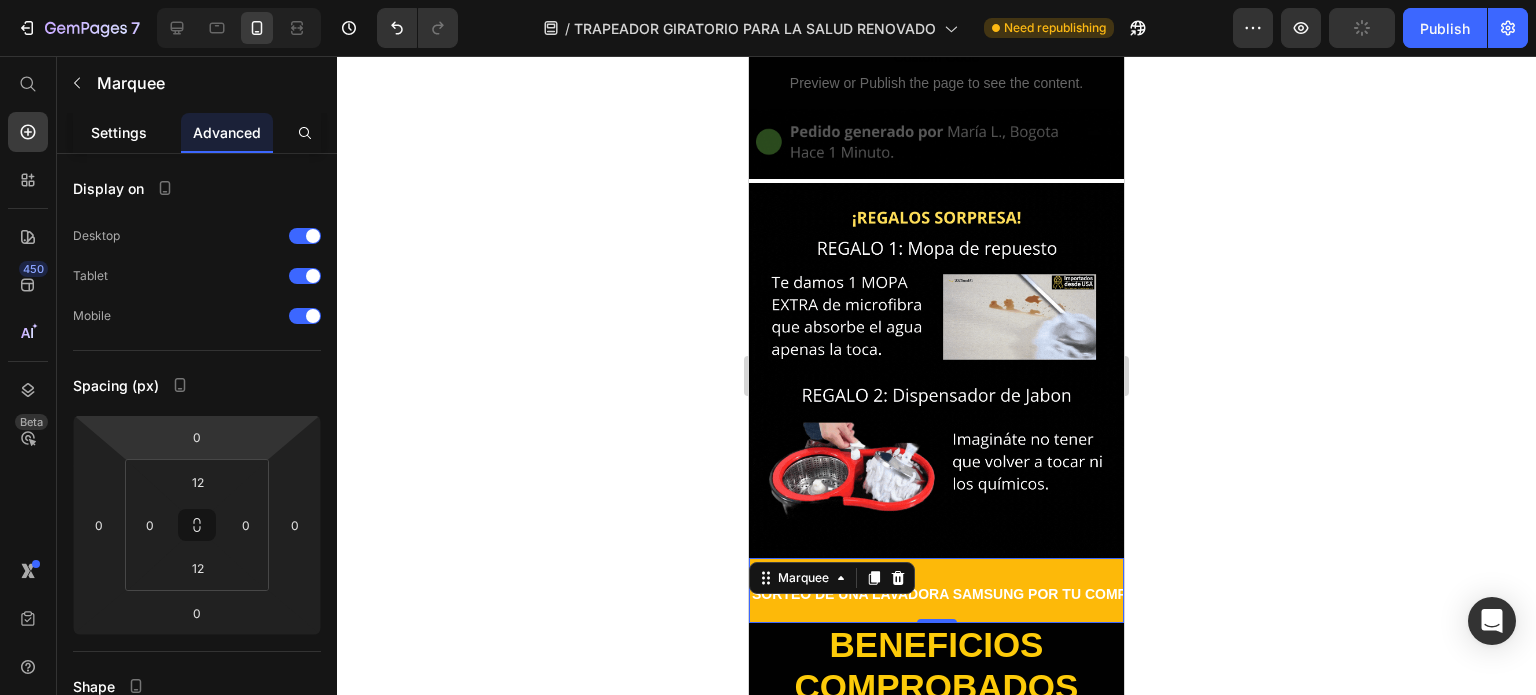 click on "Settings" at bounding box center [119, 132] 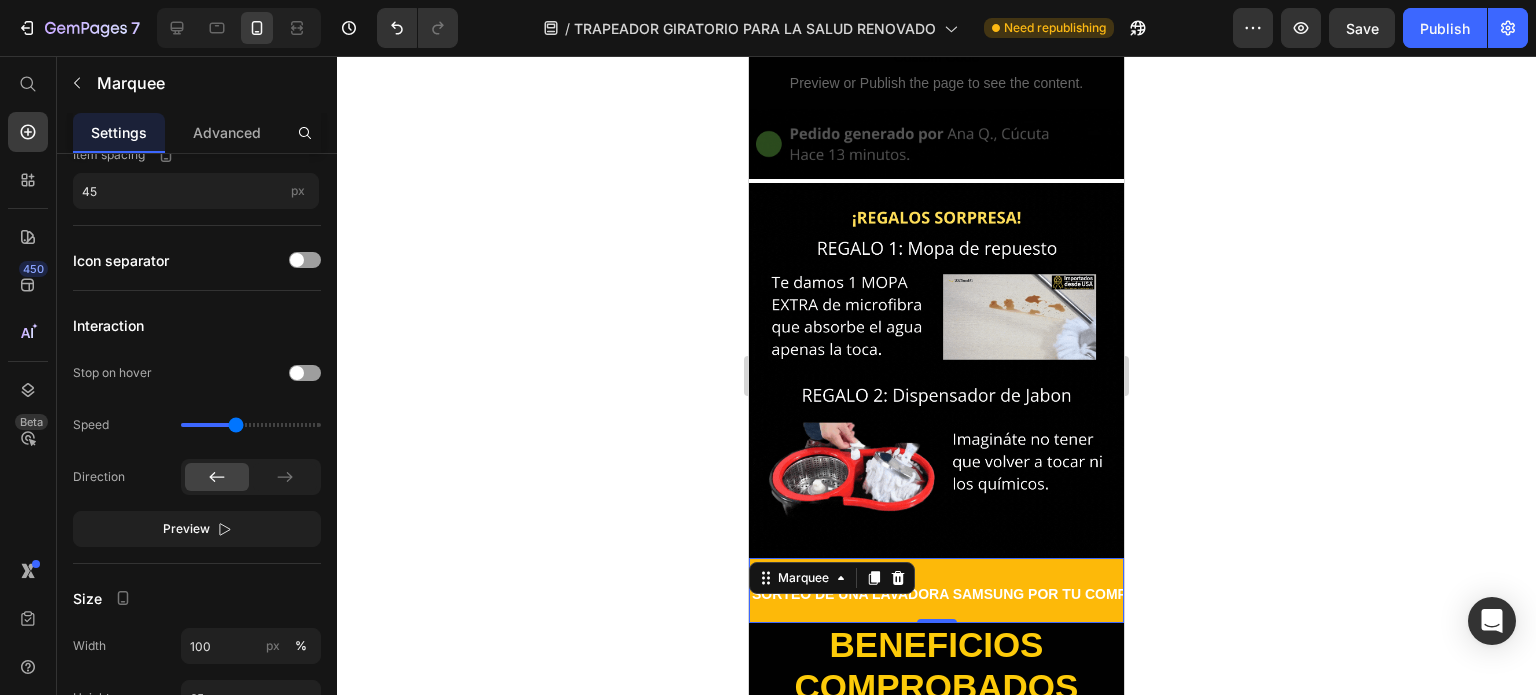 scroll, scrollTop: 185, scrollLeft: 0, axis: vertical 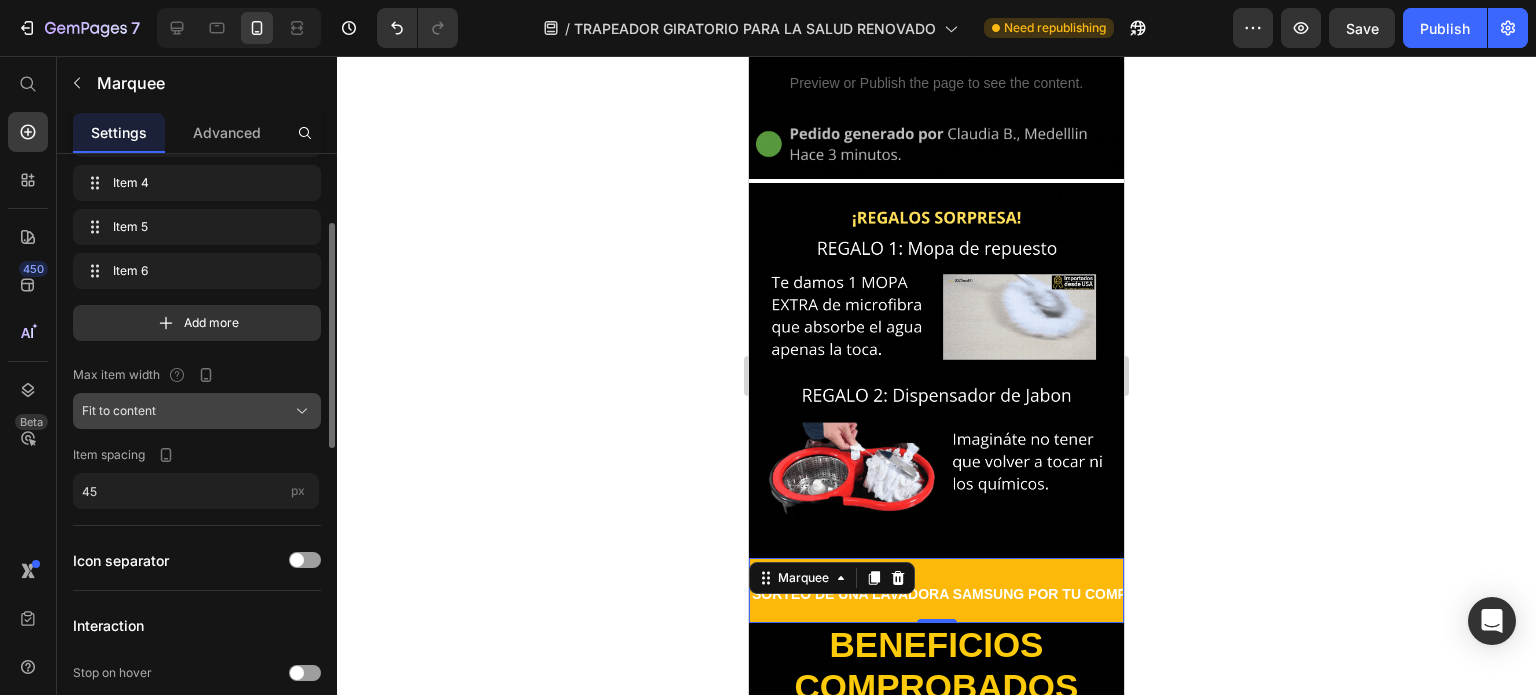 click on "Fit to content" 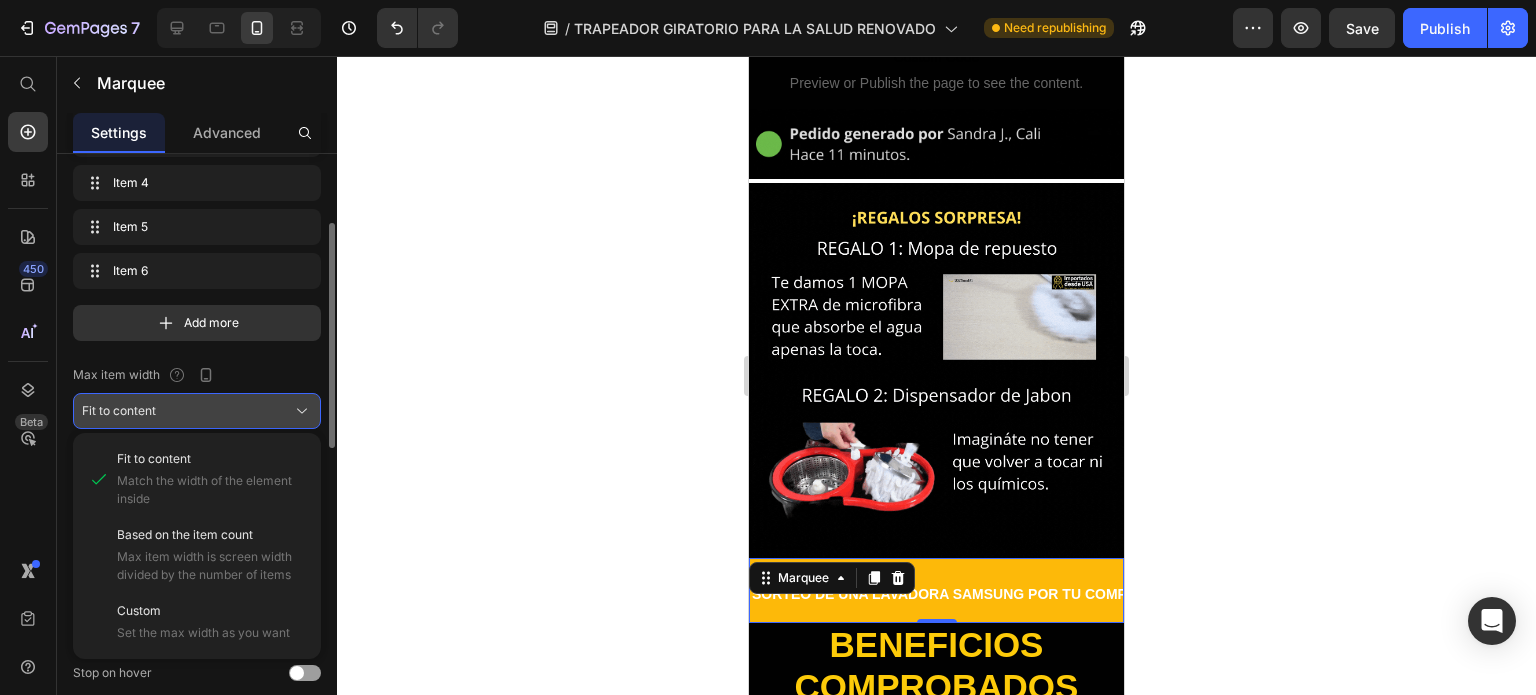 click on "Fit to content" 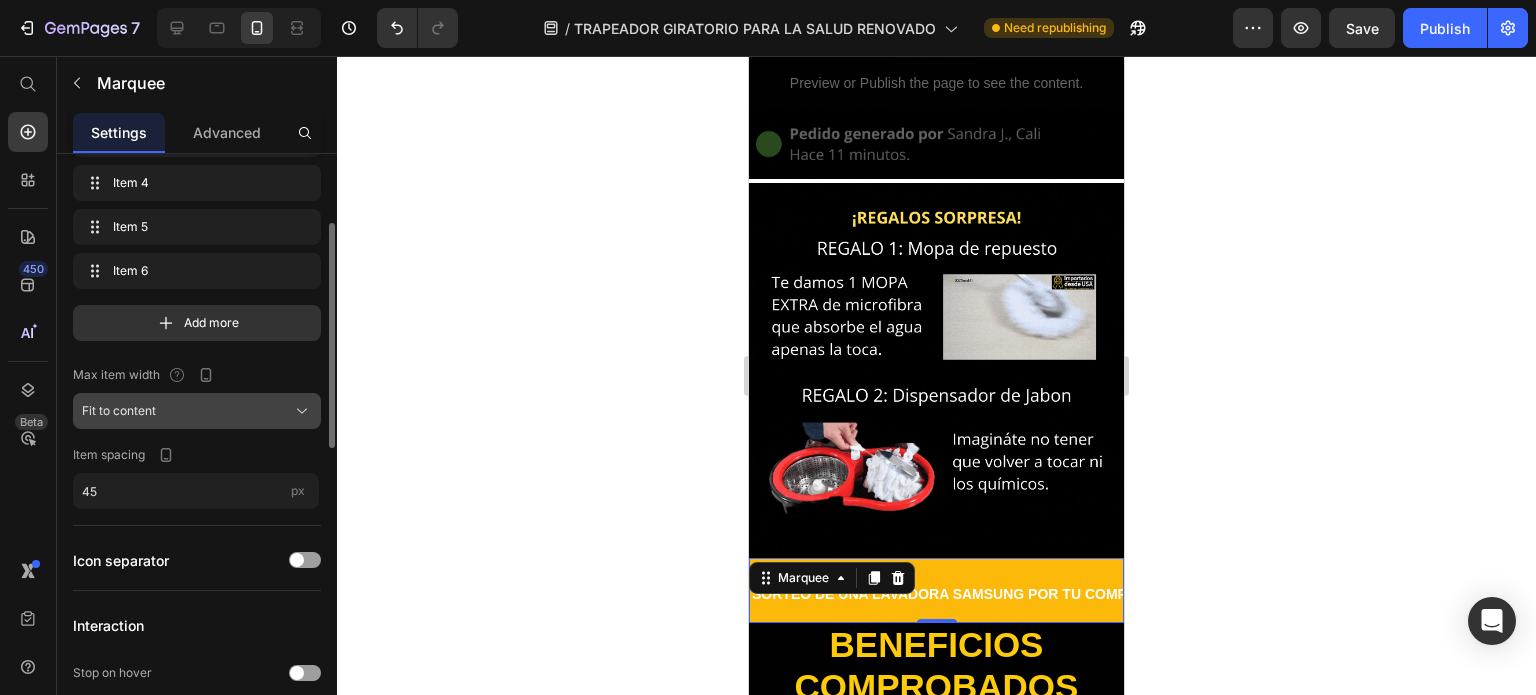 click on "Fit to content" at bounding box center [197, 411] 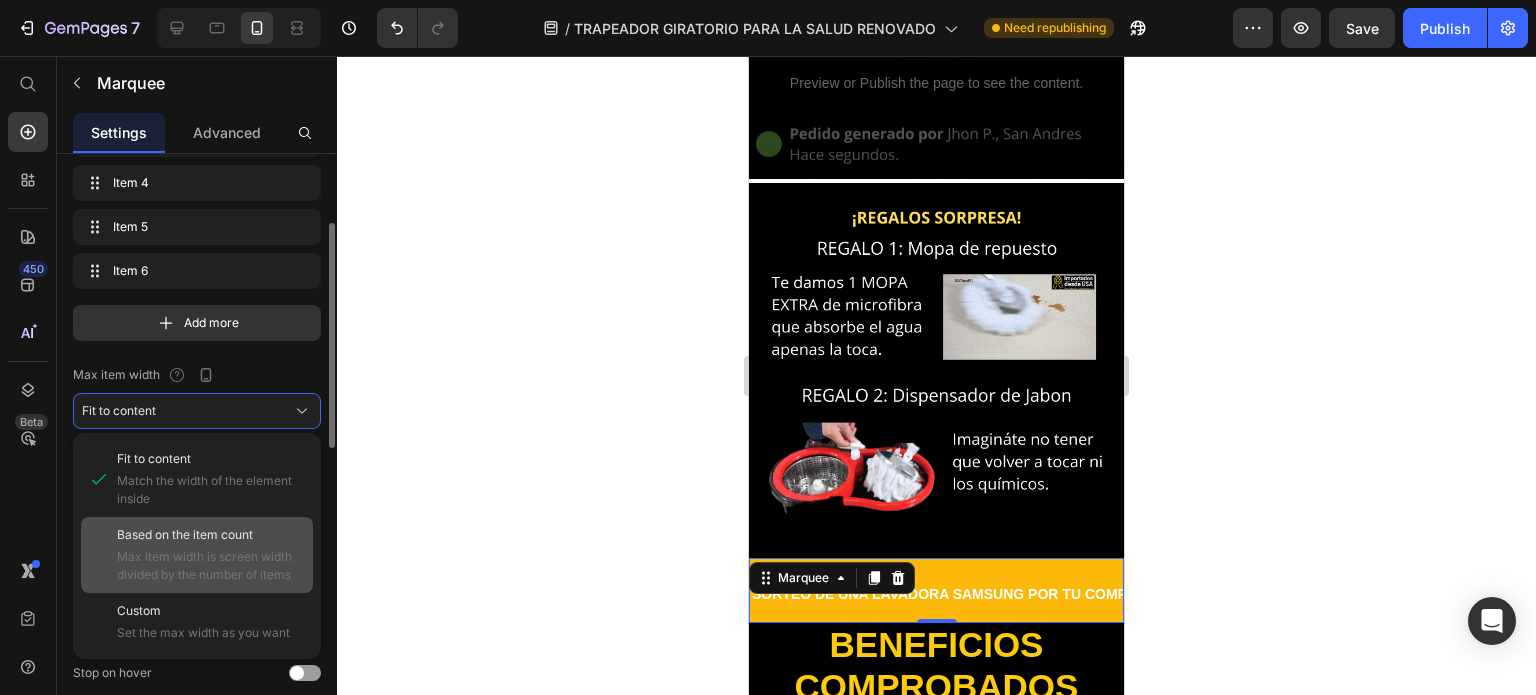 click on "Max item width is screen width divided by the number of items" at bounding box center [211, 566] 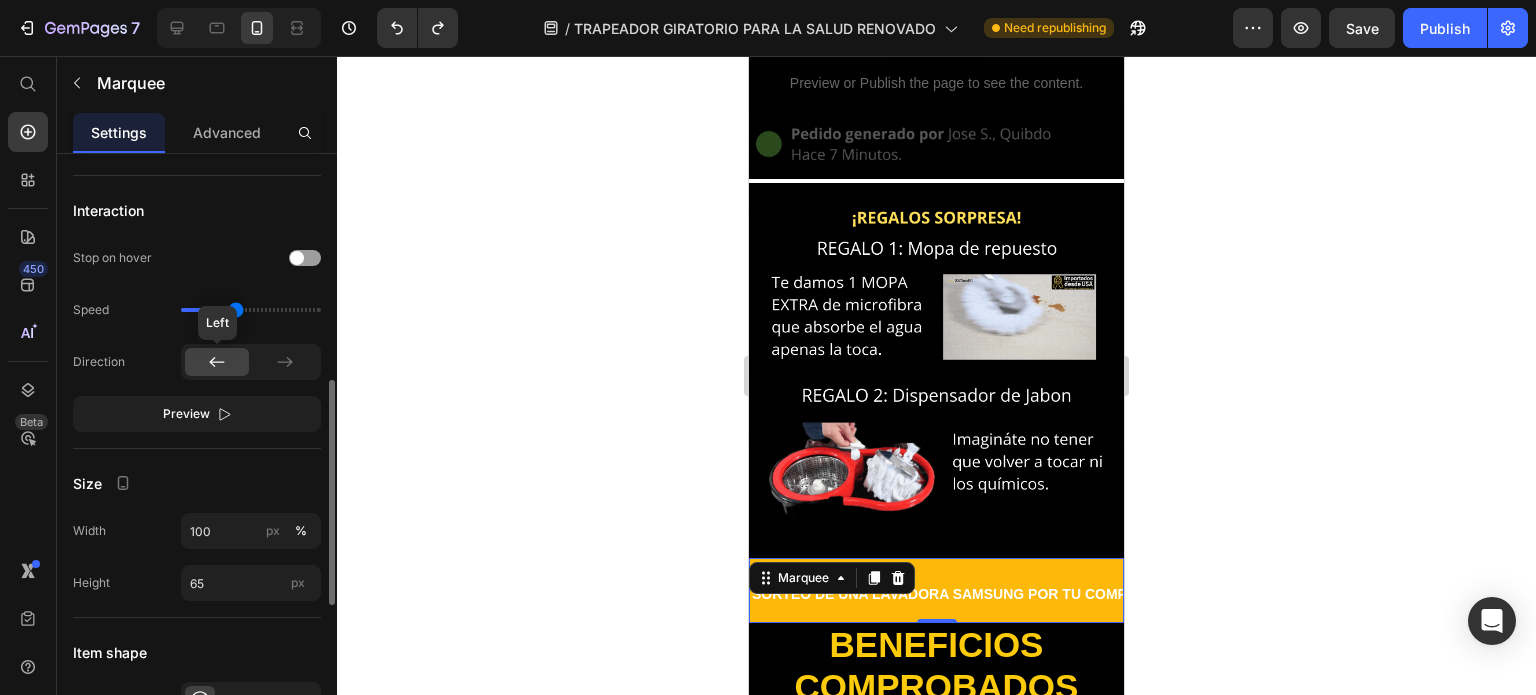 scroll, scrollTop: 700, scrollLeft: 0, axis: vertical 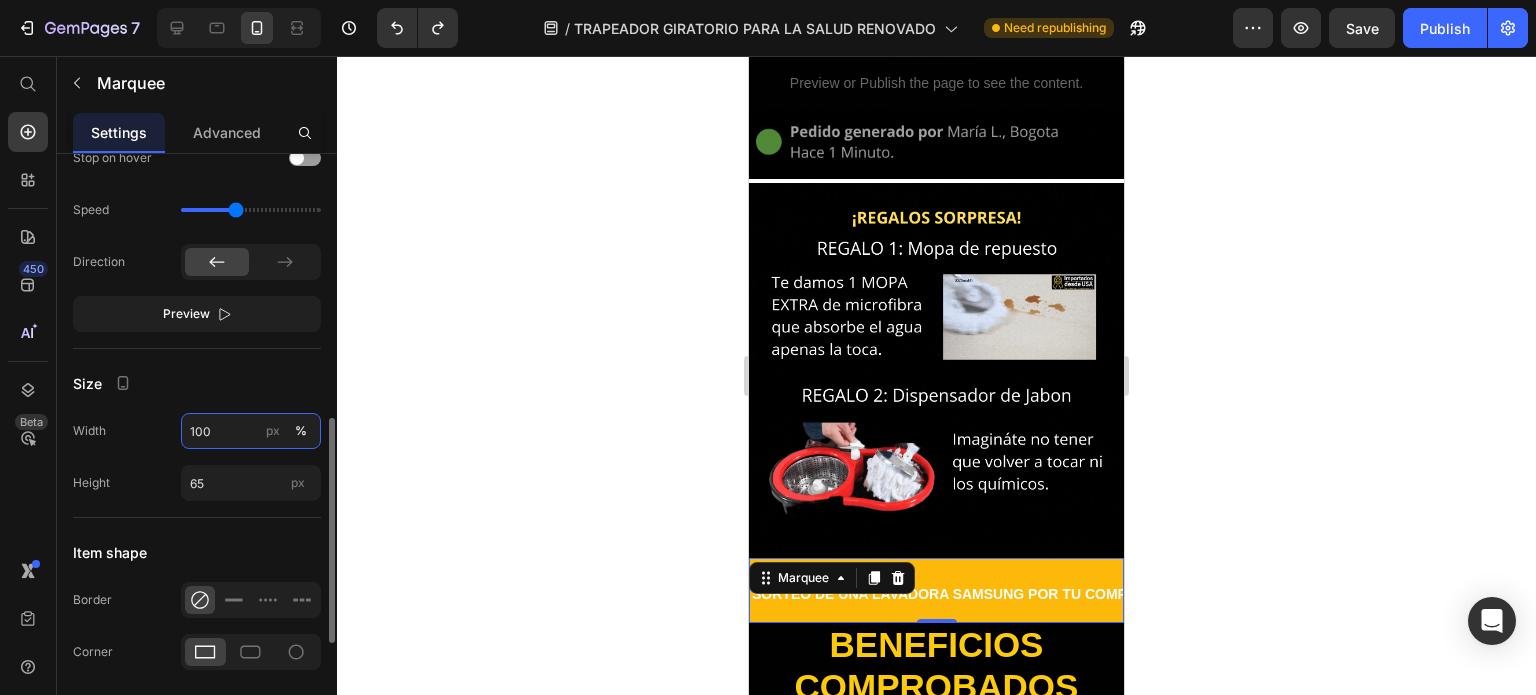 click on "100" at bounding box center [251, 431] 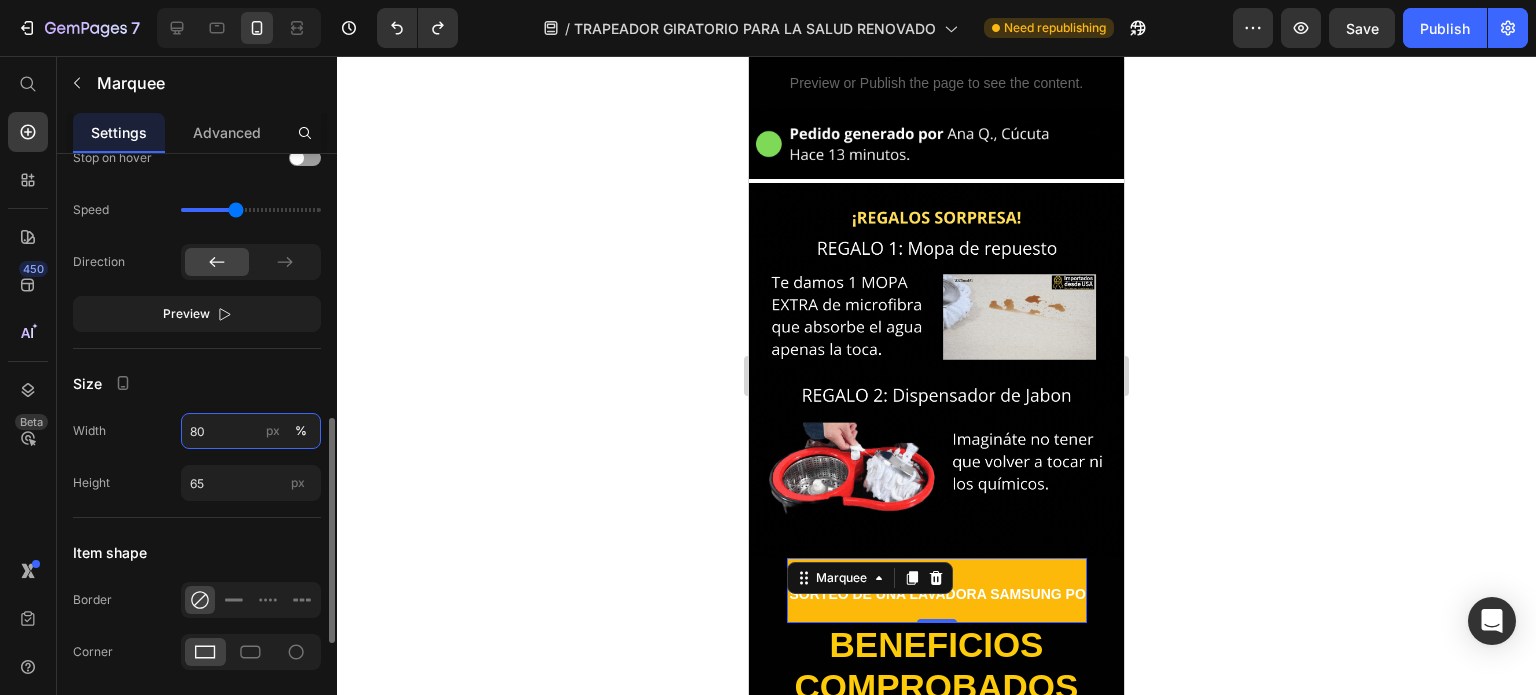 type on "100" 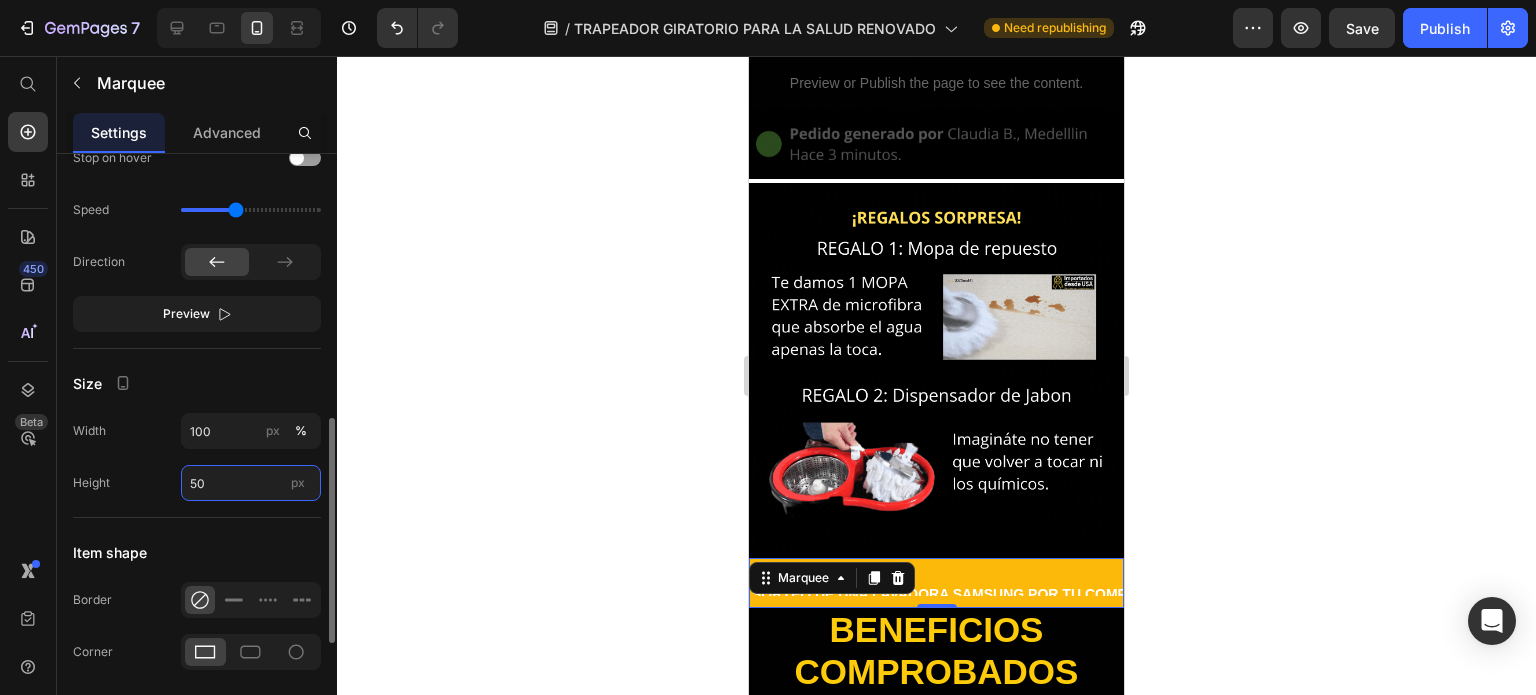 type on "65" 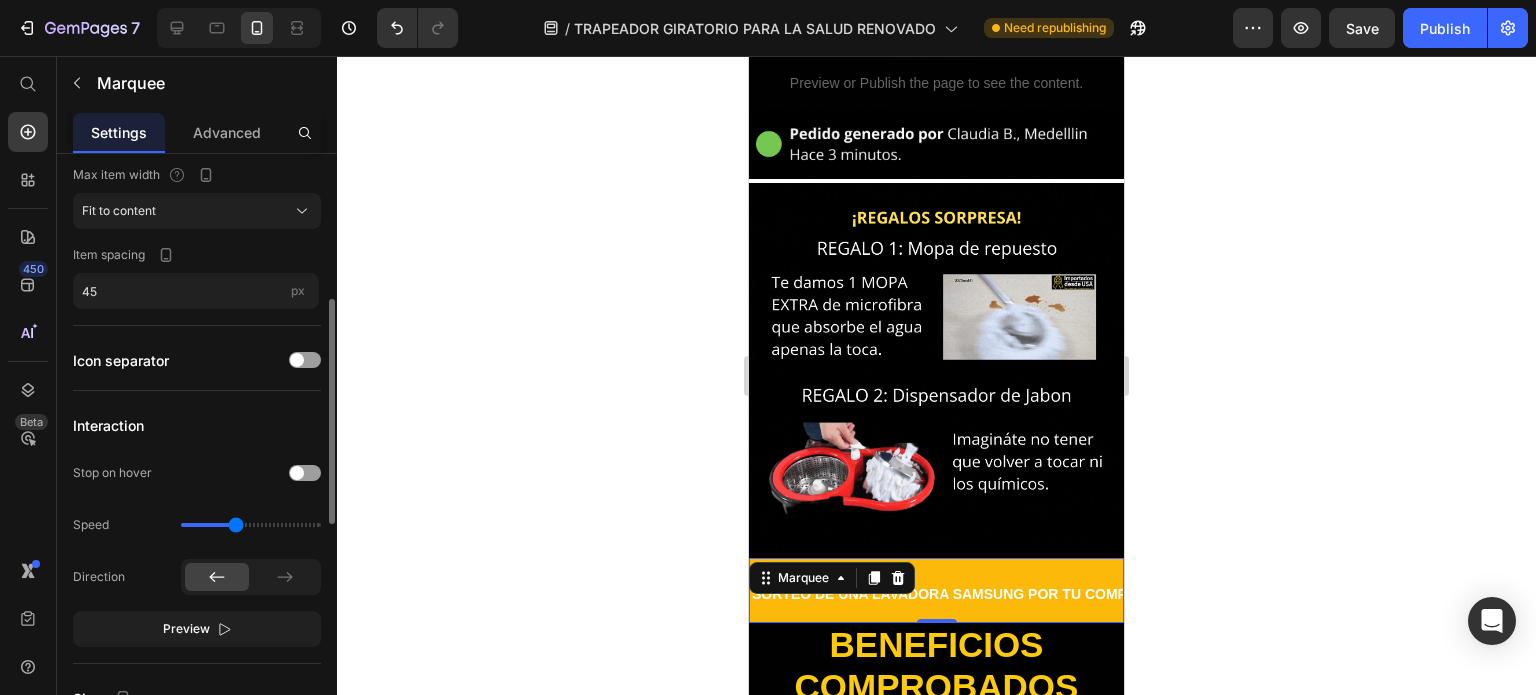 scroll, scrollTop: 0, scrollLeft: 0, axis: both 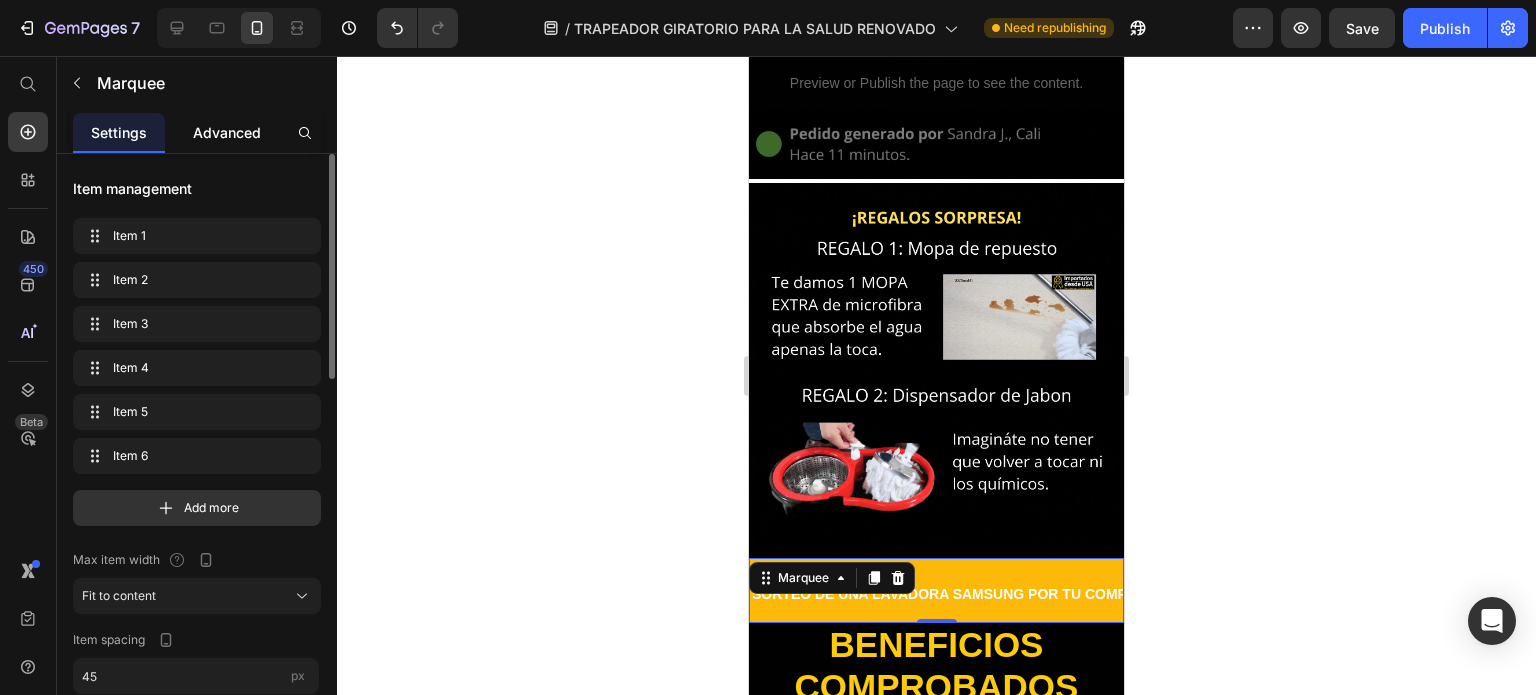 click on "Advanced" 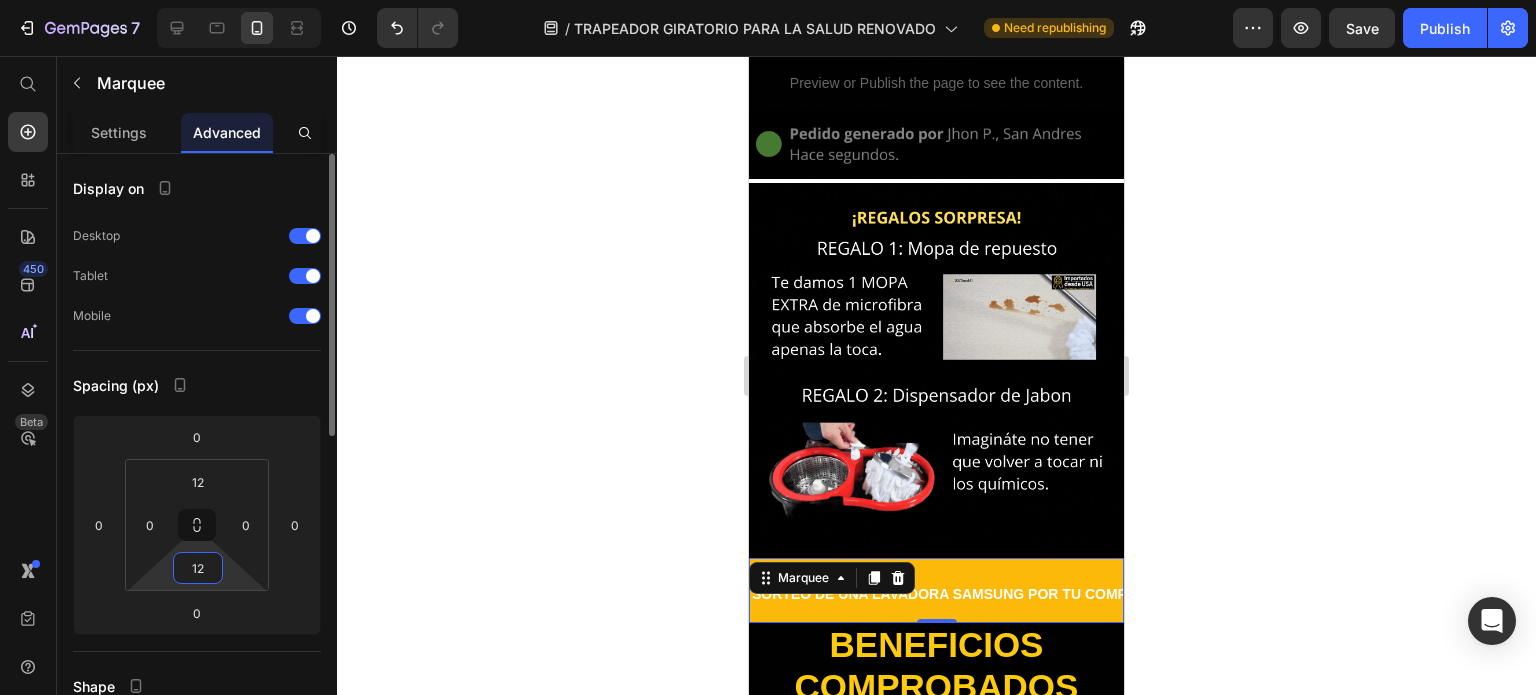 click on "12" at bounding box center (198, 568) 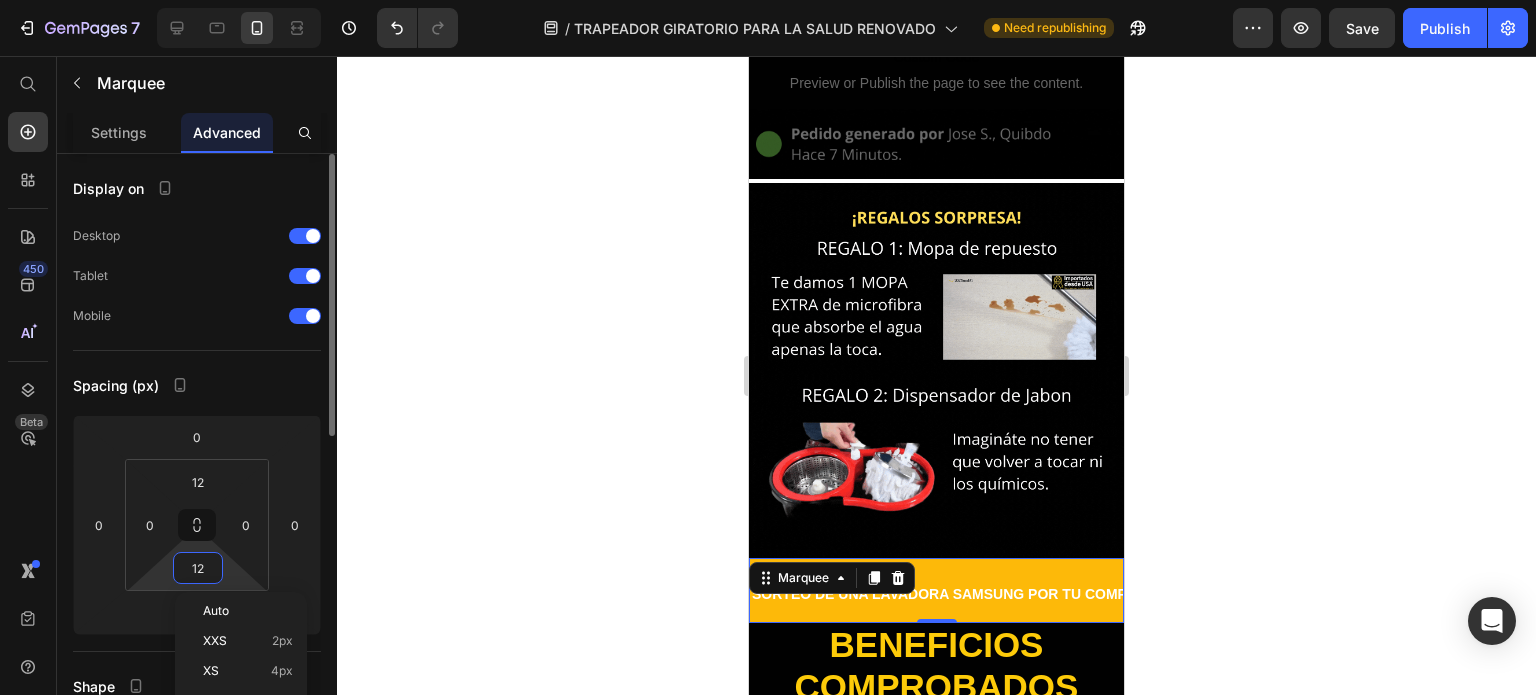 type on "1" 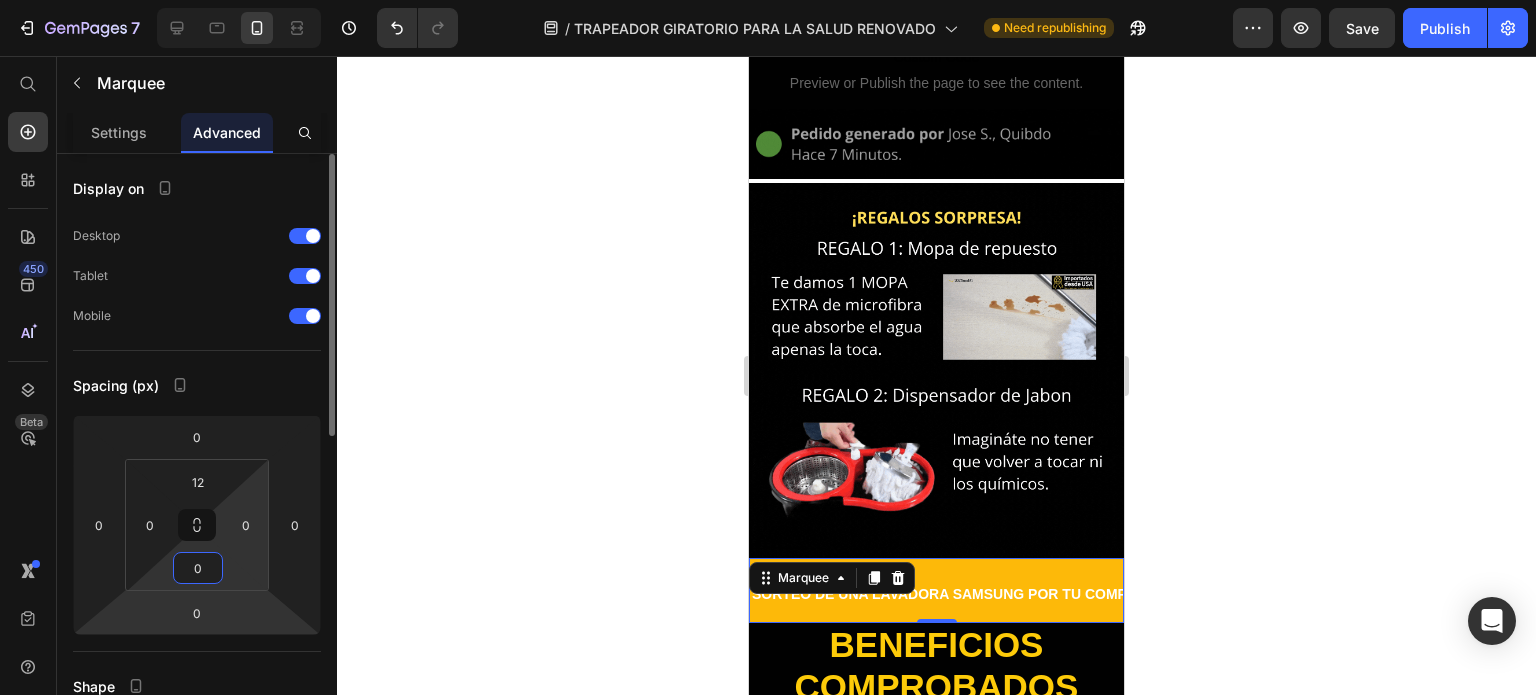 type on "0" 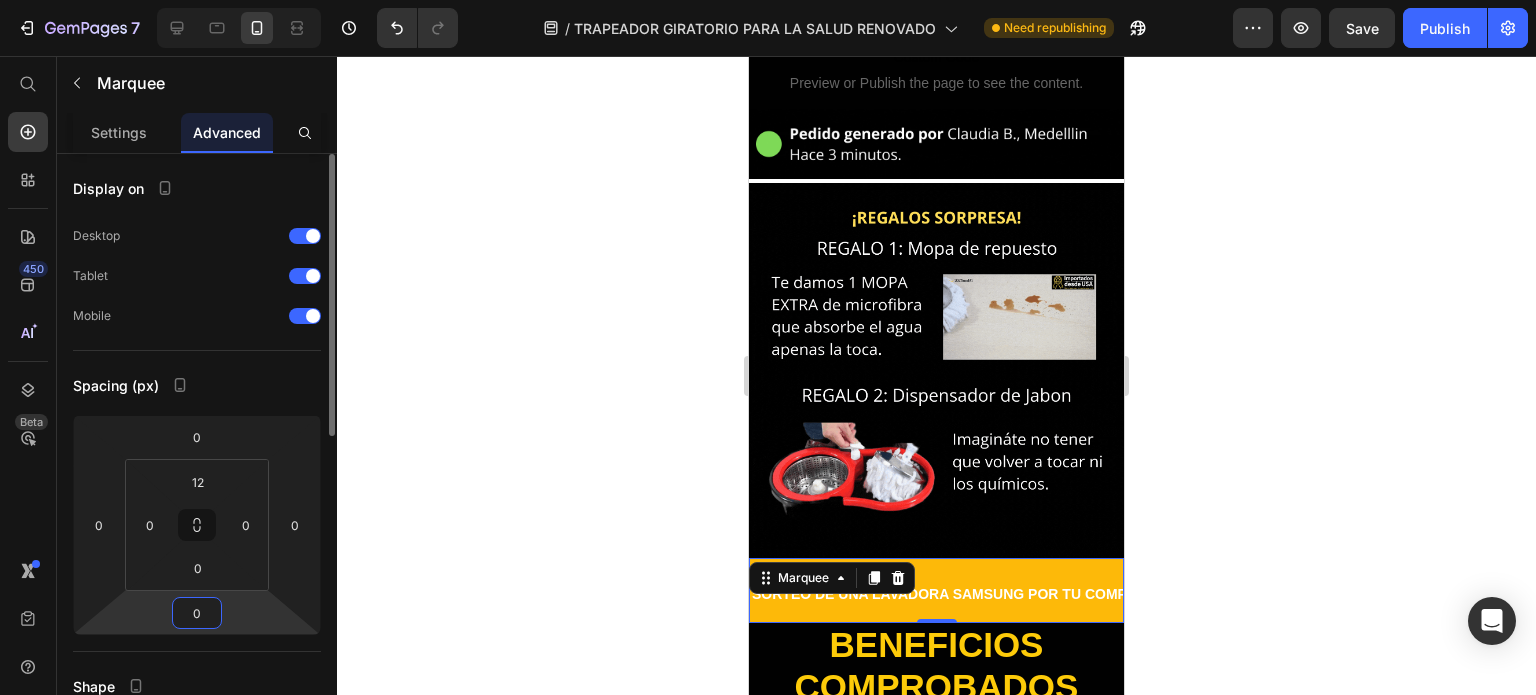 click on "7  Version history  /  TRAPEADOR GIRATORIO PARA LA SALUD RENOVADO Need republishing Preview  Save   Publish  450 Beta Start with Sections Elements Hero Section Product Detail Brands Trusted Badges Guarantee Product Breakdown How to use Testimonials Compare Bundle FAQs Social Proof Brand Story Product List Collection Blog List Contact Sticky Add to Cart Custom Footer Browse Library 450 Layout
Row
Row
Row
Row Text
Heading
Text Block Button
Button
Button
Sticky Back to top Media" at bounding box center (768, 0) 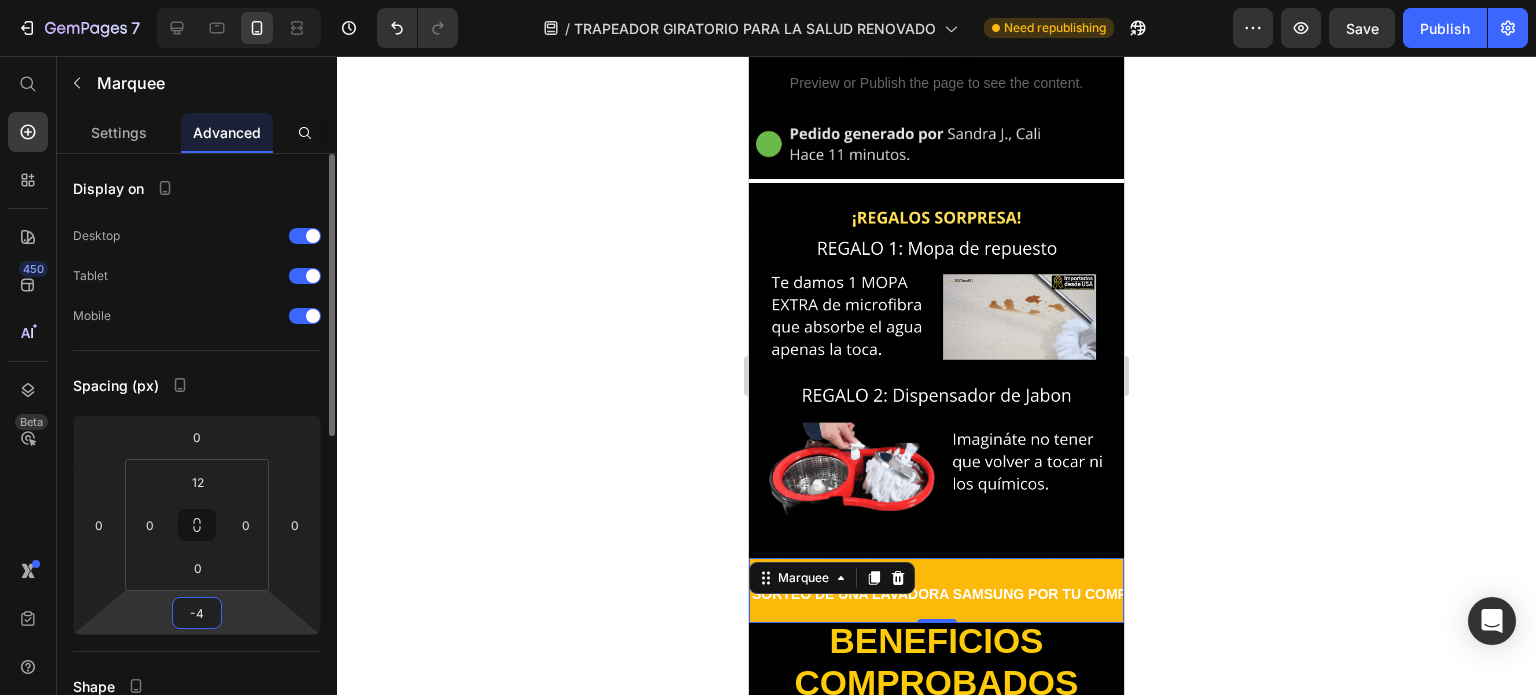 type on "0" 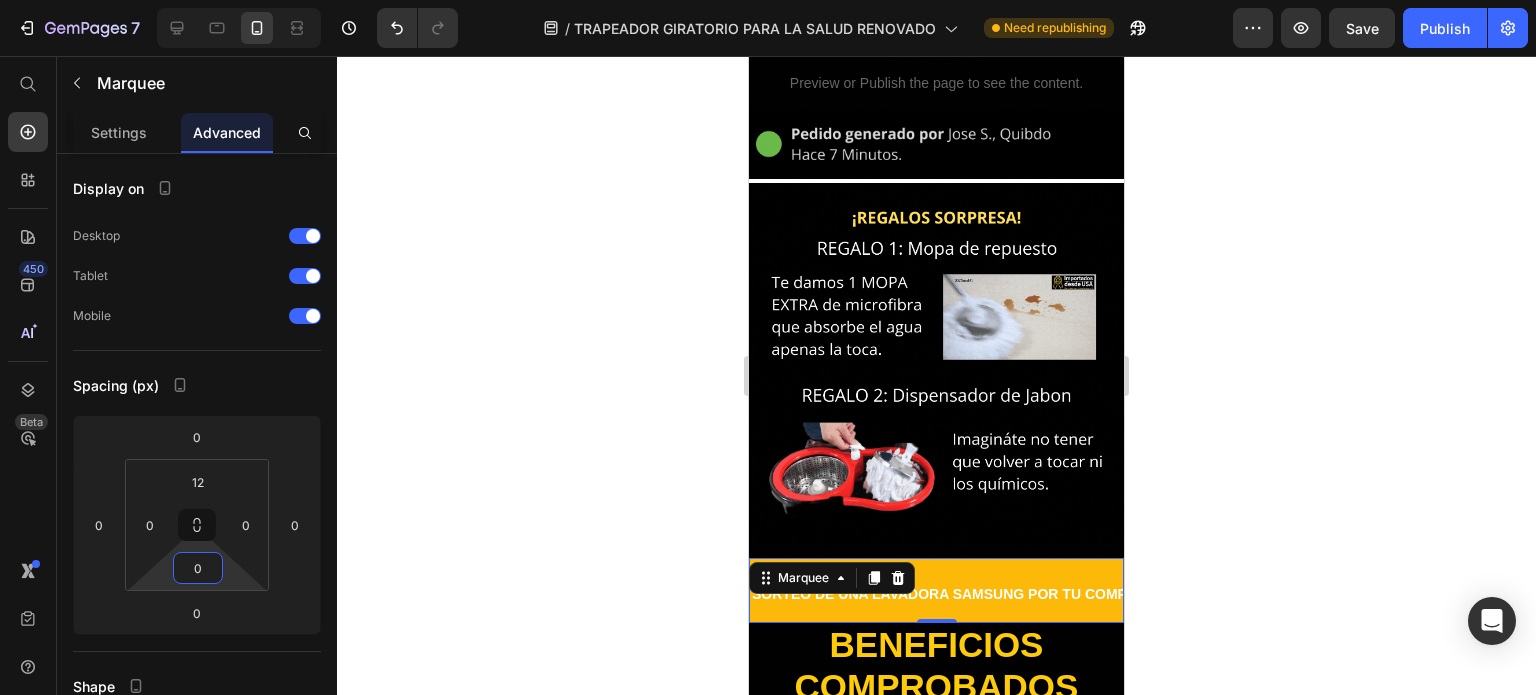 click 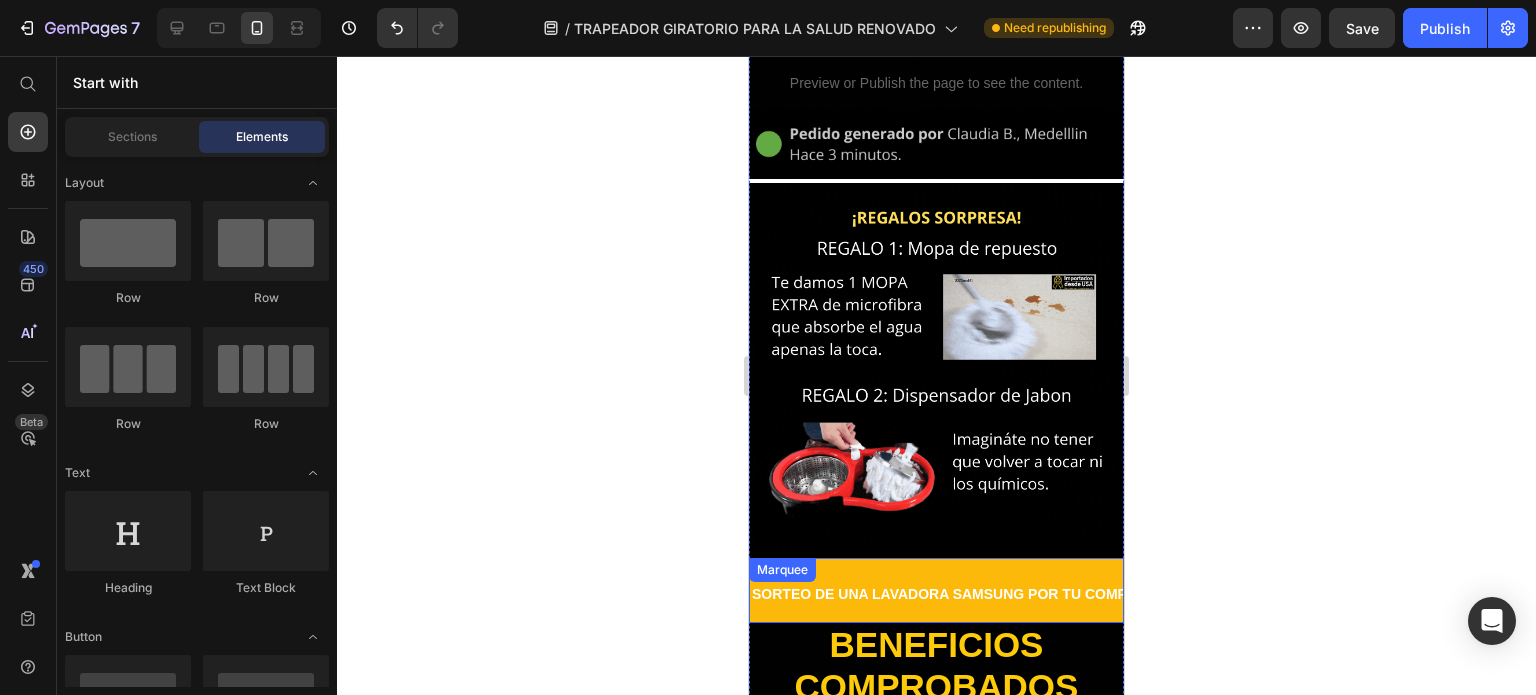 click on "SORTEO DE UNA LAVADORA SAMSUNG POR TU COMPRA Text Image SORTEO DE UNA LAVADORA SAMSUNG POR TU COMPRA Text Image SORTEO DE UNA LAVADORA SAMSUNG POR TU COMPRA Text Image SORTEO DE UNA LAVADORA SAMSUNG POR TU COMPRA Text Image SORTEO DE UNA LAVADORA SAMSUNG POR TU COMPRA Text Image SORTEO DE UNA LAVADORA SAMSUNG POR TU COMPRA Text Image Marquee" at bounding box center [936, 590] 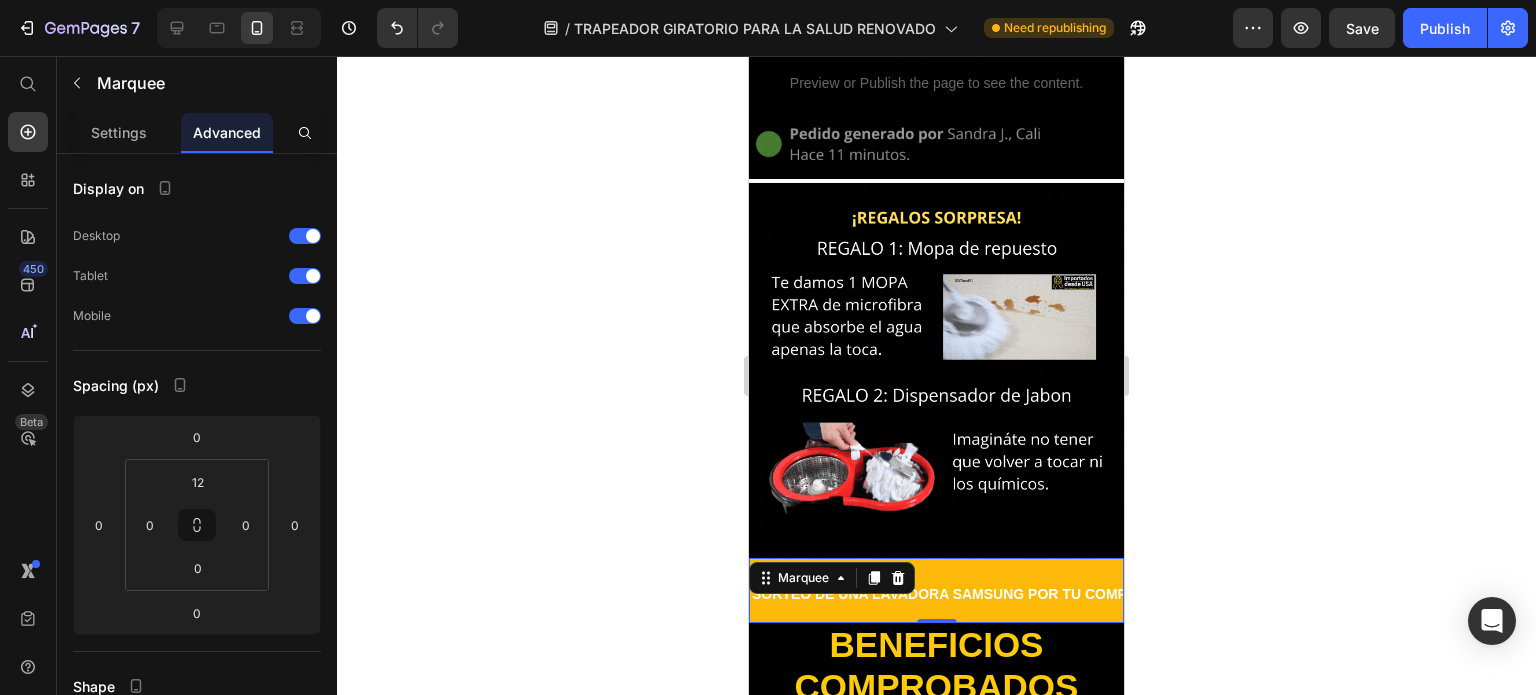 drag, startPoint x: 928, startPoint y: 522, endPoint x: 938, endPoint y: 507, distance: 18.027756 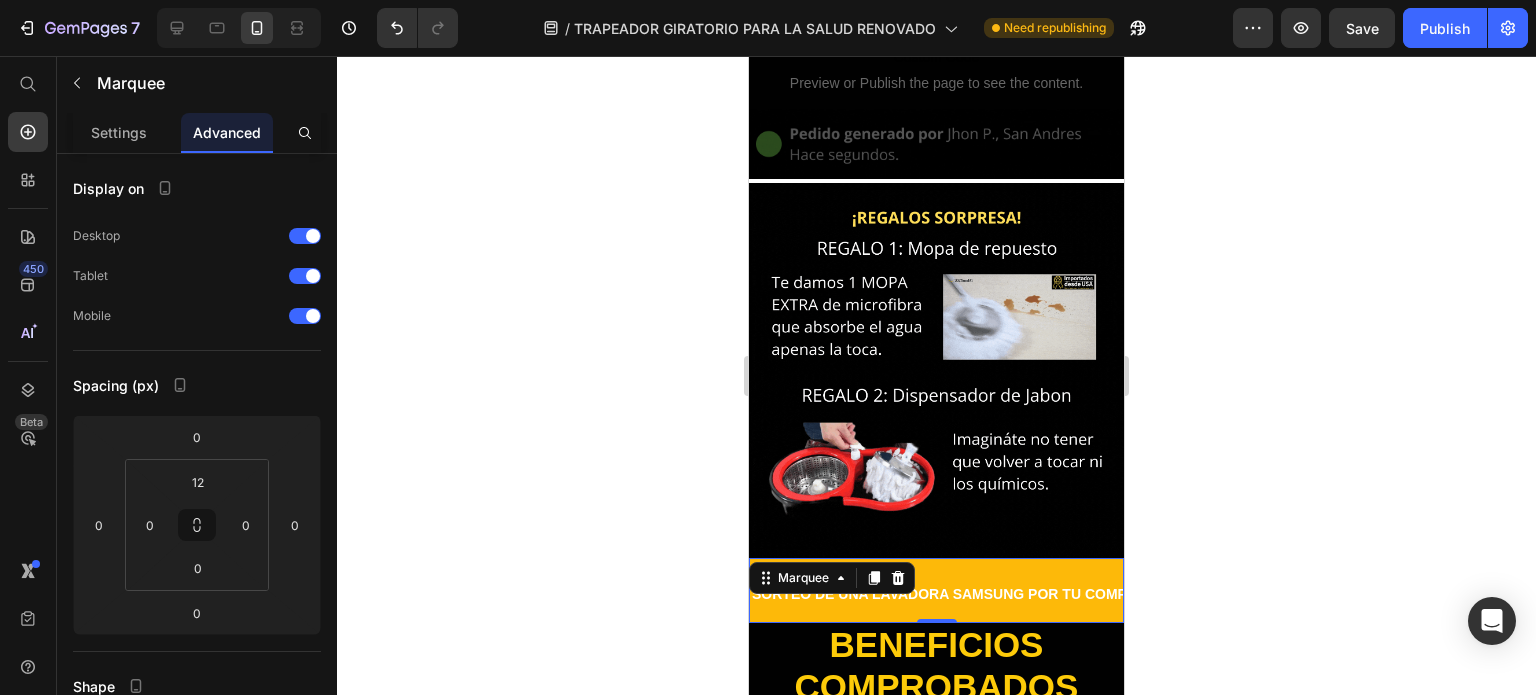 click on "SORTEO DE UNA LAVADORA SAMSUNG POR TU COMPRA Text Image SORTEO DE UNA LAVADORA SAMSUNG POR TU COMPRA Text Image SORTEO DE UNA LAVADORA SAMSUNG POR TU COMPRA Text Image SORTEO DE UNA LAVADORA SAMSUNG POR TU COMPRA Text Image SORTEO DE UNA LAVADORA SAMSUNG POR TU COMPRA Text Image SORTEO DE UNA LAVADORA SAMSUNG POR TU COMPRA Text Image Marquee   0" at bounding box center (936, 590) 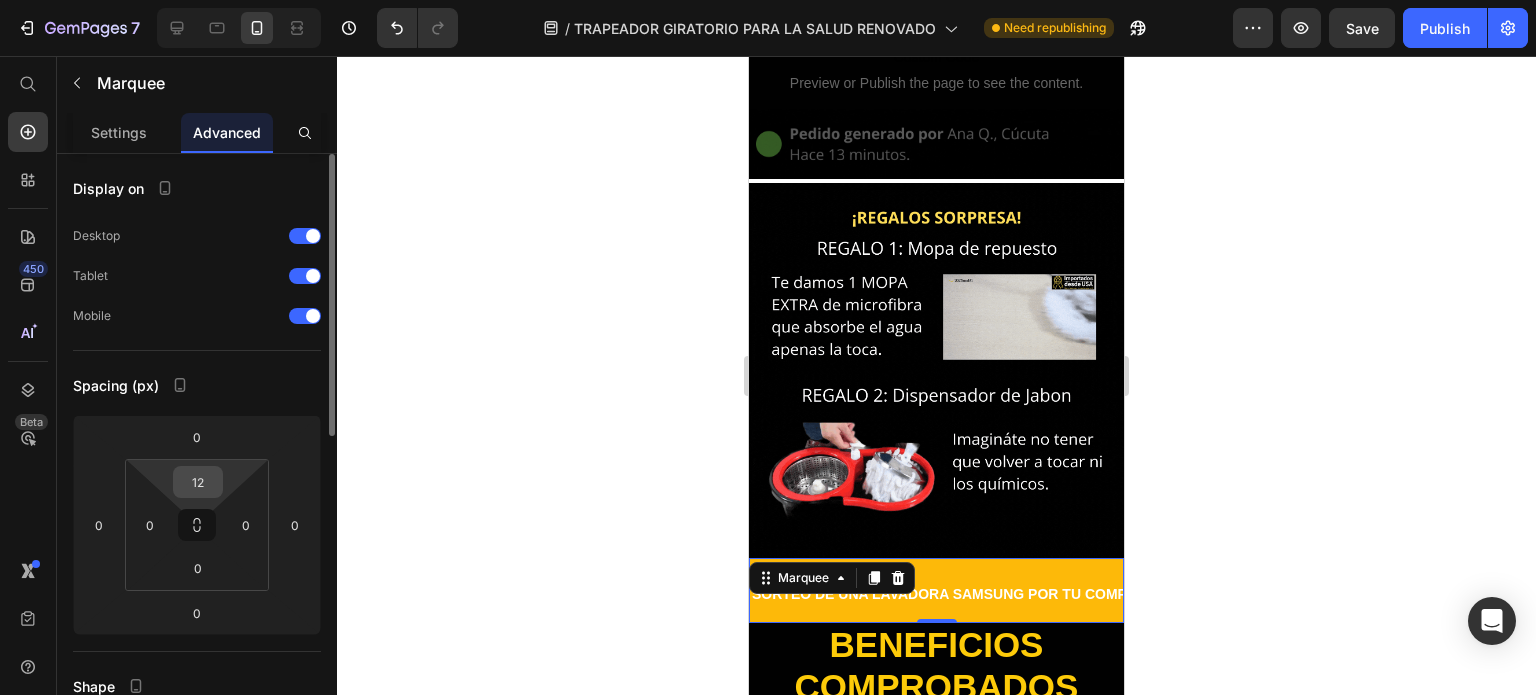 click on "12" at bounding box center (198, 482) 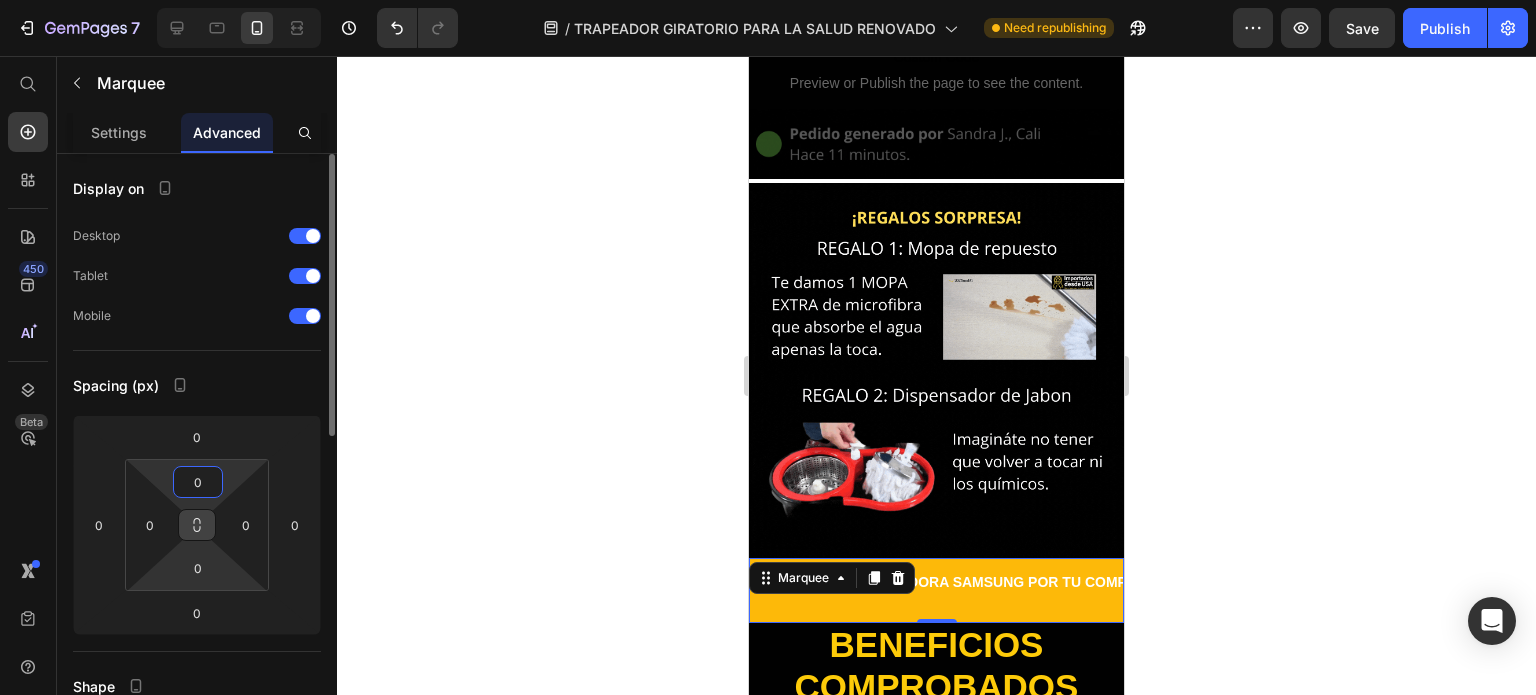 type on "0" 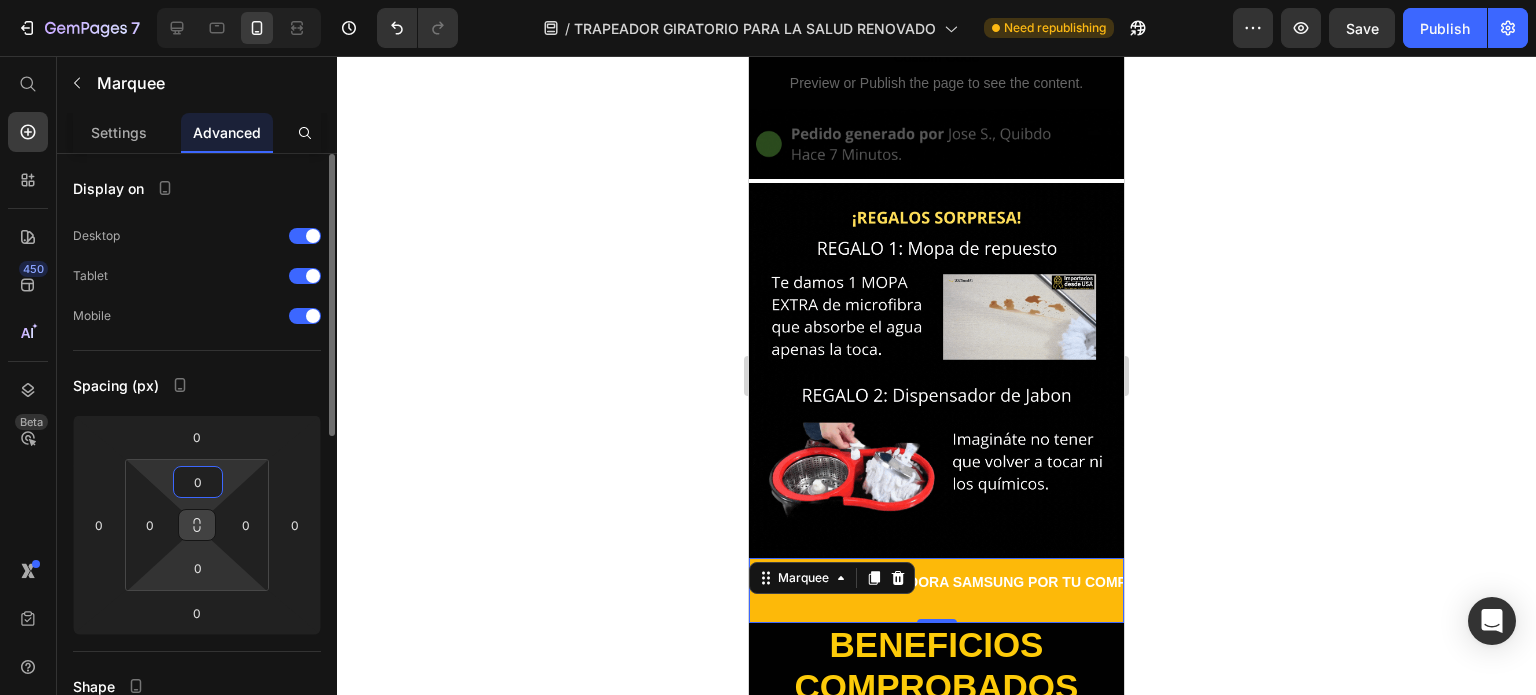click at bounding box center (197, 525) 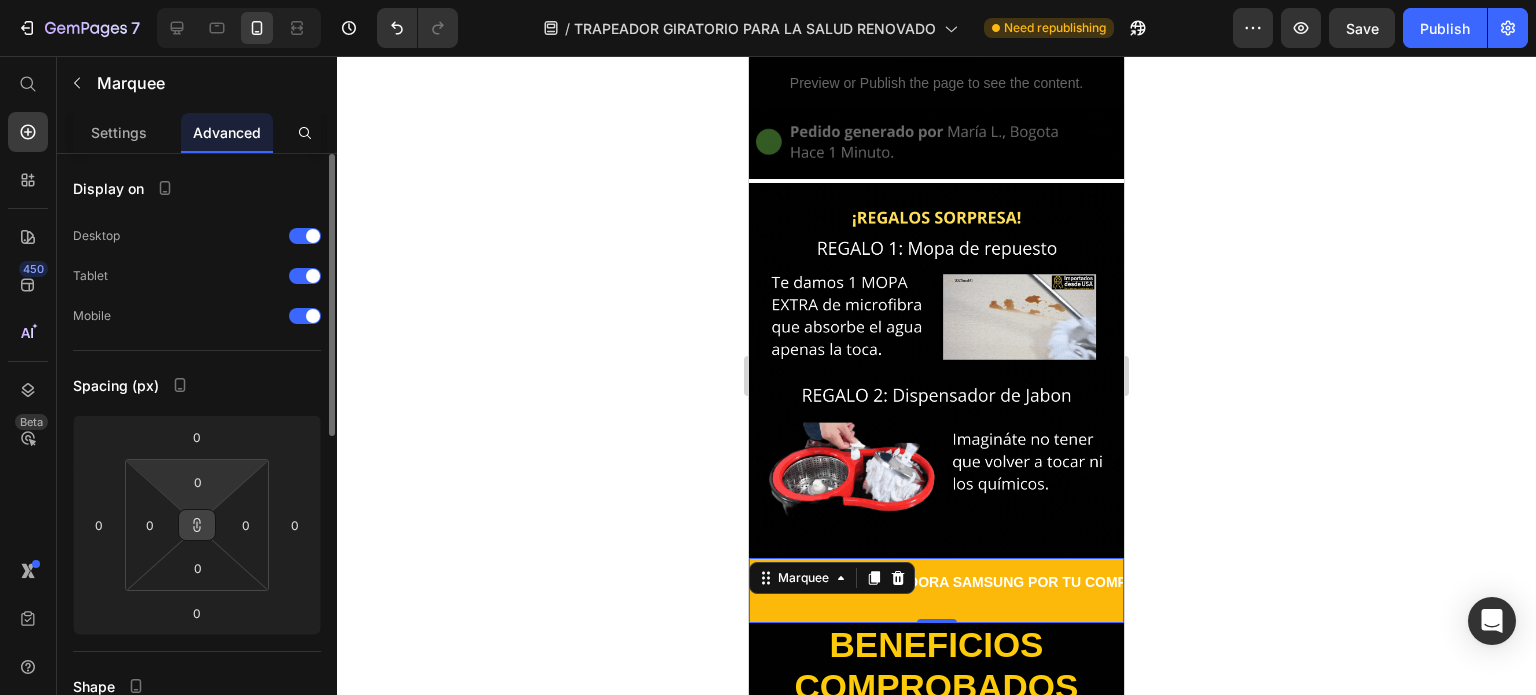 click 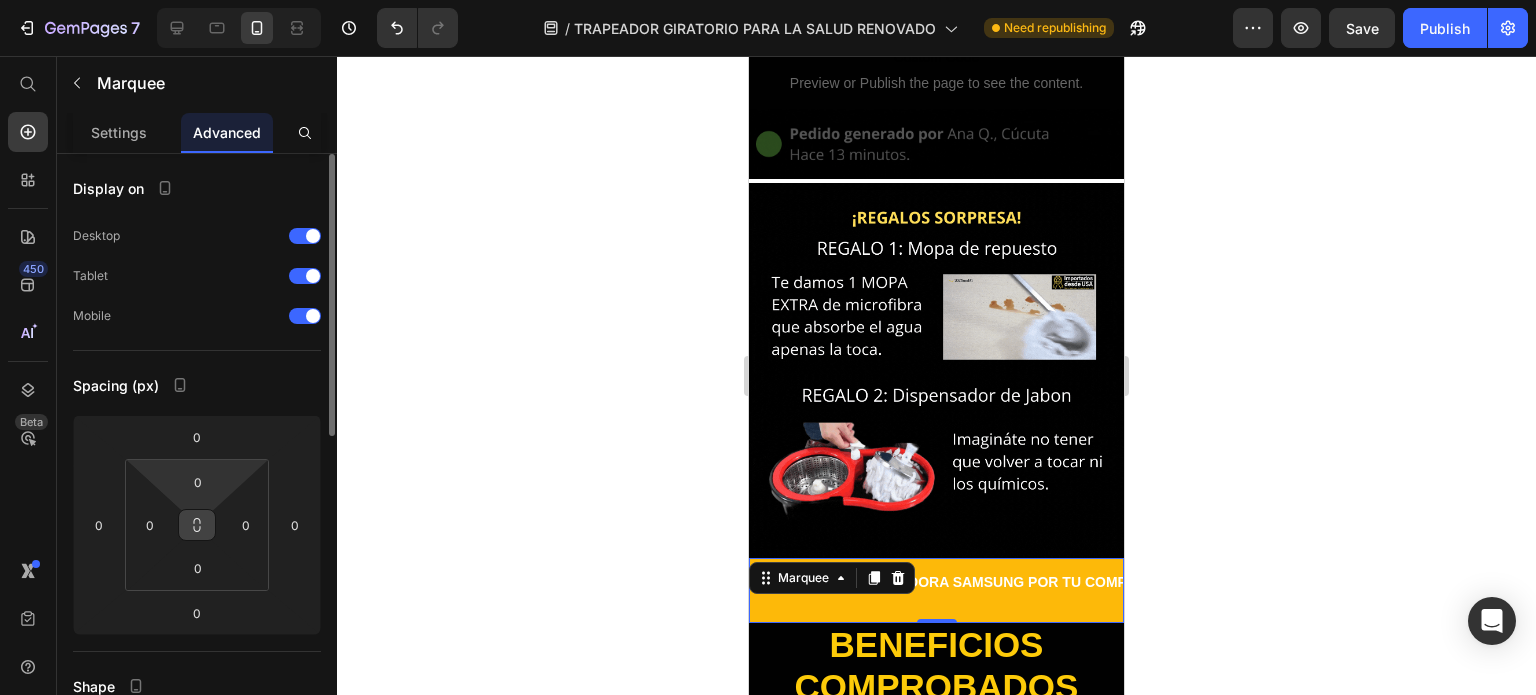type 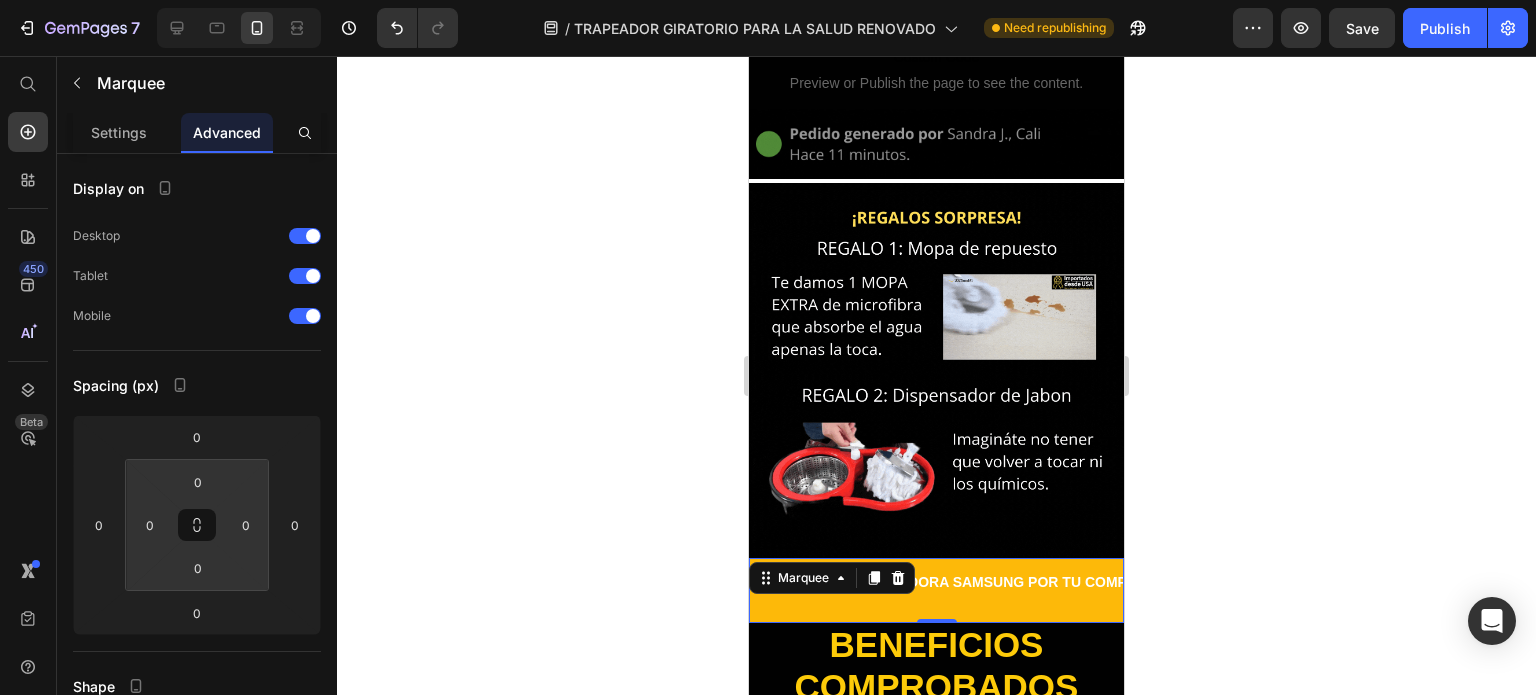 click 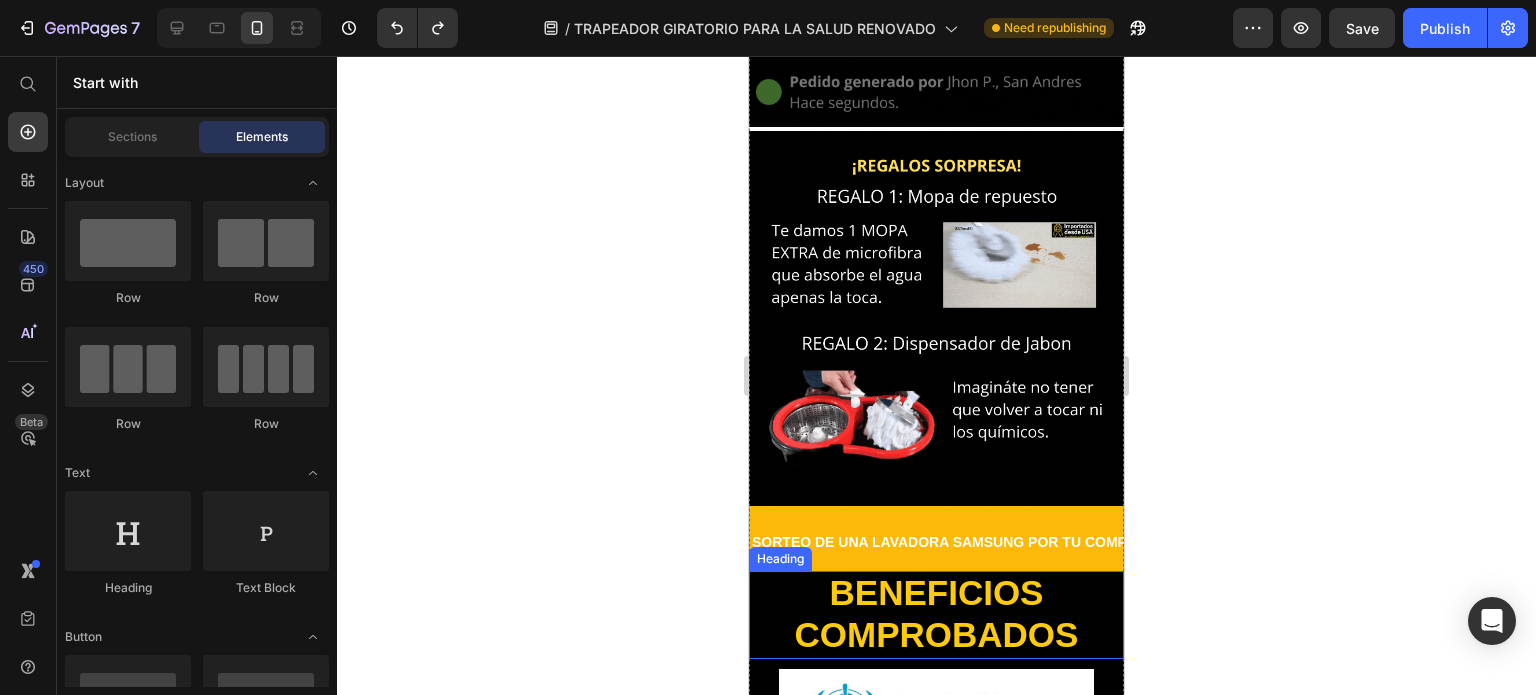 scroll, scrollTop: 2900, scrollLeft: 0, axis: vertical 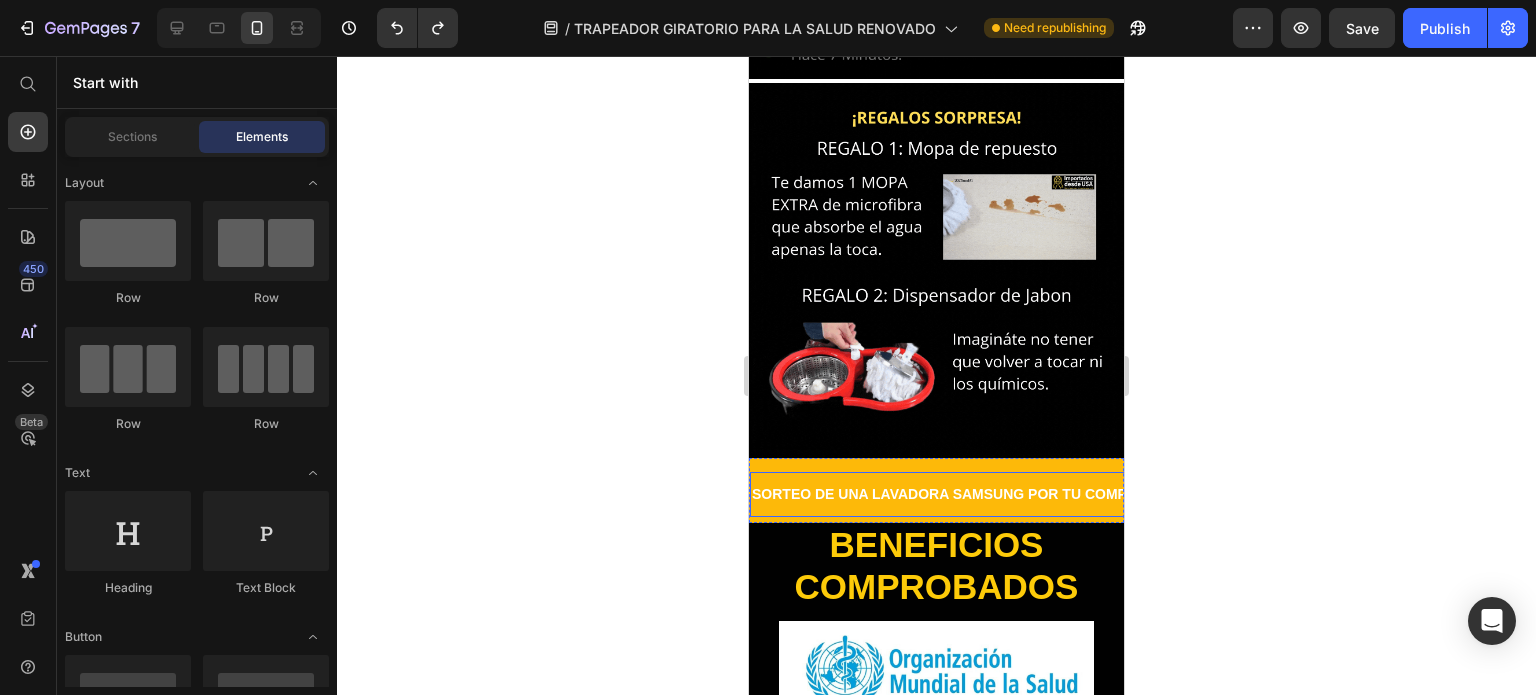 click on "SORTEO DE UNA LAVADORA SAMSUNG POR TU COMPRA Text" at bounding box center (949, 494) 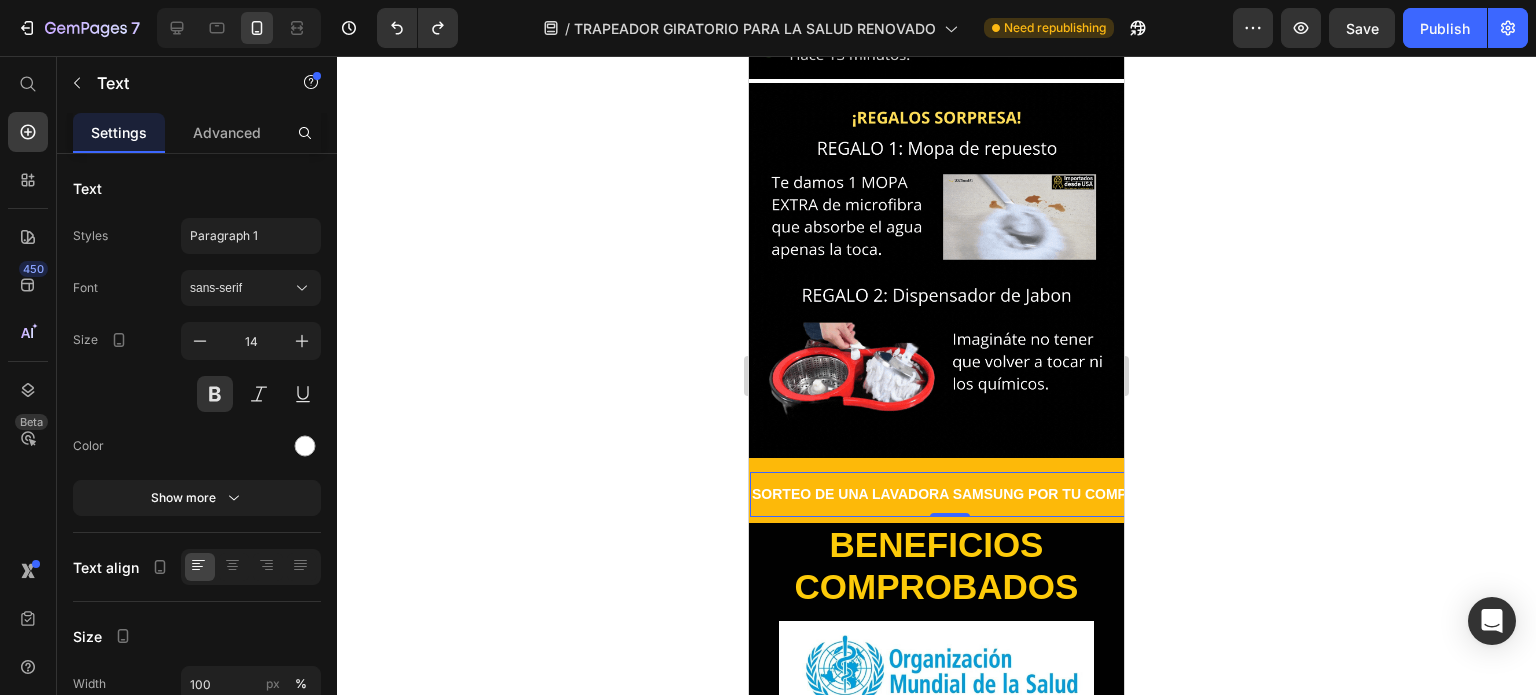 drag, startPoint x: 938, startPoint y: 415, endPoint x: 968, endPoint y: 409, distance: 30.594116 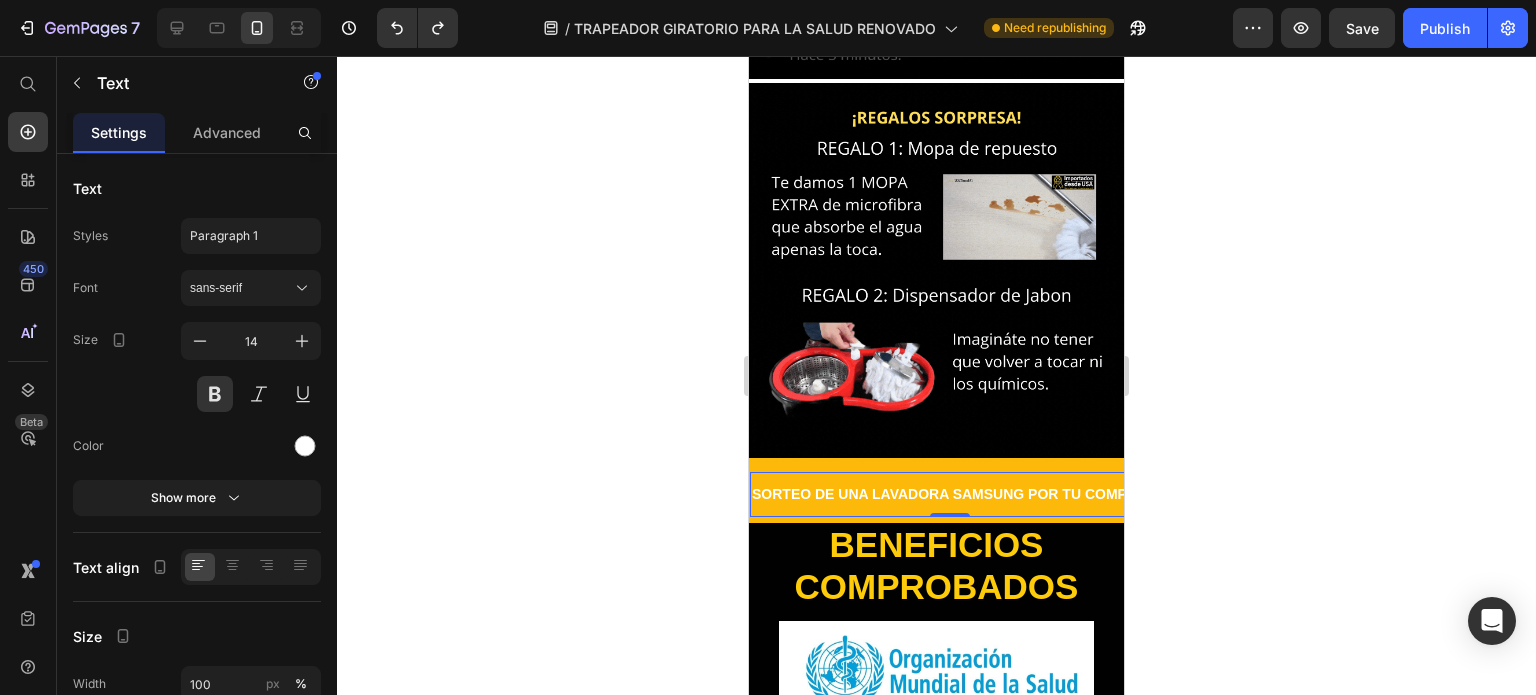click on "SORTEO DE UNA LAVADORA SAMSUNG POR TU COMPRA Text   0" at bounding box center (949, 494) 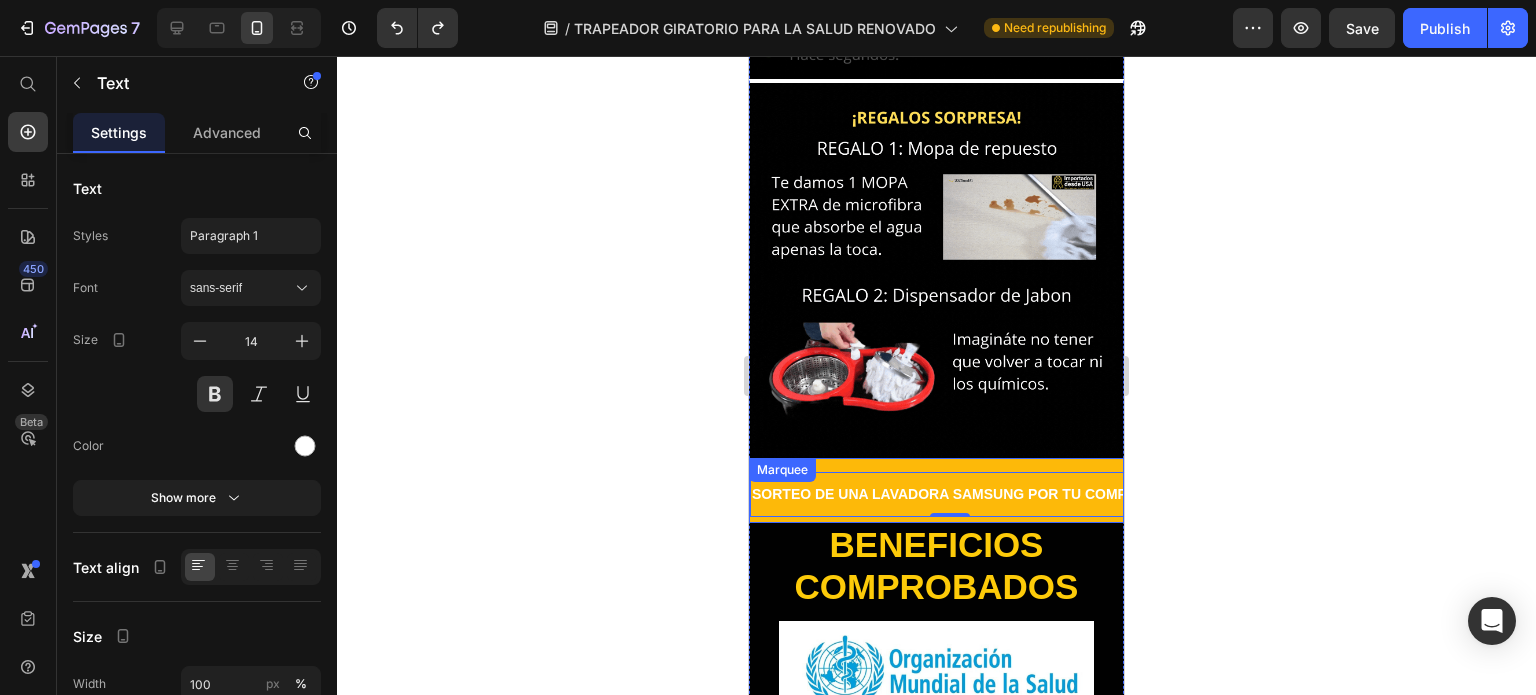 click on "SORTEO DE UNA LAVADORA SAMSUNG POR TU COMPRA Text   0 Image SORTEO DE UNA LAVADORA SAMSUNG POR TU COMPRA Text Image SORTEO DE UNA LAVADORA SAMSUNG POR TU COMPRA Text Image SORTEO DE UNA LAVADORA SAMSUNG POR TU COMPRA Text   0 Image SORTEO DE UNA LAVADORA SAMSUNG POR TU COMPRA Text Image SORTEO DE UNA LAVADORA SAMSUNG POR TU COMPRA Text Image Marquee" at bounding box center (936, 490) 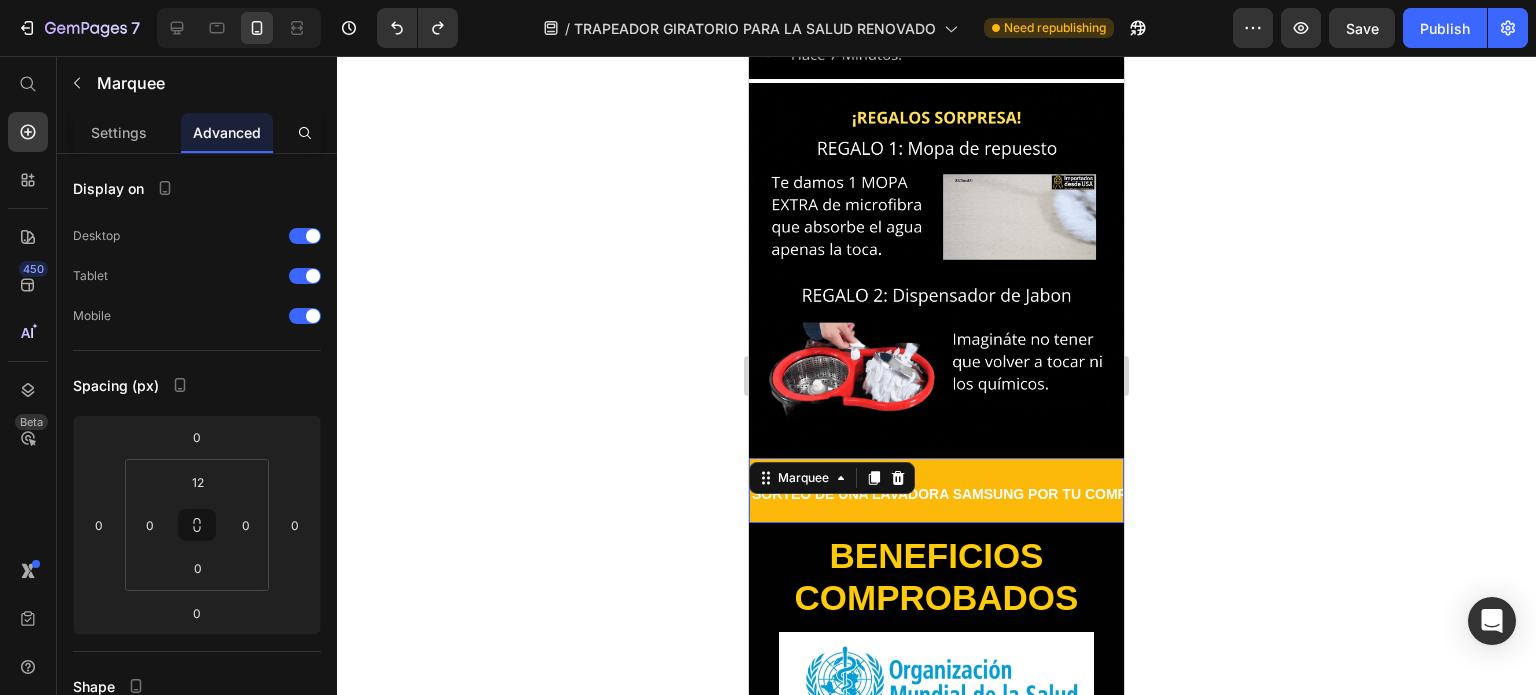 drag, startPoint x: 929, startPoint y: 420, endPoint x: 930, endPoint y: 431, distance: 11.045361 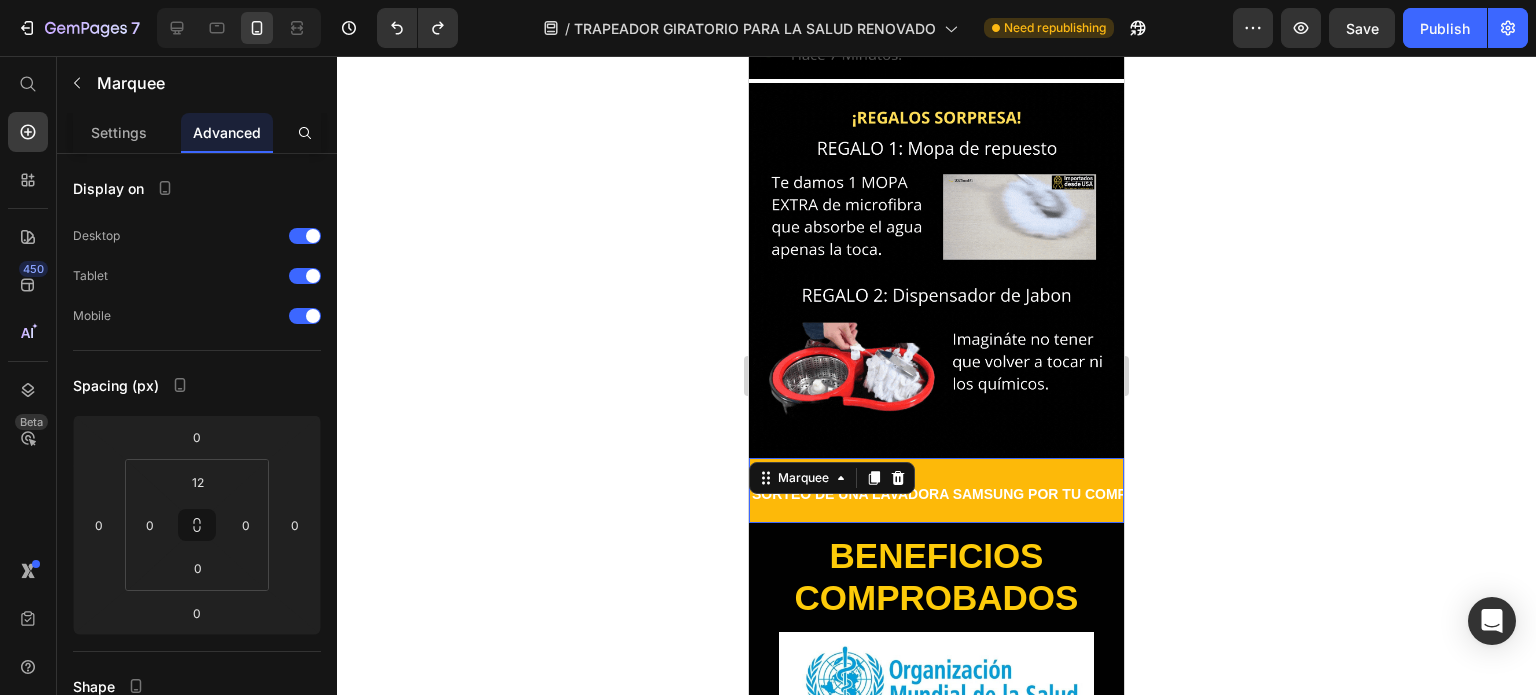 click on "SORTEO DE UNA LAVADORA SAMSUNG POR TU COMPRA Text Image SORTEO DE UNA LAVADORA SAMSUNG POR TU COMPRA Text Image SORTEO DE UNA LAVADORA SAMSUNG POR TU COMPRA Text Image SORTEO DE UNA LAVADORA SAMSUNG POR TU COMPRA Text Image SORTEO DE UNA LAVADORA SAMSUNG POR TU COMPRA Text Image SORTEO DE UNA LAVADORA SAMSUNG POR TU COMPRA Text Image Marquee   11" at bounding box center (936, 496) 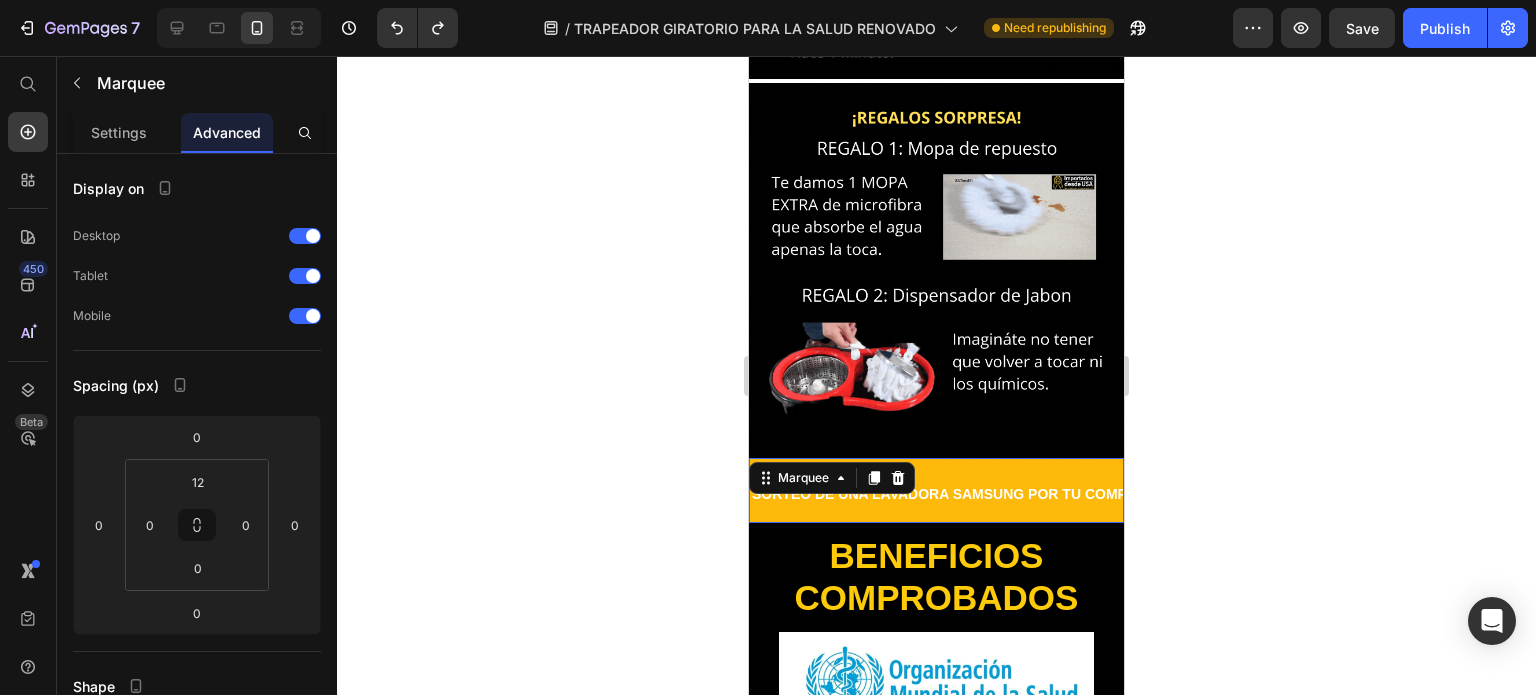 type on "11" 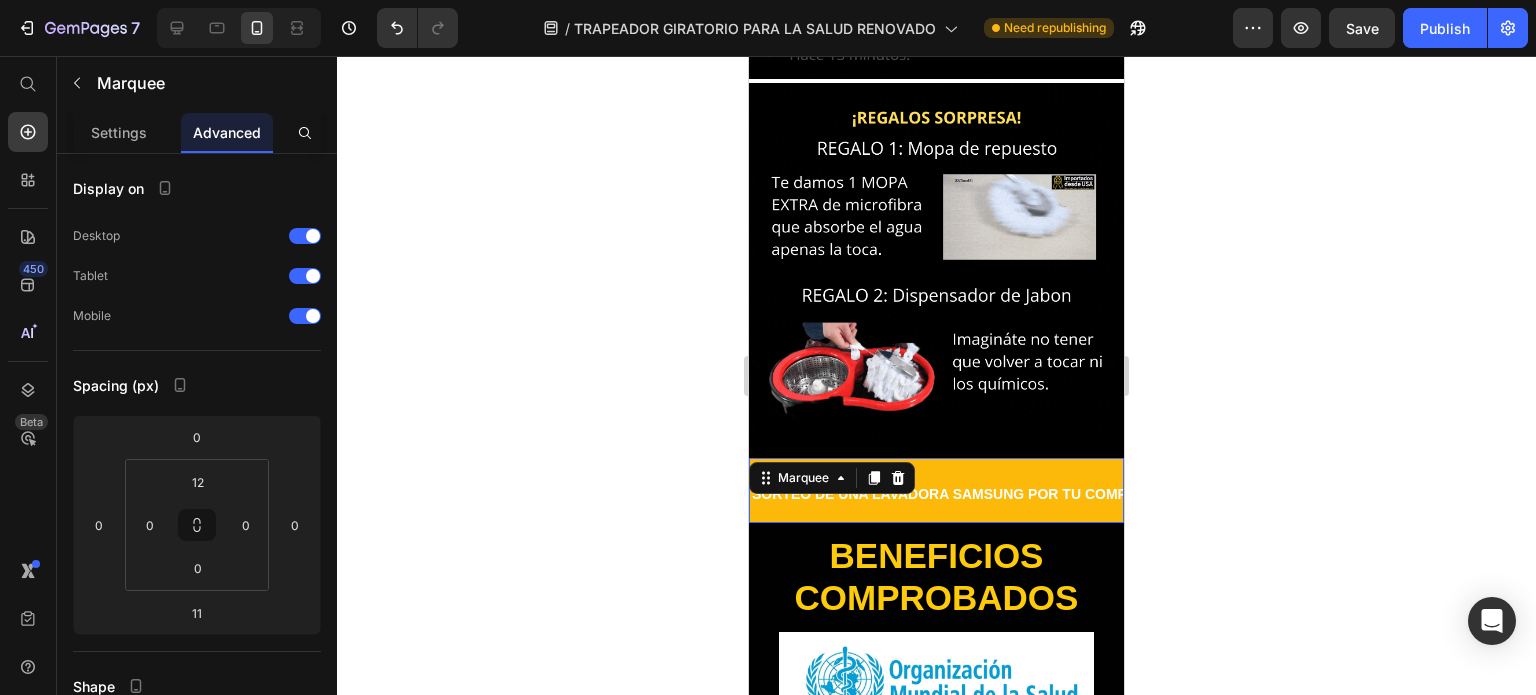 click 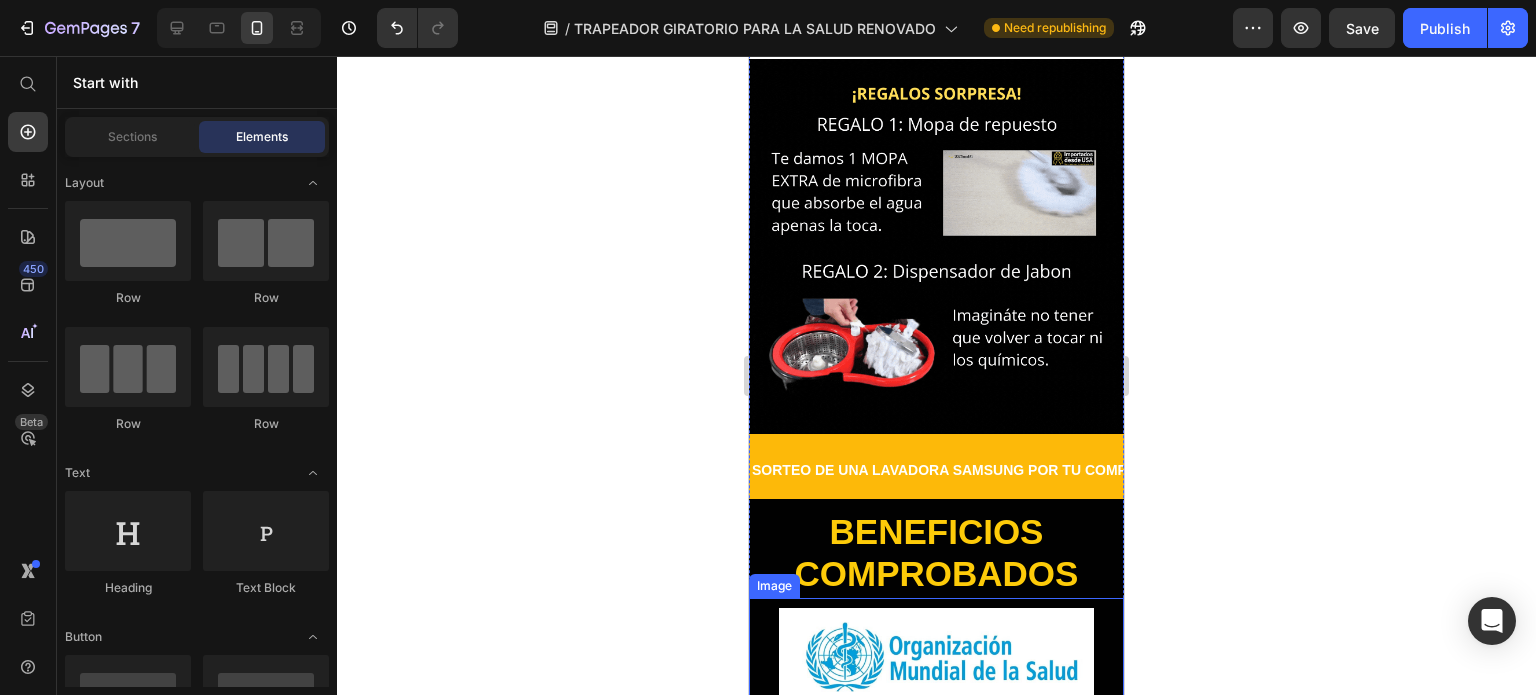 scroll, scrollTop: 3100, scrollLeft: 0, axis: vertical 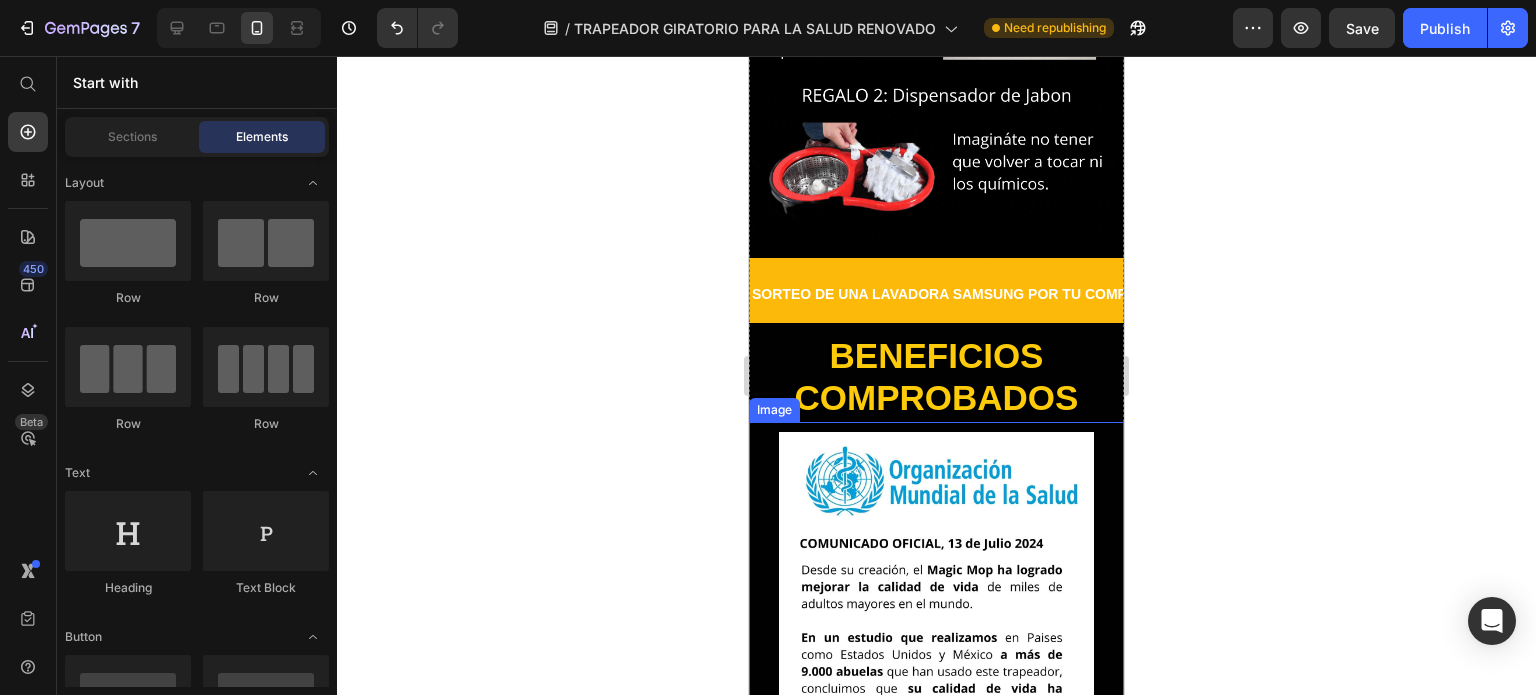 click at bounding box center (936, 651) 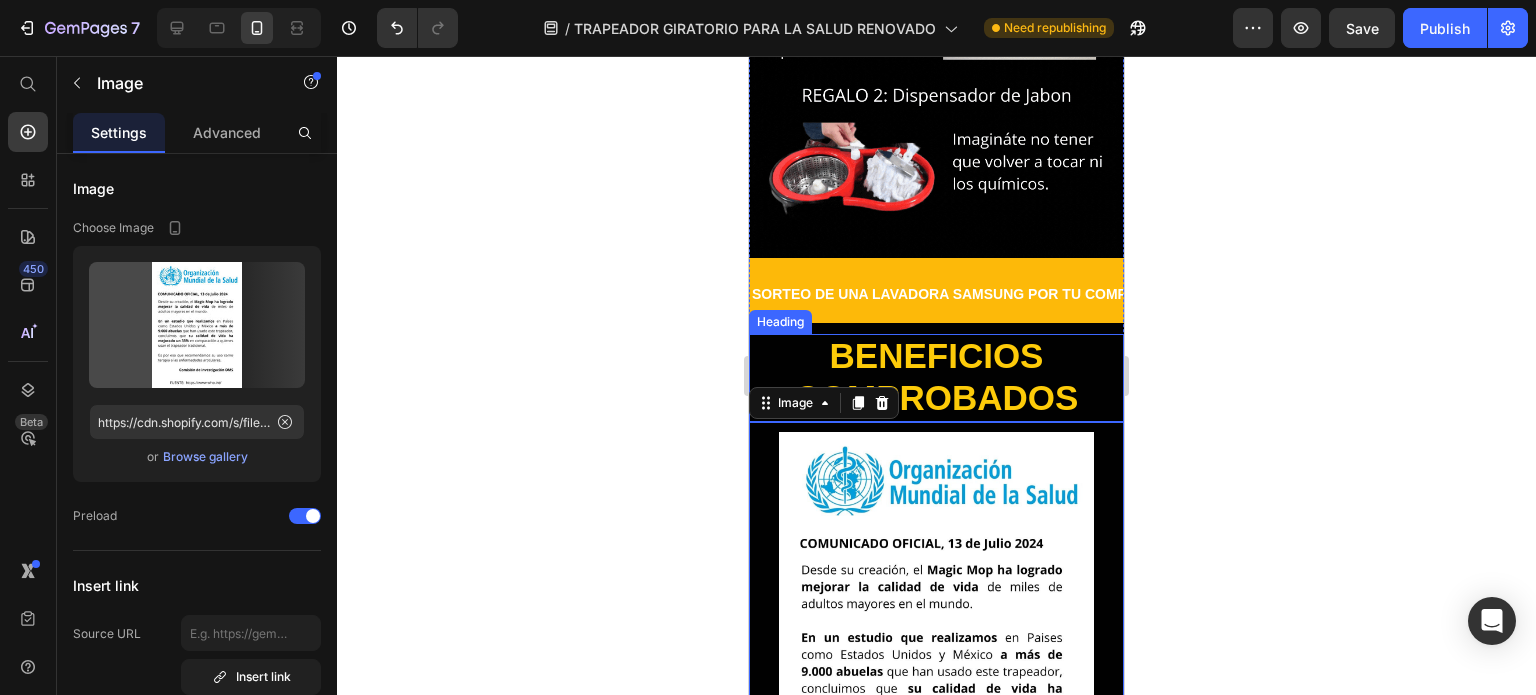 click on "BENEFICIOS COMPROBADOS" at bounding box center (937, 376) 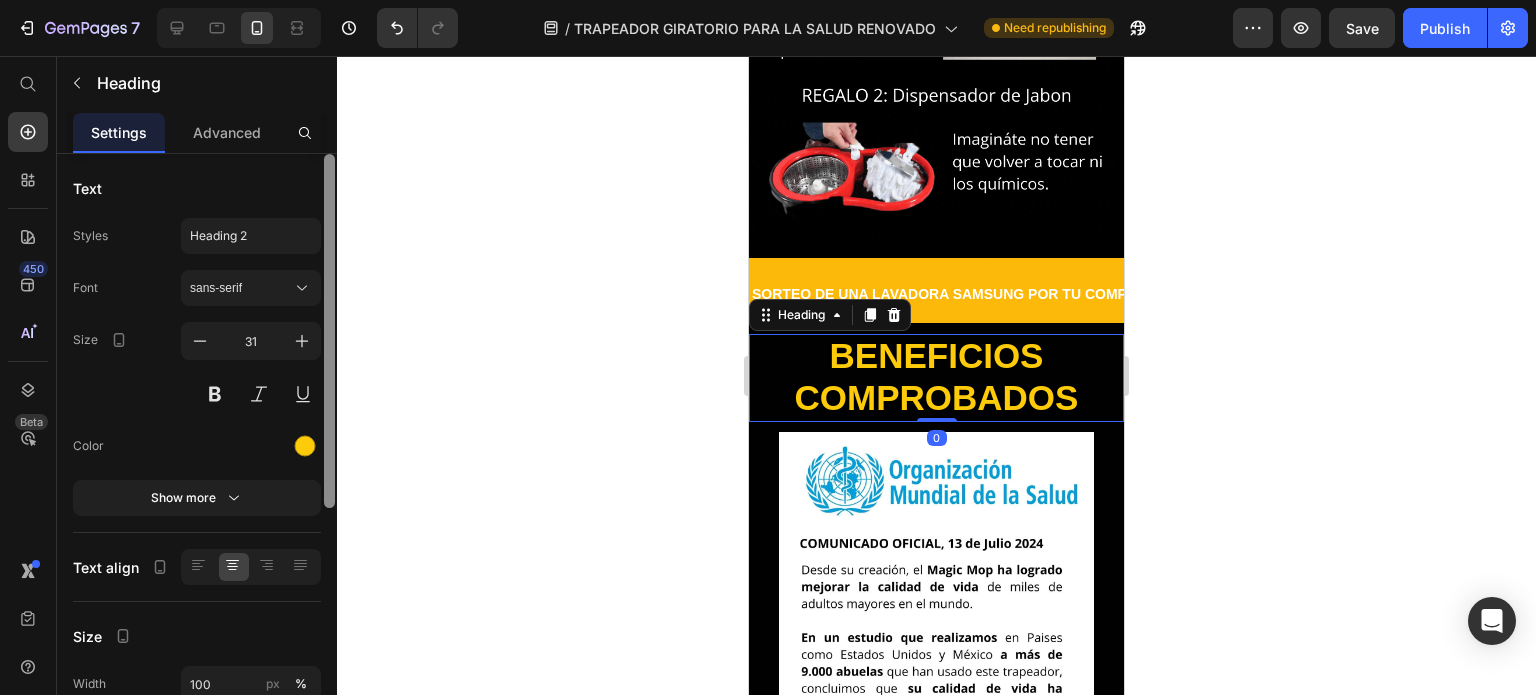 drag, startPoint x: 300, startPoint y: 443, endPoint x: 331, endPoint y: 493, distance: 58.830265 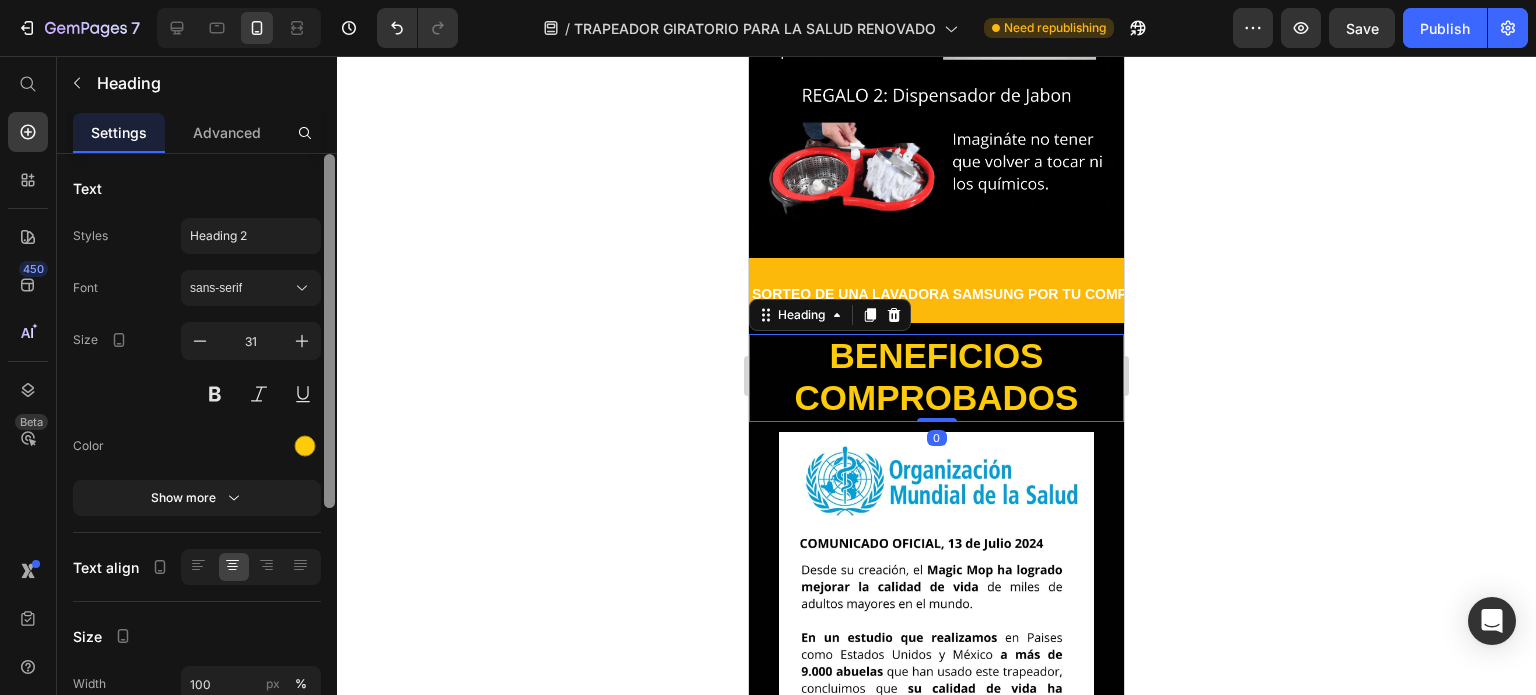 click at bounding box center (305, 446) 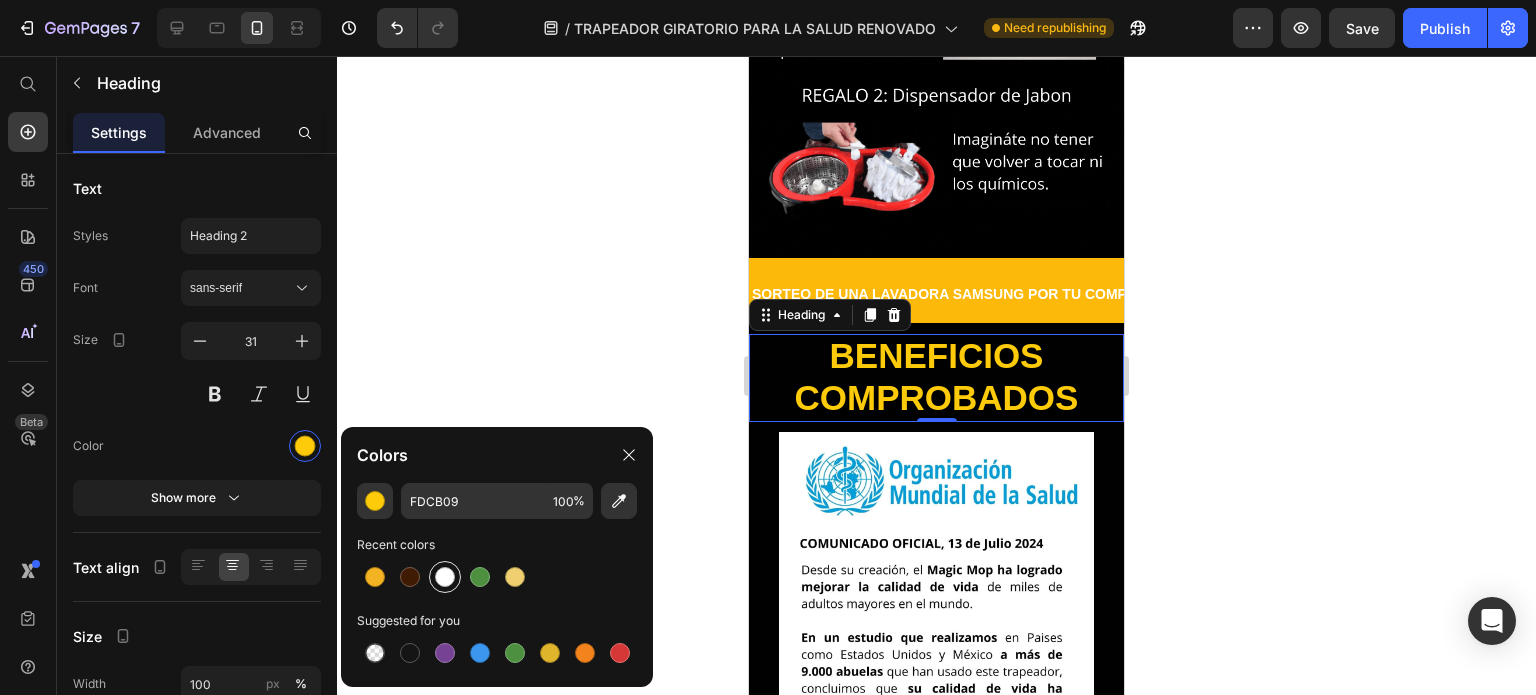 click at bounding box center [445, 577] 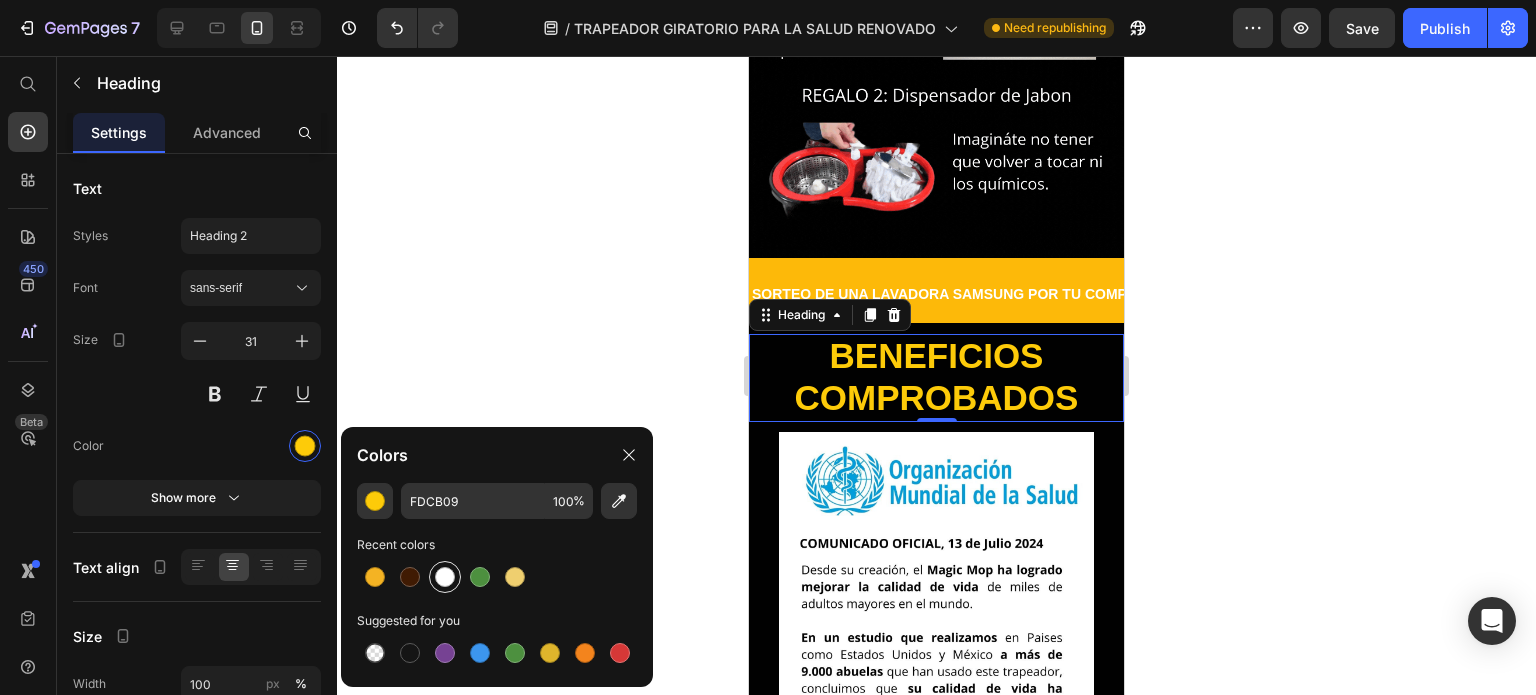 type on "FFFFFF" 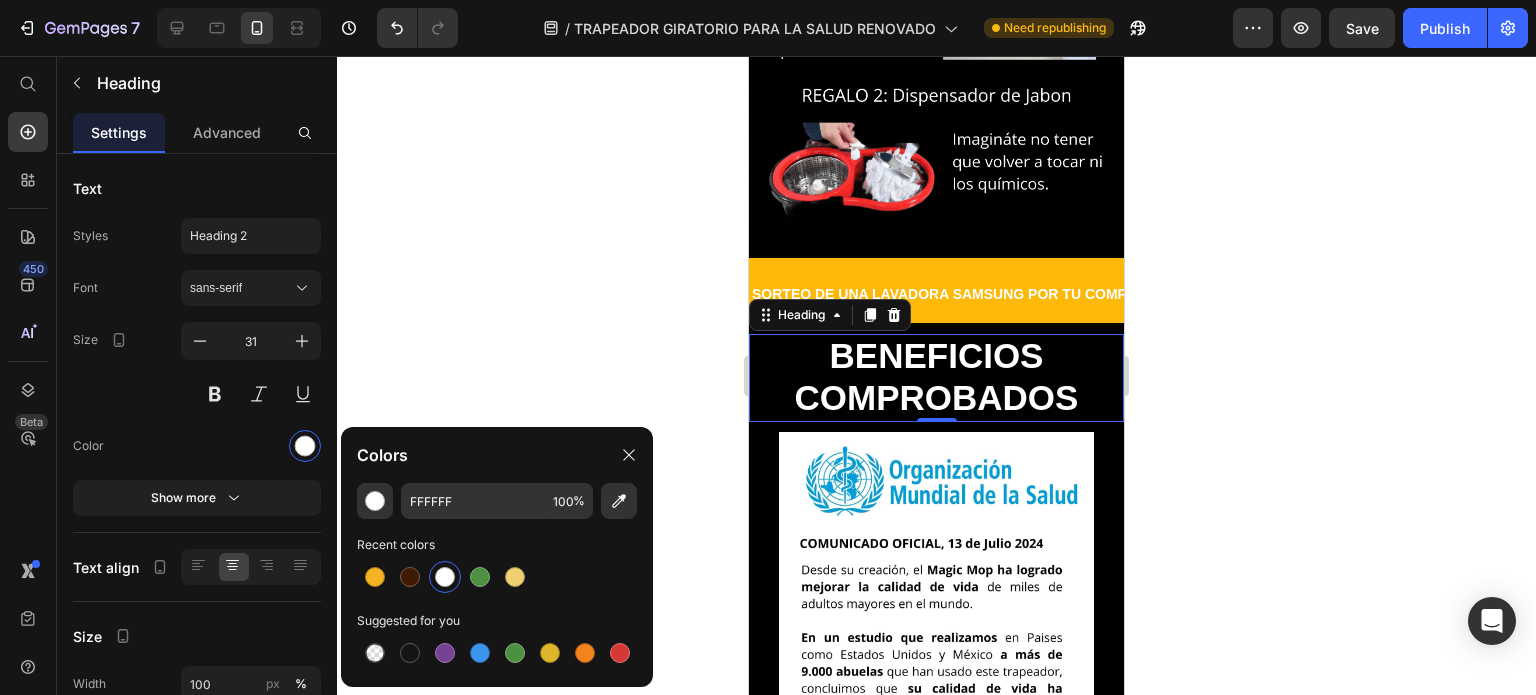 click 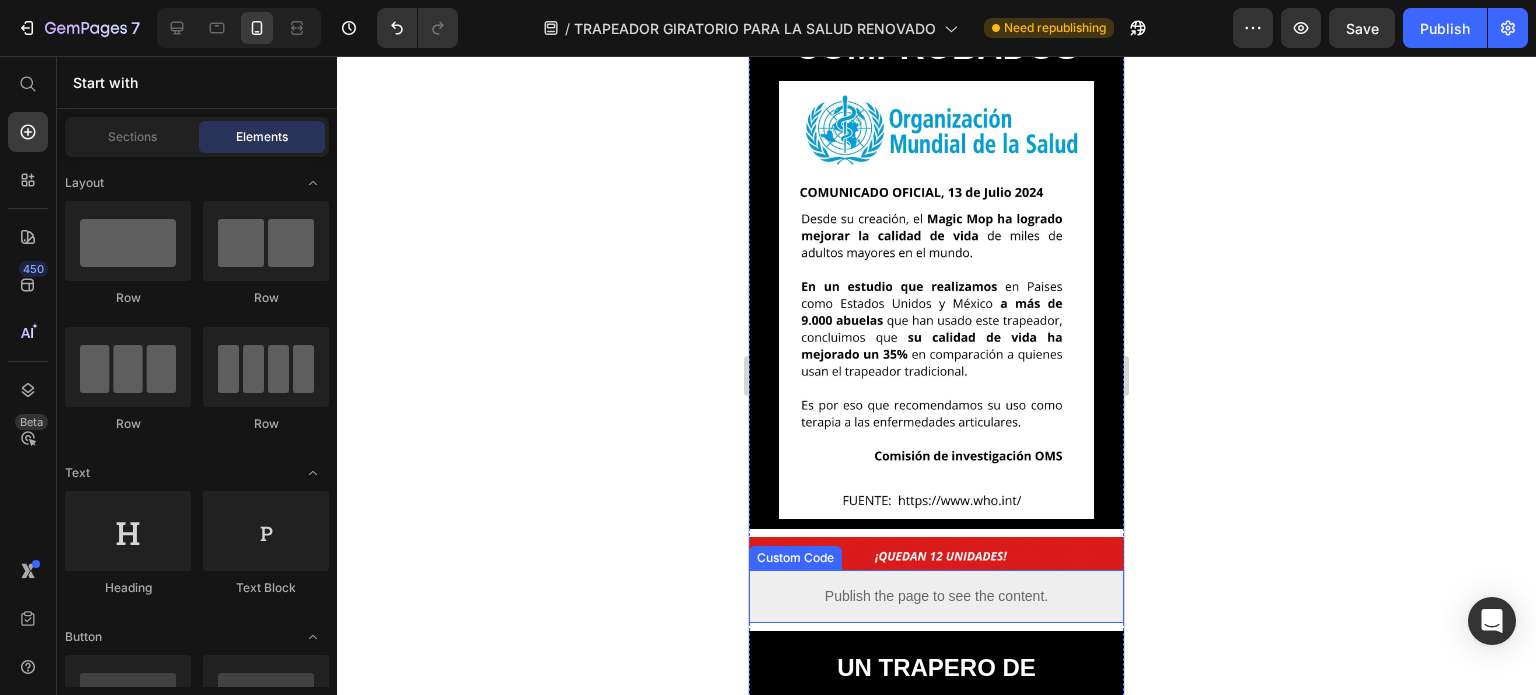 scroll, scrollTop: 3500, scrollLeft: 0, axis: vertical 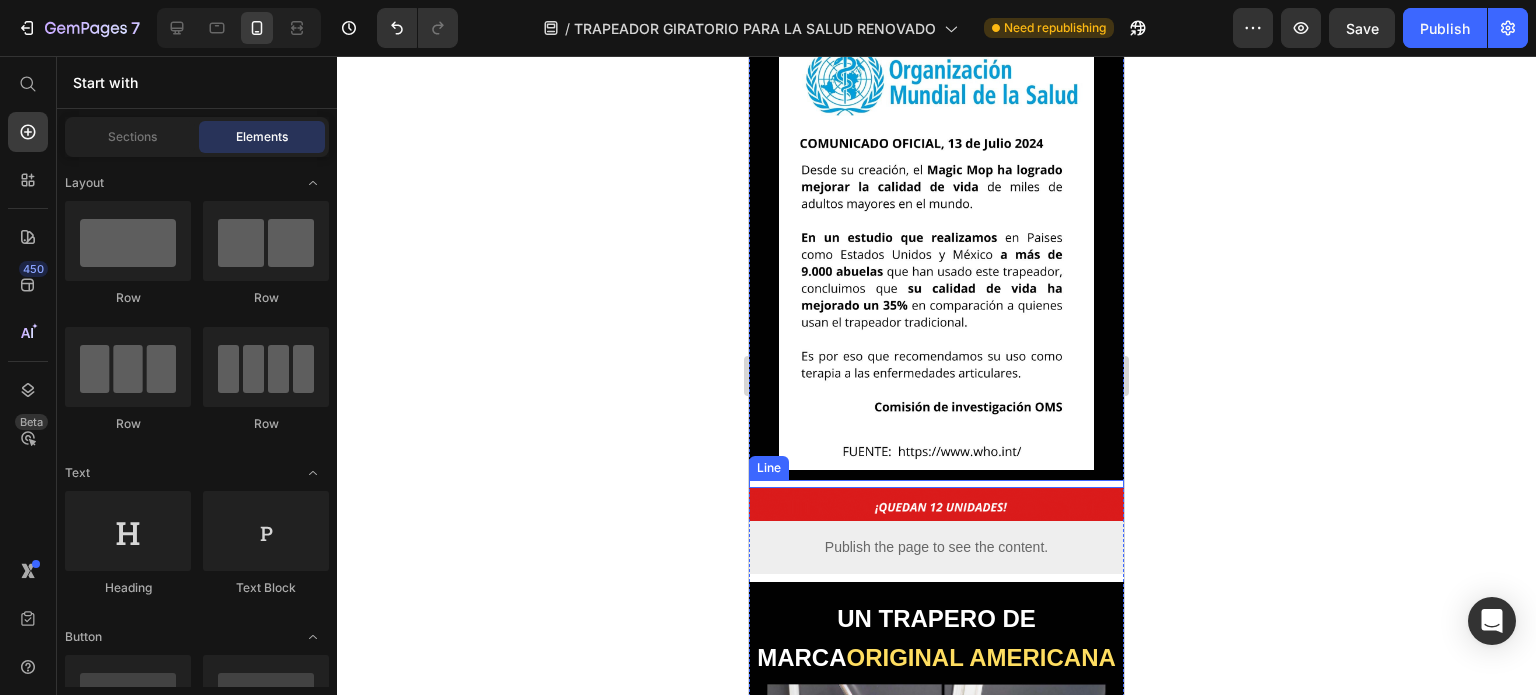 click at bounding box center [936, 484] 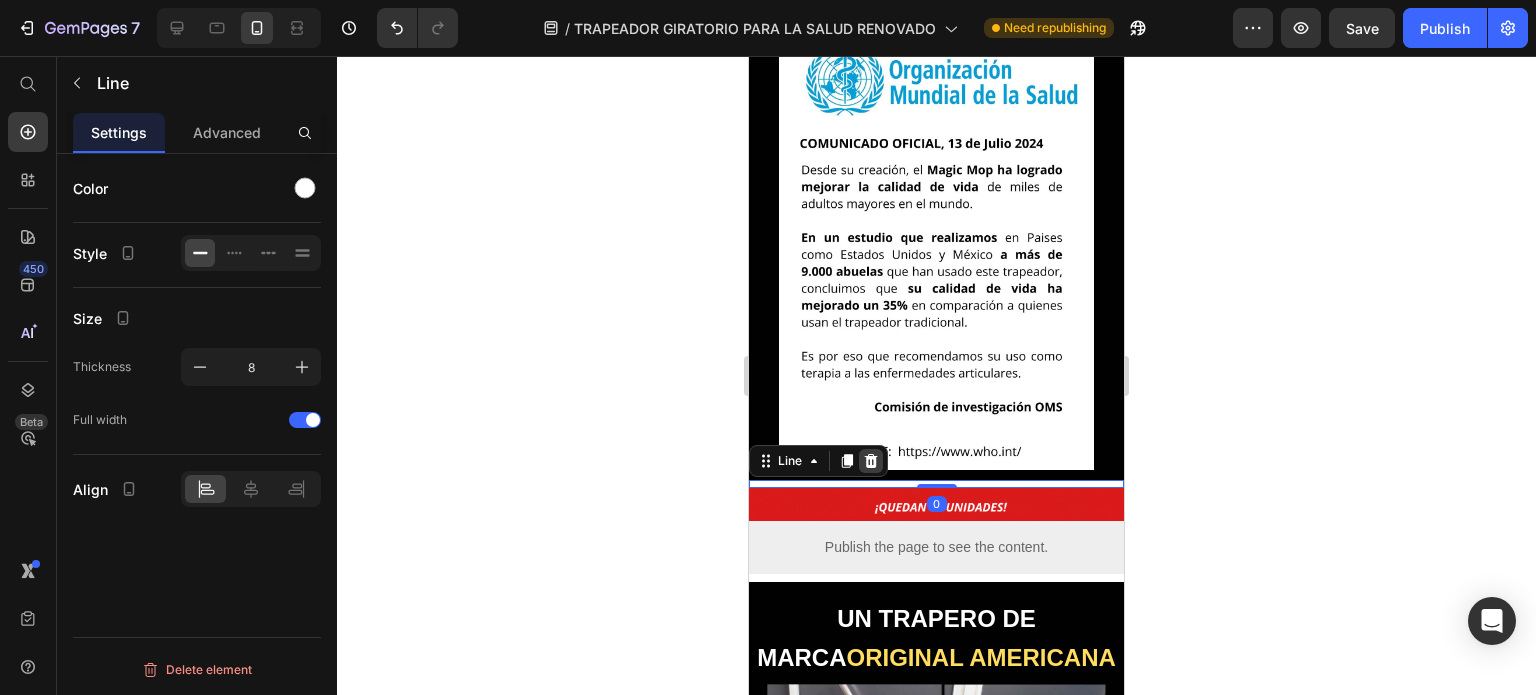 click at bounding box center (871, 461) 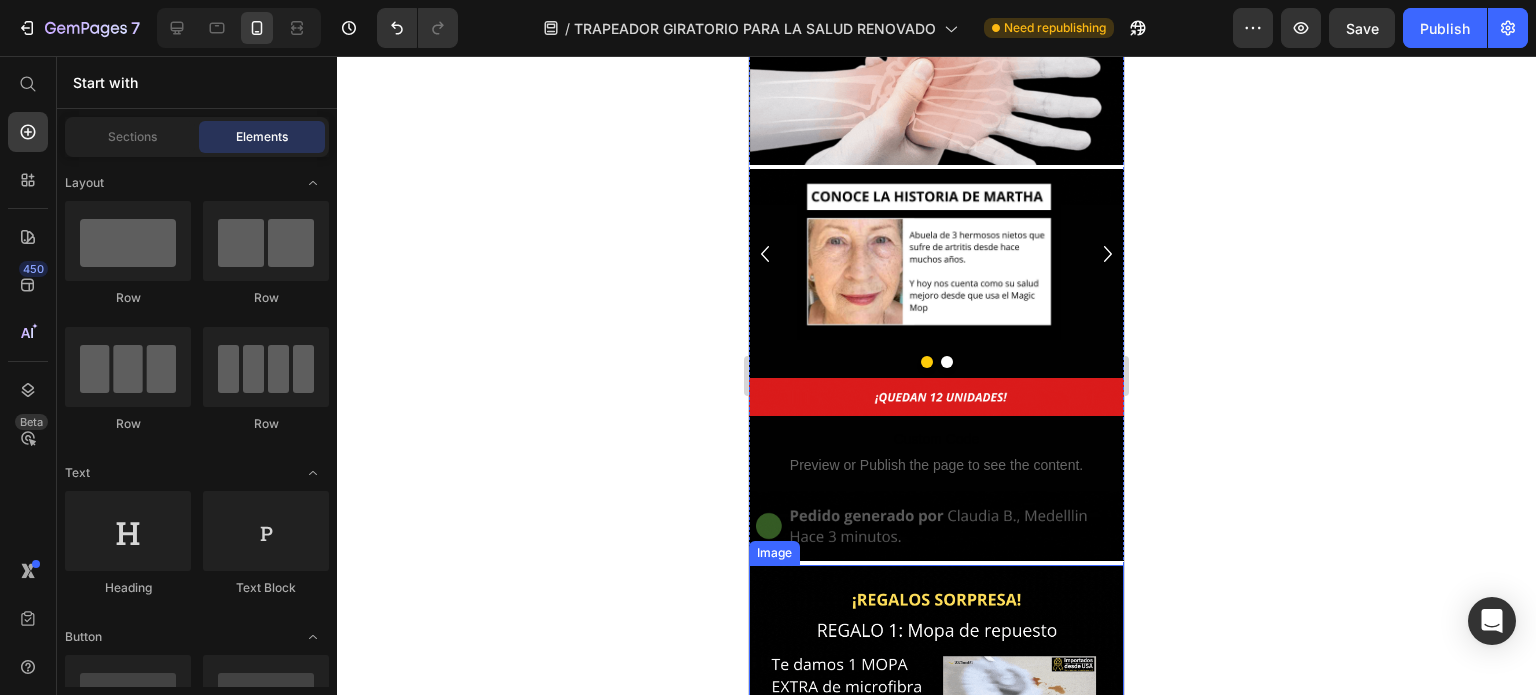 scroll, scrollTop: 2300, scrollLeft: 0, axis: vertical 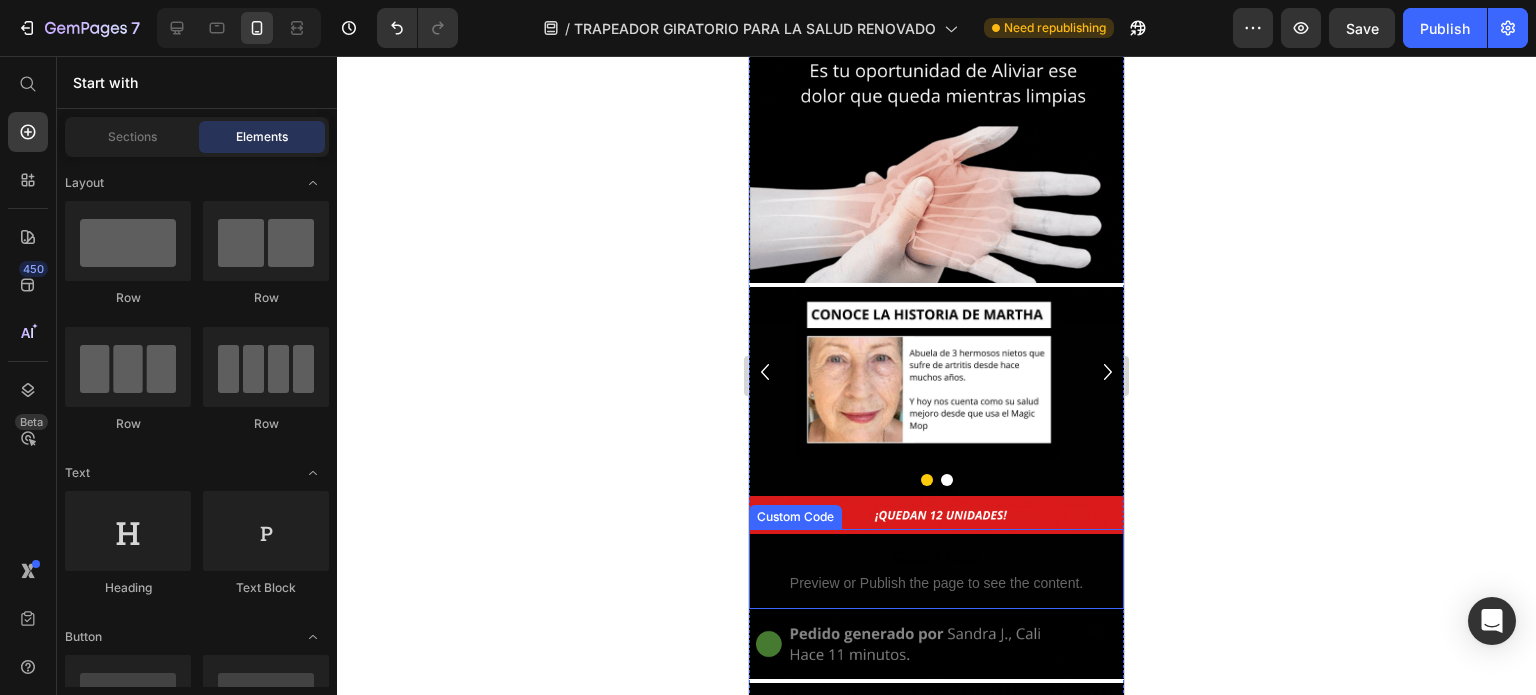 click on "Preview or Publish the page to see the content." at bounding box center (936, 583) 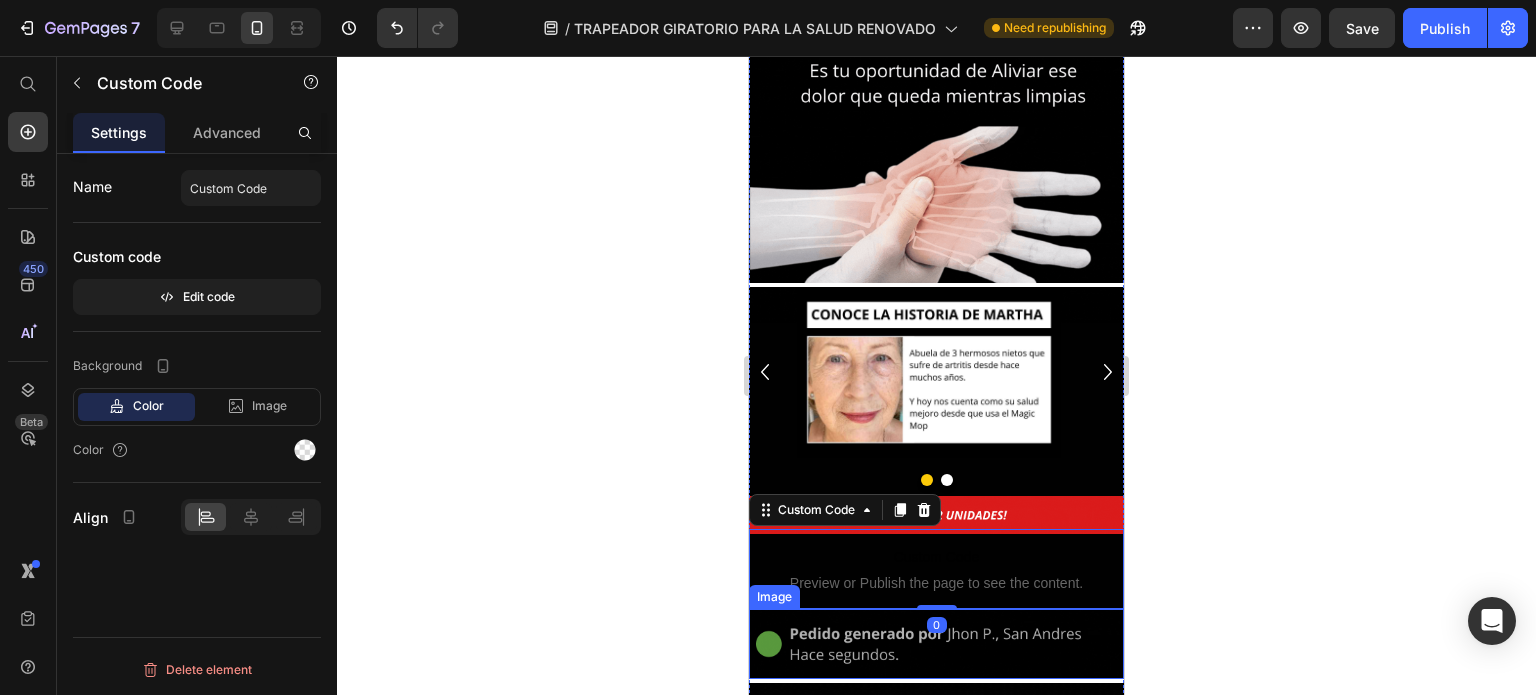 click at bounding box center [936, 643] 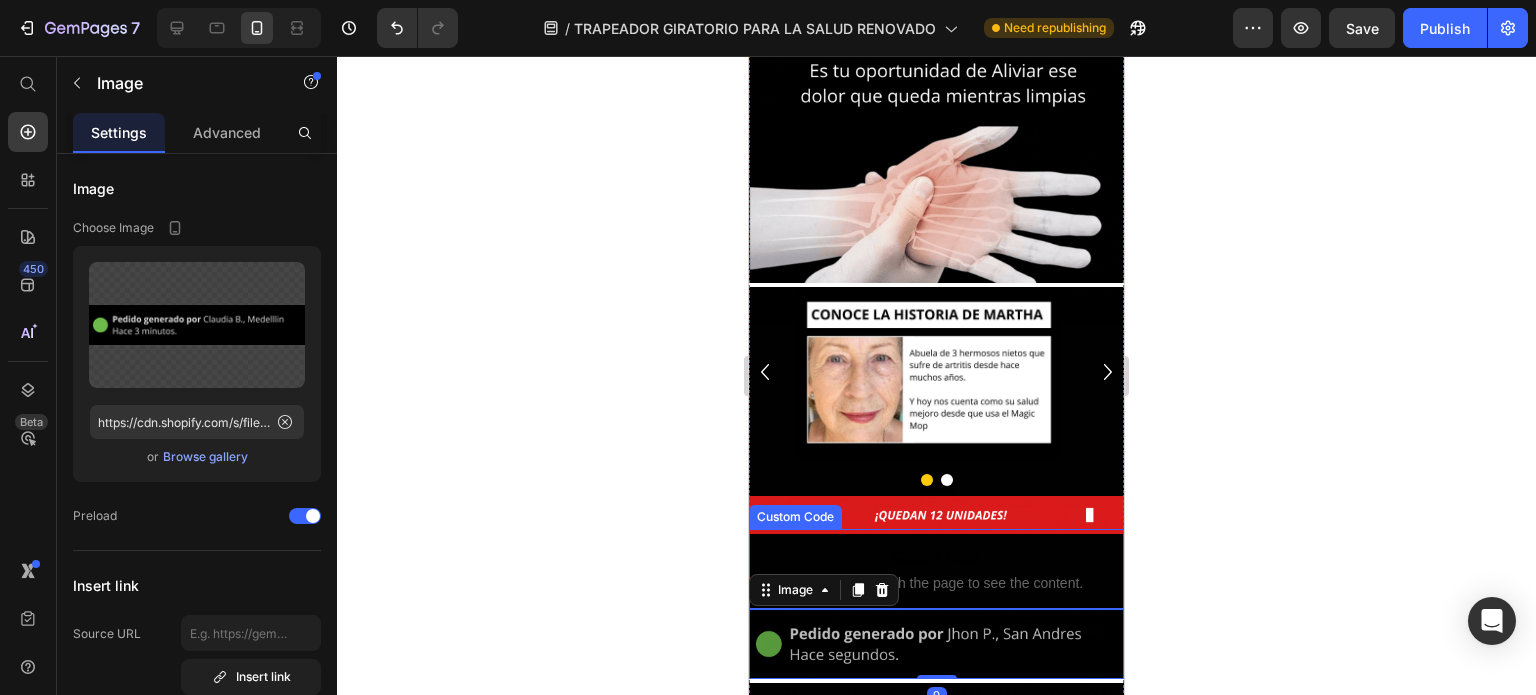 click on "Preview or Publish the page to see the content." at bounding box center (936, 583) 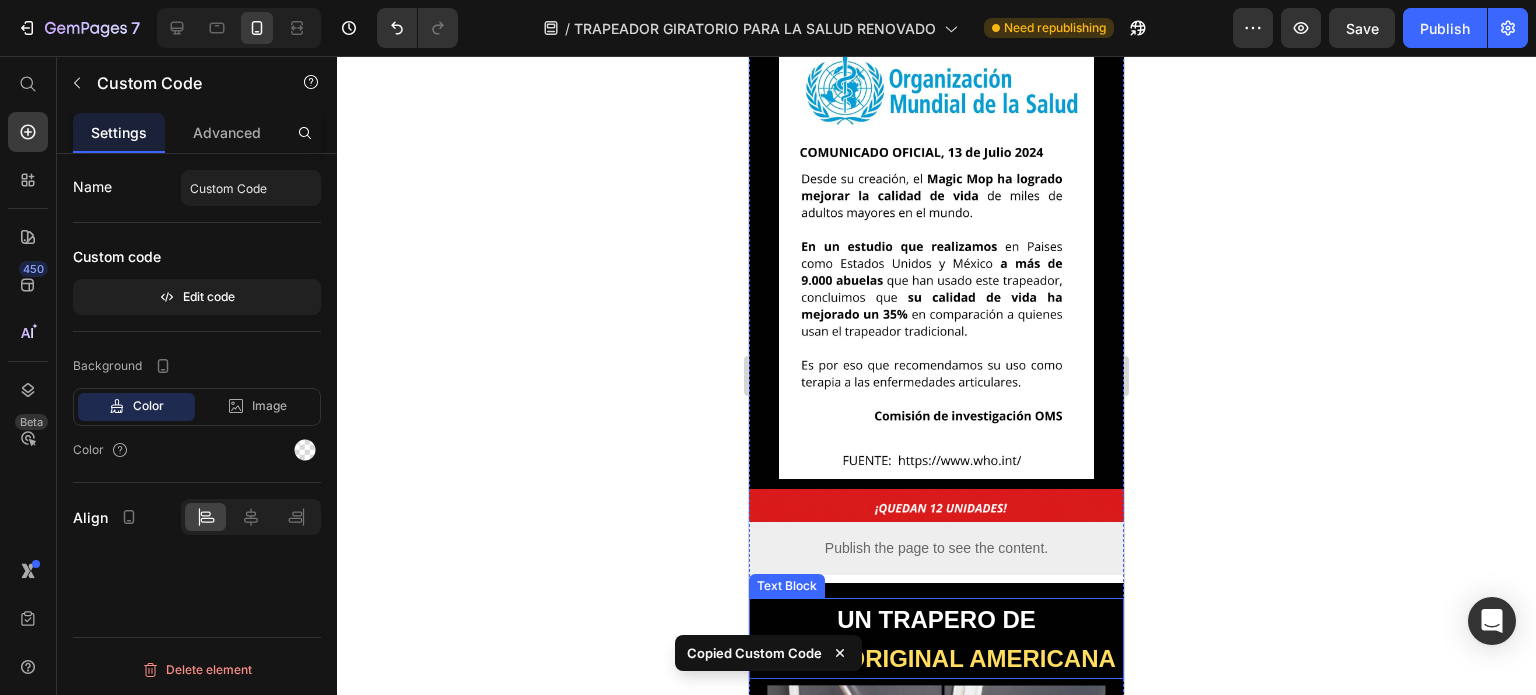 scroll, scrollTop: 3500, scrollLeft: 0, axis: vertical 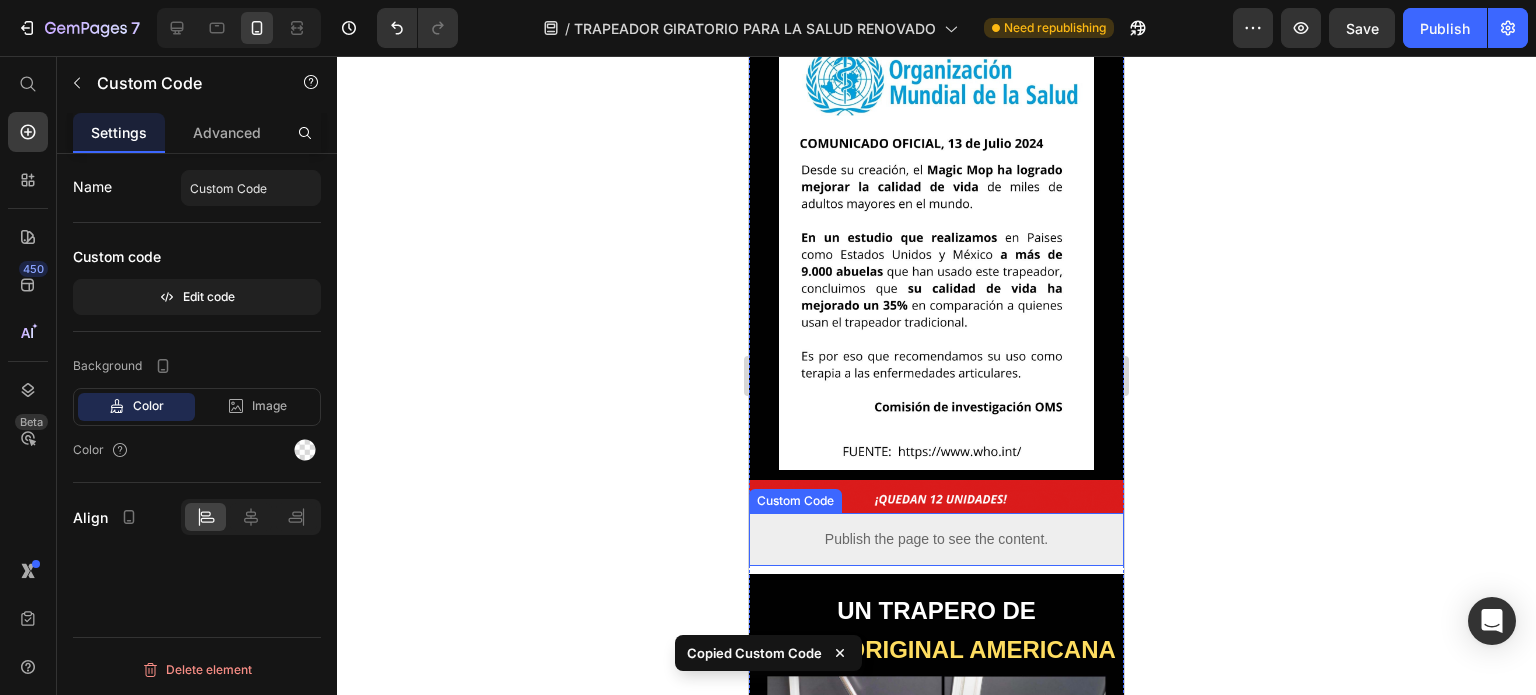 click at bounding box center (936, 499) 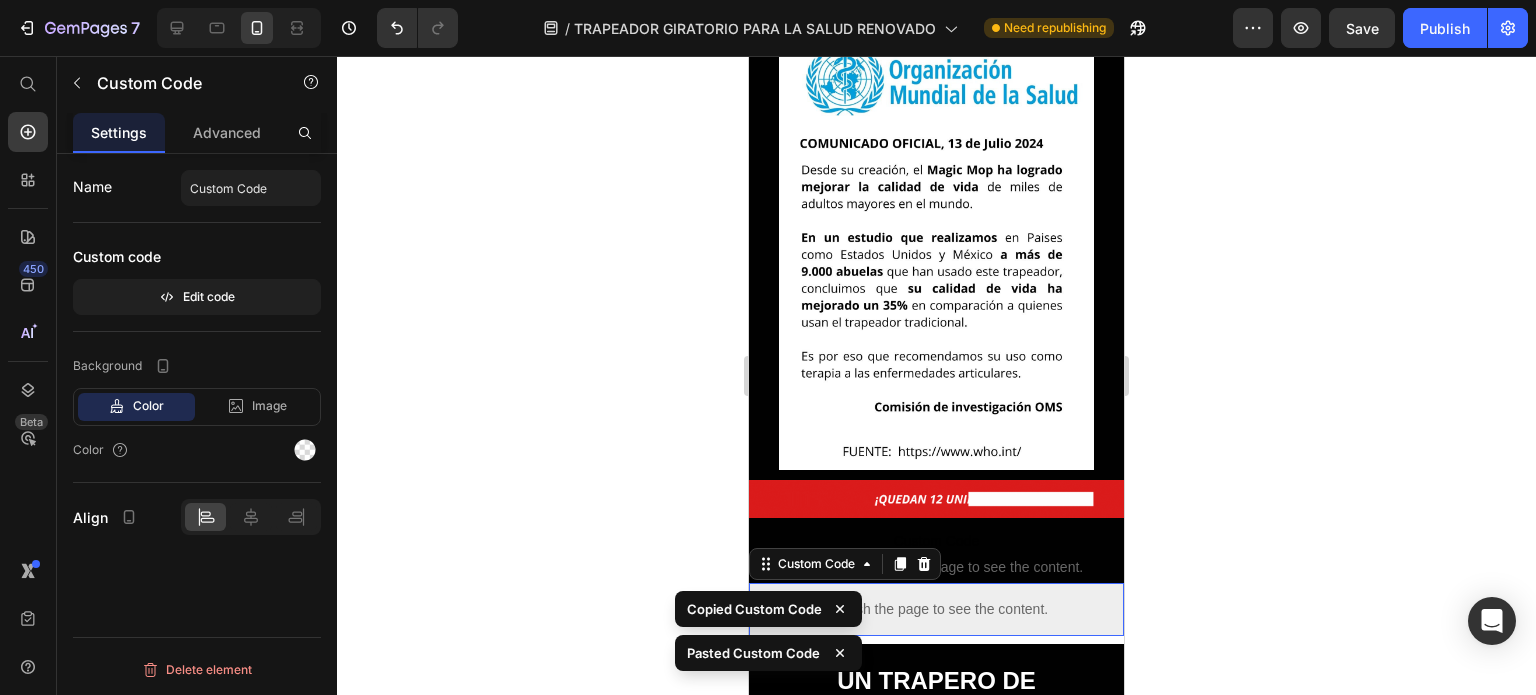 click on "Publish the page to see the content." at bounding box center [936, 609] 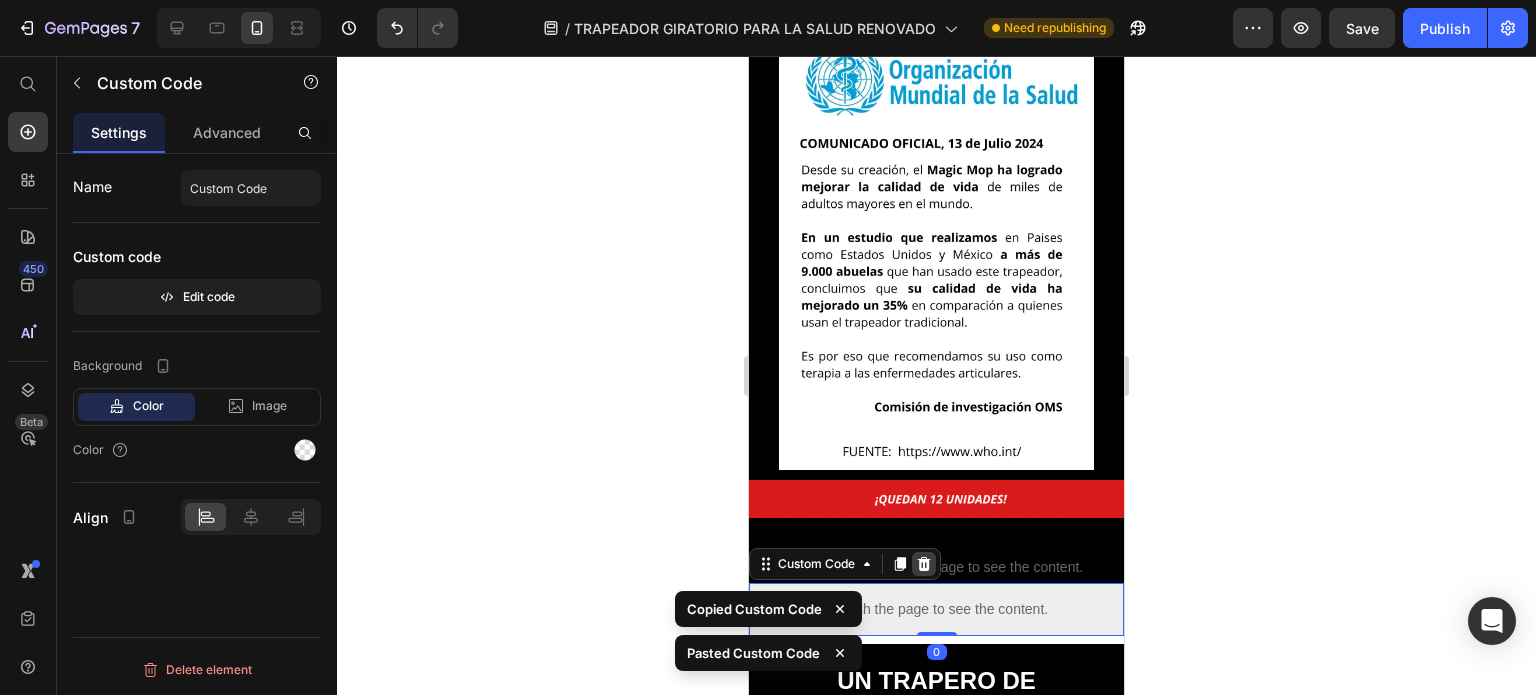 click at bounding box center [924, 564] 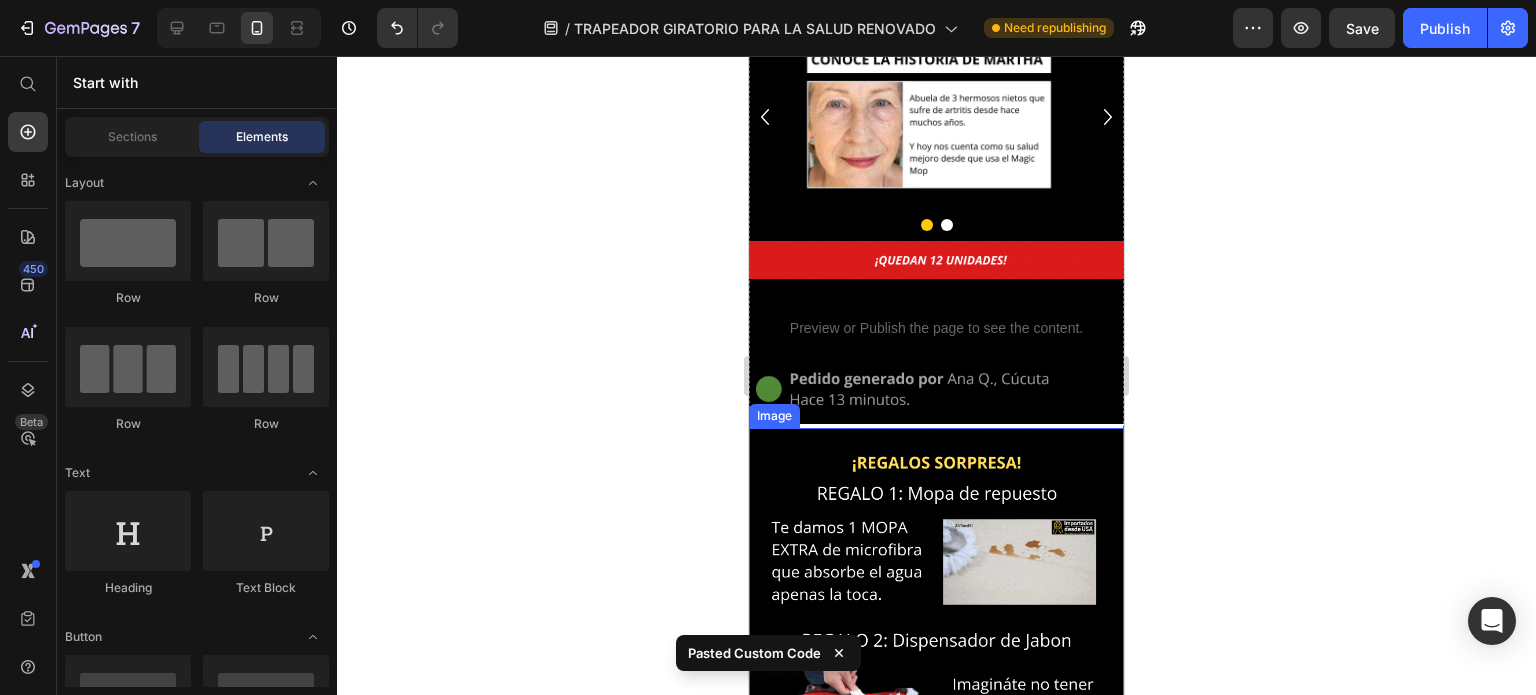 scroll, scrollTop: 2400, scrollLeft: 0, axis: vertical 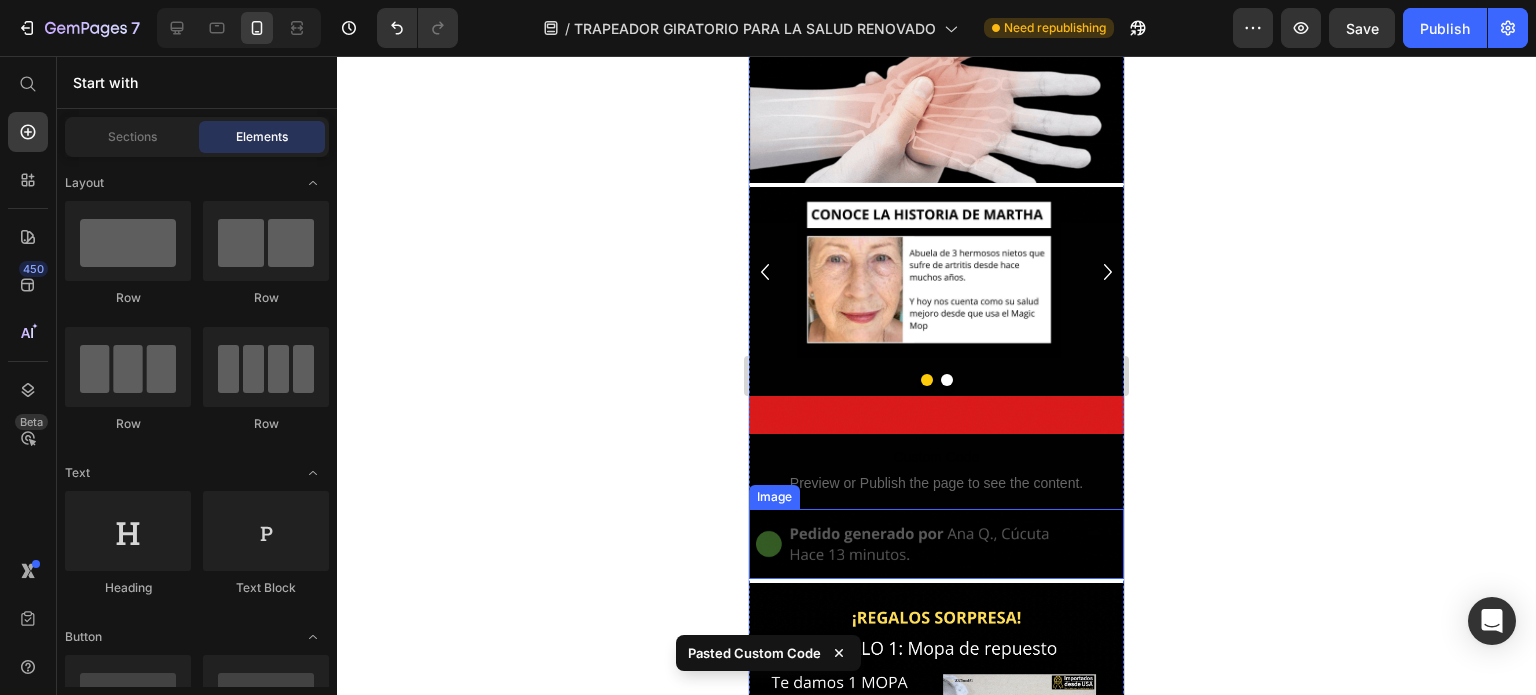 click at bounding box center [936, 543] 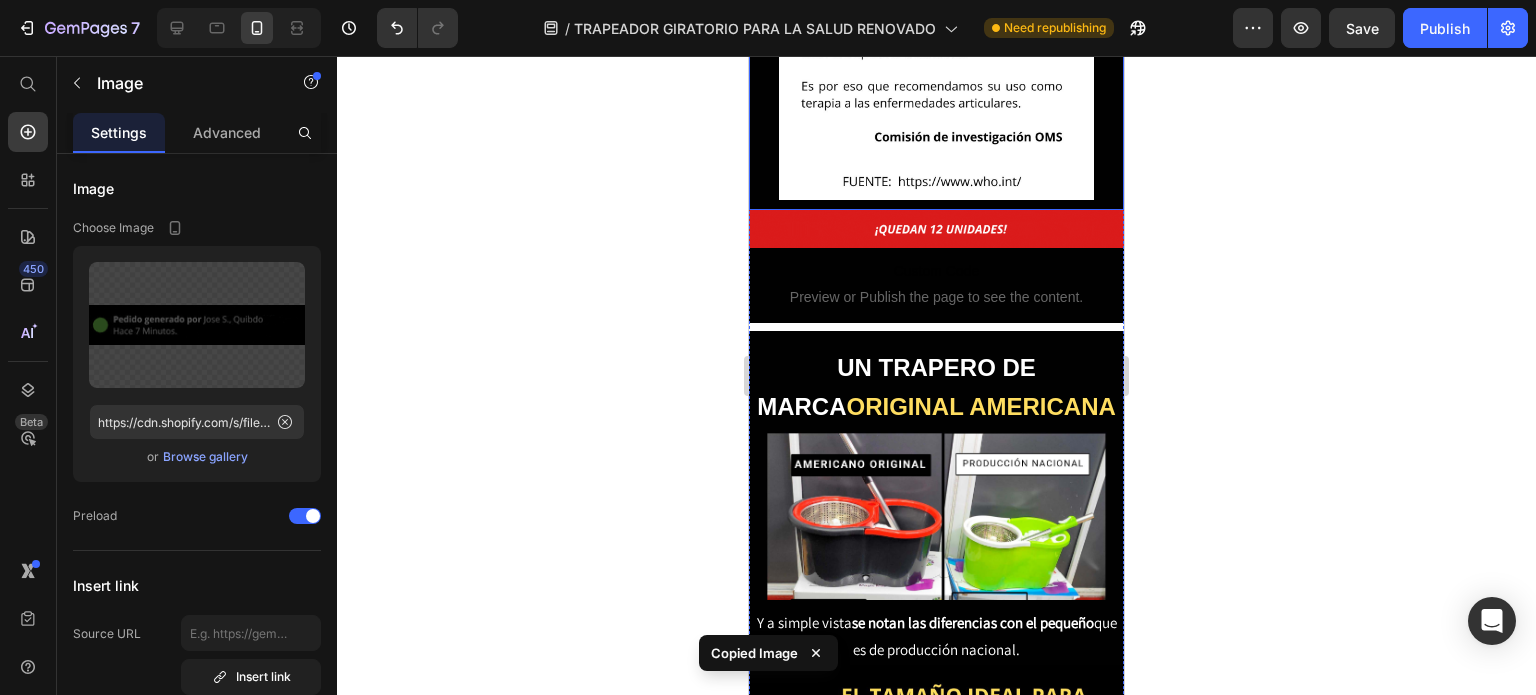 scroll, scrollTop: 3800, scrollLeft: 0, axis: vertical 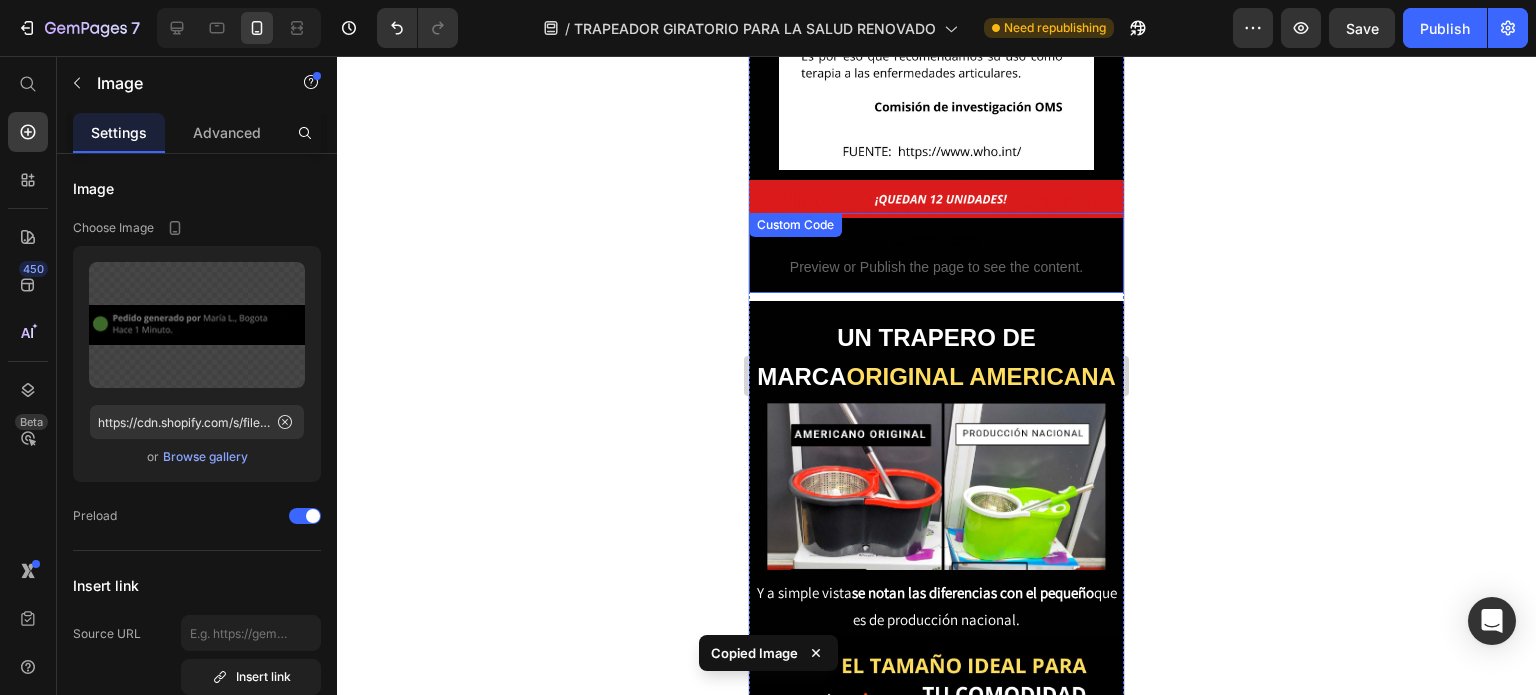 click on "Preview or Publish the page to see the content." at bounding box center [936, 267] 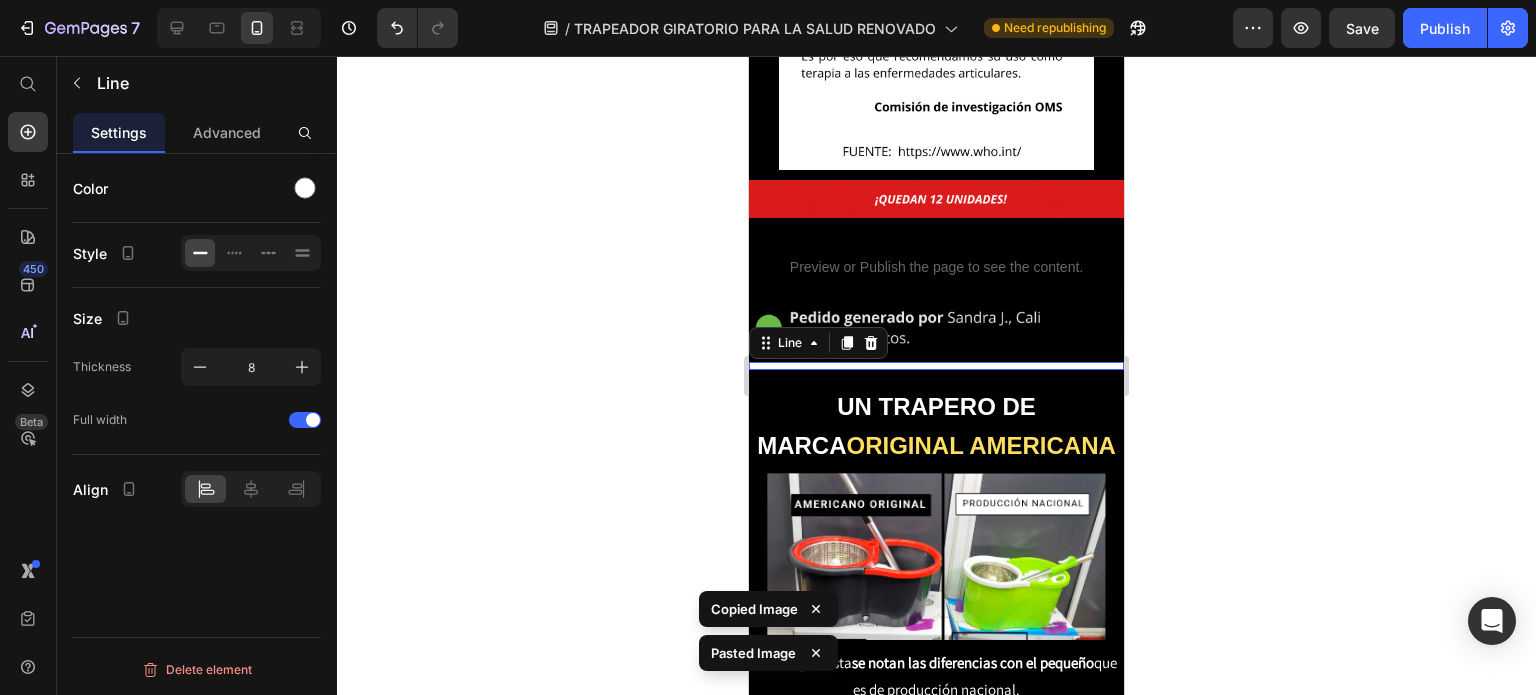 click at bounding box center [936, 366] 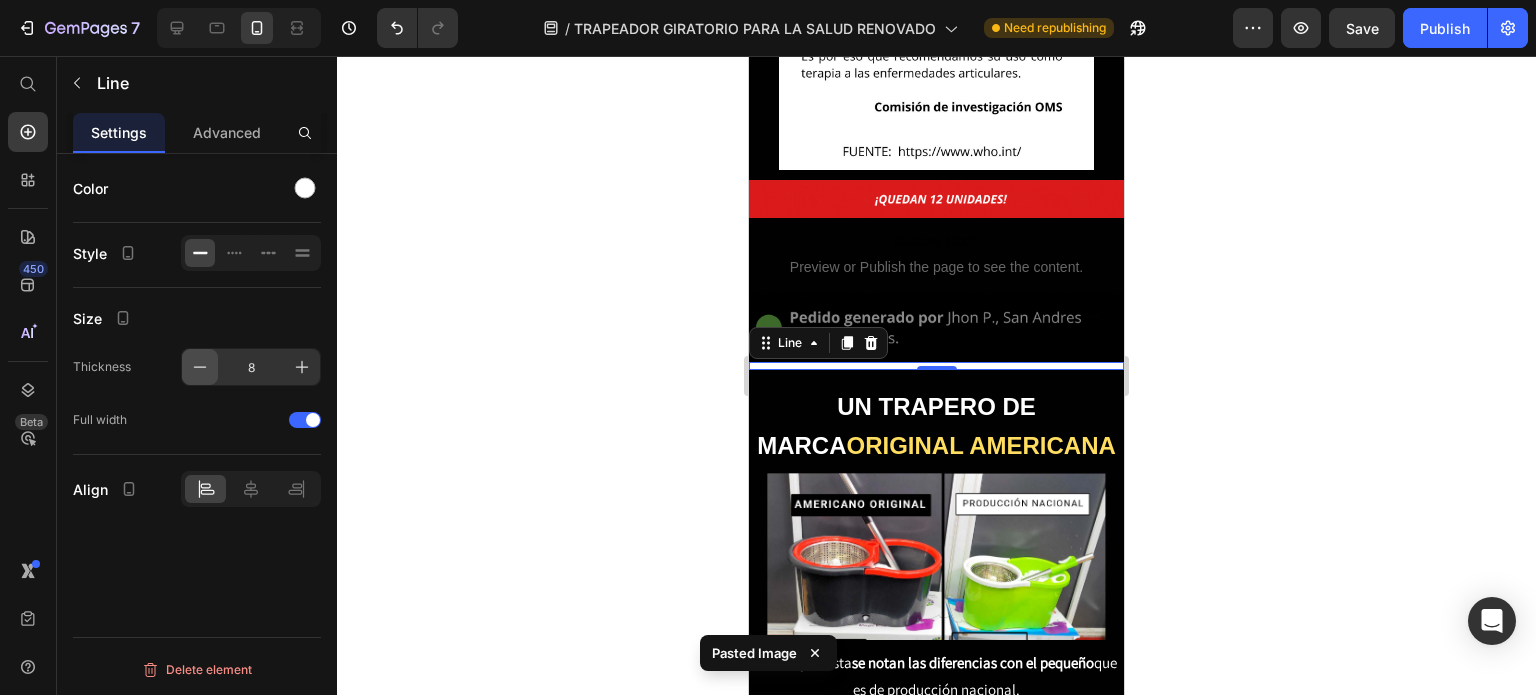 click at bounding box center (200, 367) 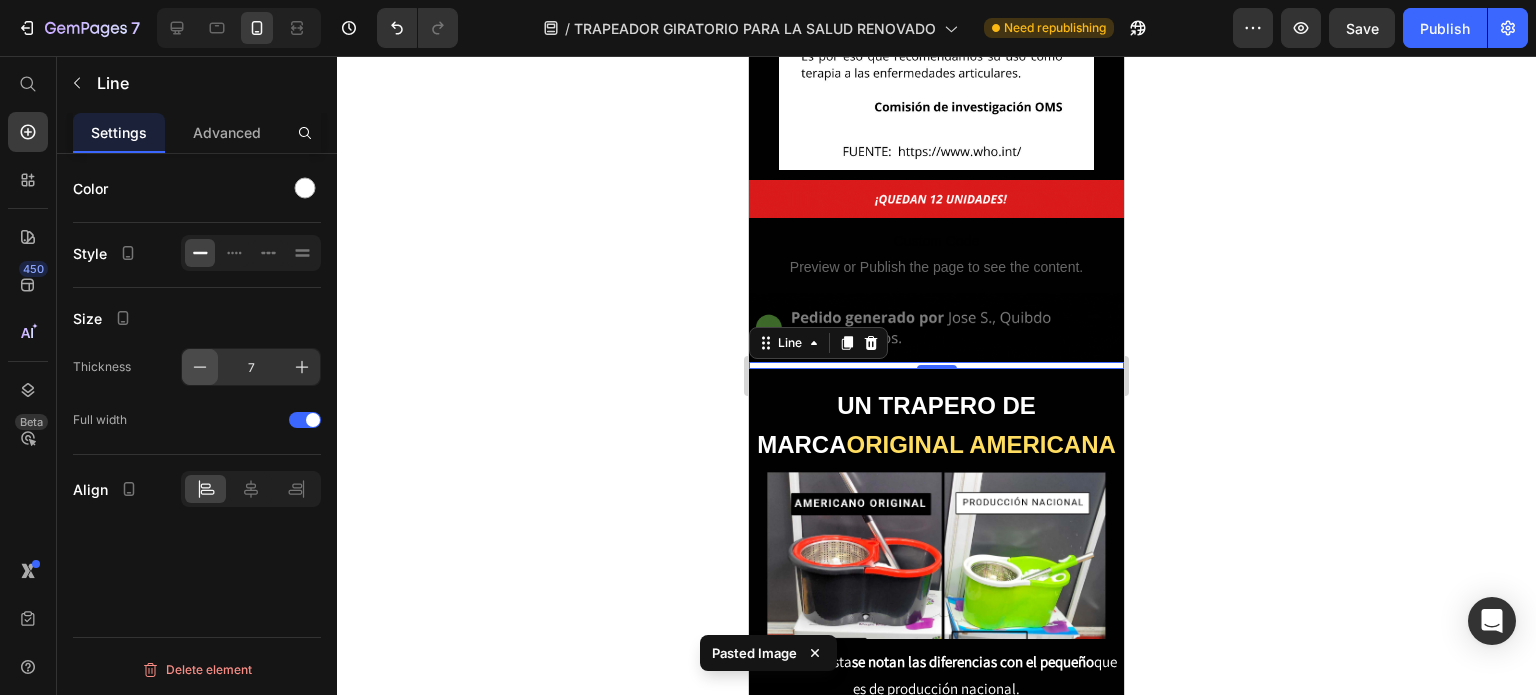 click at bounding box center (200, 367) 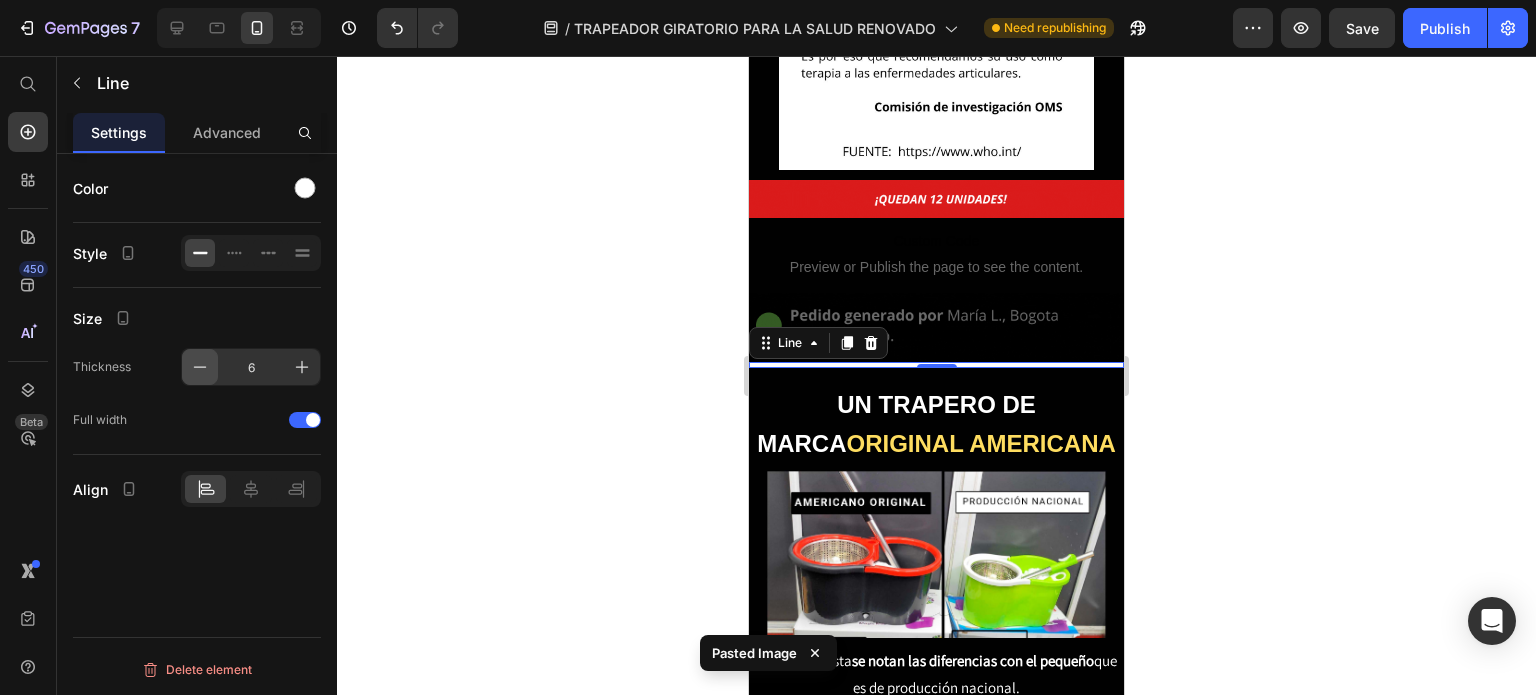 click at bounding box center (200, 367) 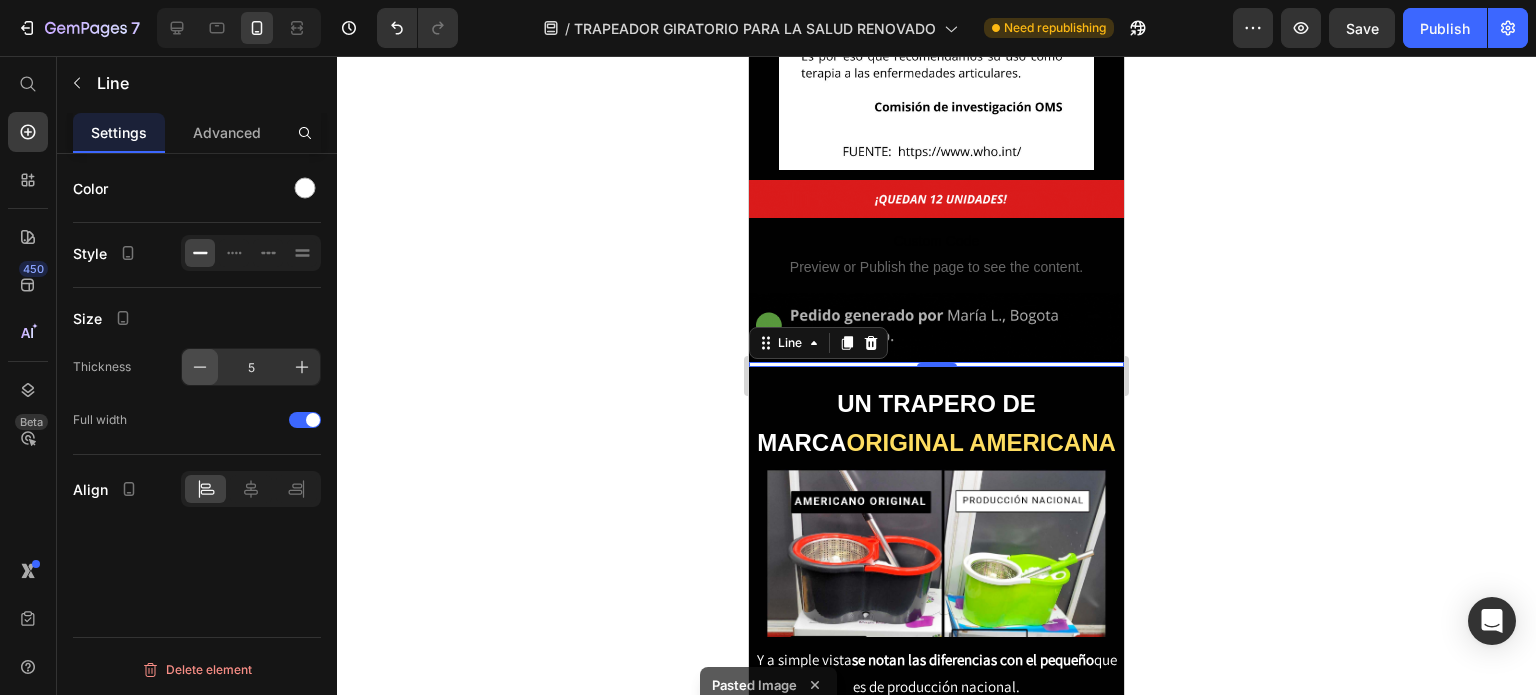 click at bounding box center [200, 367] 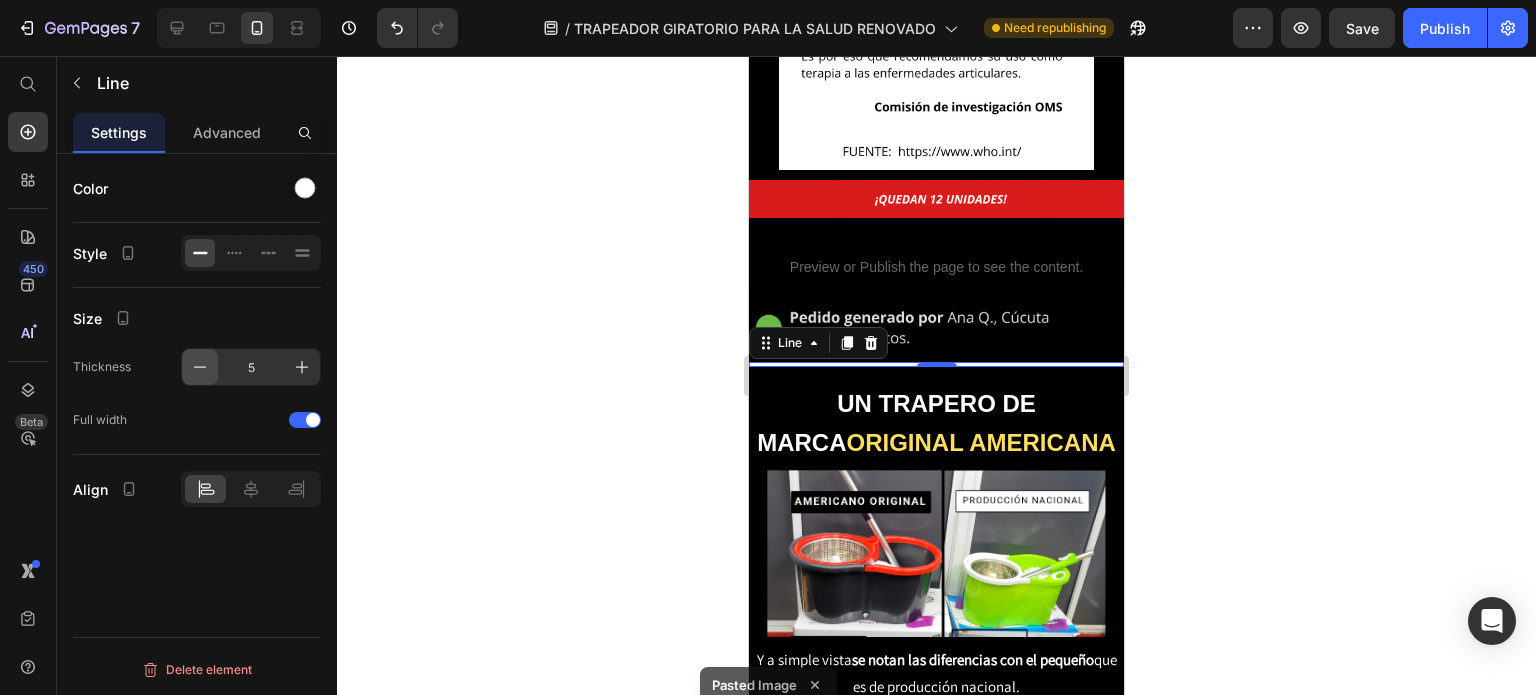 type on "4" 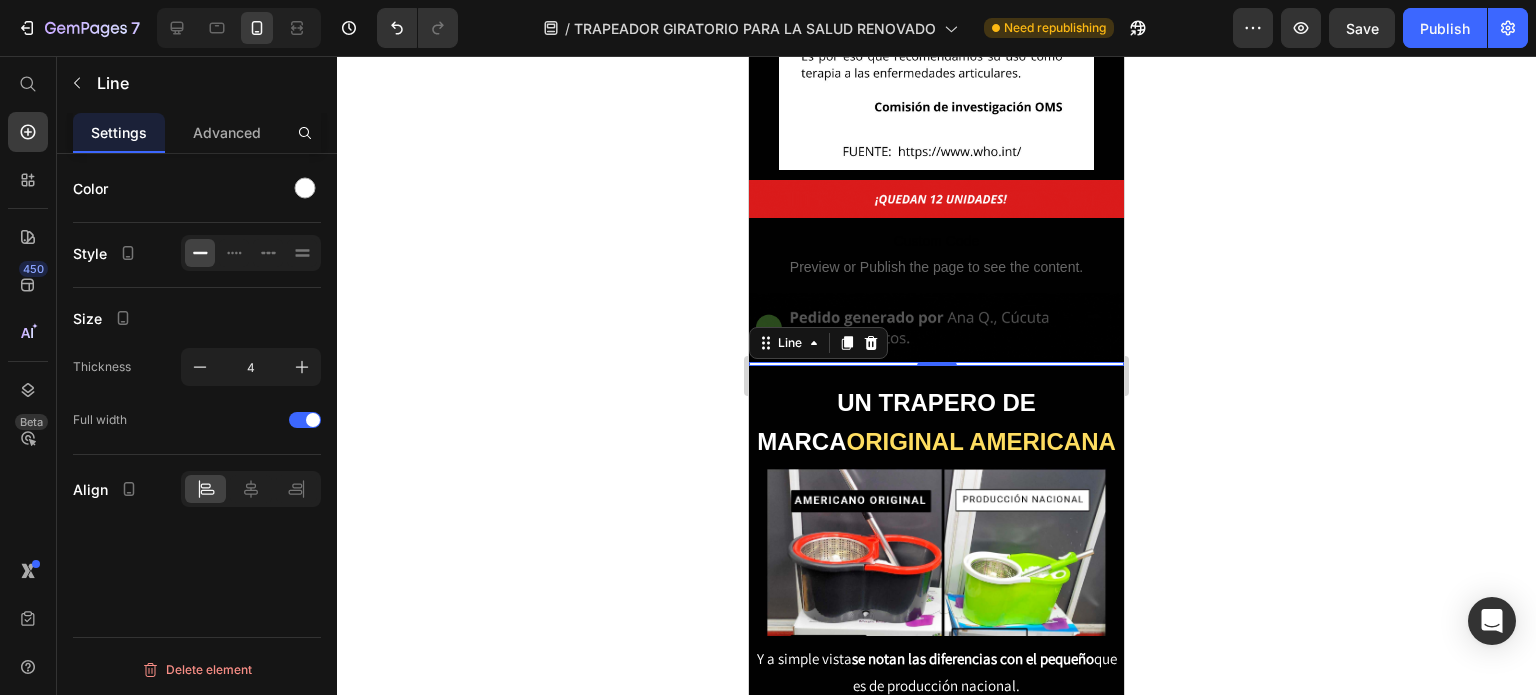 click 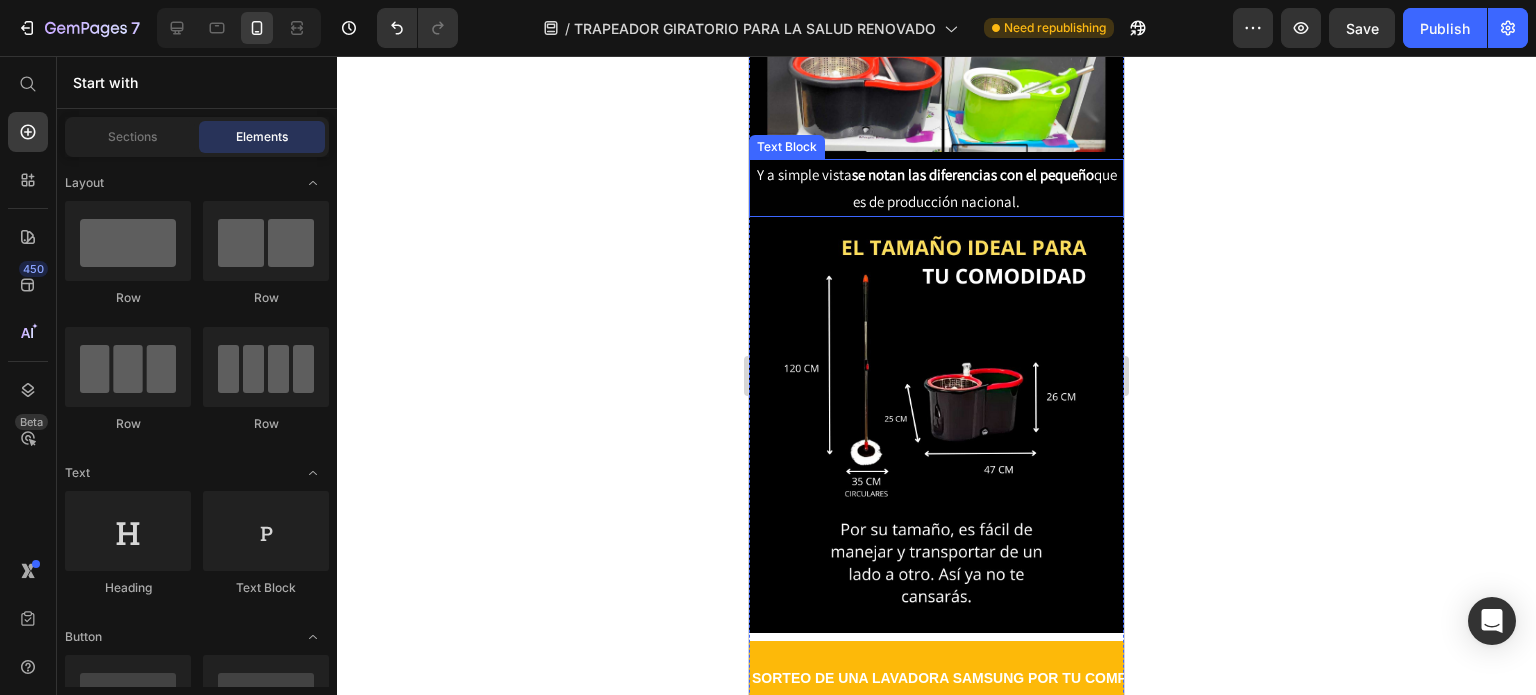 scroll, scrollTop: 4400, scrollLeft: 0, axis: vertical 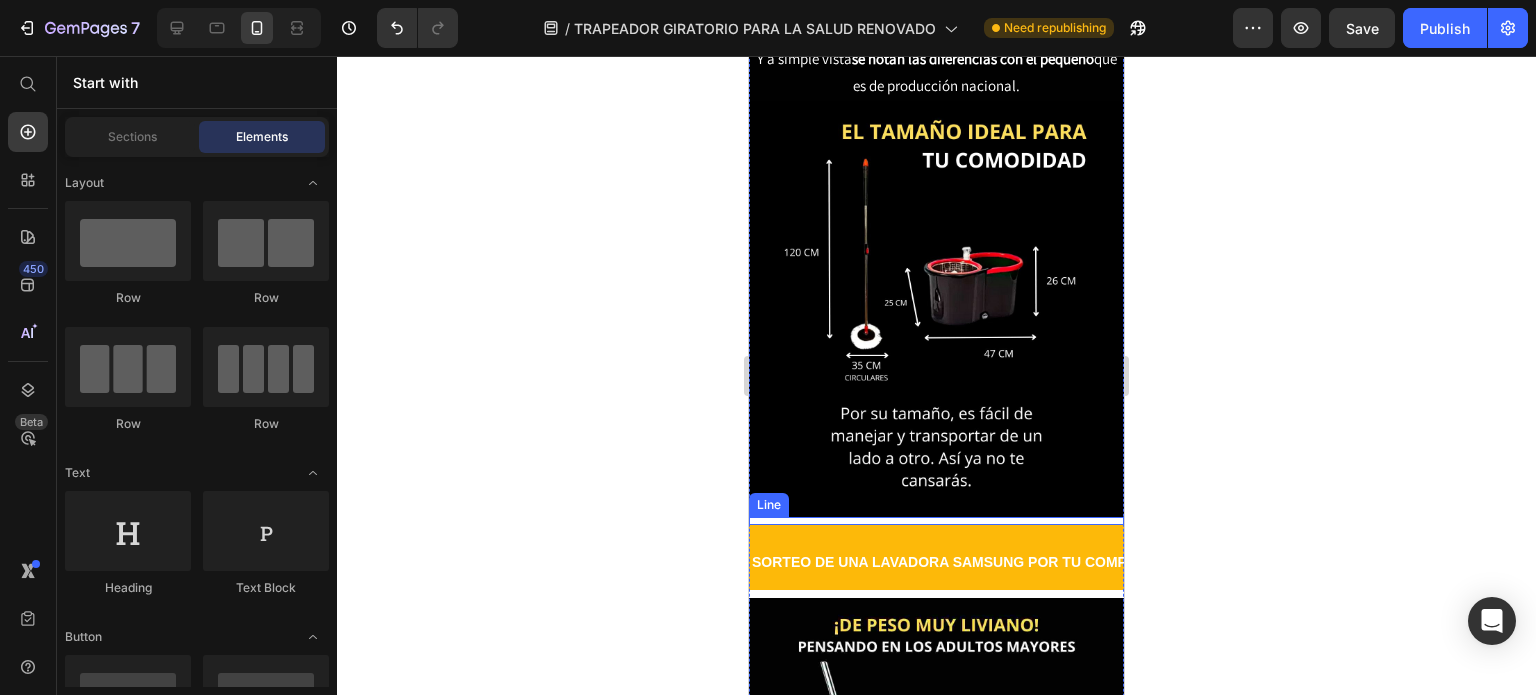 click at bounding box center [936, 521] 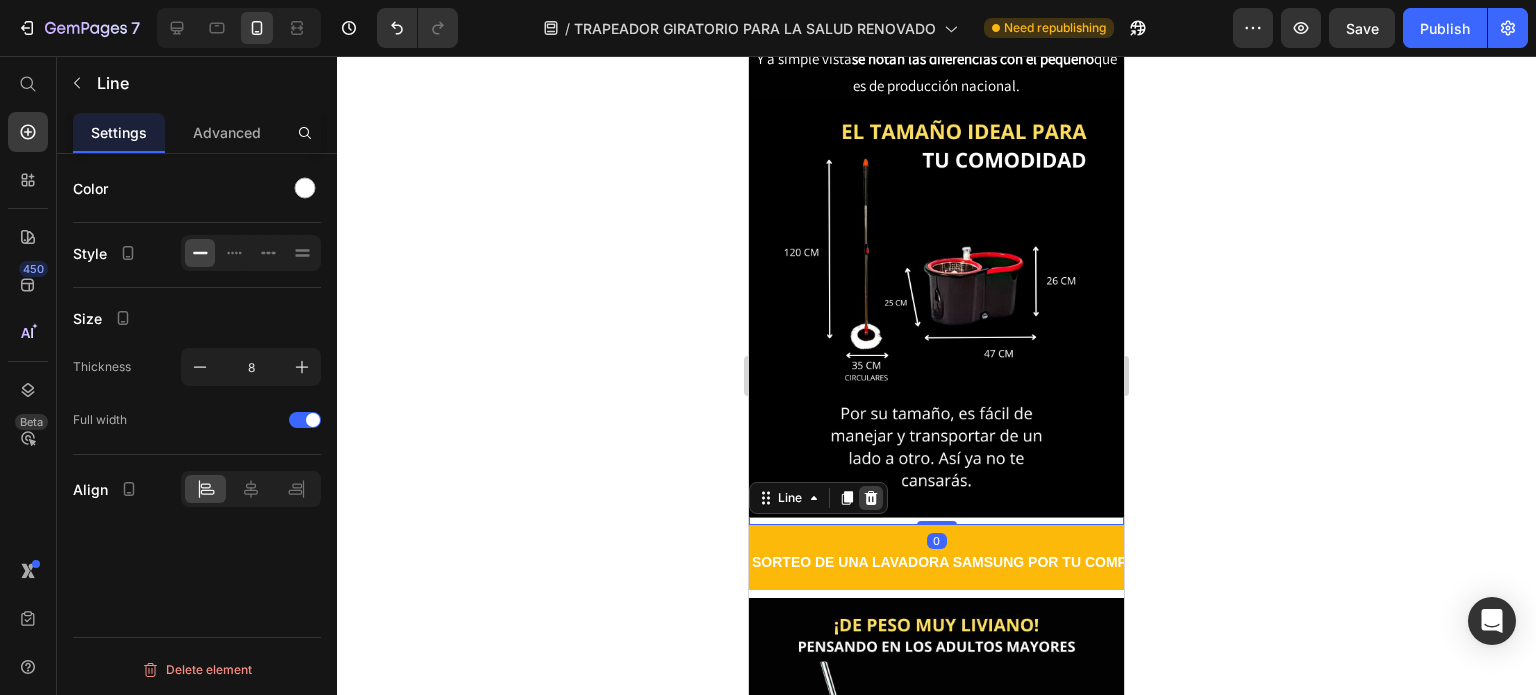 click 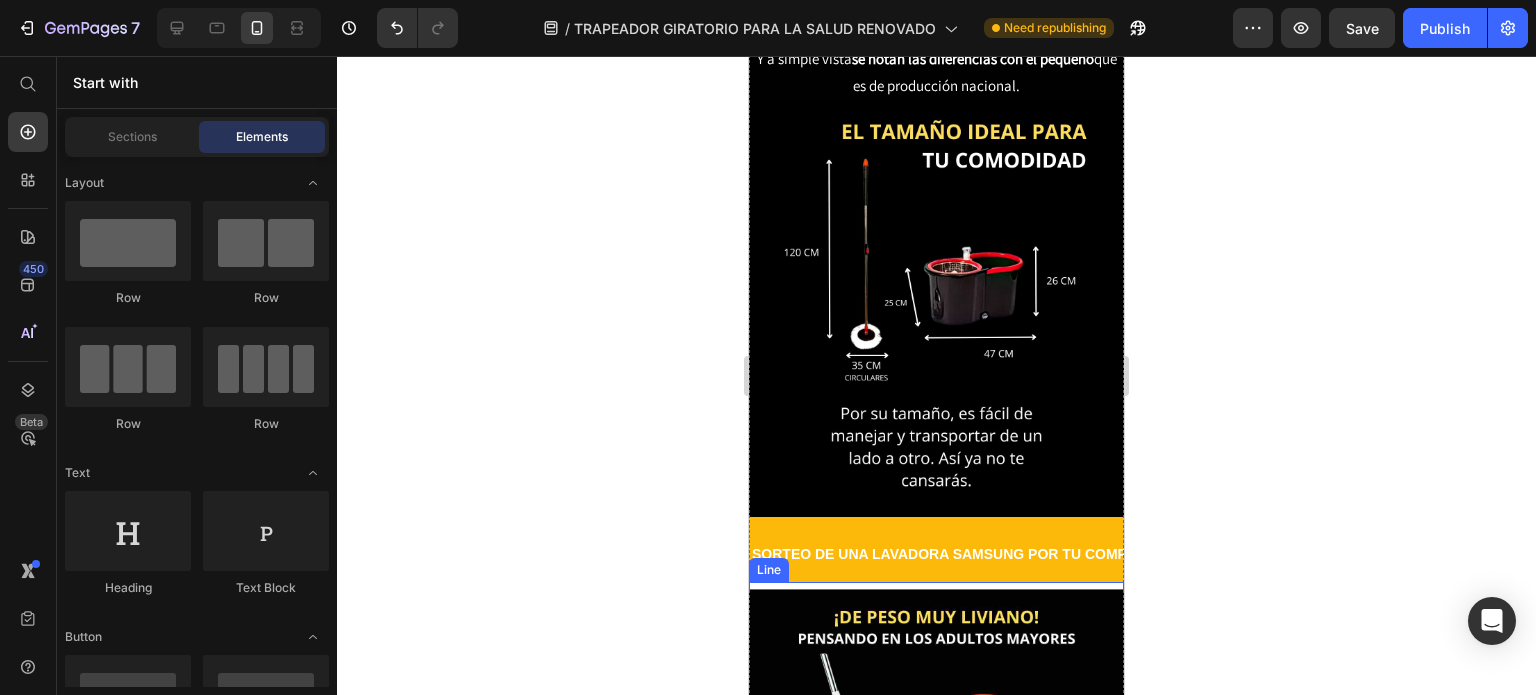 click at bounding box center [936, 586] 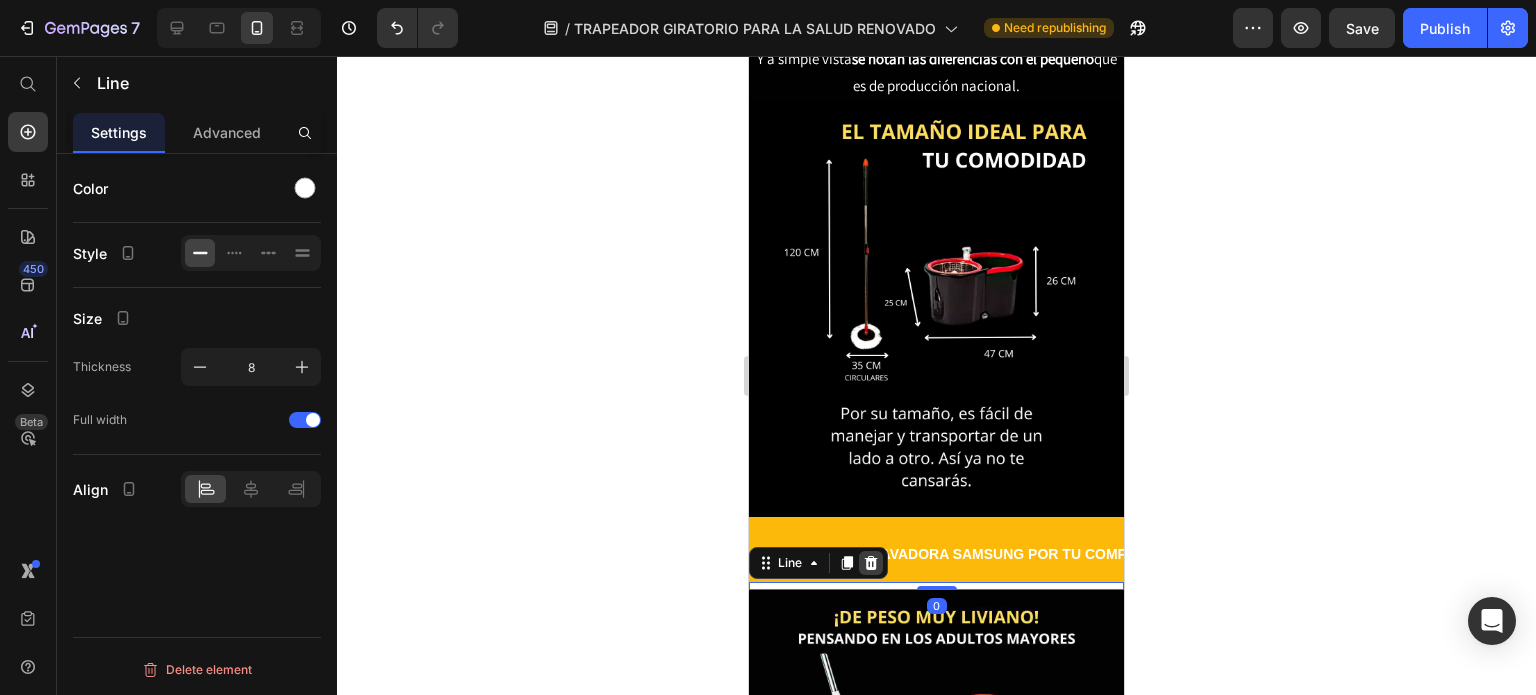 click 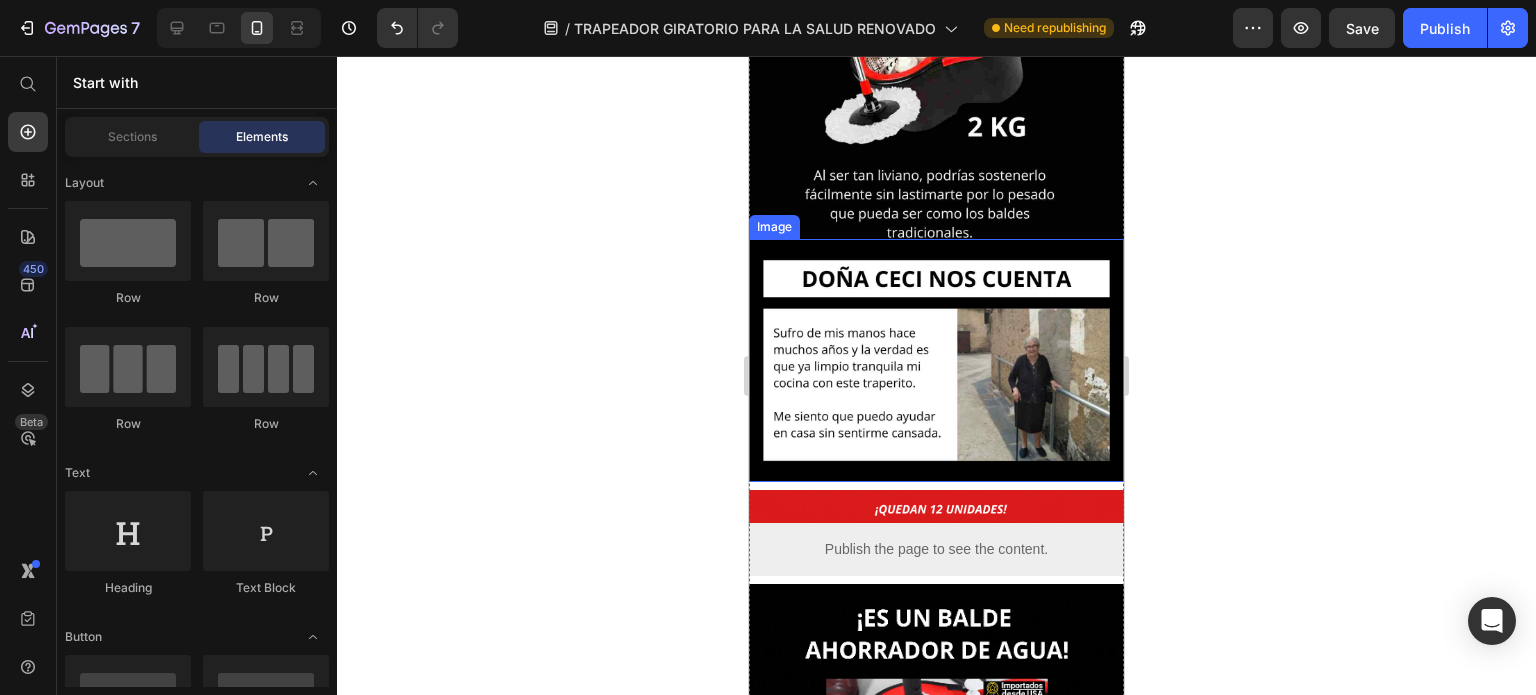 scroll, scrollTop: 5100, scrollLeft: 0, axis: vertical 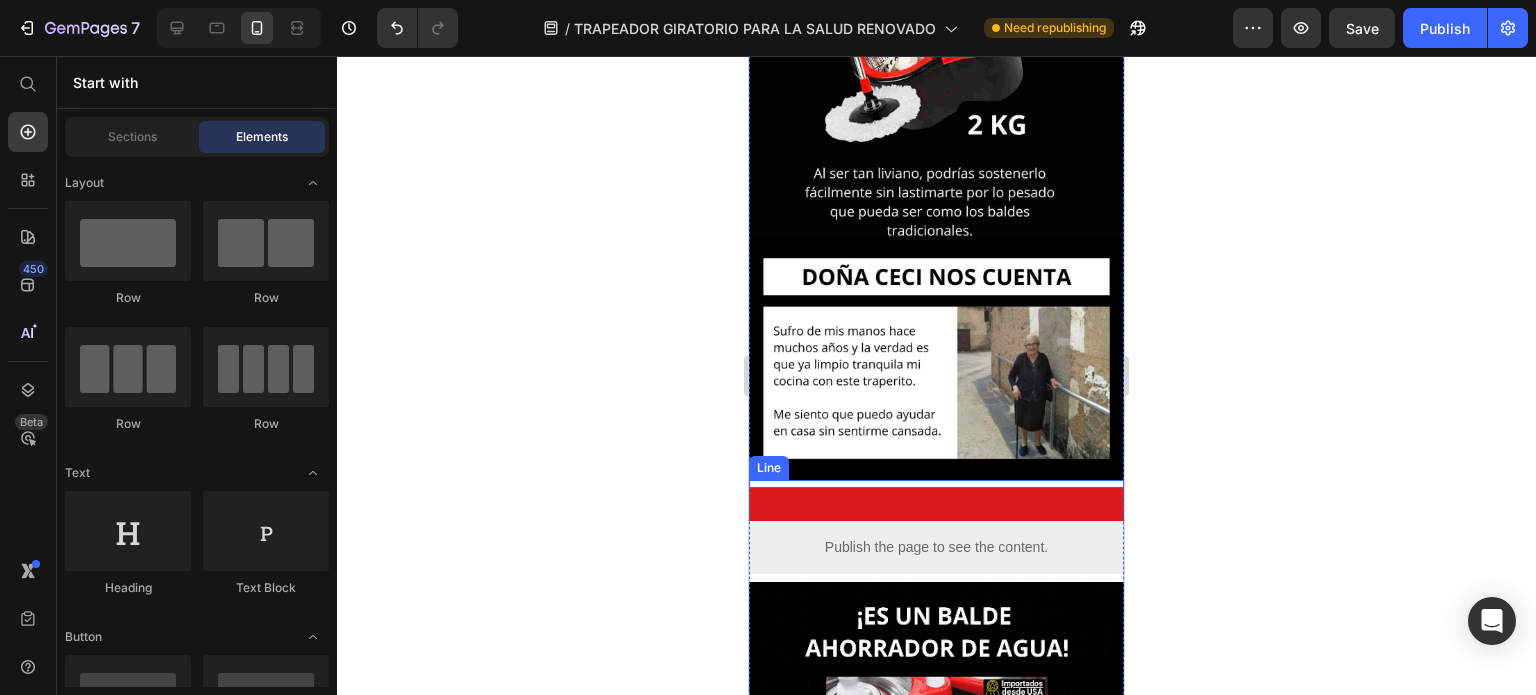 click at bounding box center [936, 484] 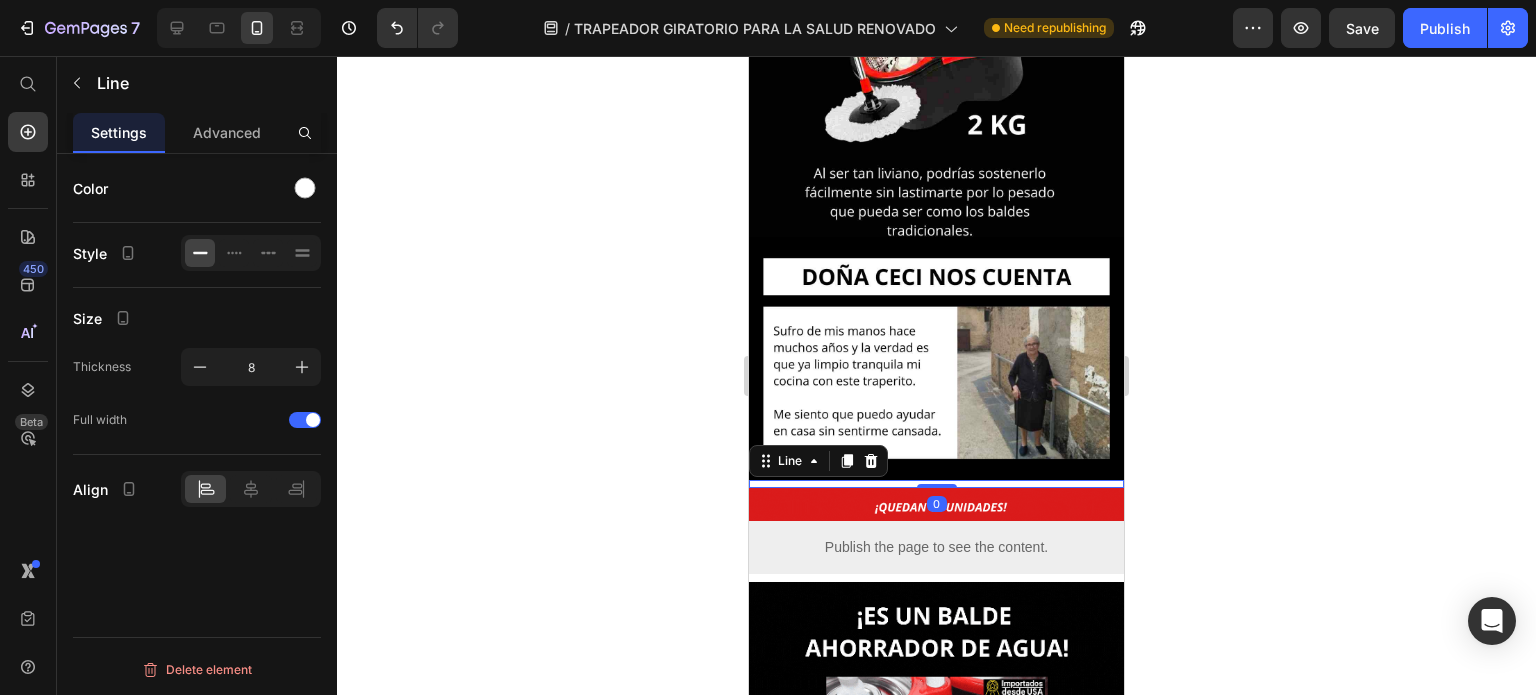 drag, startPoint x: 866, startPoint y: 286, endPoint x: 867, endPoint y: 348, distance: 62.008064 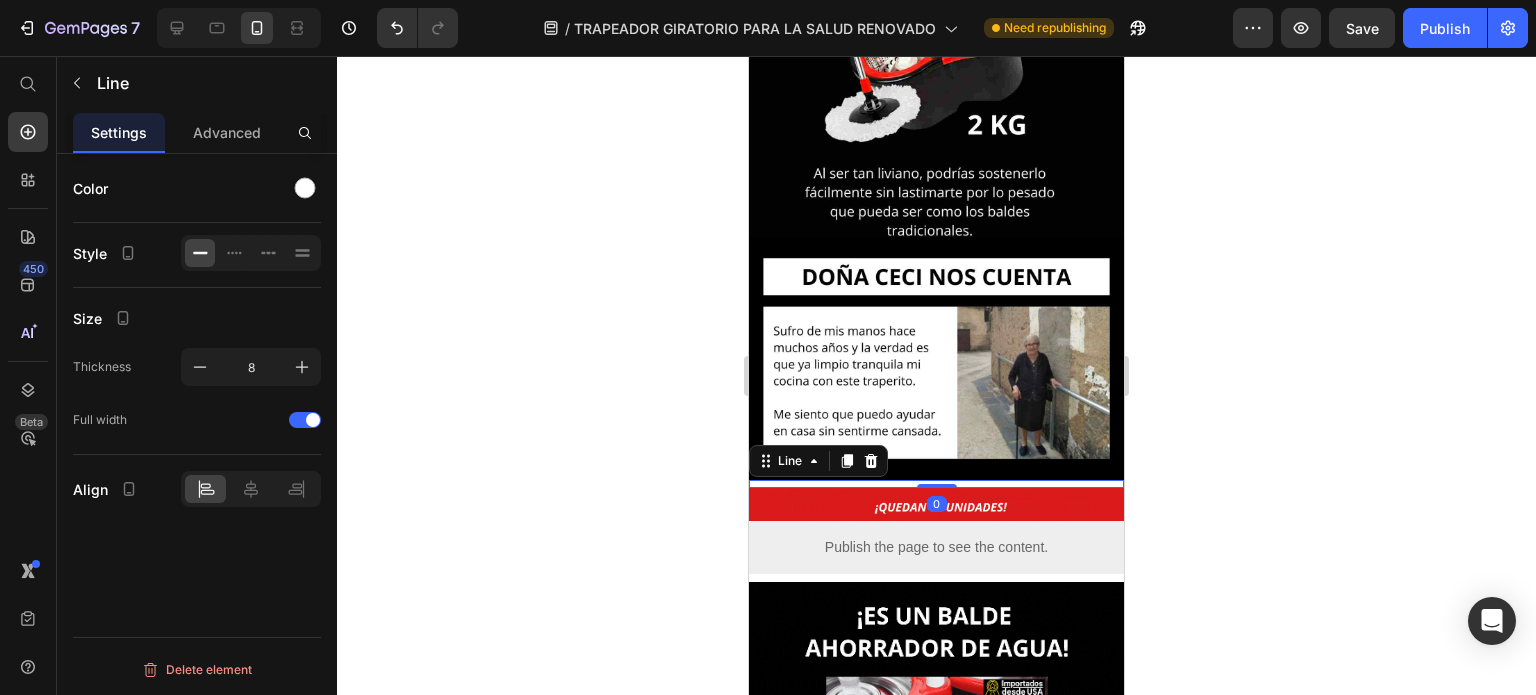 click 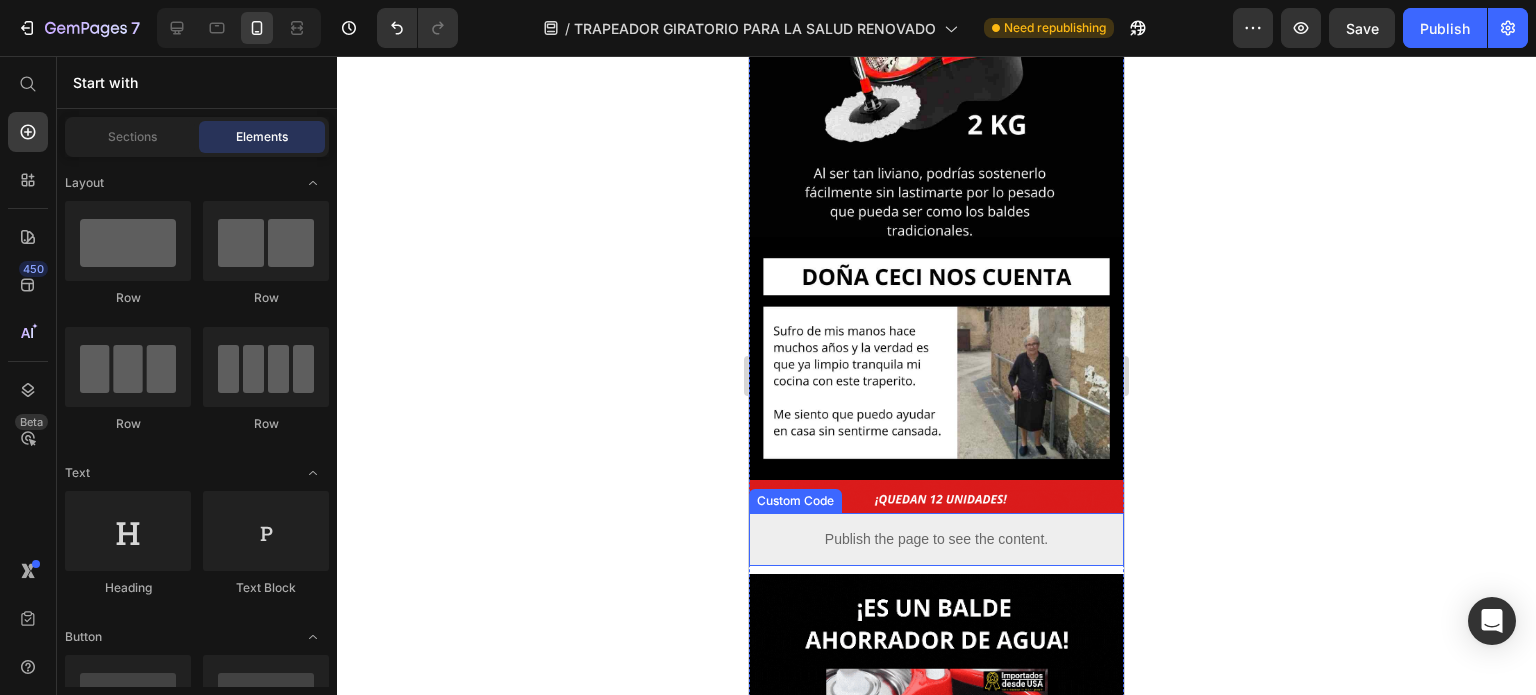 click on "Publish the page to see the content." at bounding box center (936, 539) 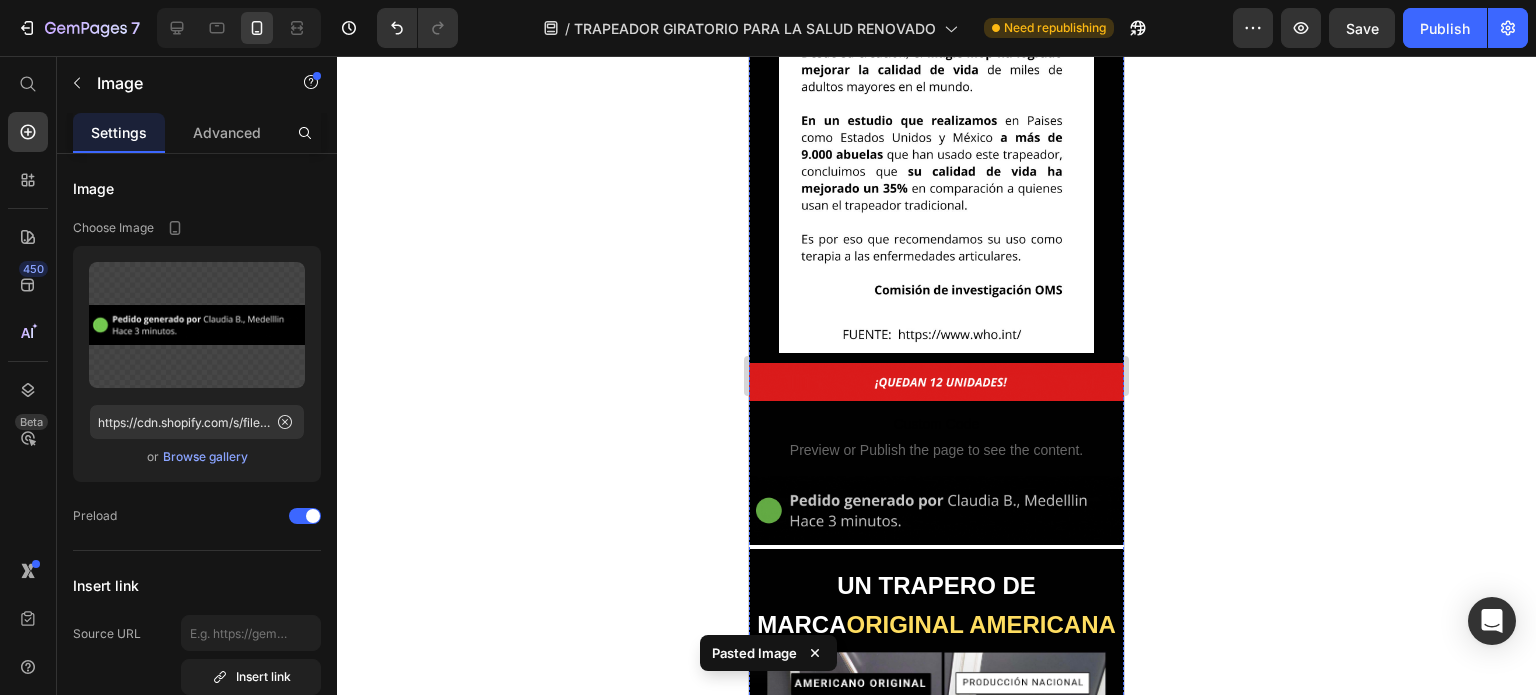 scroll, scrollTop: 3500, scrollLeft: 0, axis: vertical 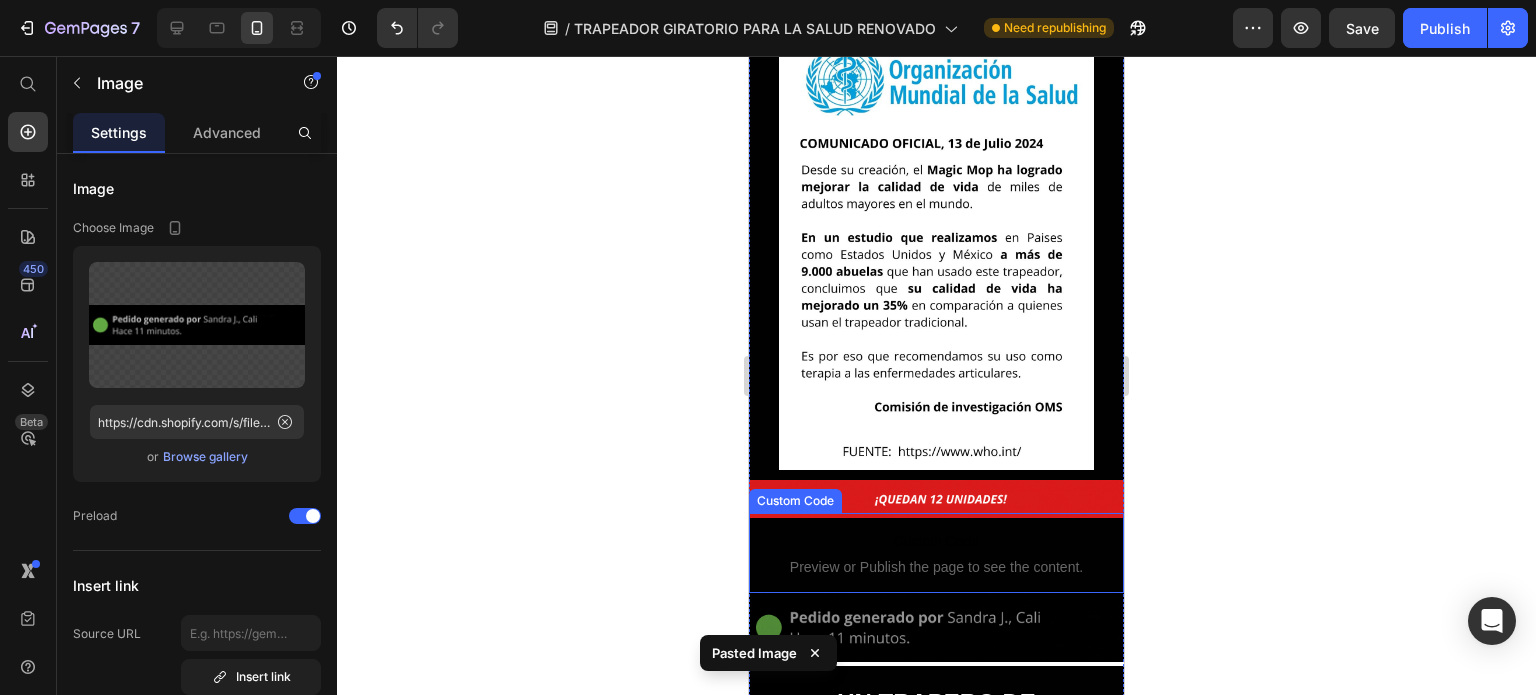 click on "Custom Code" at bounding box center [936, 541] 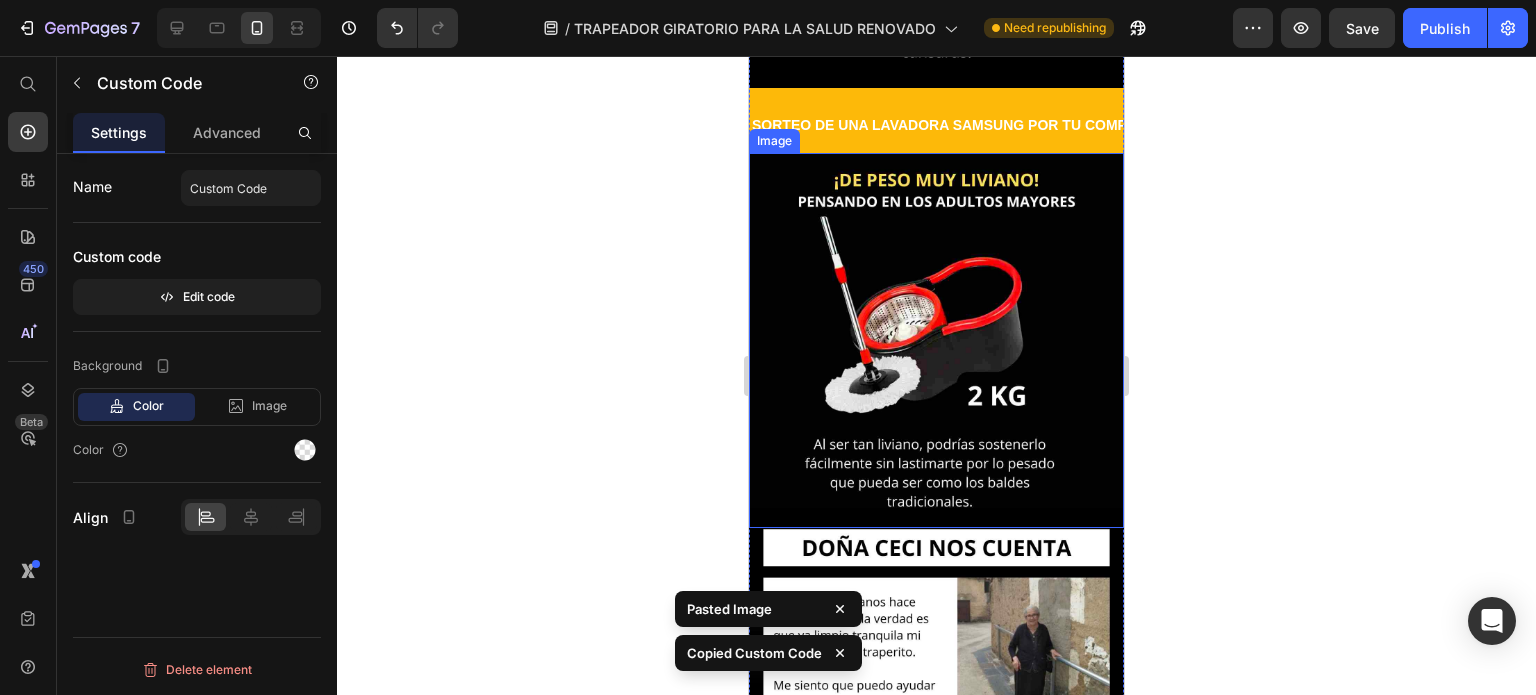 scroll, scrollTop: 5000, scrollLeft: 0, axis: vertical 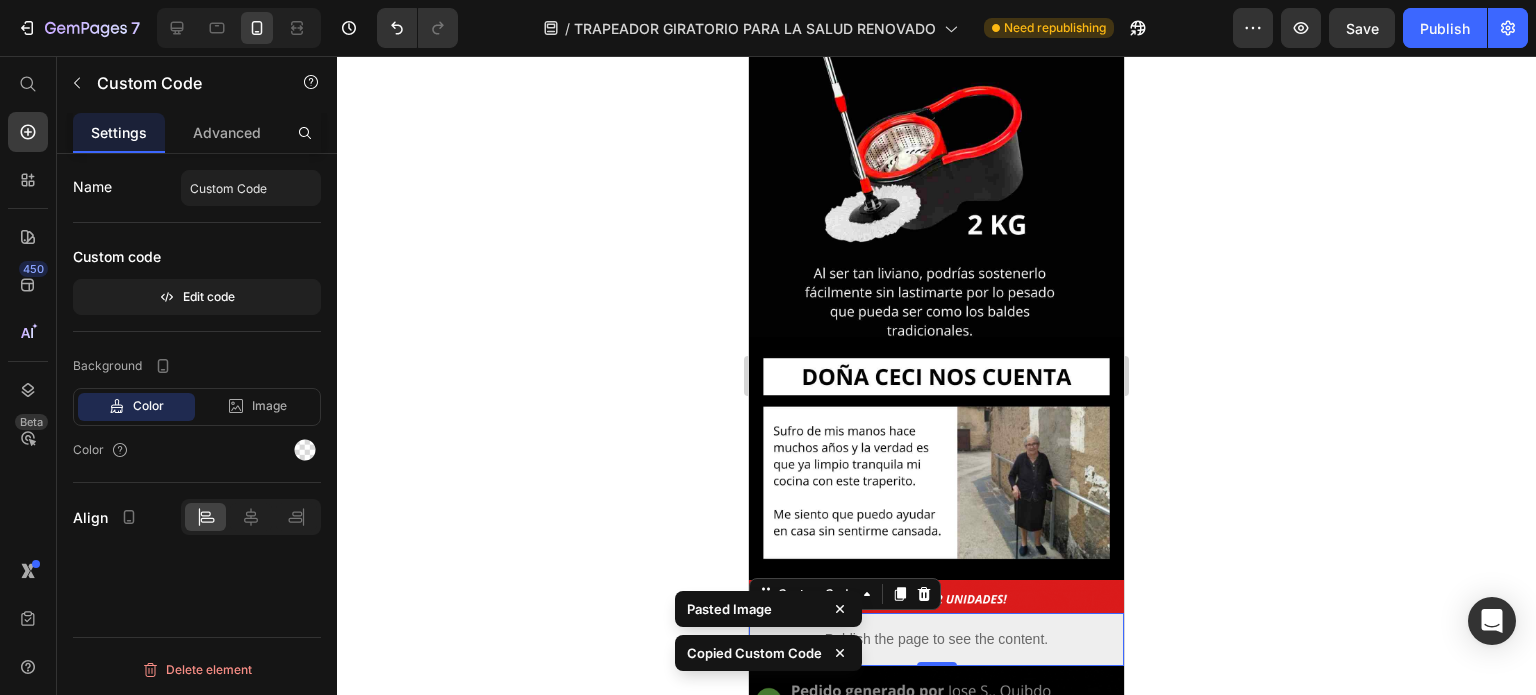 click on "Publish the page to see the content." at bounding box center (936, 639) 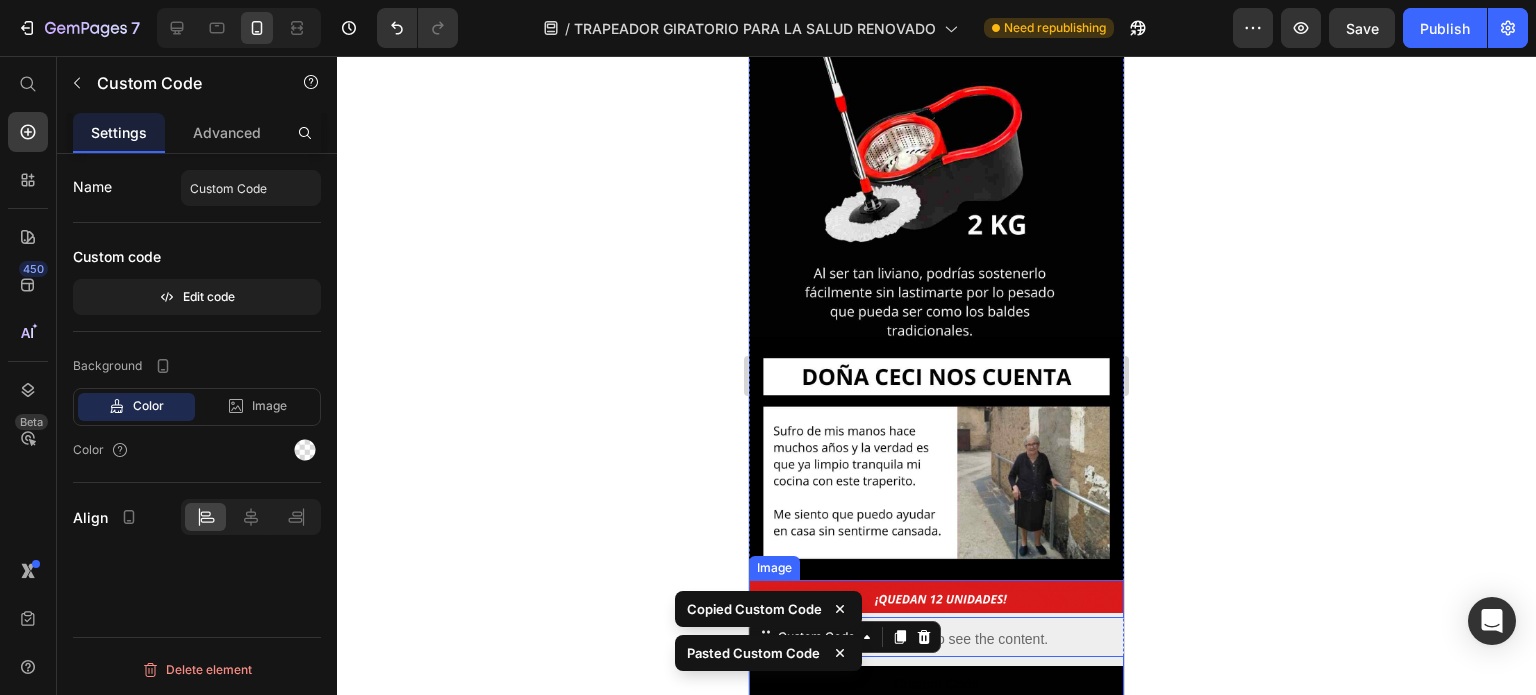 click on "Publish the page to see the content." at bounding box center [936, 639] 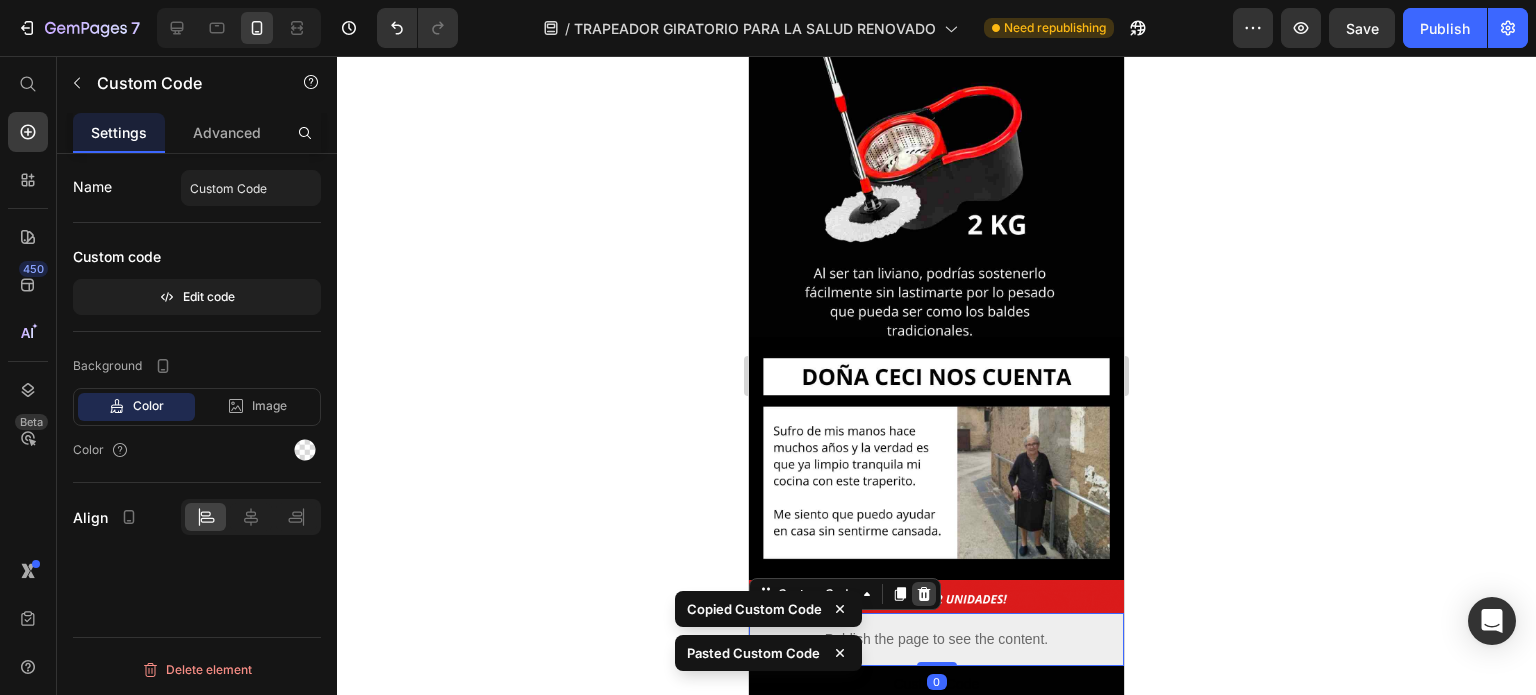 click 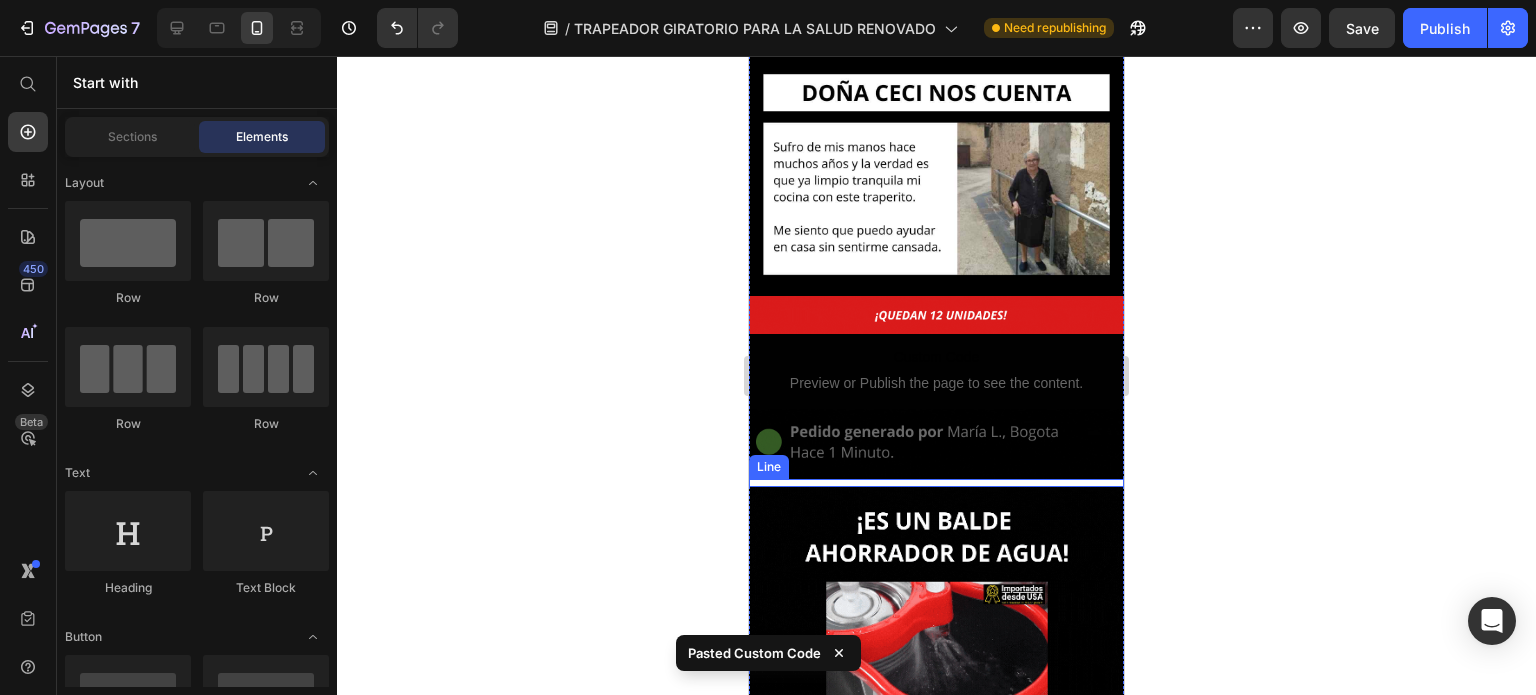 scroll, scrollTop: 5300, scrollLeft: 0, axis: vertical 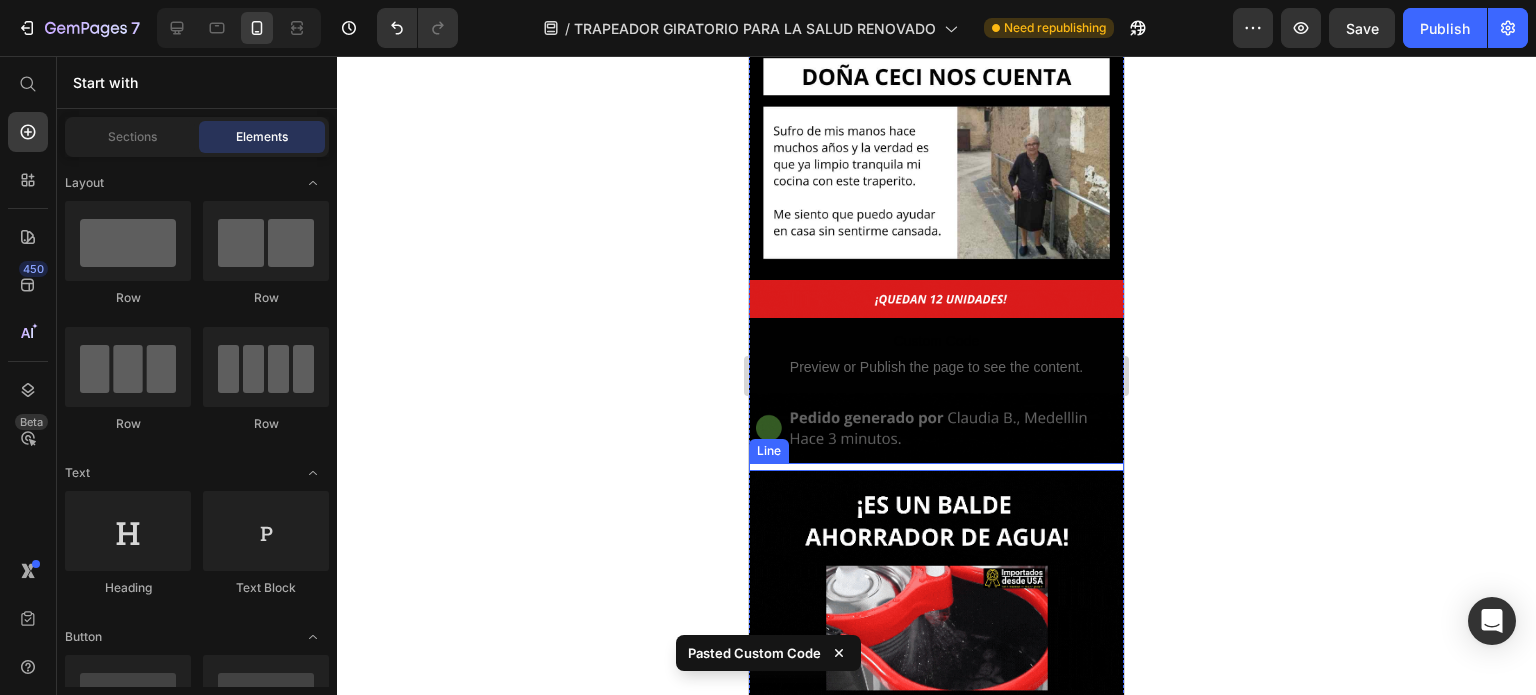 click at bounding box center [936, 679] 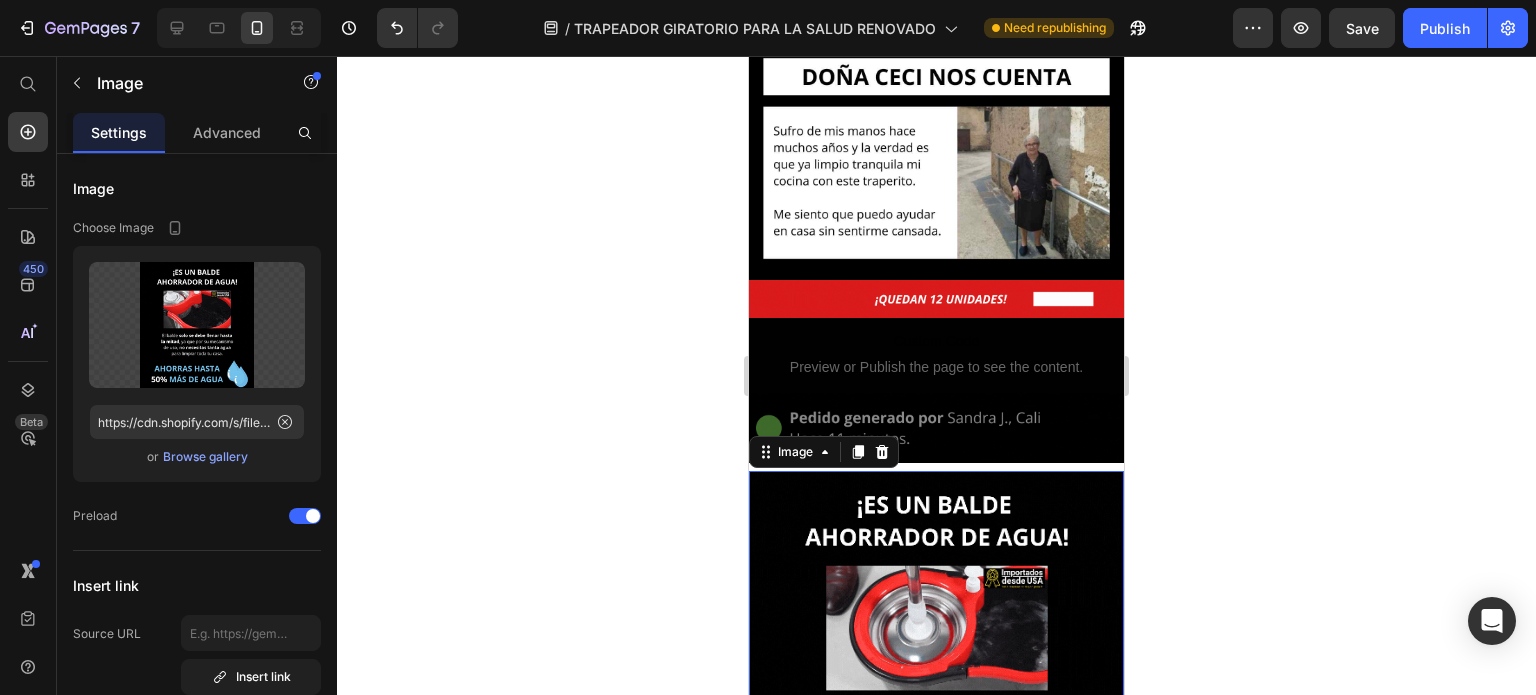 click at bounding box center [936, 679] 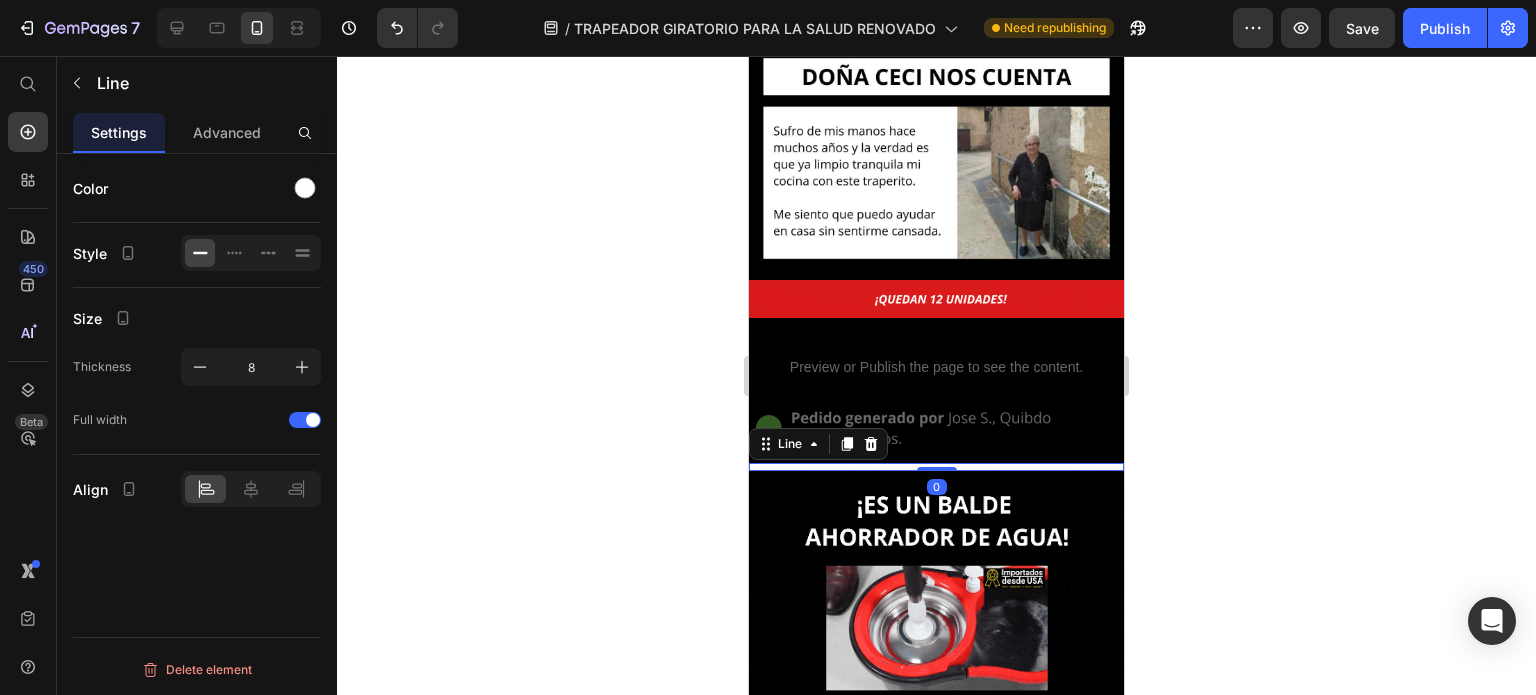 drag, startPoint x: 945, startPoint y: 289, endPoint x: 892, endPoint y: 286, distance: 53.08484 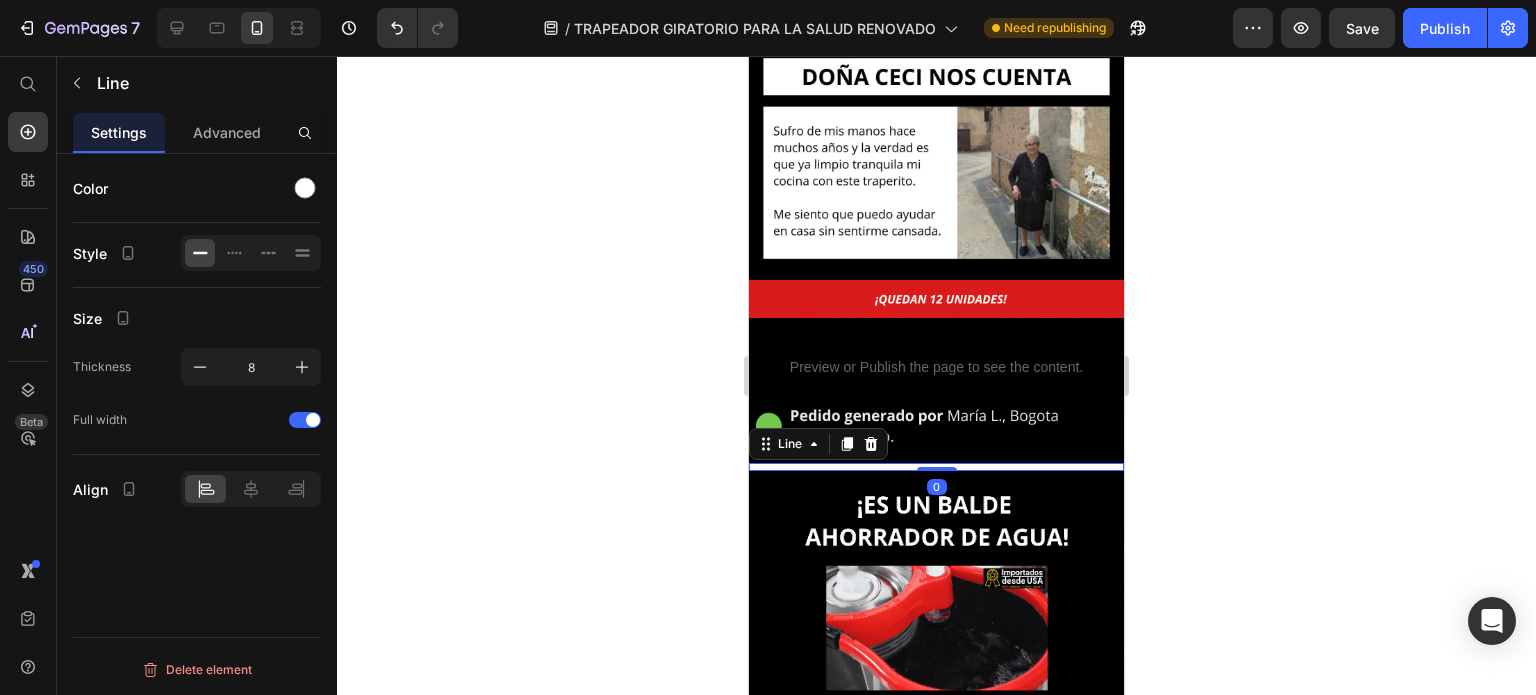 click on "Title Line   0" at bounding box center [936, 467] 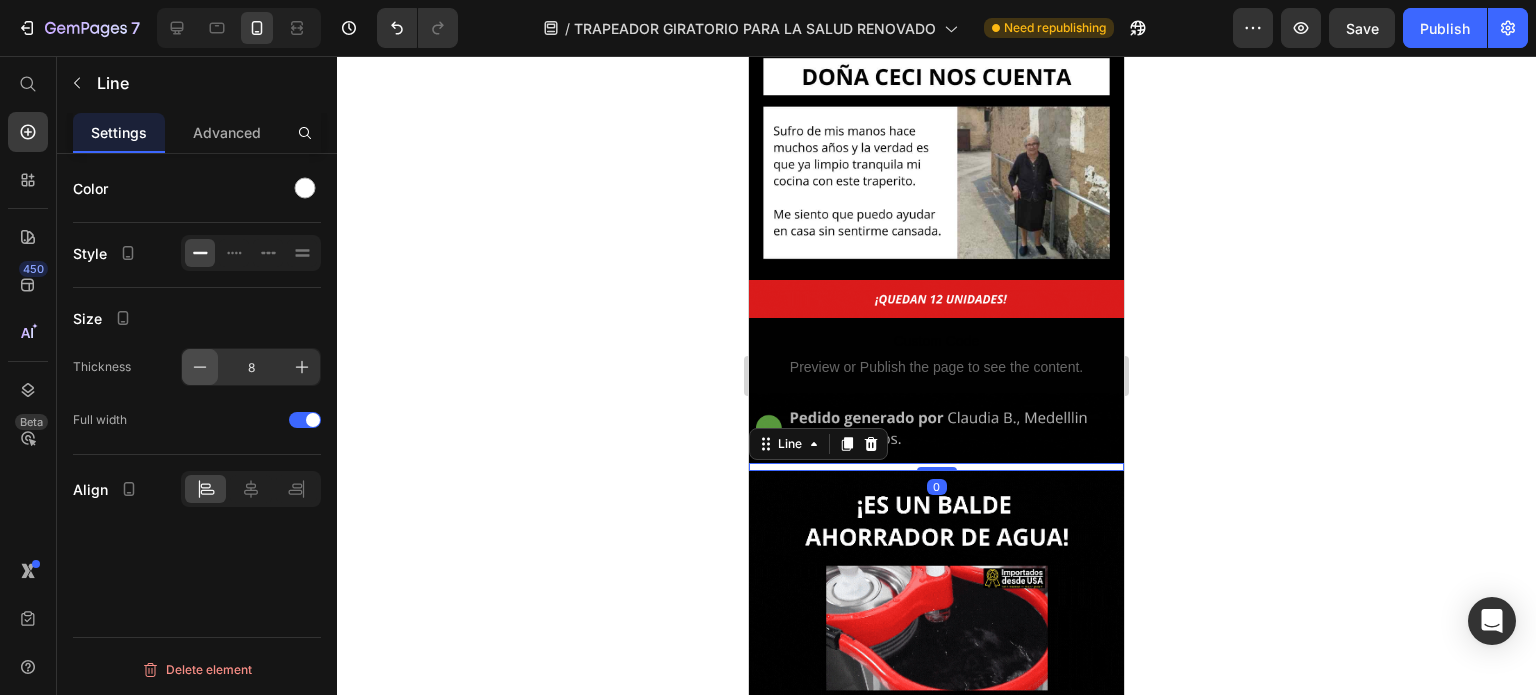 click 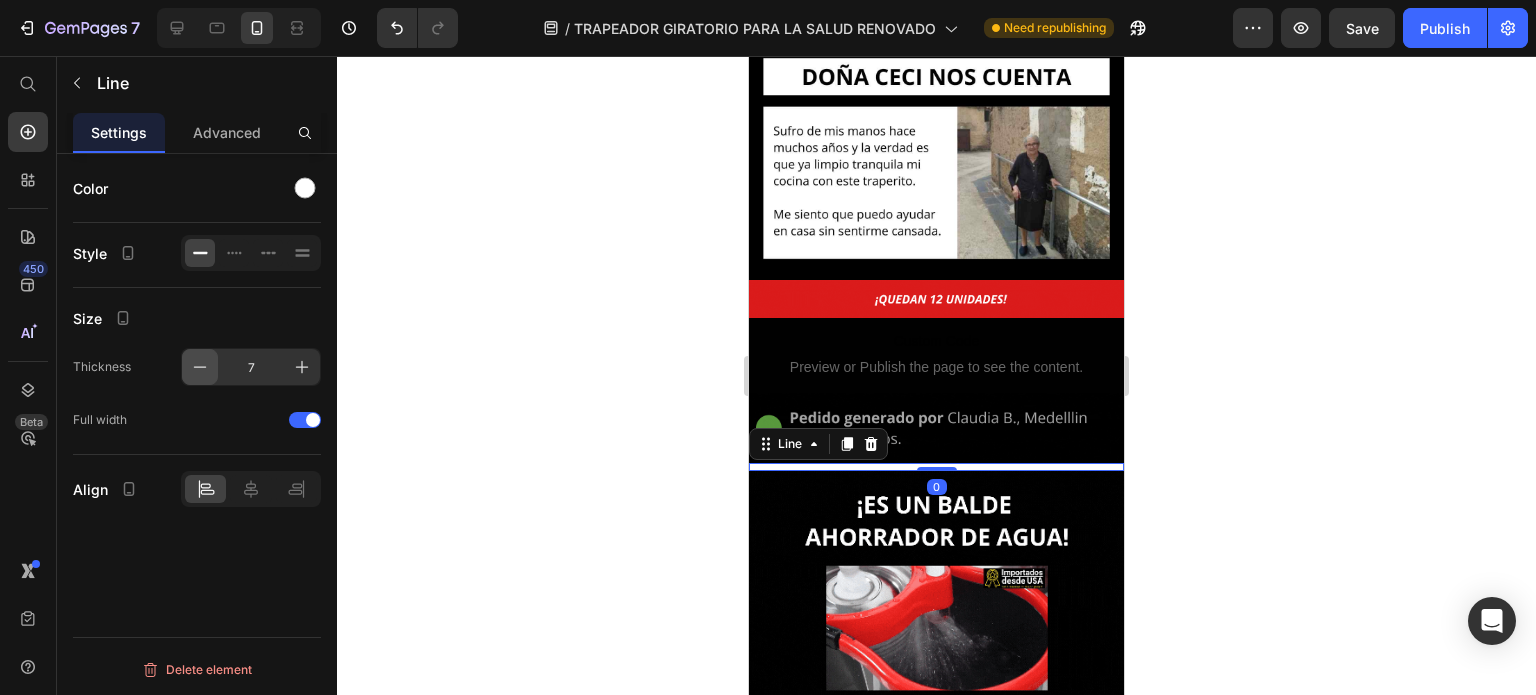 click 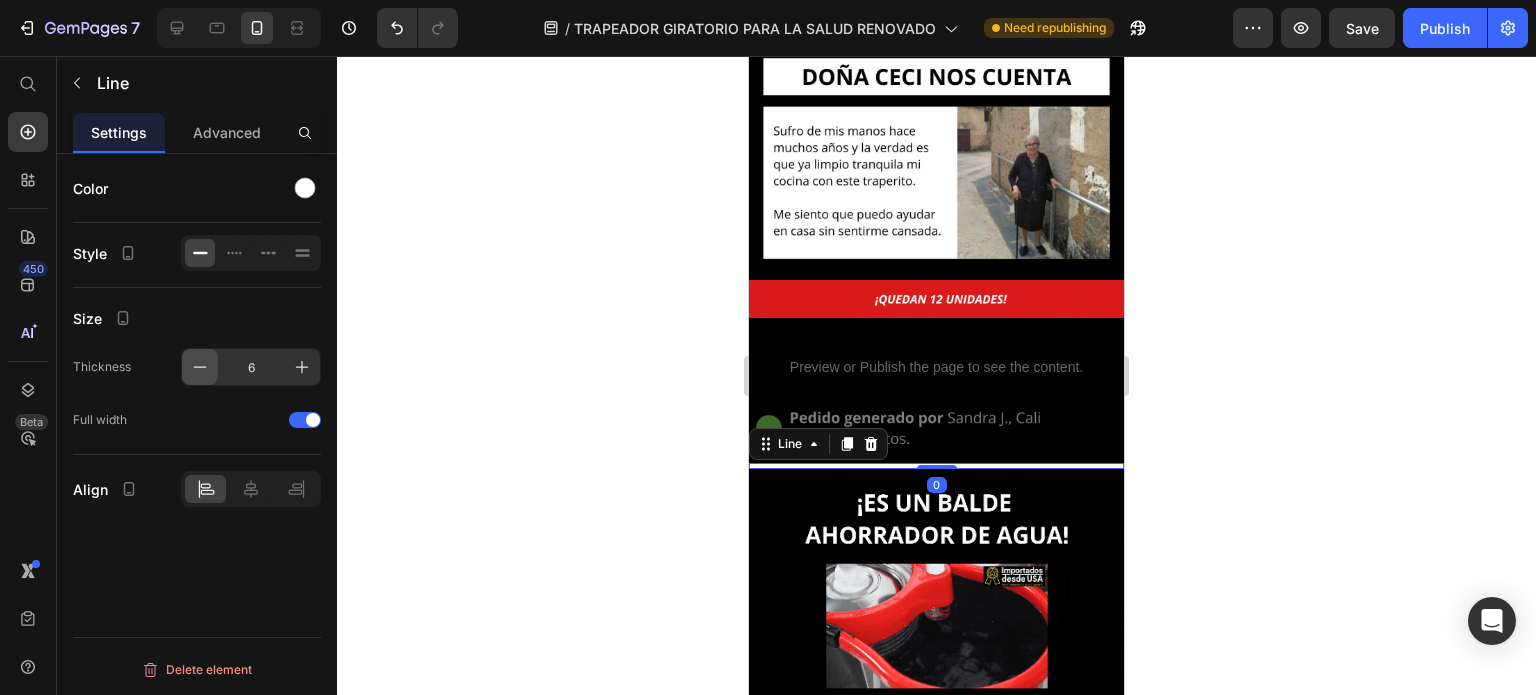 click 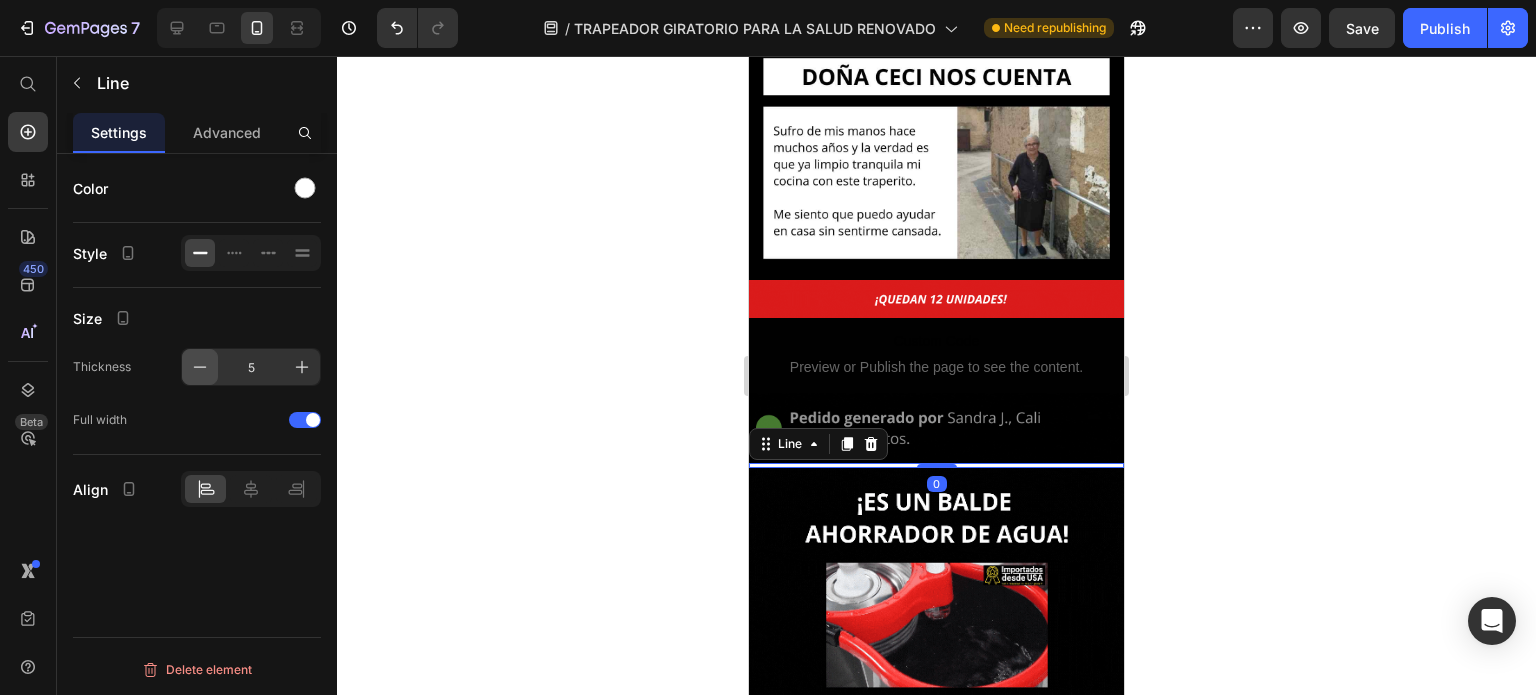 click 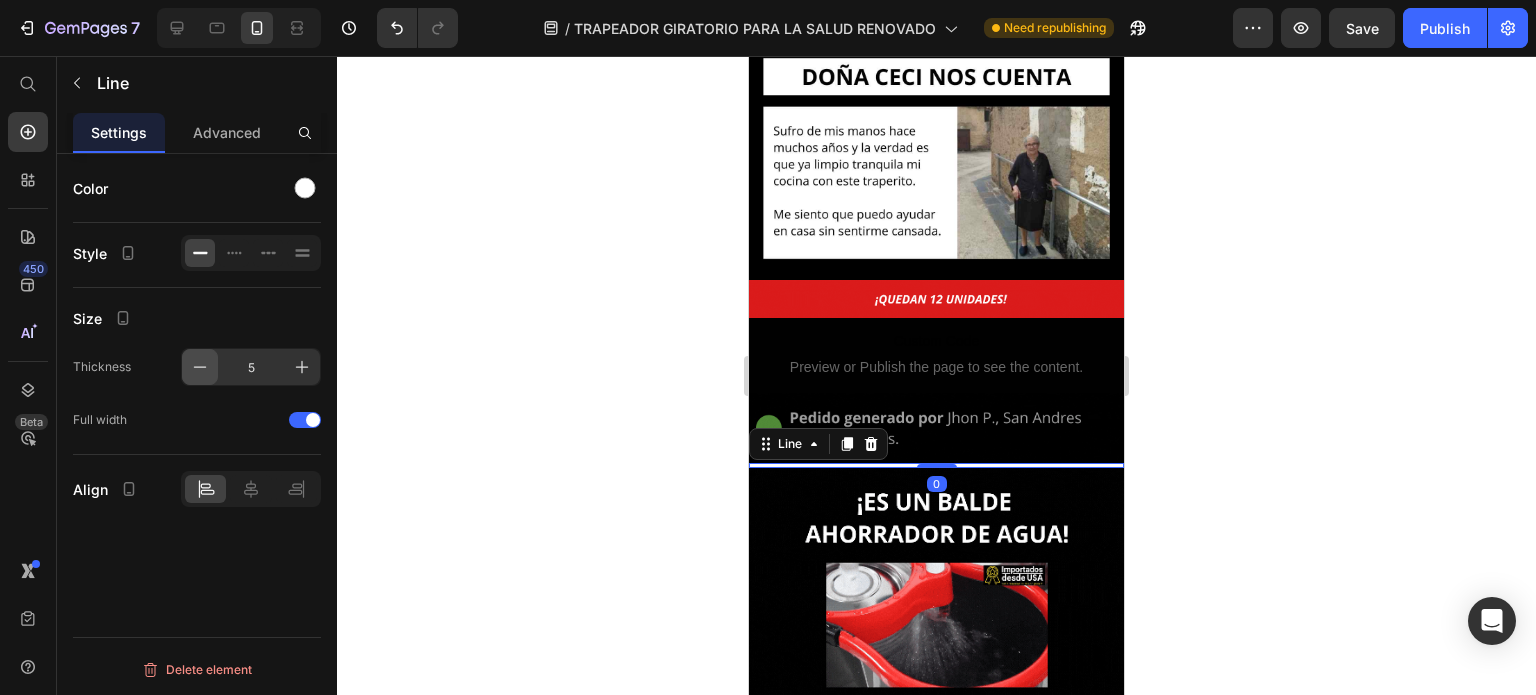 type on "4" 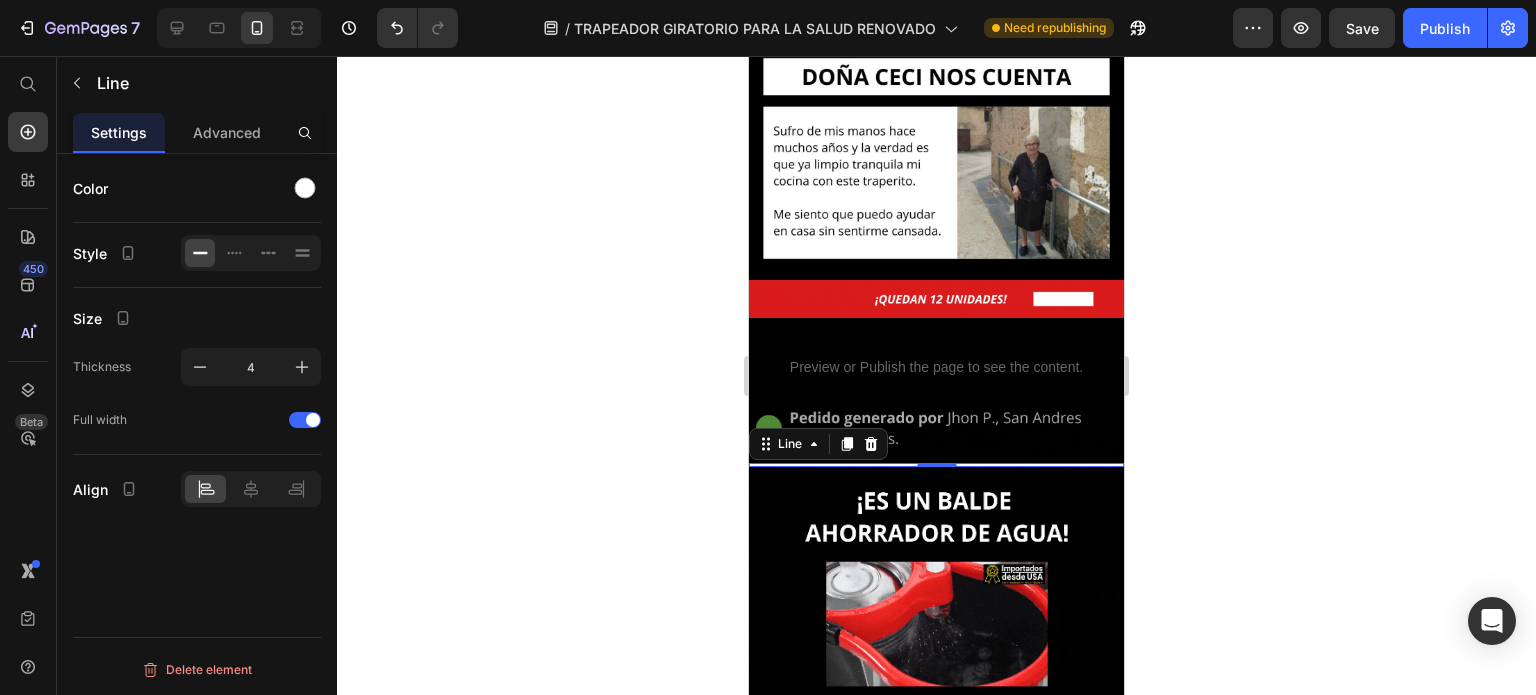 click 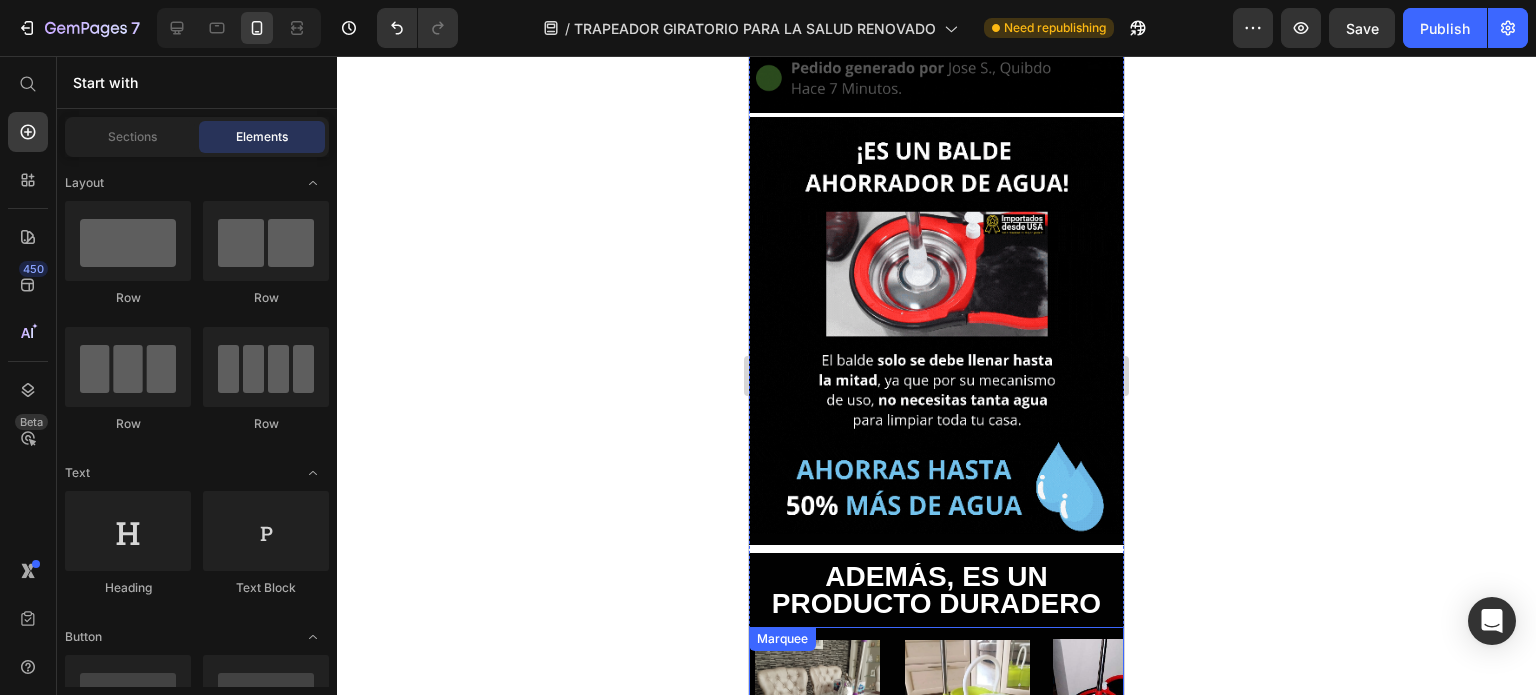 scroll, scrollTop: 5700, scrollLeft: 0, axis: vertical 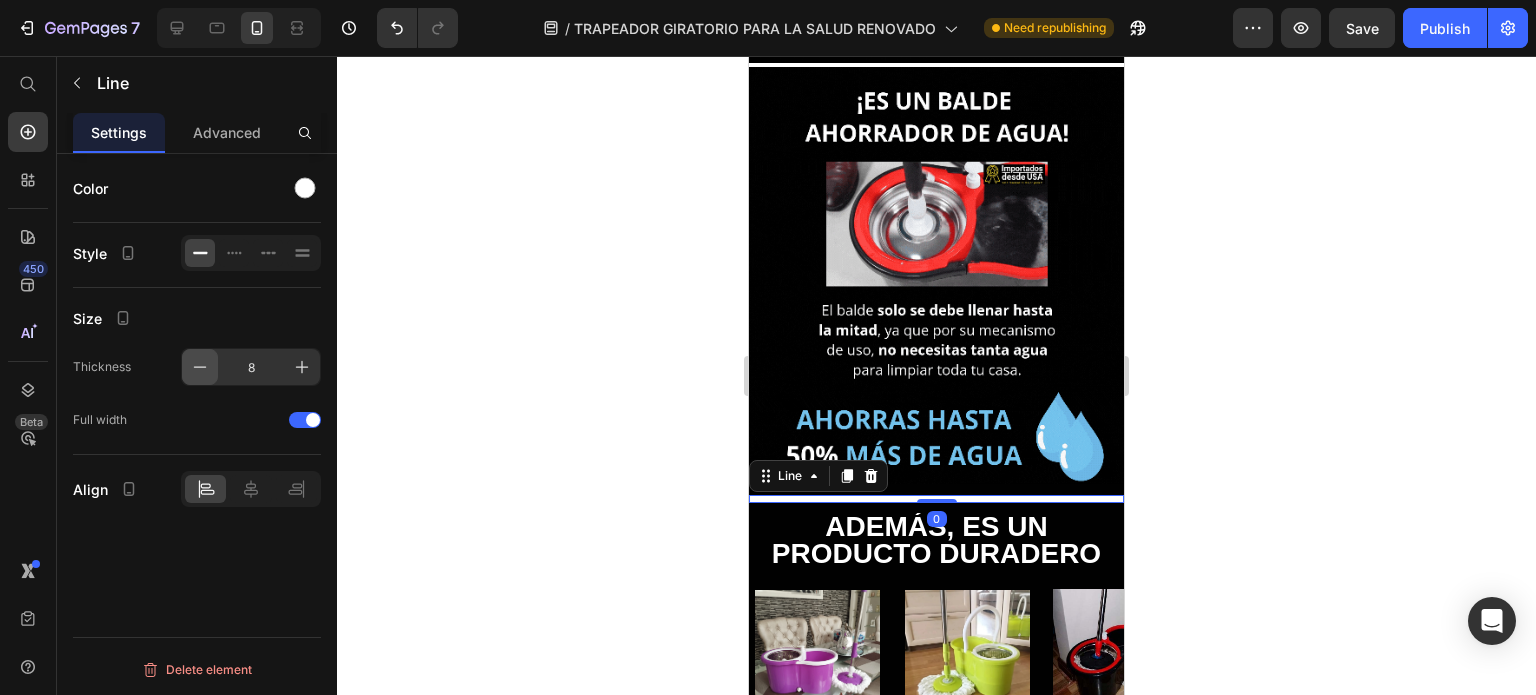 click 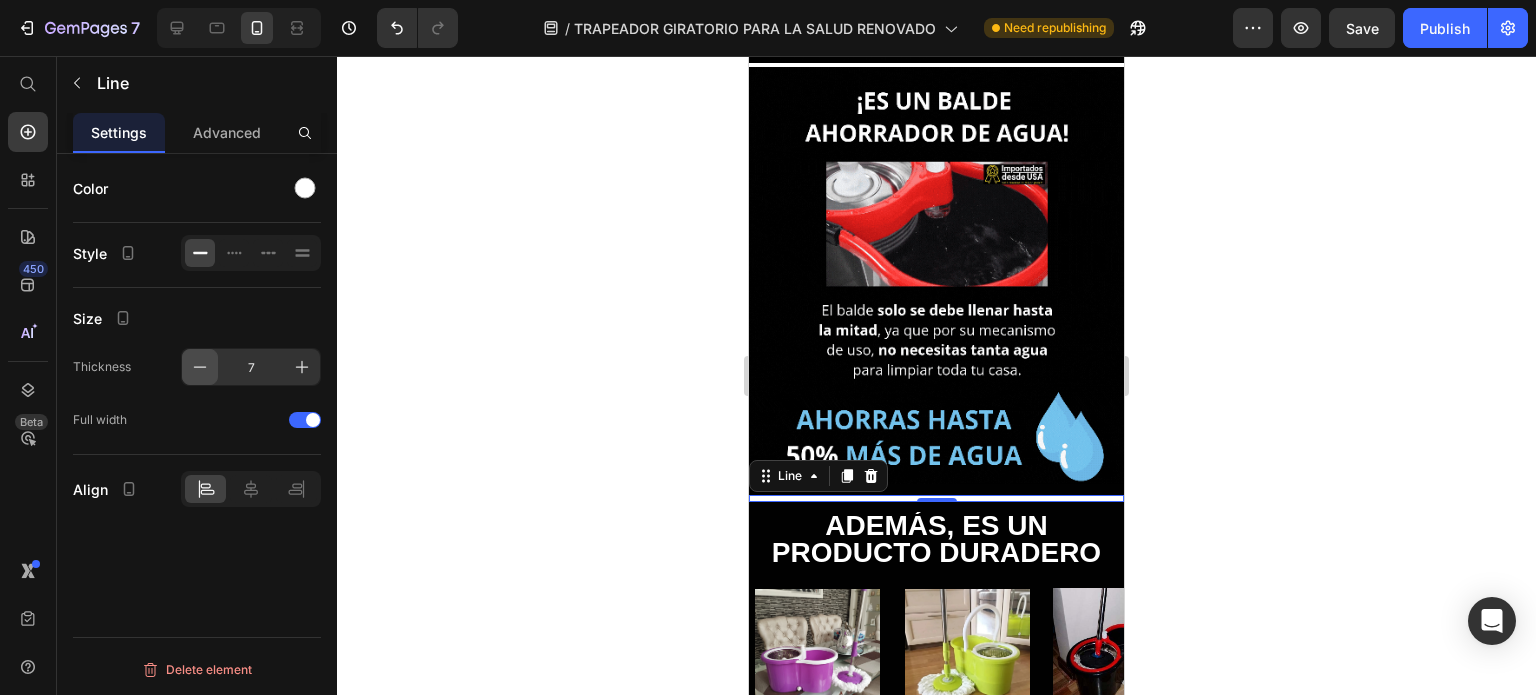 click 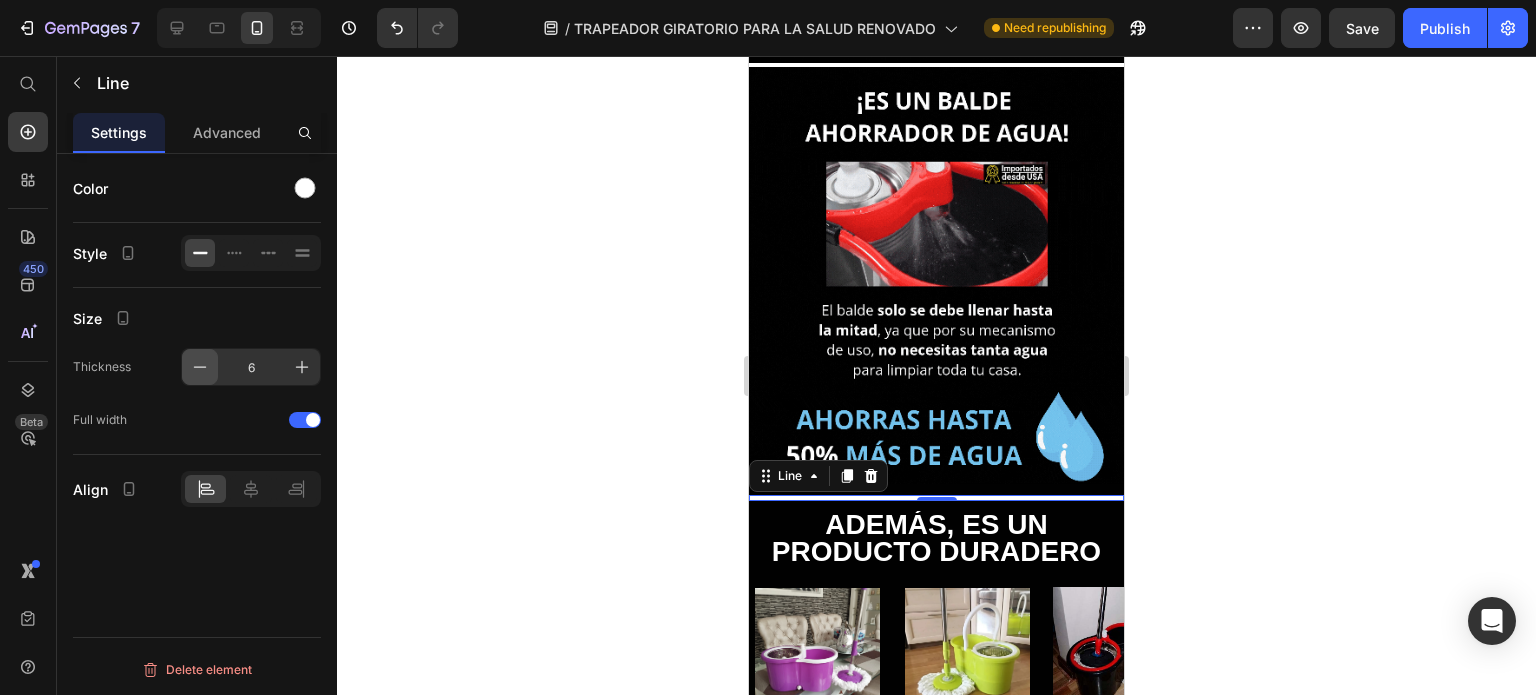 click 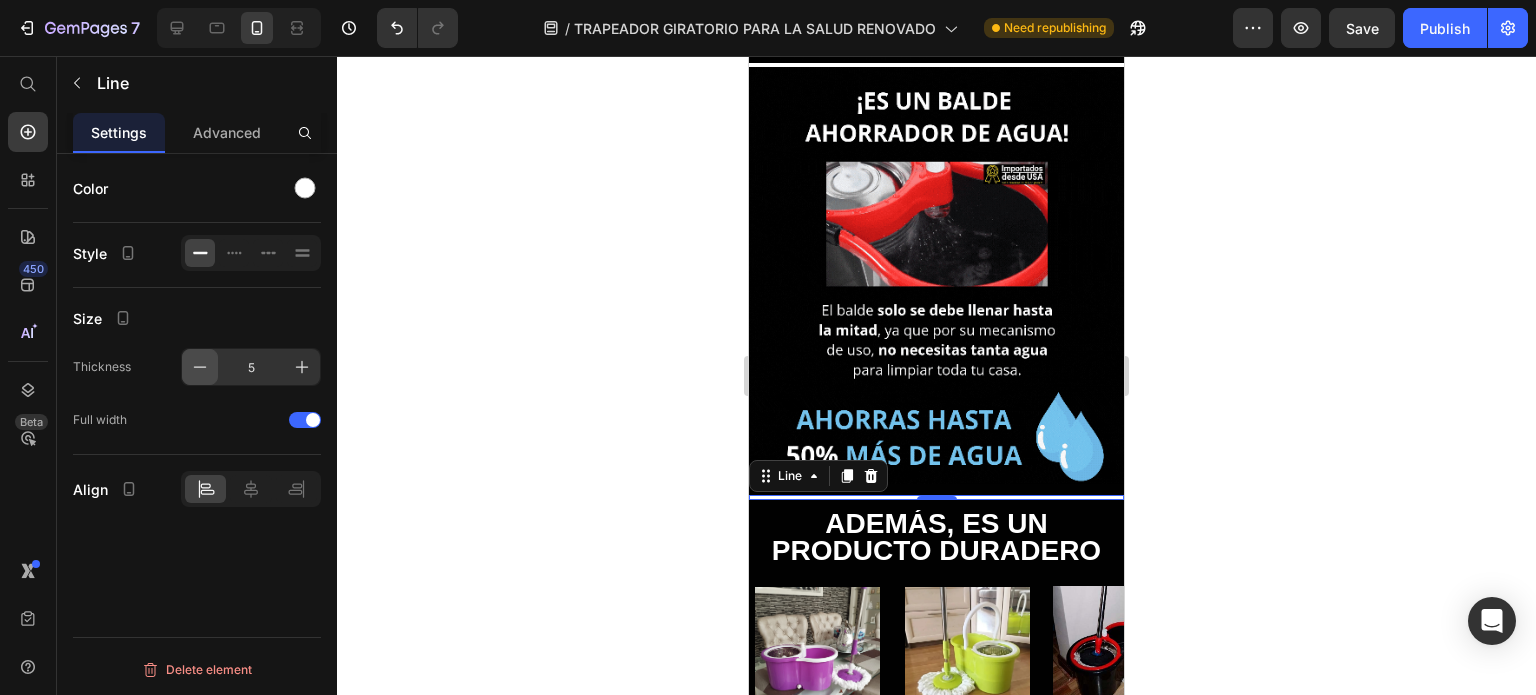 click 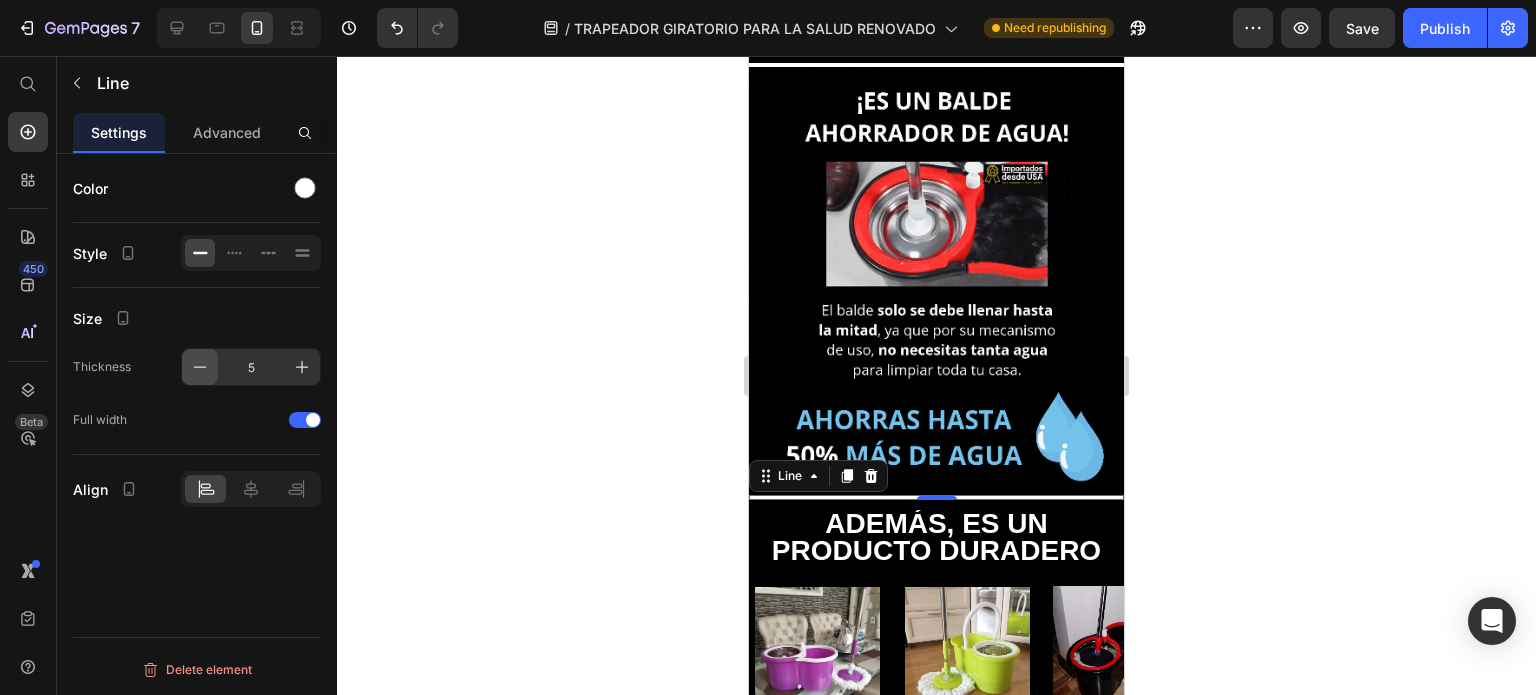 type on "4" 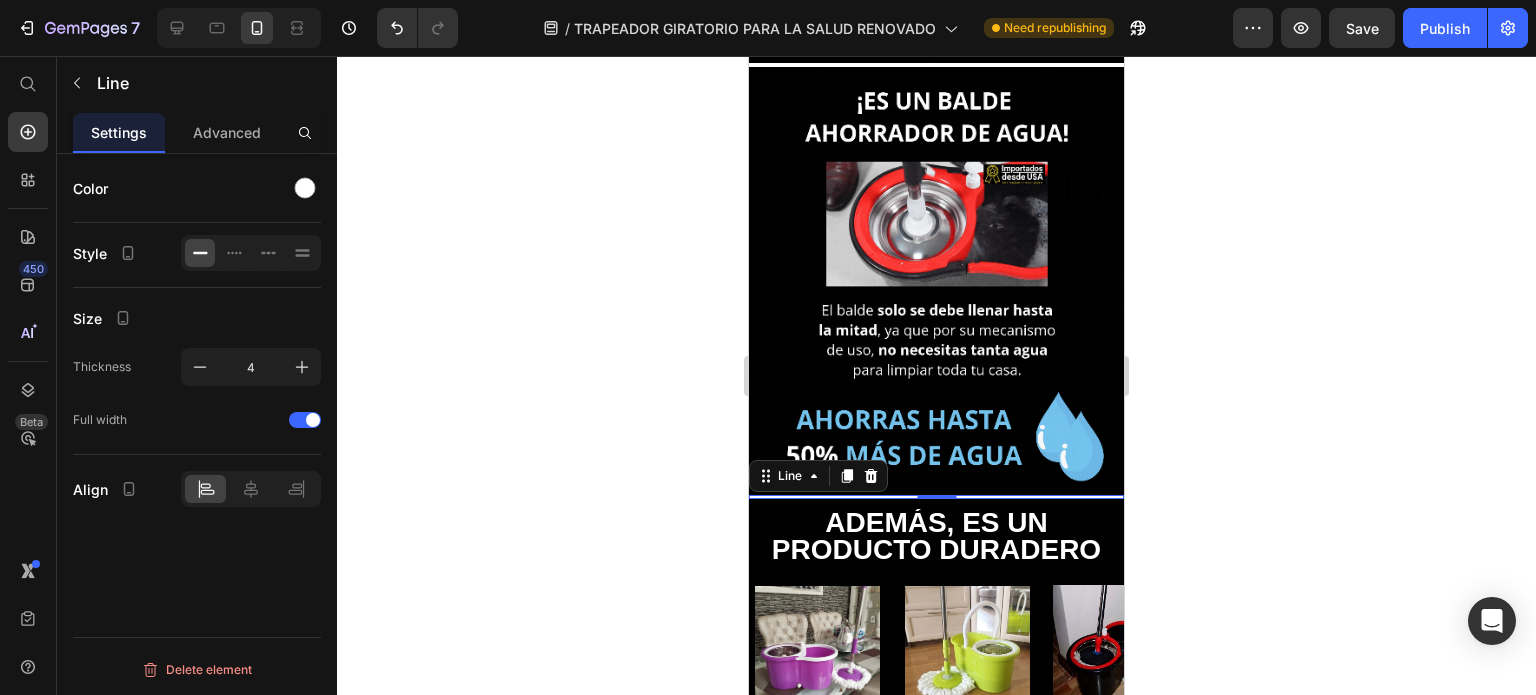 click 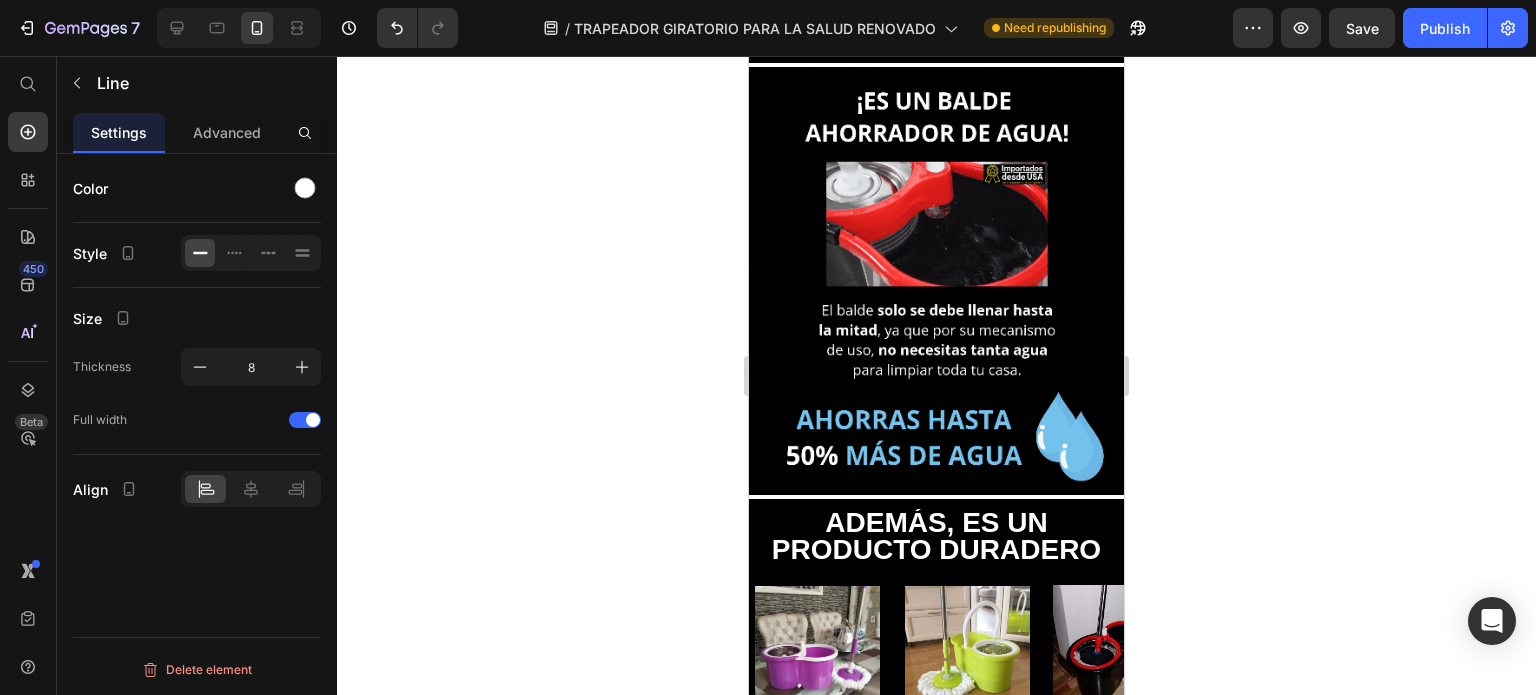 click at bounding box center [936, 742] 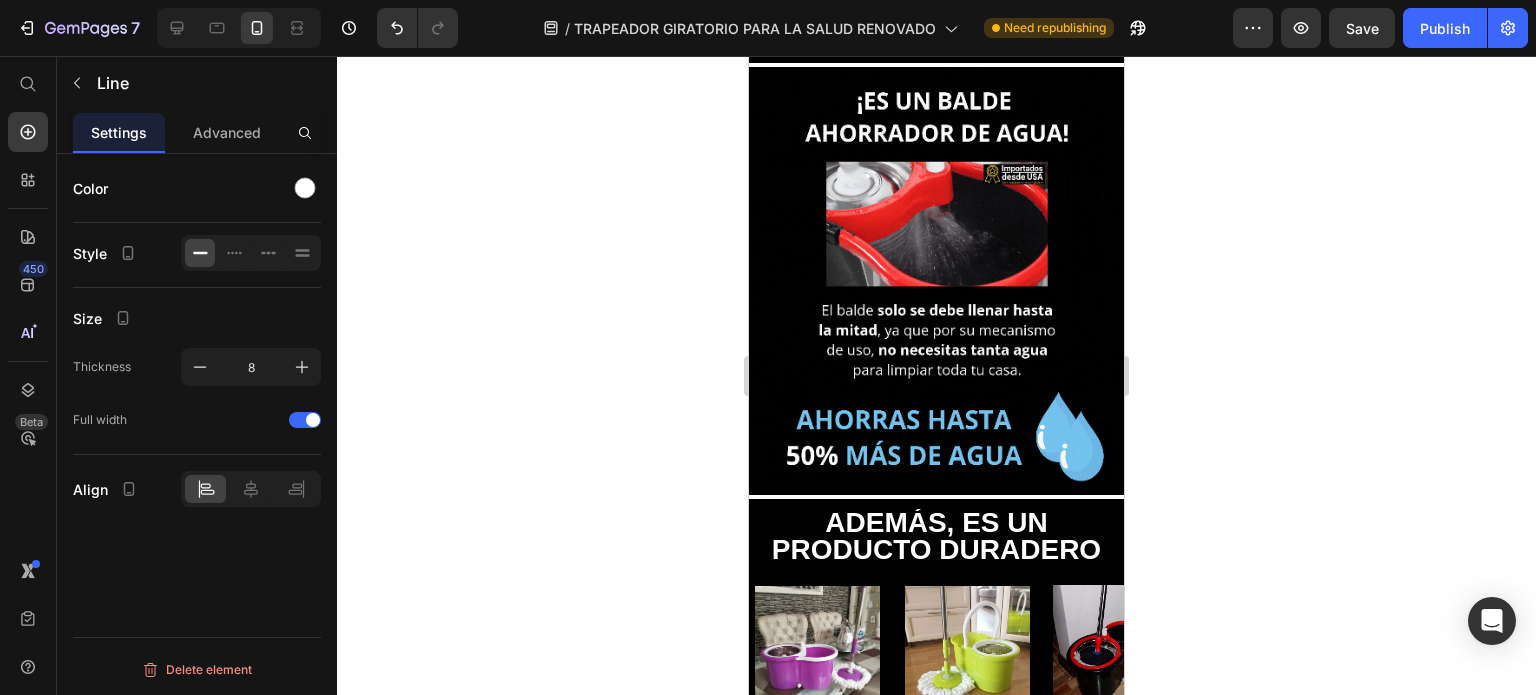 click 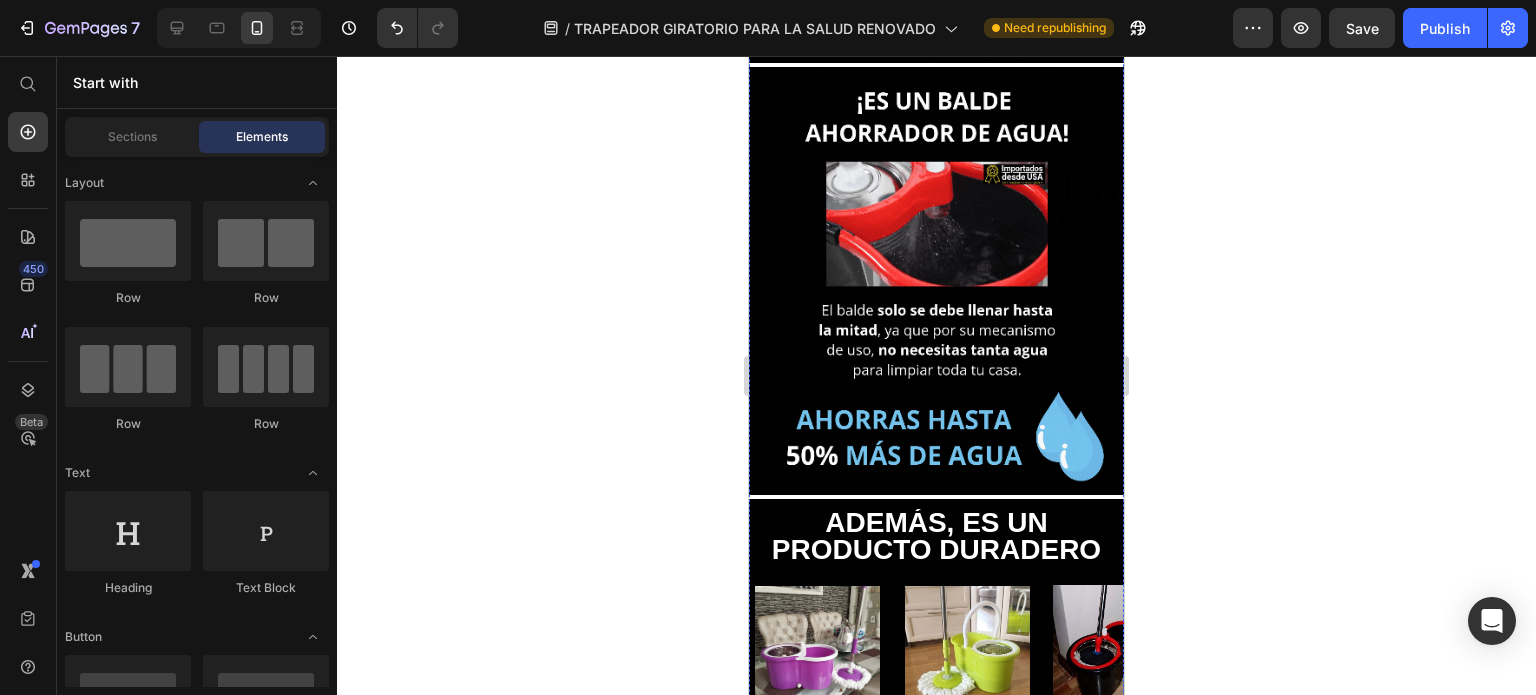 click at bounding box center (936, 757) 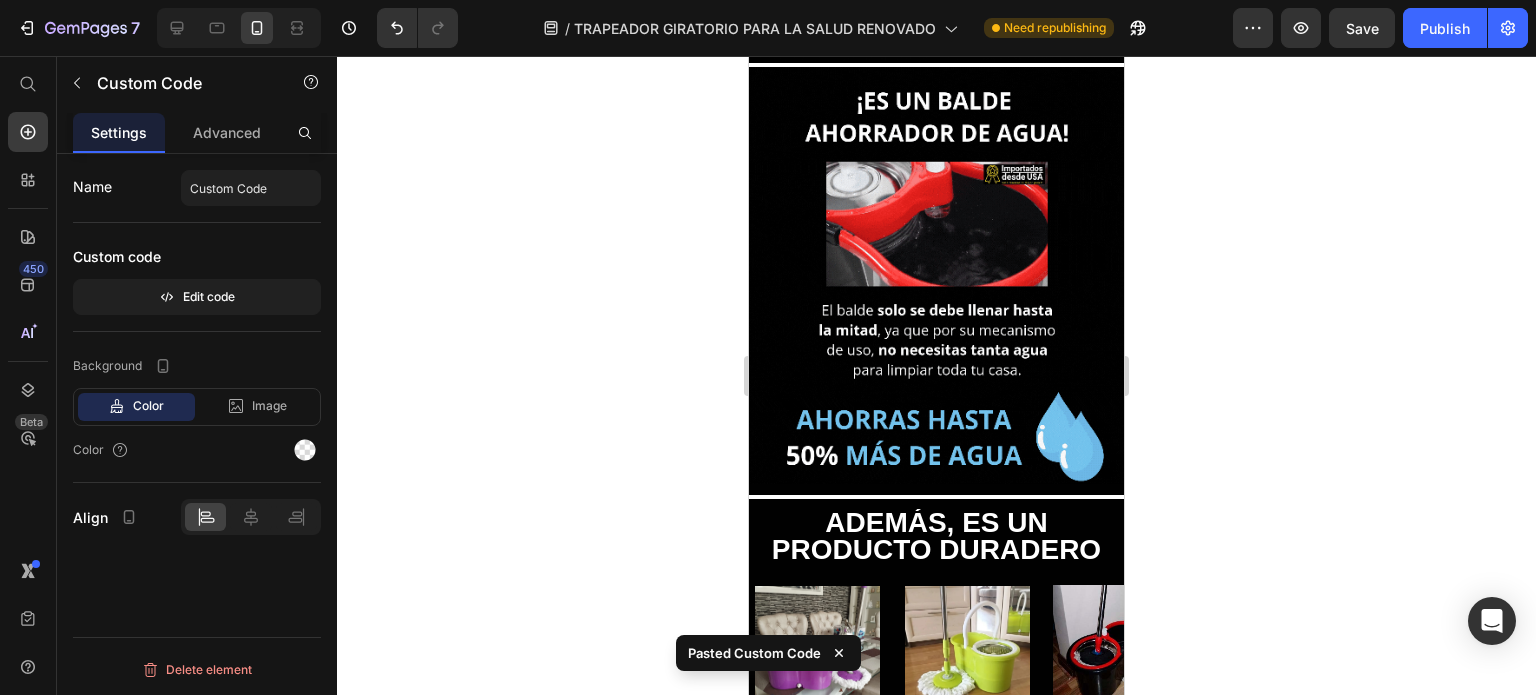 scroll, scrollTop: 5800, scrollLeft: 0, axis: vertical 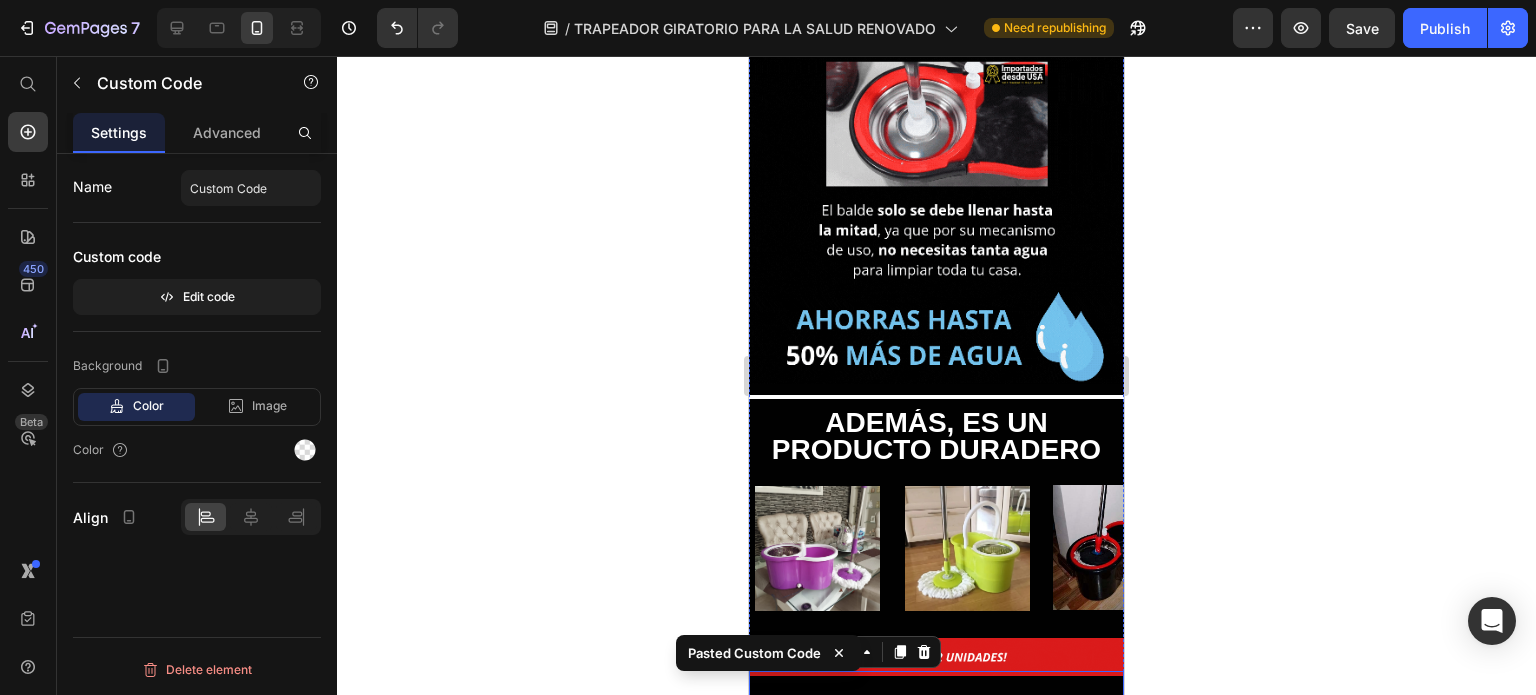 click on "Publish the page to see the content." at bounding box center [936, 767] 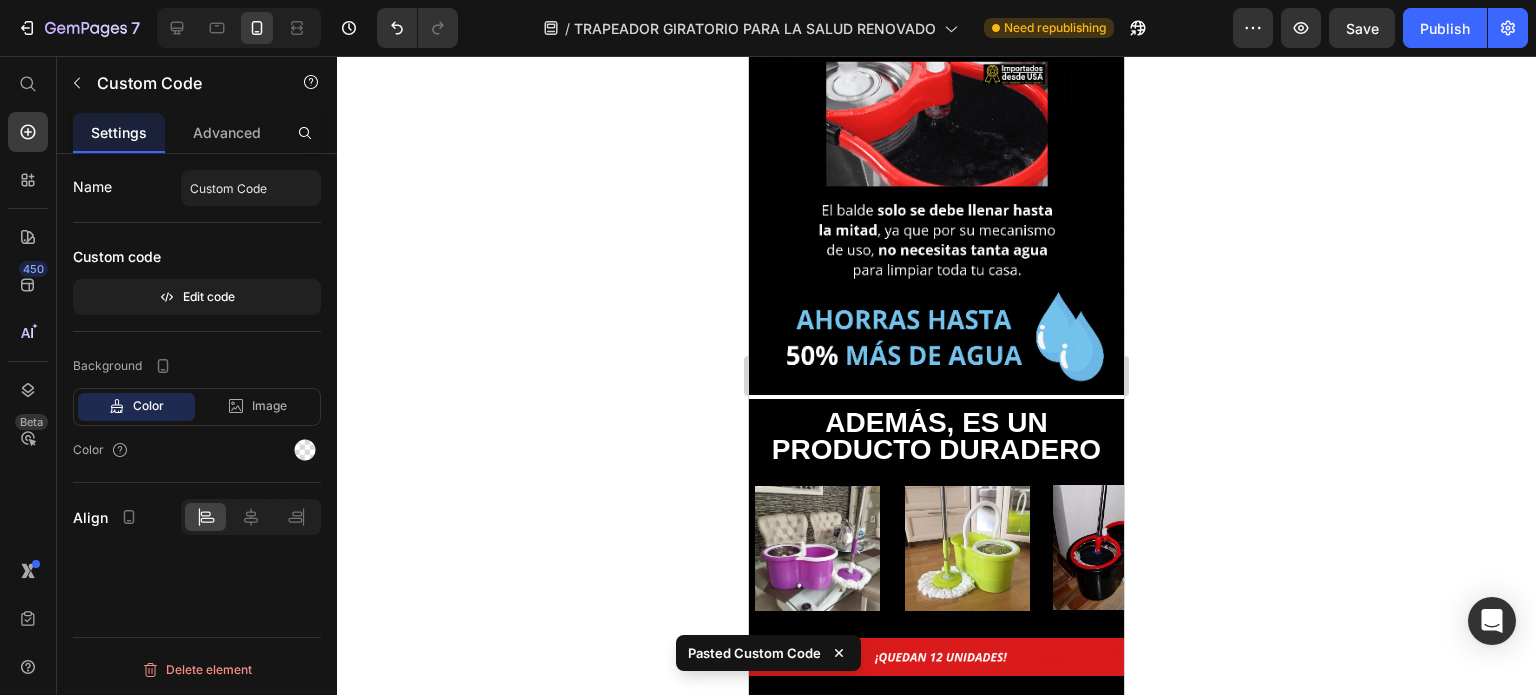 click 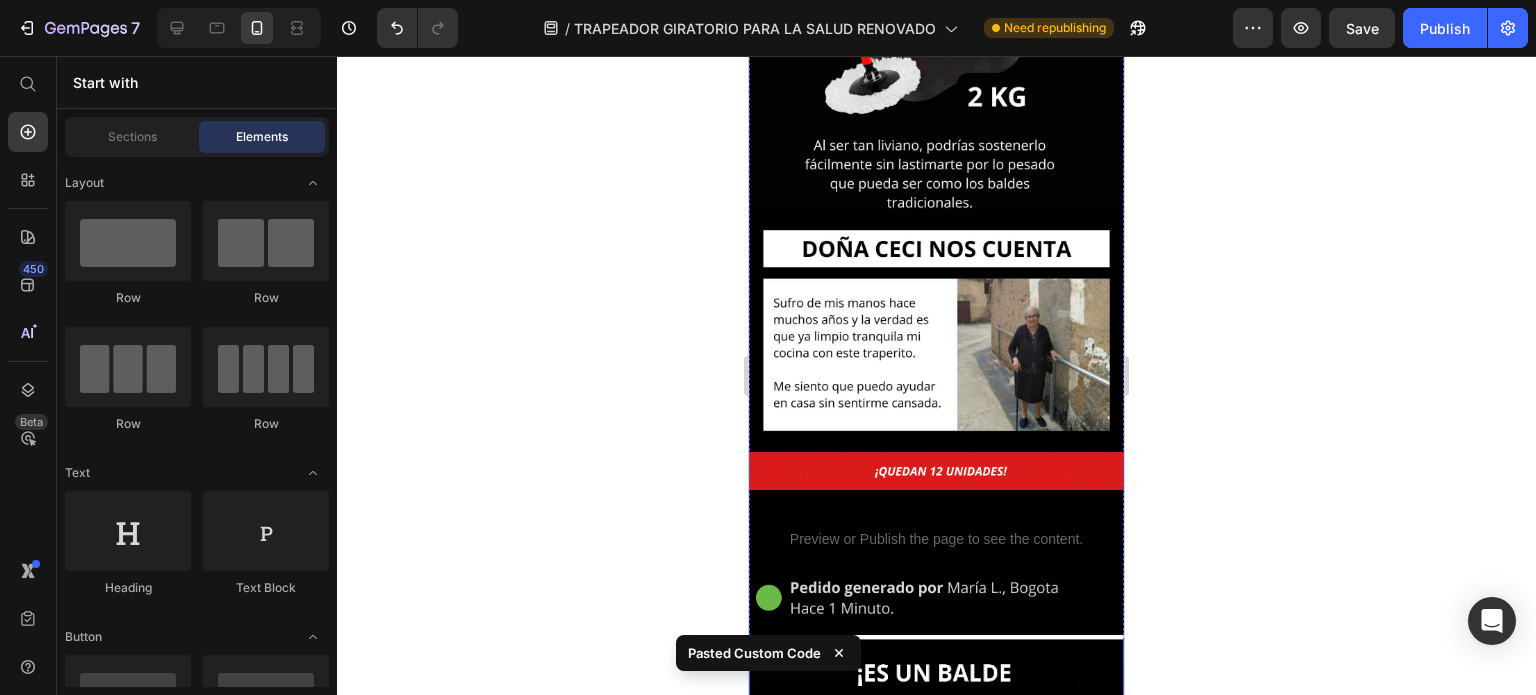 scroll, scrollTop: 5000, scrollLeft: 0, axis: vertical 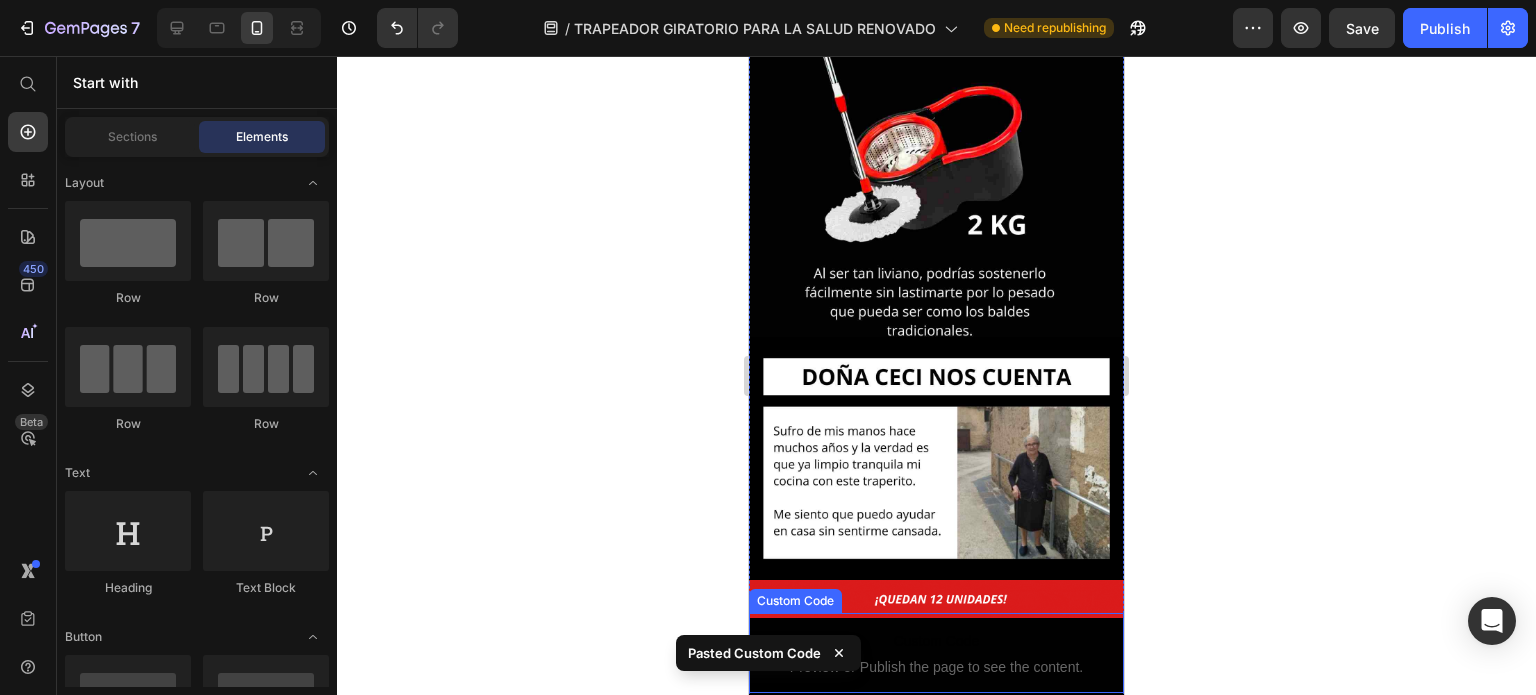 click on "Custom Code
Preview or Publish the page to see the content." at bounding box center (936, 653) 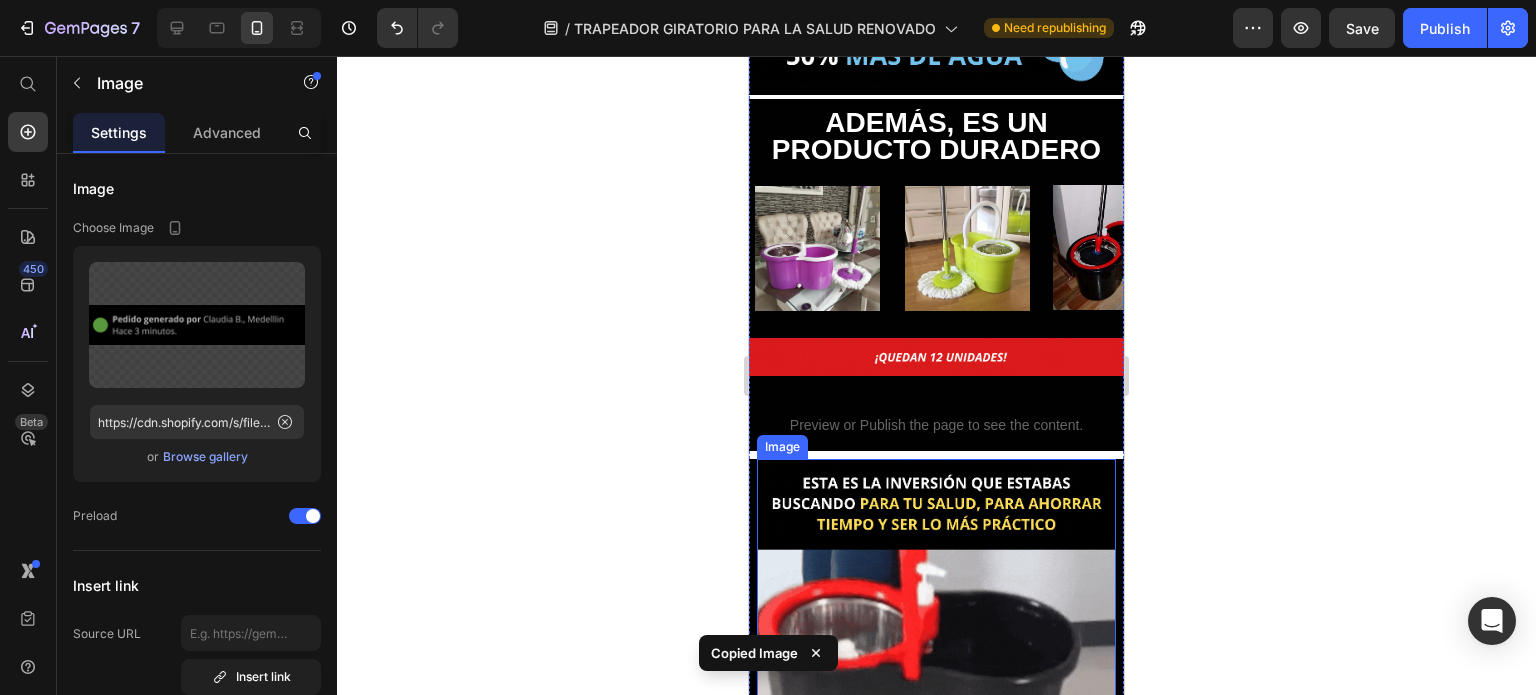 scroll, scrollTop: 5800, scrollLeft: 0, axis: vertical 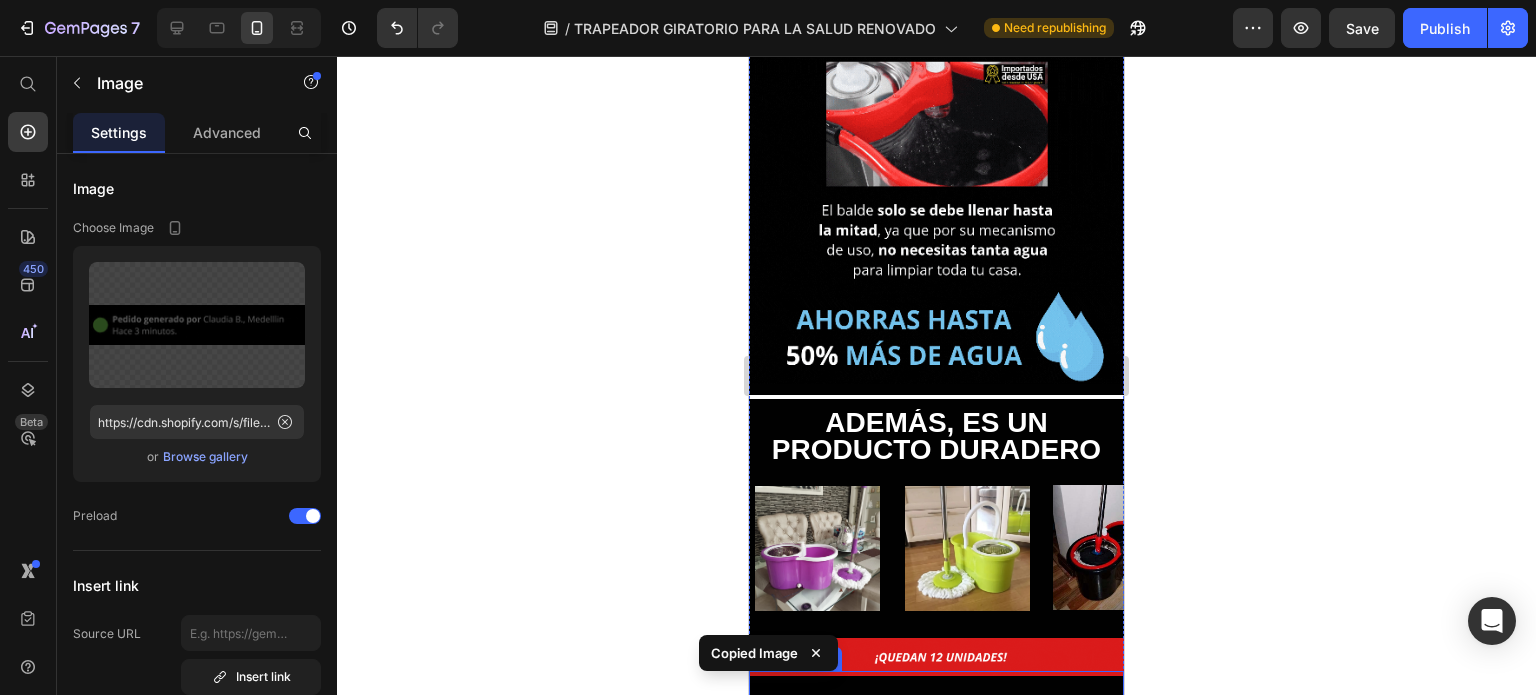 click on "Custom Code" at bounding box center (936, 699) 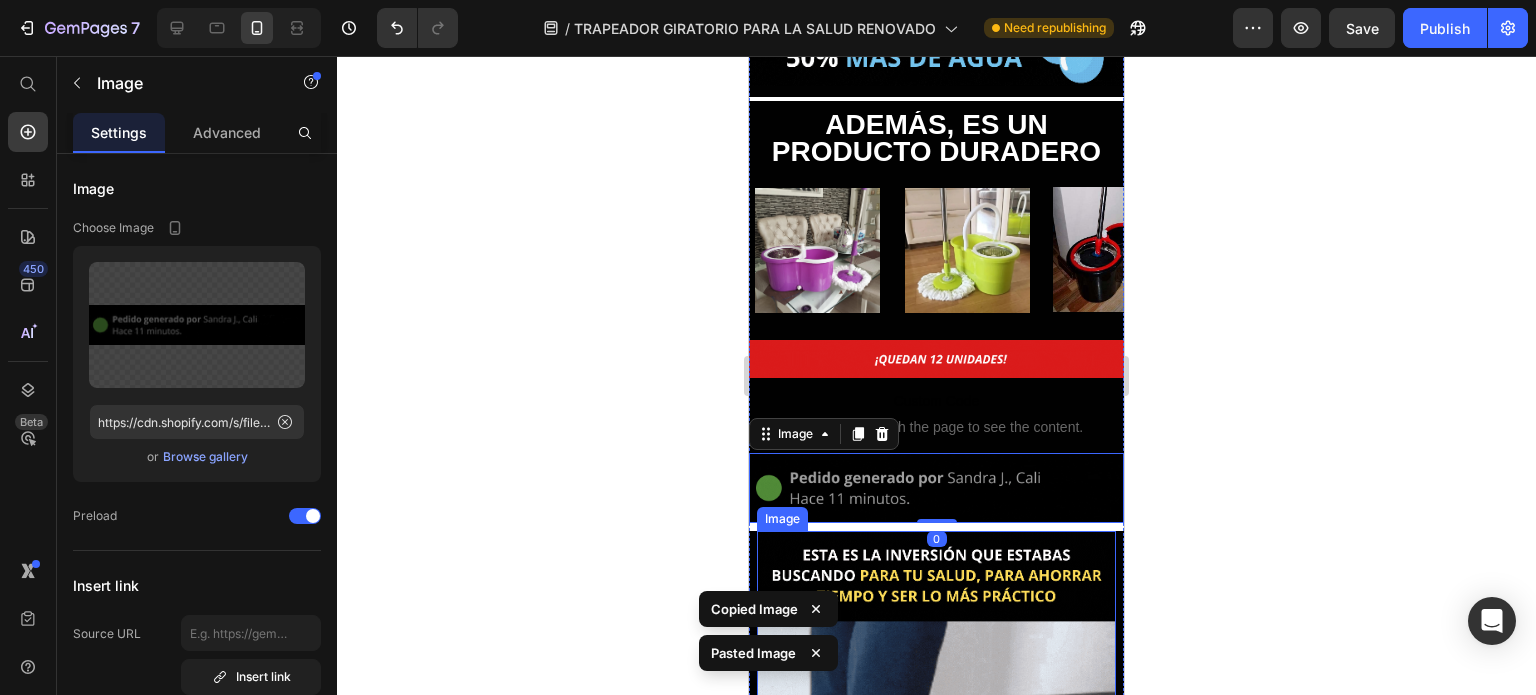 scroll, scrollTop: 6100, scrollLeft: 0, axis: vertical 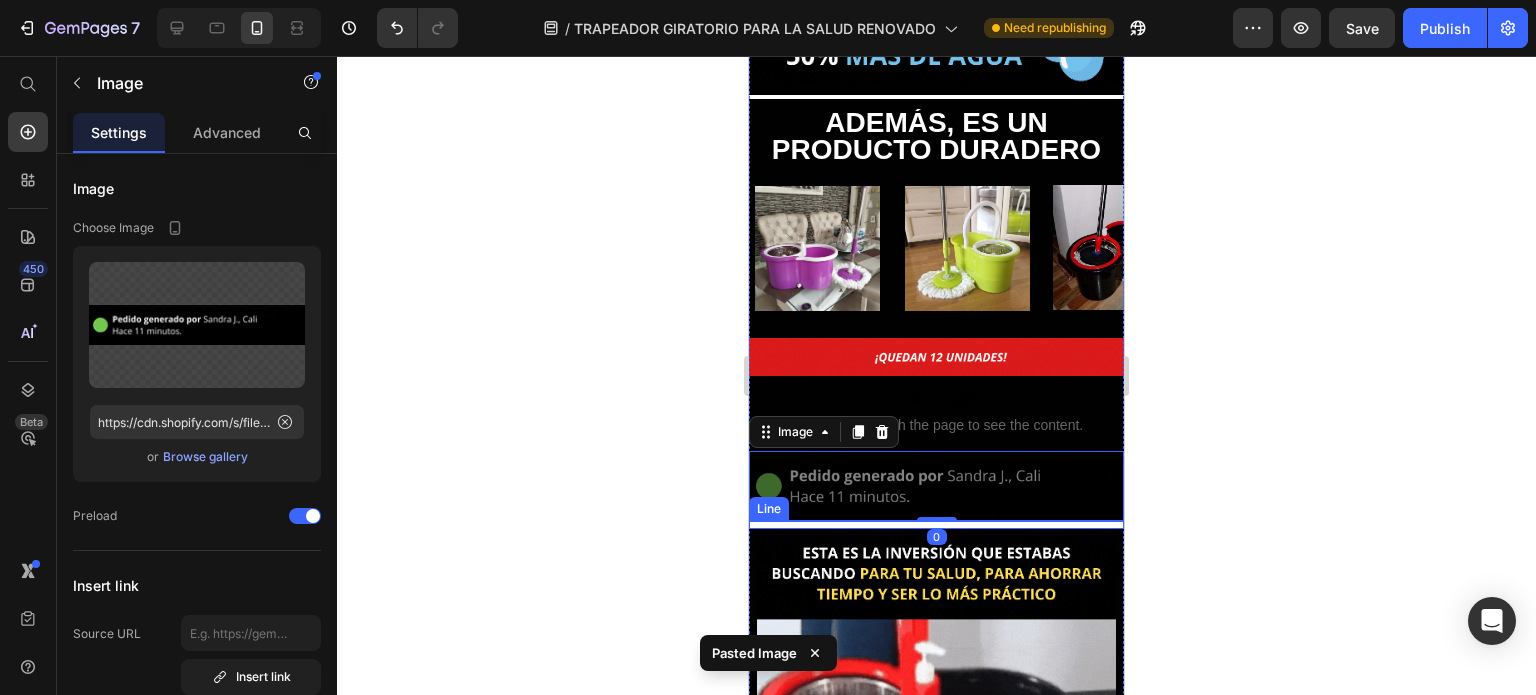 click at bounding box center (936, 525) 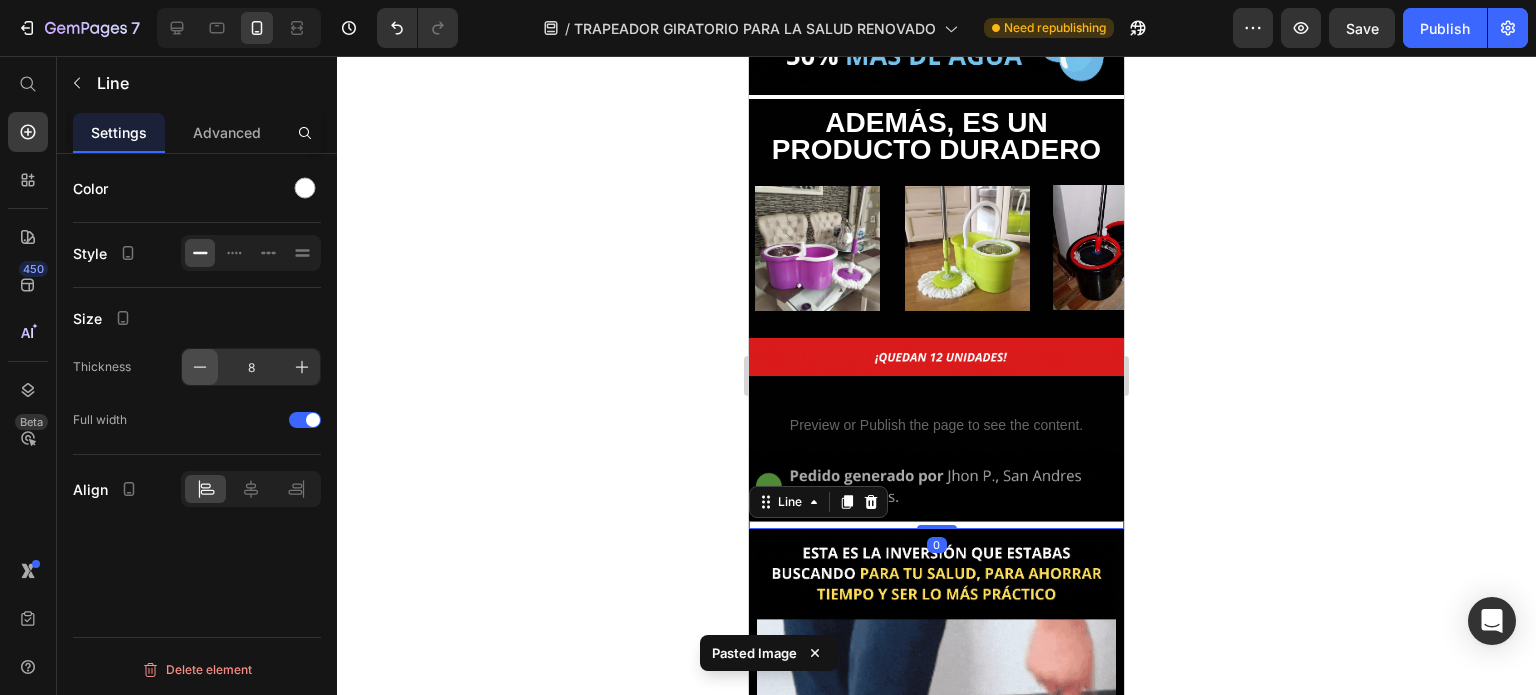 click at bounding box center [200, 367] 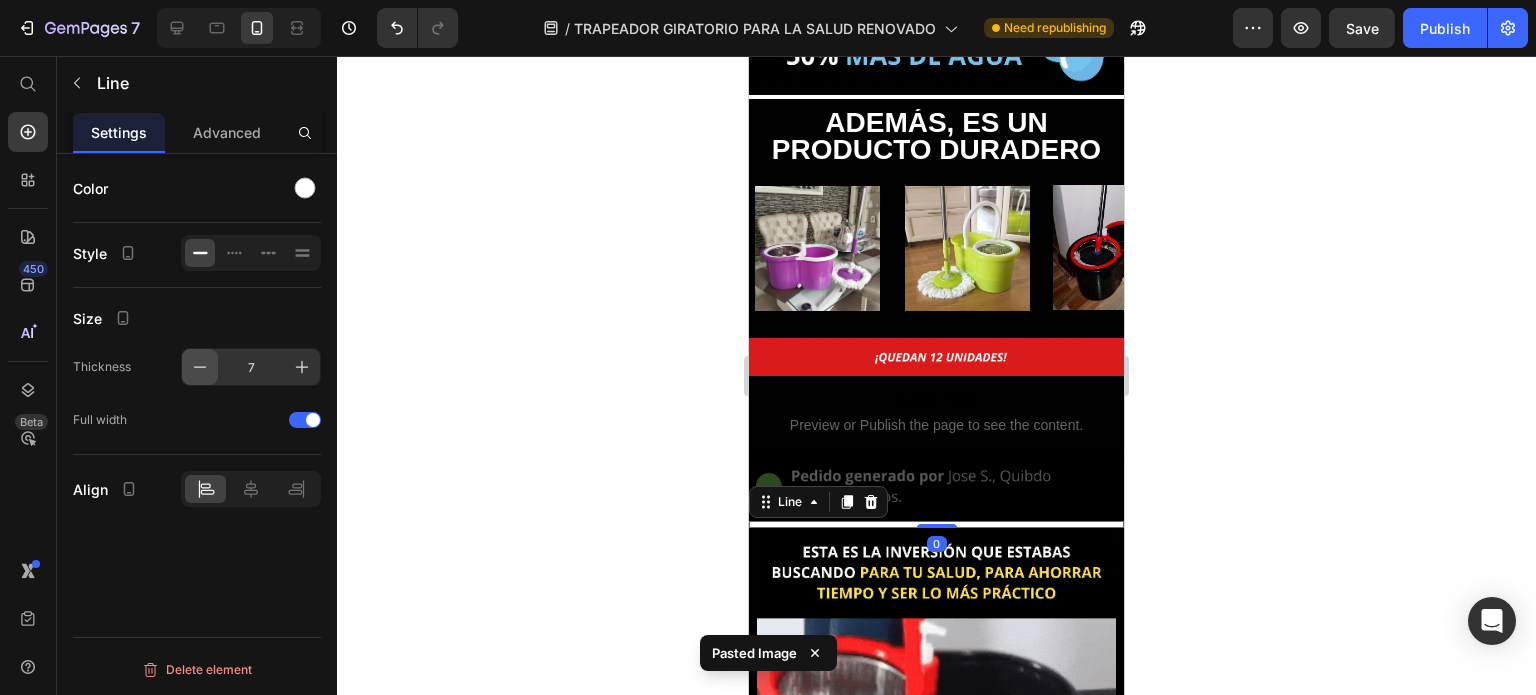 click at bounding box center [200, 367] 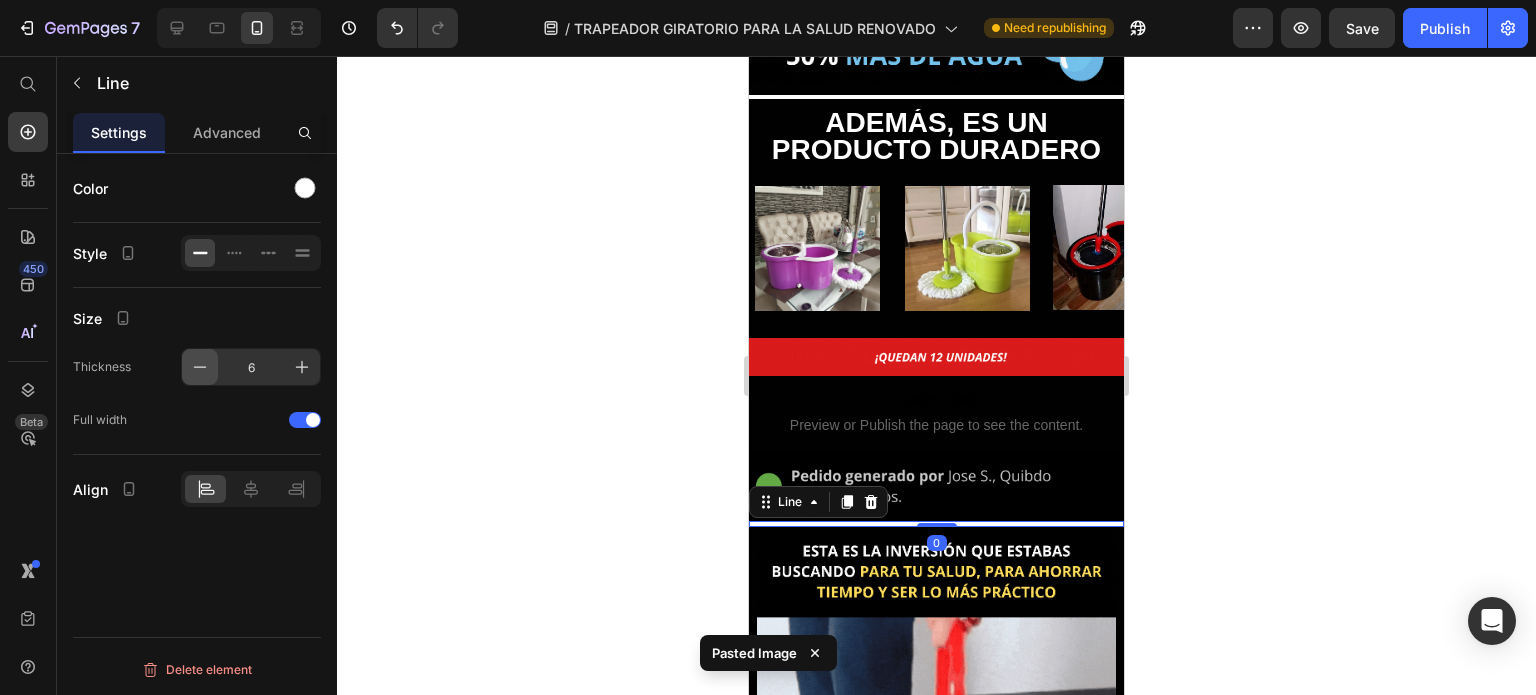 click at bounding box center [200, 367] 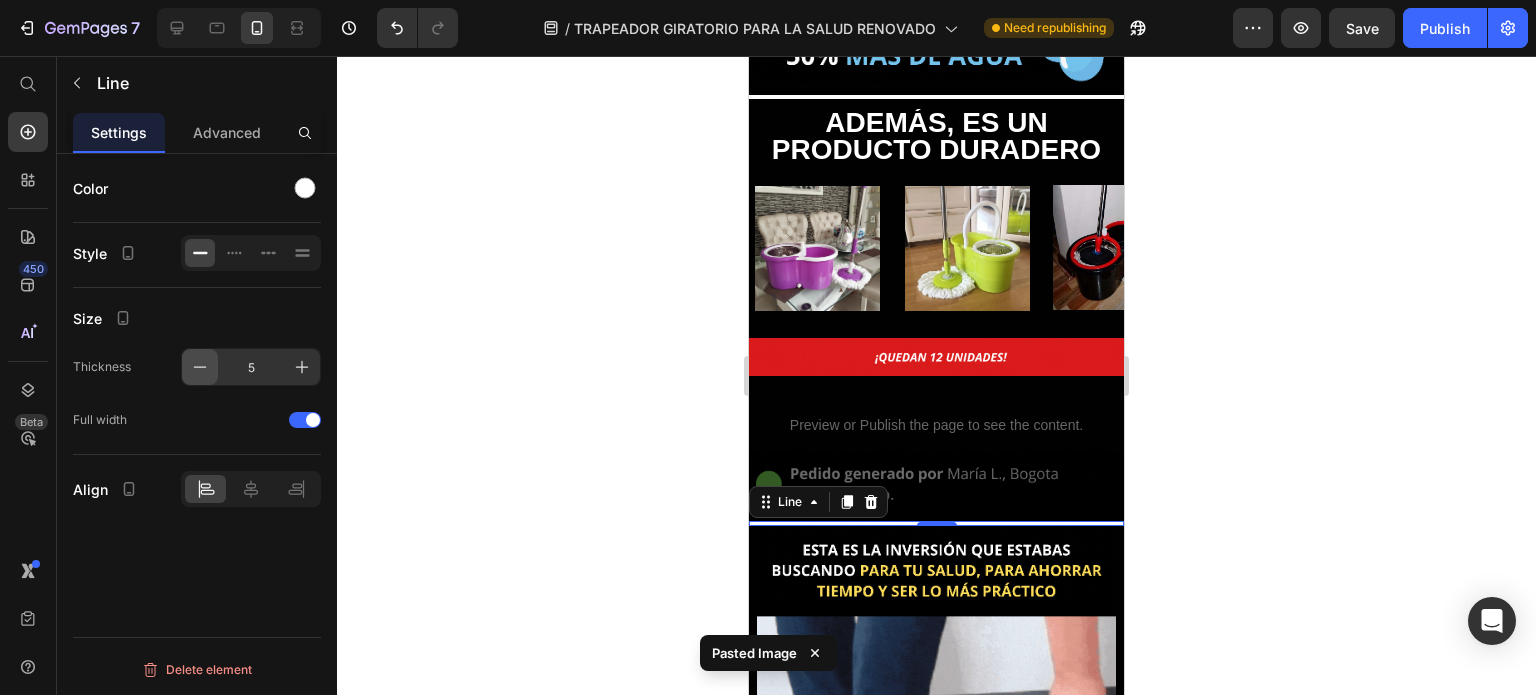 click at bounding box center (200, 367) 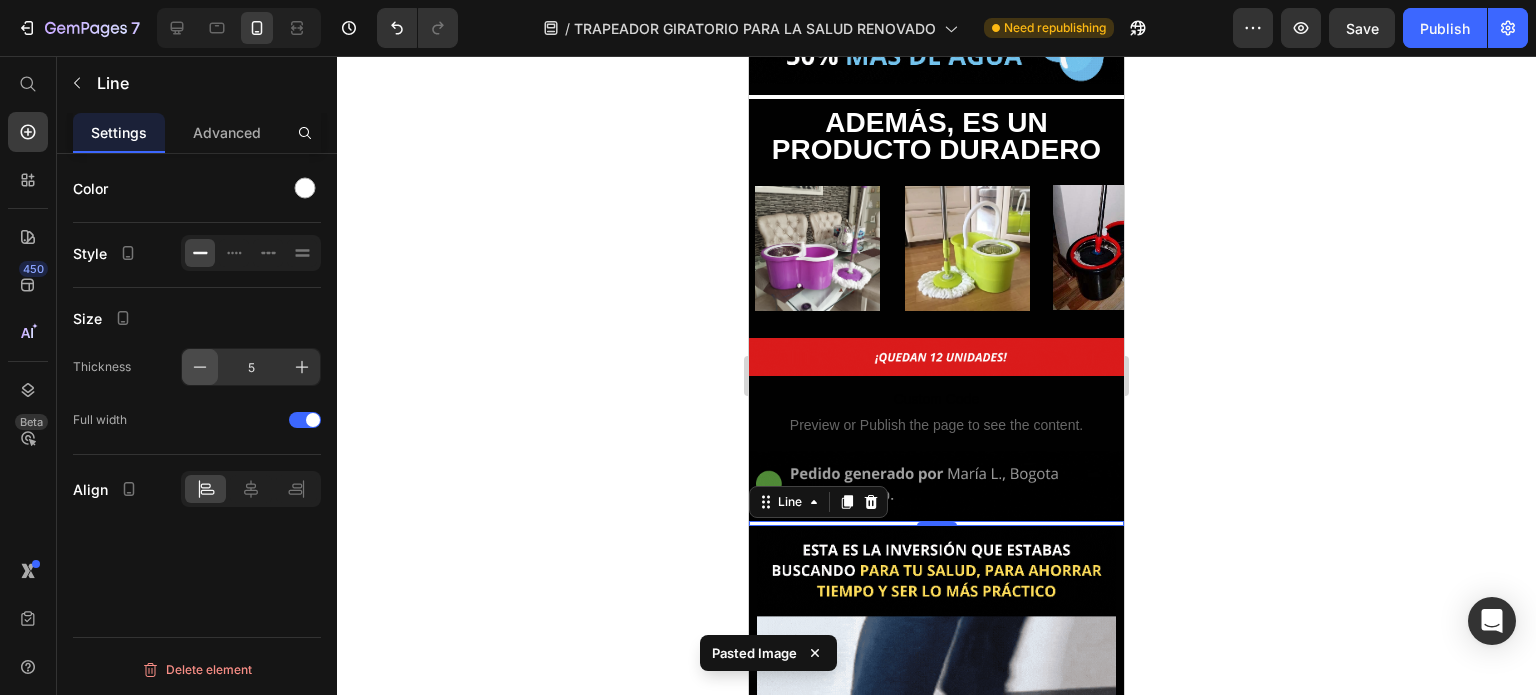 type on "4" 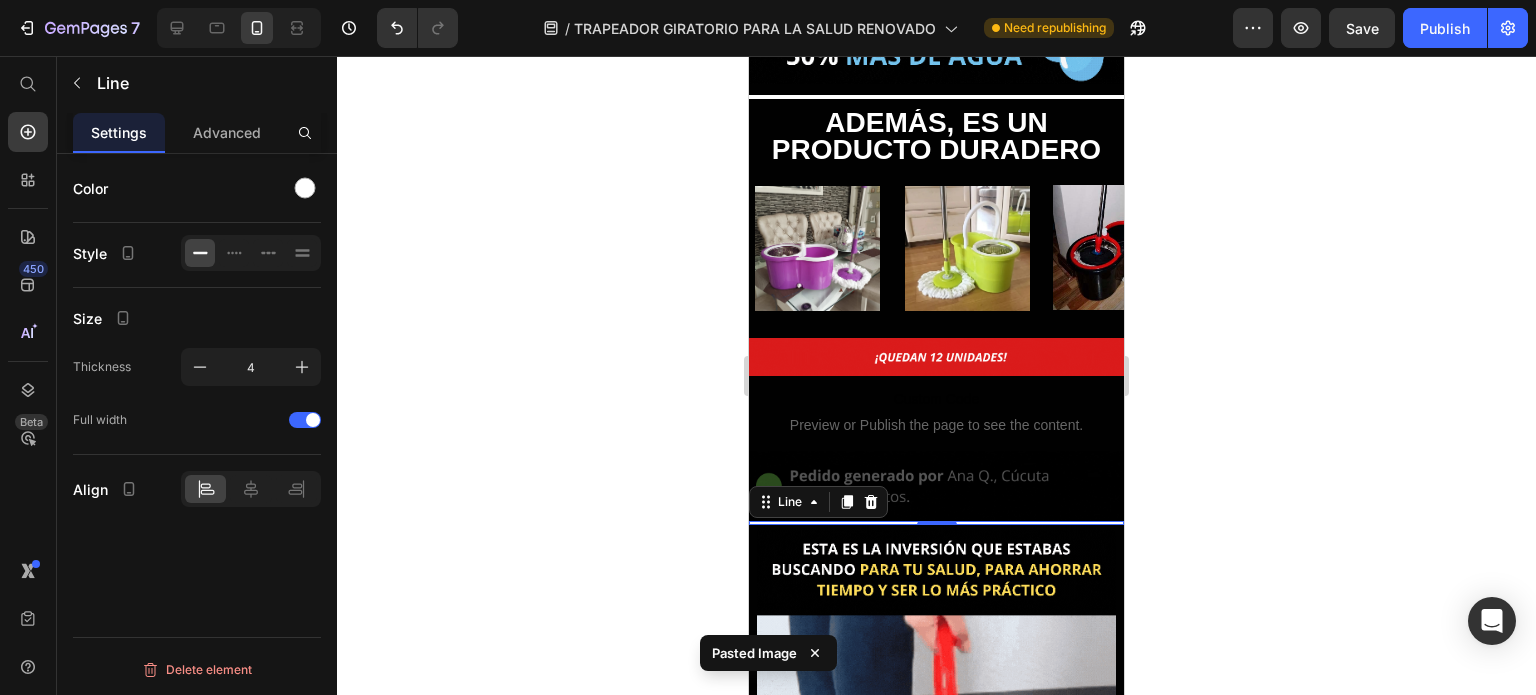 click 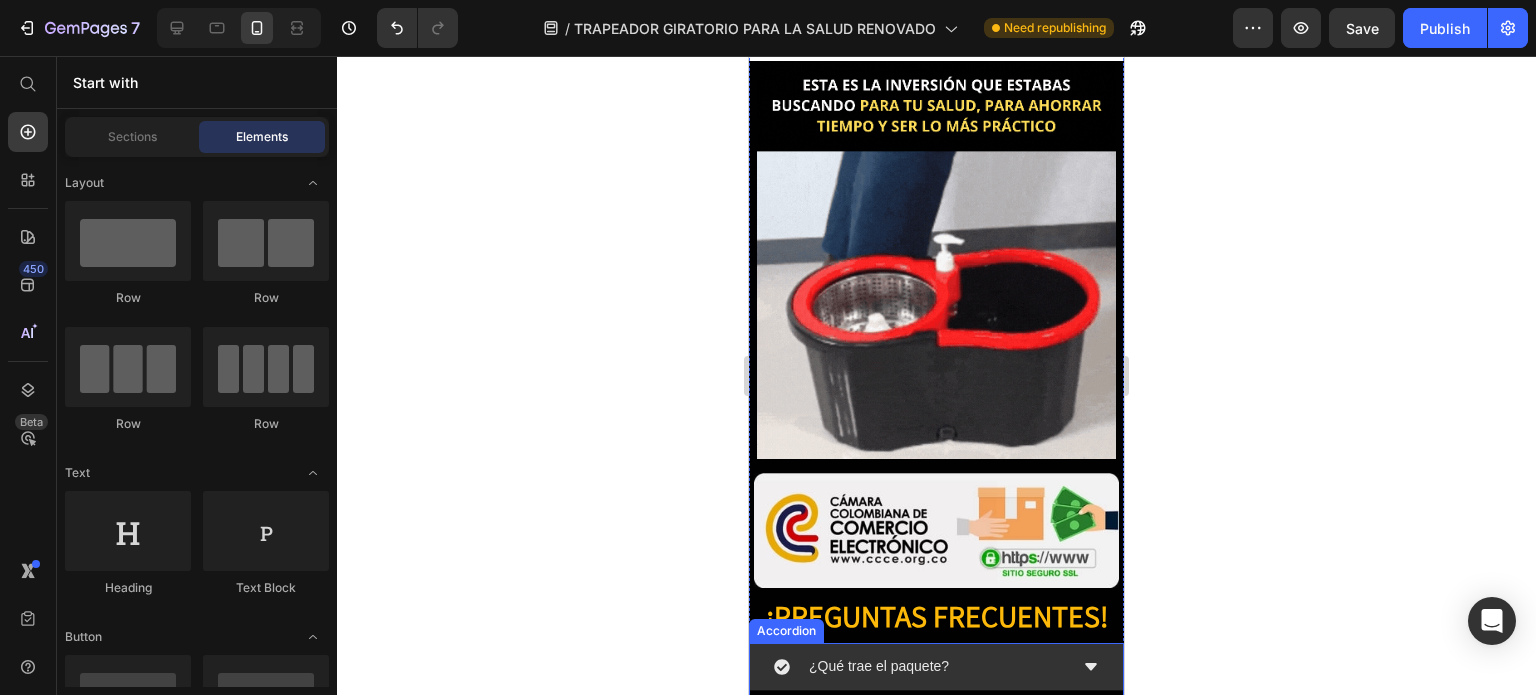 scroll, scrollTop: 6600, scrollLeft: 0, axis: vertical 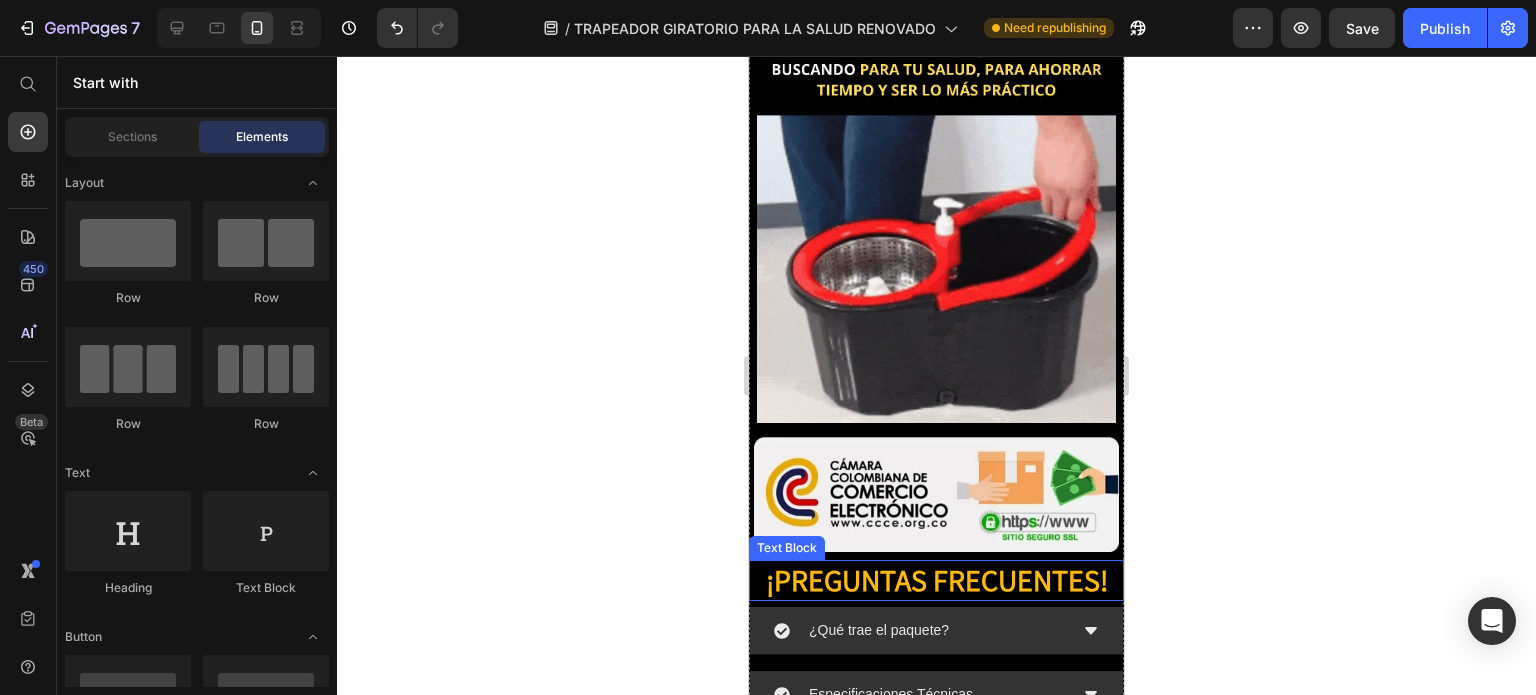click on "¡PREGUNTAS FRECUENTES!" at bounding box center [937, 580] 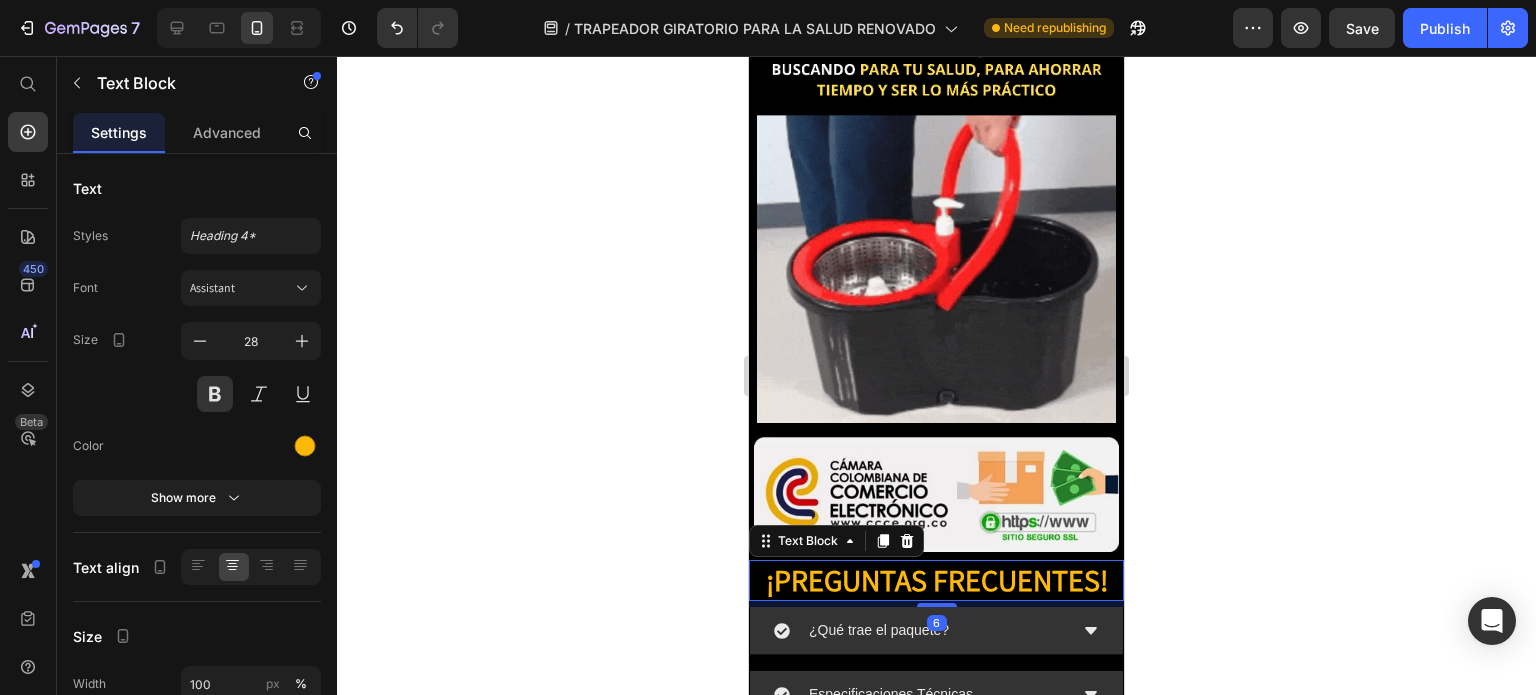 click on "¡PREGUNTAS FRECUENTES!" at bounding box center [937, 580] 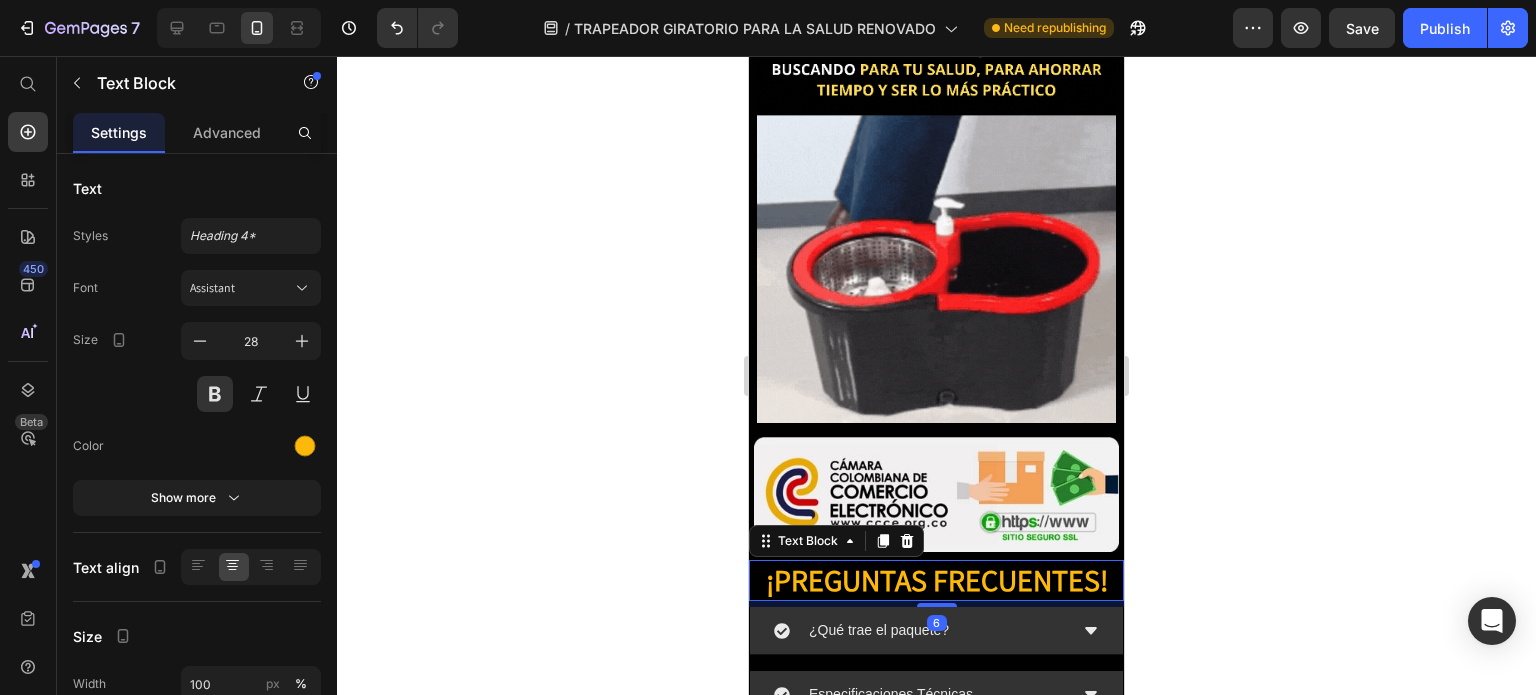 click on "¡PREGUNTAS FRECUENTES!" at bounding box center [937, 580] 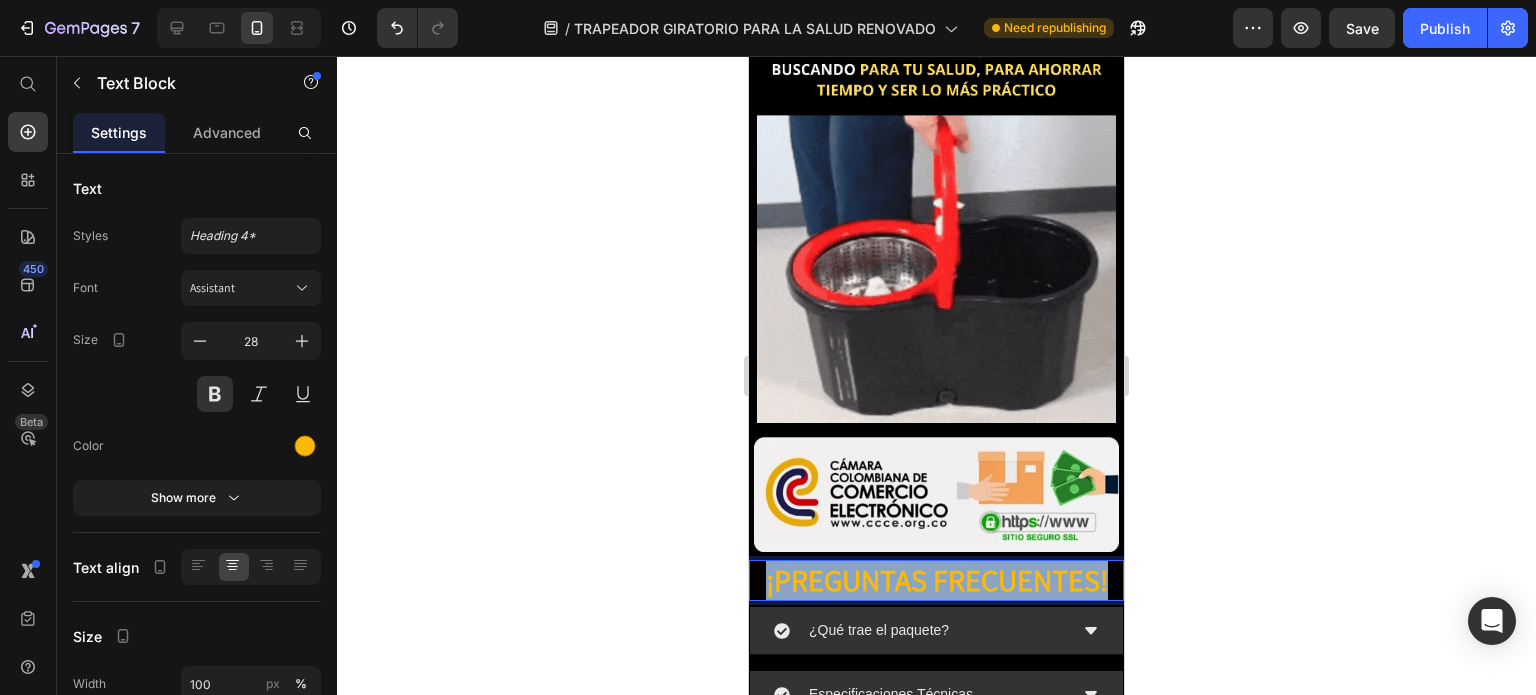 click on "¡PREGUNTAS FRECUENTES!" at bounding box center (937, 580) 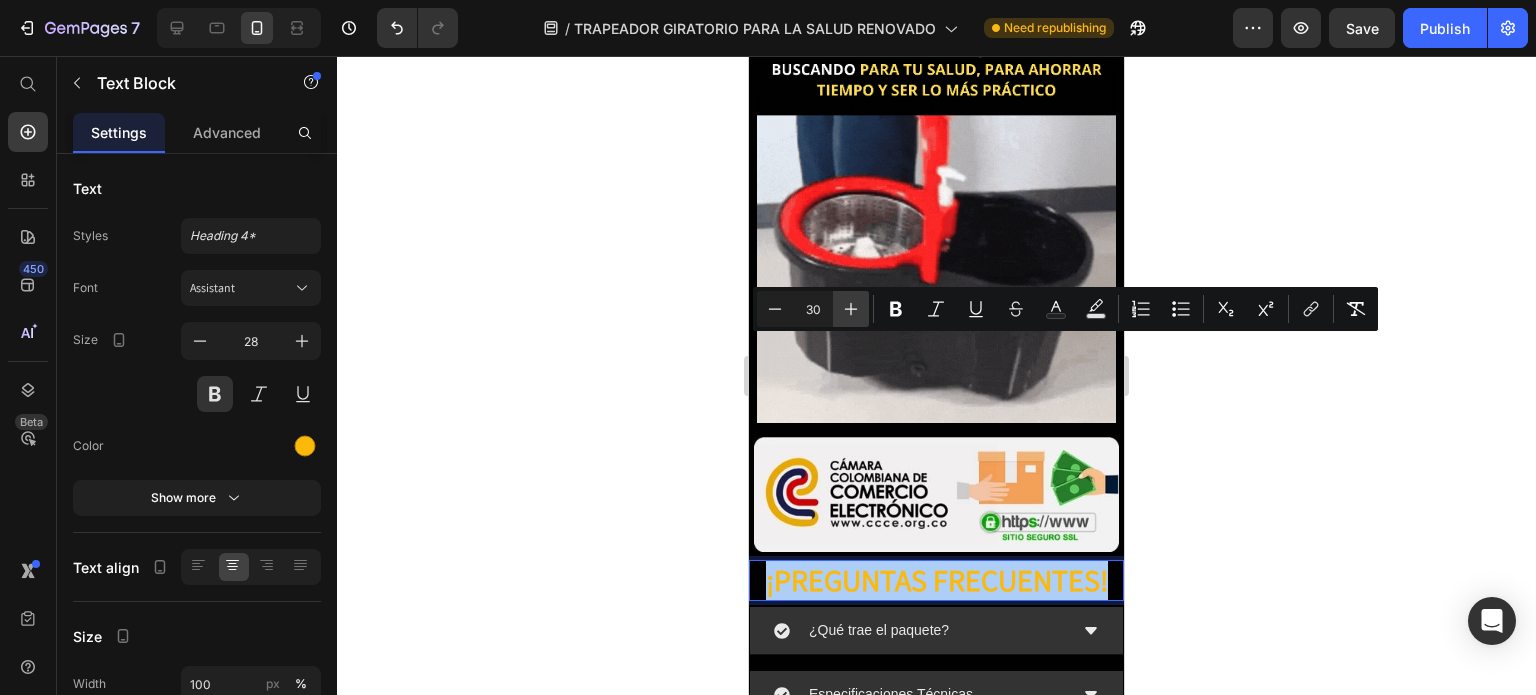 click 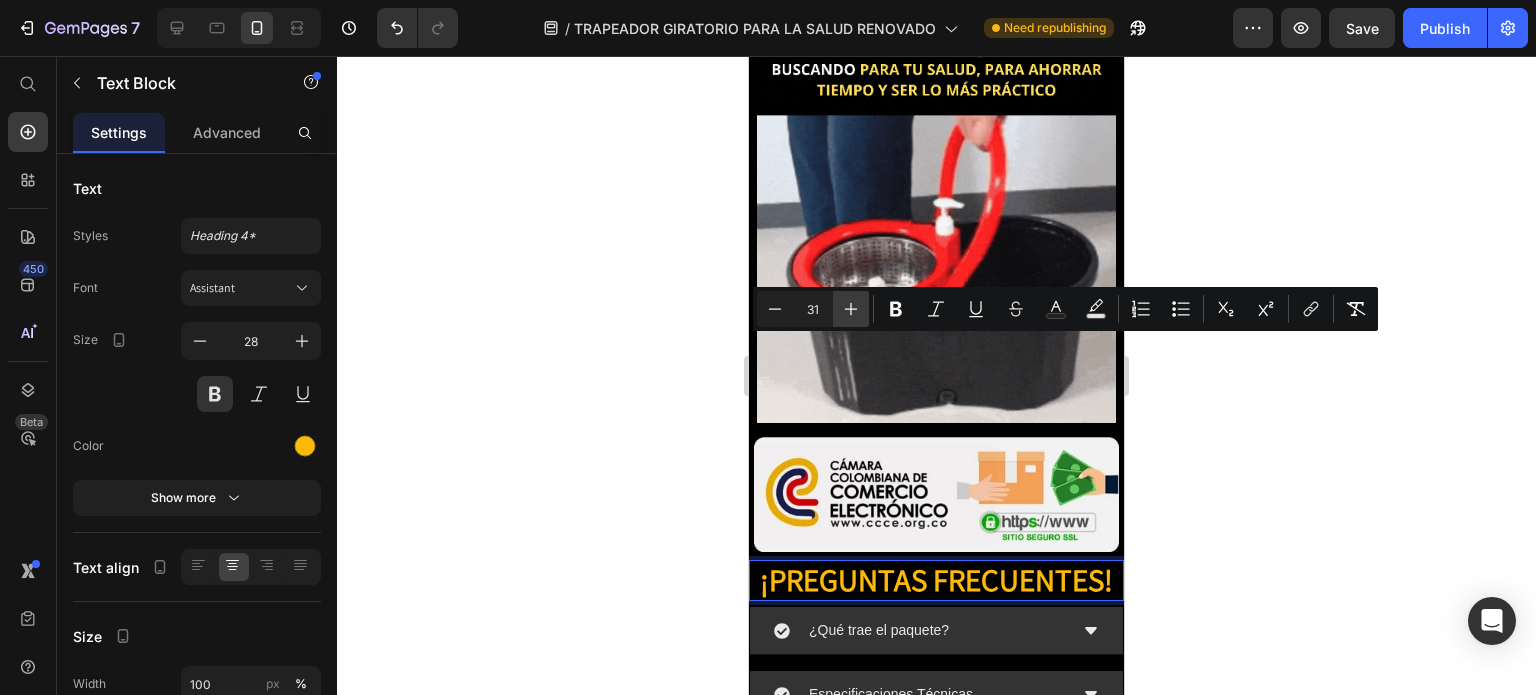 click 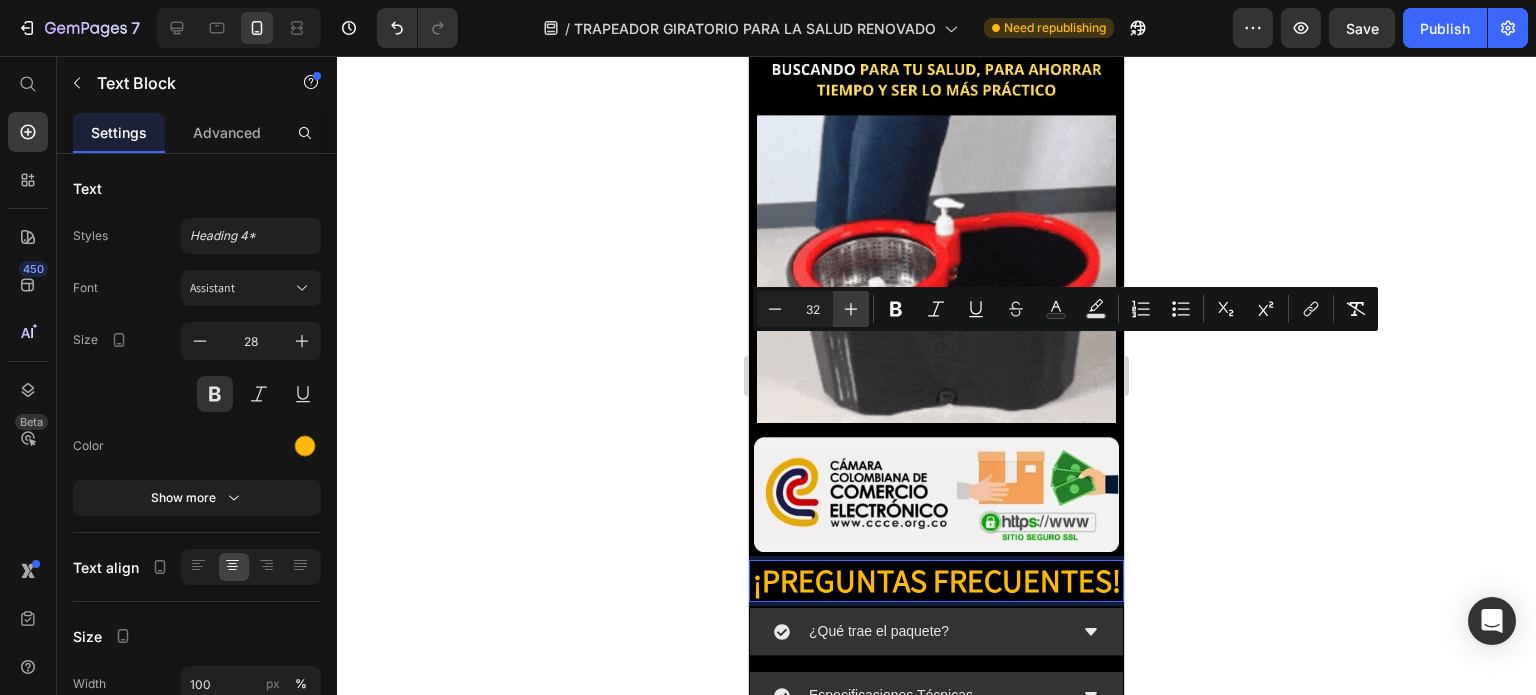 click 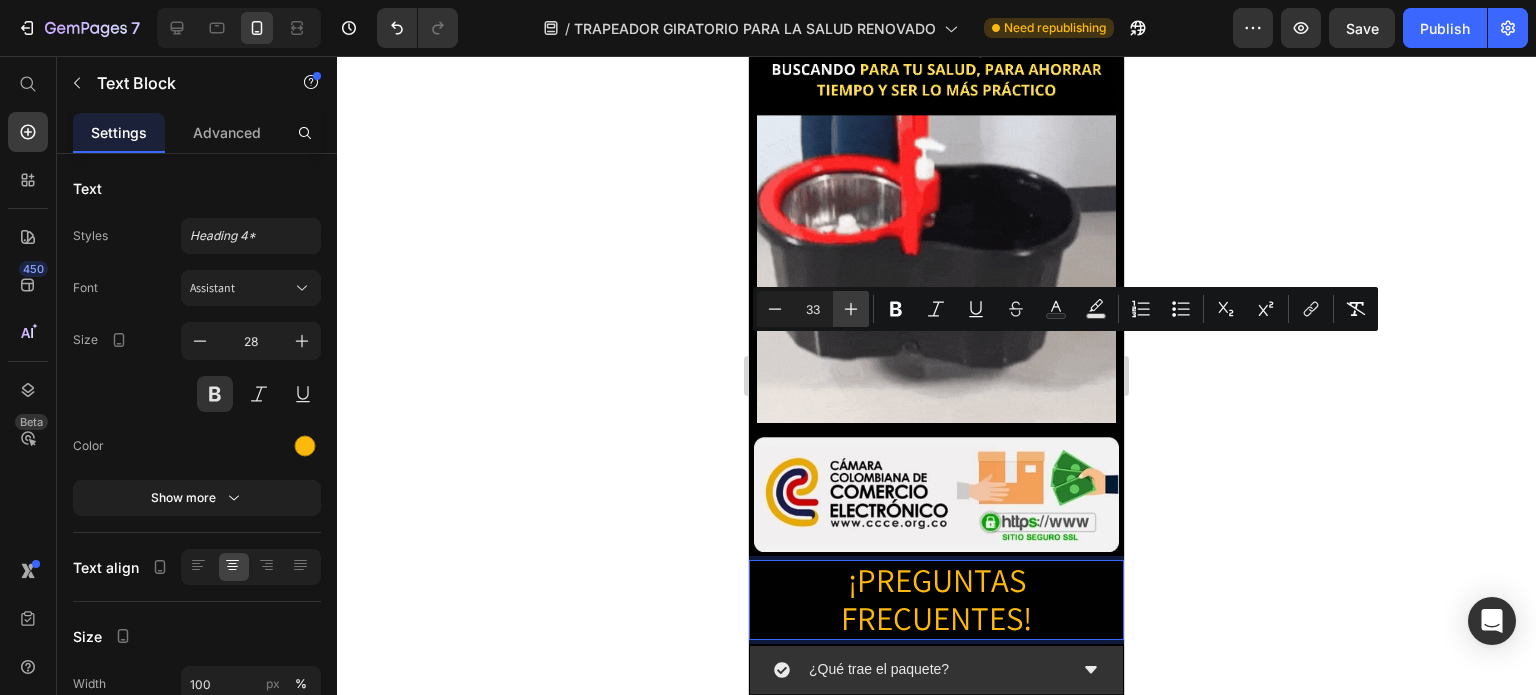click 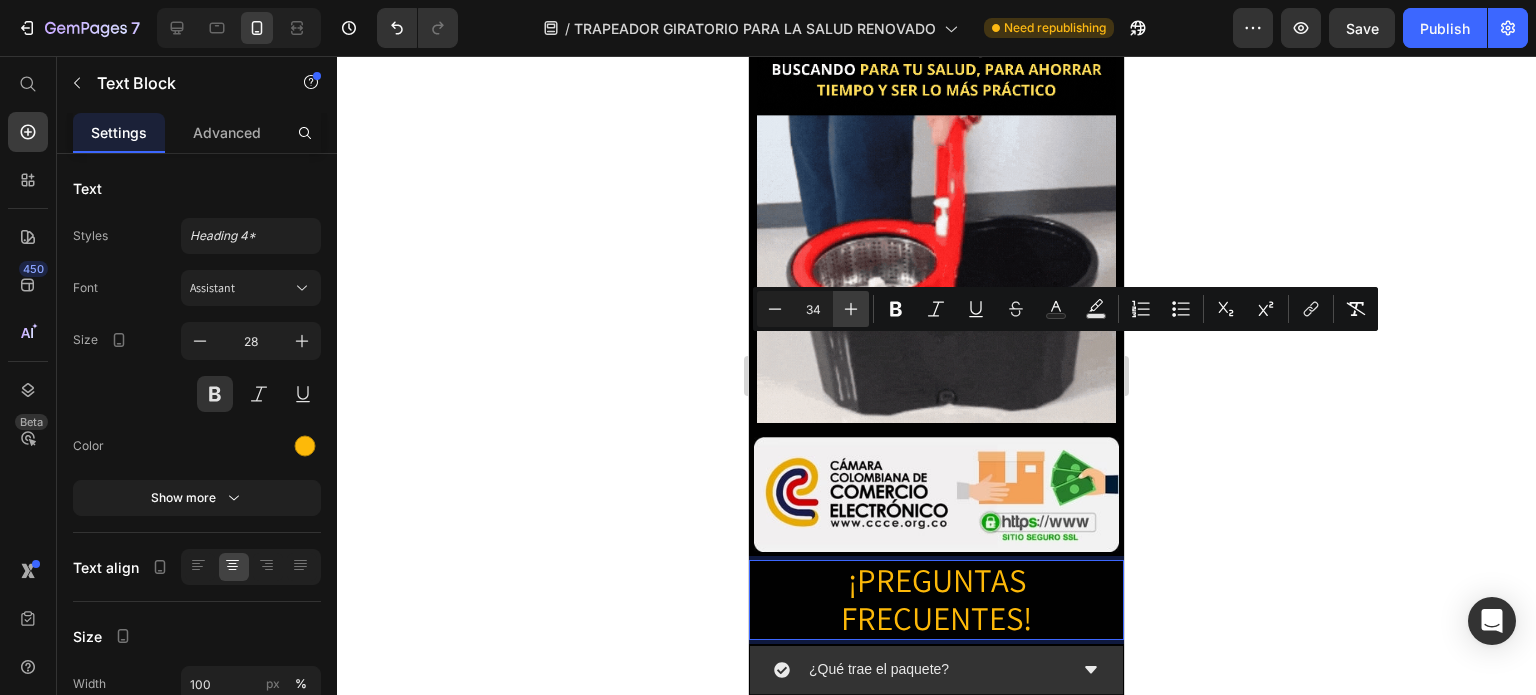 click 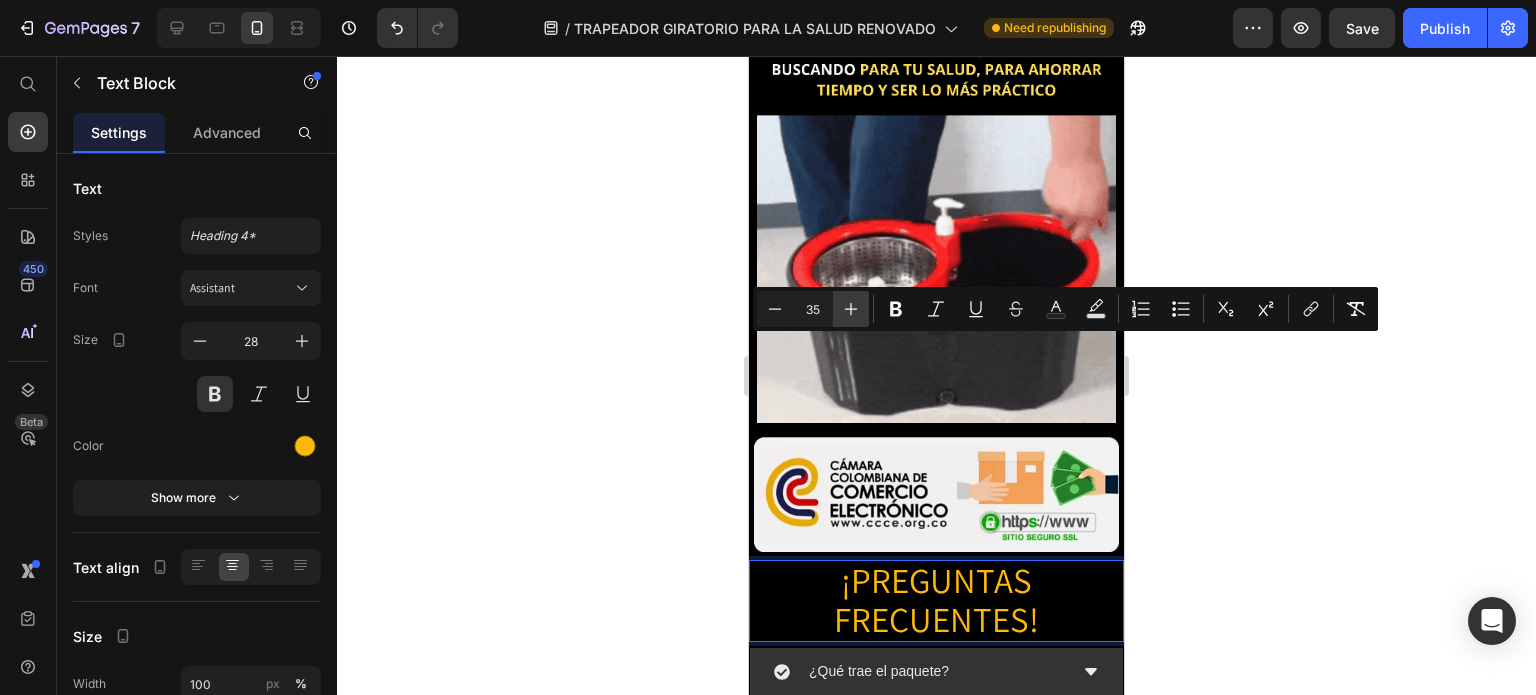 click 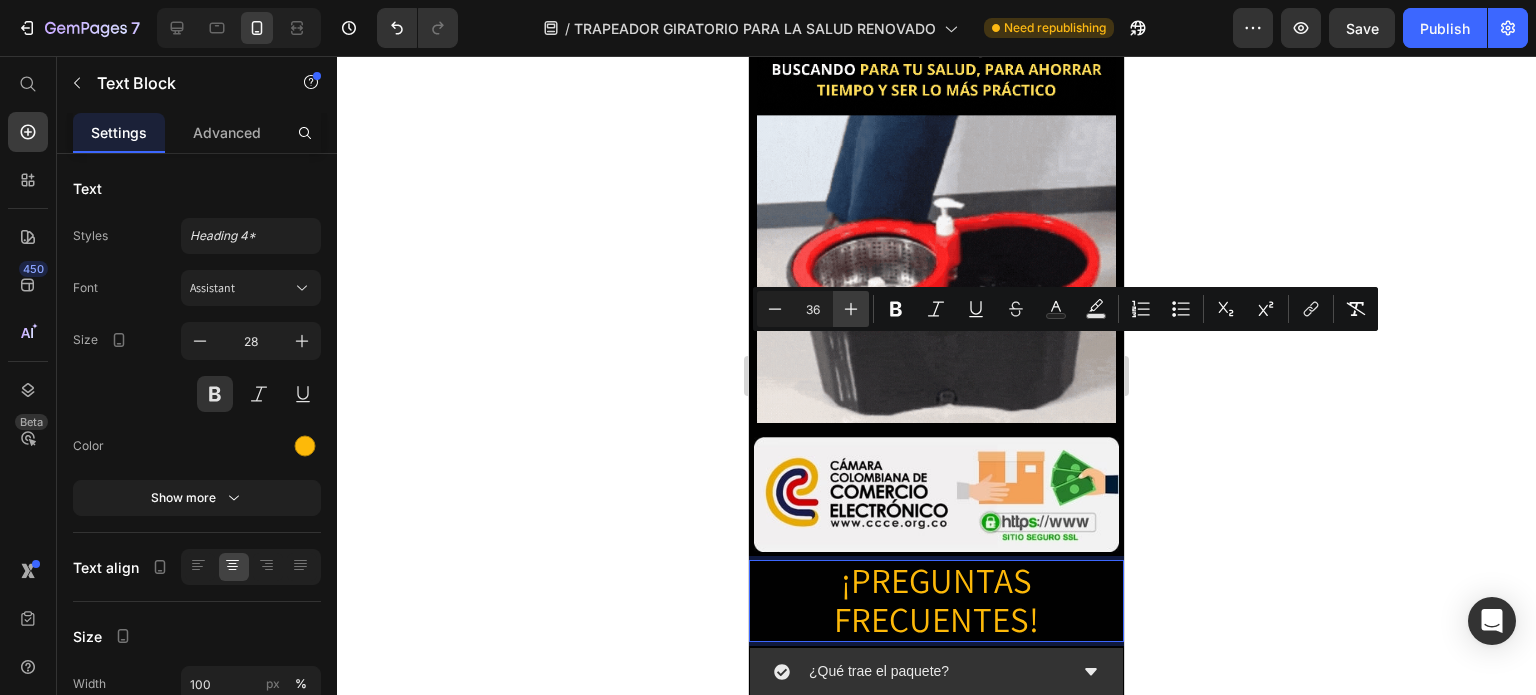 click 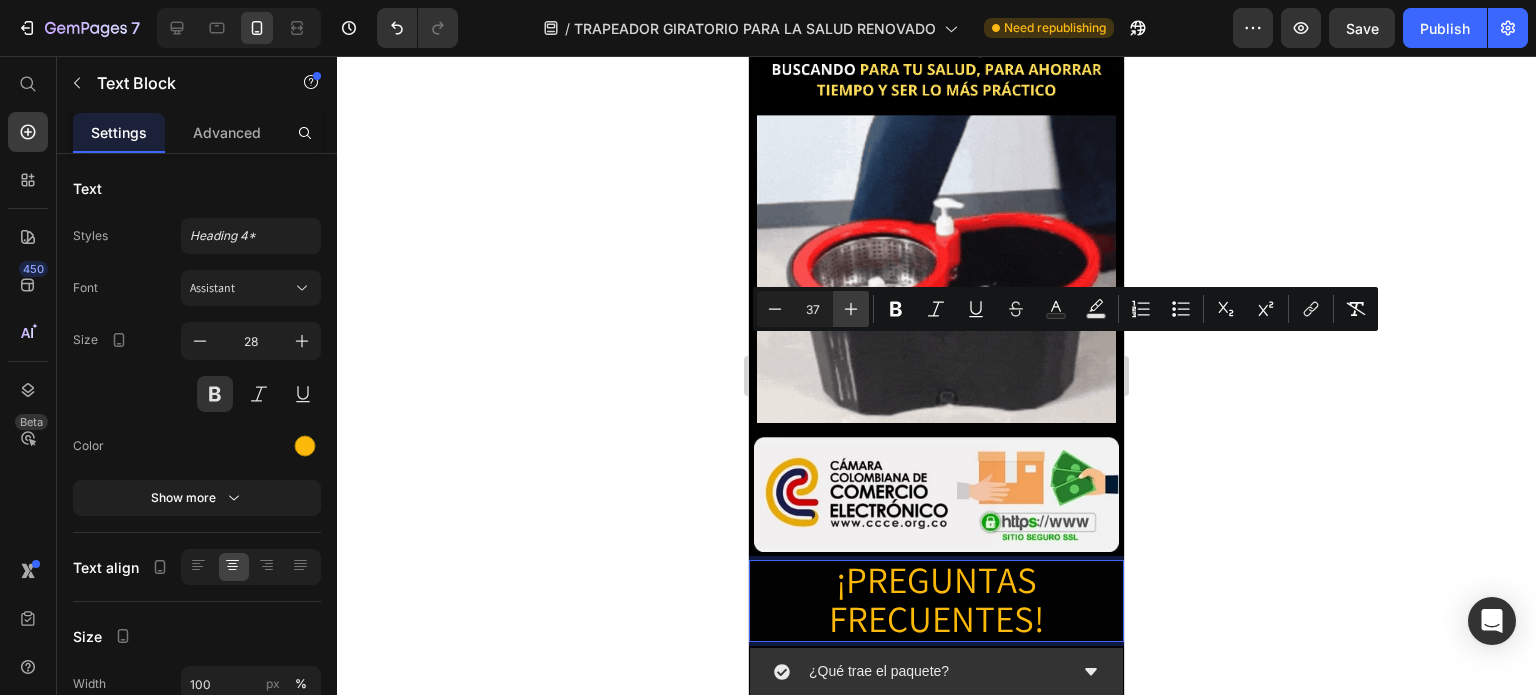 click 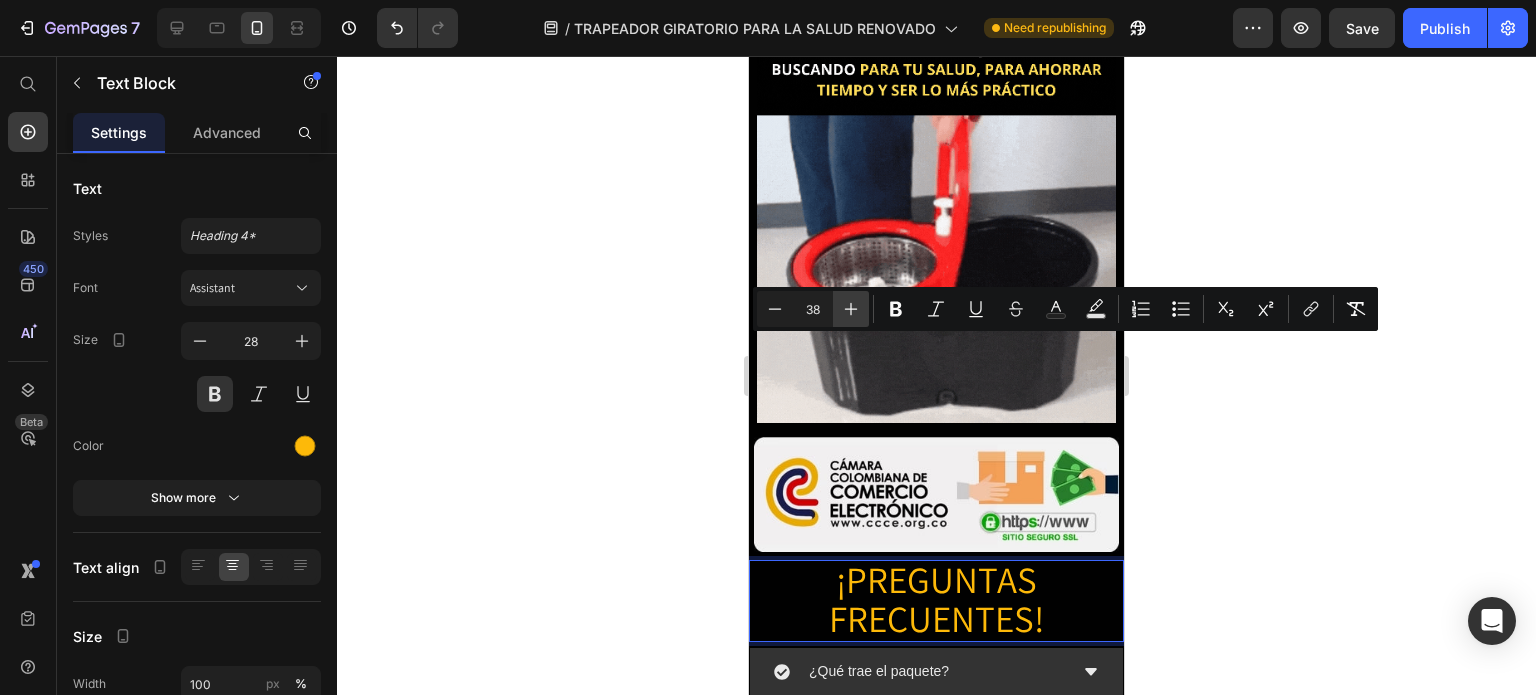 click 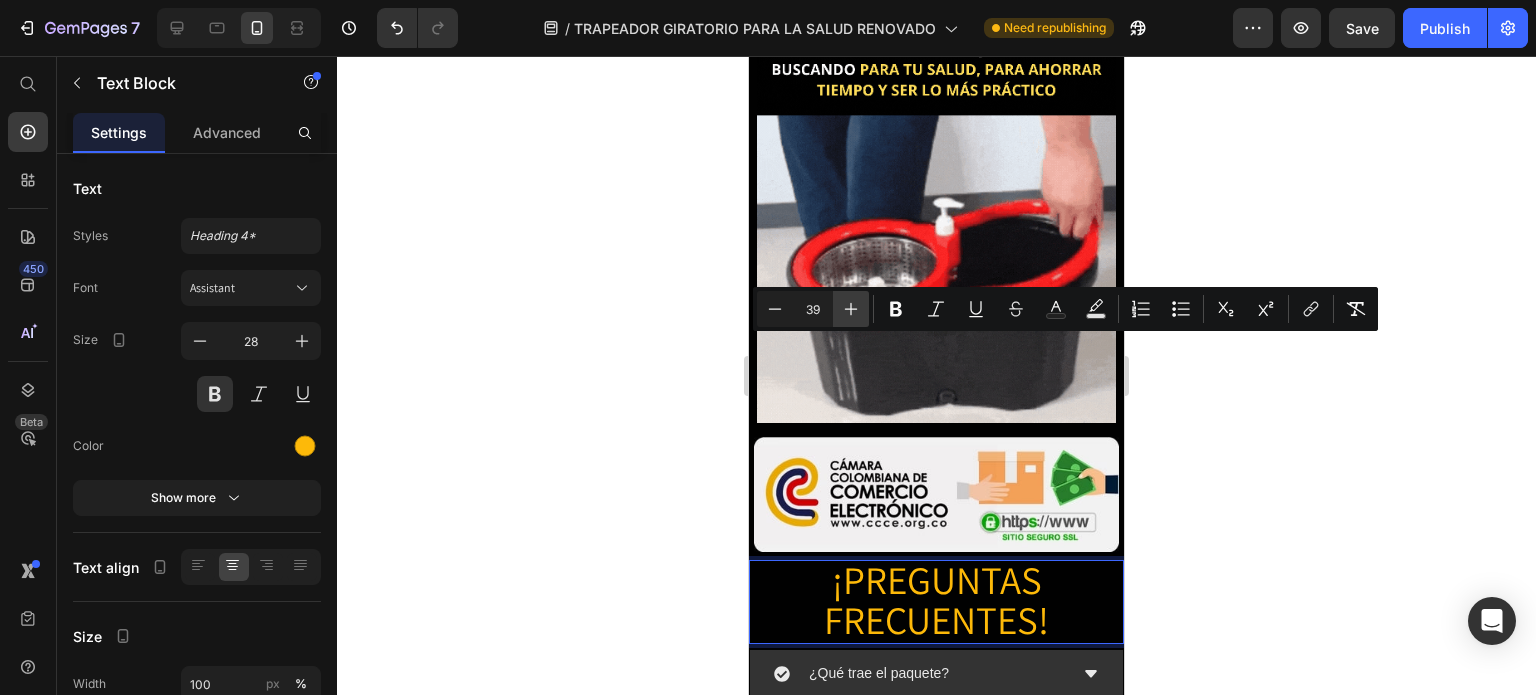 click 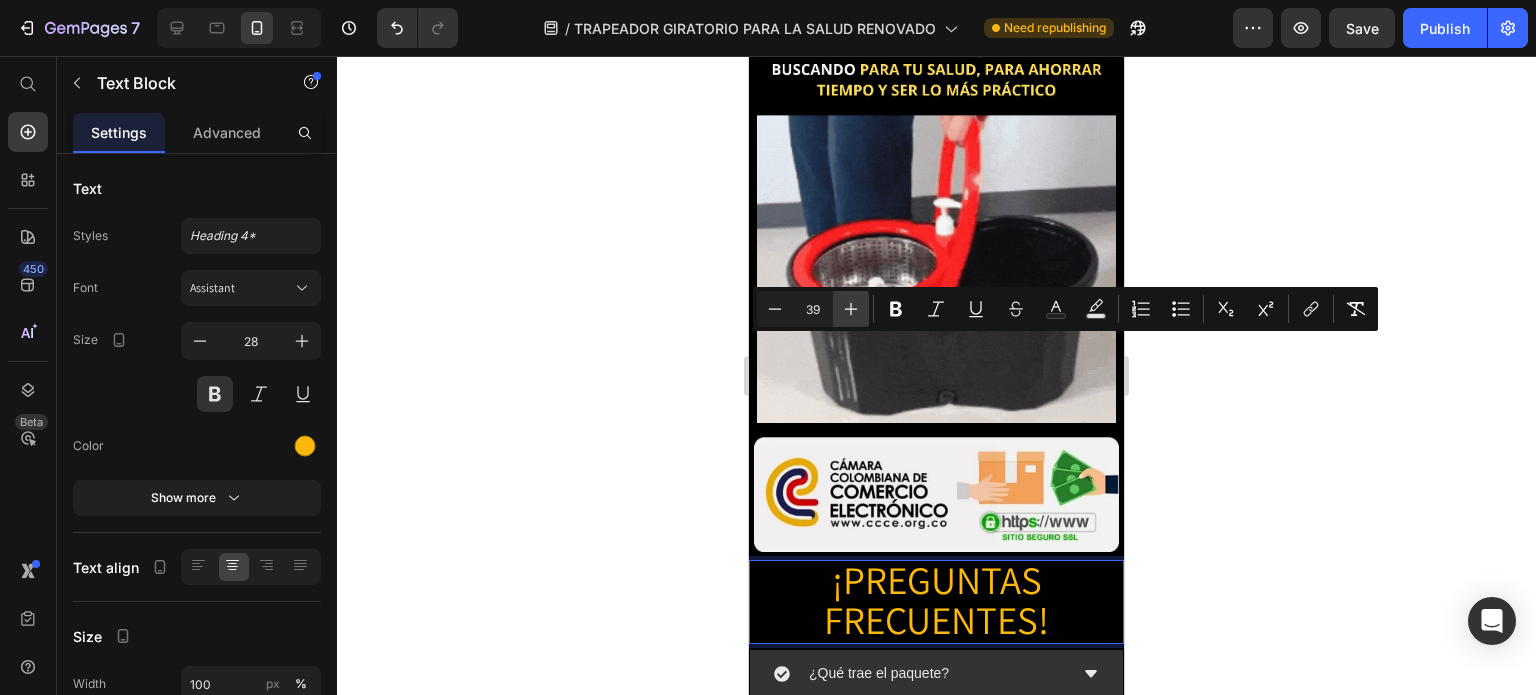type on "40" 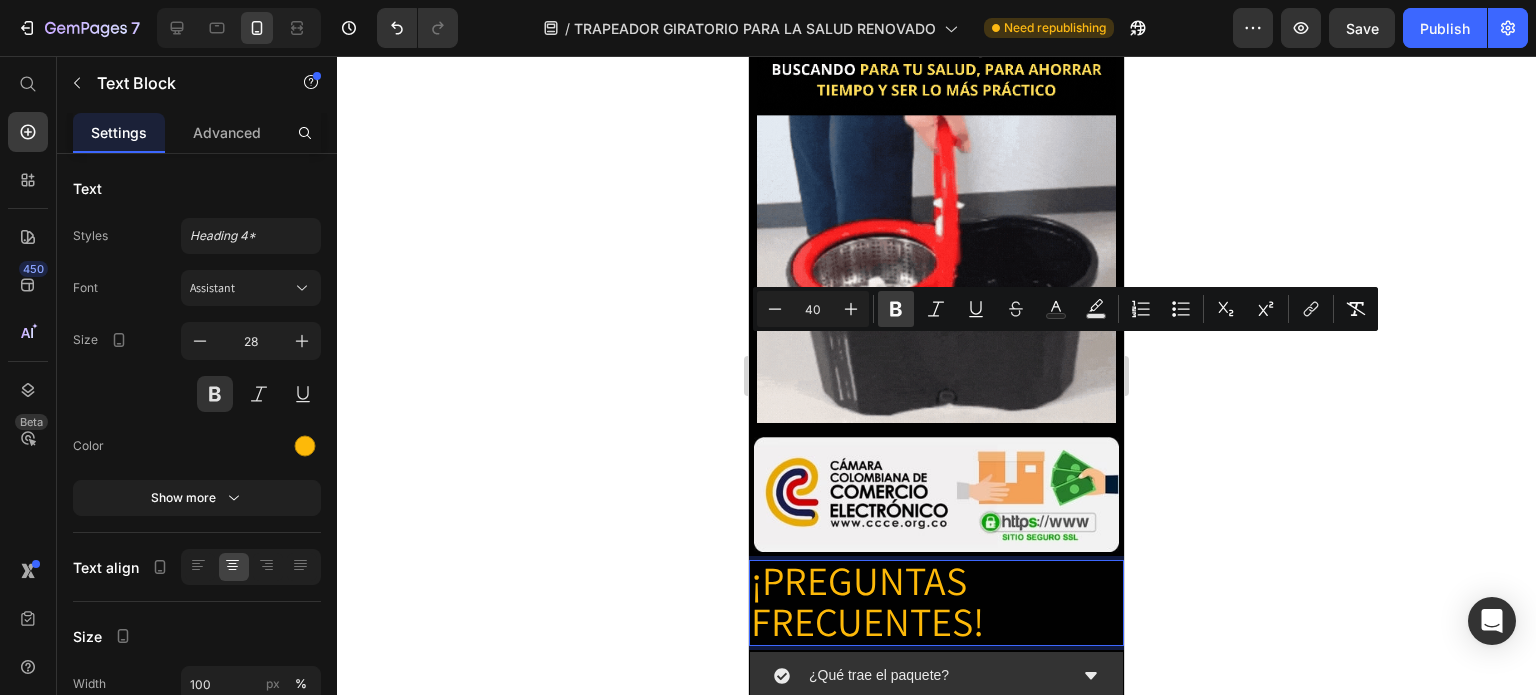 click 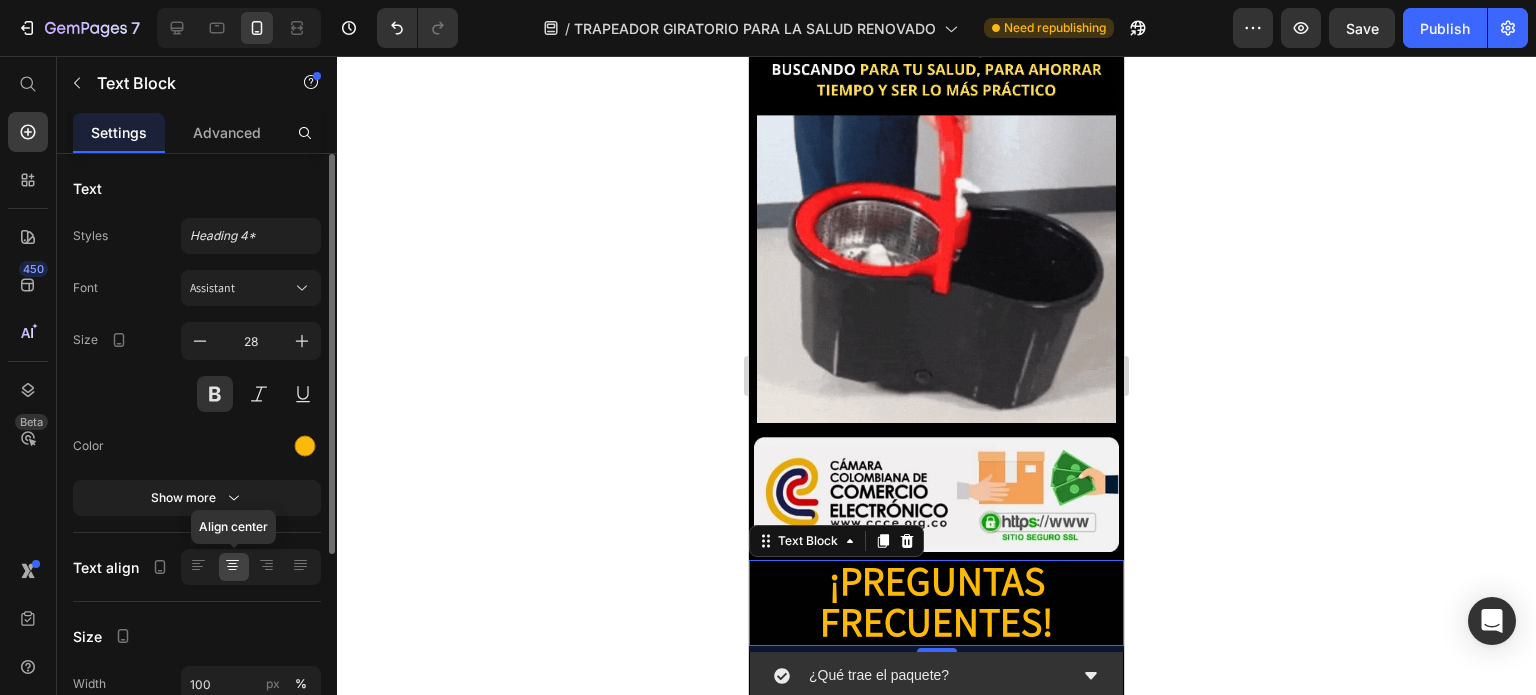 click 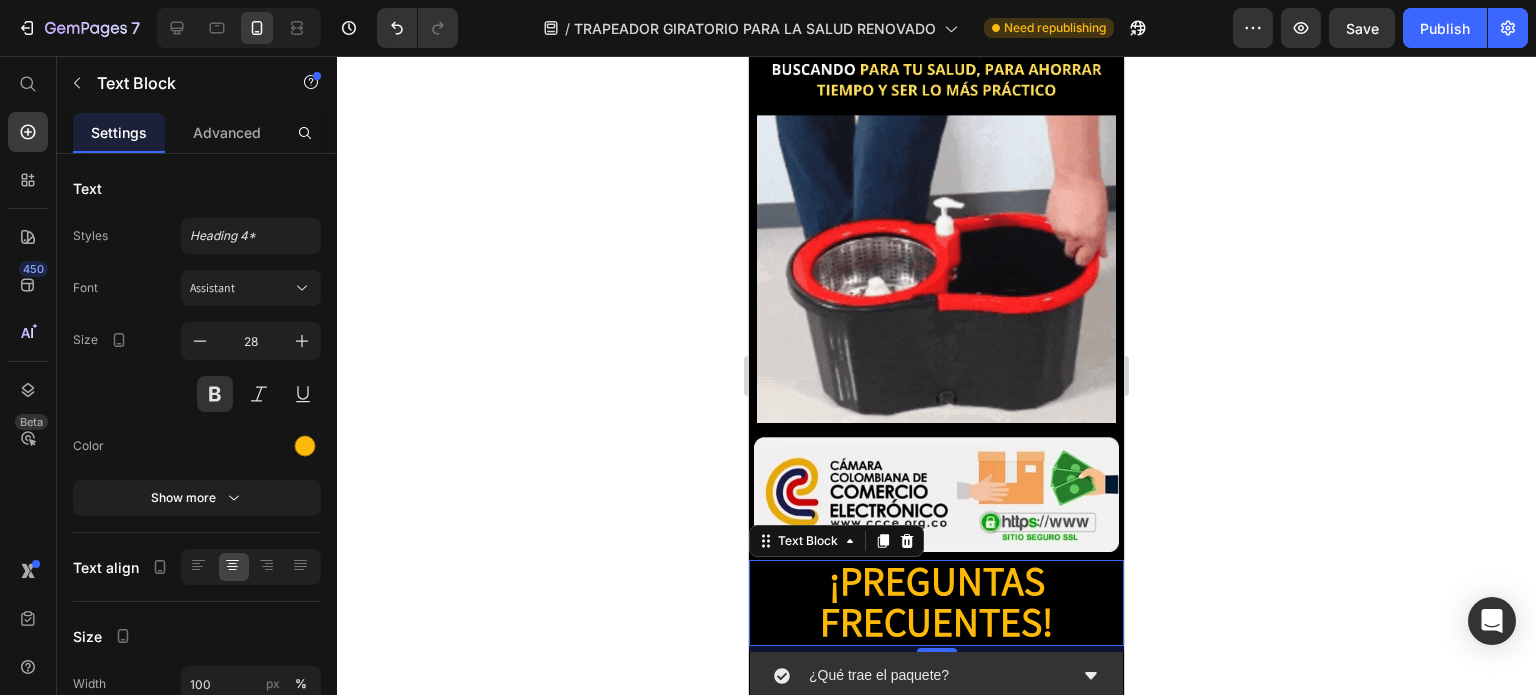 click 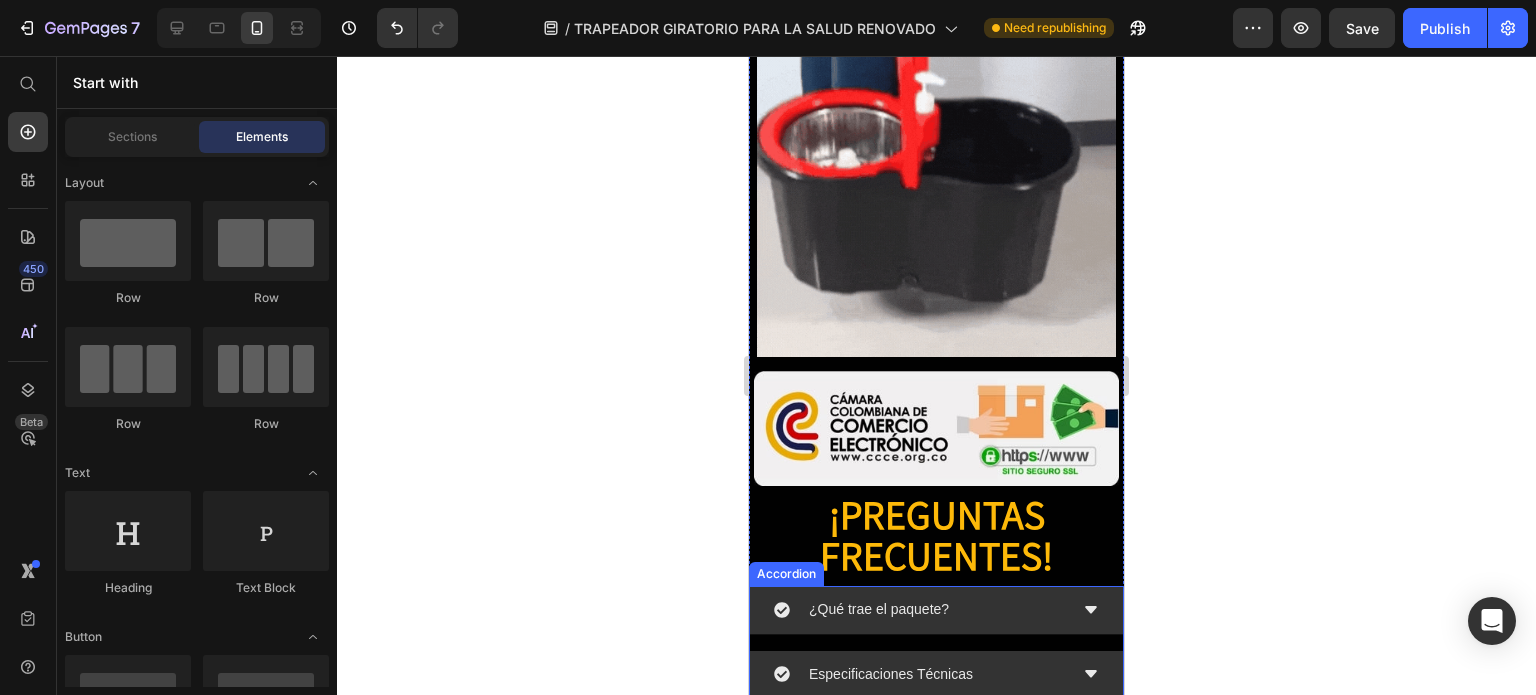 scroll, scrollTop: 6700, scrollLeft: 0, axis: vertical 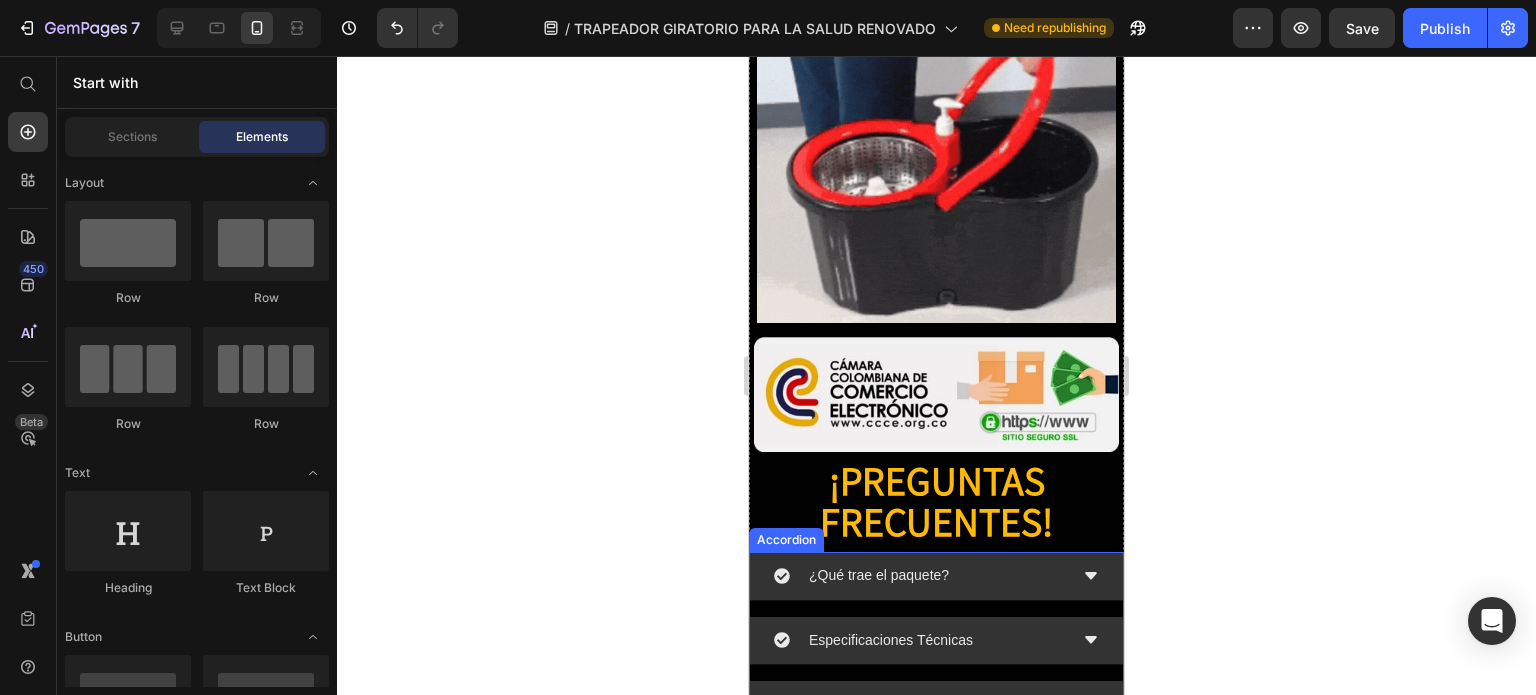 click on "¿Qué trae el paquete?" at bounding box center [936, 576] 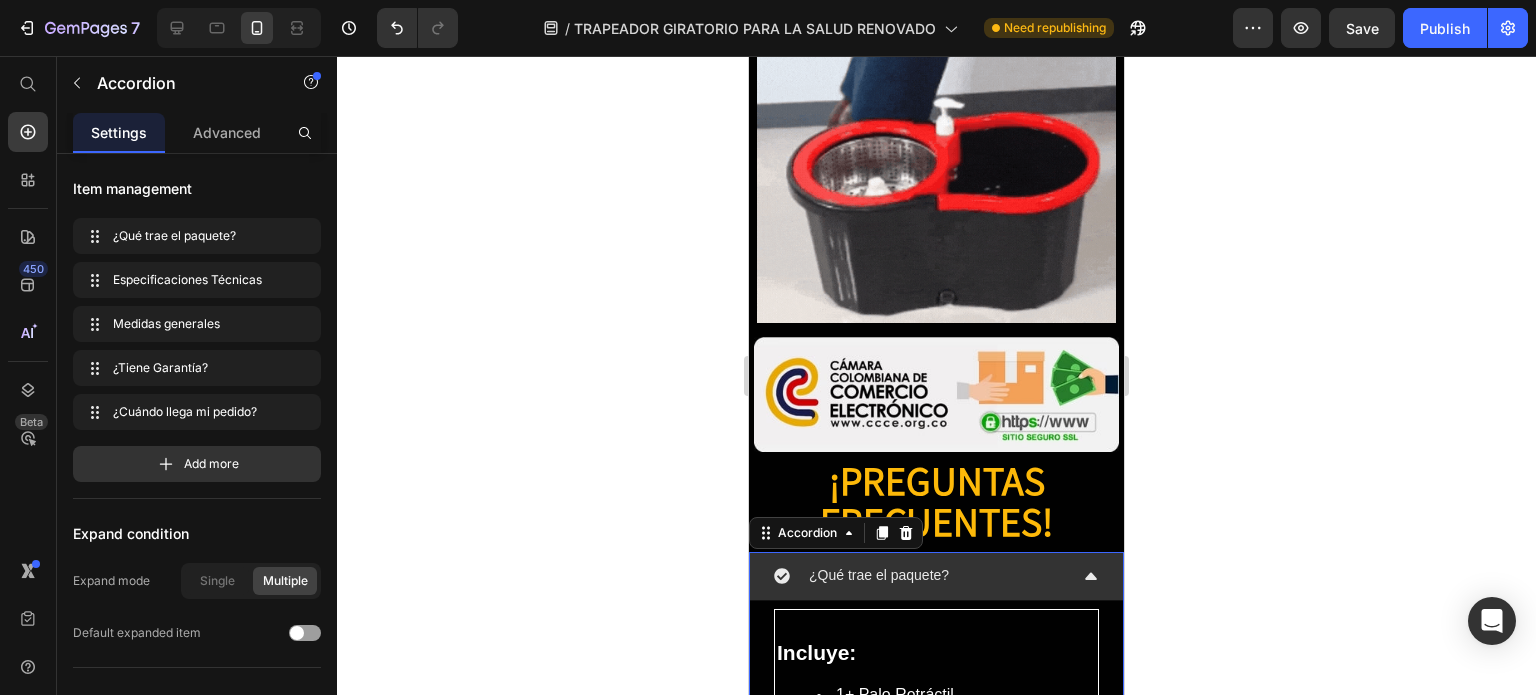 click on "¿Qué trae el paquete?" at bounding box center (936, 576) 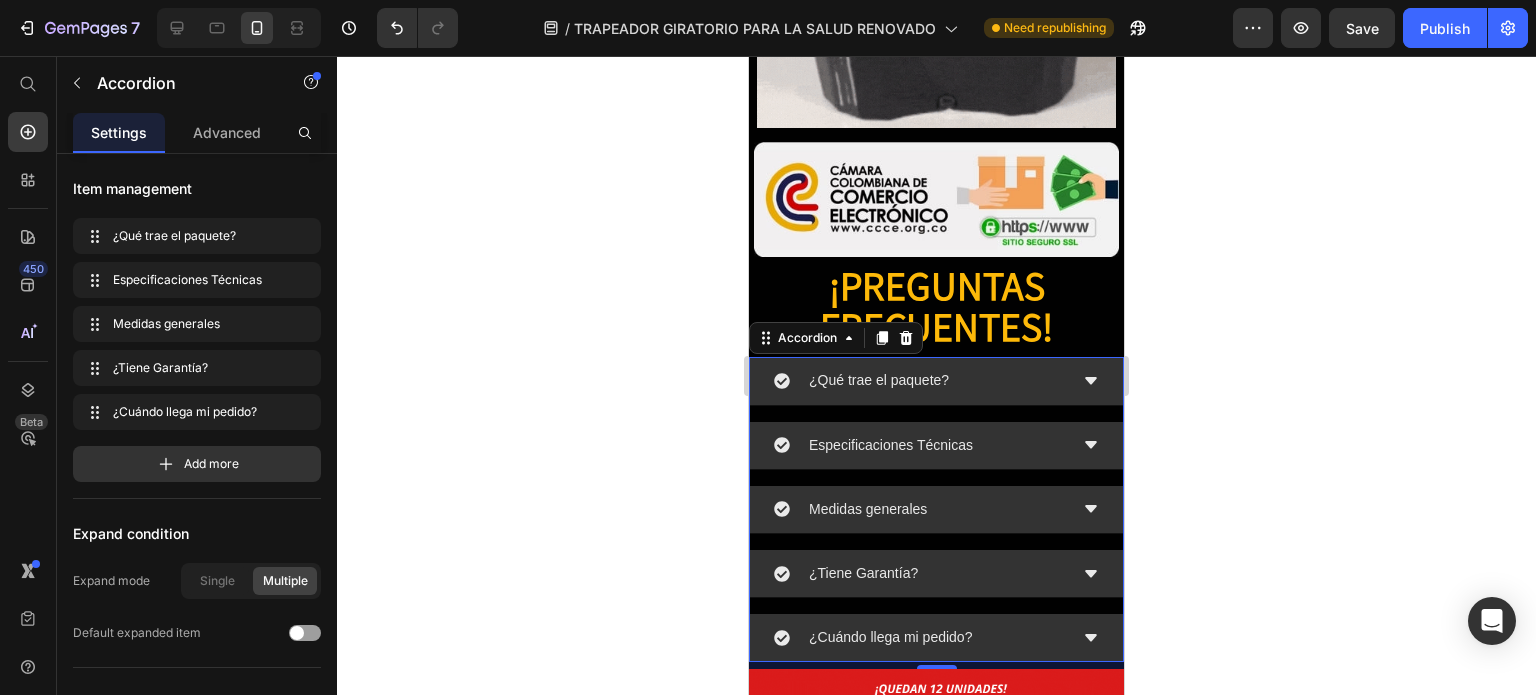 scroll, scrollTop: 6900, scrollLeft: 0, axis: vertical 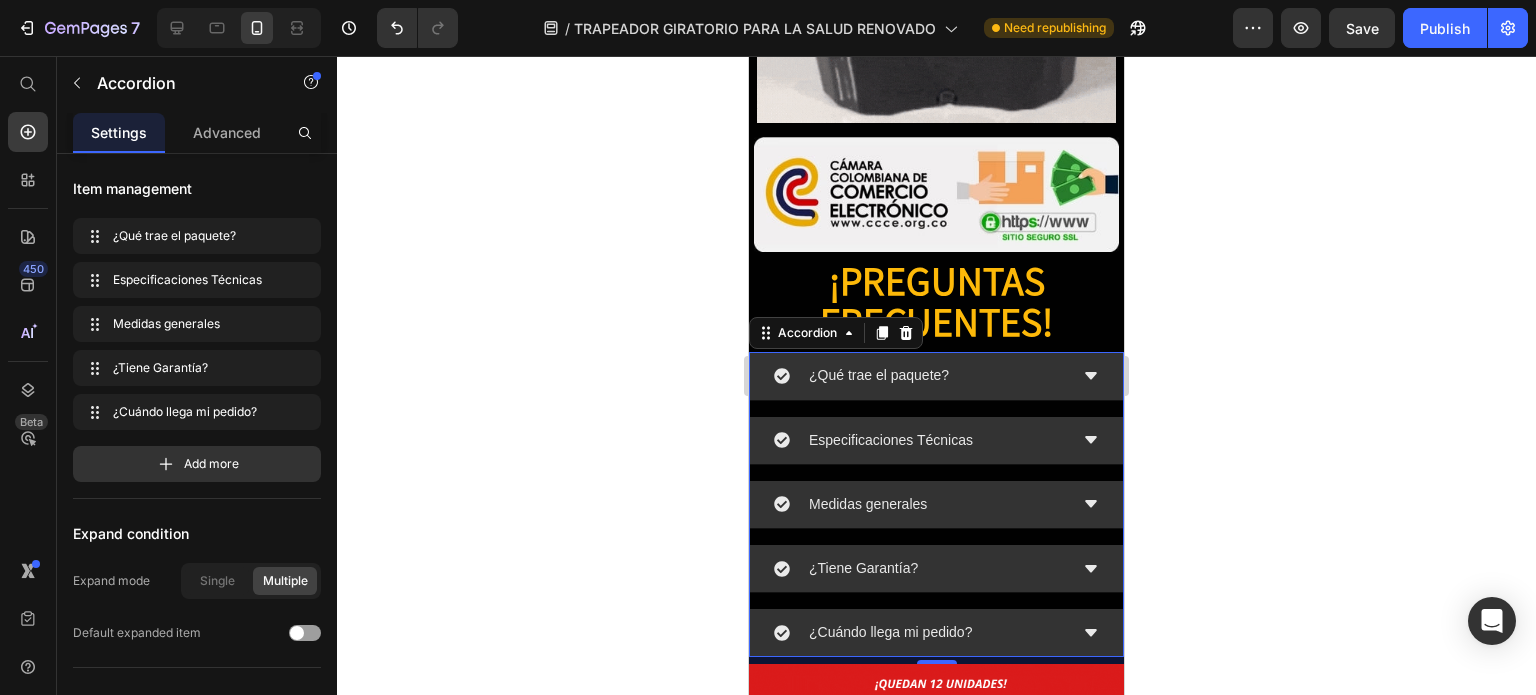 click on "¿Cuándo llega mi pedido?" at bounding box center [936, 633] 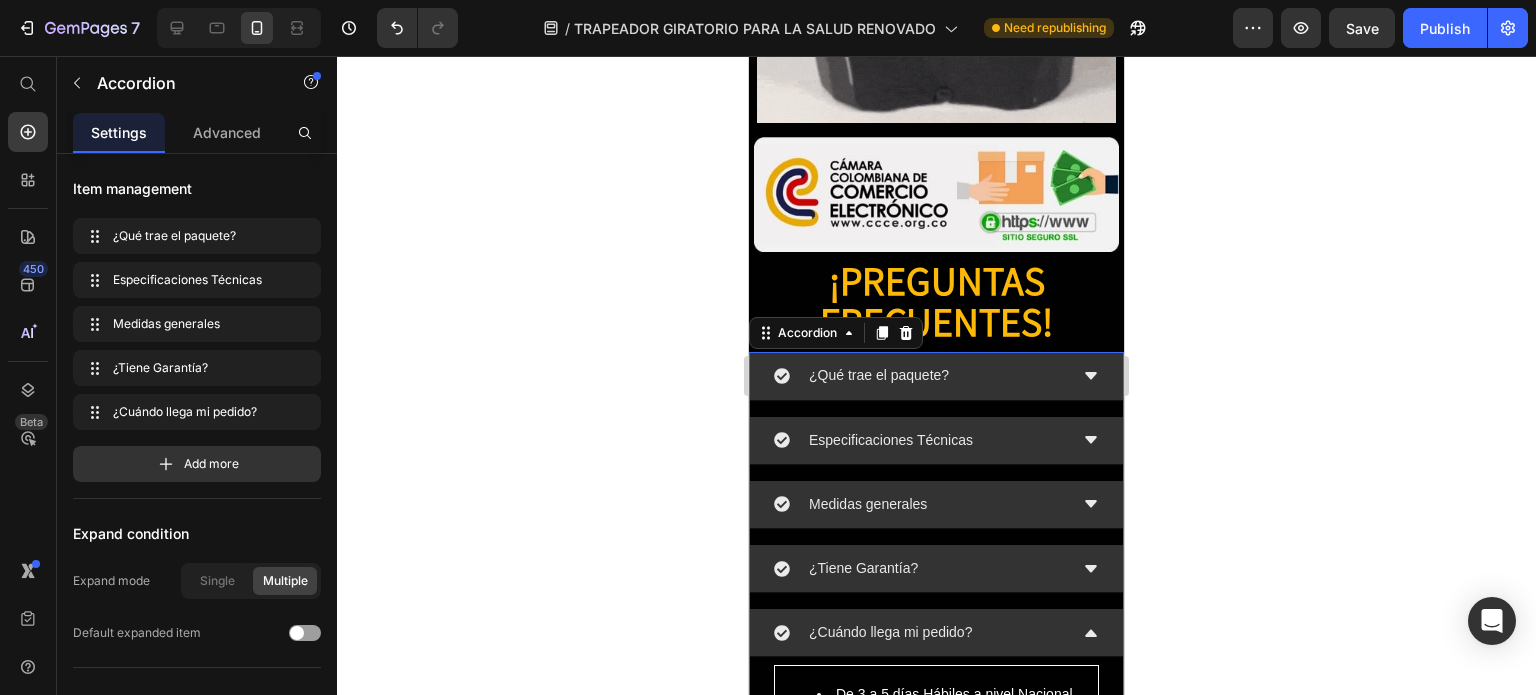 click on "¿Cuándo llega mi pedido?" at bounding box center [936, 633] 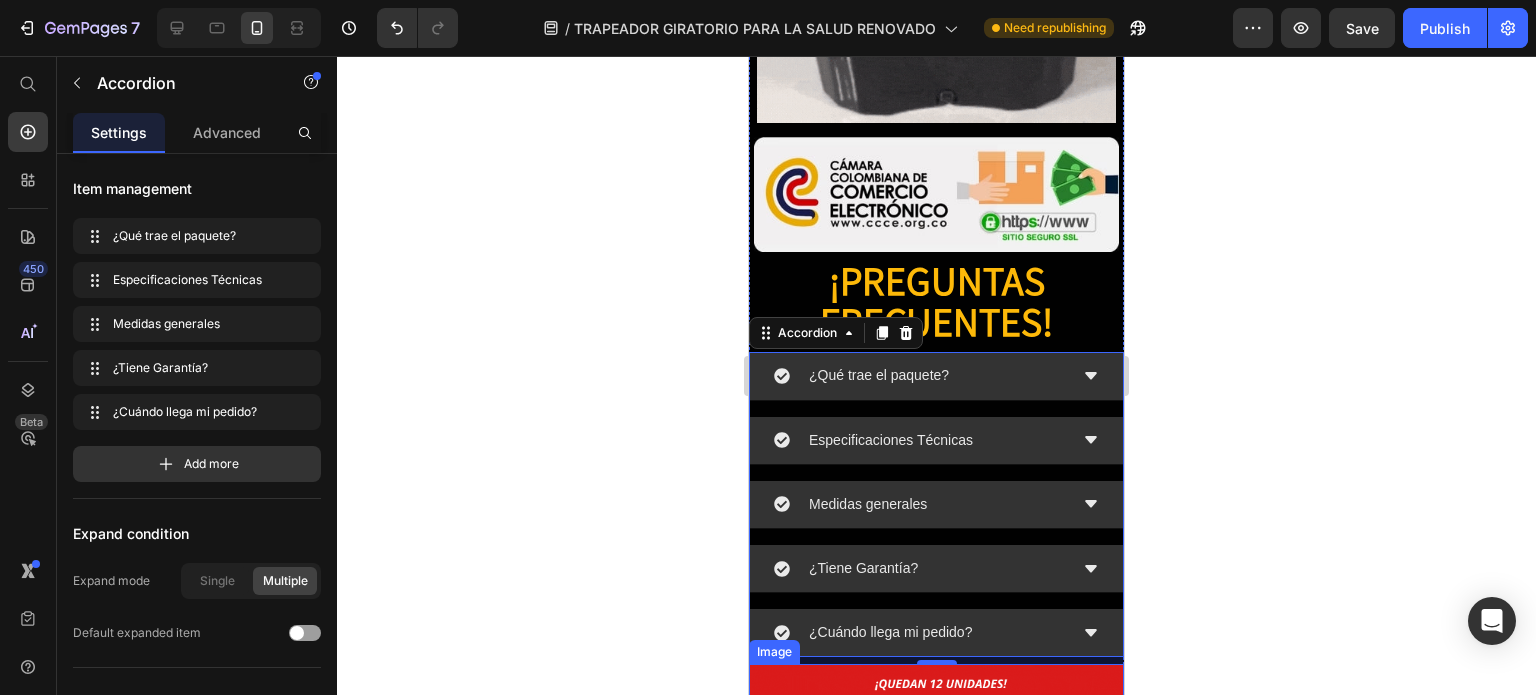 click at bounding box center (936, 683) 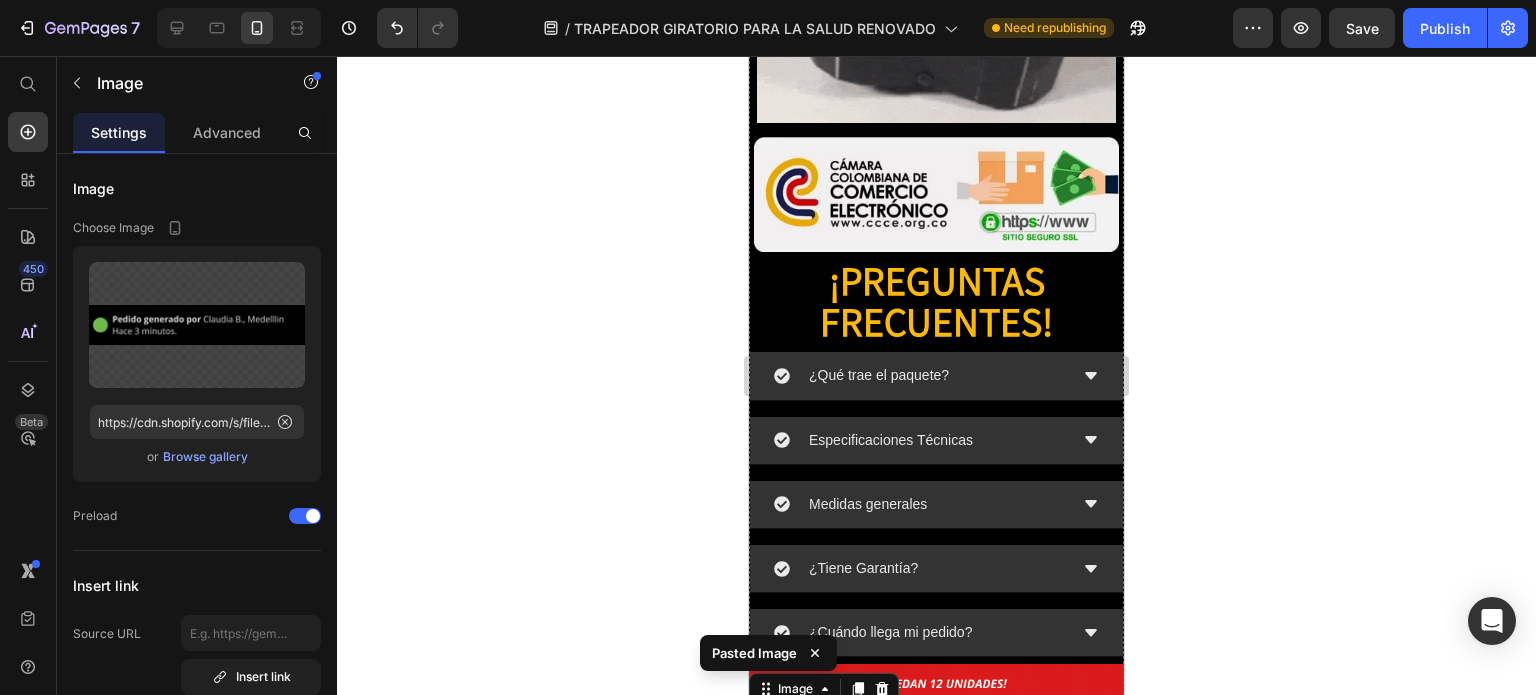 click on "Publish the page to see the content." at bounding box center (936, 806) 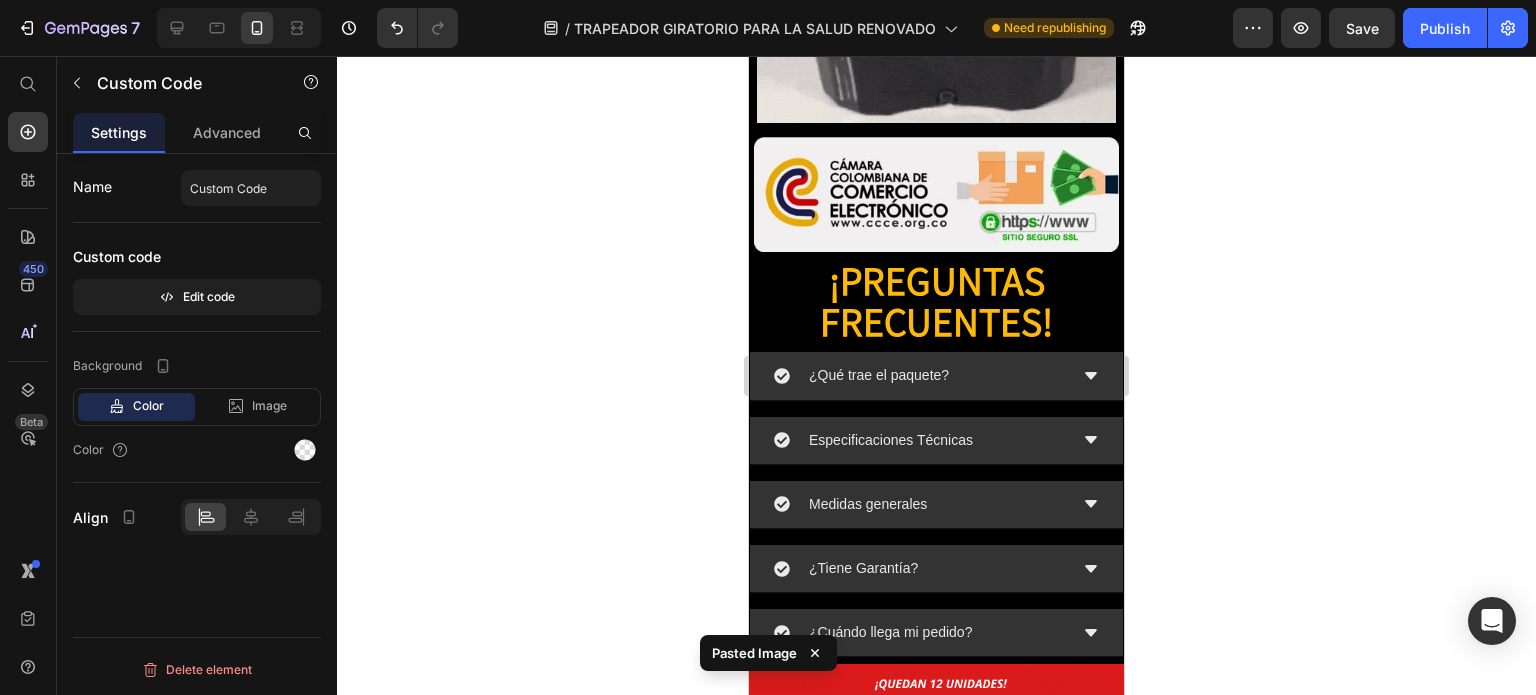 click 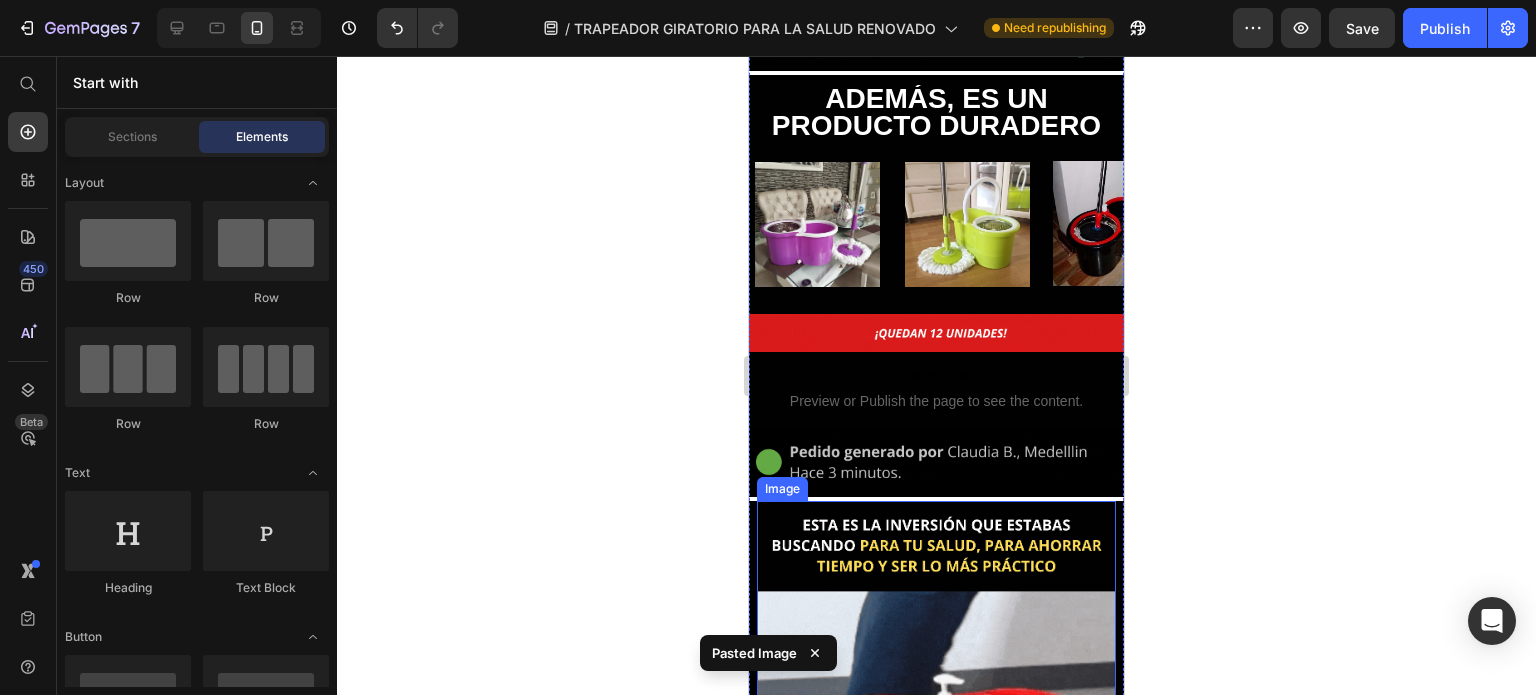 scroll, scrollTop: 6000, scrollLeft: 0, axis: vertical 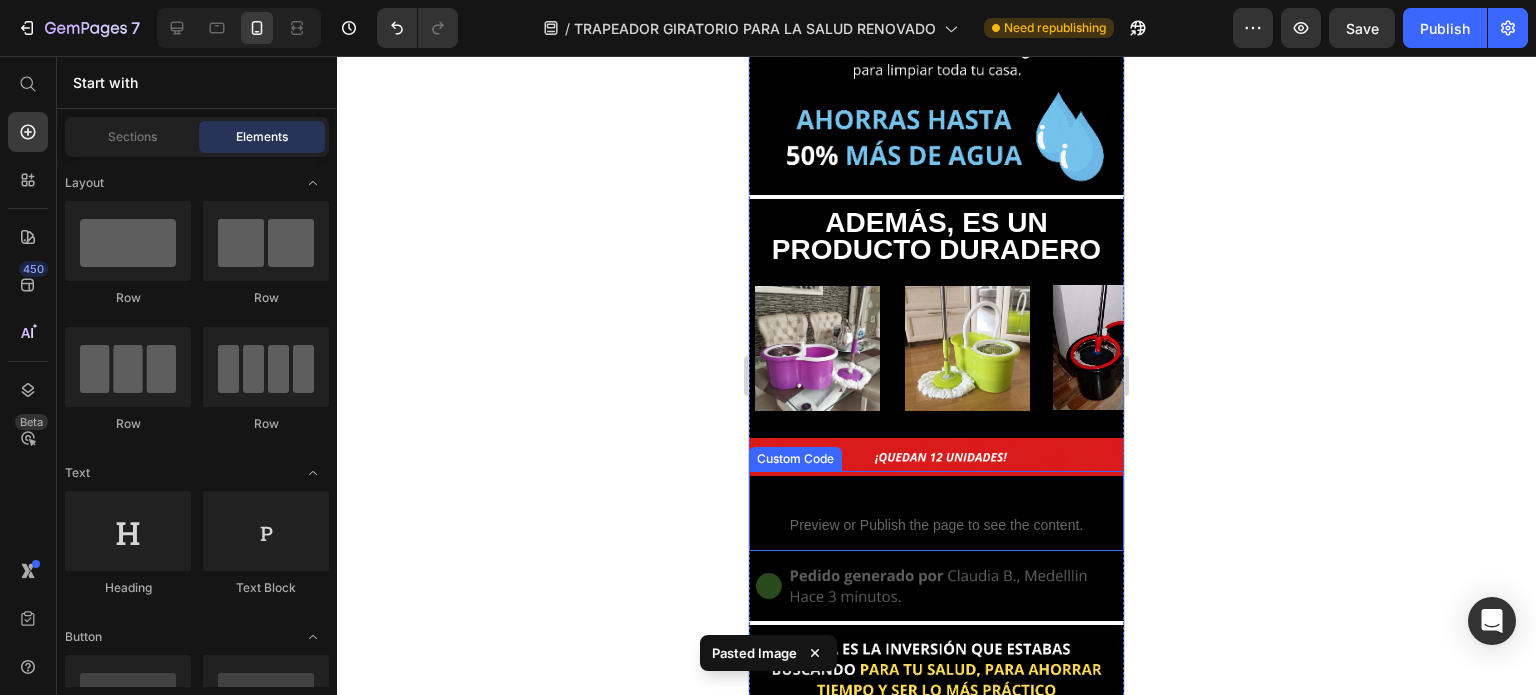 click on "Preview or Publish the page to see the content." at bounding box center (936, 525) 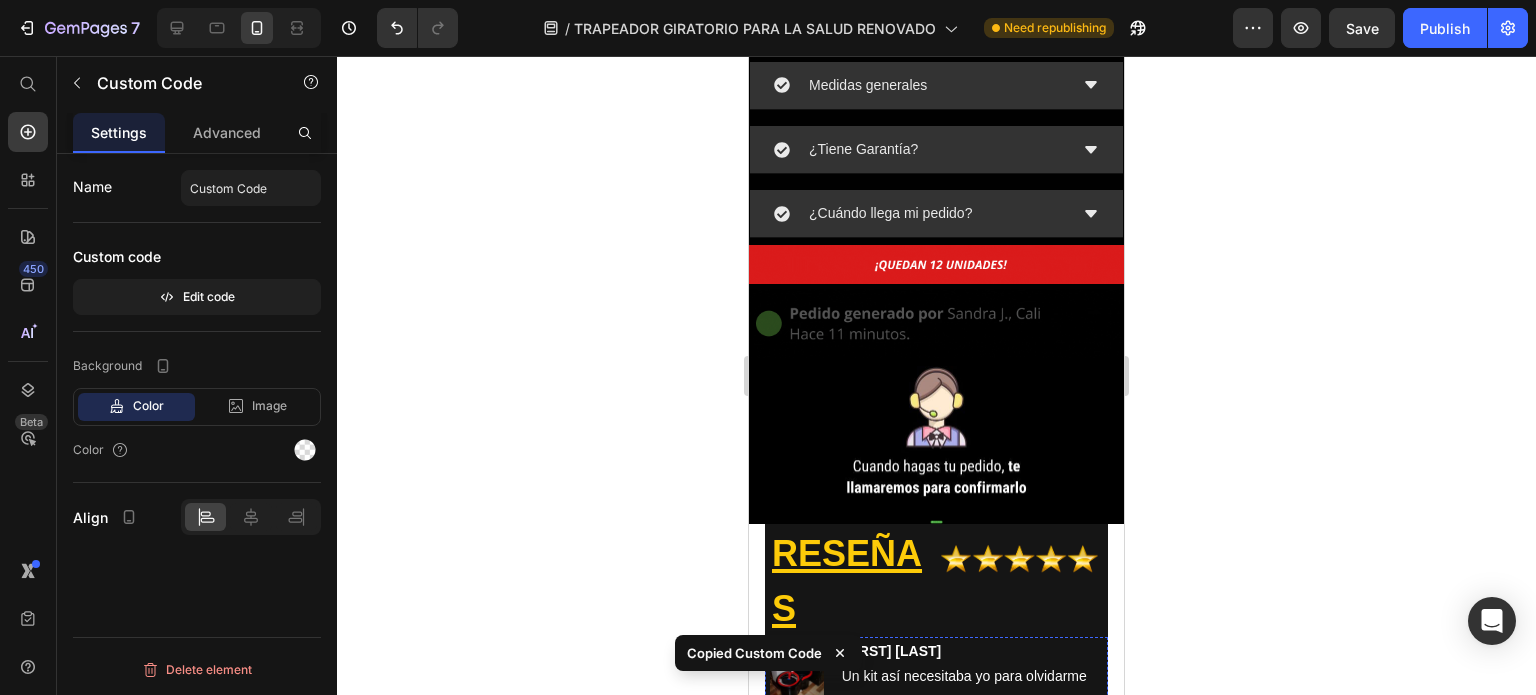 scroll, scrollTop: 7100, scrollLeft: 0, axis: vertical 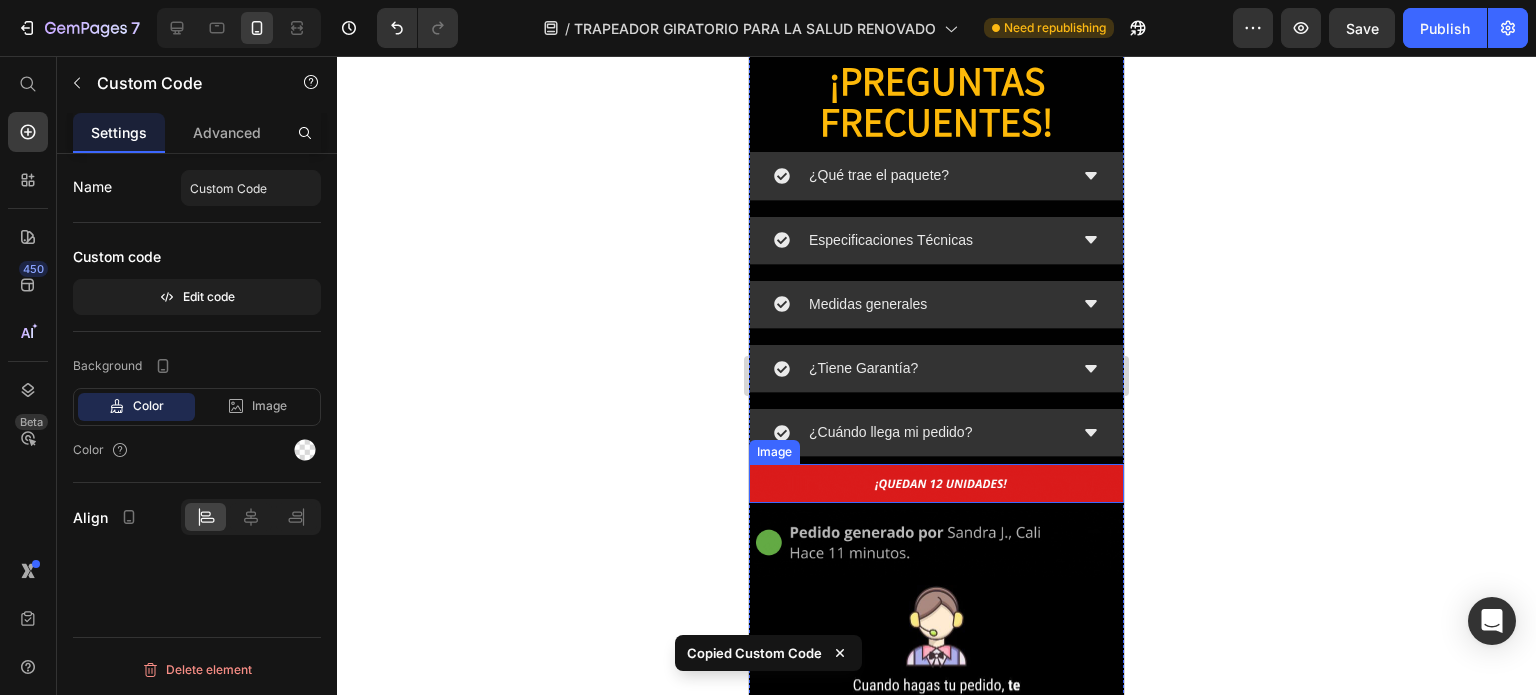 click at bounding box center [936, 483] 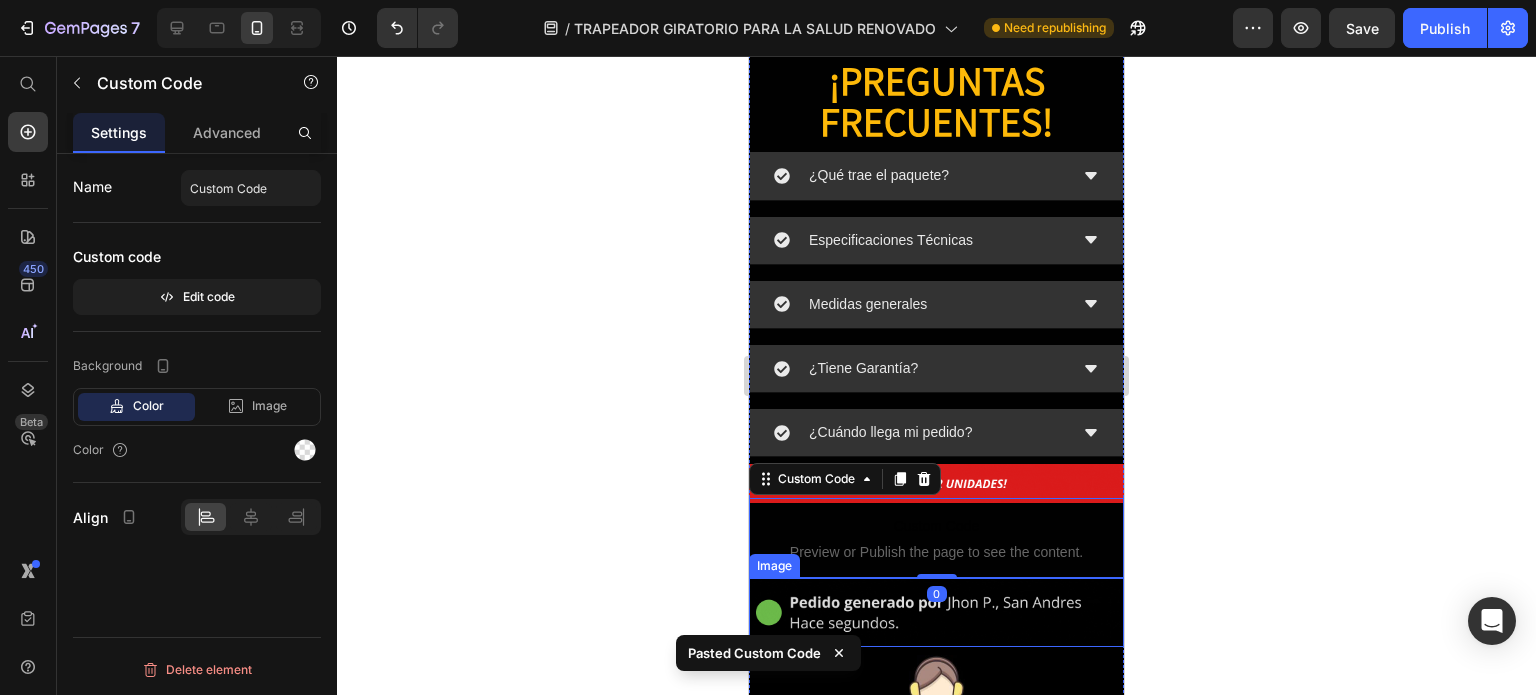 click at bounding box center (936, 612) 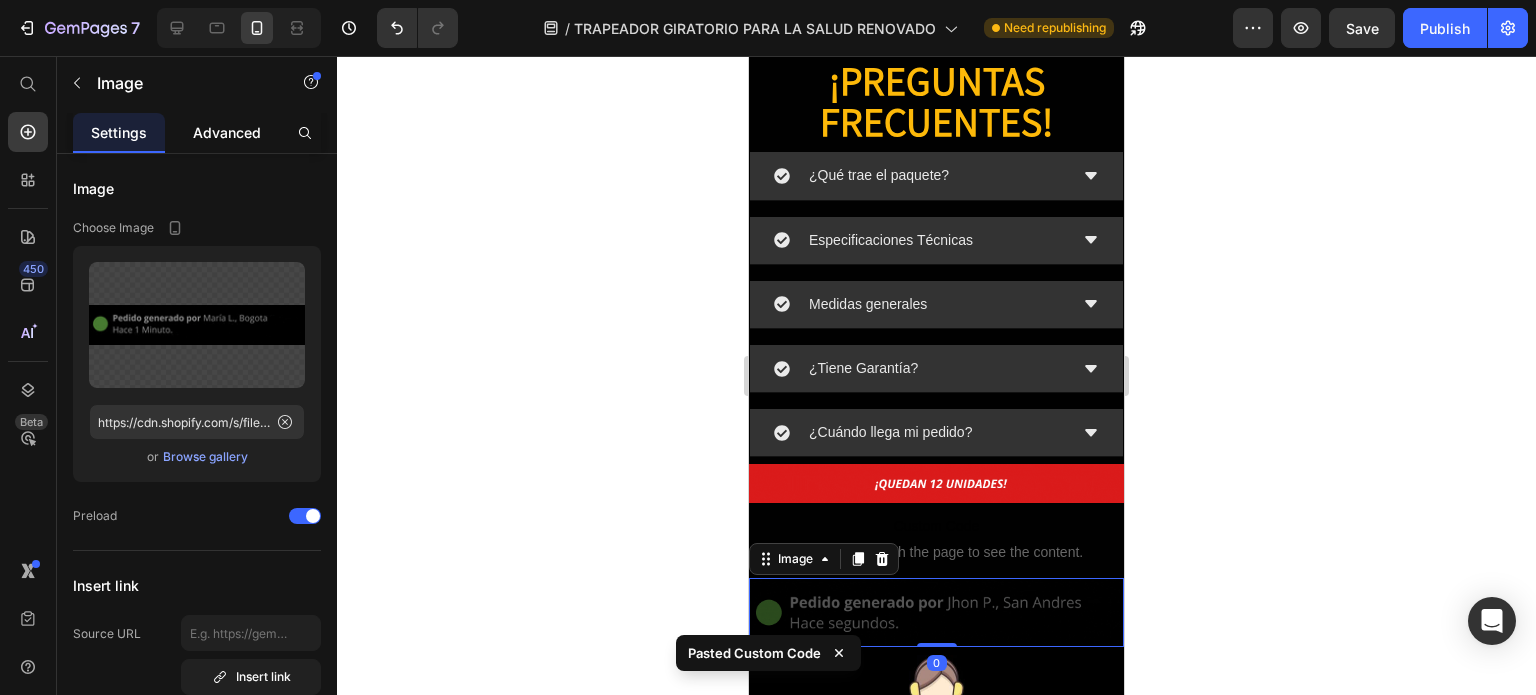 click on "Advanced" at bounding box center (227, 132) 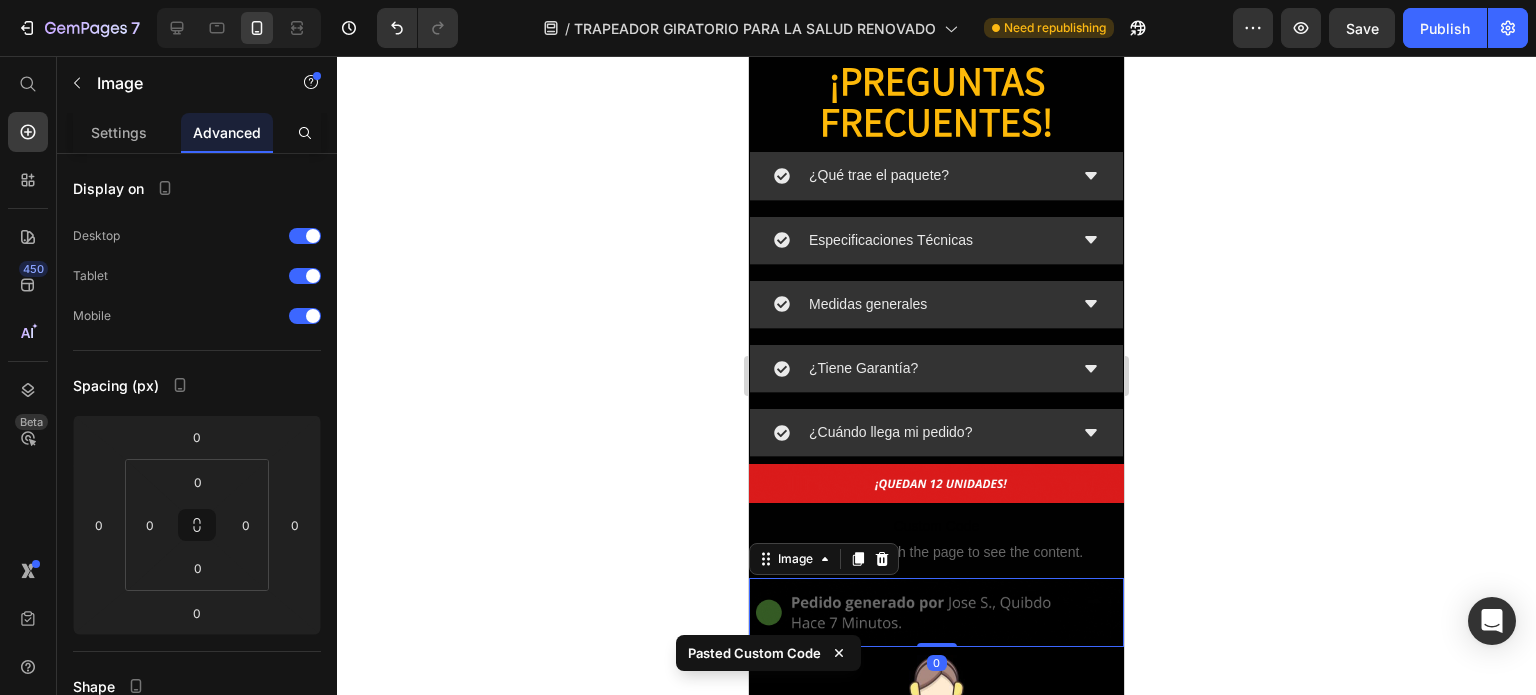 click 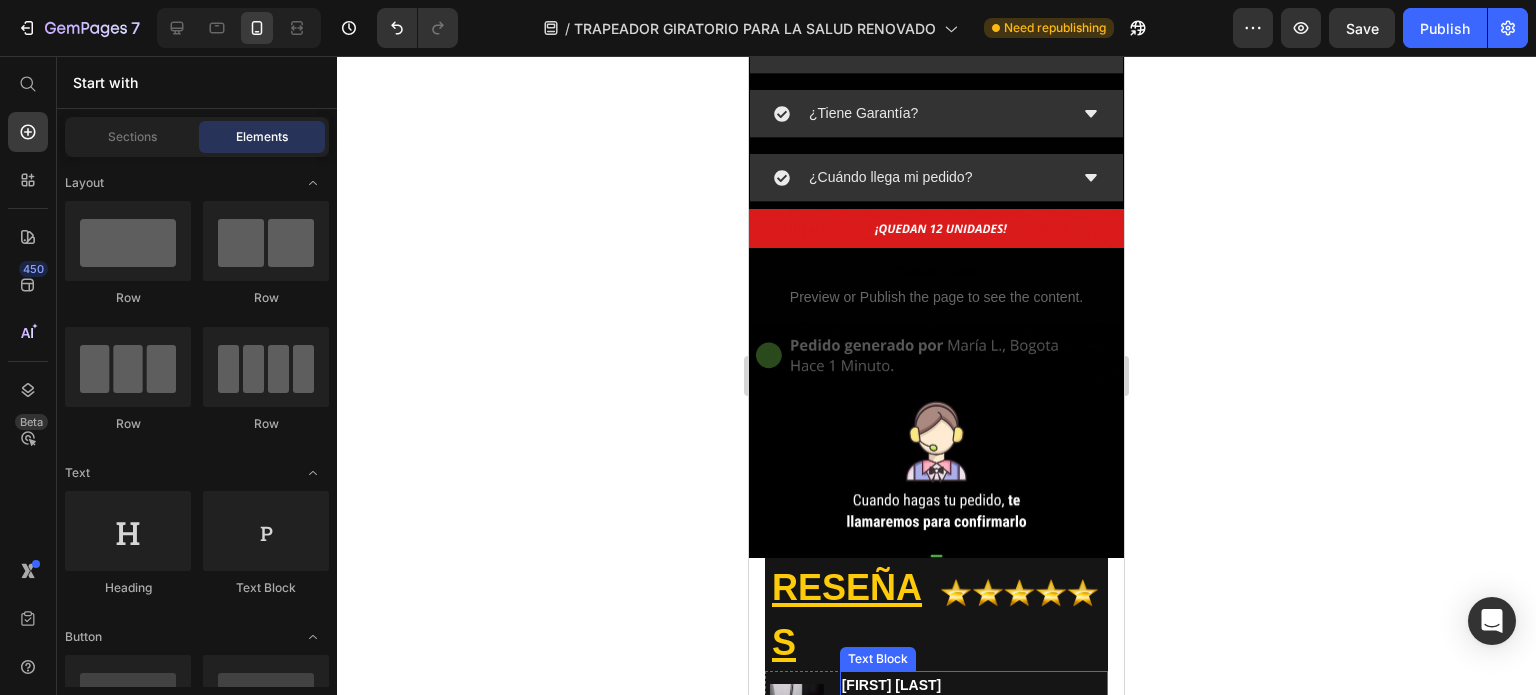 scroll, scrollTop: 7400, scrollLeft: 0, axis: vertical 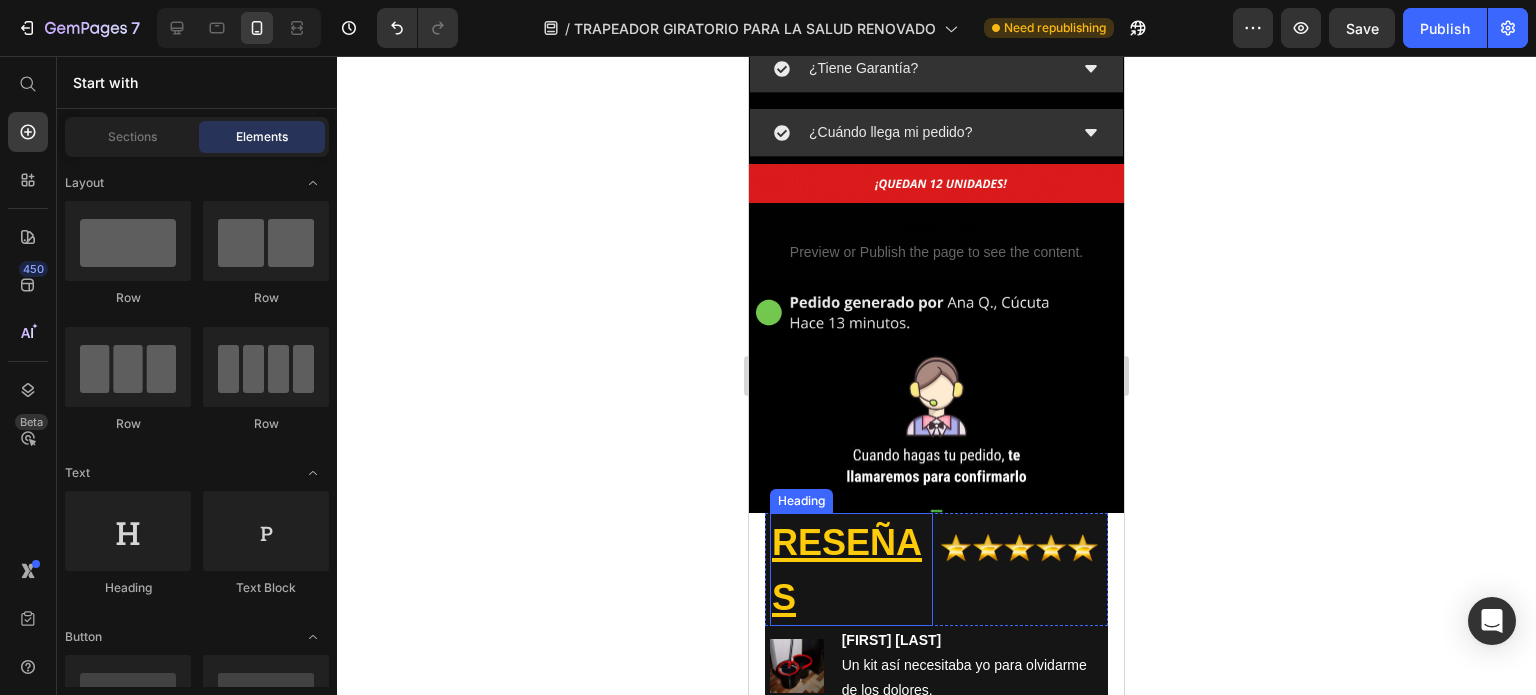 click on "RESEÑAS" at bounding box center [847, 569] 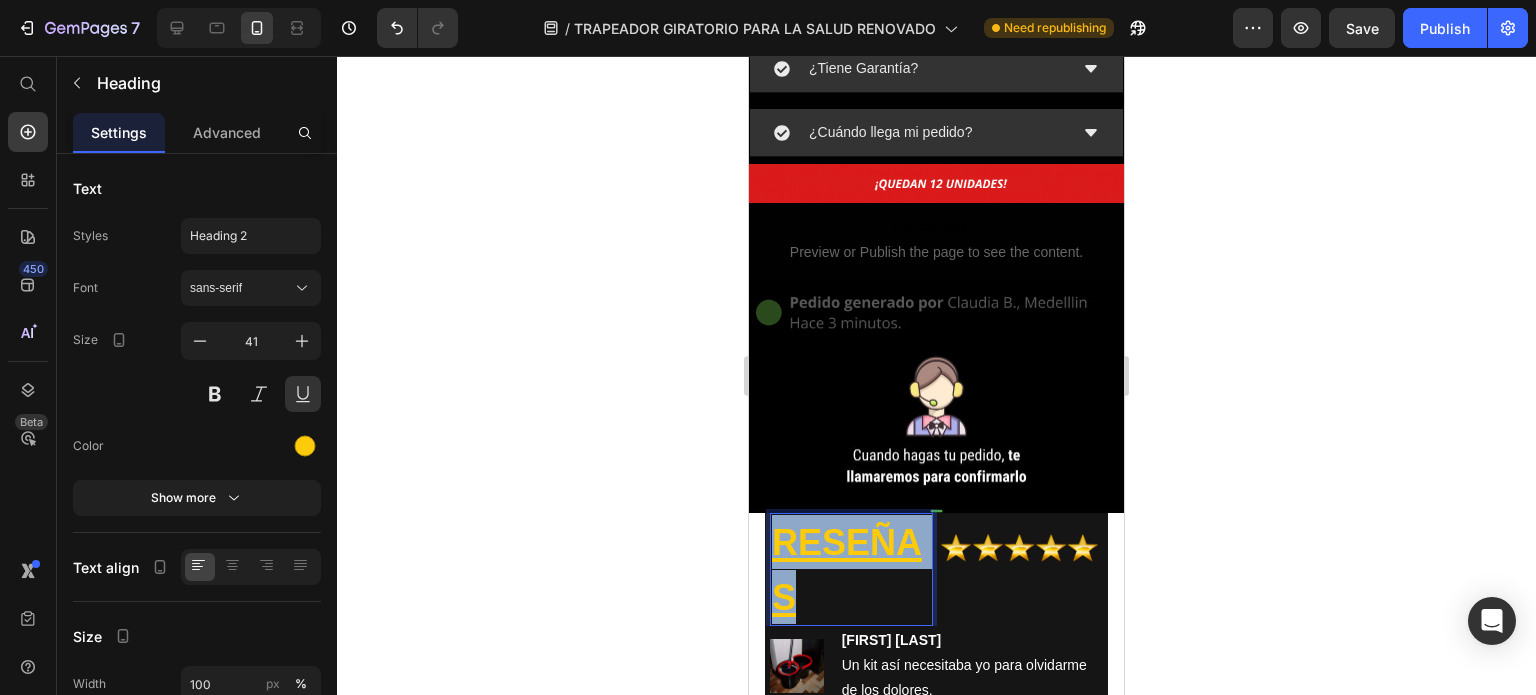 click on "RESEÑAS" at bounding box center (847, 569) 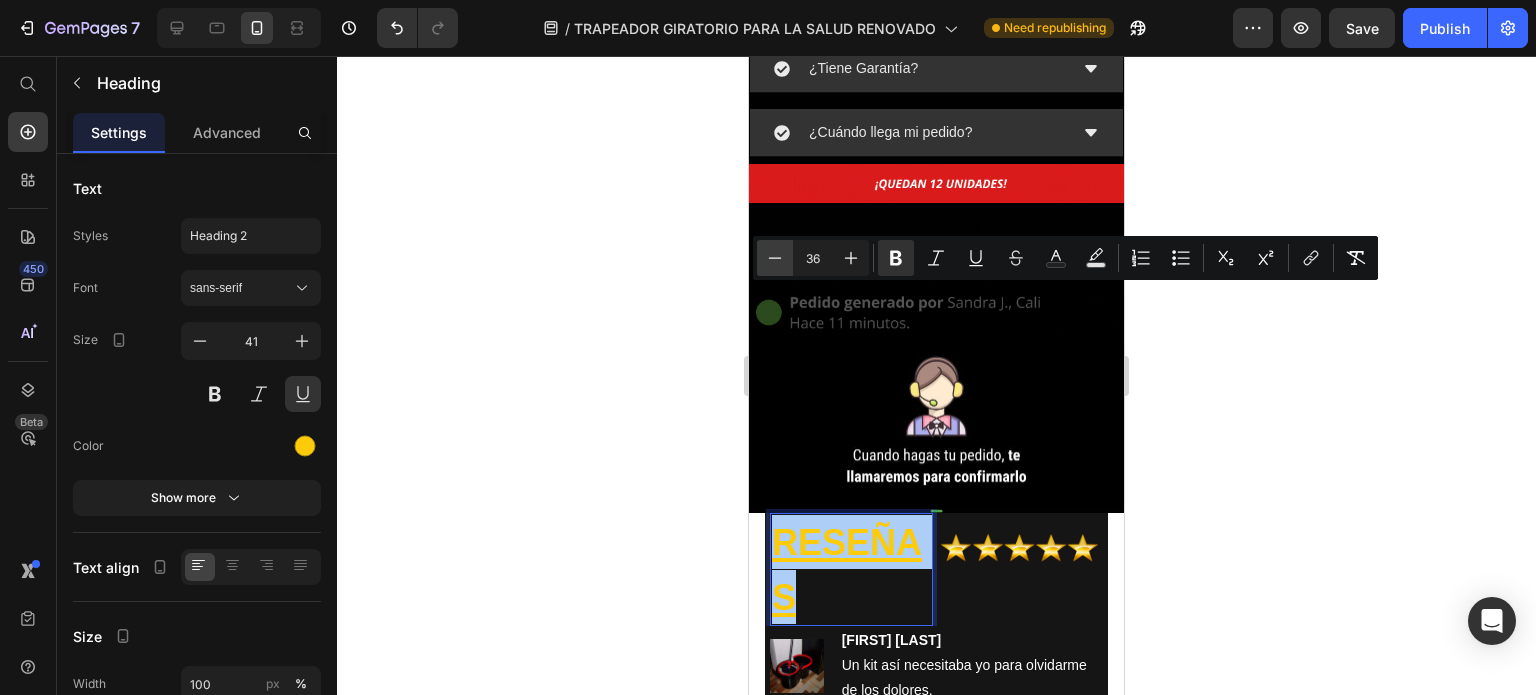click 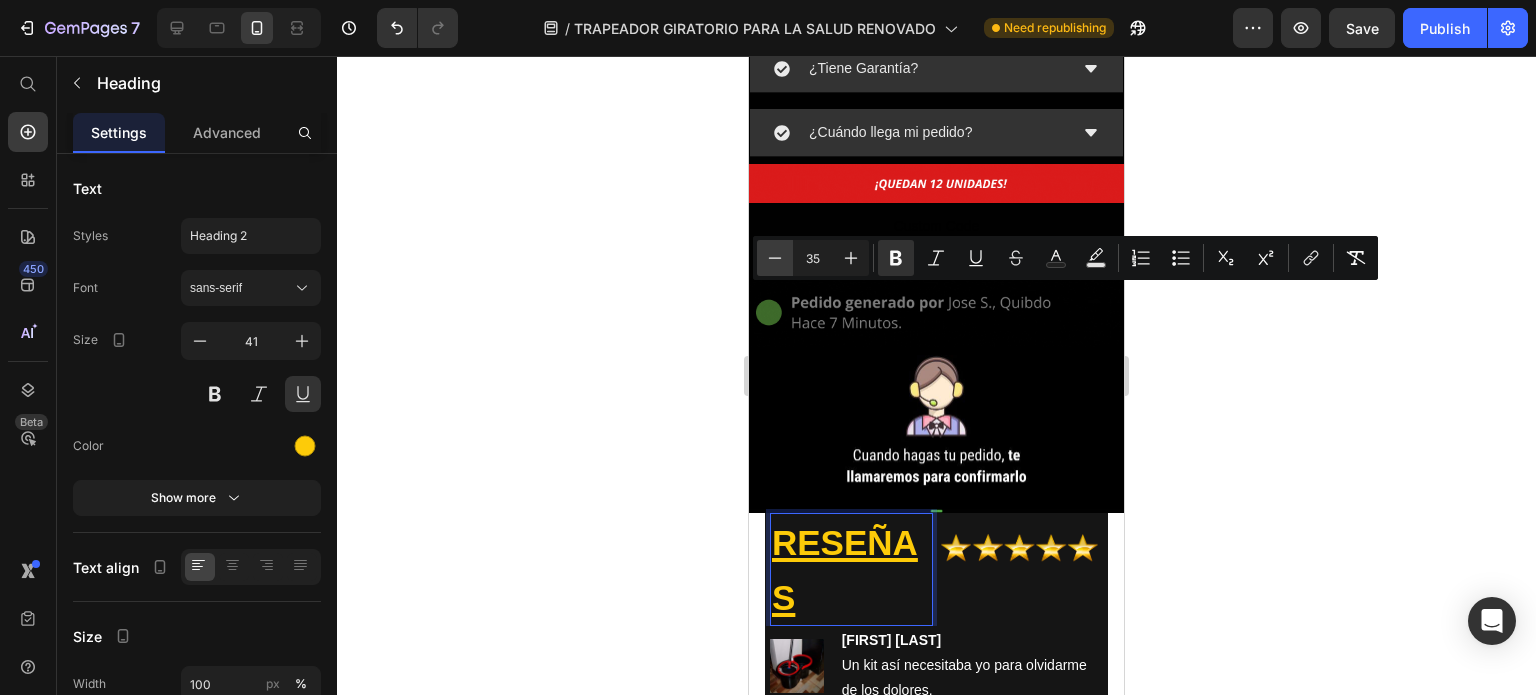 click 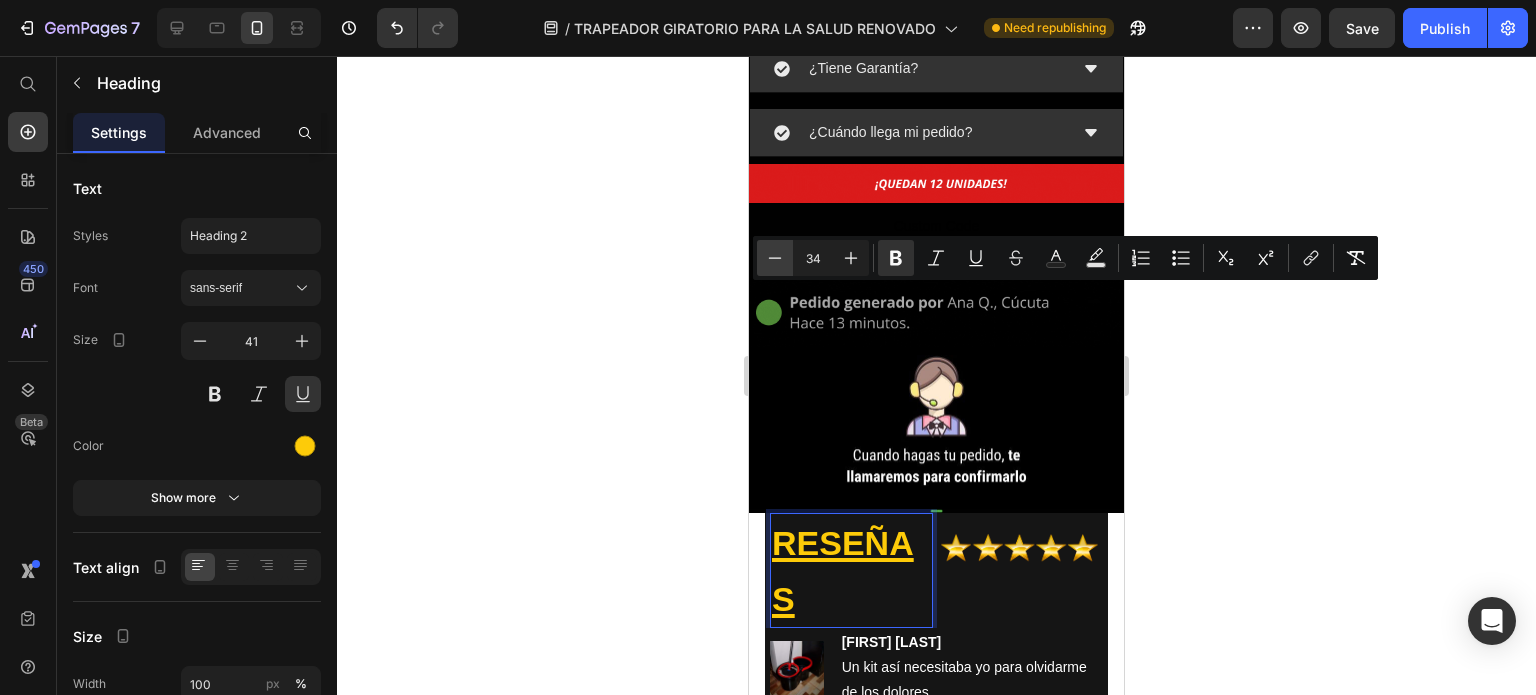 click 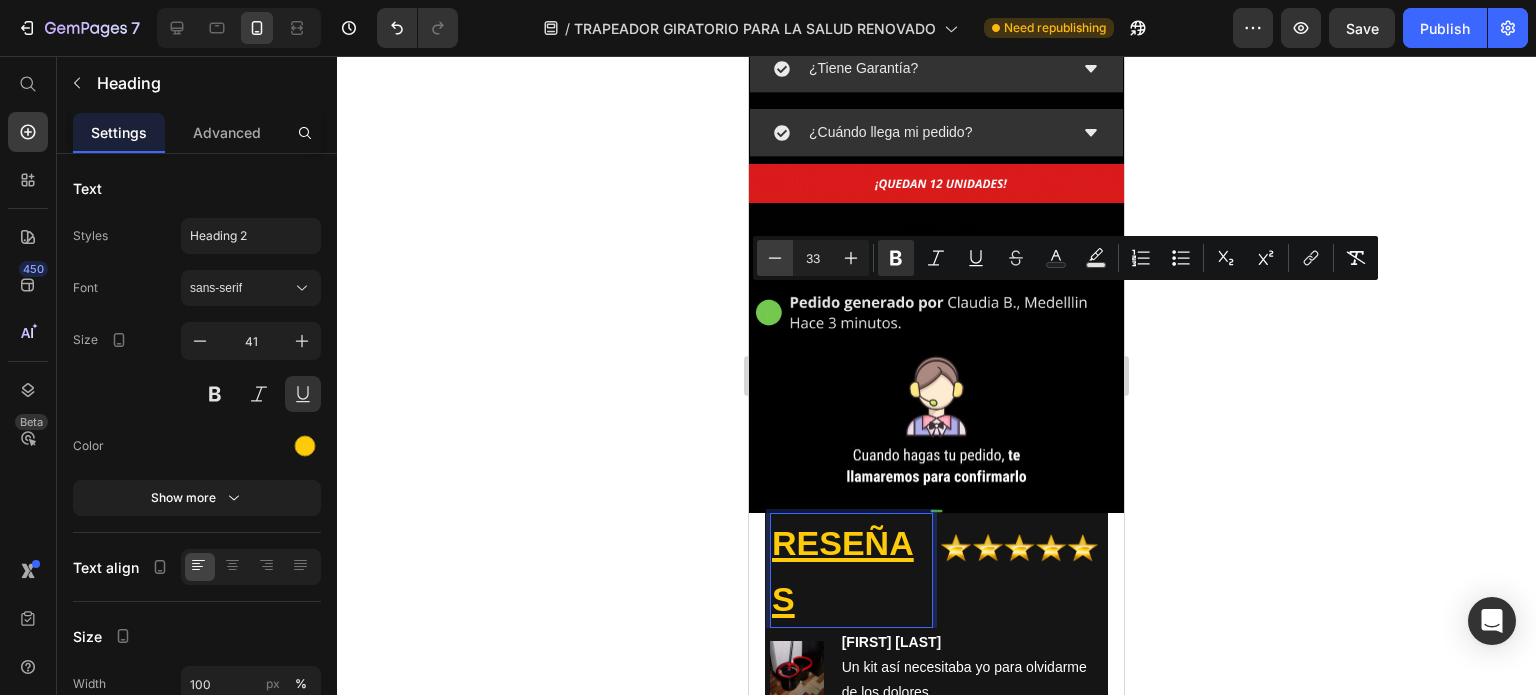 click 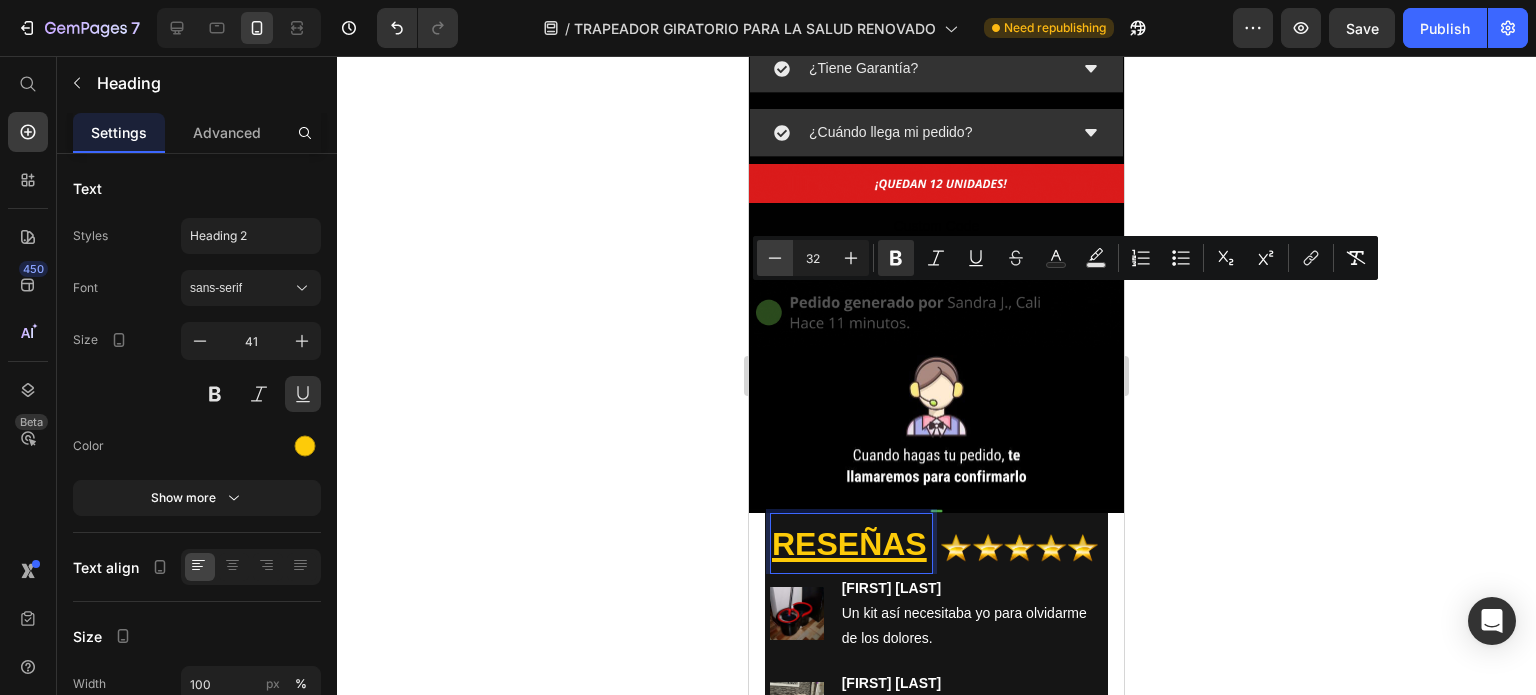 click 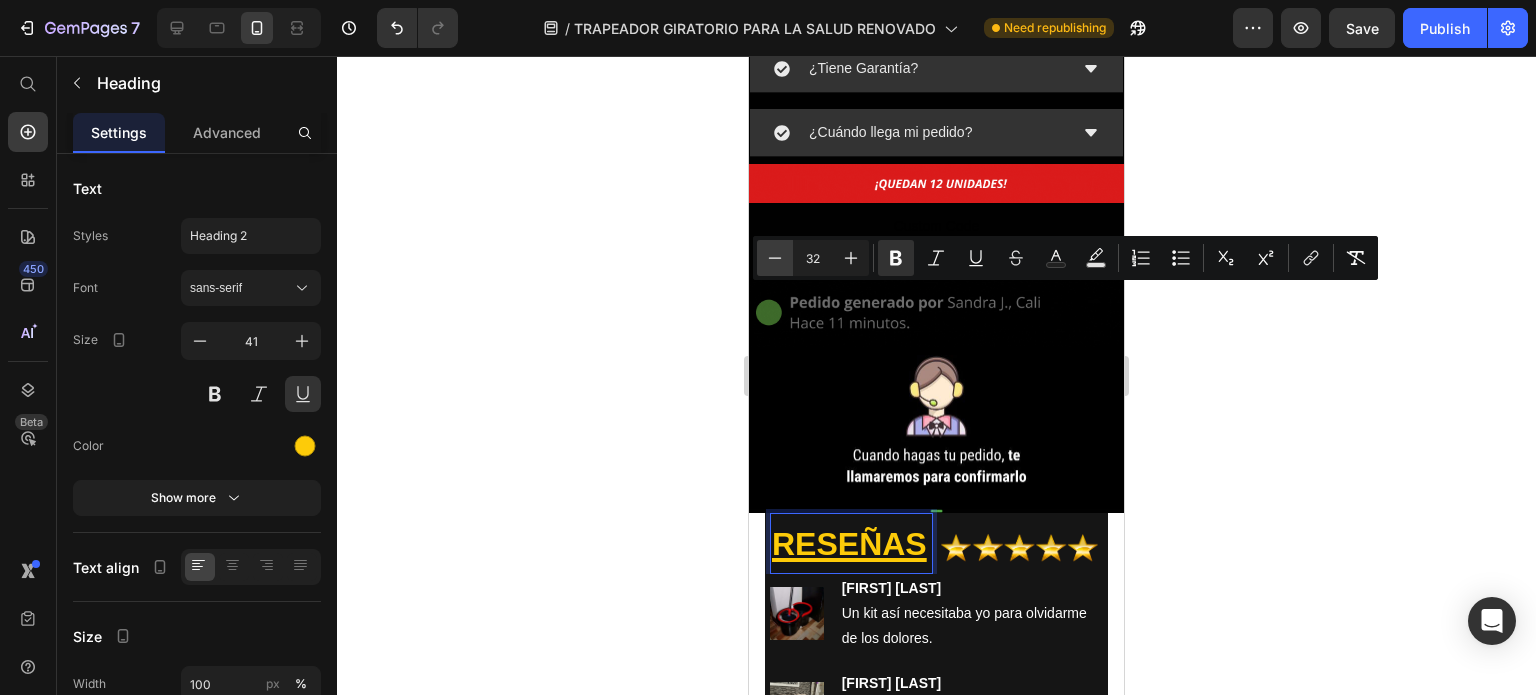 type on "31" 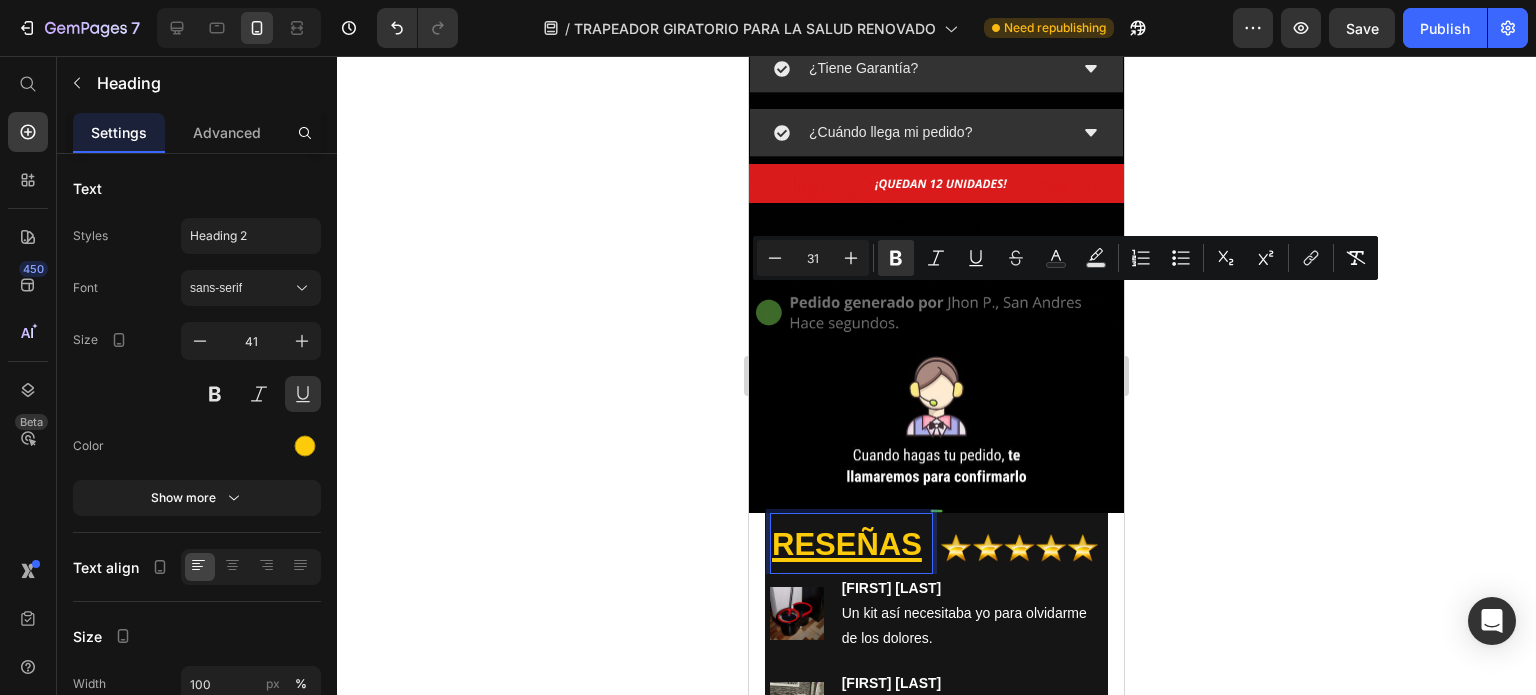 click 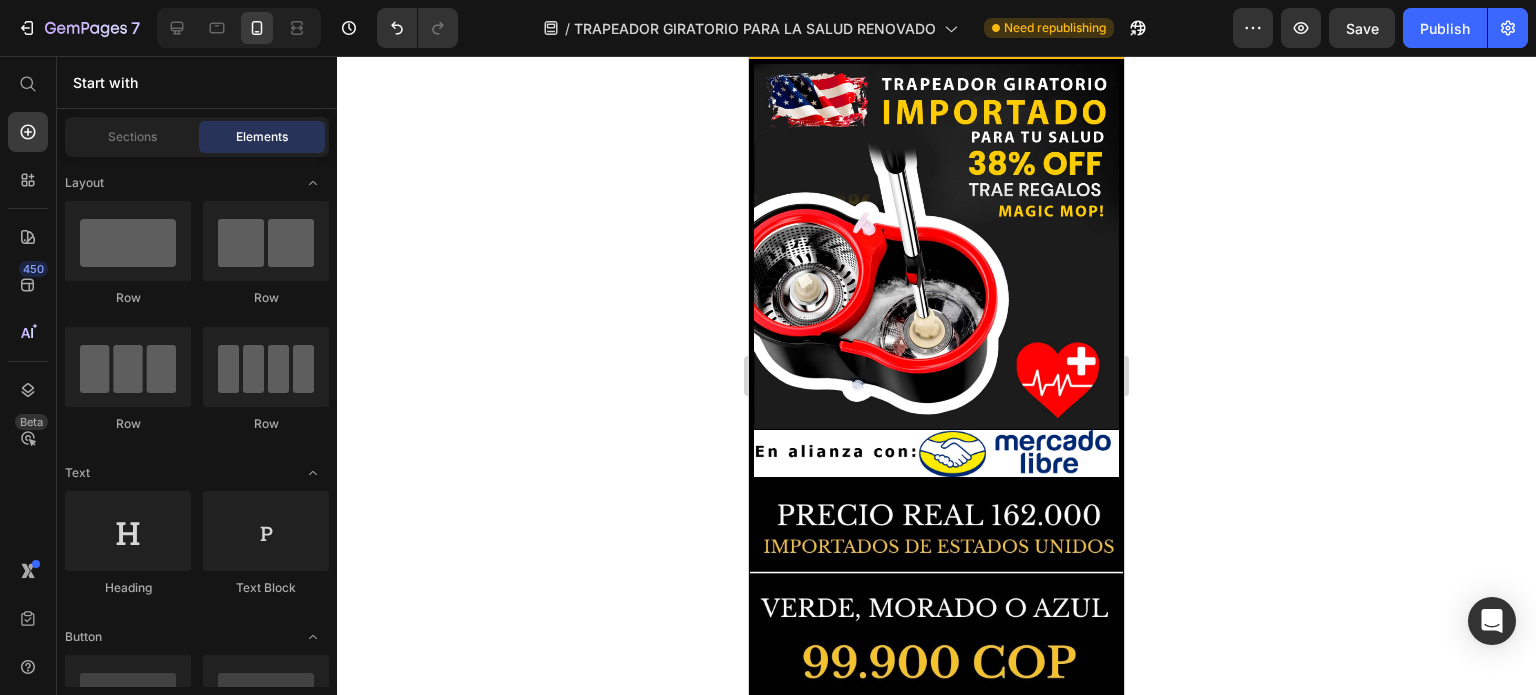 scroll, scrollTop: 0, scrollLeft: 0, axis: both 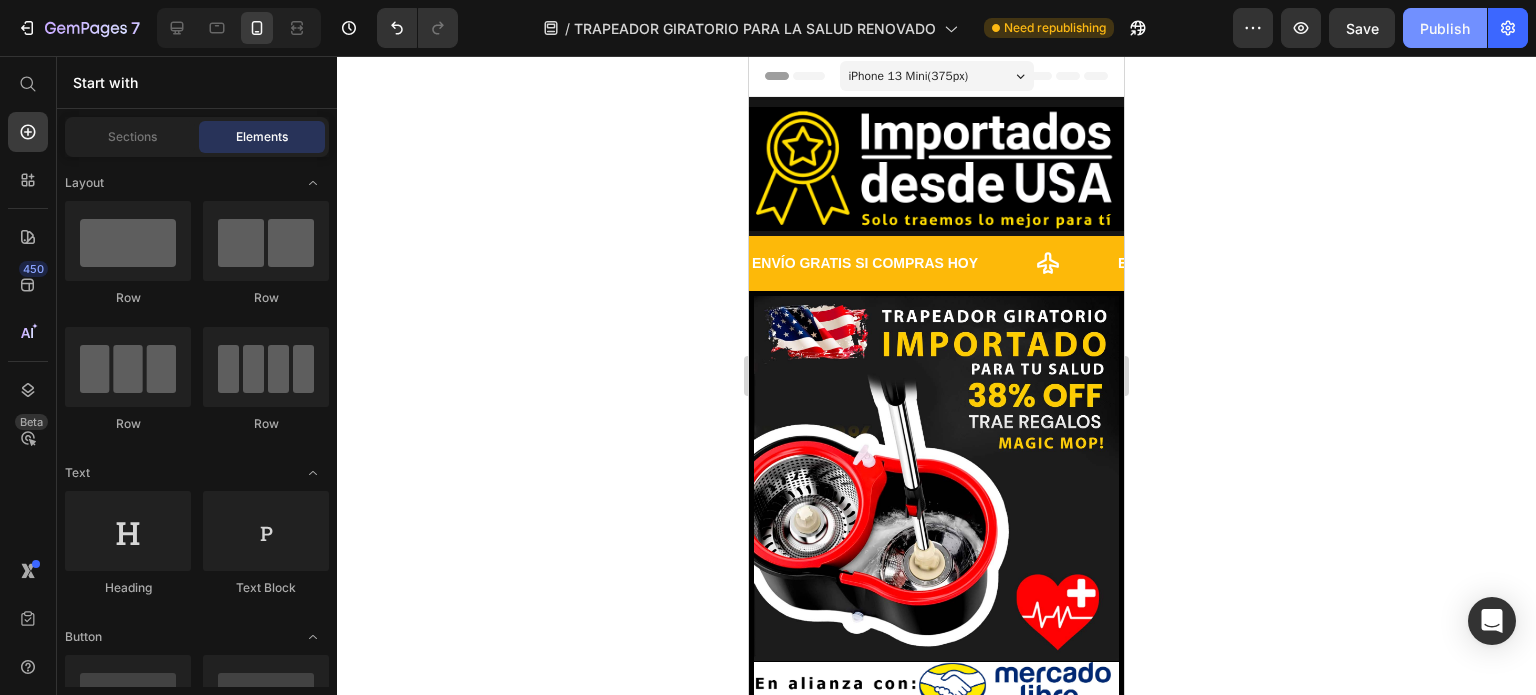 click on "Publish" 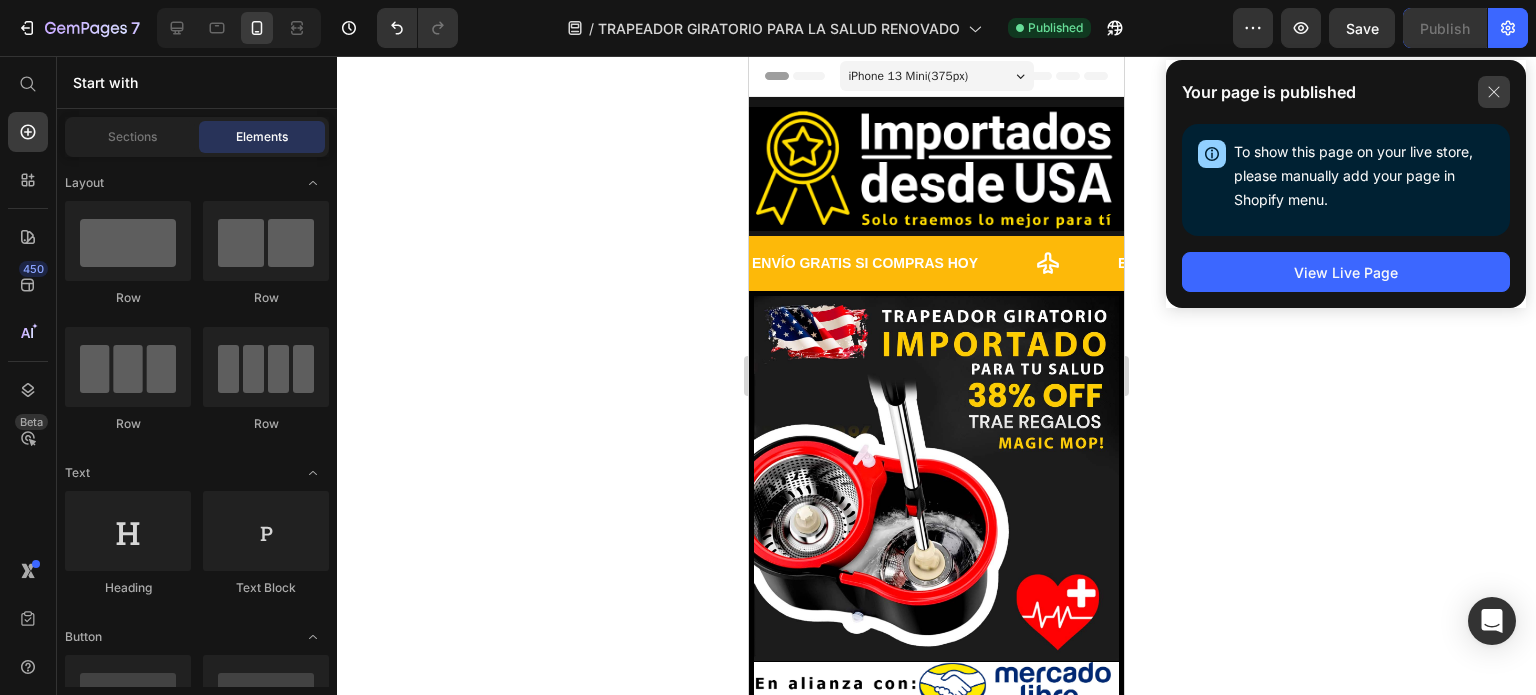 click 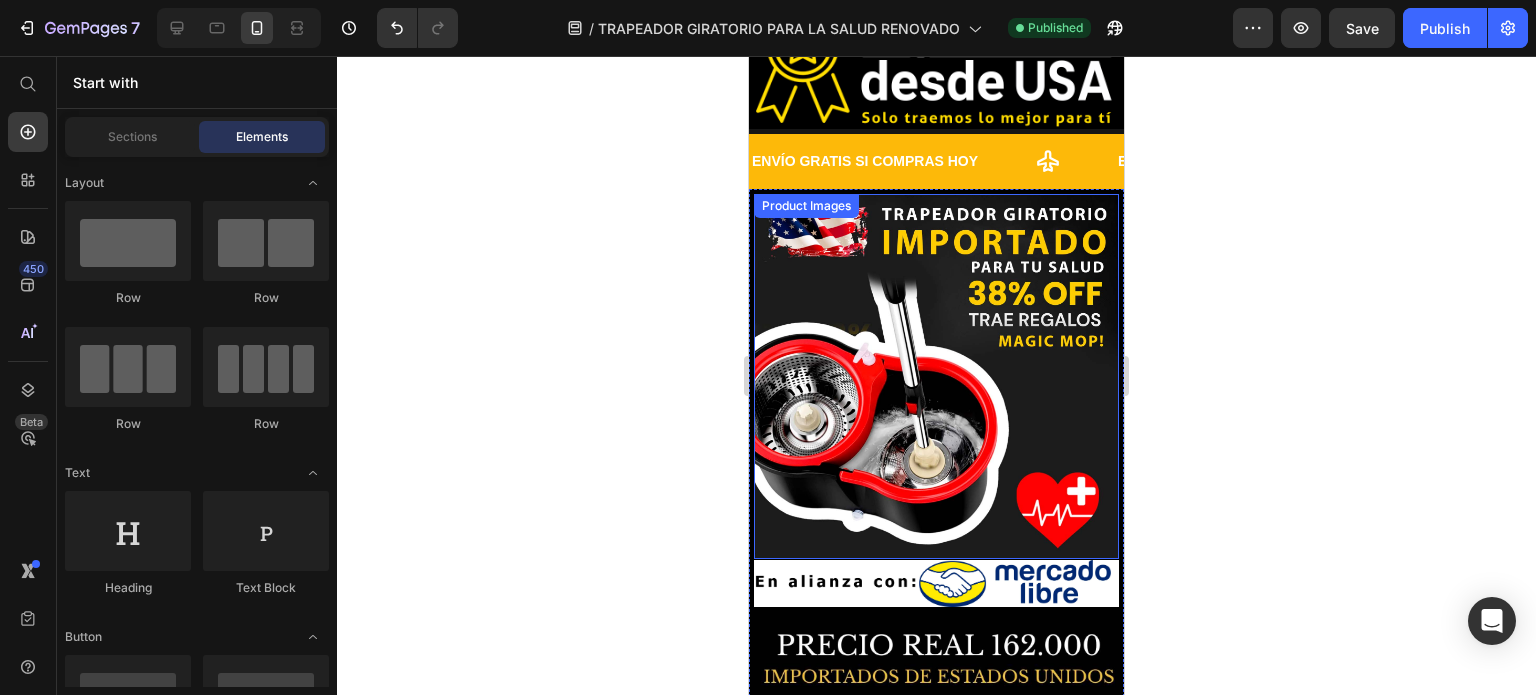scroll, scrollTop: 0, scrollLeft: 0, axis: both 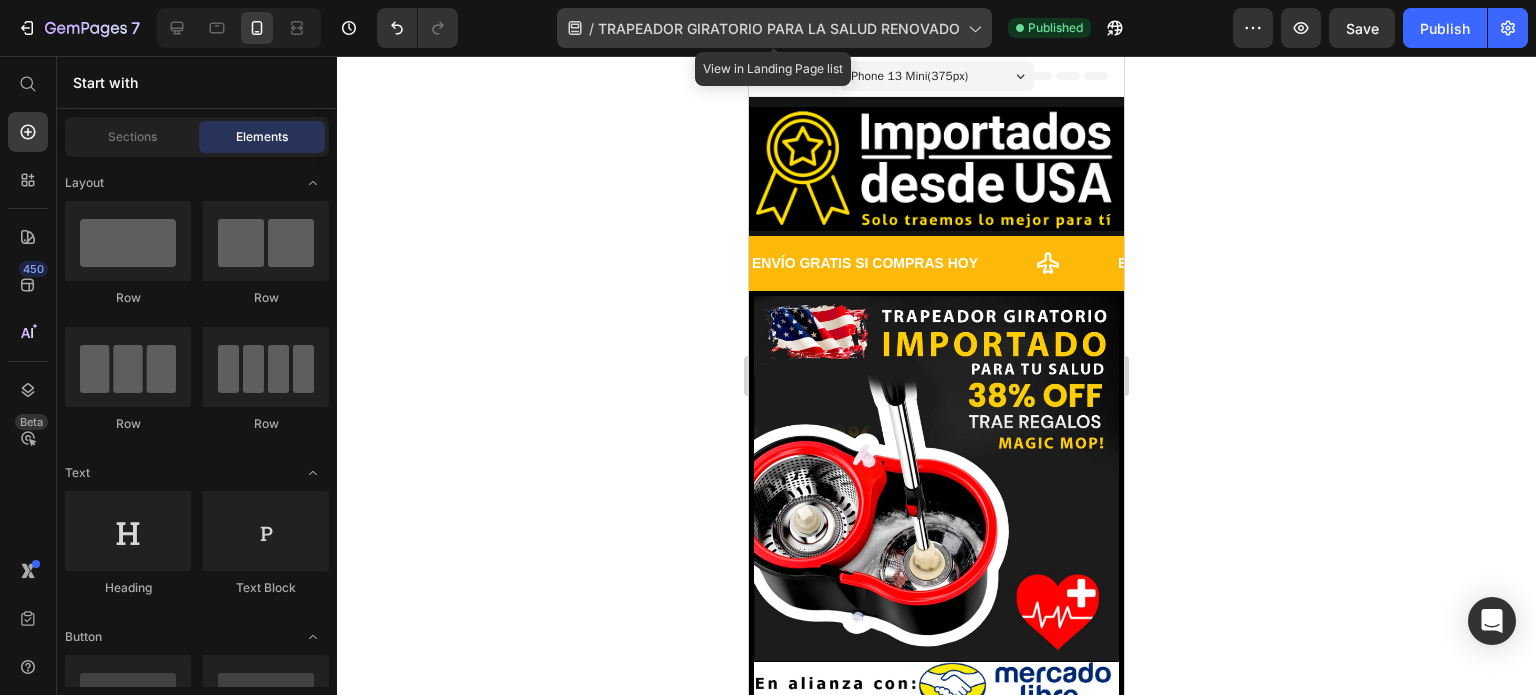click on "TRAPEADOR GIRATORIO PARA LA SALUD RENOVADO" at bounding box center (779, 28) 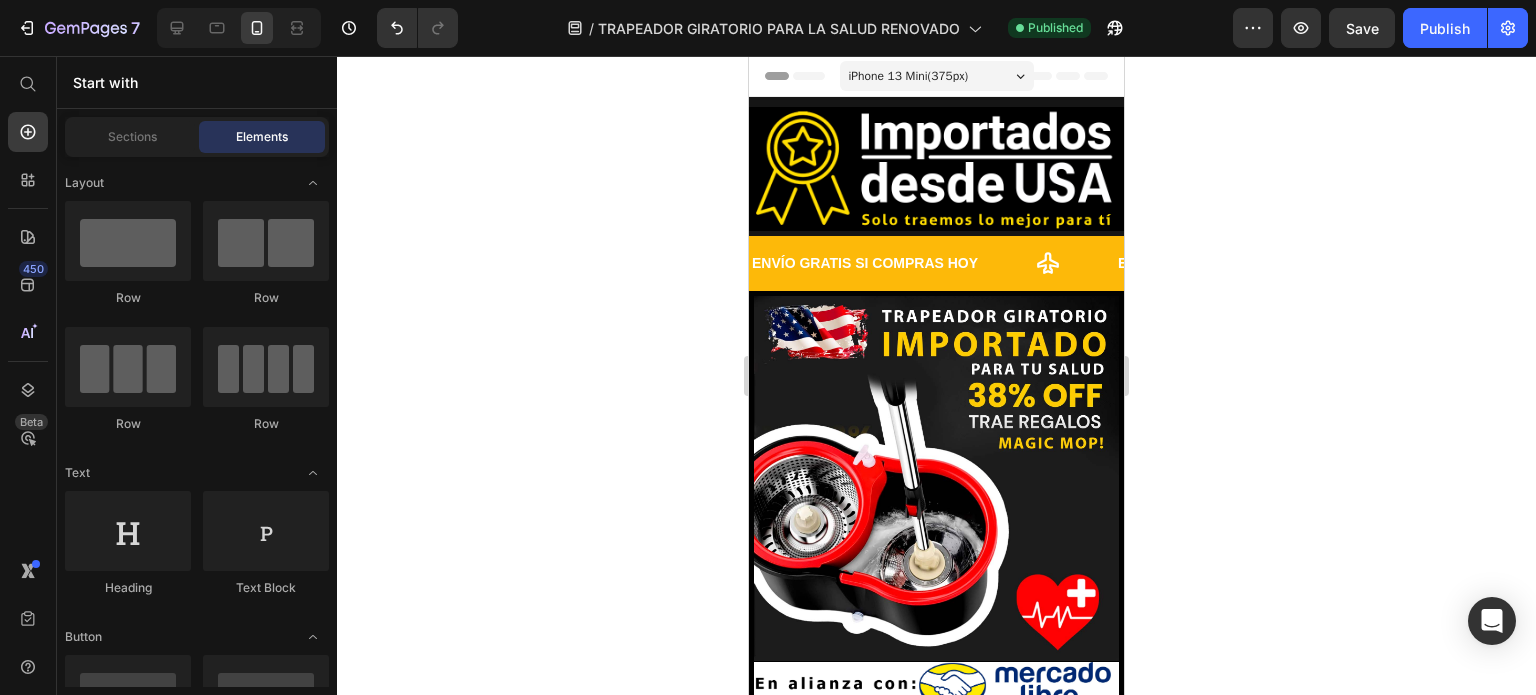 drag, startPoint x: 453, startPoint y: 321, endPoint x: 765, endPoint y: 215, distance: 329.5148 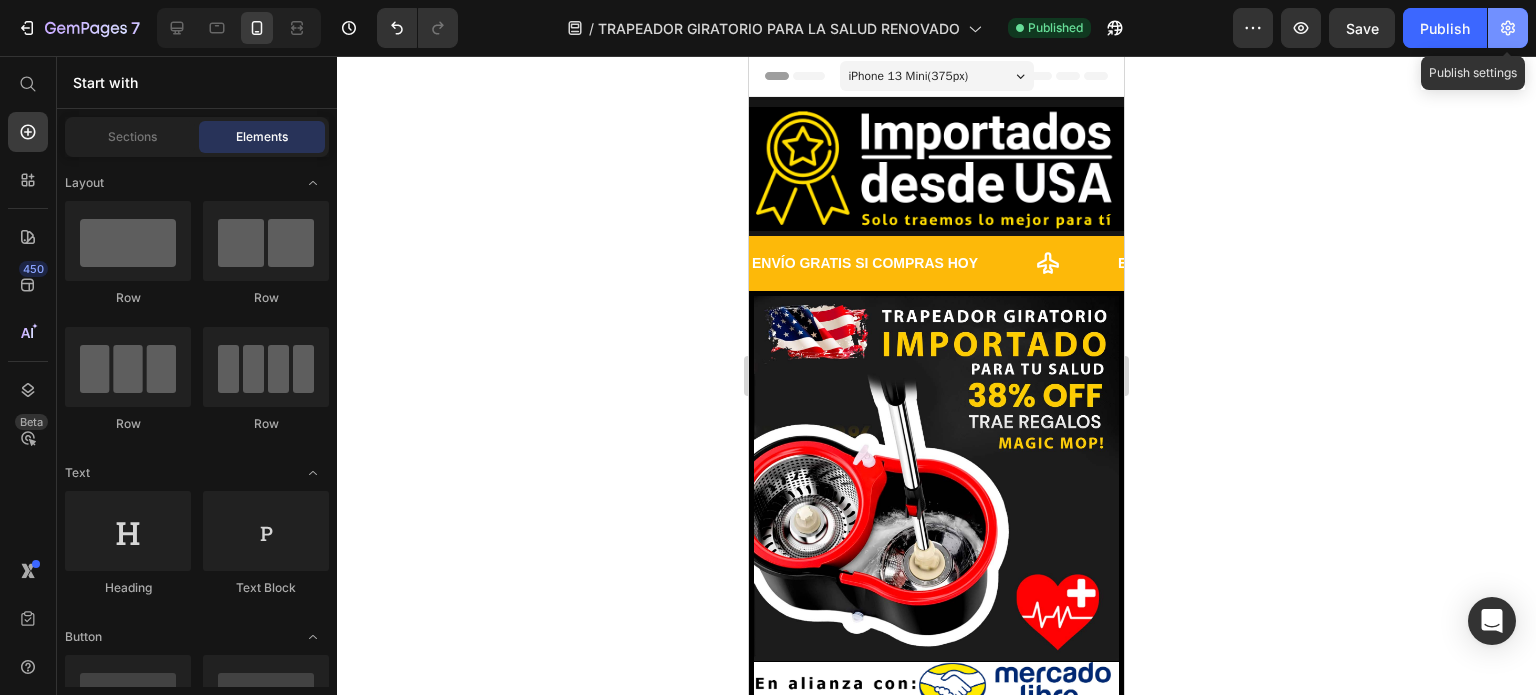 click 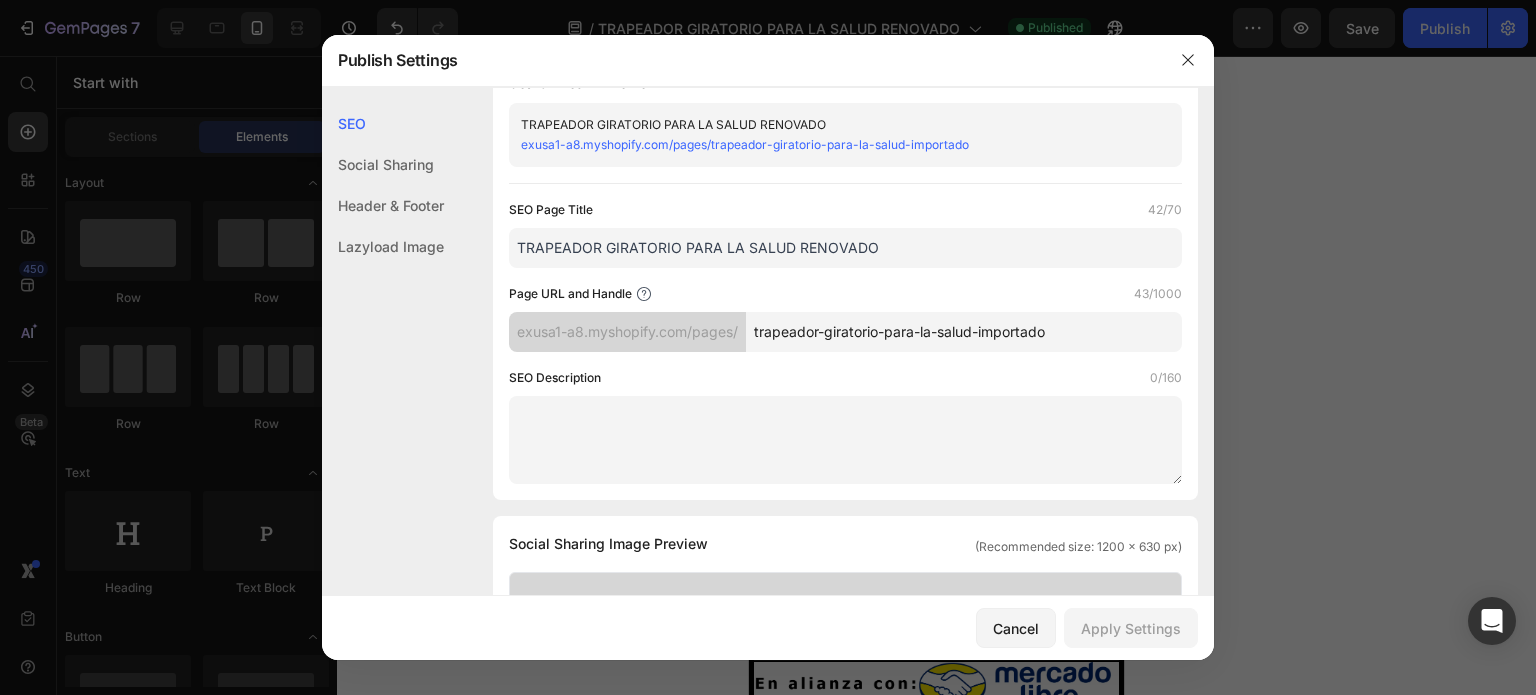 scroll, scrollTop: 0, scrollLeft: 0, axis: both 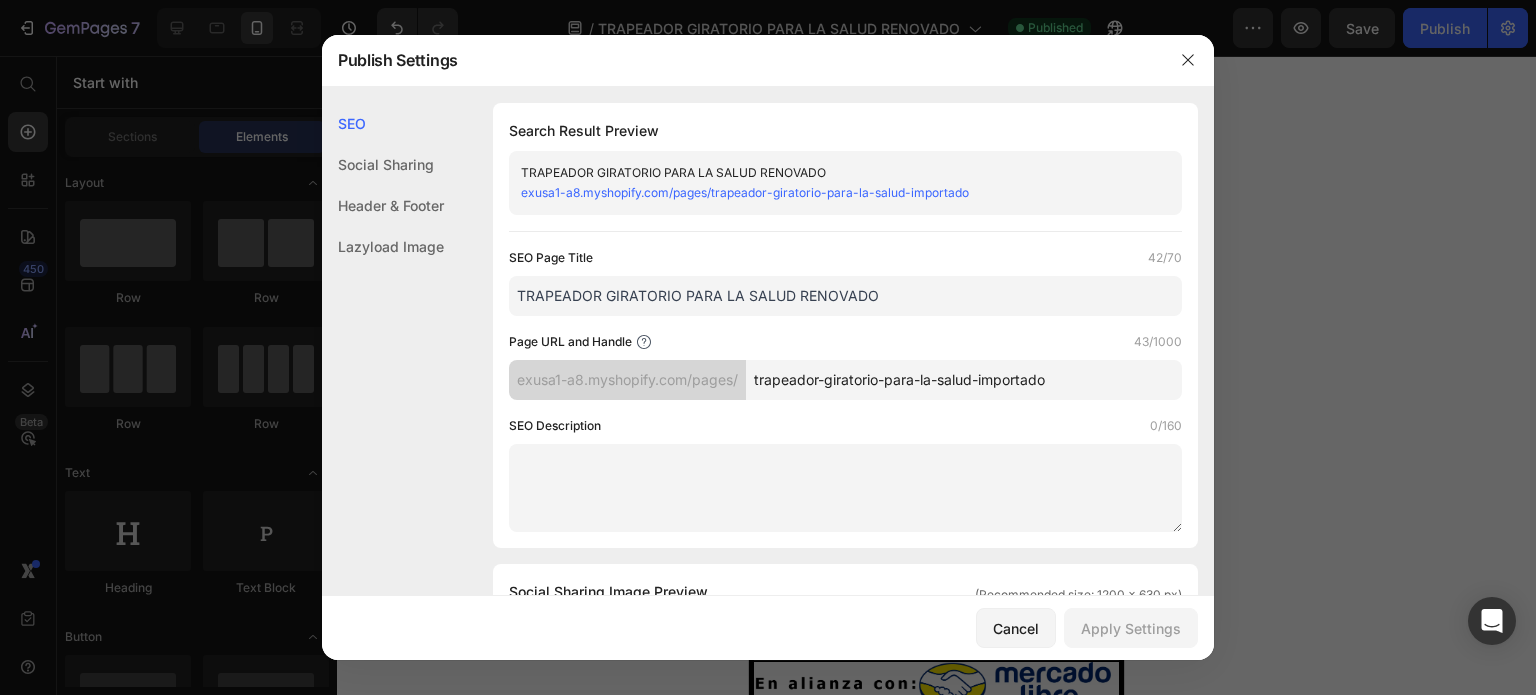 drag, startPoint x: 892, startPoint y: 299, endPoint x: 686, endPoint y: 307, distance: 206.15529 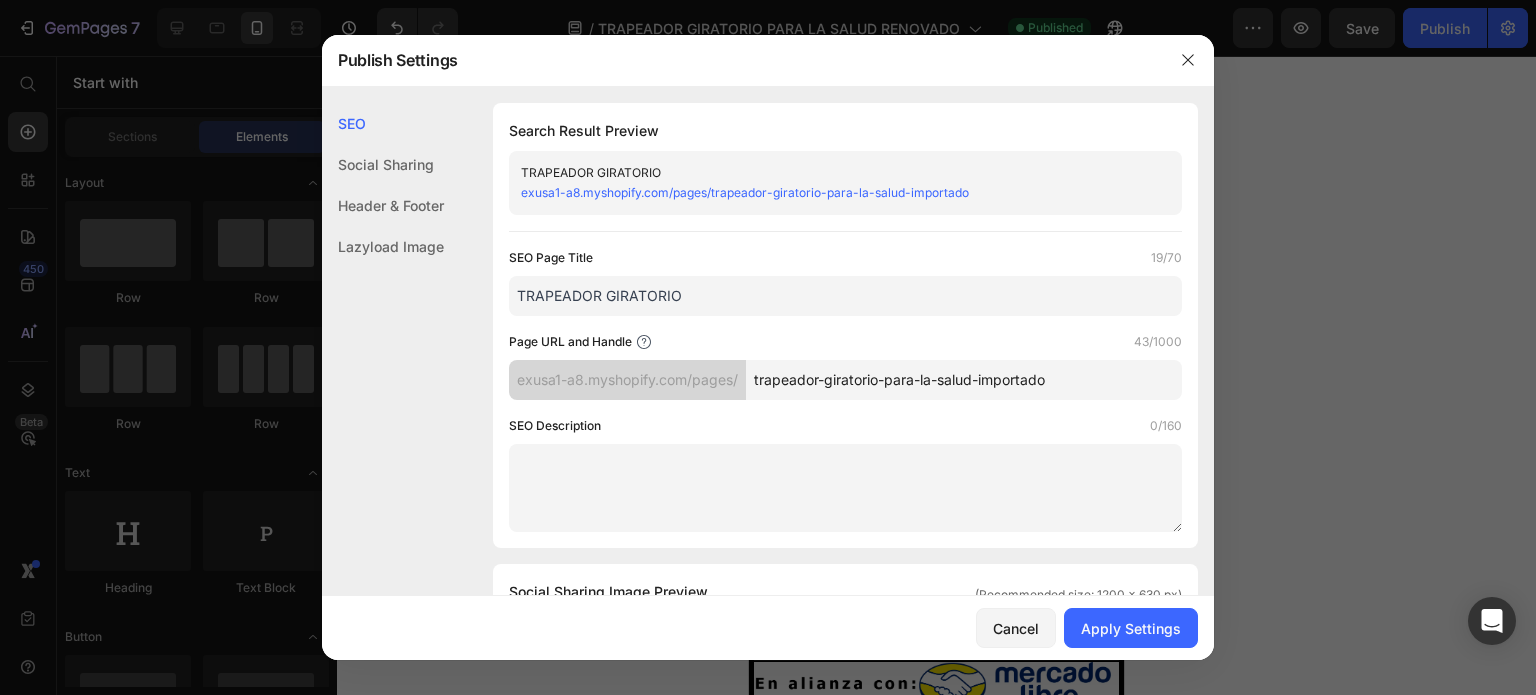 type on "TRAPEADOR GIRATORIO" 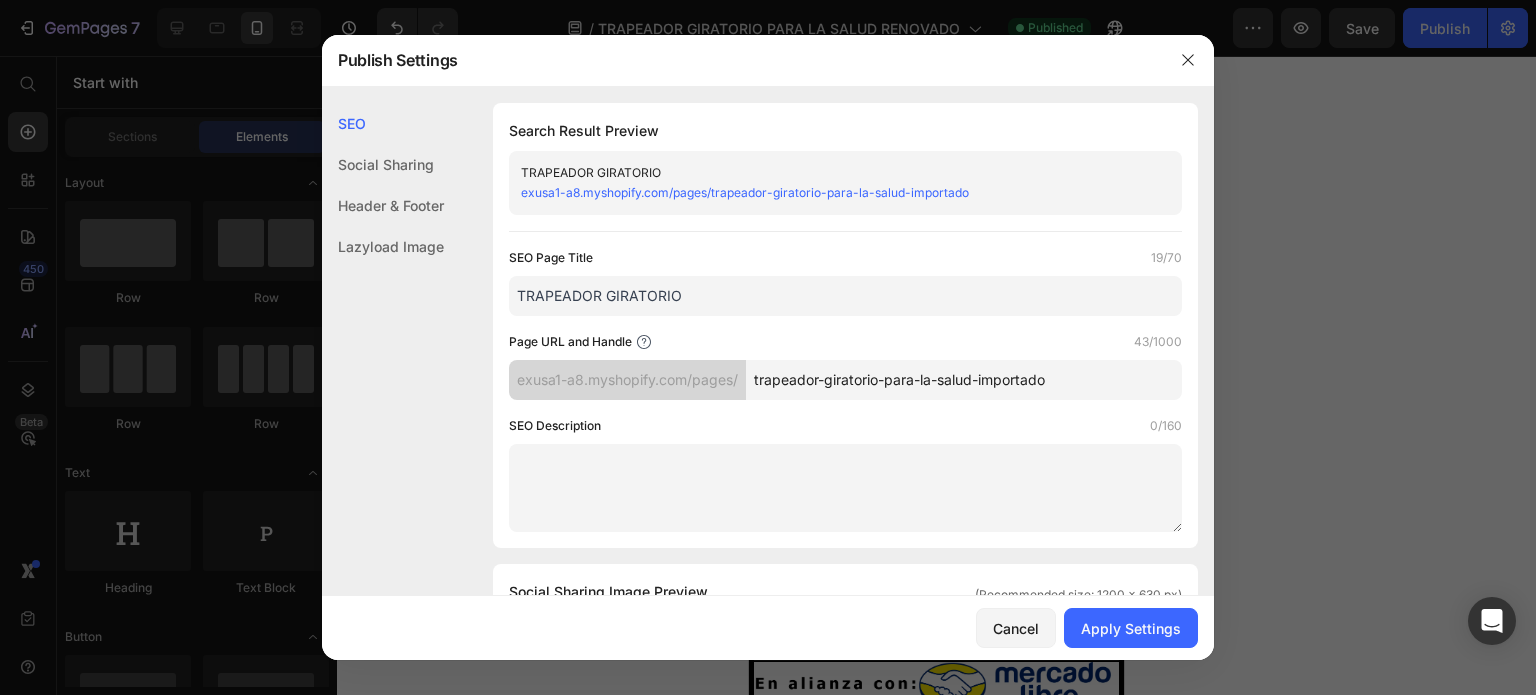 drag, startPoint x: 964, startPoint y: 383, endPoint x: 885, endPoint y: 390, distance: 79.30952 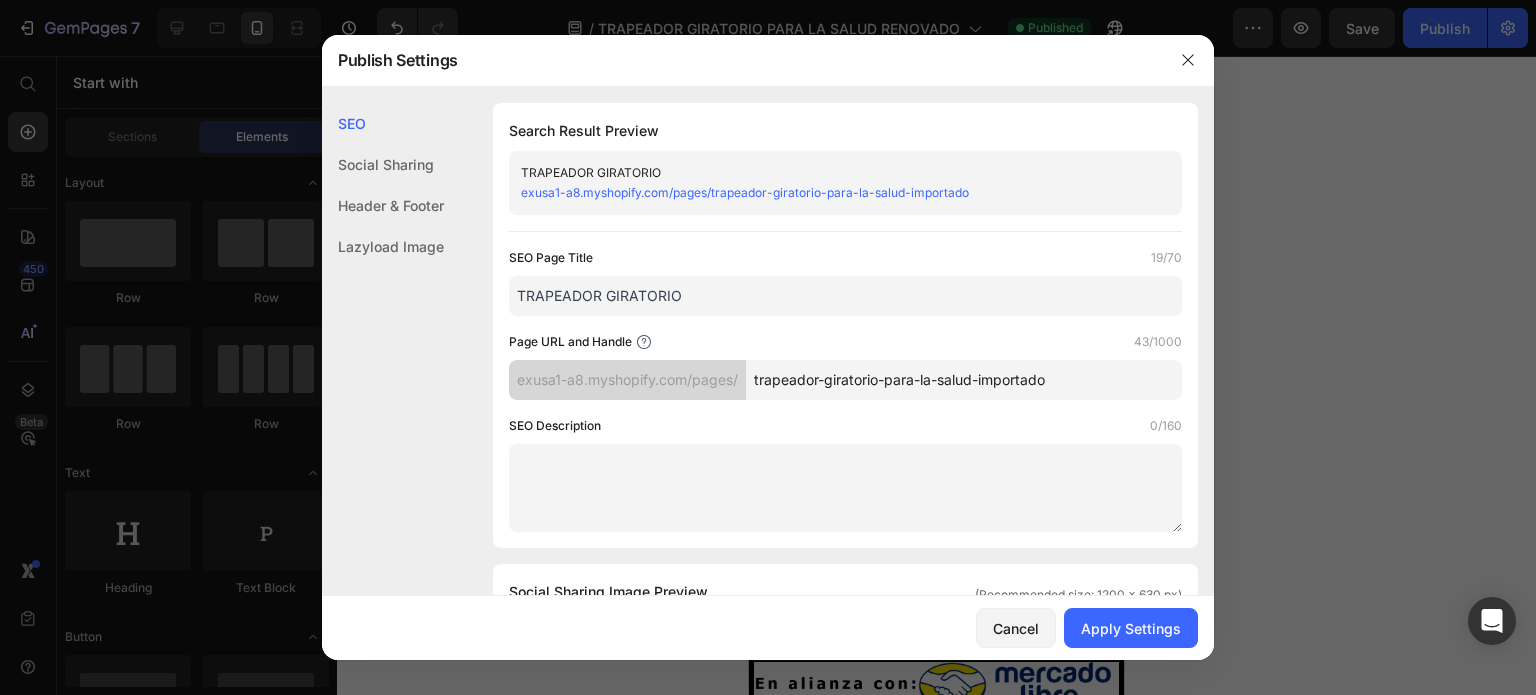 click on "trapeador-giratorio-para-la-salud-importado" at bounding box center (964, 380) 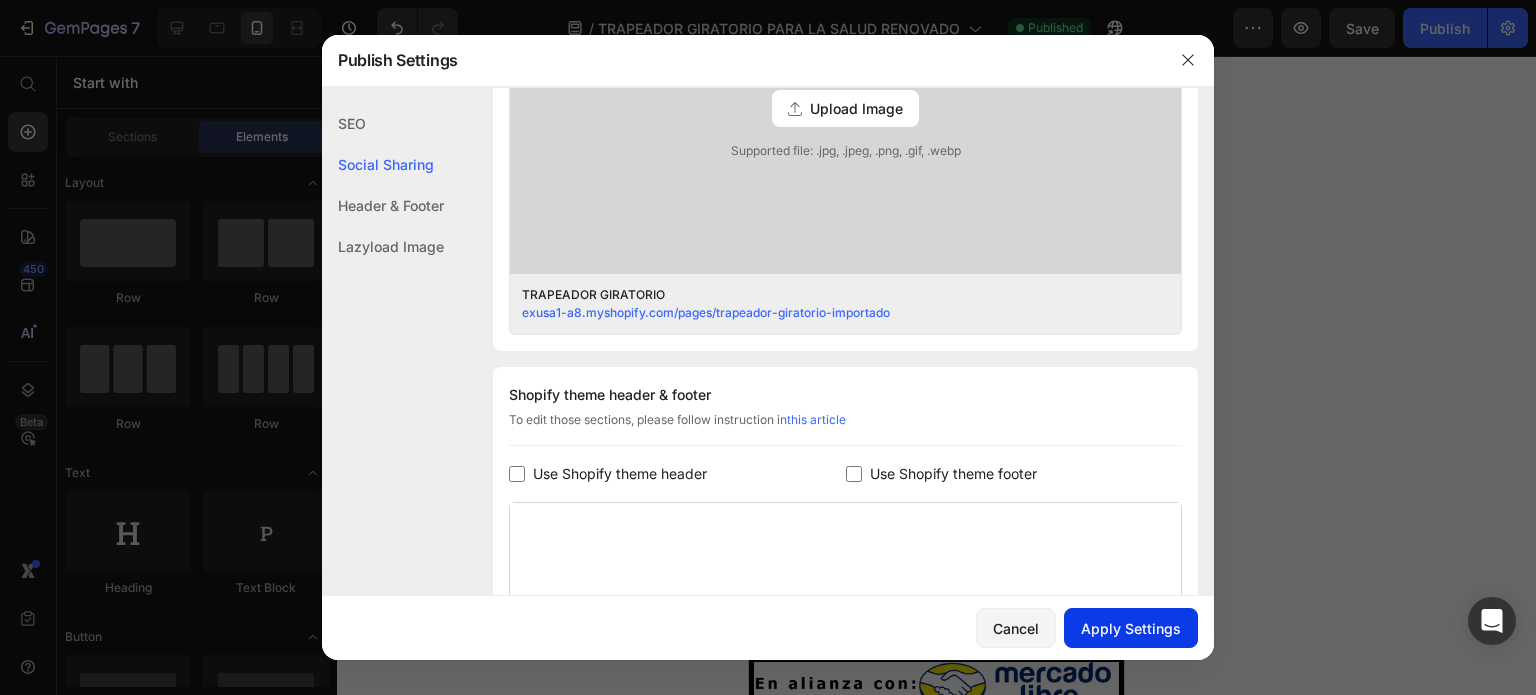 scroll, scrollTop: 700, scrollLeft: 0, axis: vertical 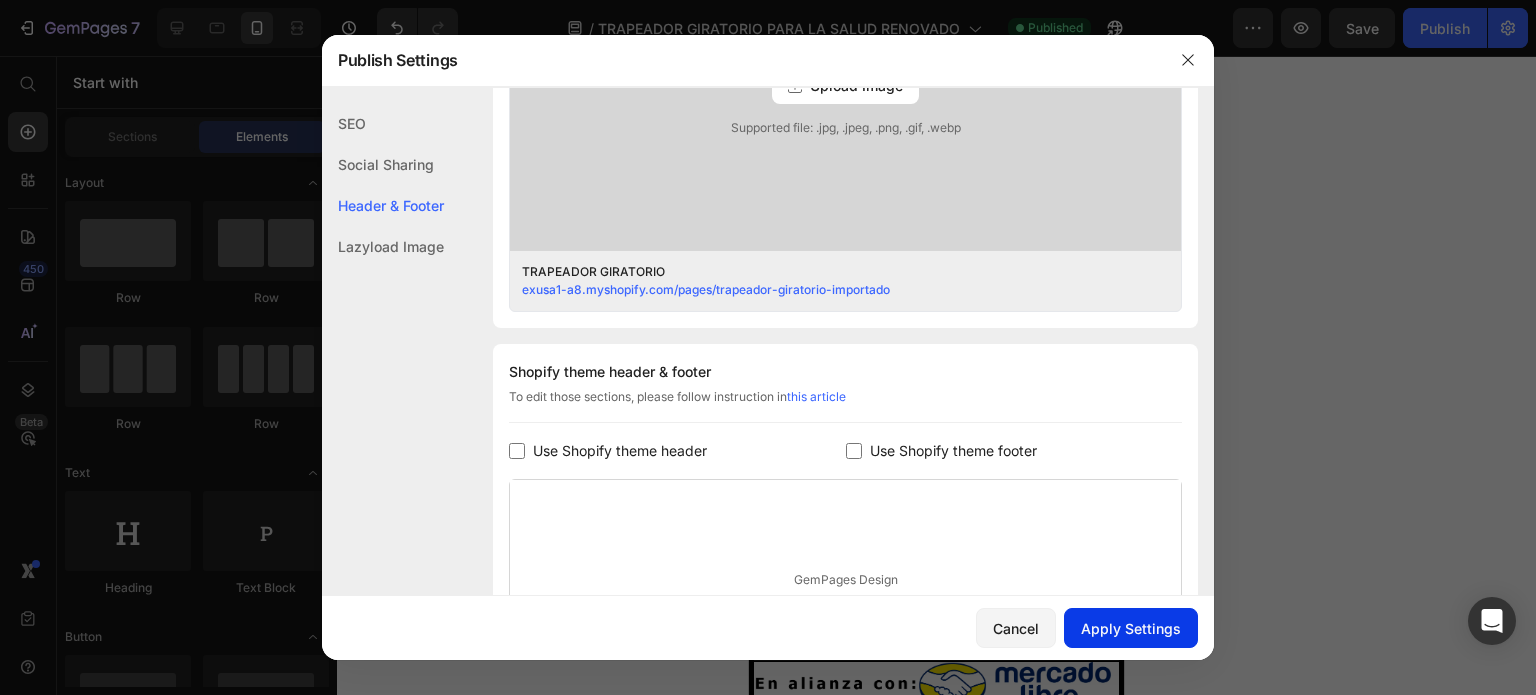type on "trapeador-giratorio-importado" 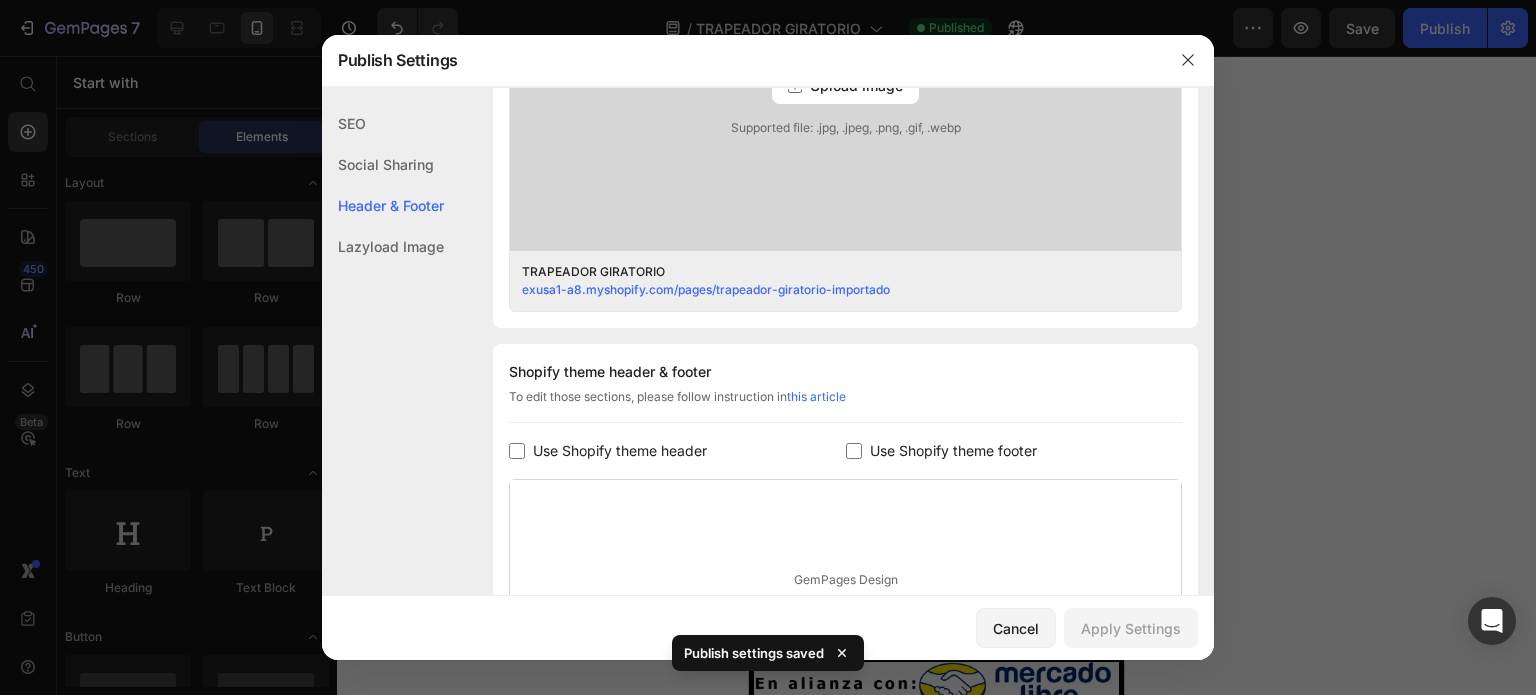 click at bounding box center (768, 347) 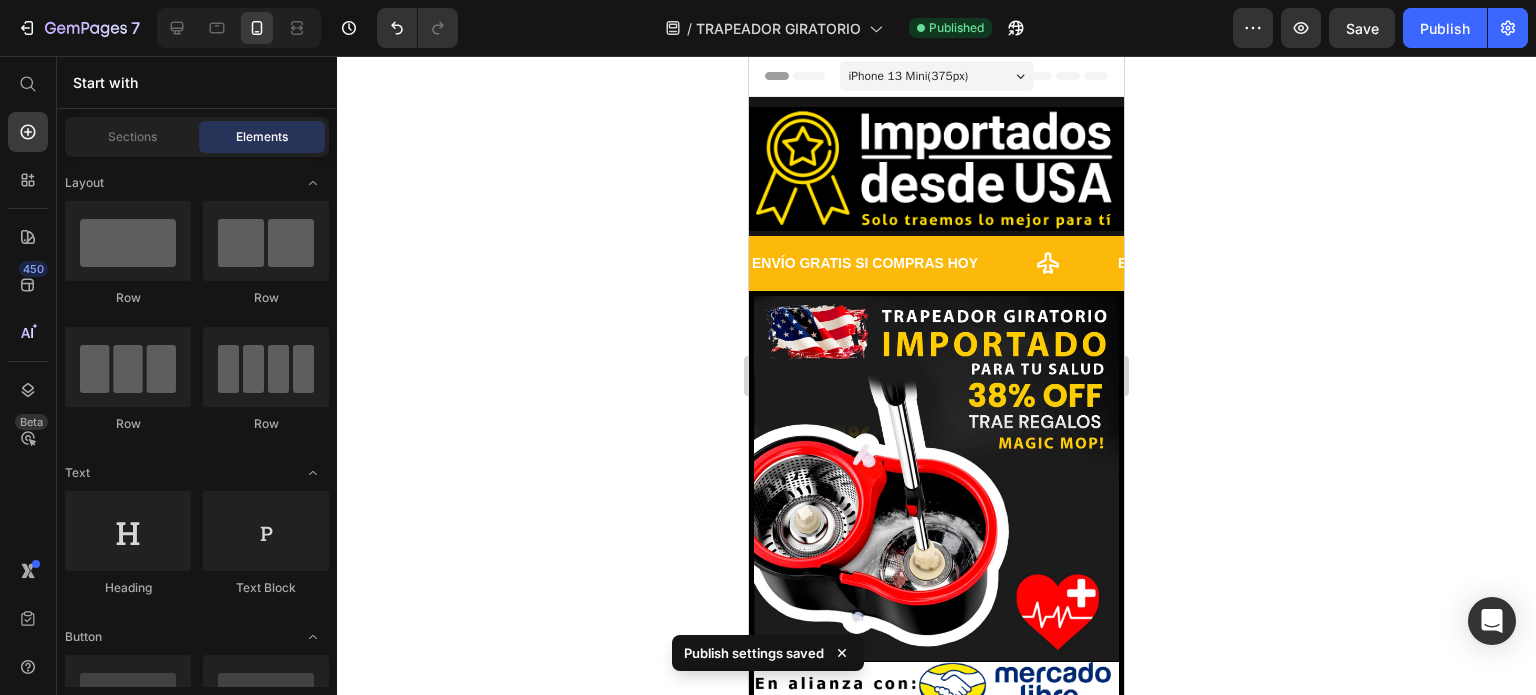 click on "Publish" at bounding box center (1445, 28) 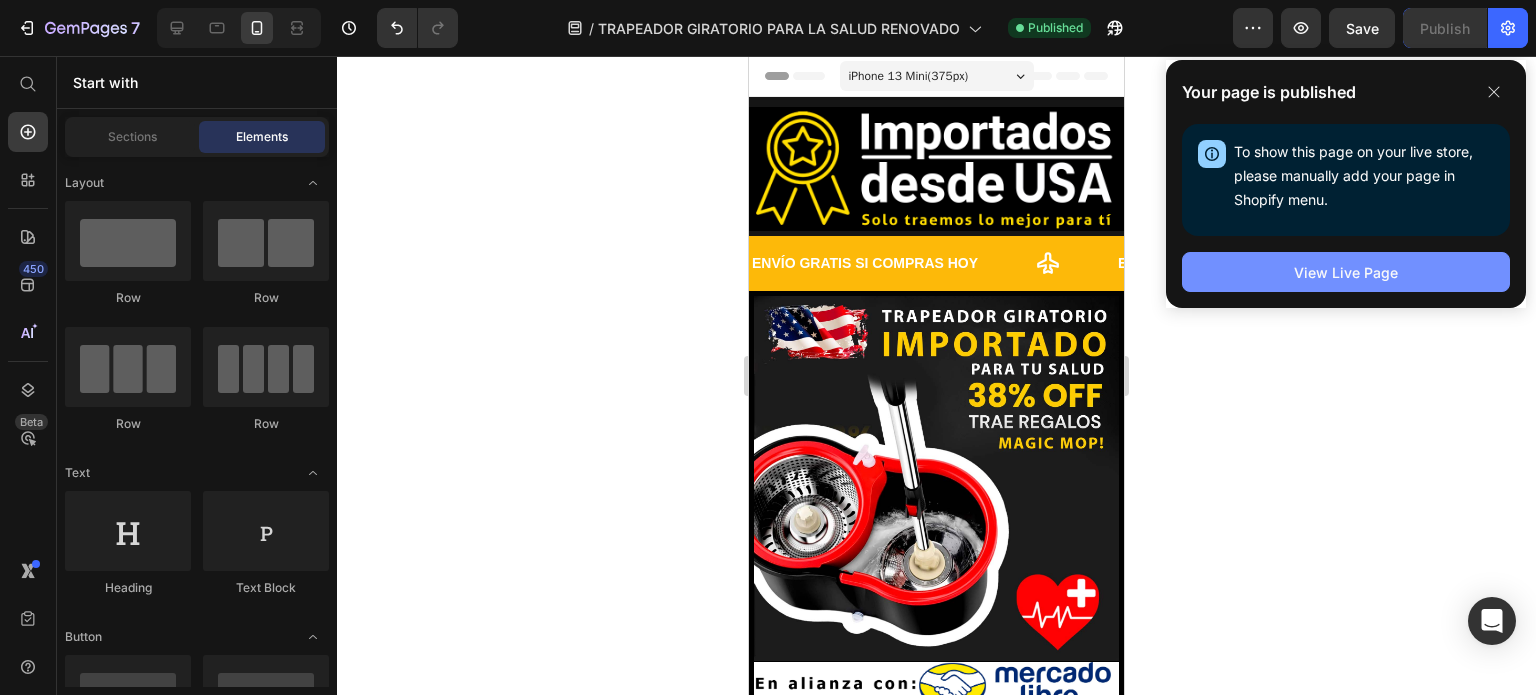 click on "View Live Page" at bounding box center (1346, 272) 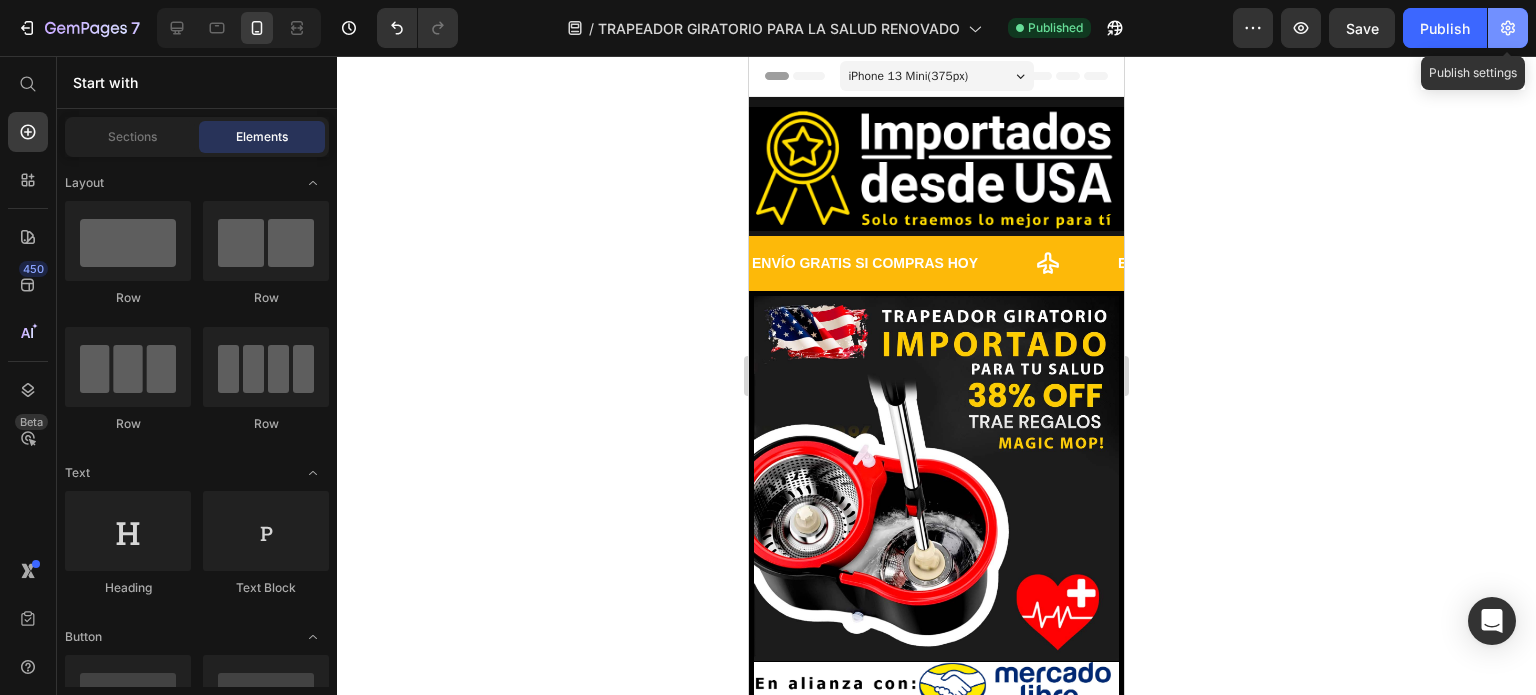 click 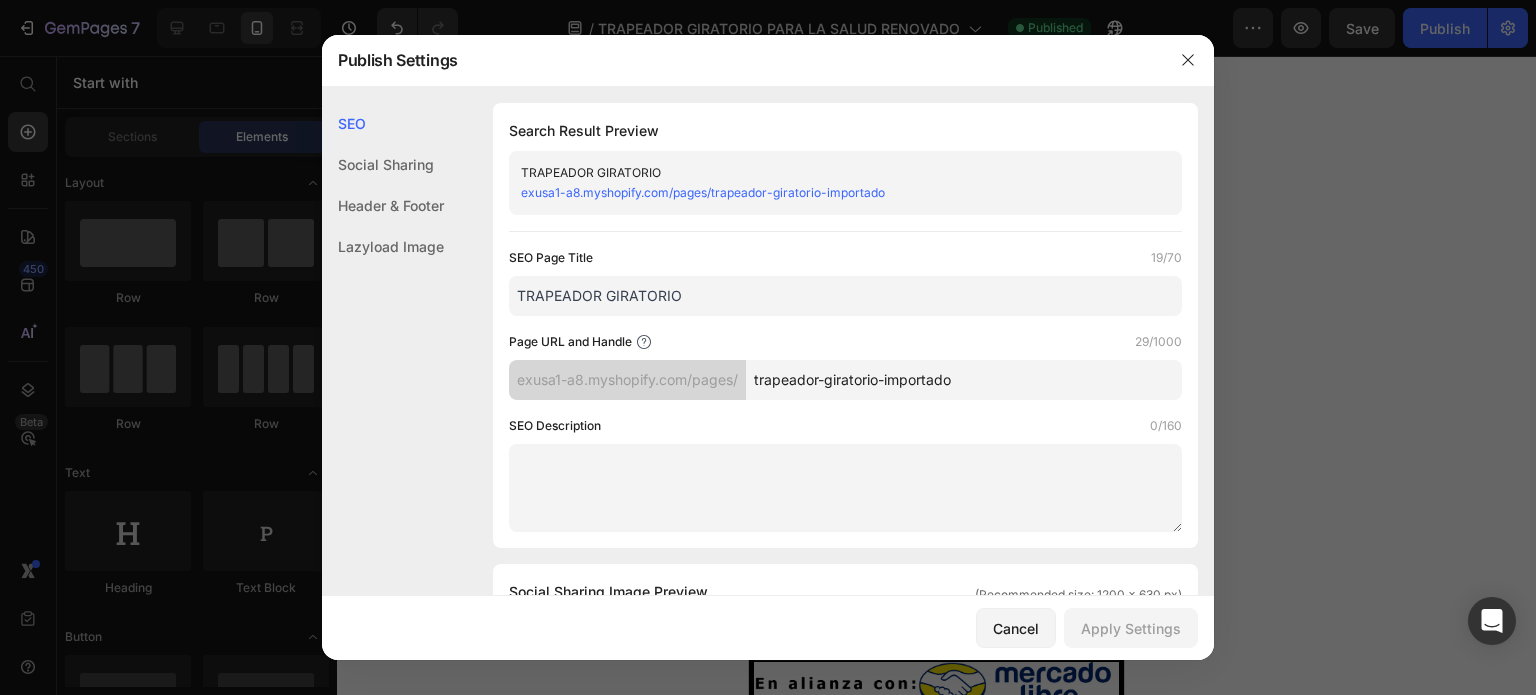 click on "TRAPEADOR GIRATORIO" at bounding box center (829, 173) 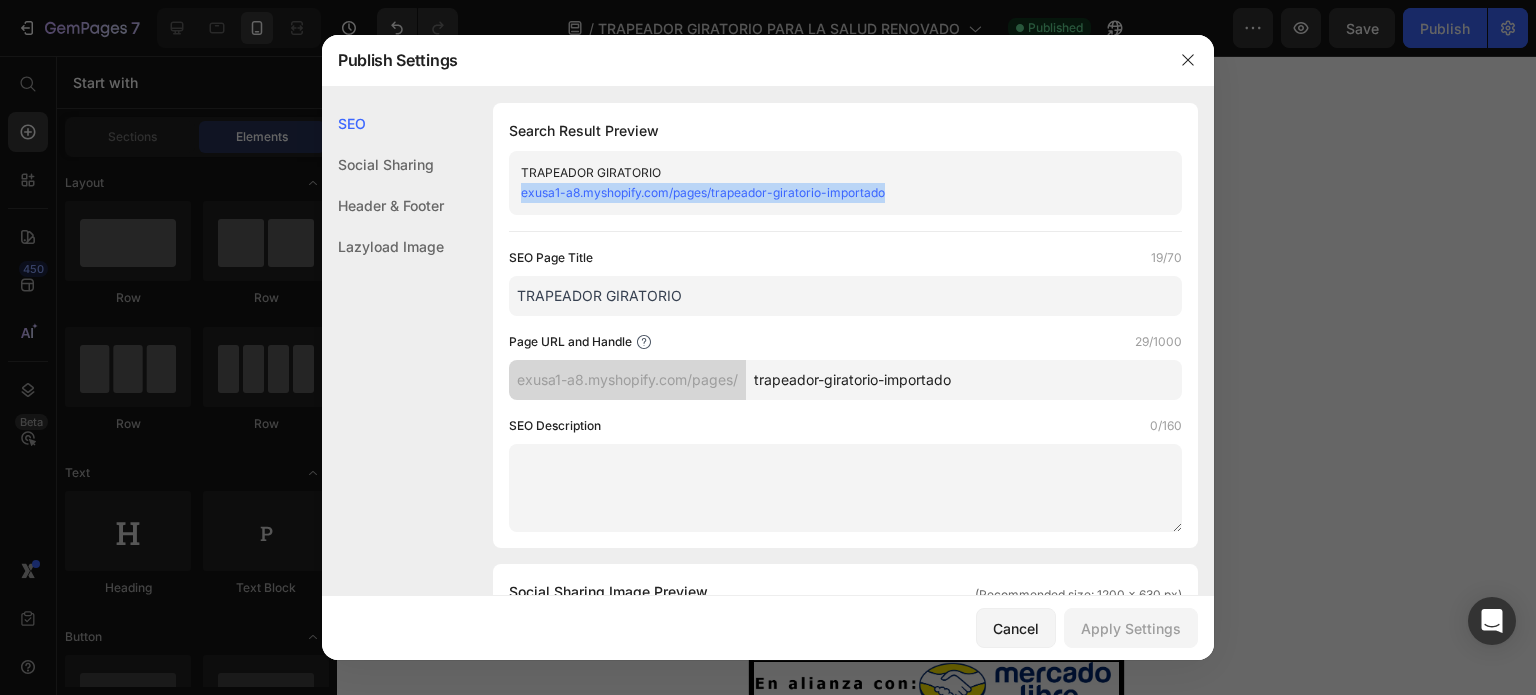 drag, startPoint x: 911, startPoint y: 196, endPoint x: 514, endPoint y: 204, distance: 397.0806 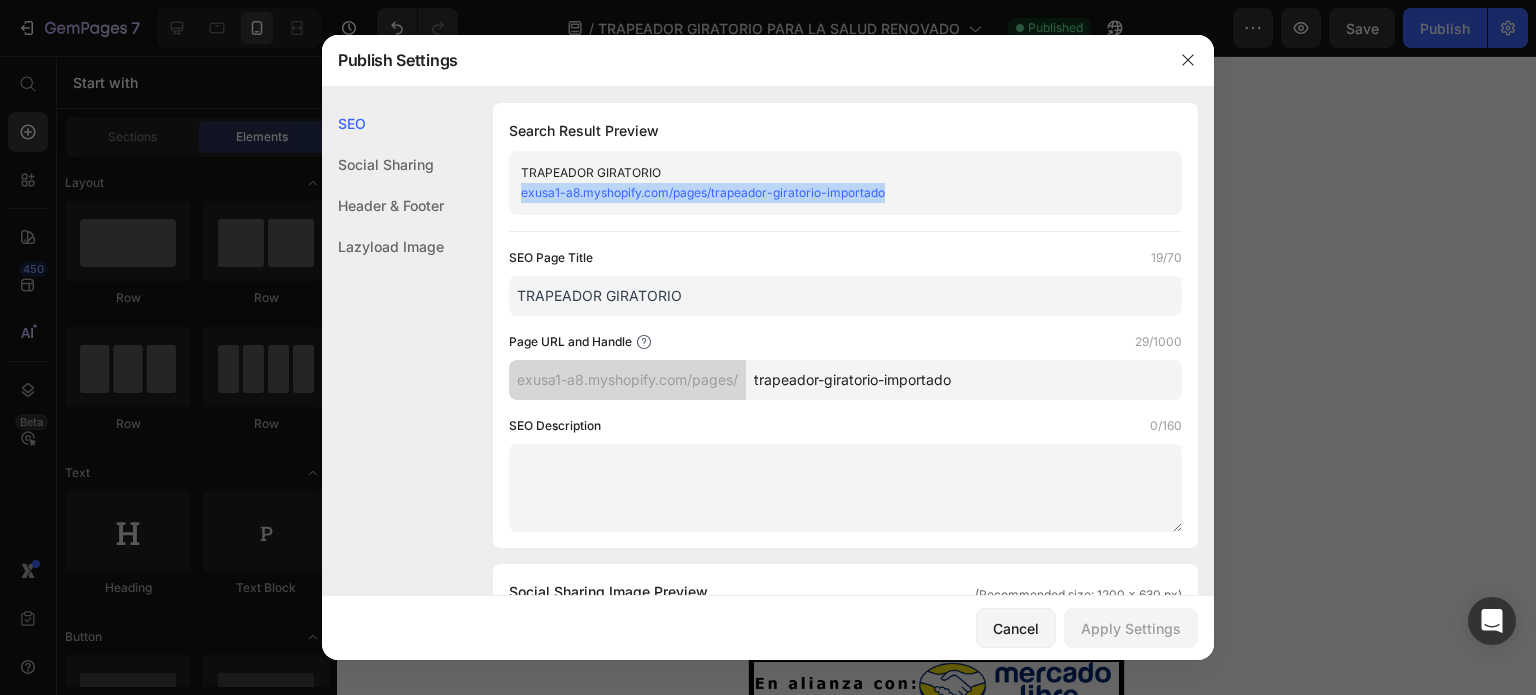 click on "TRAPEADOR GIRATORIO exusa1-a8.myshopify.com/pages/trapeador-giratorio-importado" 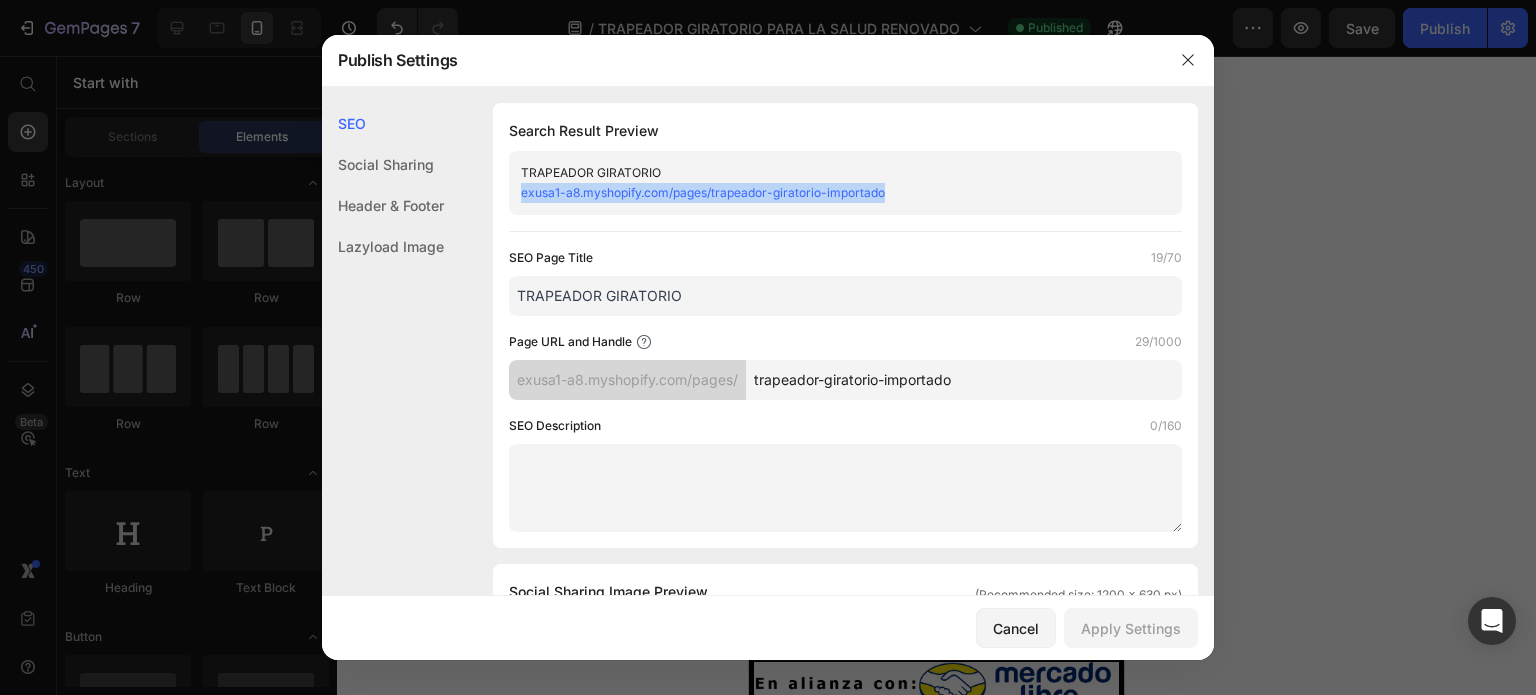 copy on "exusa1-a8.myshopify.com/pages/trapeador-giratorio-importado" 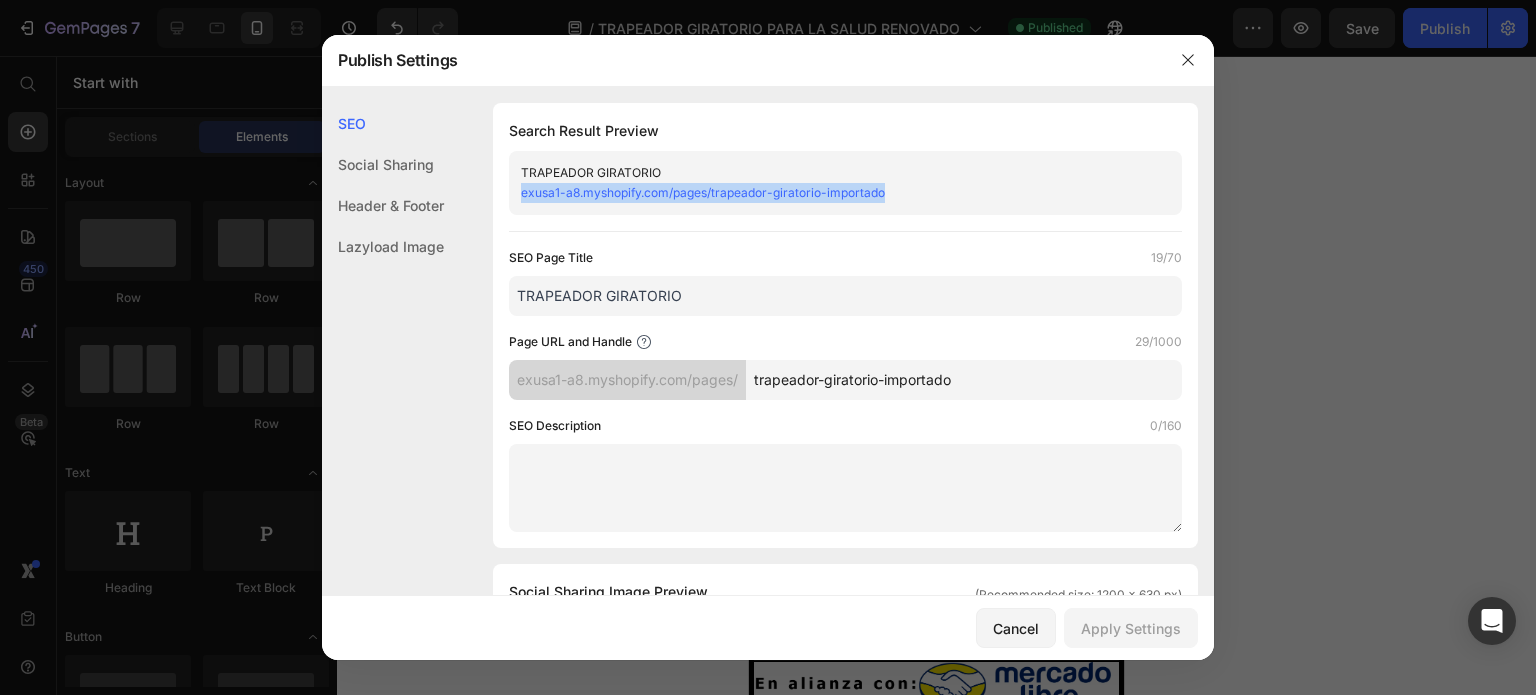 click on "exusa1-a8.myshopify.com/pages/trapeador-giratorio-importado" at bounding box center (703, 192) 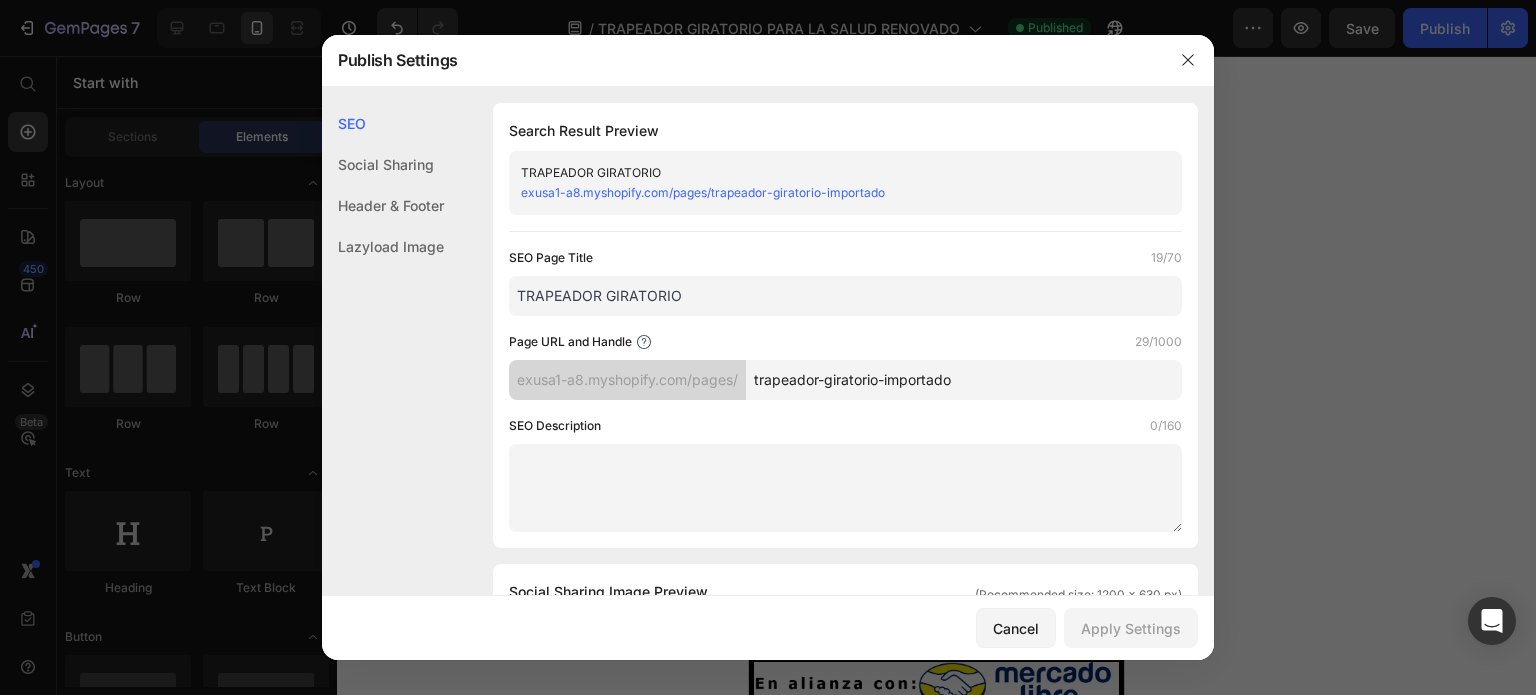 drag, startPoint x: 836, startPoint y: 175, endPoint x: 824, endPoint y: 191, distance: 20 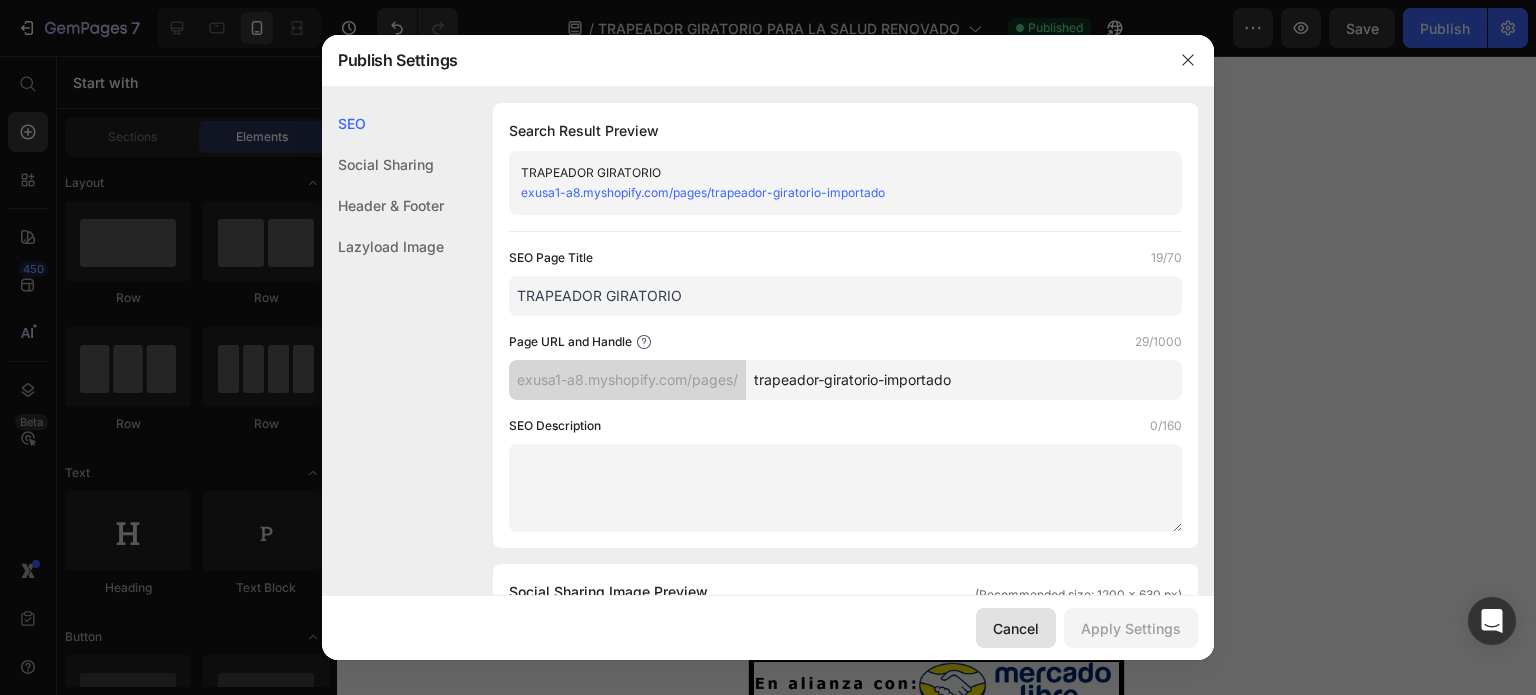 click on "Cancel" 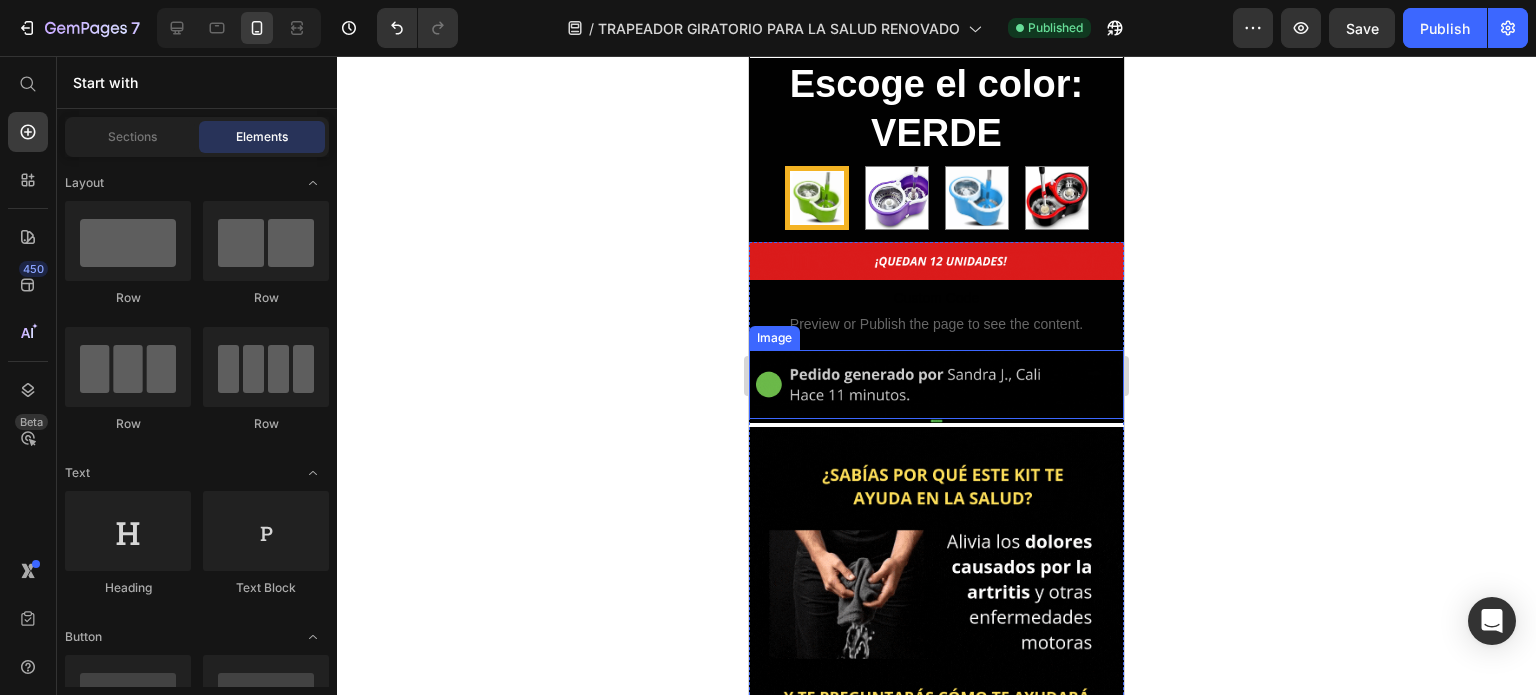 scroll, scrollTop: 1100, scrollLeft: 0, axis: vertical 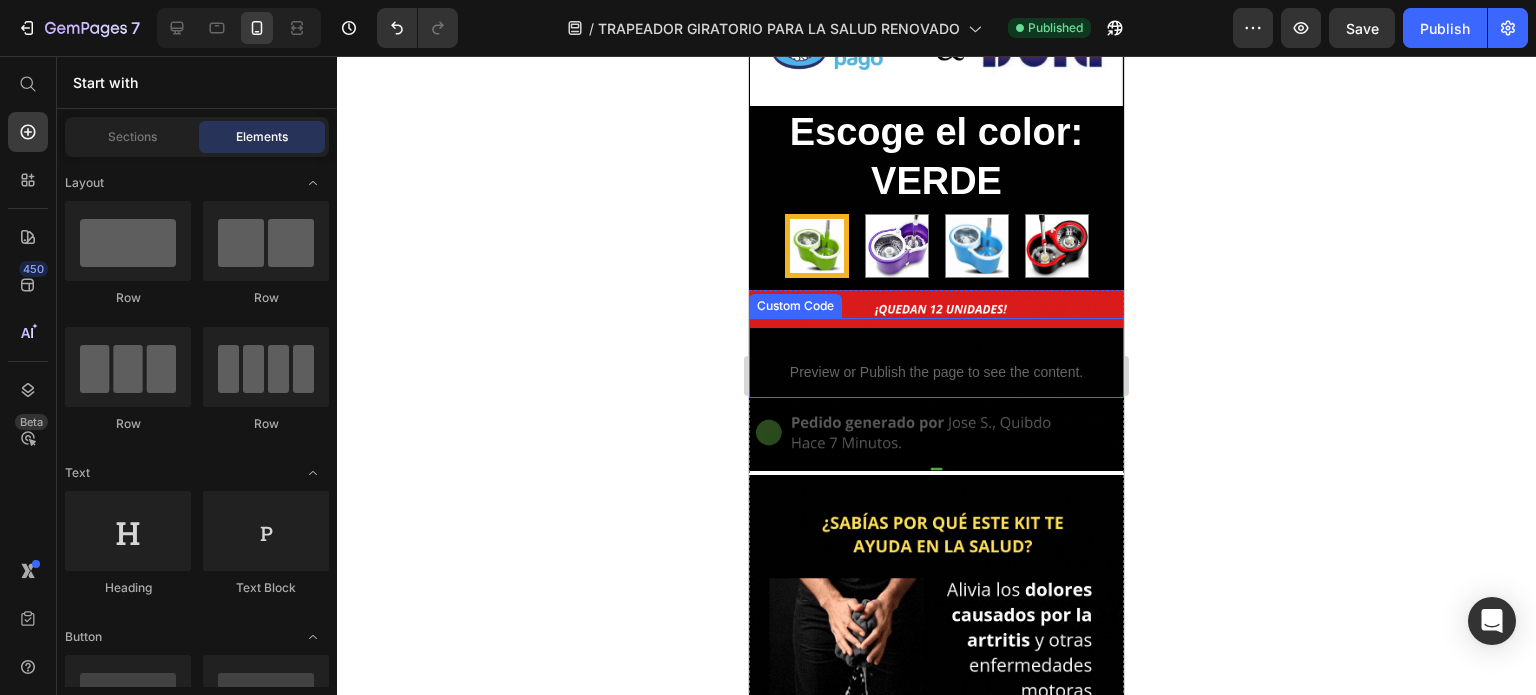 click on "Preview or Publish the page to see the content." at bounding box center [936, 372] 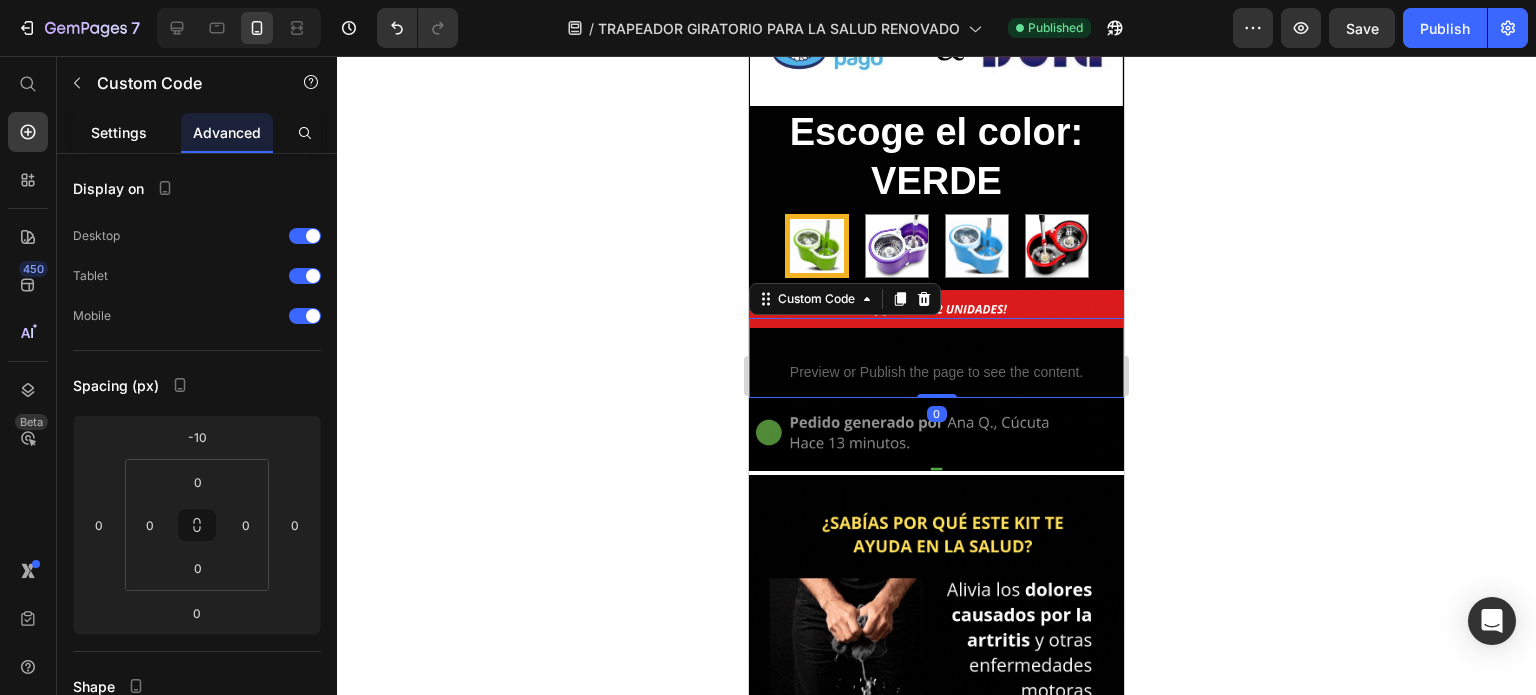 click on "Settings" at bounding box center [119, 132] 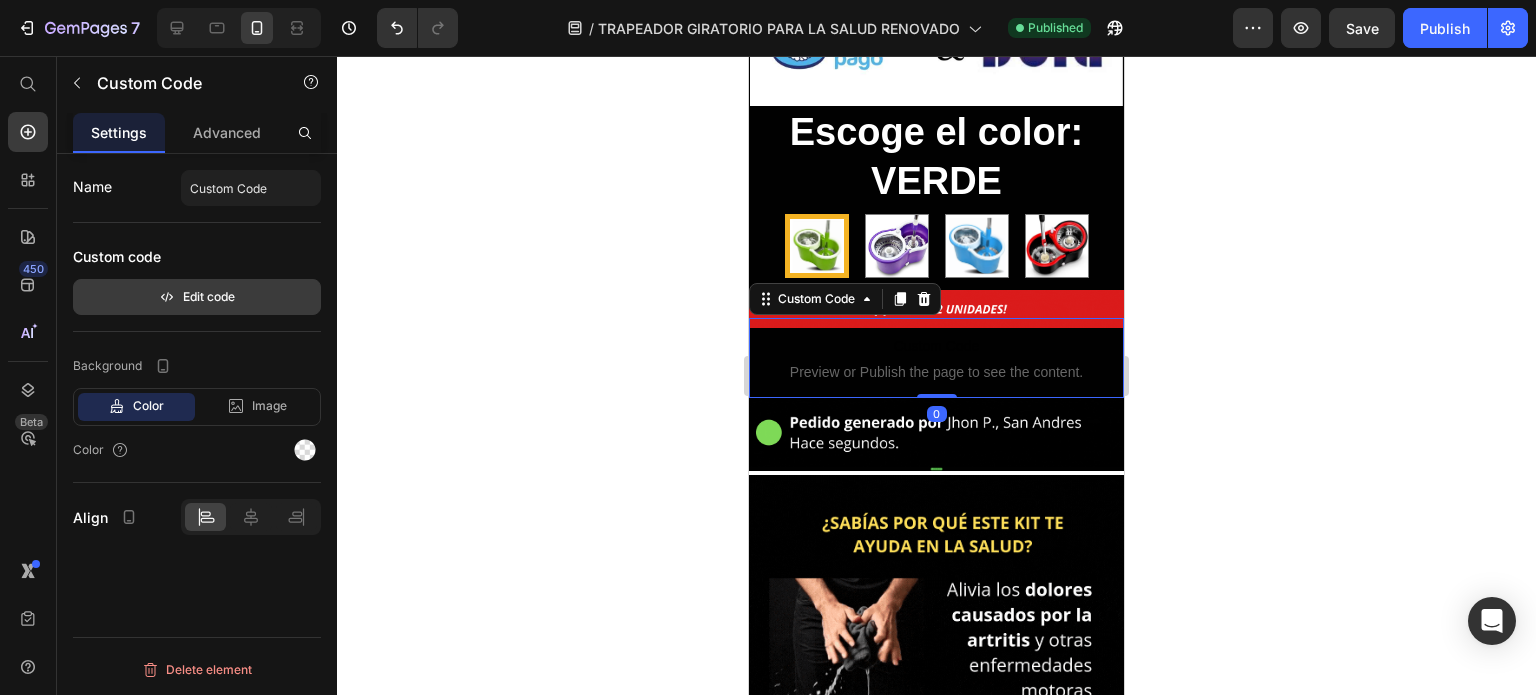 click 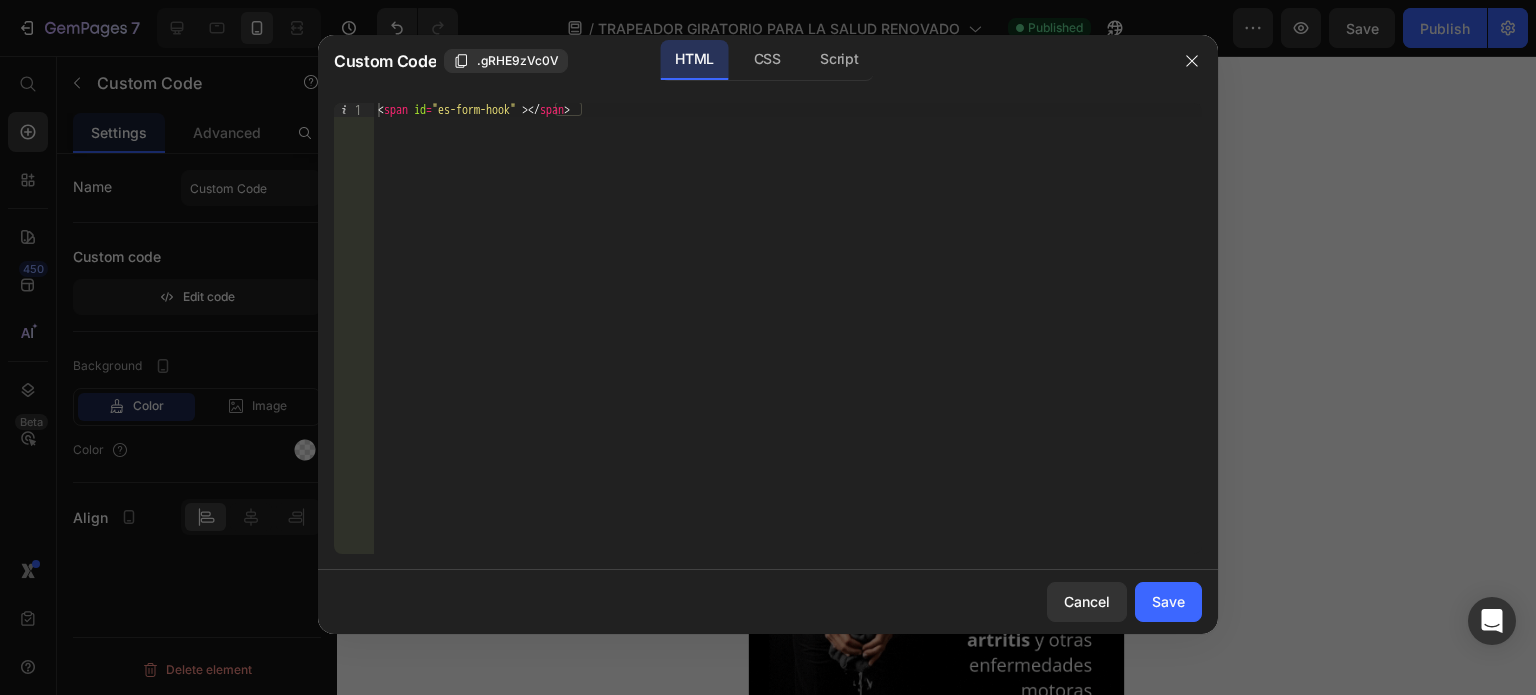 type on "<span id="es-form-hook" ></span>" 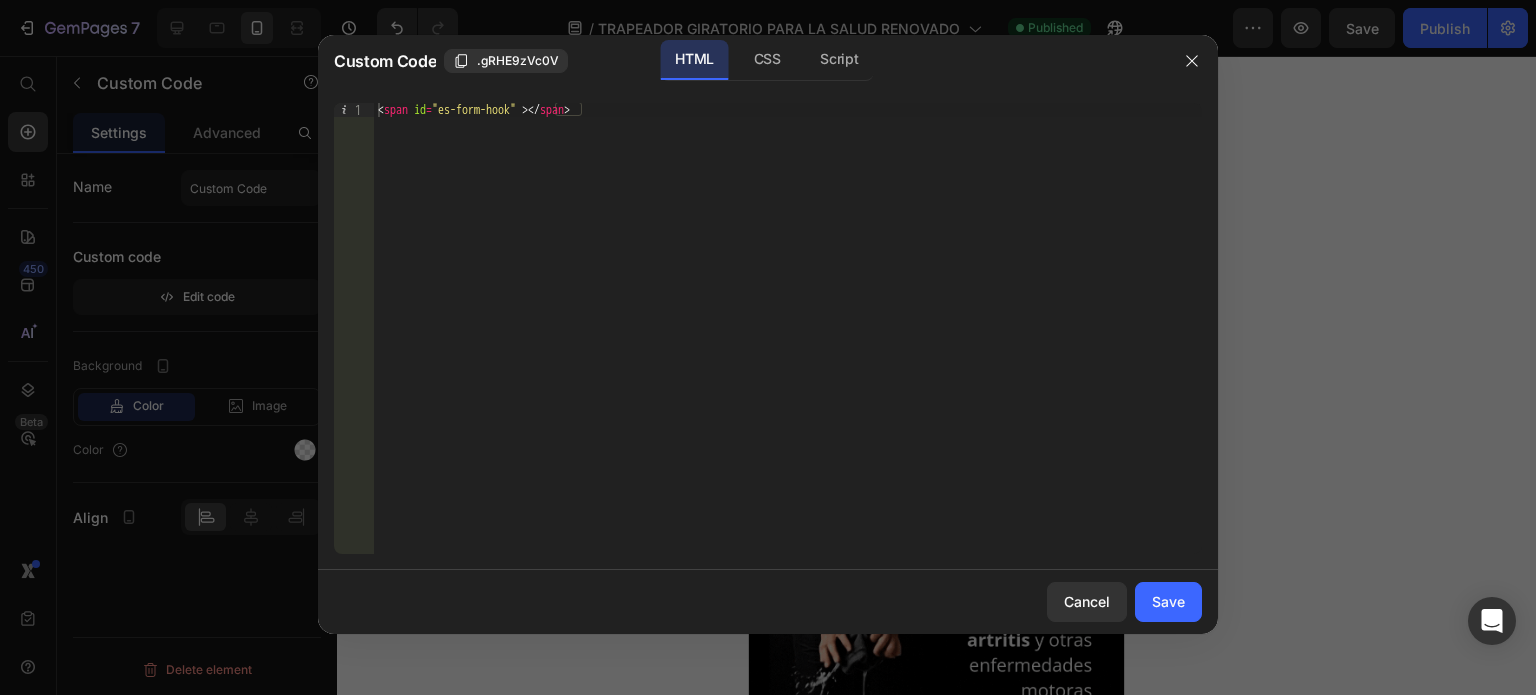 click on "< span   id = "es-form-hook"   > </ span >" at bounding box center [788, 342] 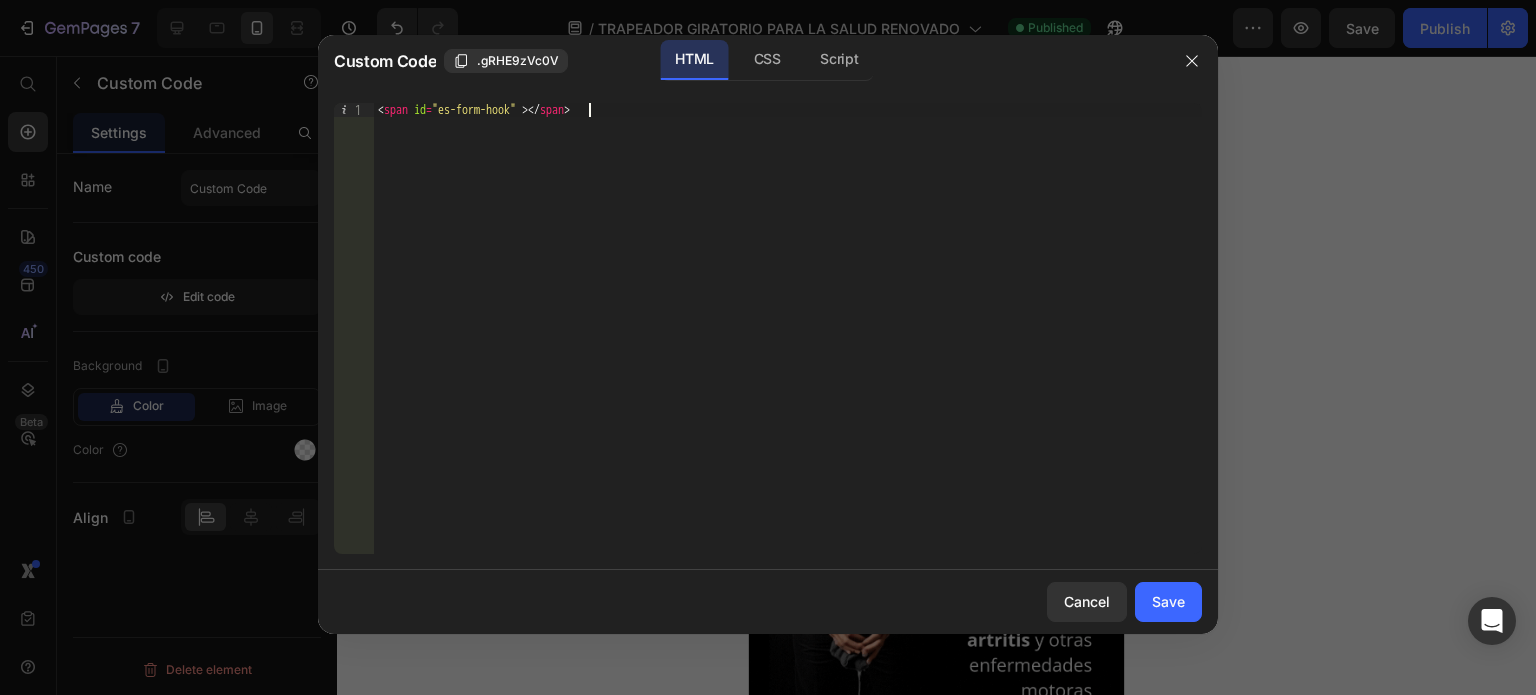 click on "< span   id = "es-form-hook"   > </ span >" at bounding box center (788, 342) 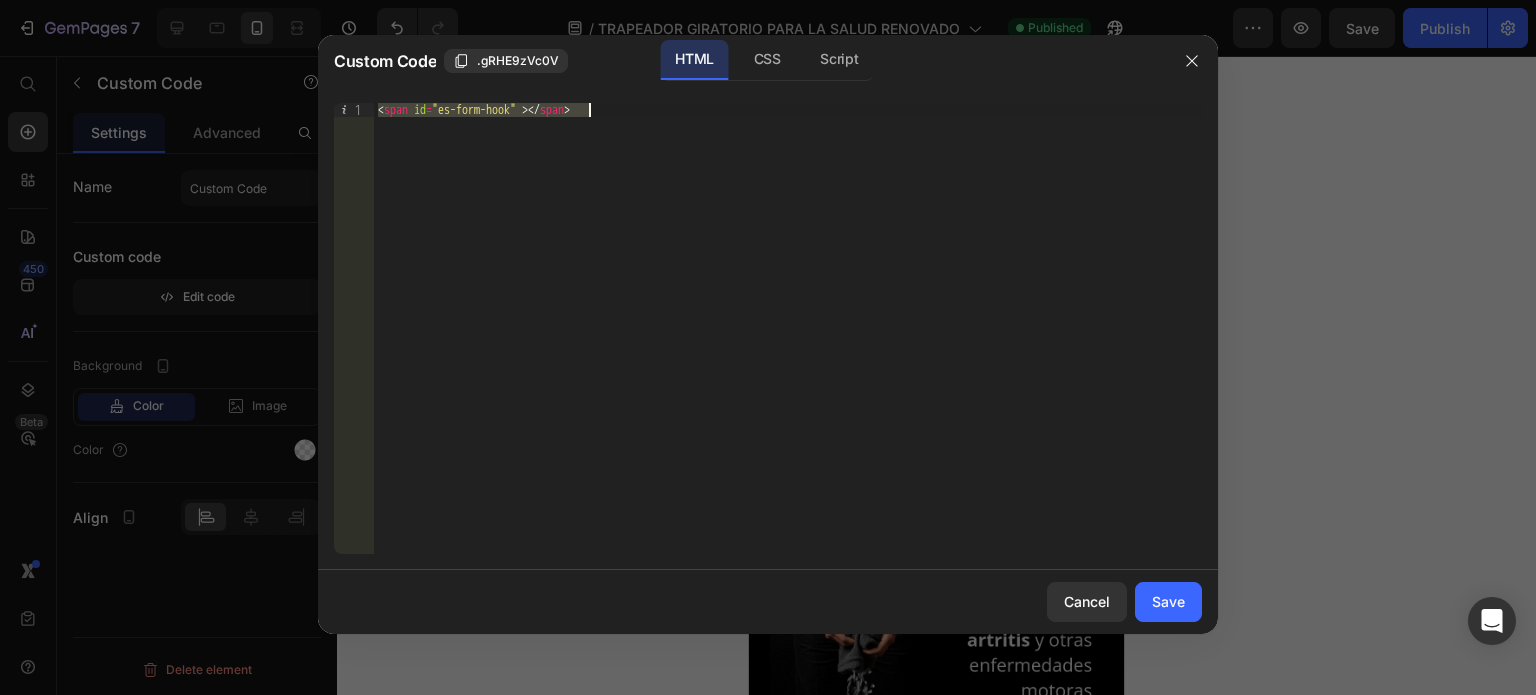 click on "< span   id = "es-form-hook"   > </ span >" at bounding box center [788, 342] 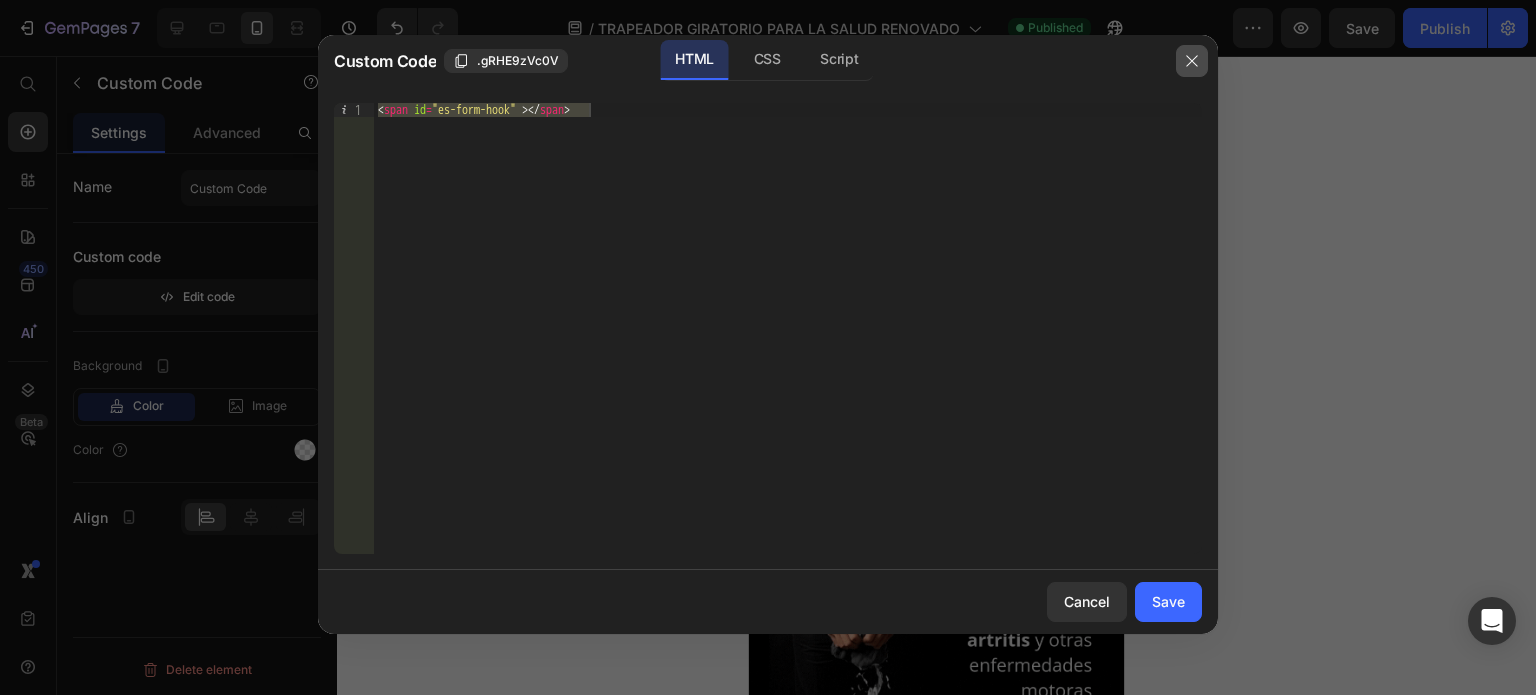 click 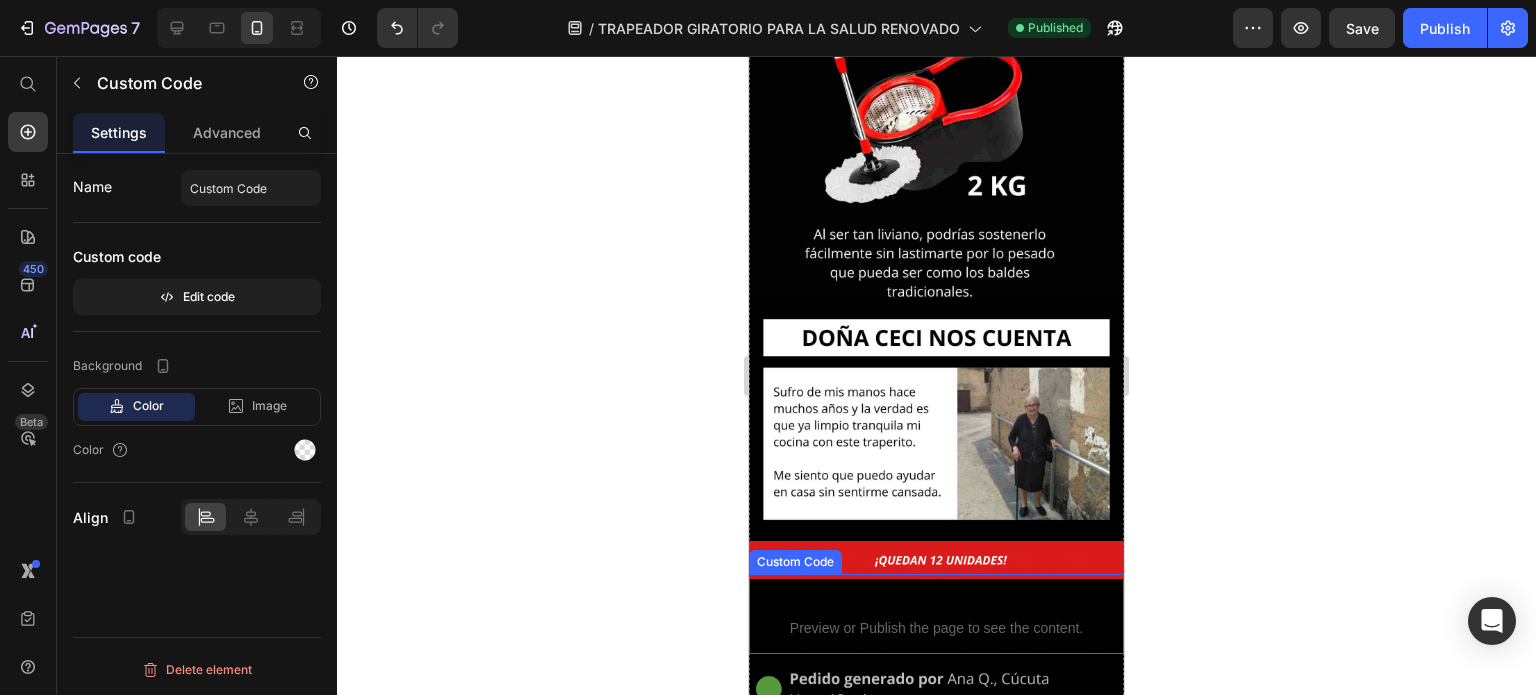 scroll, scrollTop: 5200, scrollLeft: 0, axis: vertical 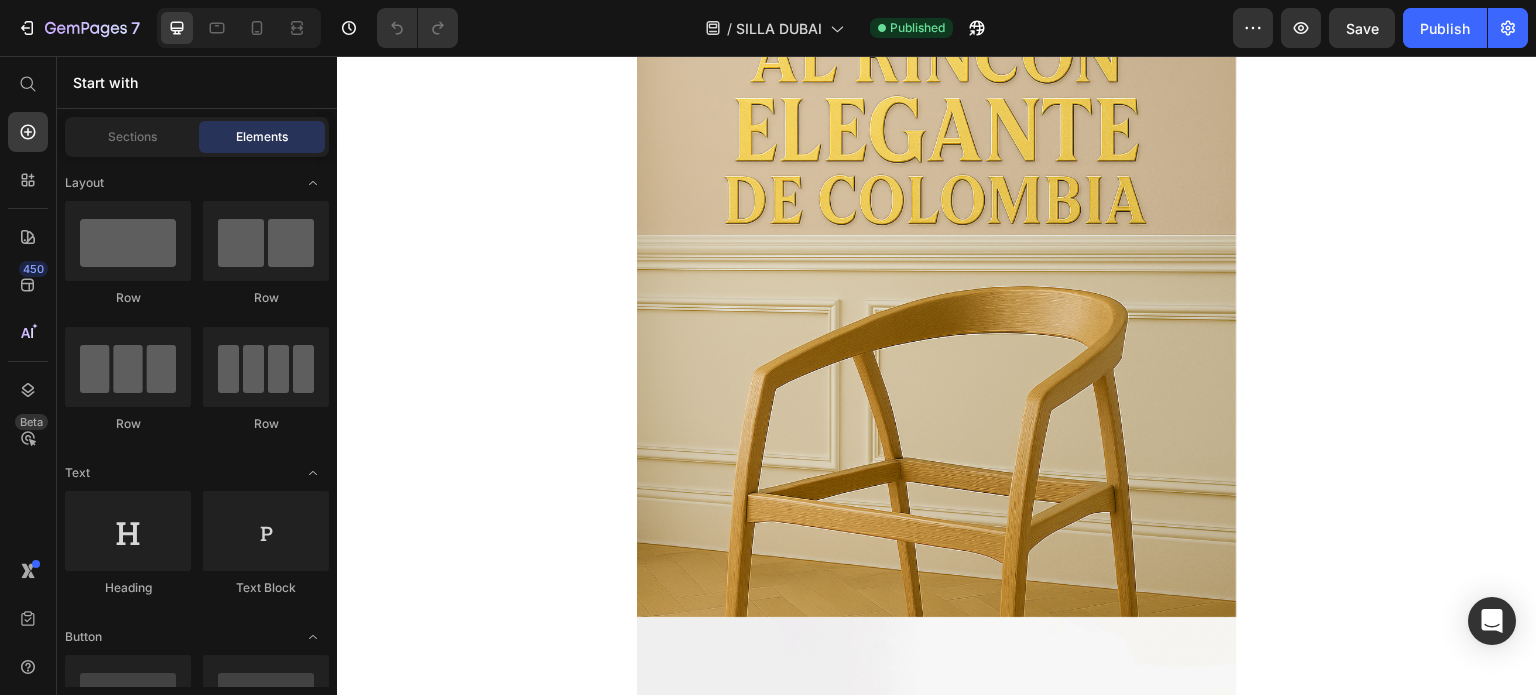 click at bounding box center [239, 28] 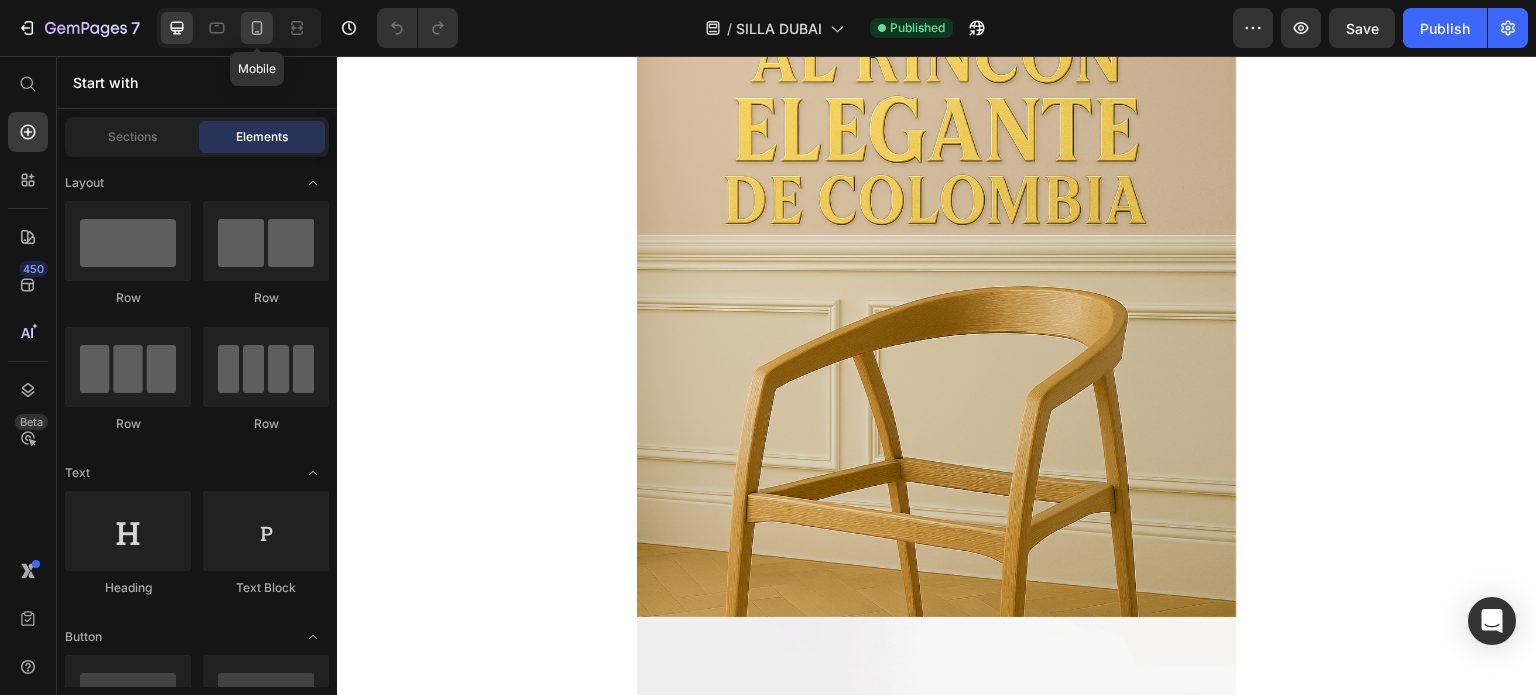 click 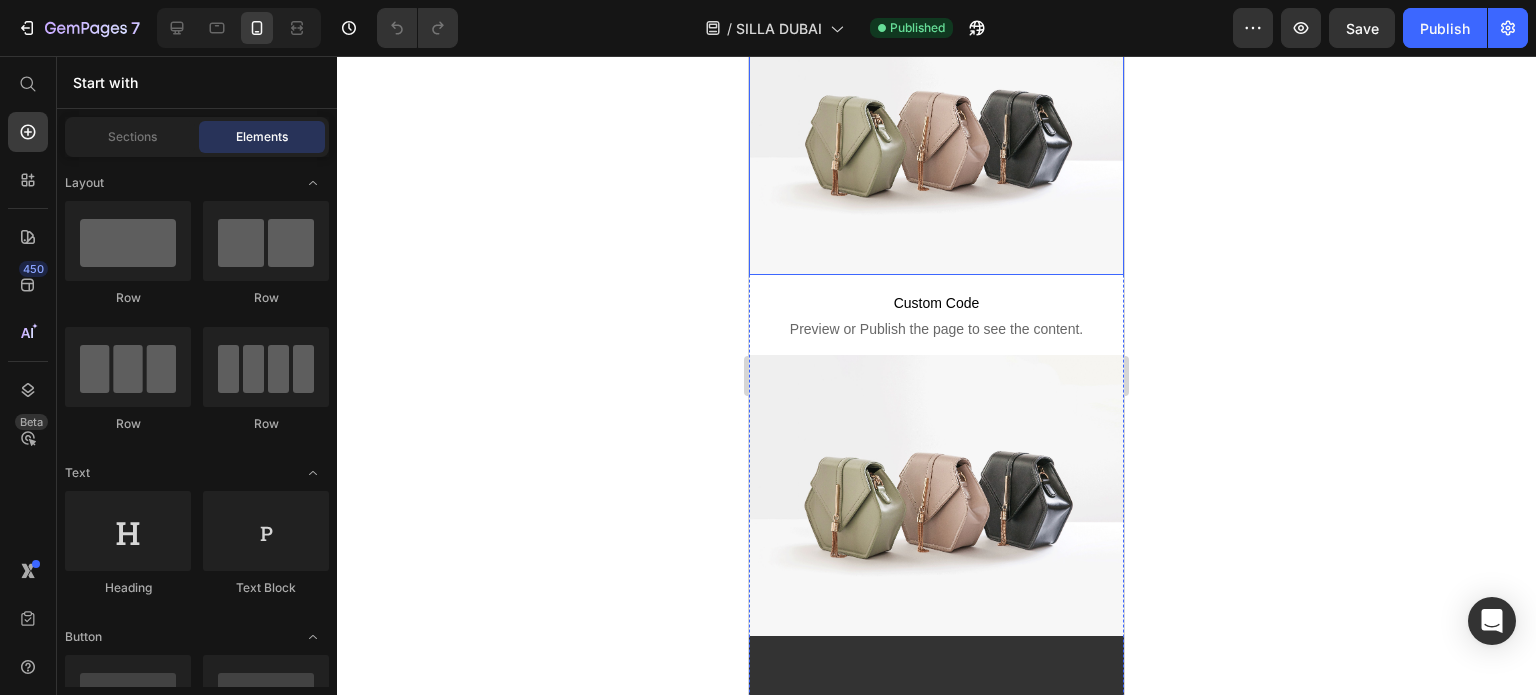 scroll, scrollTop: 1100, scrollLeft: 0, axis: vertical 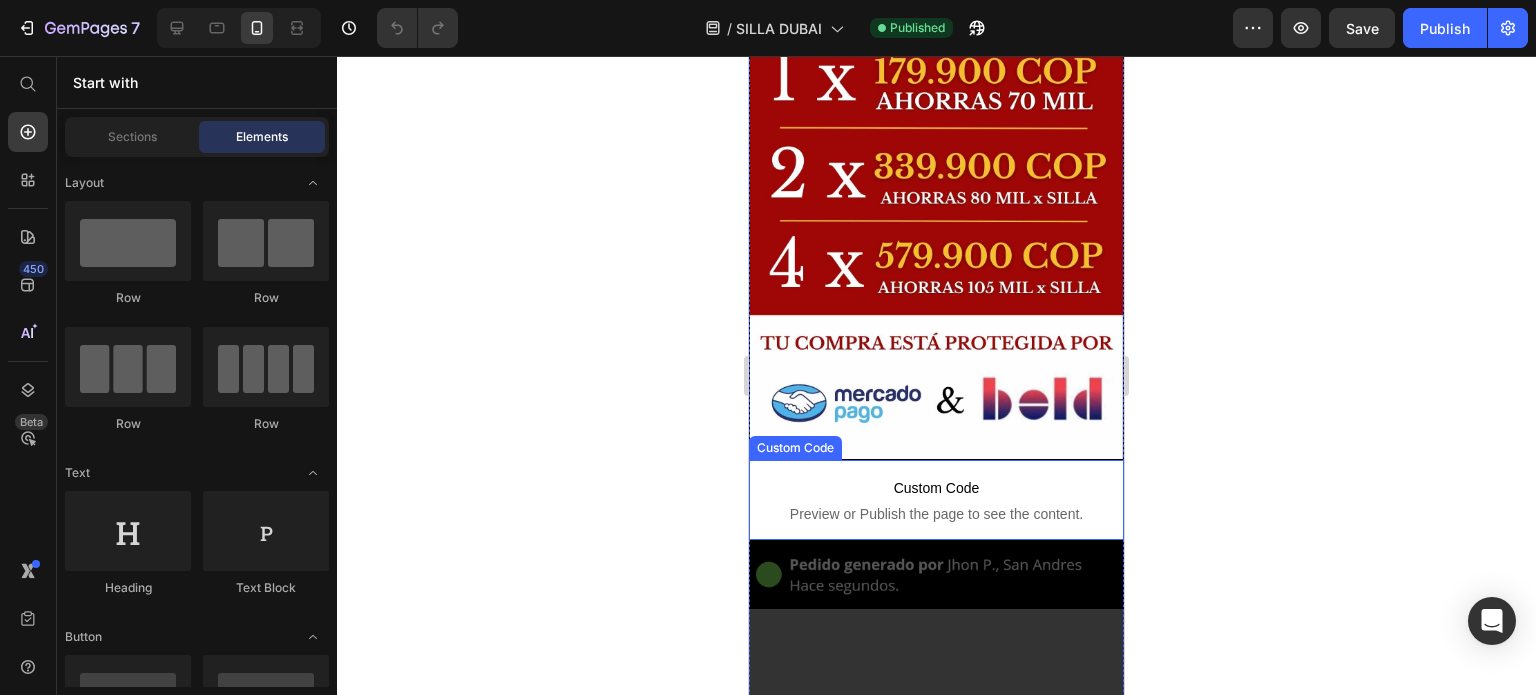 click on "Custom Code" at bounding box center [936, 488] 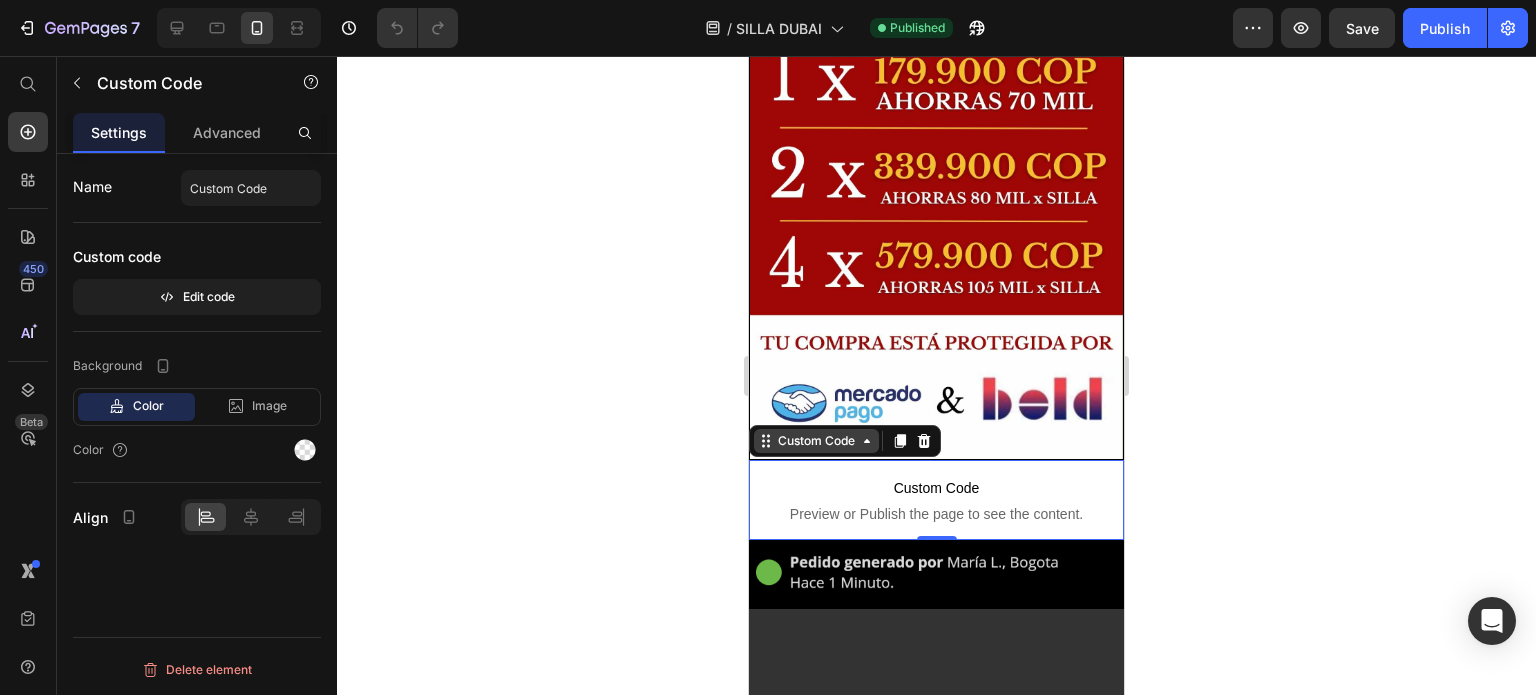 click 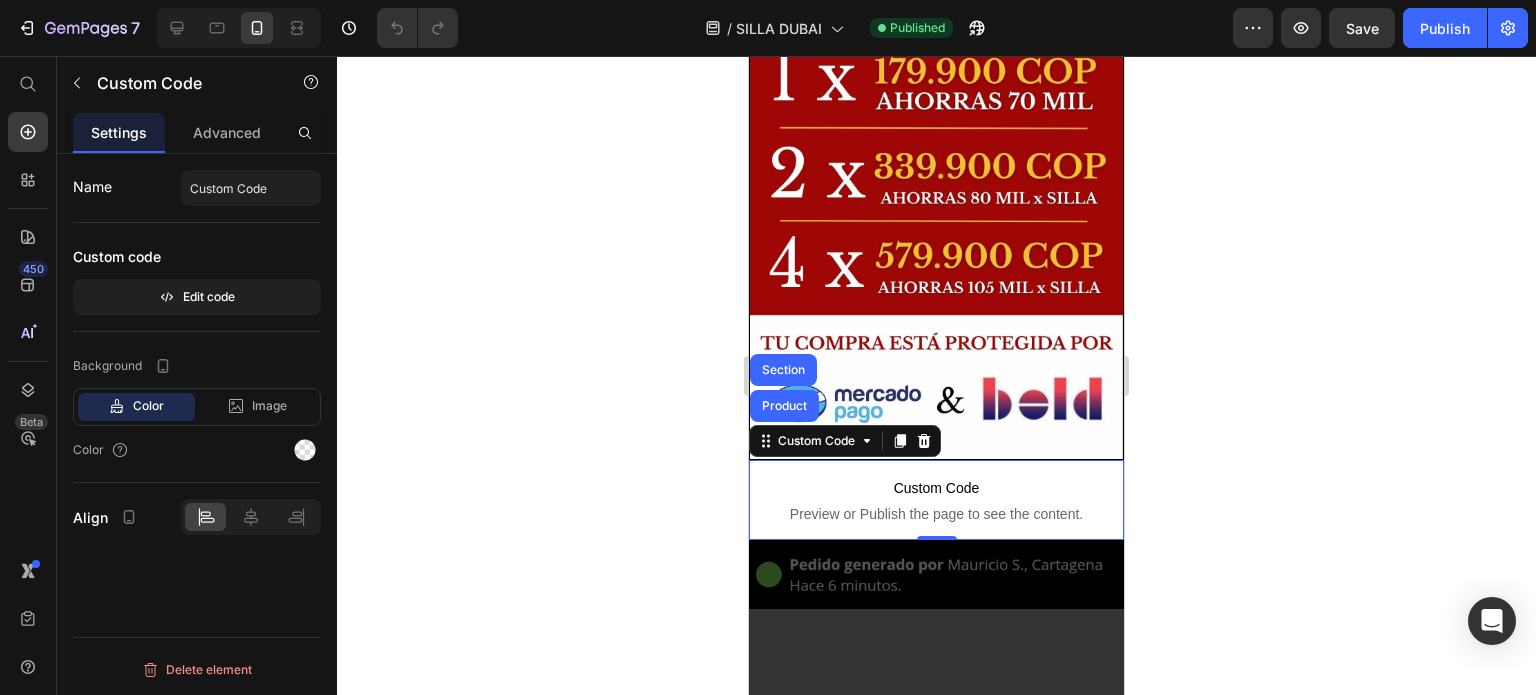 click on "Custom Code" at bounding box center [936, 488] 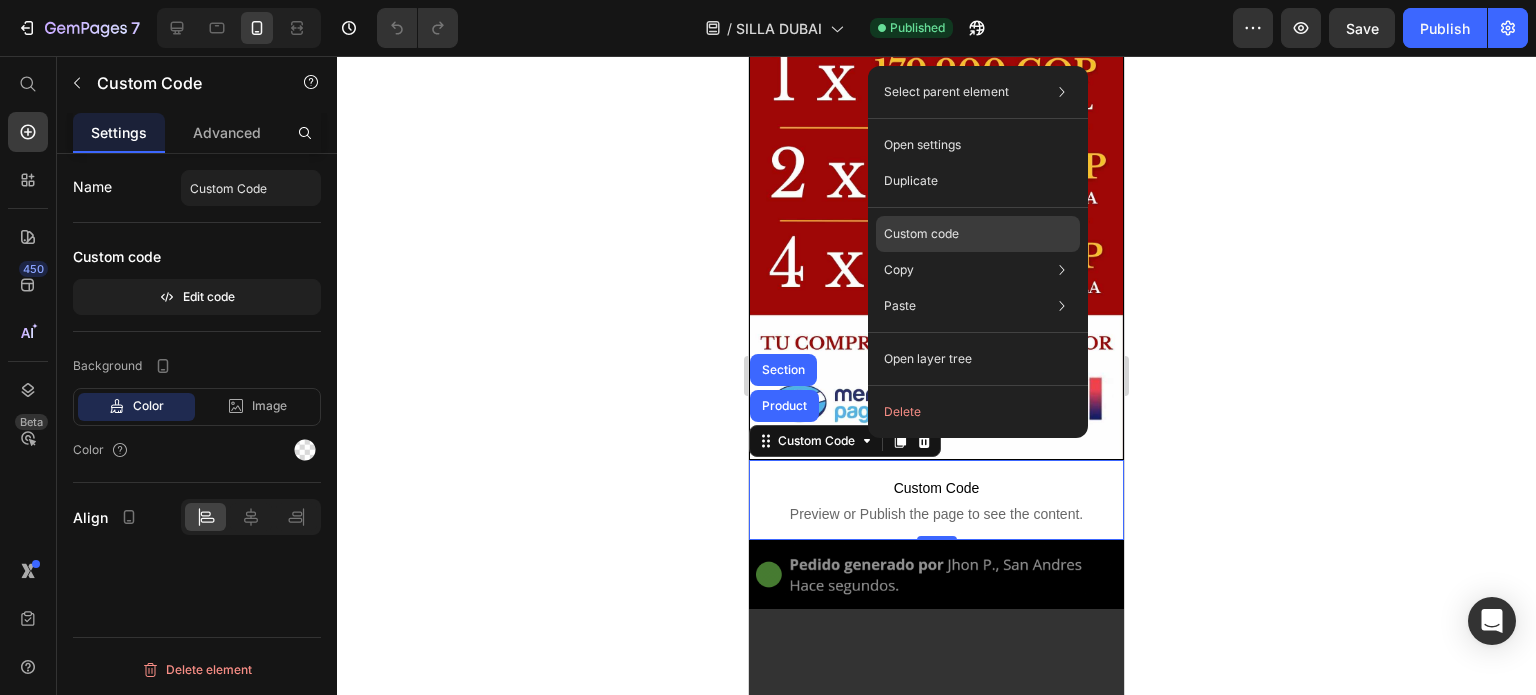 click on "Custom code" at bounding box center (921, 234) 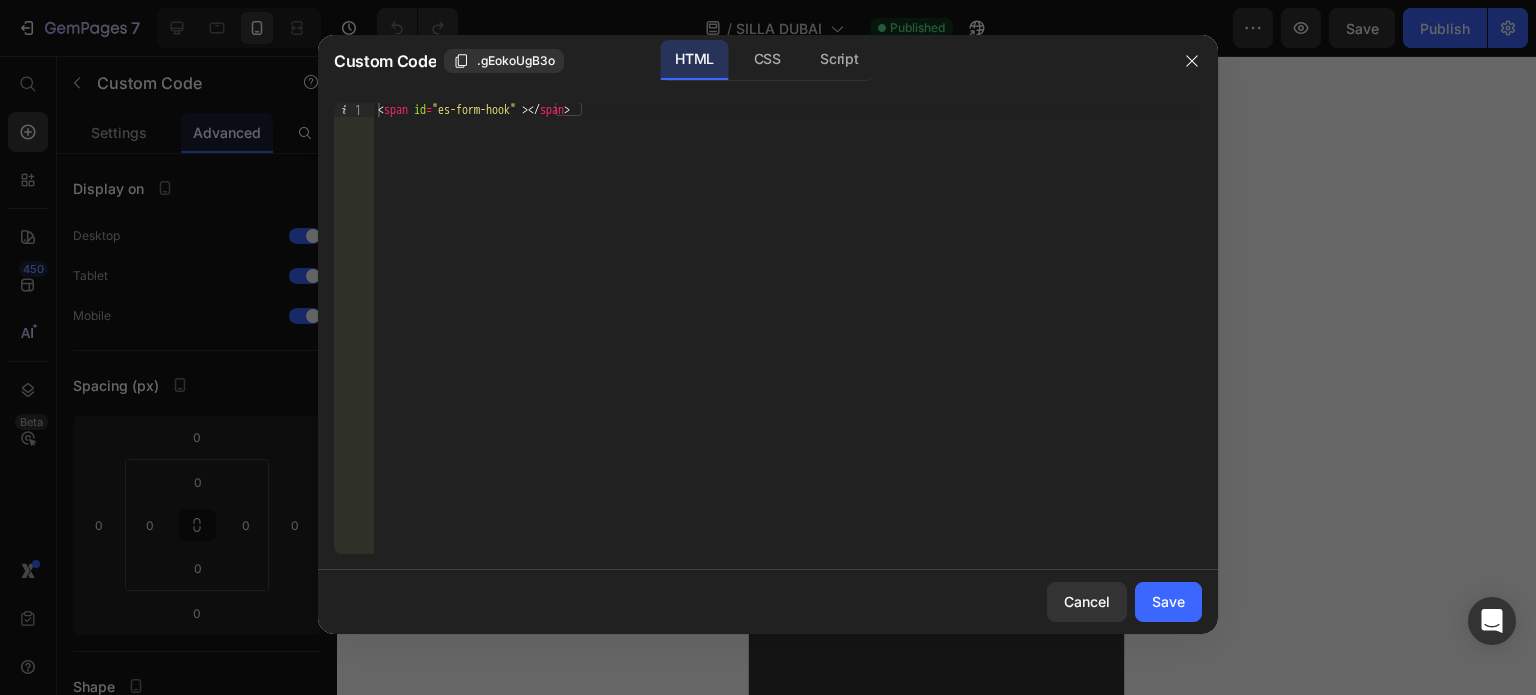 type on "<span id="es-form-hook" ></span>" 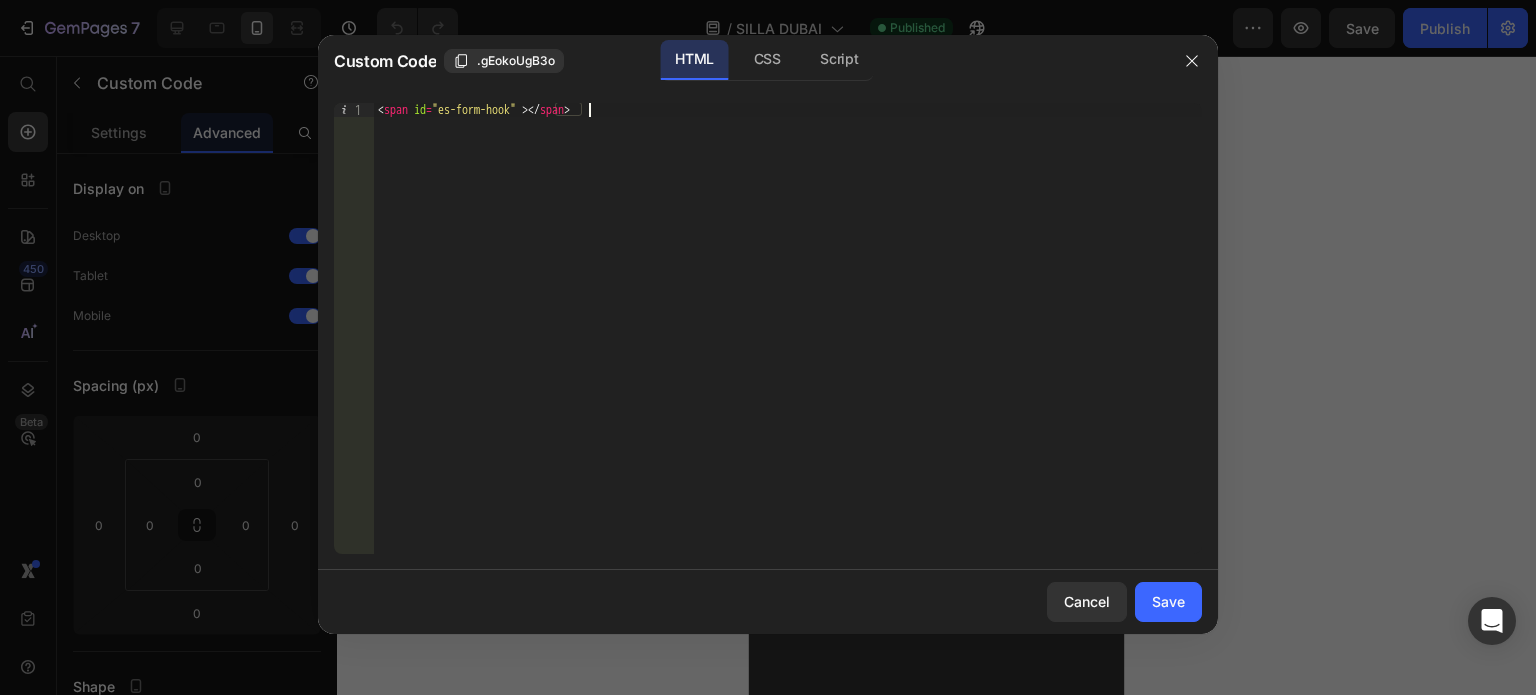 click on "< span   id = "es-form-hook"   > </ span >" at bounding box center (788, 342) 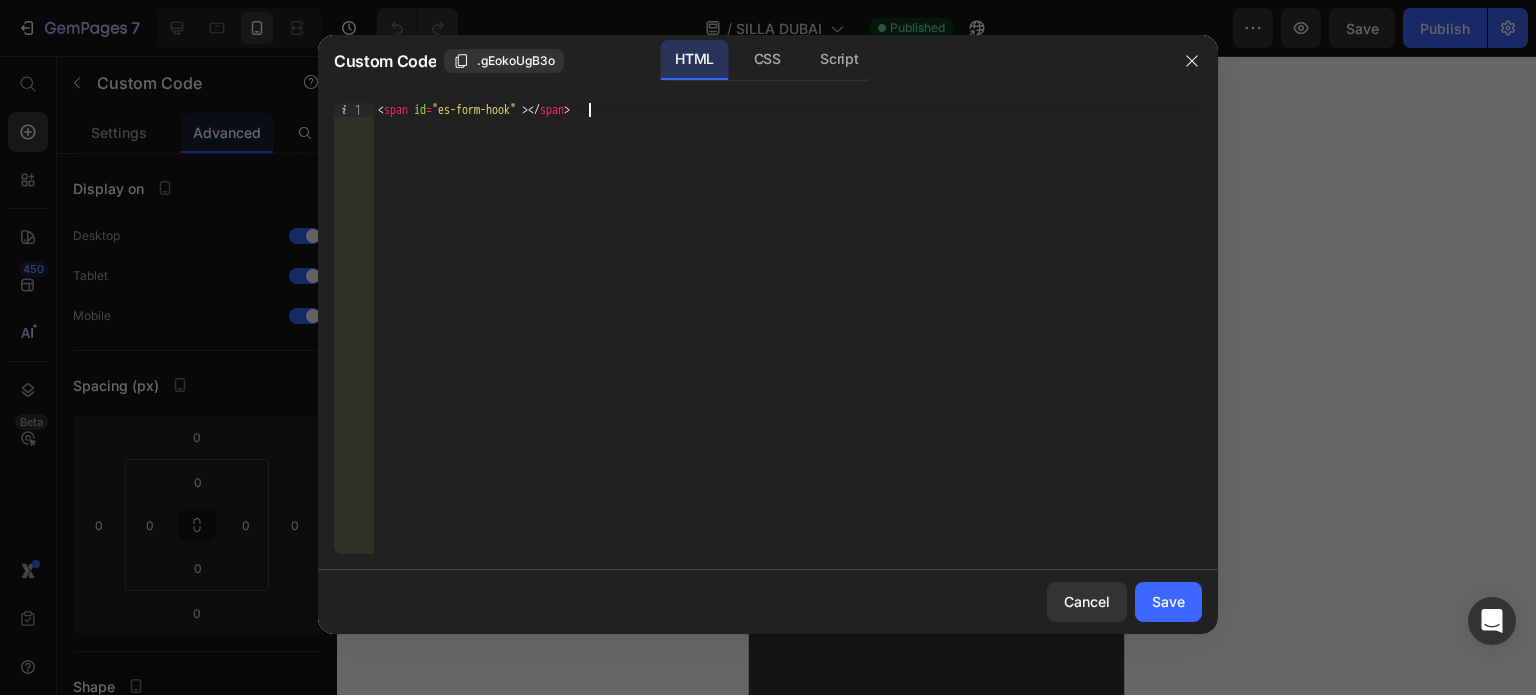 click on "< span   id = "es-form-hook"   > </ span >" at bounding box center [788, 342] 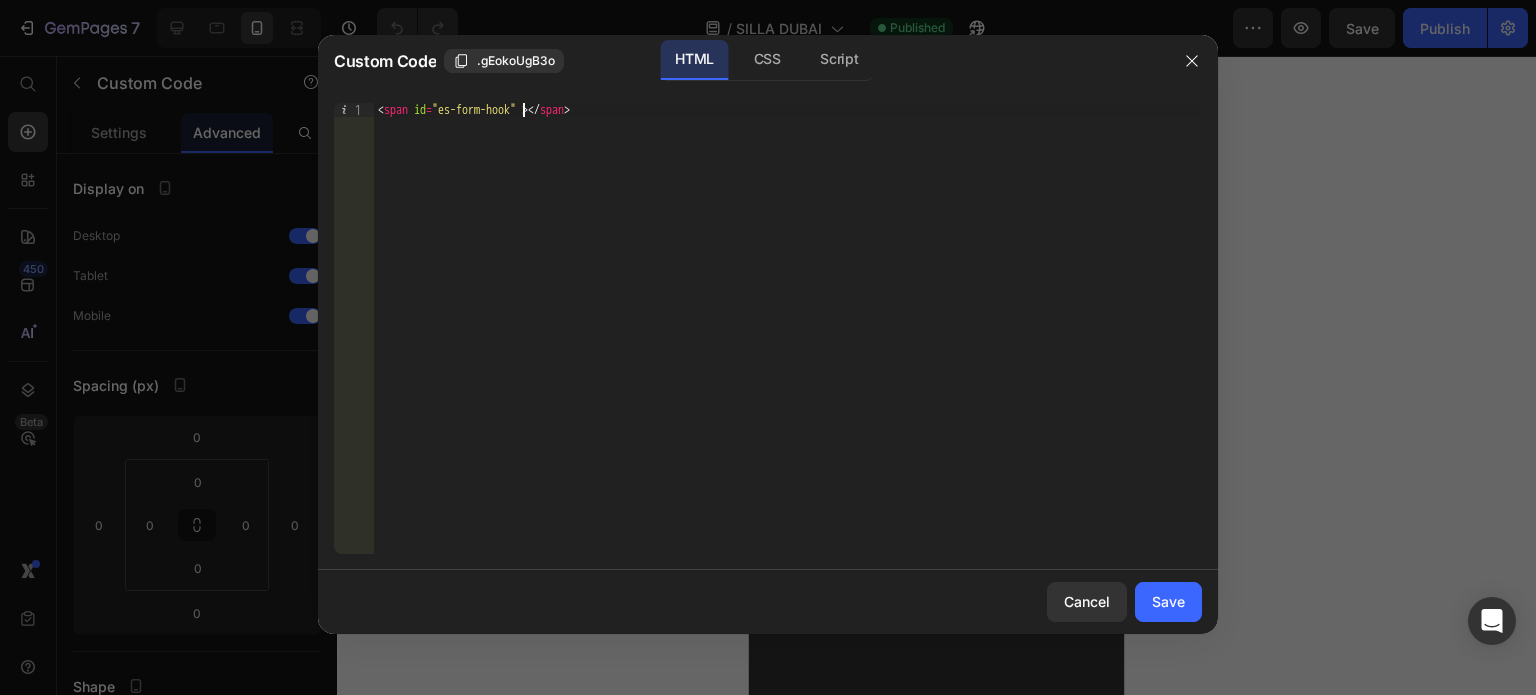 click on "< span   id = "es-form-hook"   > </ span >" at bounding box center (788, 342) 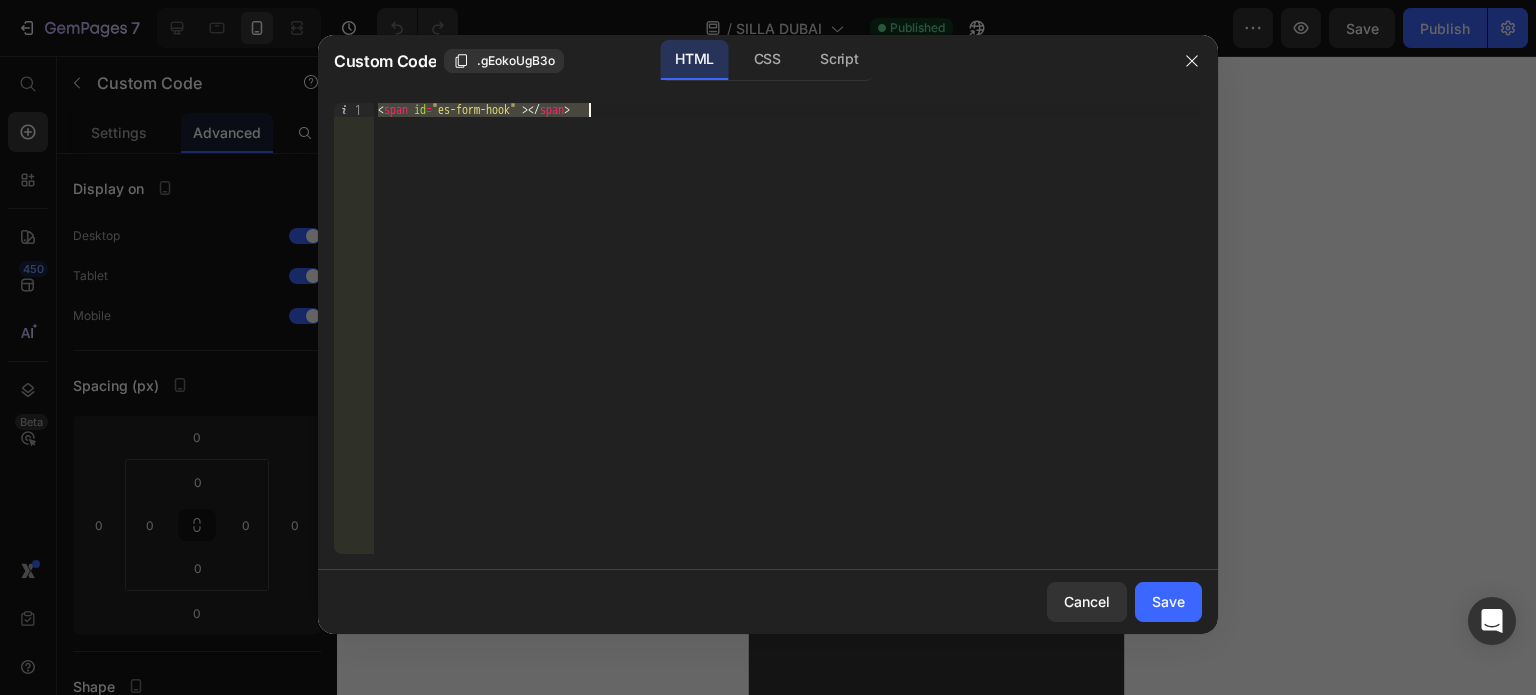 click on "< span   id = "es-form-hook"   > </ span >" at bounding box center (788, 342) 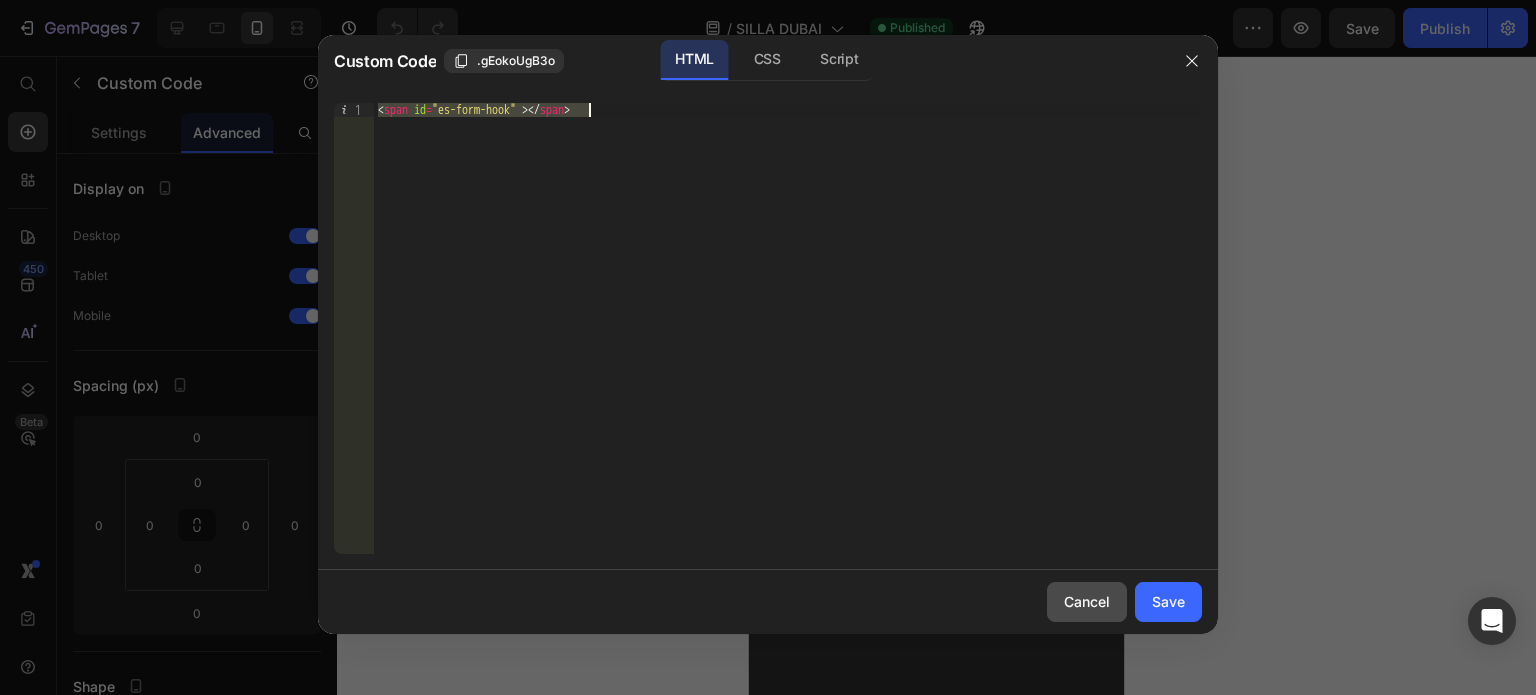 click on "Cancel" at bounding box center (1087, 601) 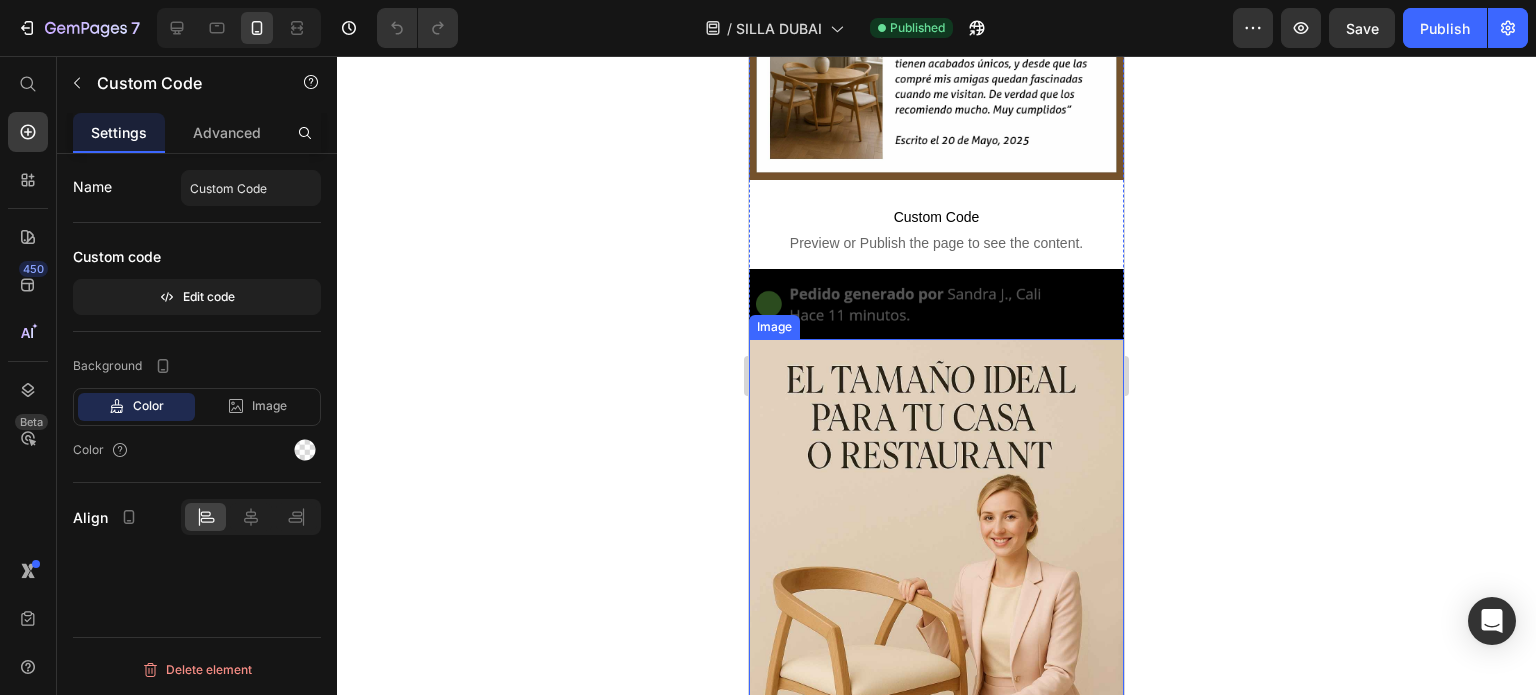 scroll, scrollTop: 3200, scrollLeft: 0, axis: vertical 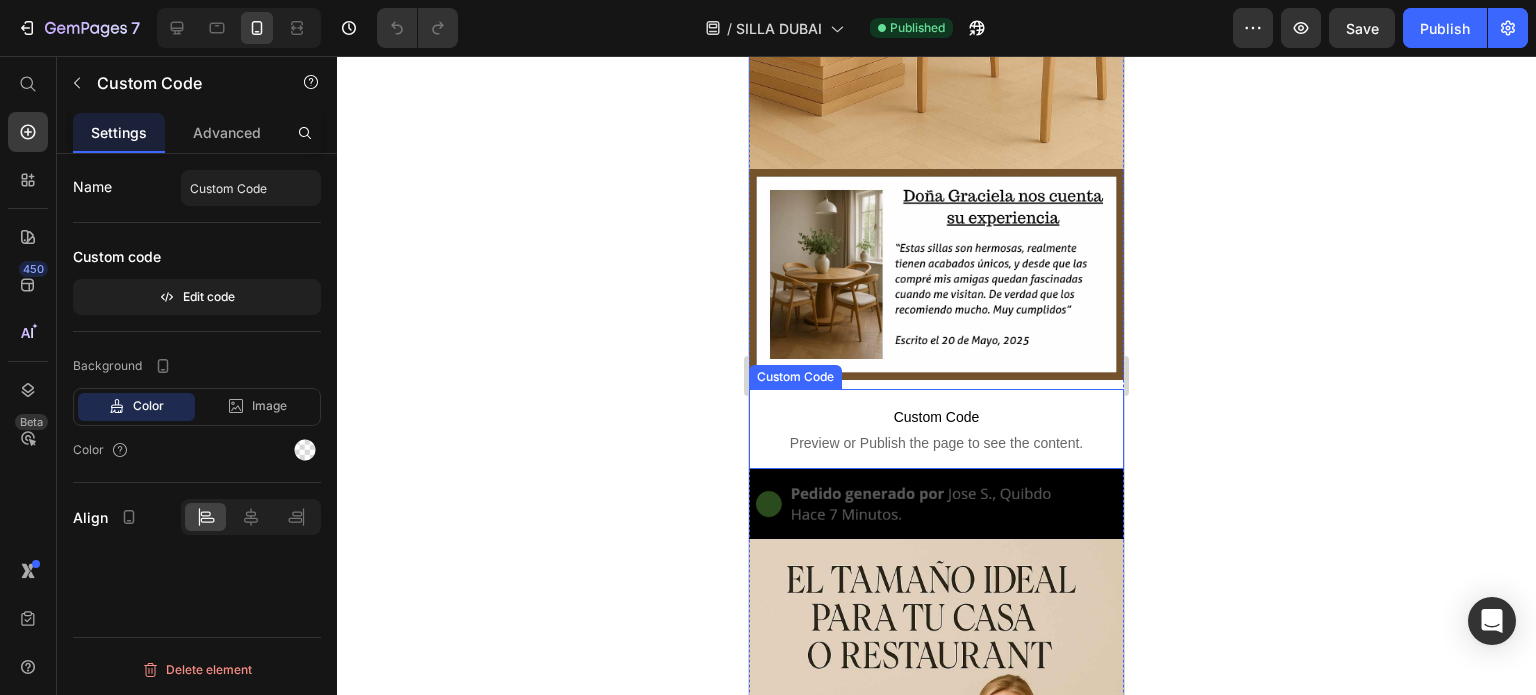 click on "Preview or Publish the page to see the content." at bounding box center (936, 443) 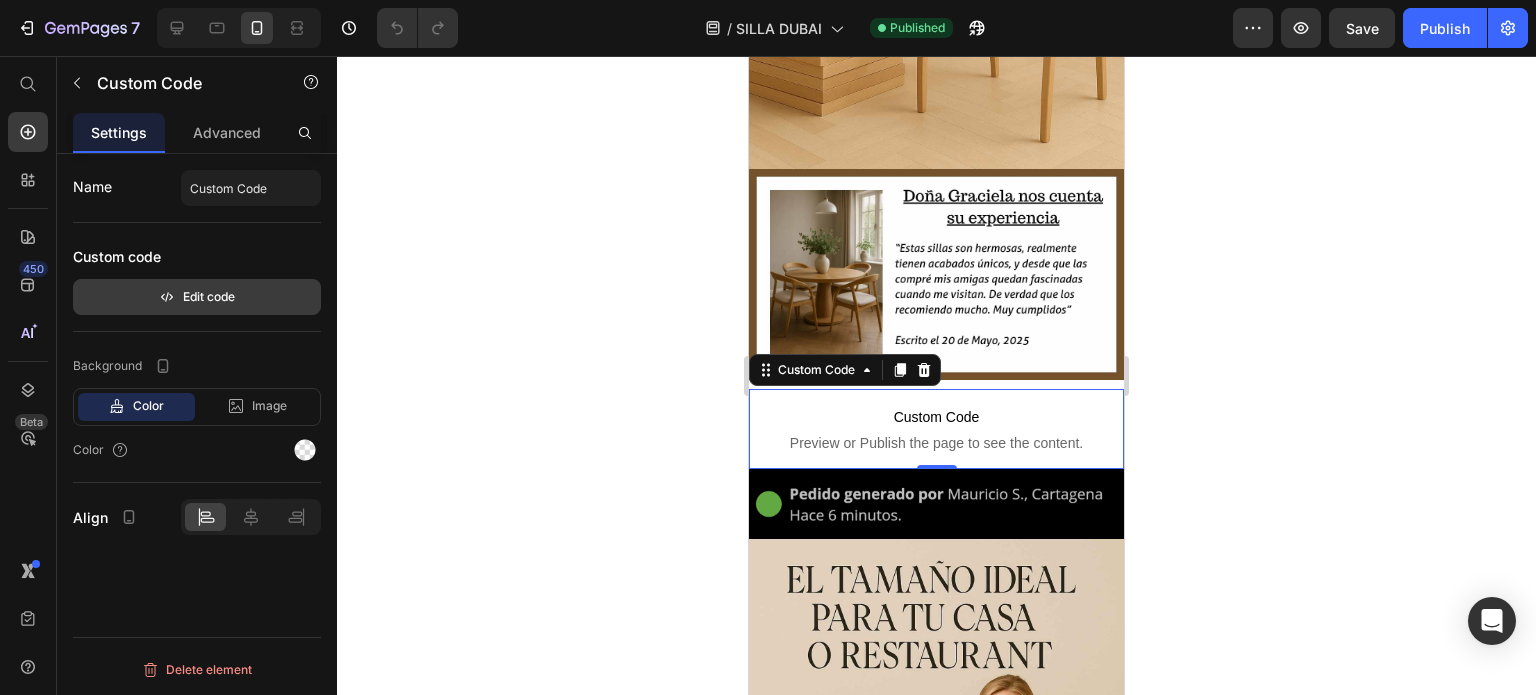 click on "Edit code" at bounding box center [197, 297] 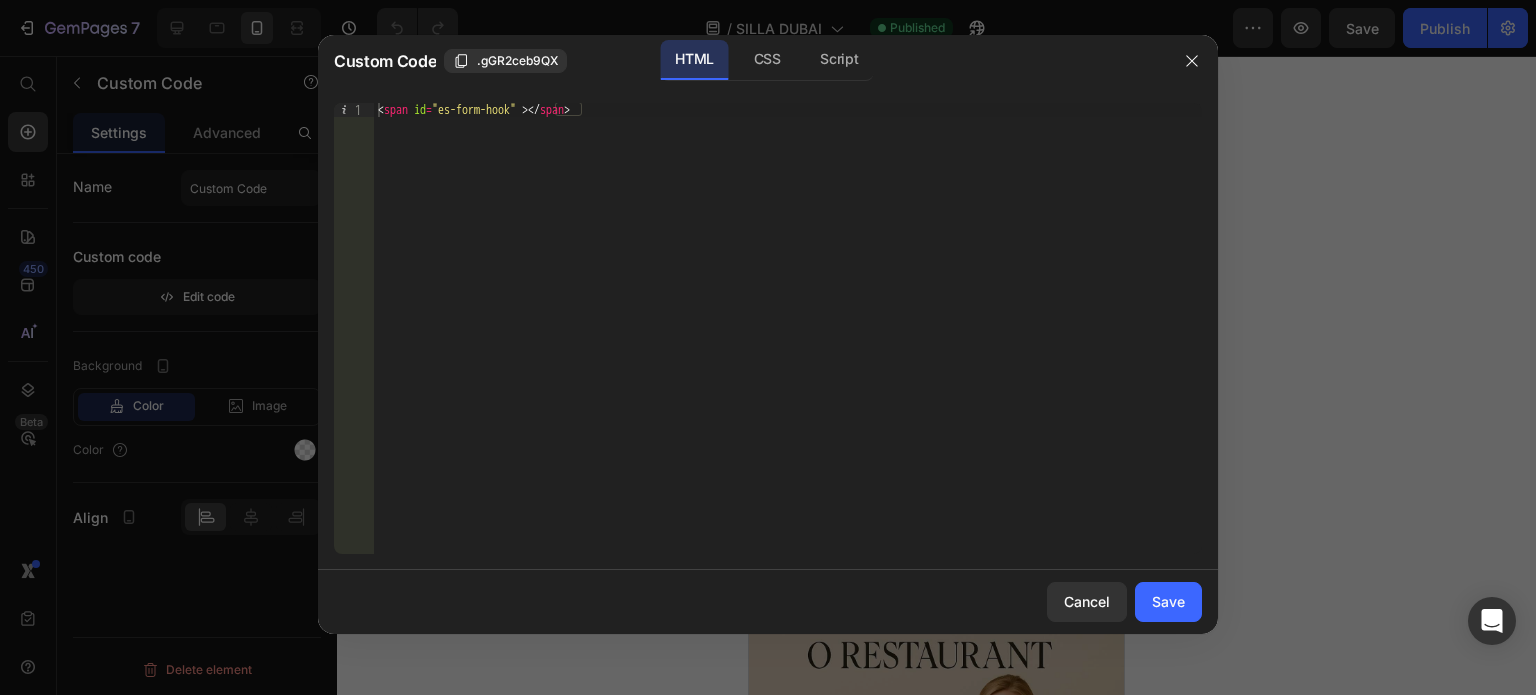 type on "<span id="es-form-hook" ></span>" 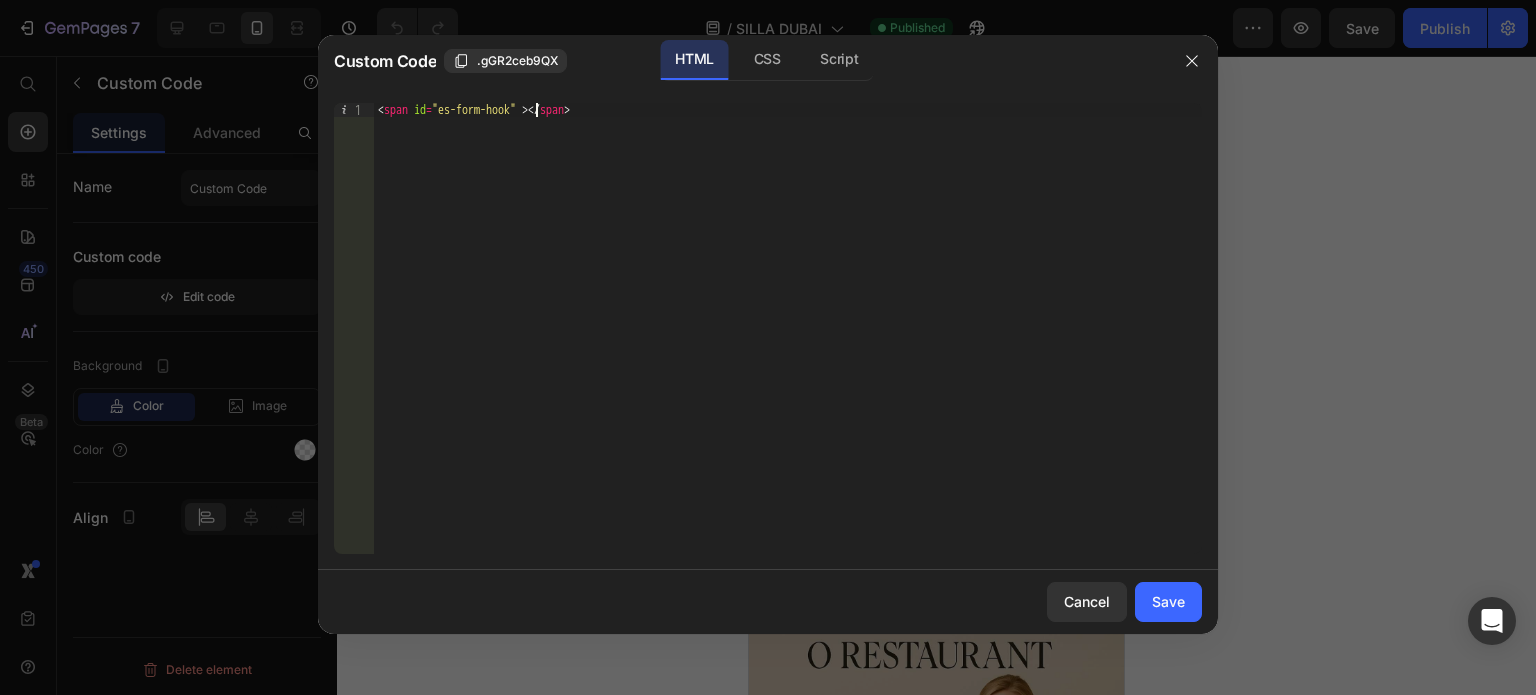 click on "< span   id = "es-form-hook"   > </ span >" at bounding box center (788, 342) 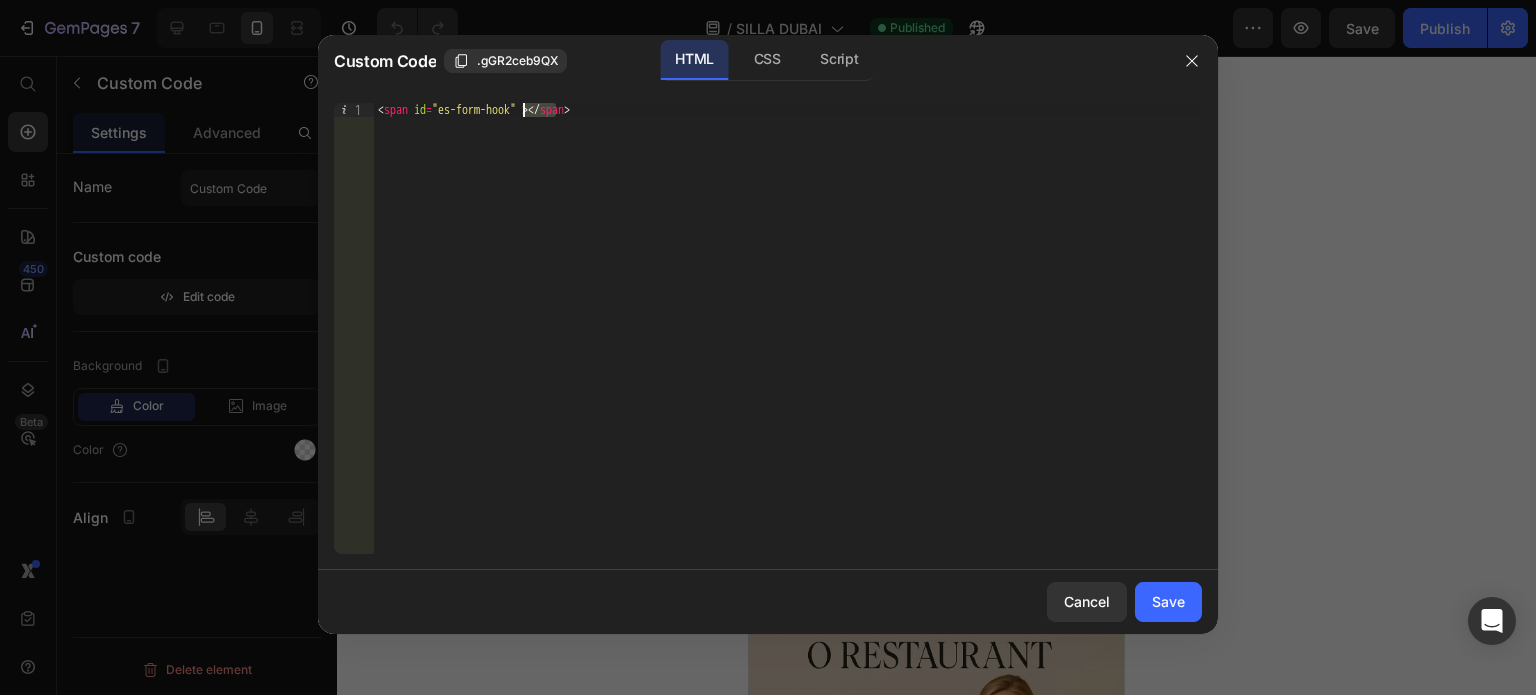 click on "< span   id = "es-form-hook"   > </ span >" at bounding box center (788, 342) 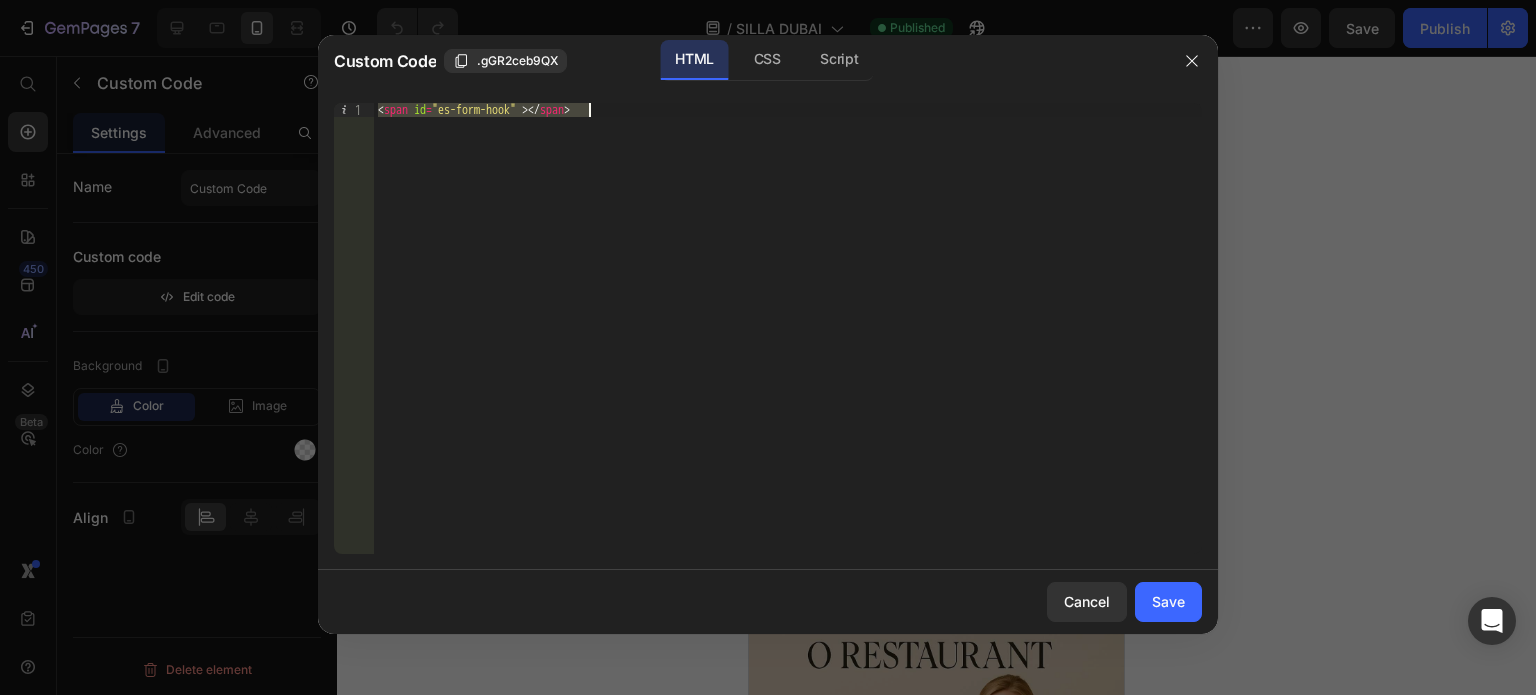 click on "< span   id = "es-form-hook"   > </ span >" at bounding box center [788, 342] 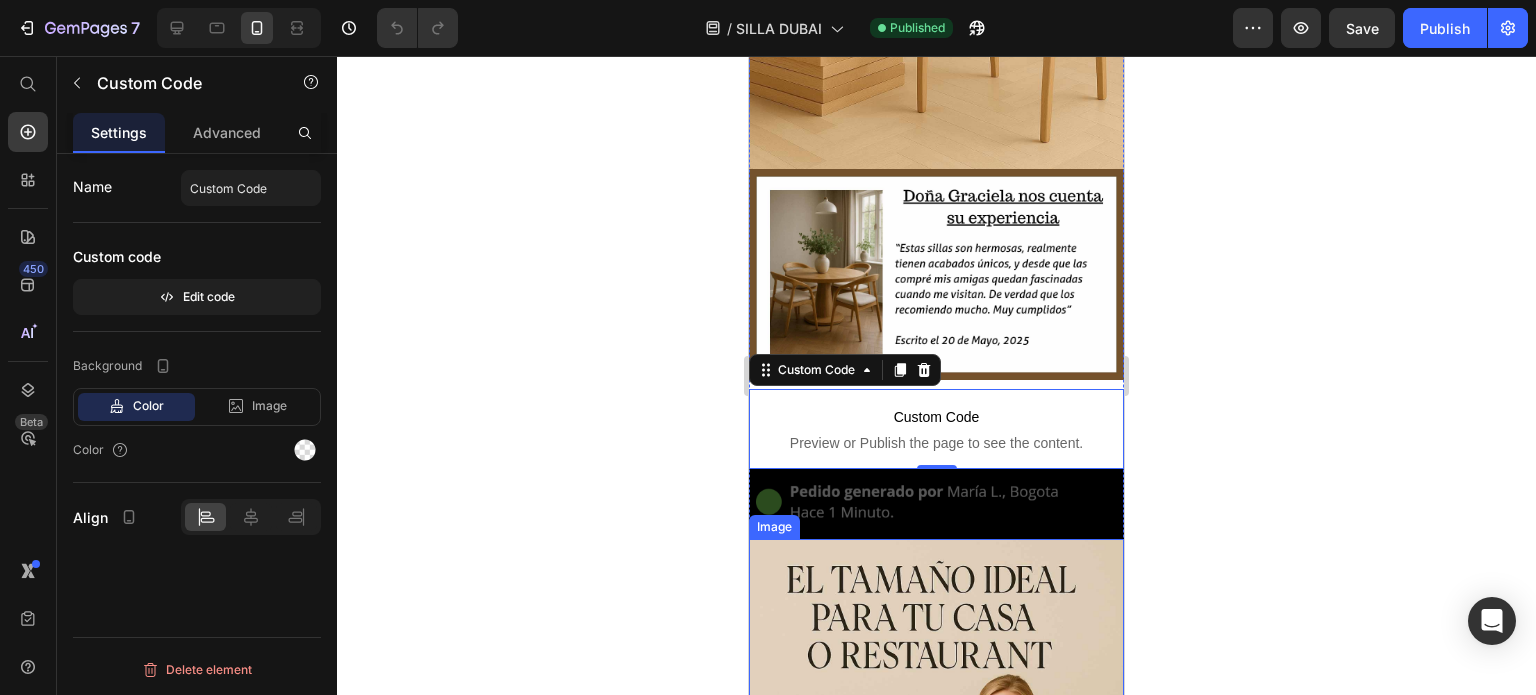 scroll, scrollTop: 2800, scrollLeft: 0, axis: vertical 